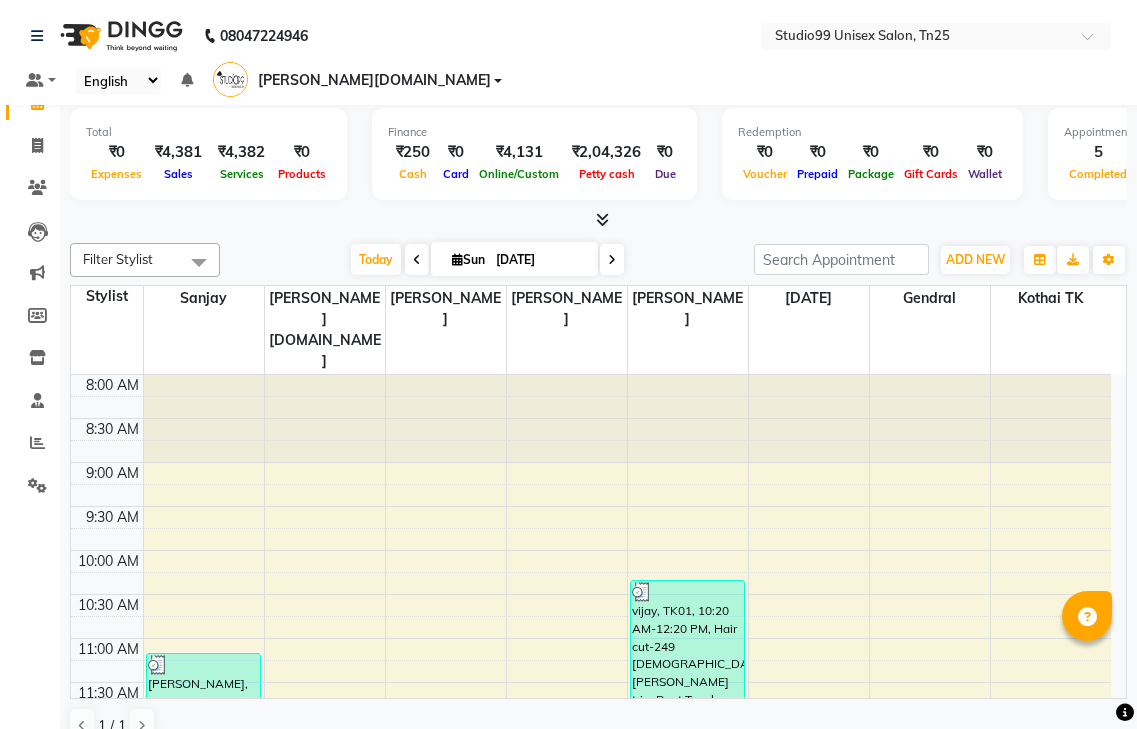 scroll, scrollTop: 0, scrollLeft: 0, axis: both 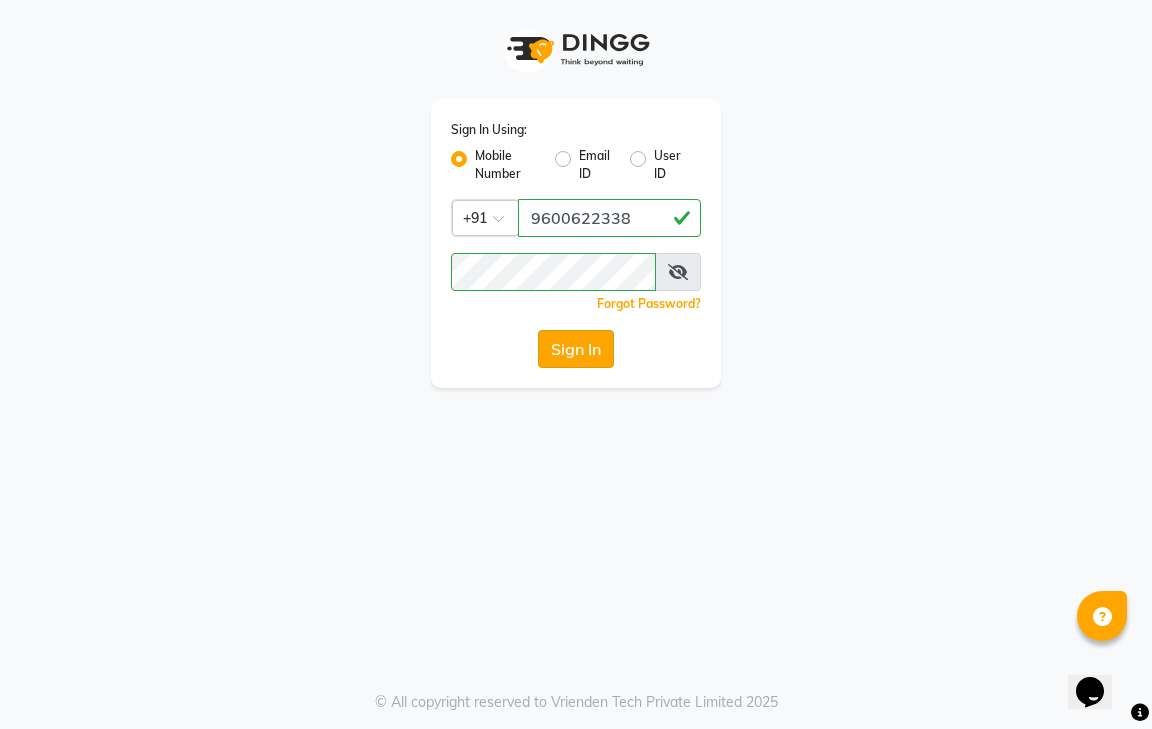 click on "Sign In" 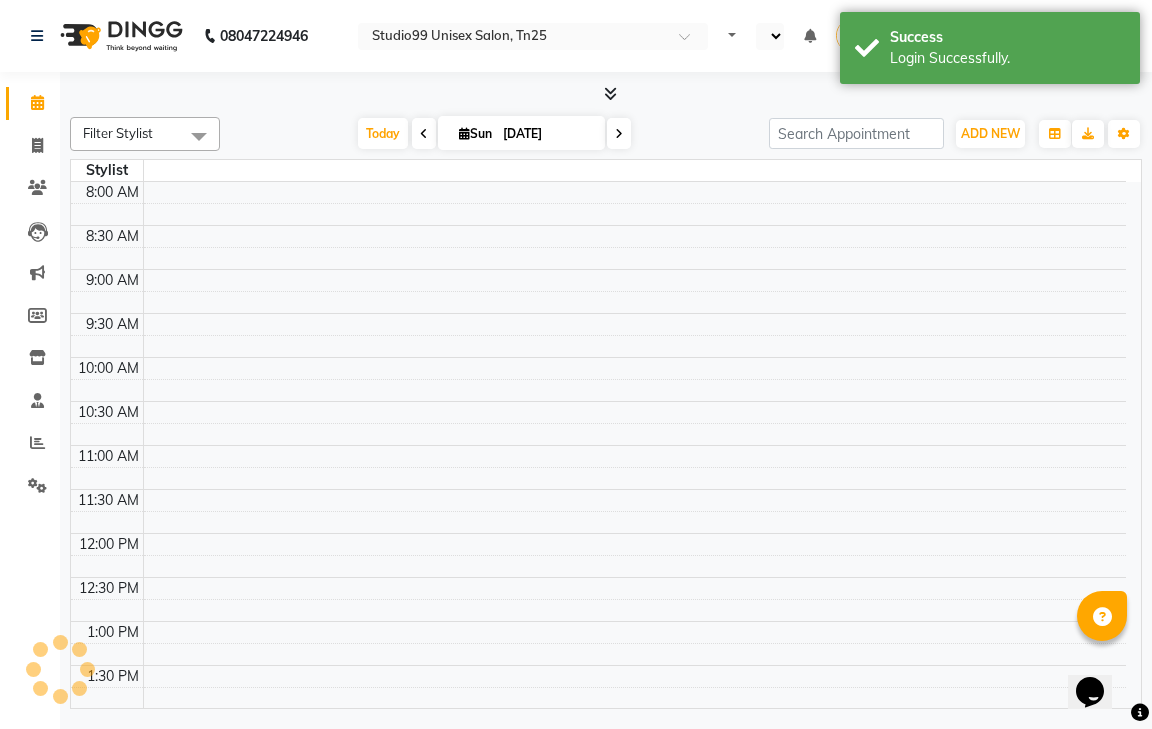 select on "en" 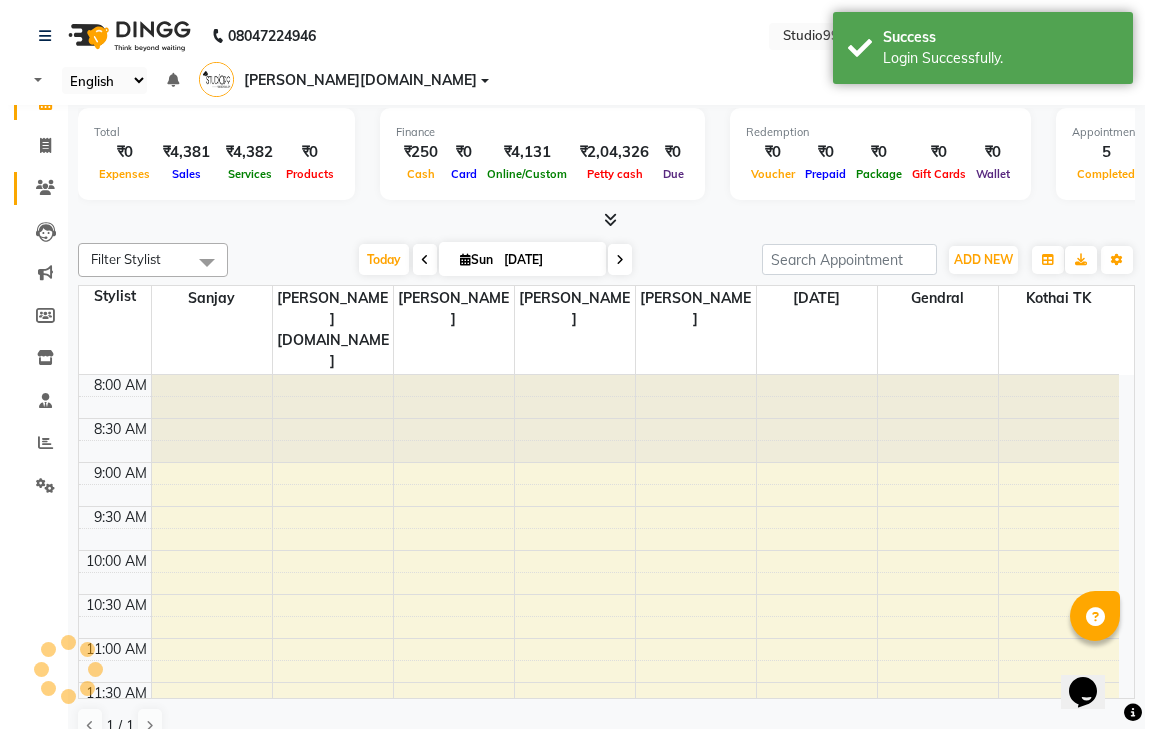 scroll, scrollTop: 0, scrollLeft: 0, axis: both 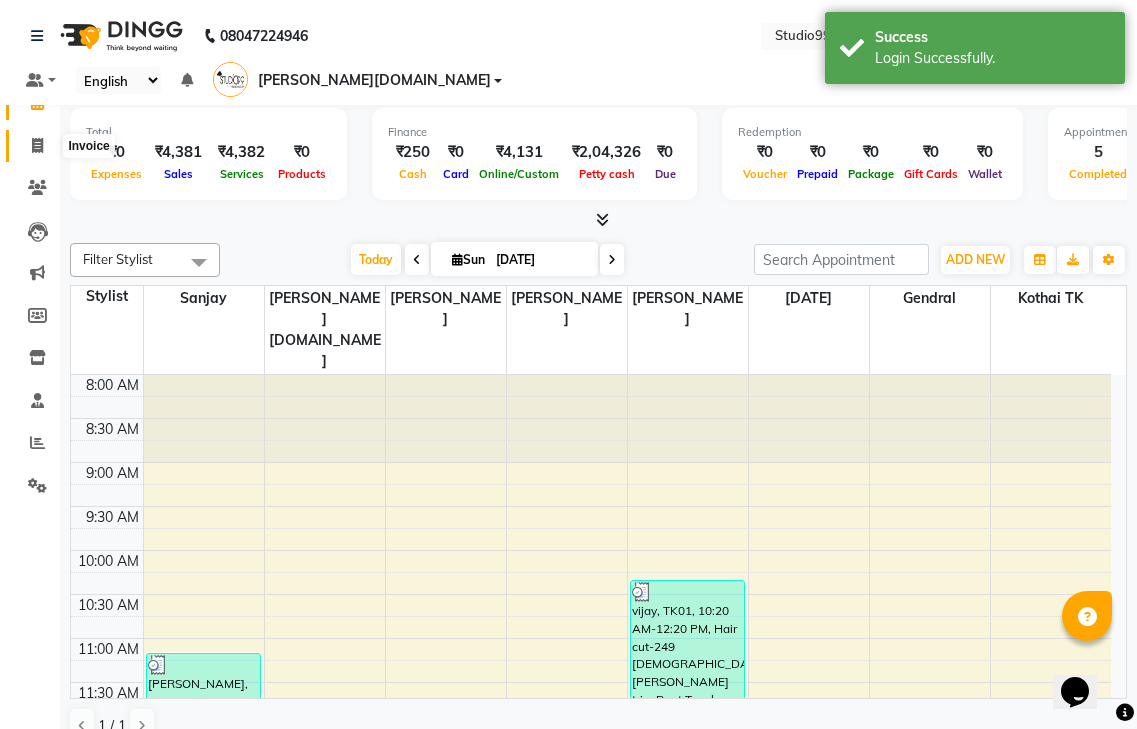 click 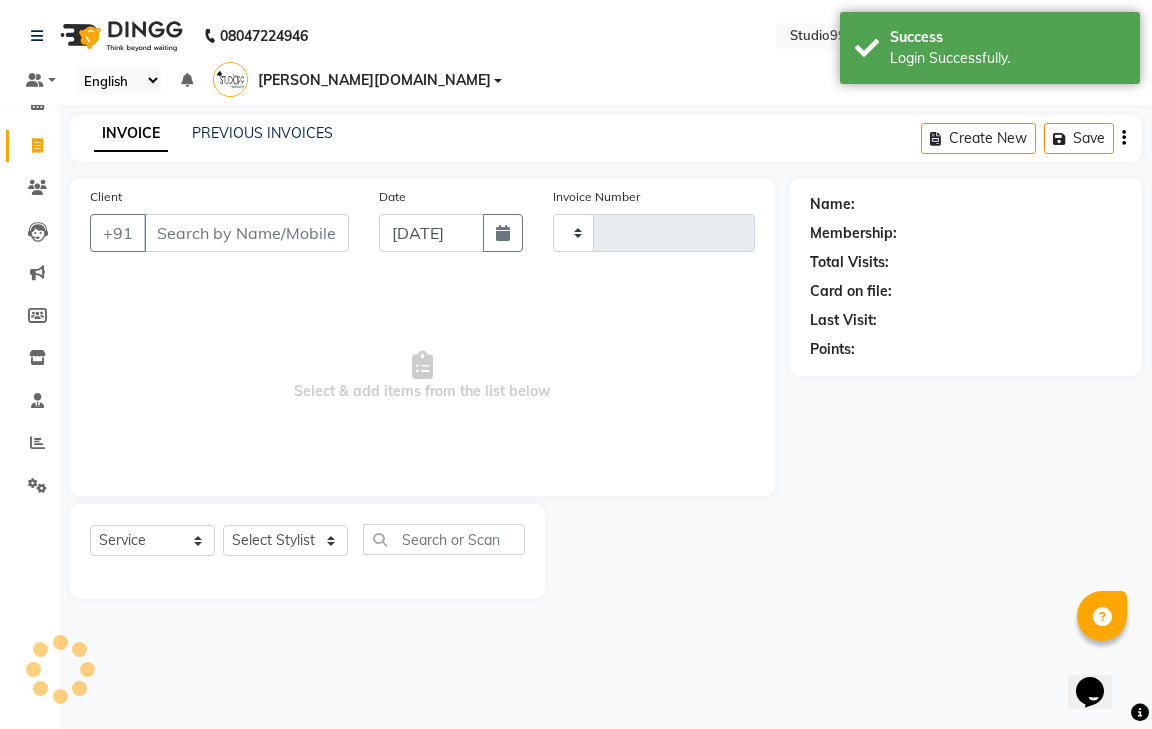type on "0476" 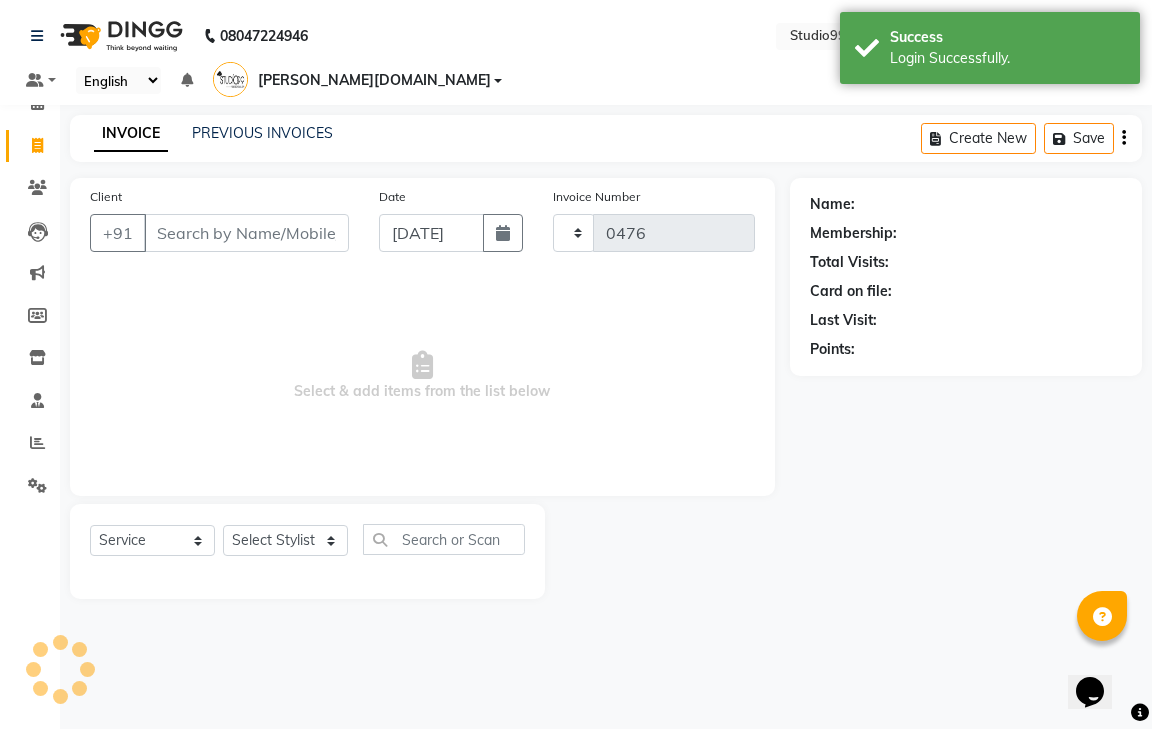 select on "8331" 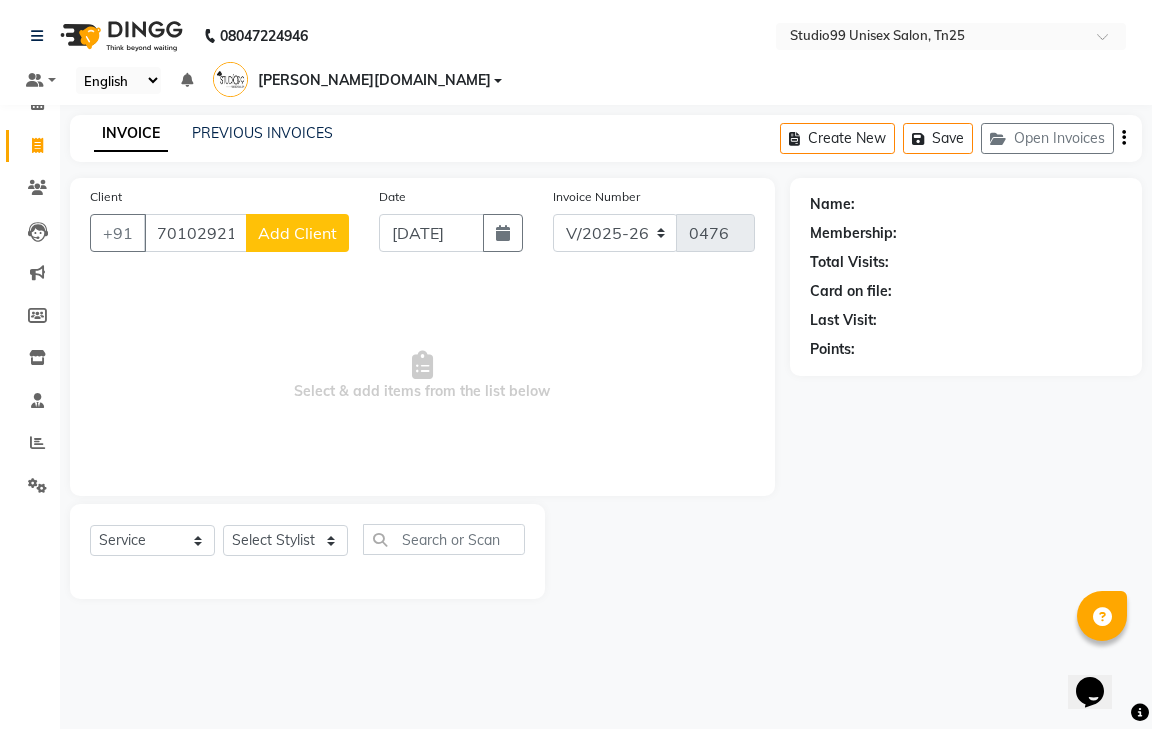 type on "7010292102" 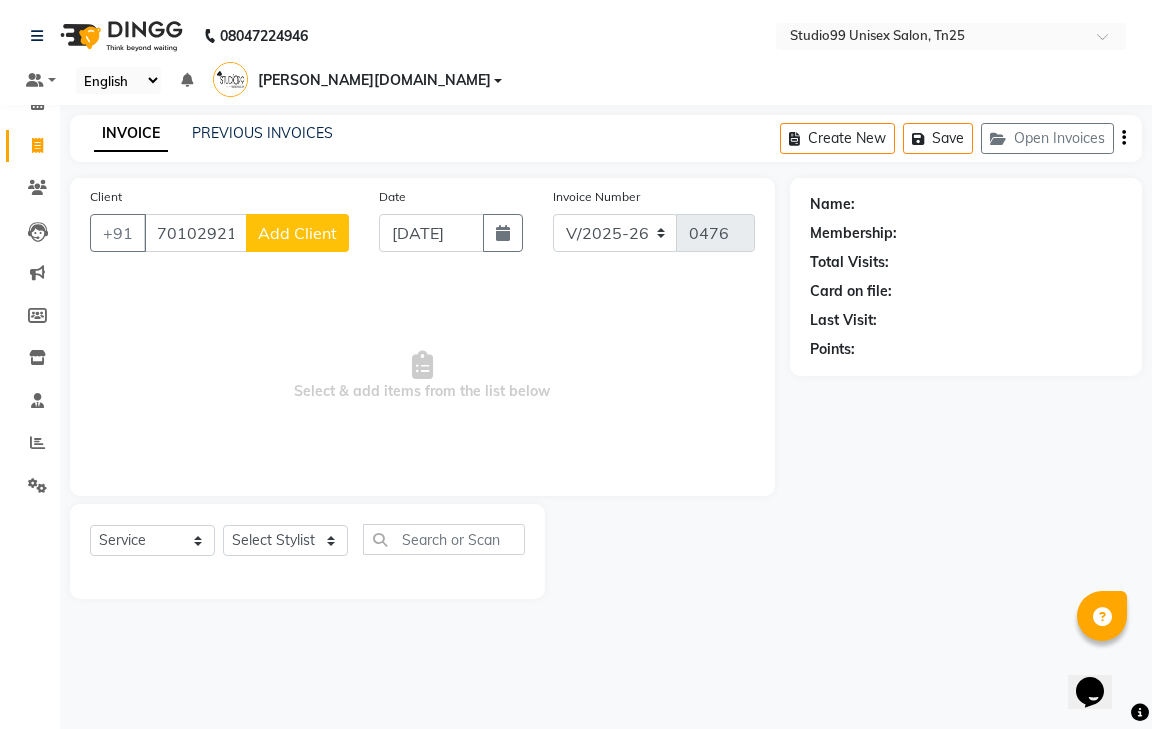 click on "Add Client" 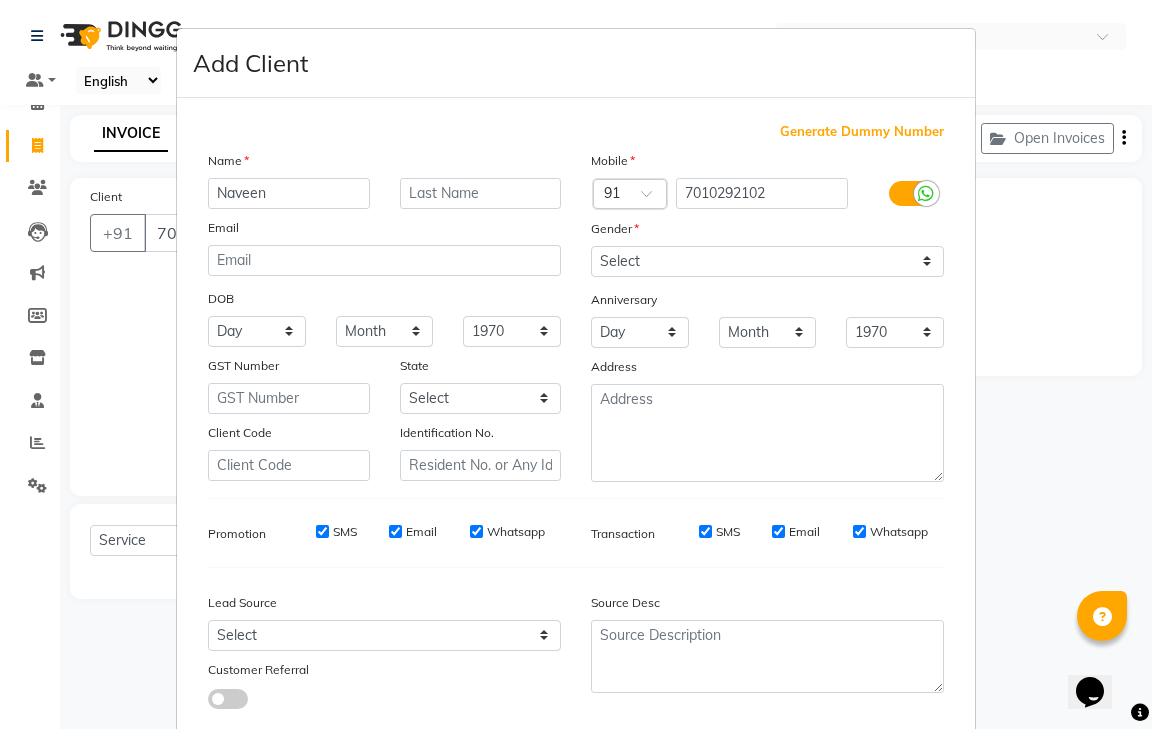 type on "Naveen" 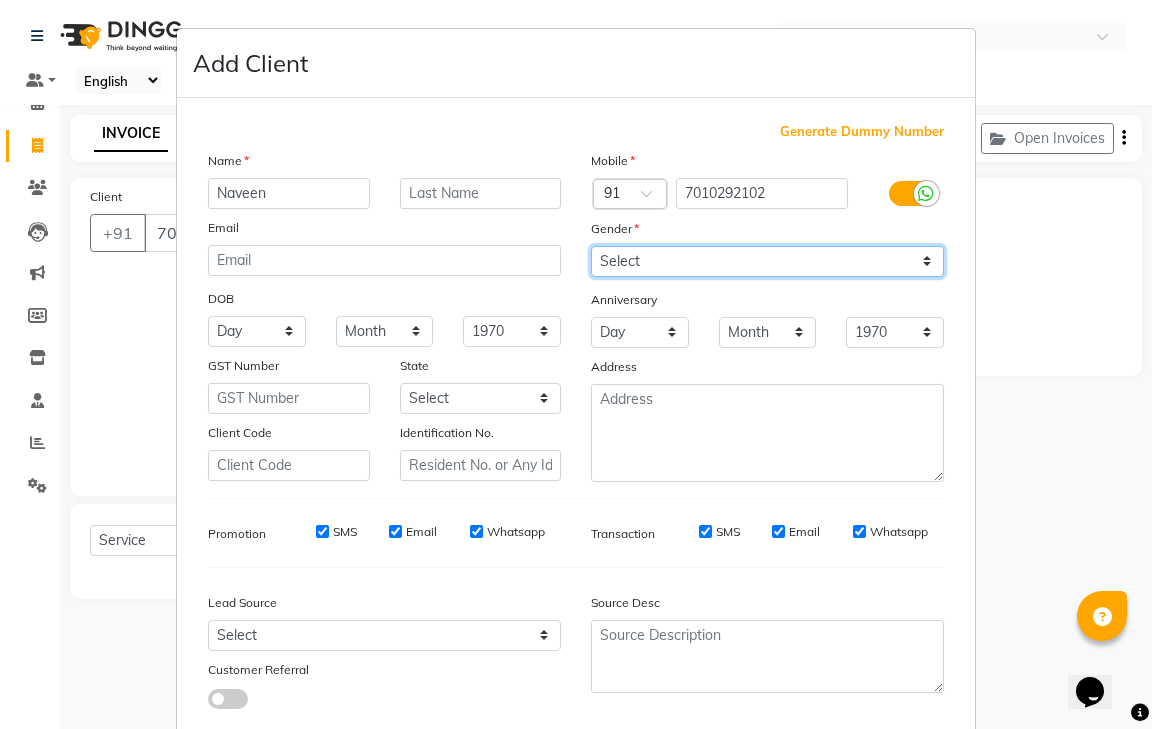 click on "Select [DEMOGRAPHIC_DATA] [DEMOGRAPHIC_DATA] Other Prefer Not To Say" at bounding box center [767, 261] 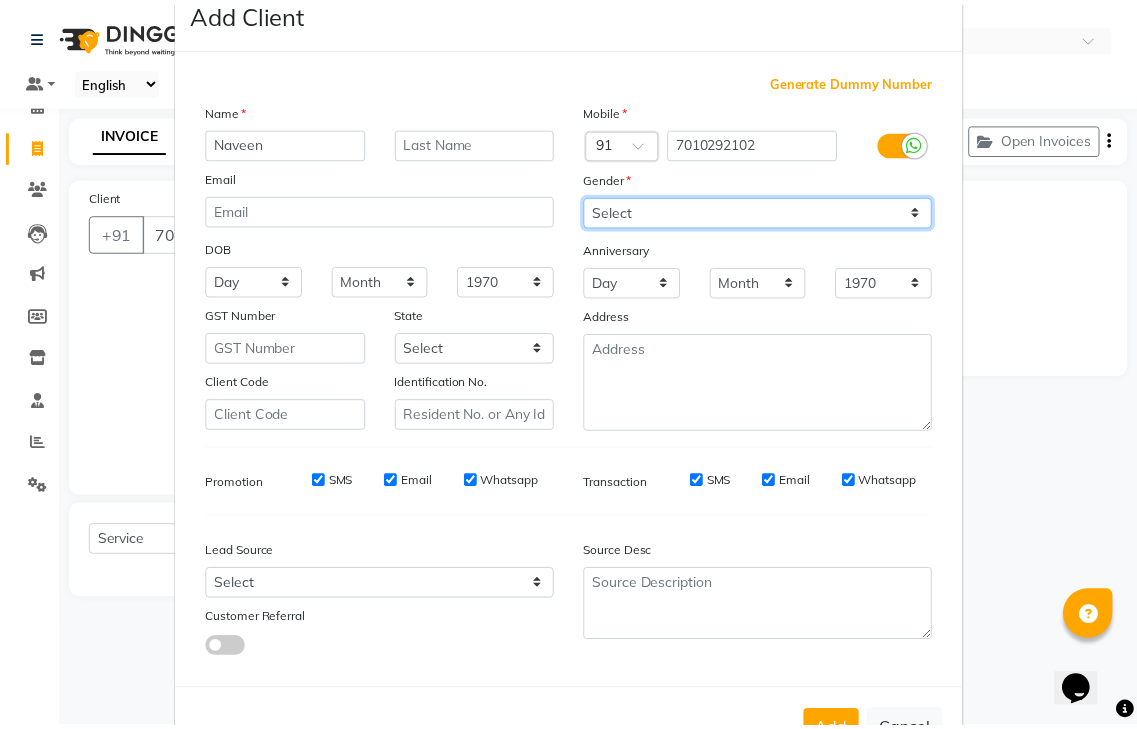 scroll, scrollTop: 120, scrollLeft: 0, axis: vertical 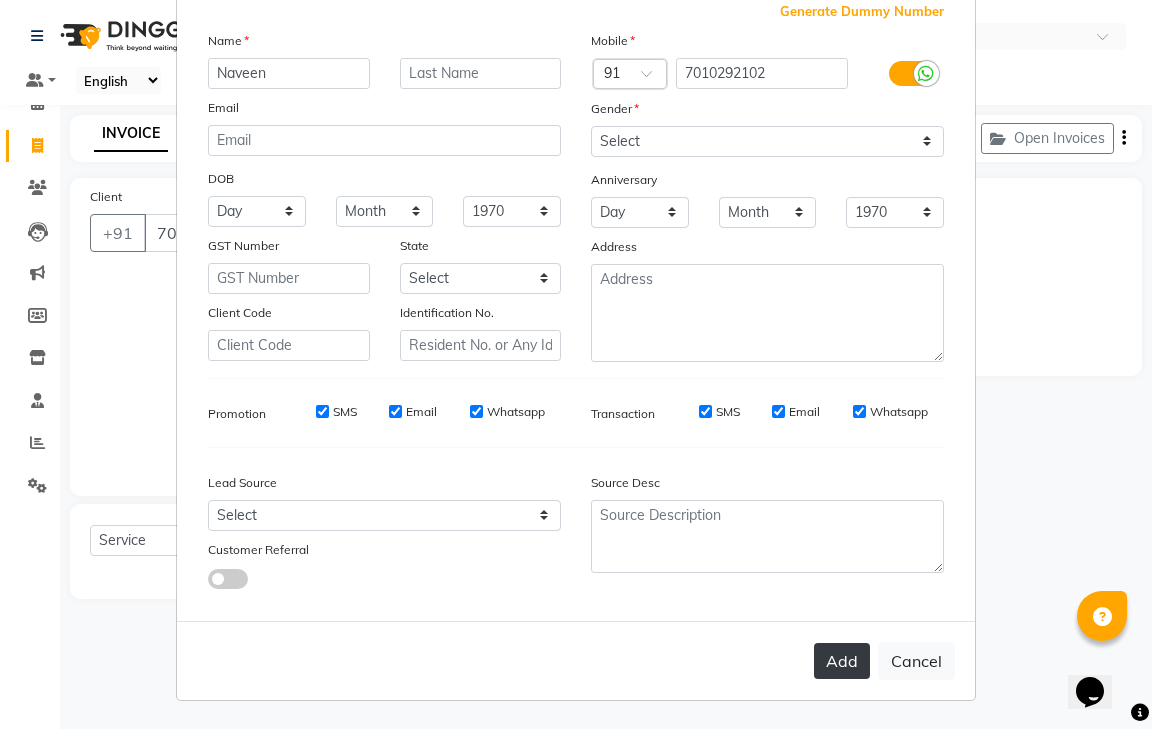 click on "Add" at bounding box center [842, 661] 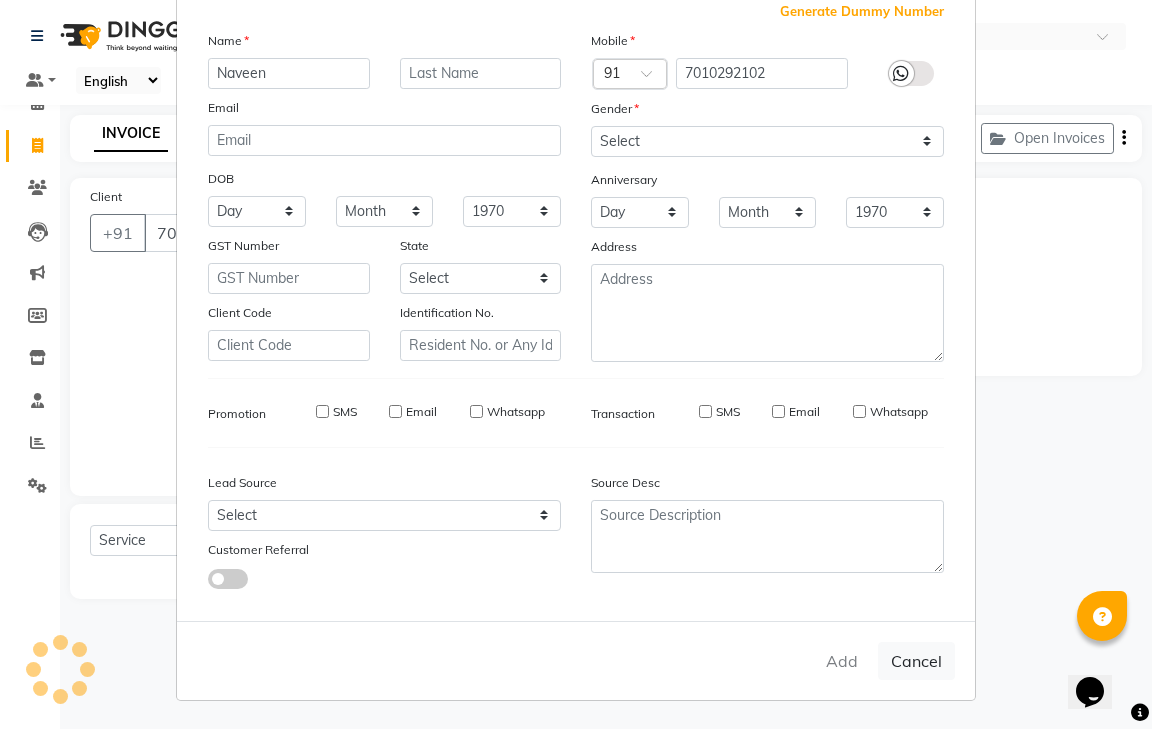 type 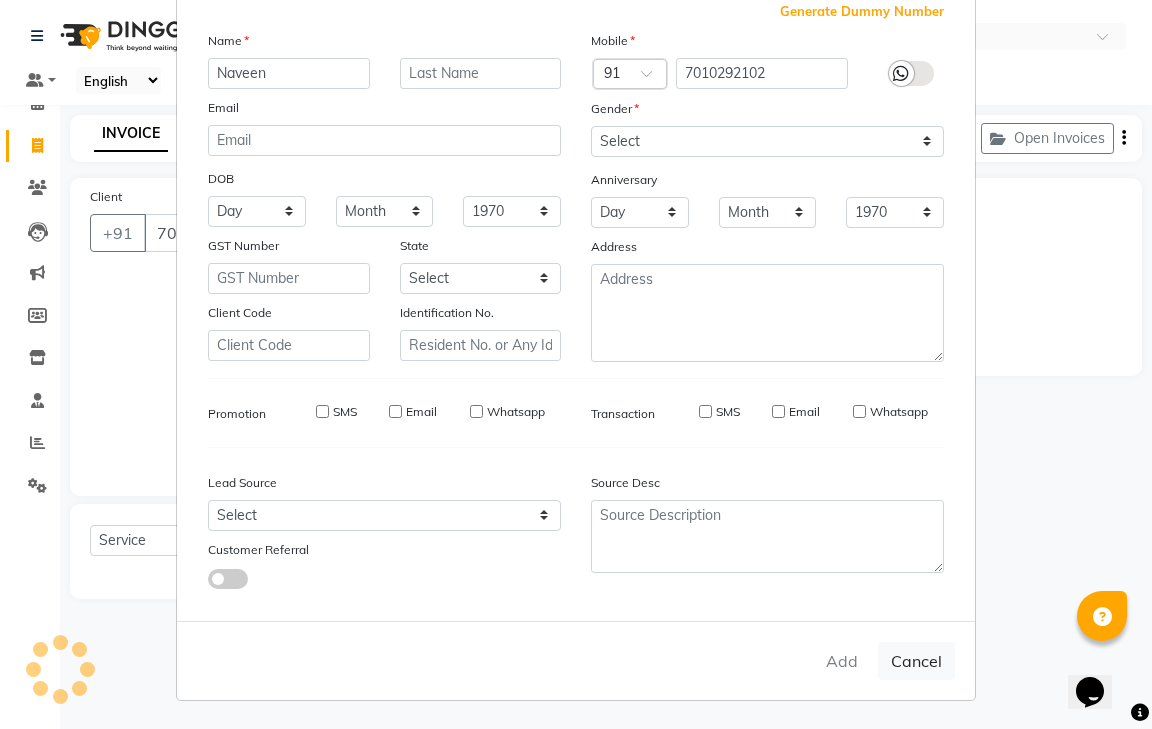 select 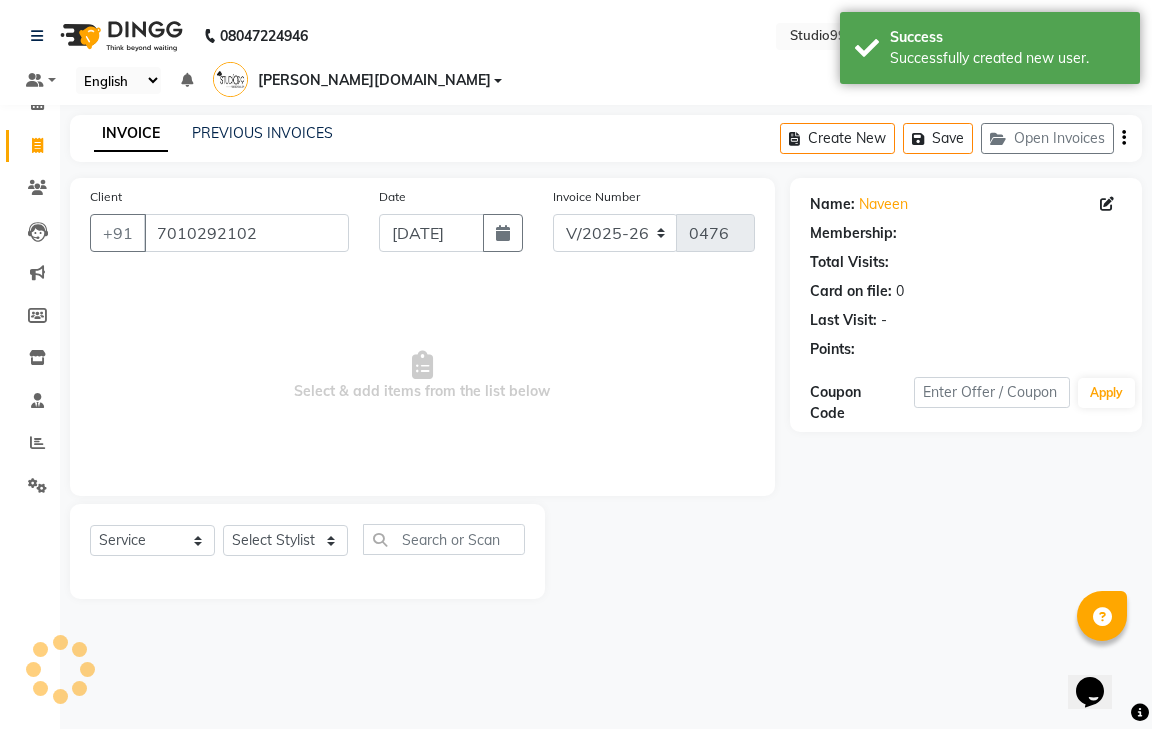 select on "1: Object" 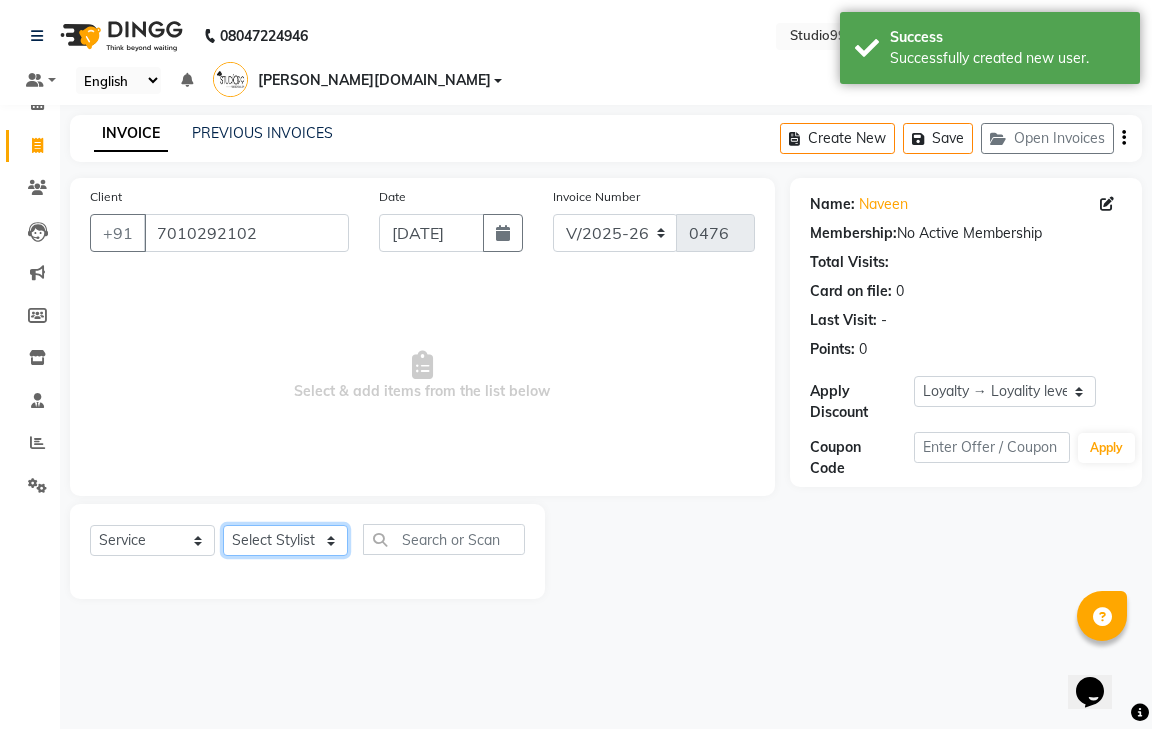 click on "Select Stylist gendral [PERSON_NAME]  jaya priya kothai TK [DATE] sanjay santhosh [DOMAIN_NAME]" 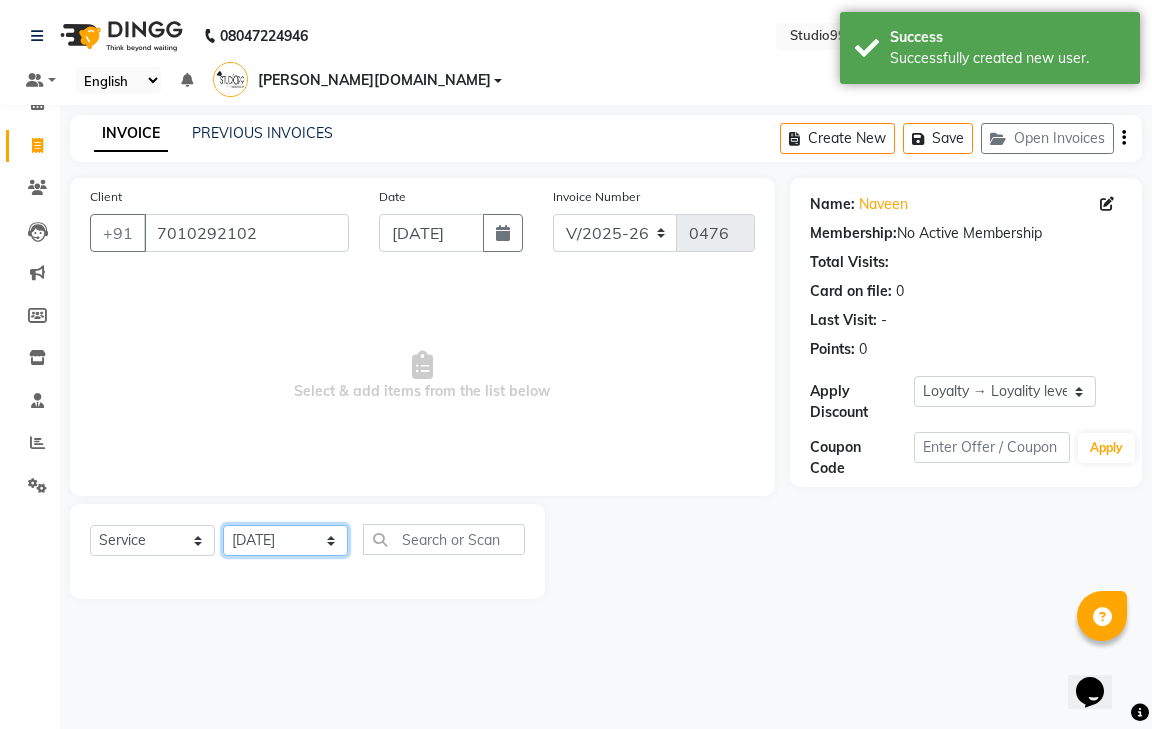 click on "Select Stylist gendral [PERSON_NAME]  jaya priya kothai TK [DATE] sanjay santhosh [DOMAIN_NAME]" 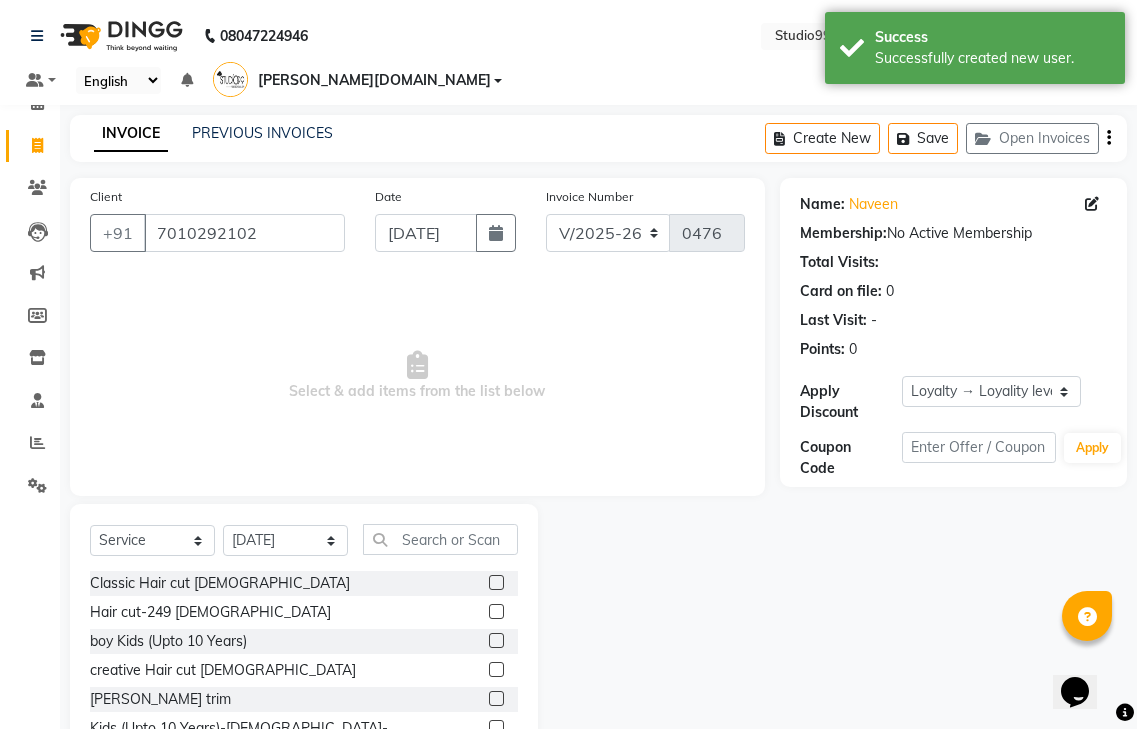 click 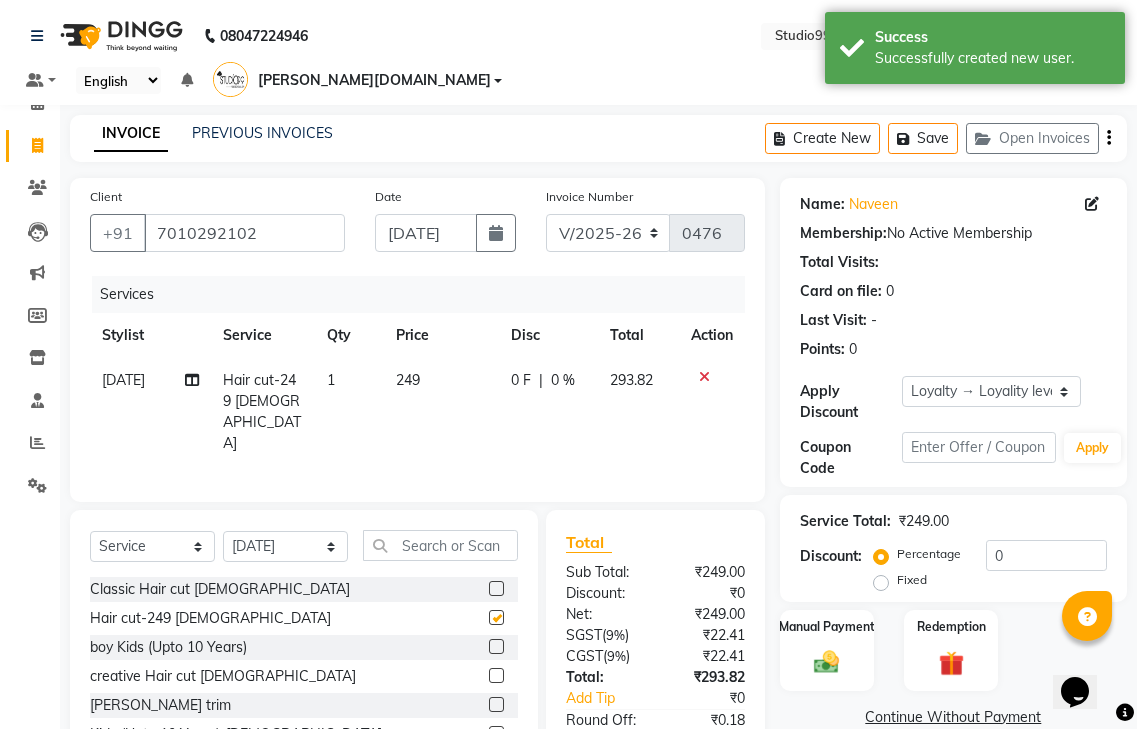 checkbox on "false" 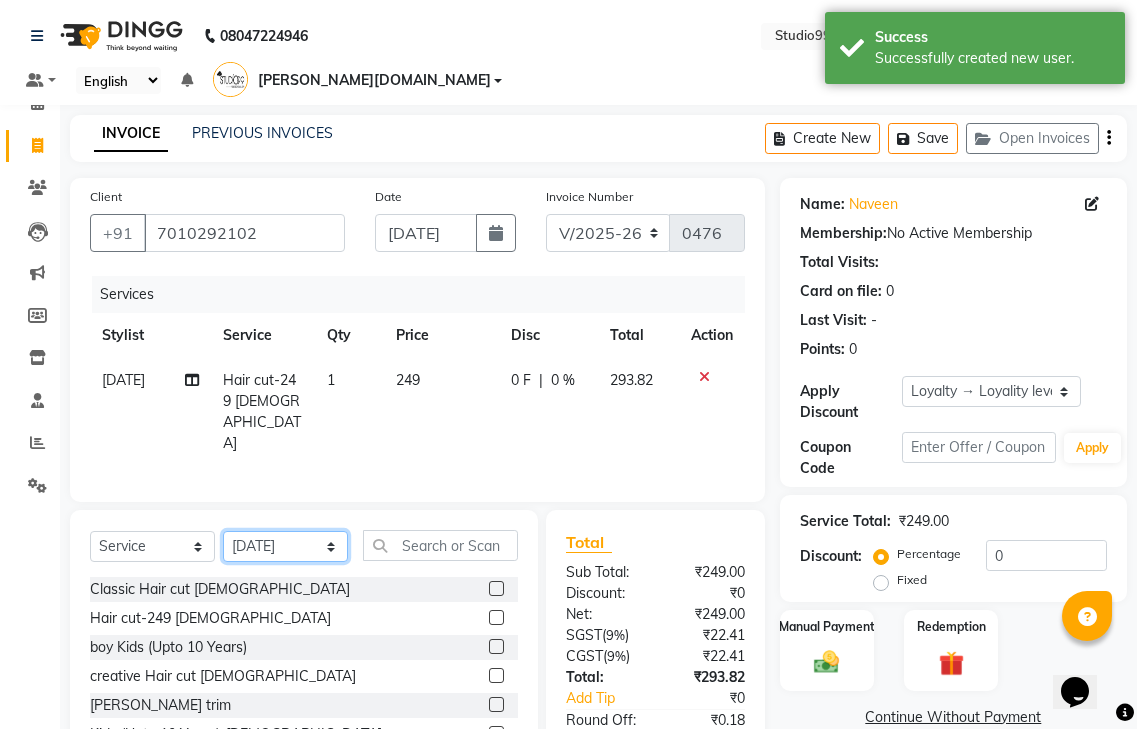 click on "Select Stylist gendral [PERSON_NAME]  jaya priya kothai TK [DATE] sanjay santhosh [DOMAIN_NAME]" 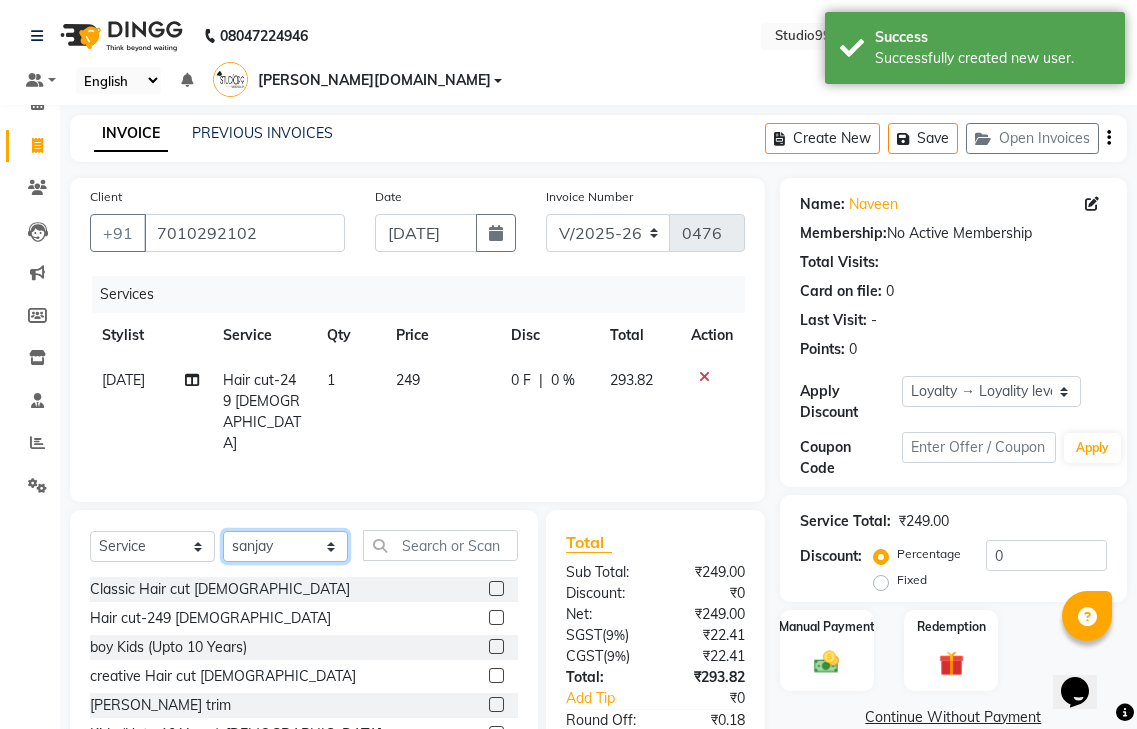 click on "Select Stylist gendral [PERSON_NAME]  jaya priya kothai TK [DATE] sanjay santhosh [DOMAIN_NAME]" 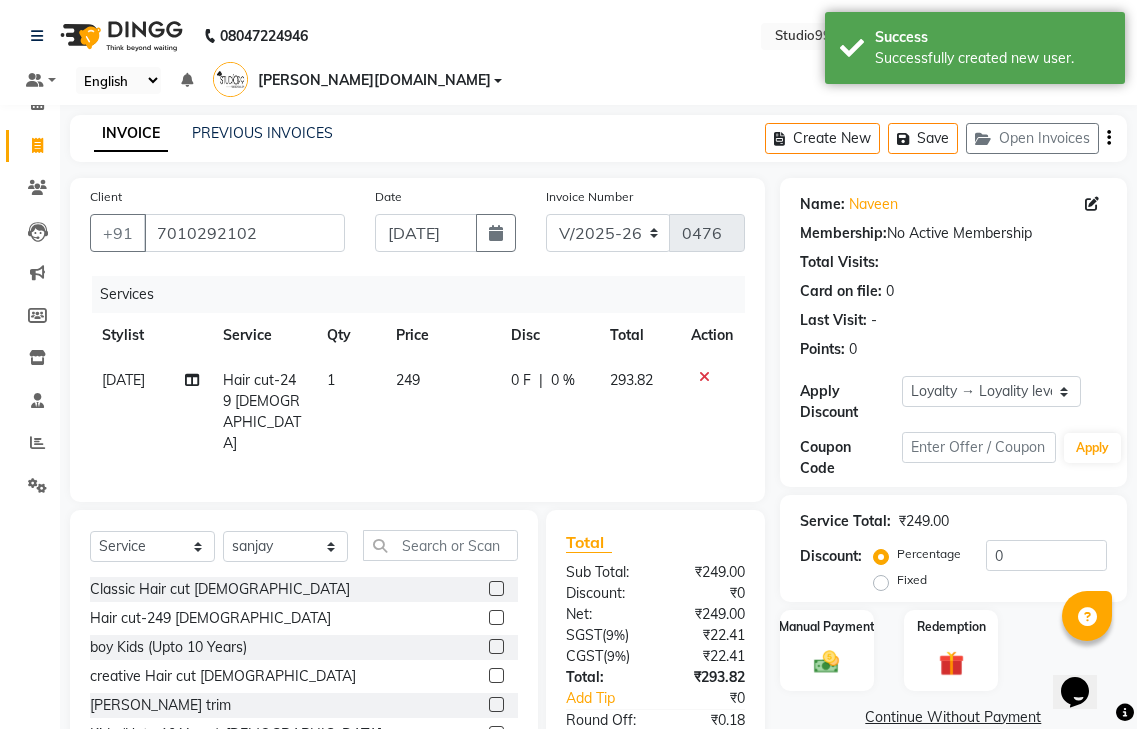 click 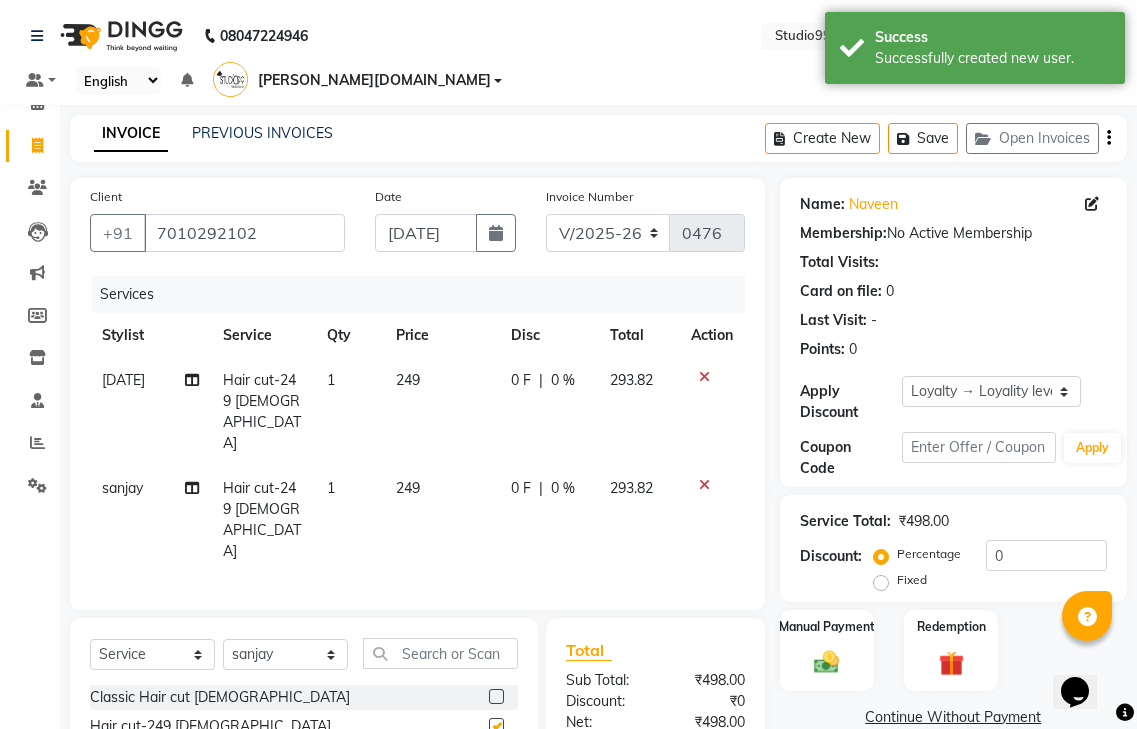 checkbox on "false" 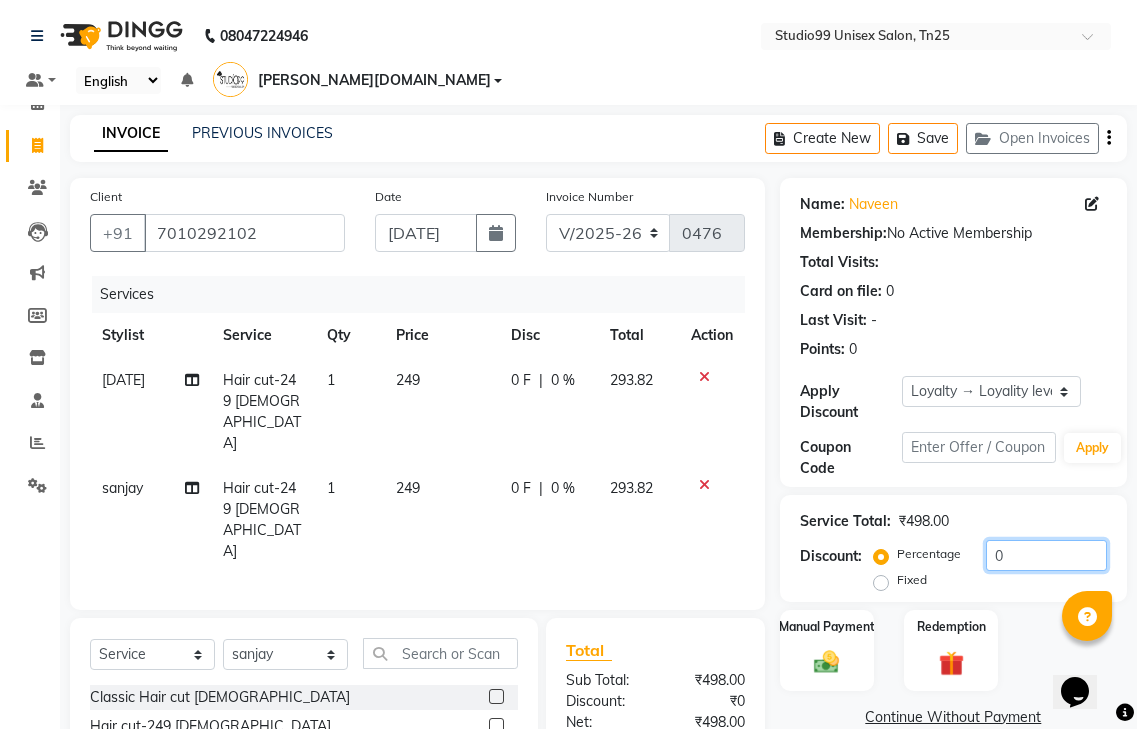 click on "0" 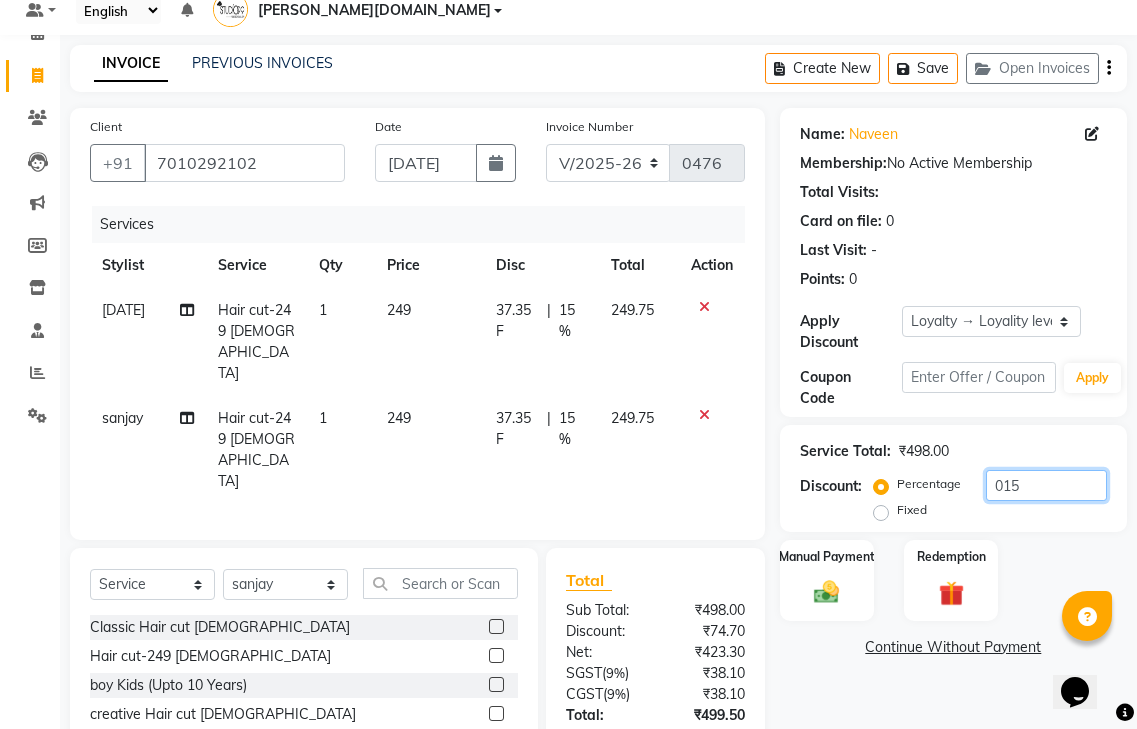 scroll, scrollTop: 137, scrollLeft: 0, axis: vertical 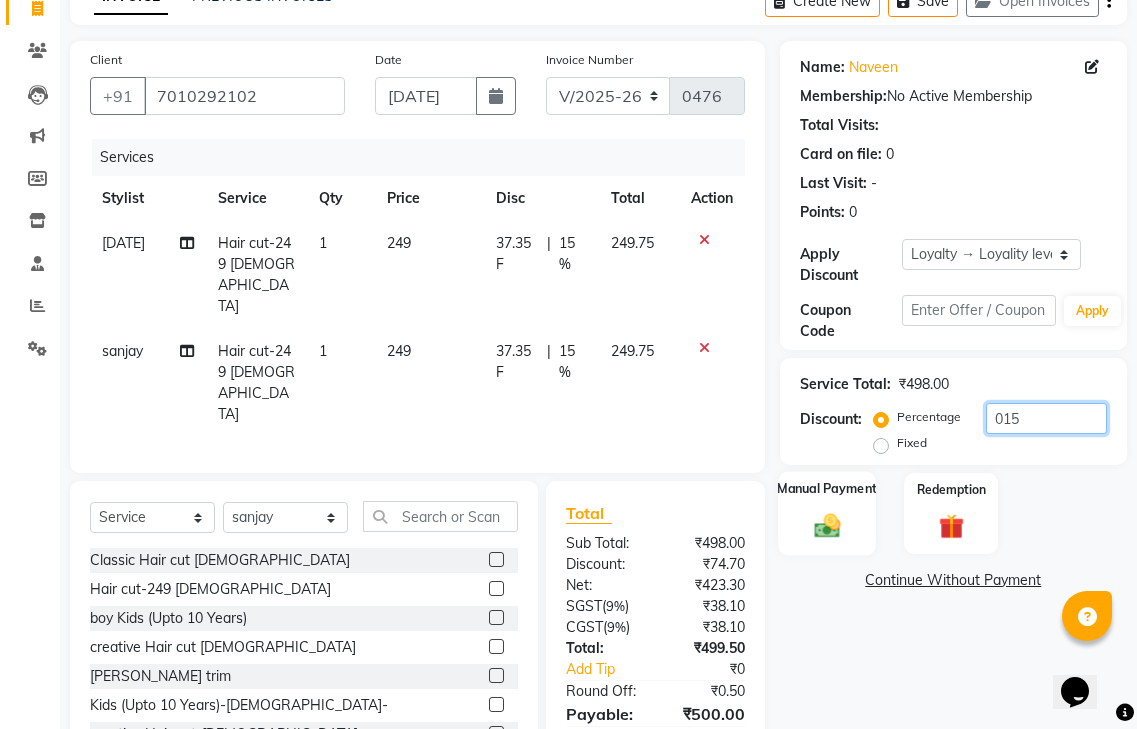 type on "015" 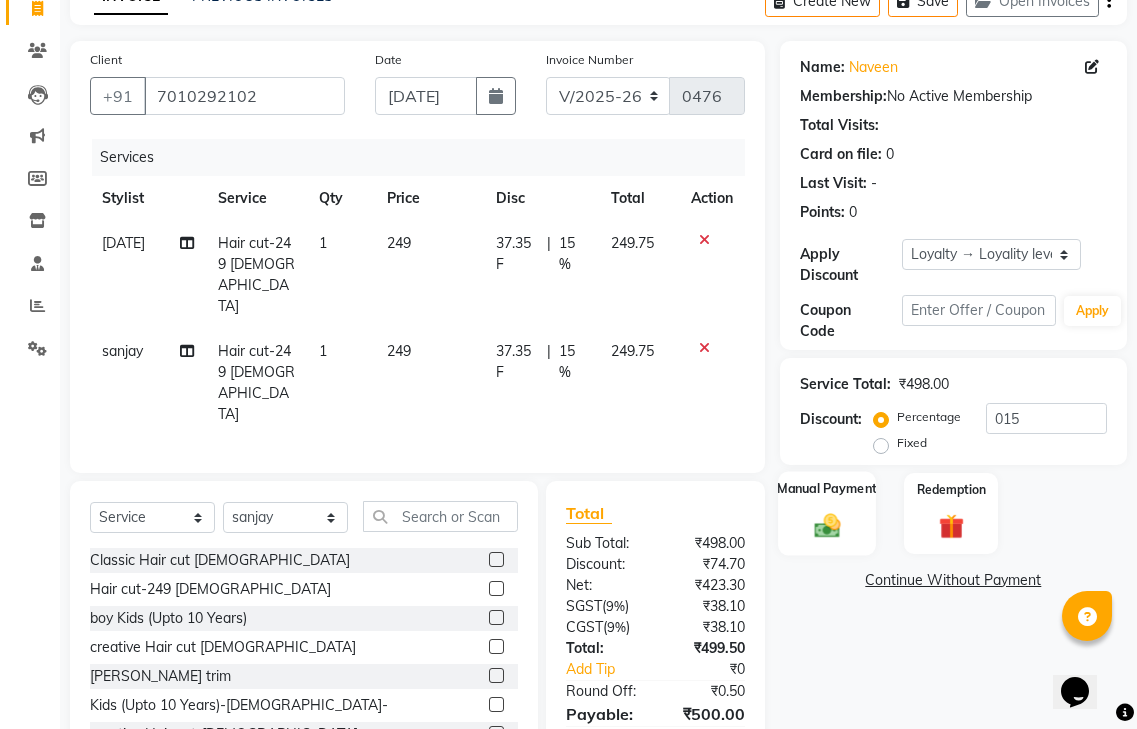 click 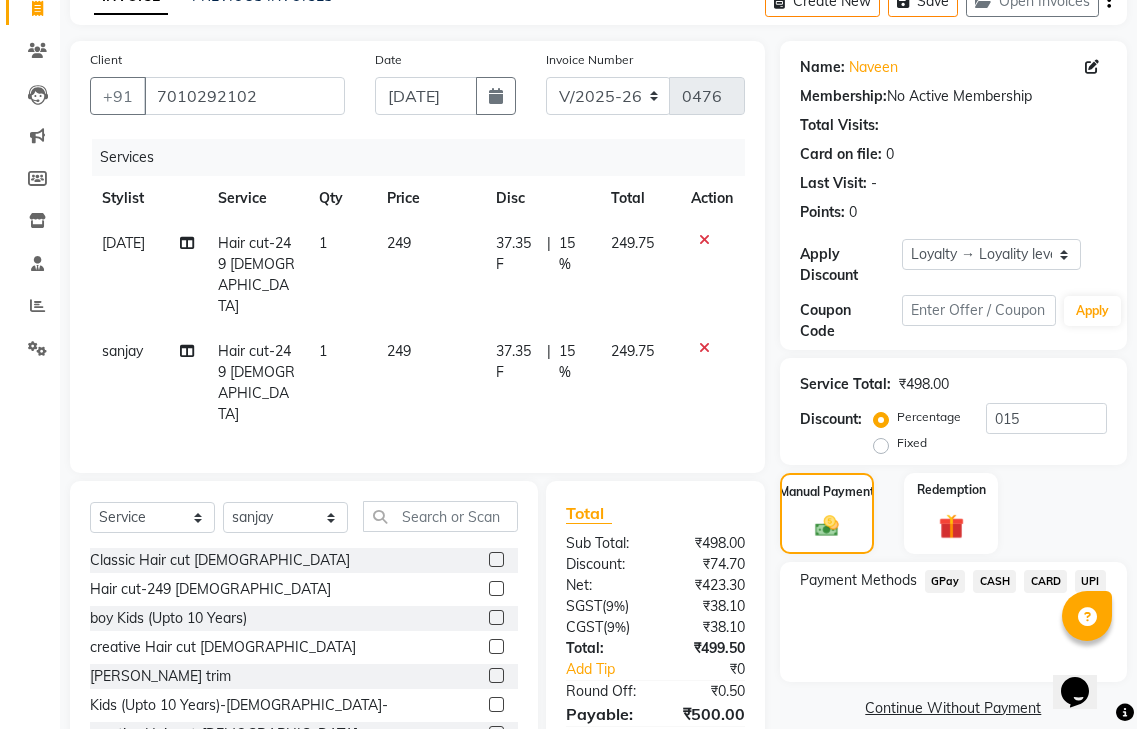 click on "GPay" 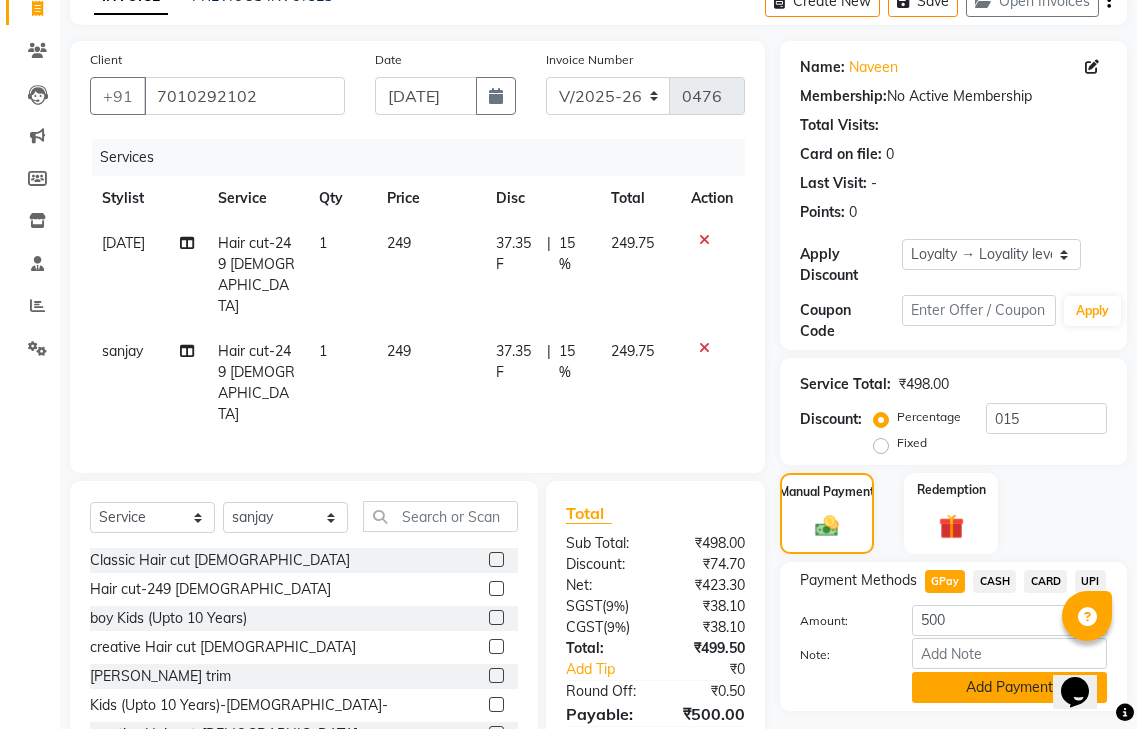 click on "Add Payment" 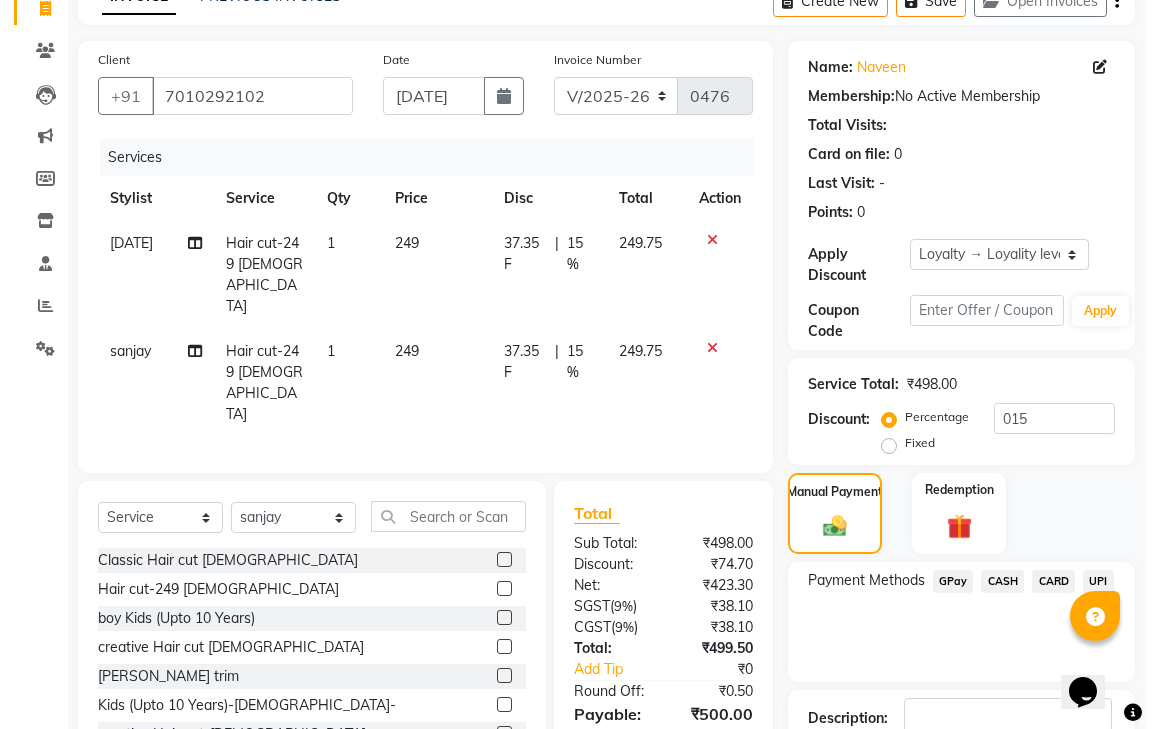 scroll, scrollTop: 340, scrollLeft: 0, axis: vertical 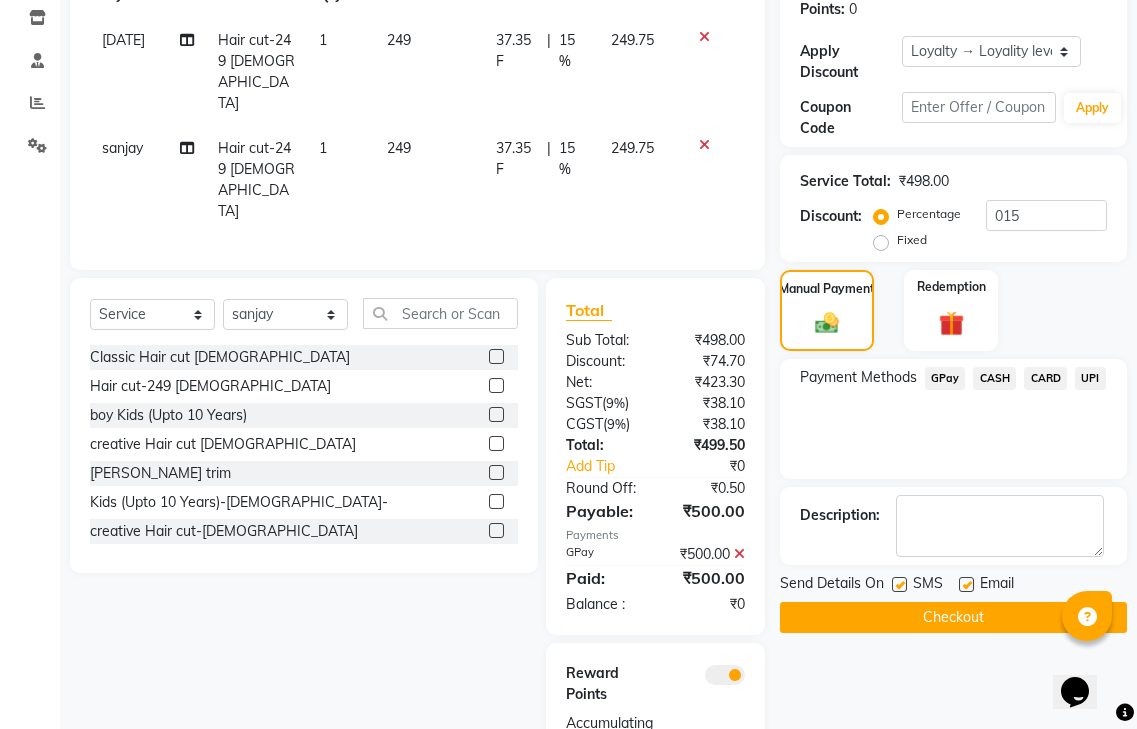 click 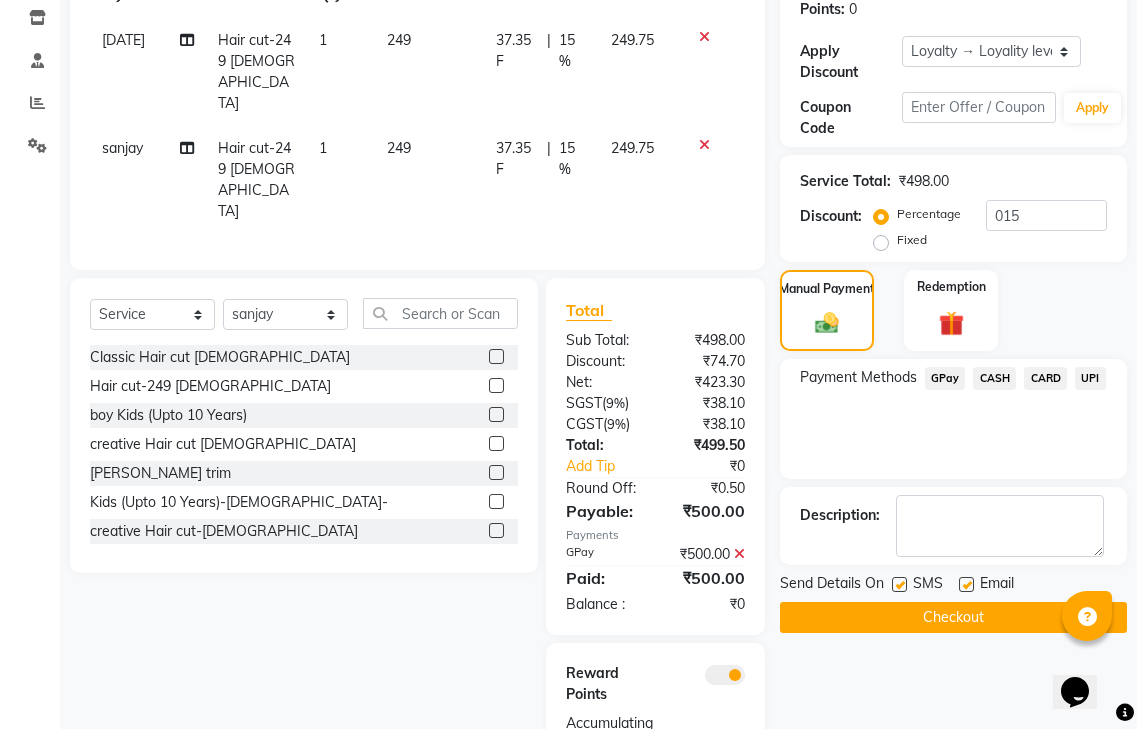 click 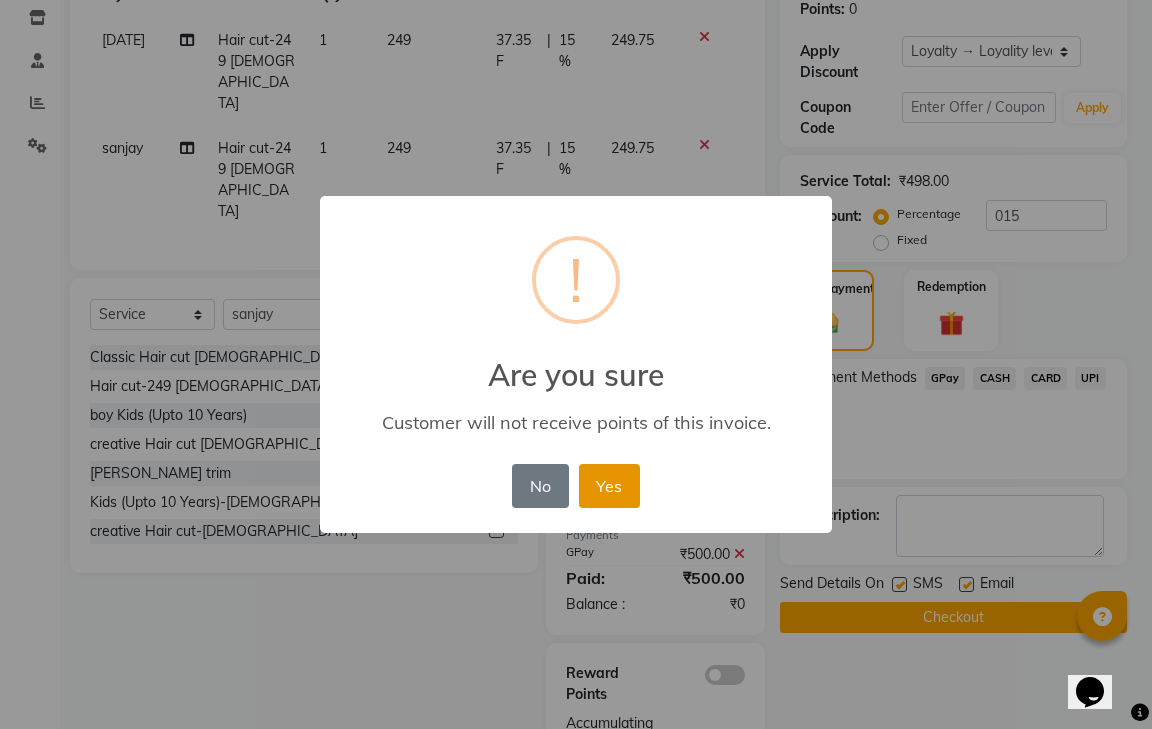 click on "Yes" at bounding box center (609, 486) 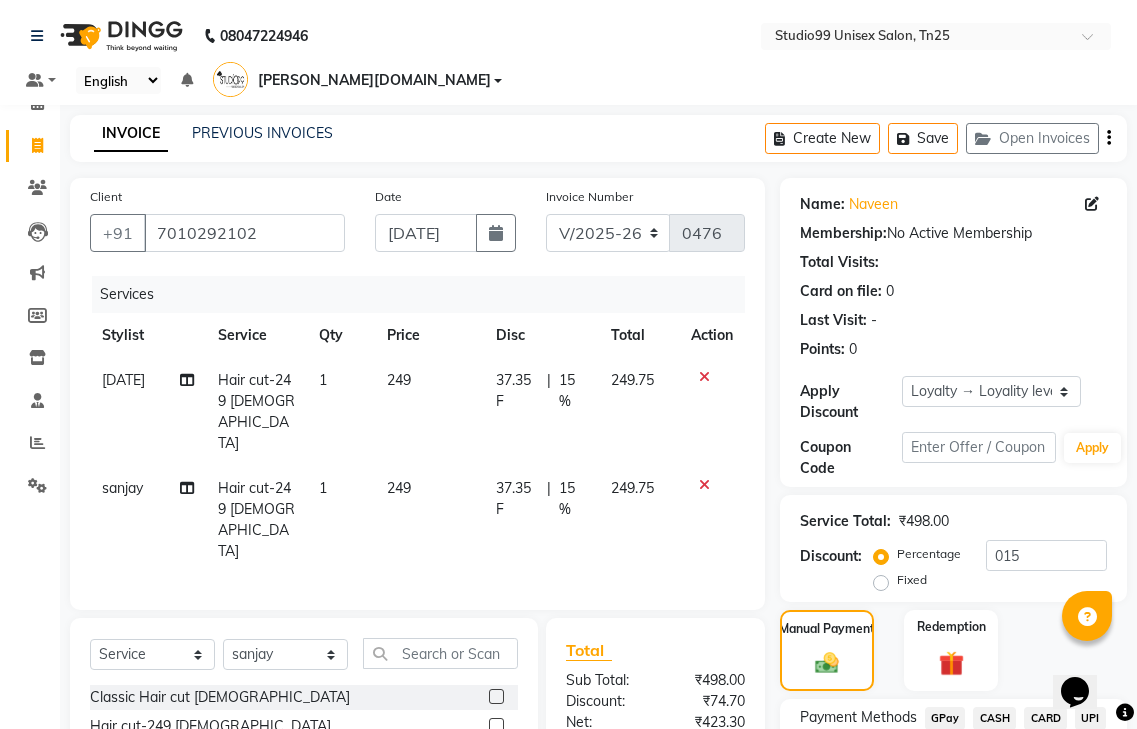 scroll, scrollTop: 269, scrollLeft: 0, axis: vertical 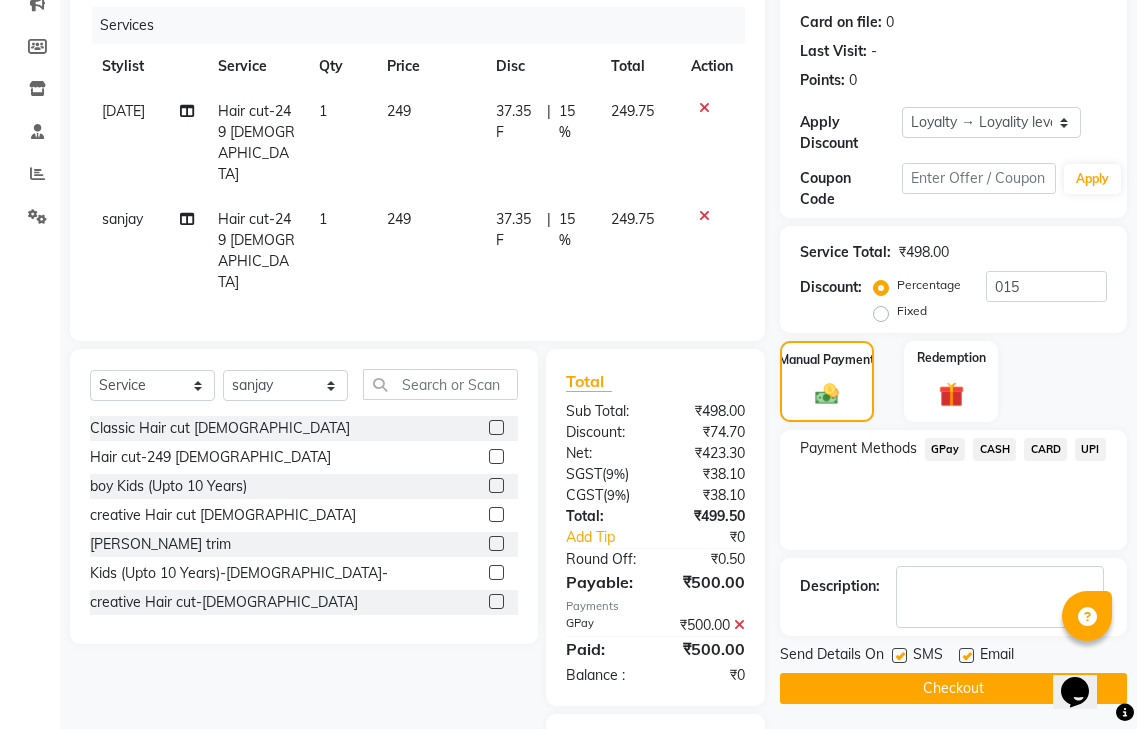 click on "Checkout" 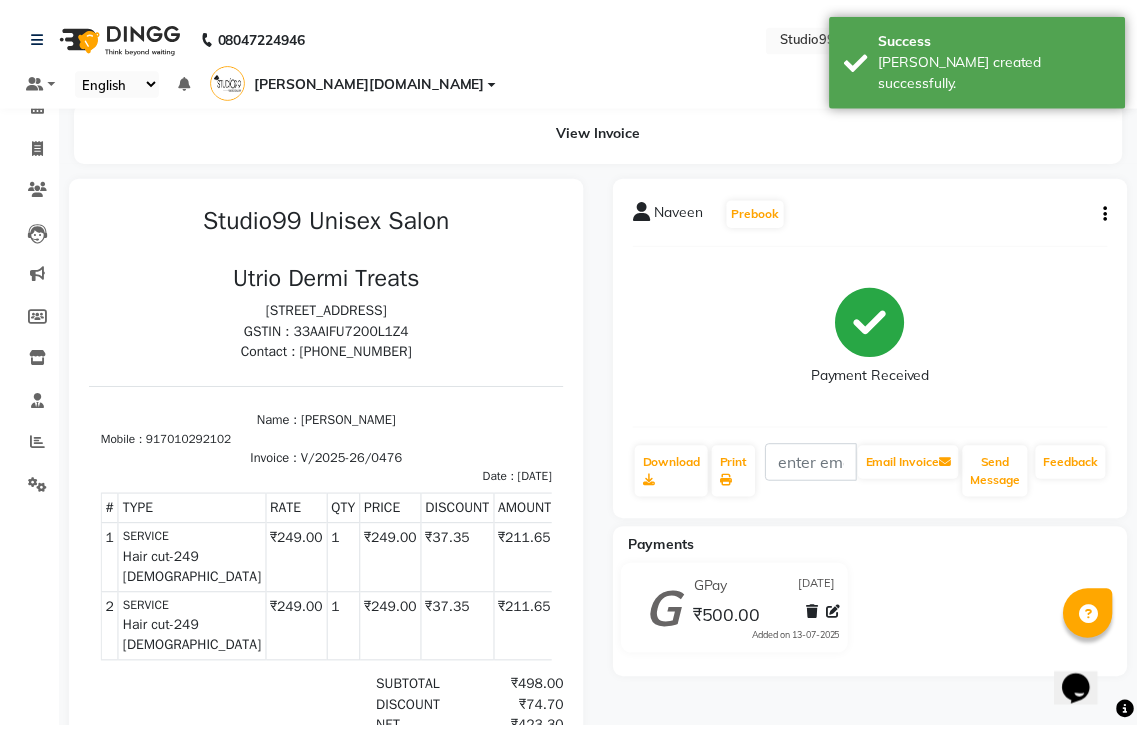 scroll, scrollTop: 0, scrollLeft: 0, axis: both 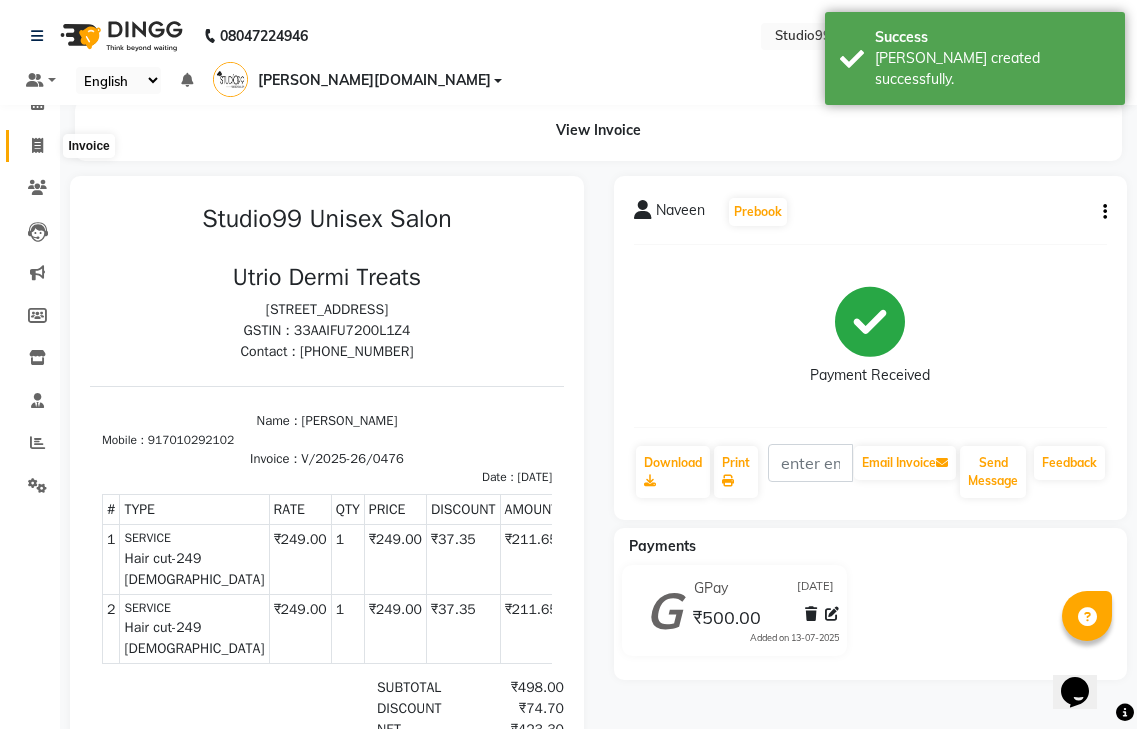 click 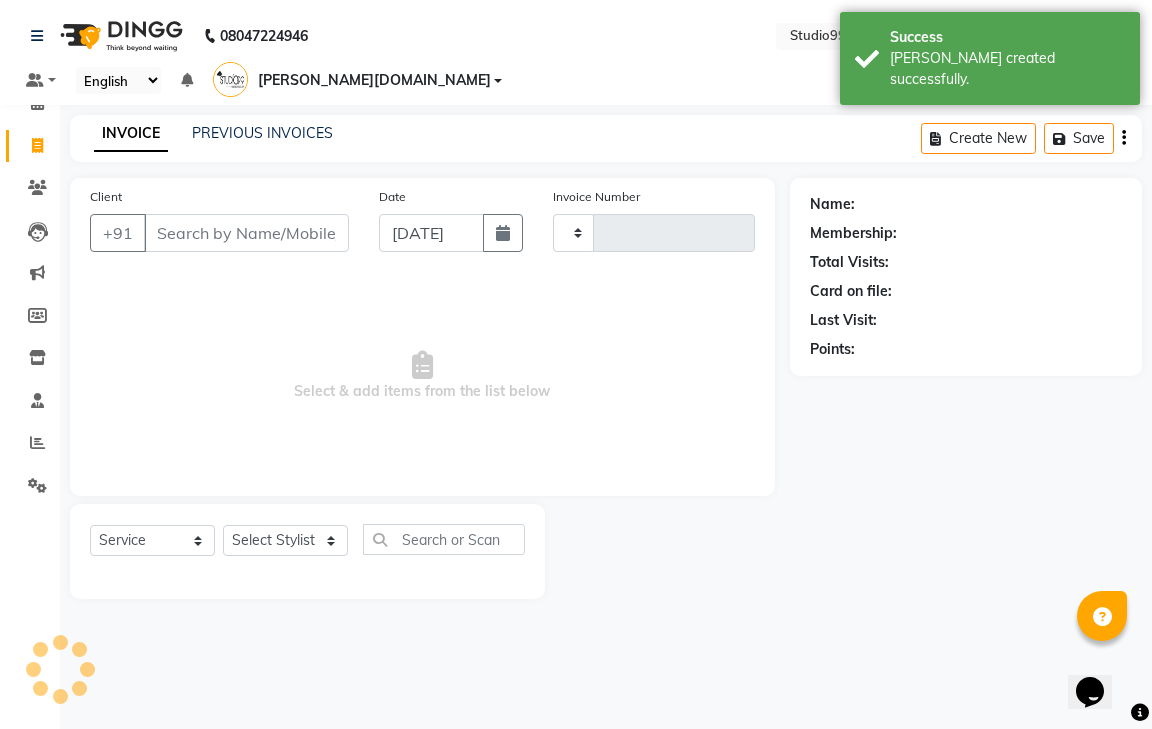 type on "0477" 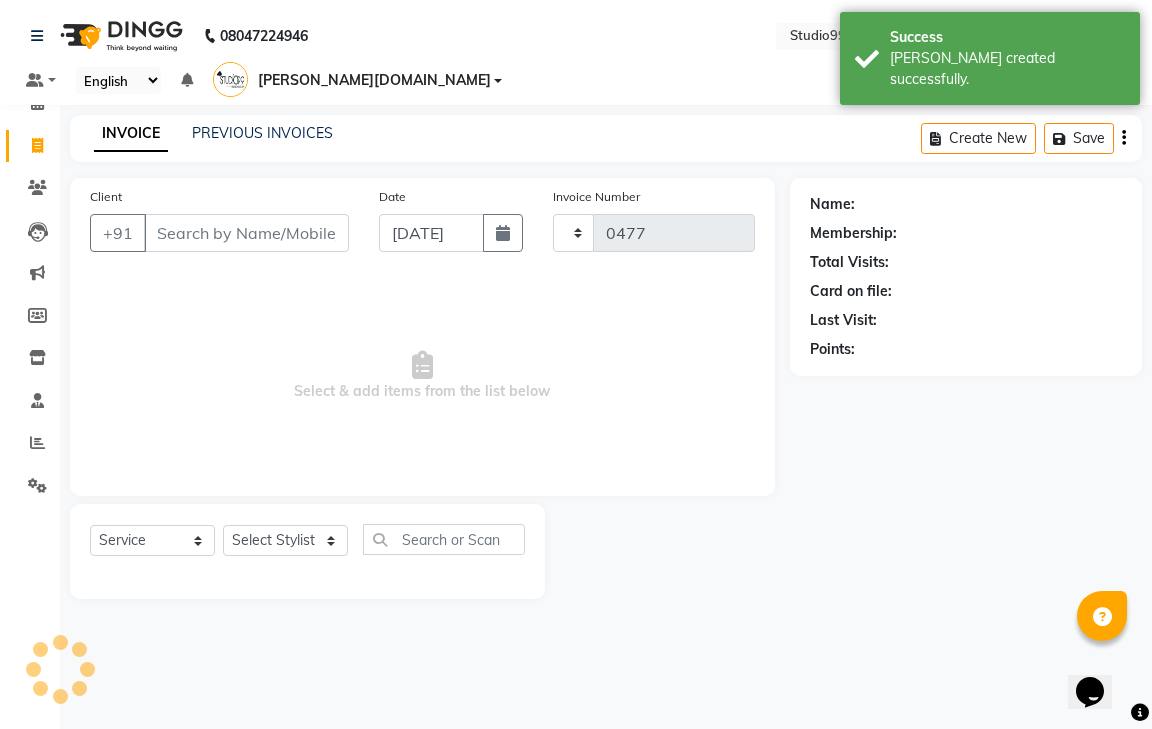 select on "8331" 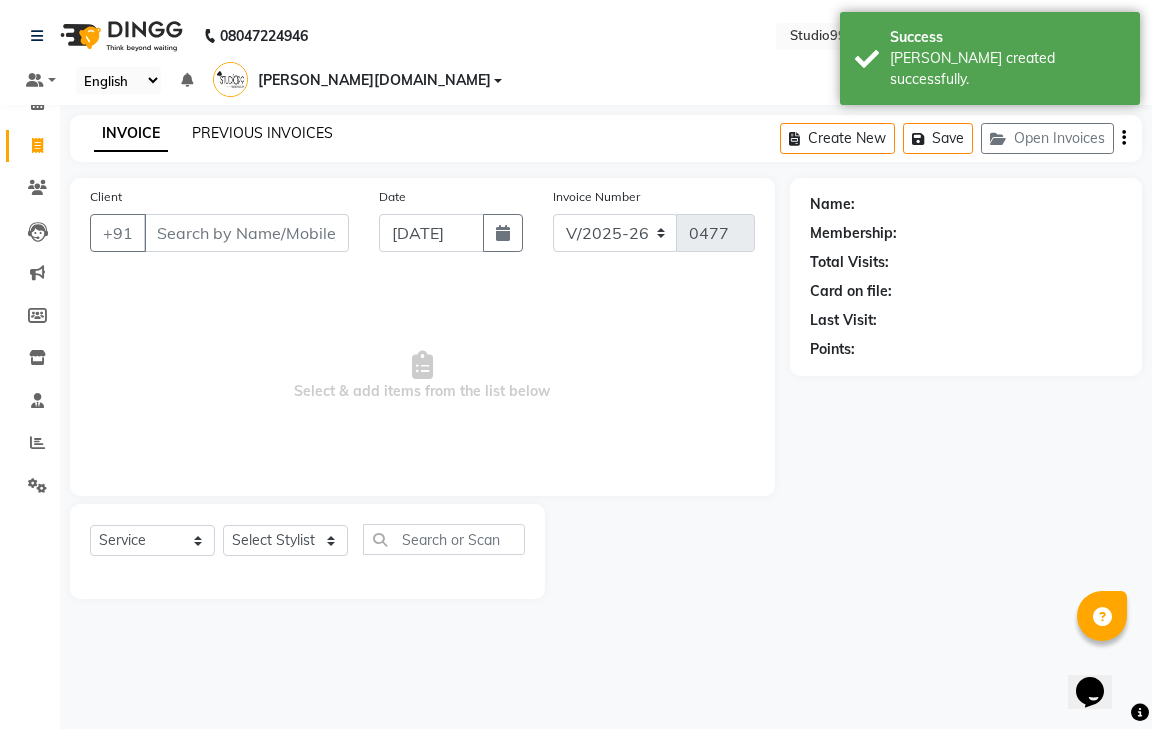click on "PREVIOUS INVOICES" 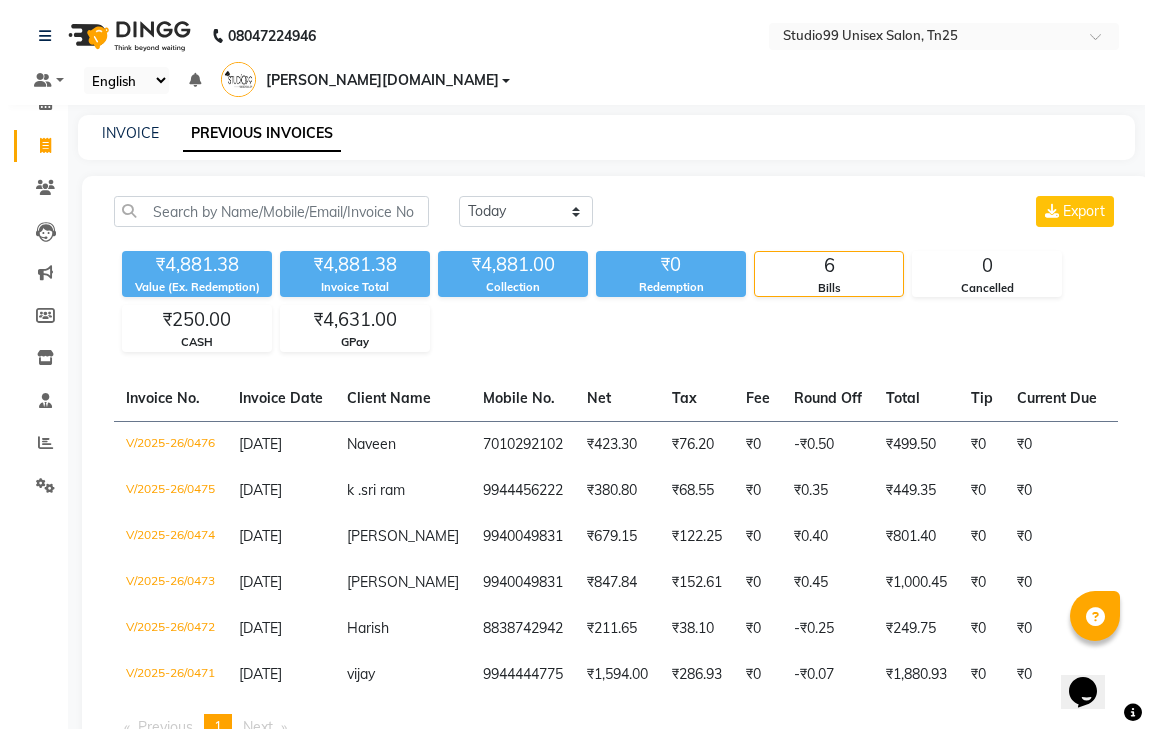 scroll, scrollTop: 0, scrollLeft: 641, axis: horizontal 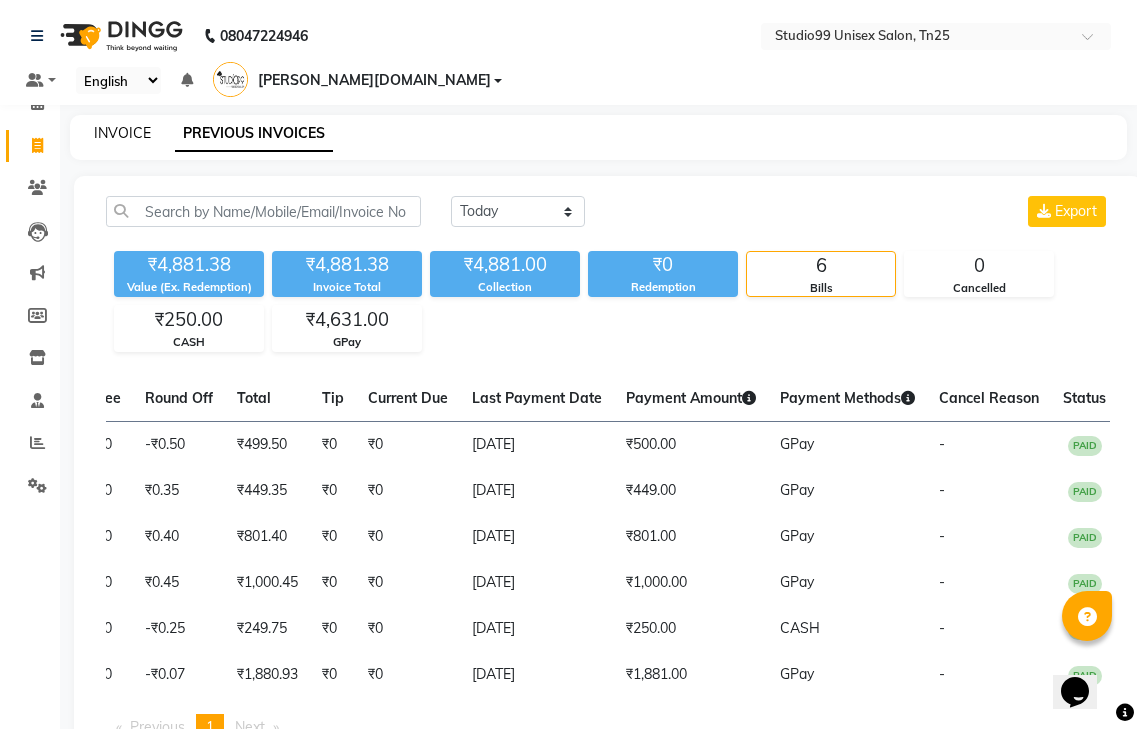 click on "INVOICE" 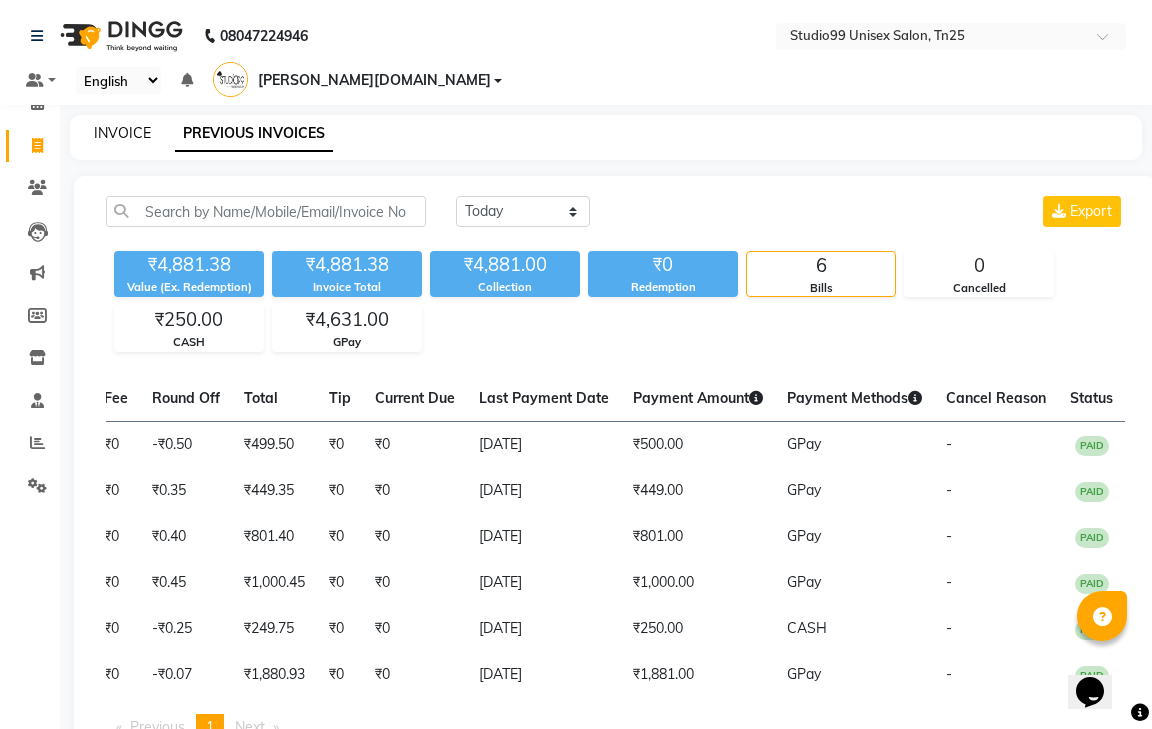 select on "service" 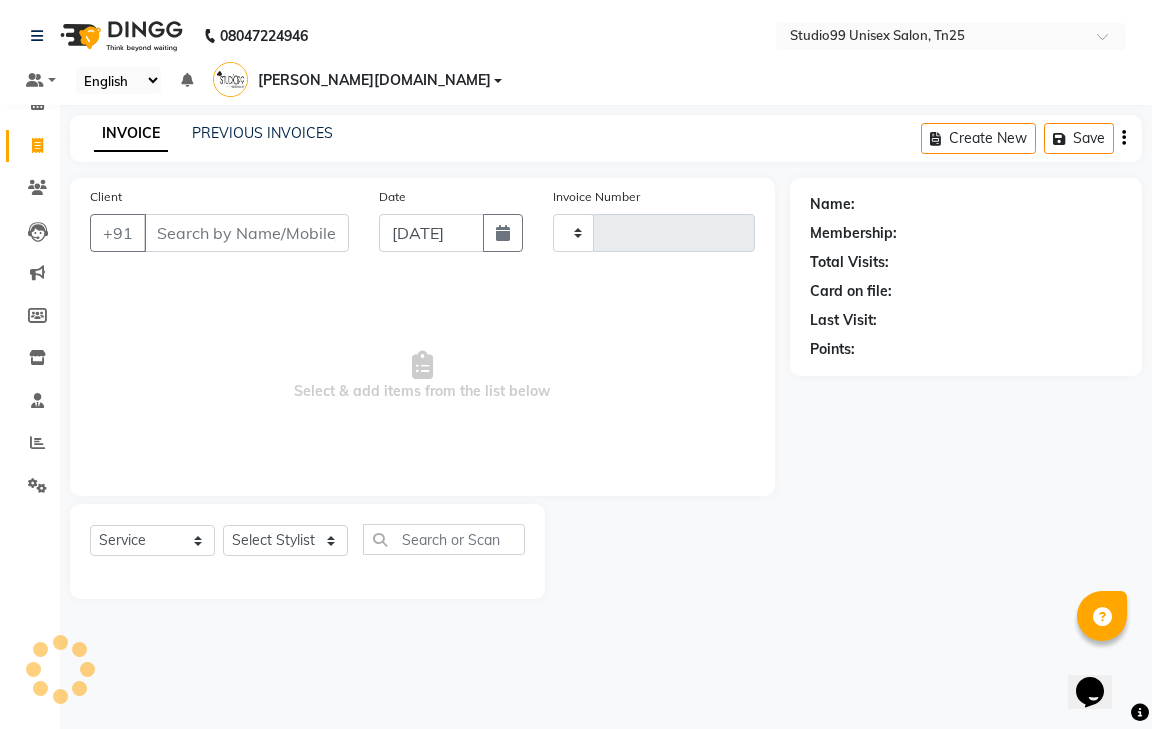 type on "0477" 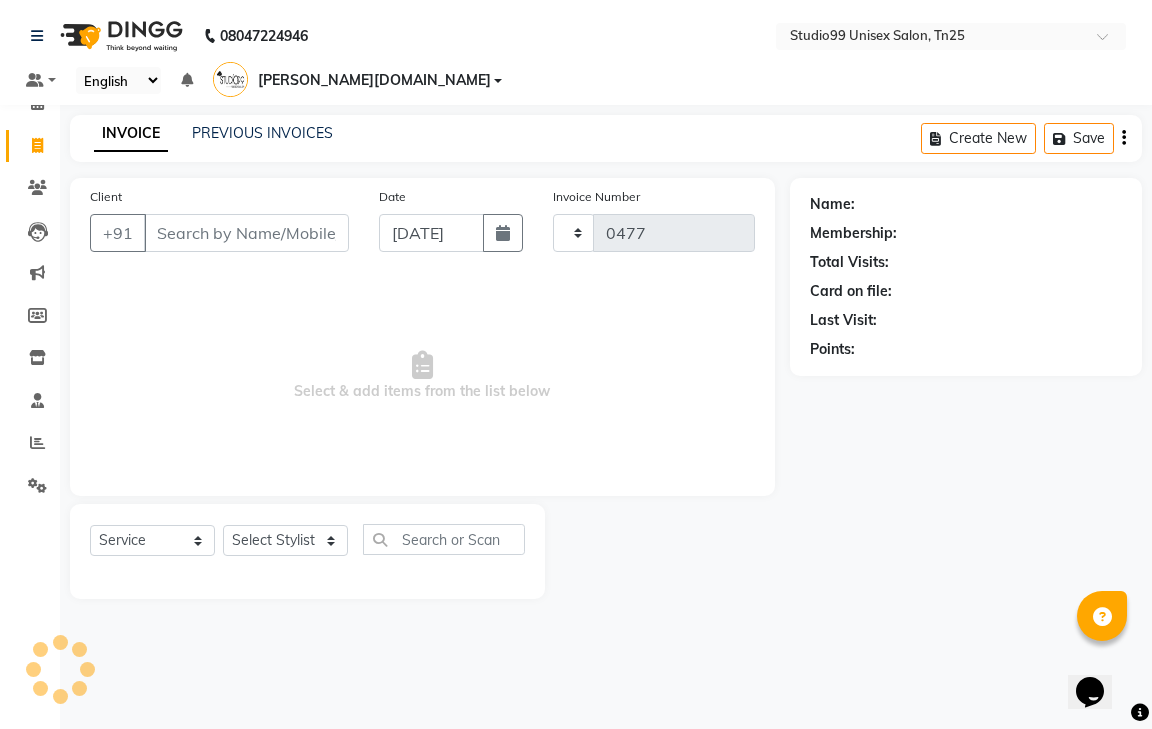 select on "8331" 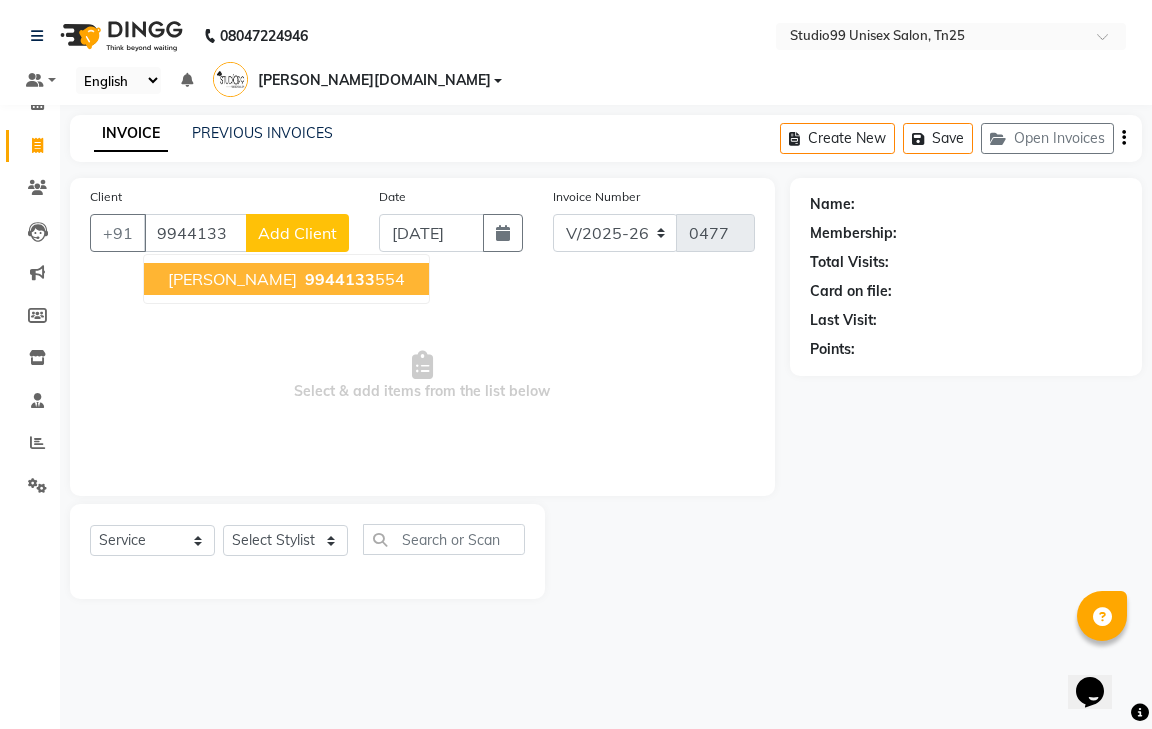 click on "savitha   9944133 554" at bounding box center [286, 279] 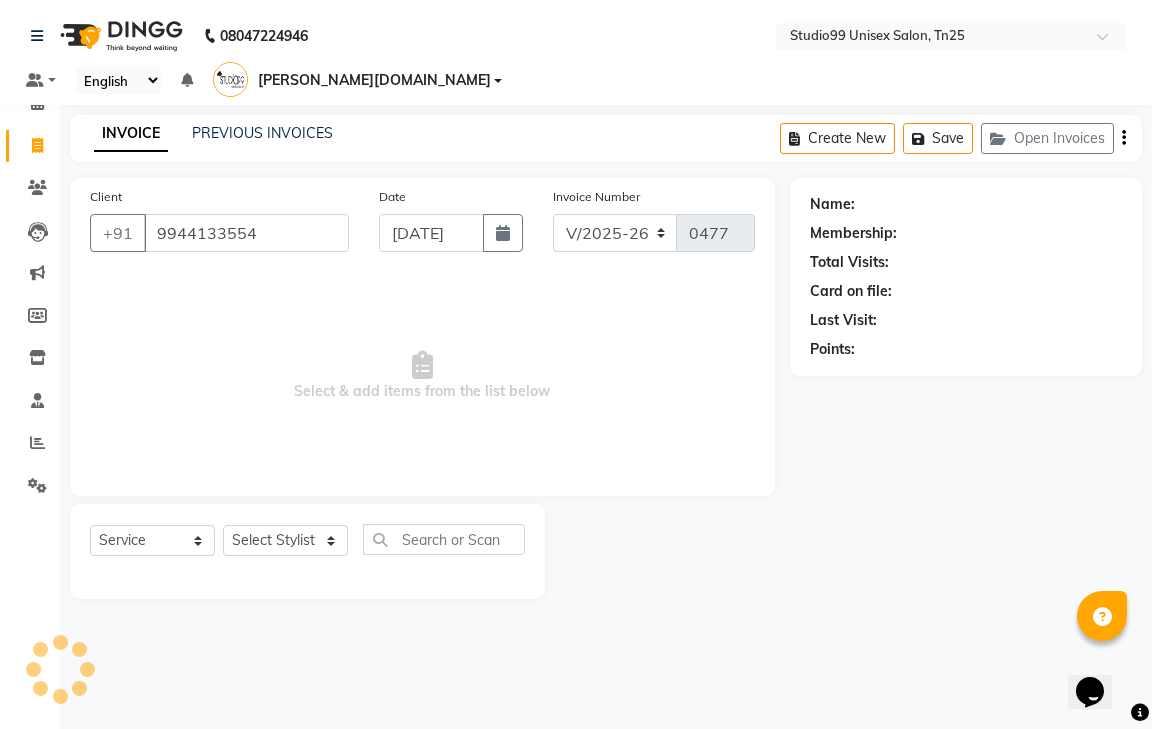 type on "9944133554" 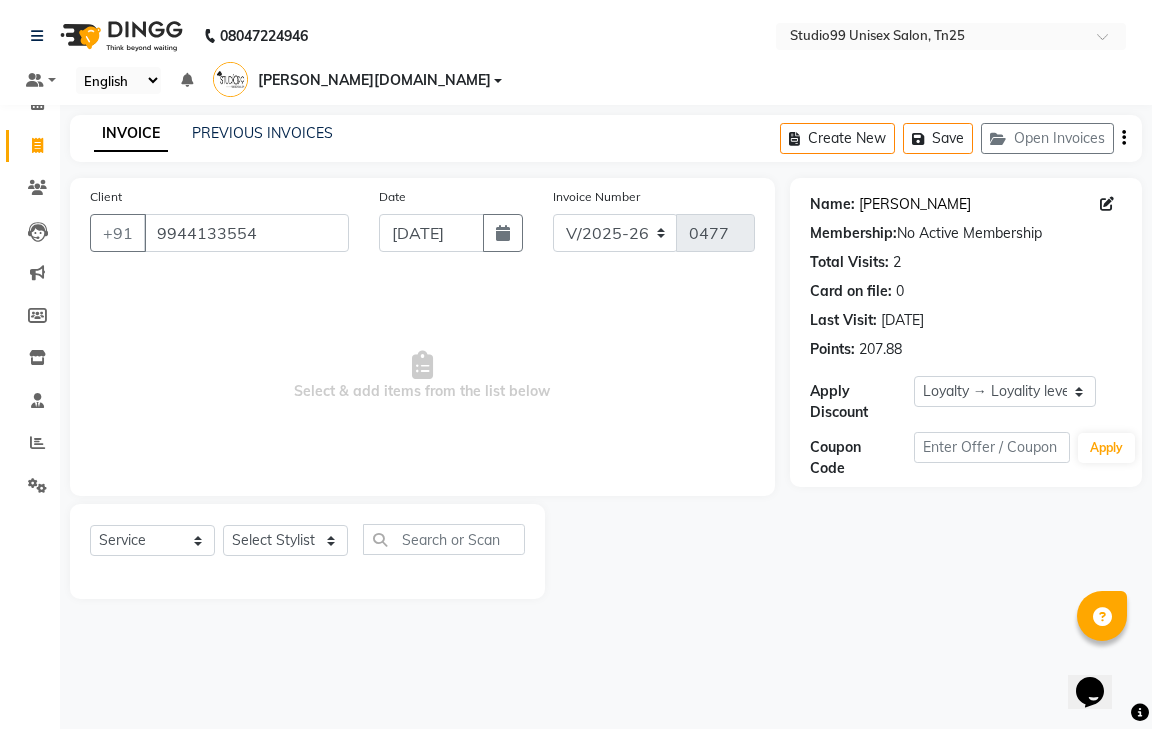 click on "[PERSON_NAME]" 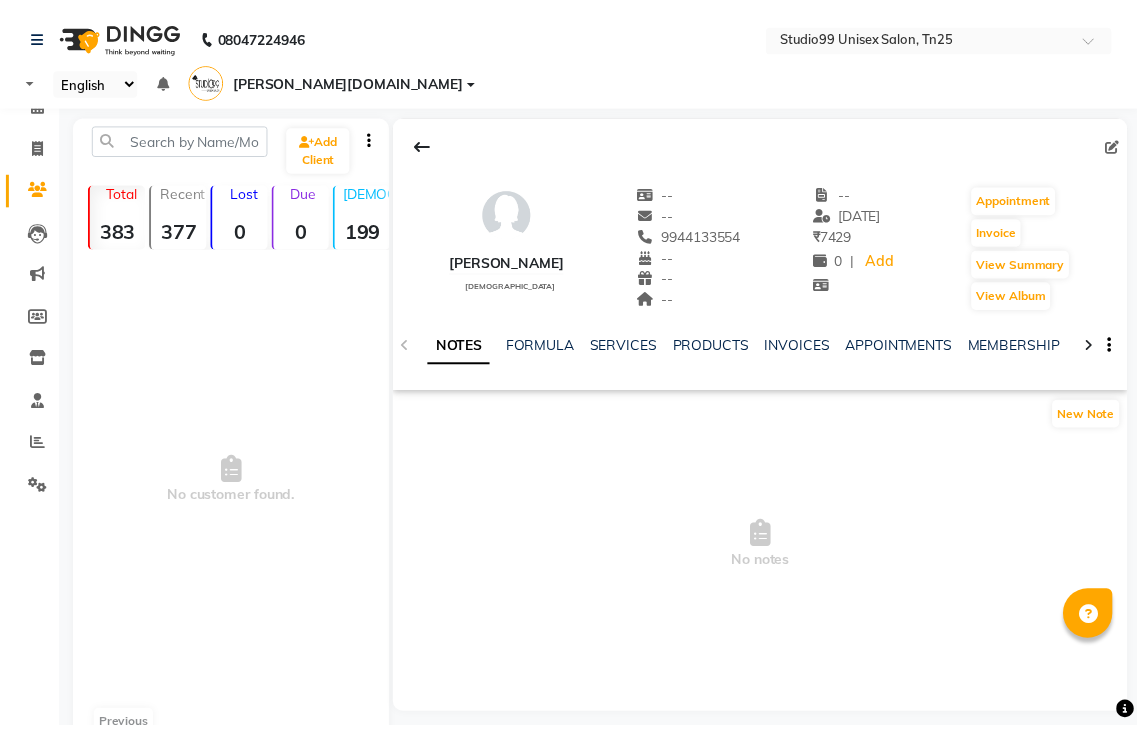 scroll, scrollTop: 0, scrollLeft: 0, axis: both 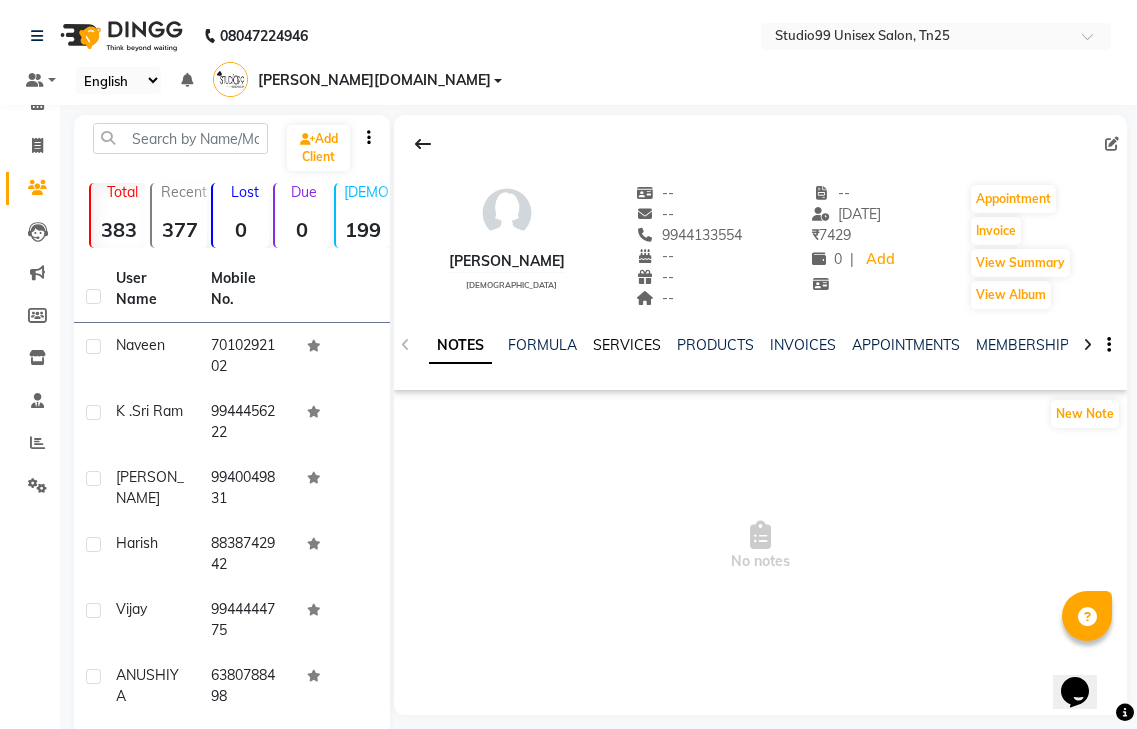 click on "SERVICES" 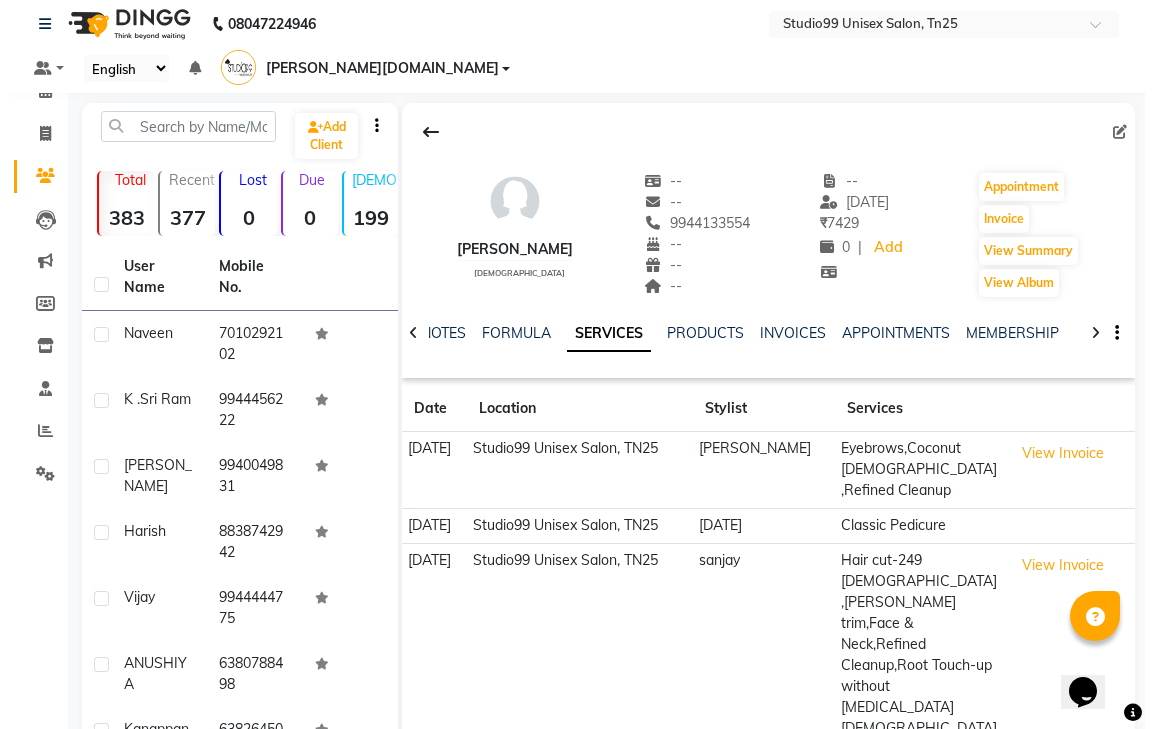 scroll, scrollTop: 0, scrollLeft: 0, axis: both 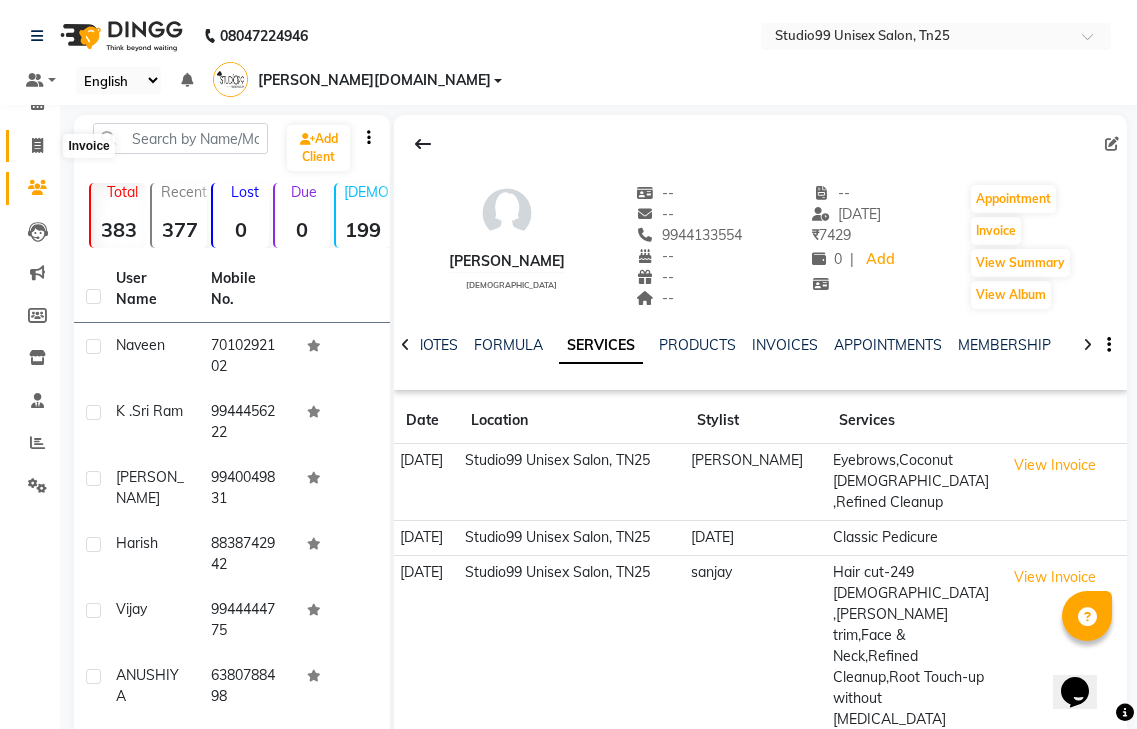 click 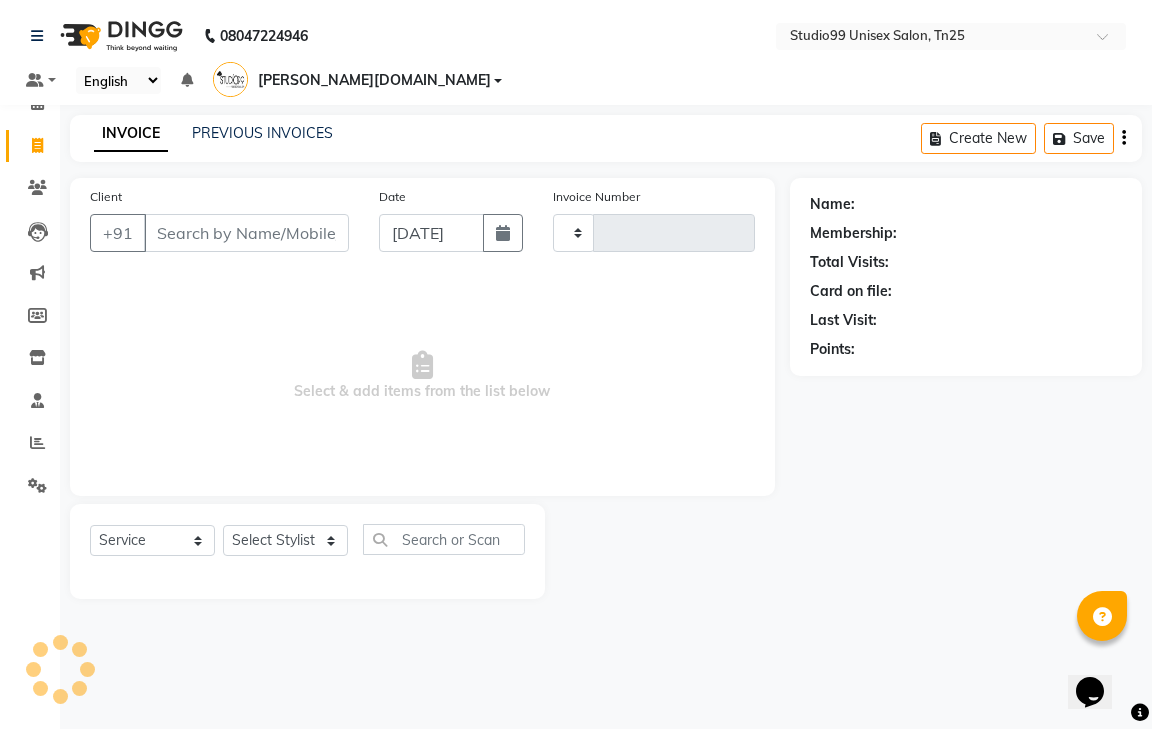 type on "0477" 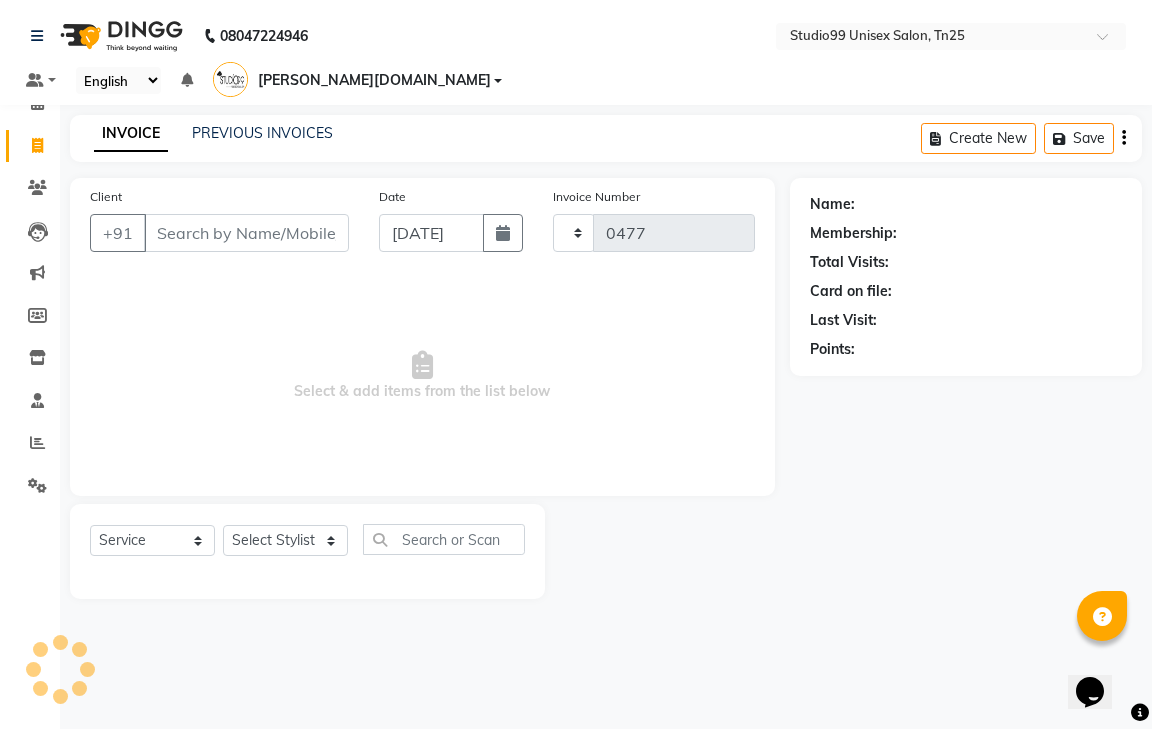 select on "8331" 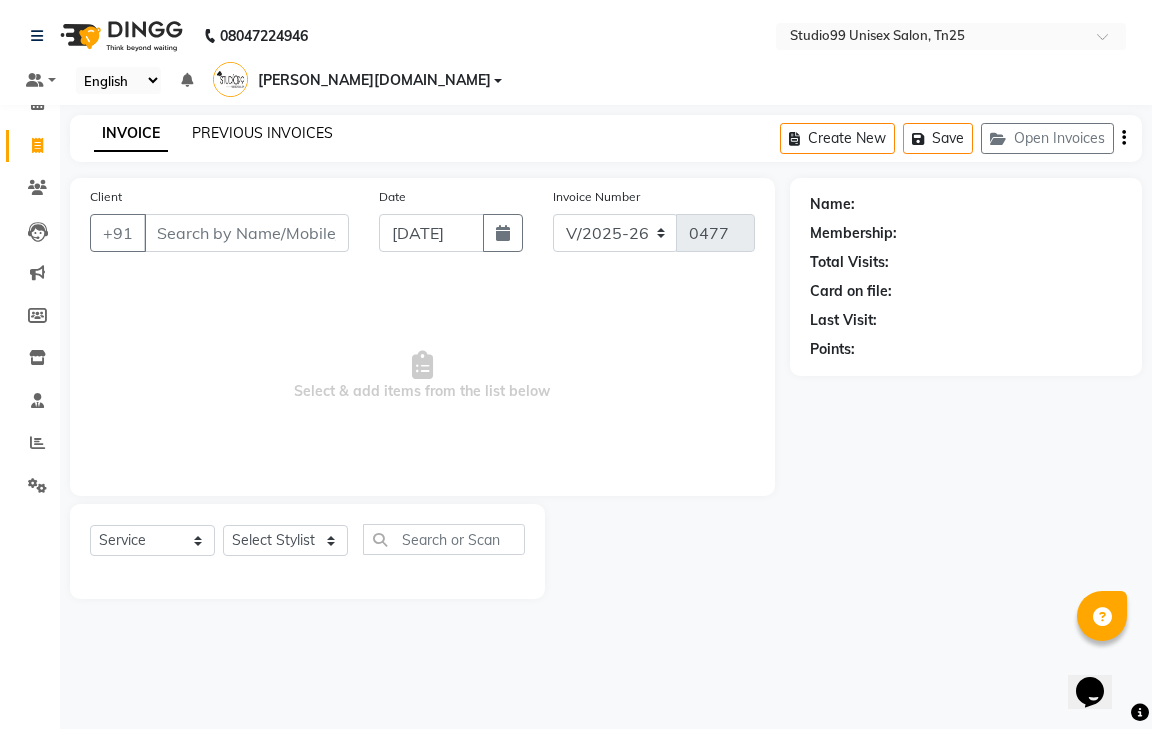 click on "PREVIOUS INVOICES" 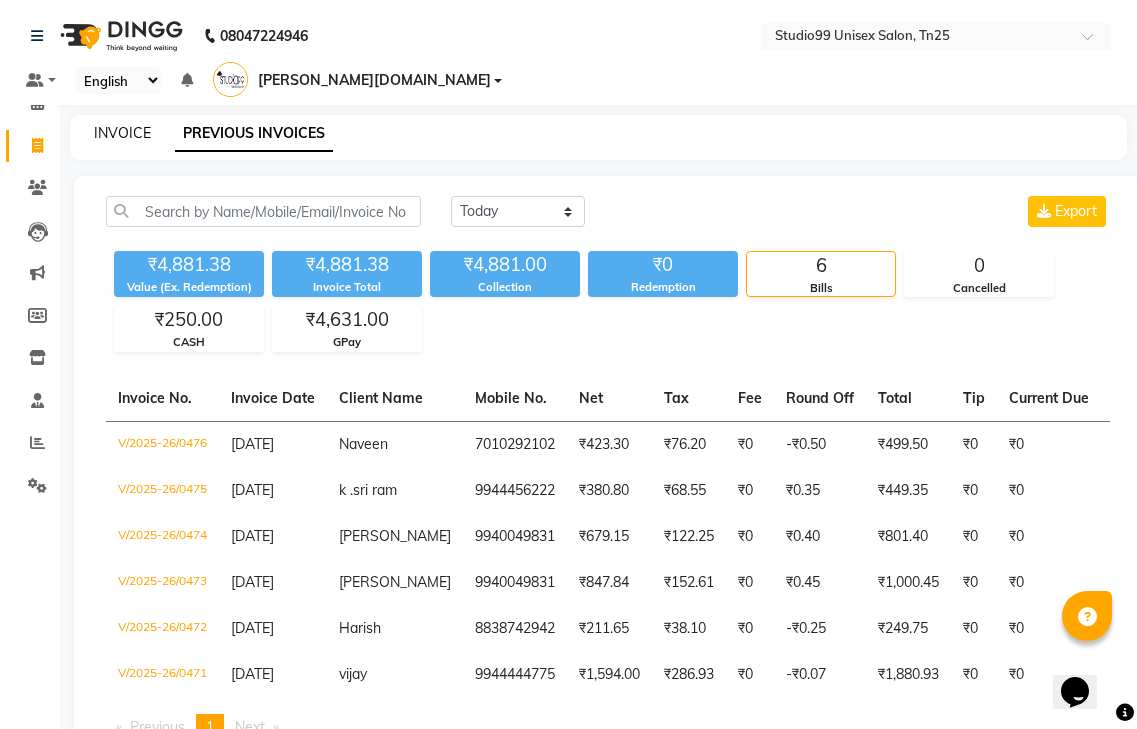 click on "INVOICE" 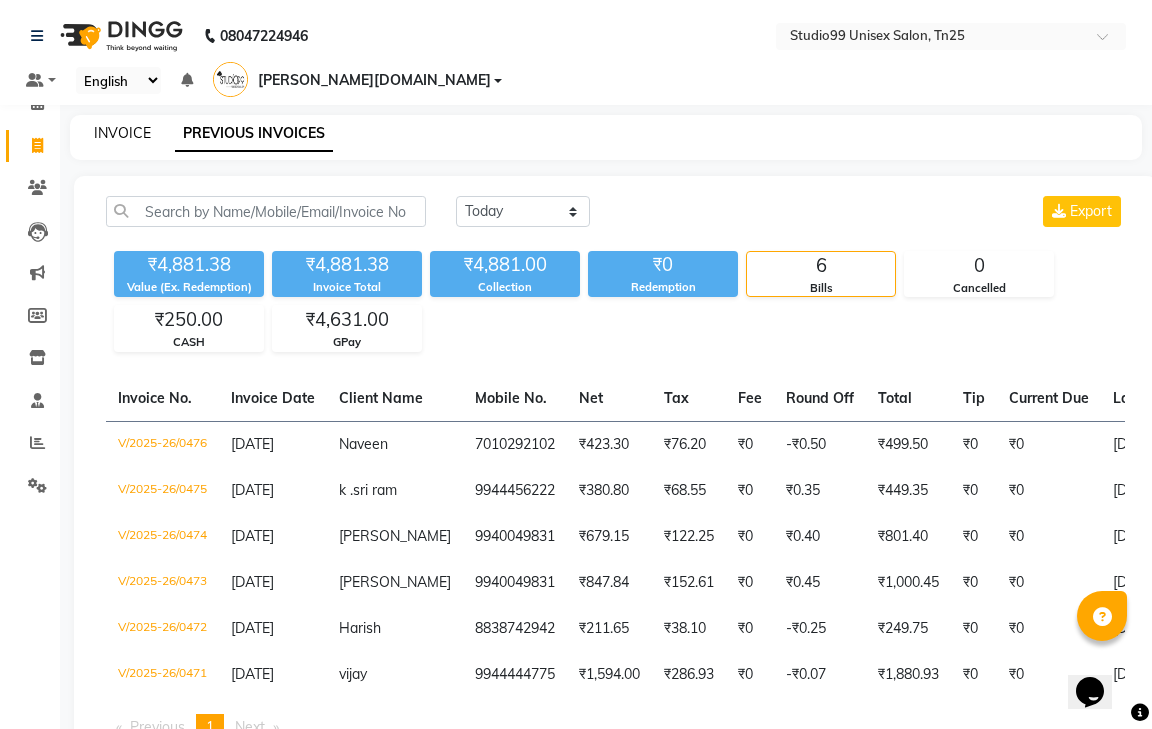 select on "service" 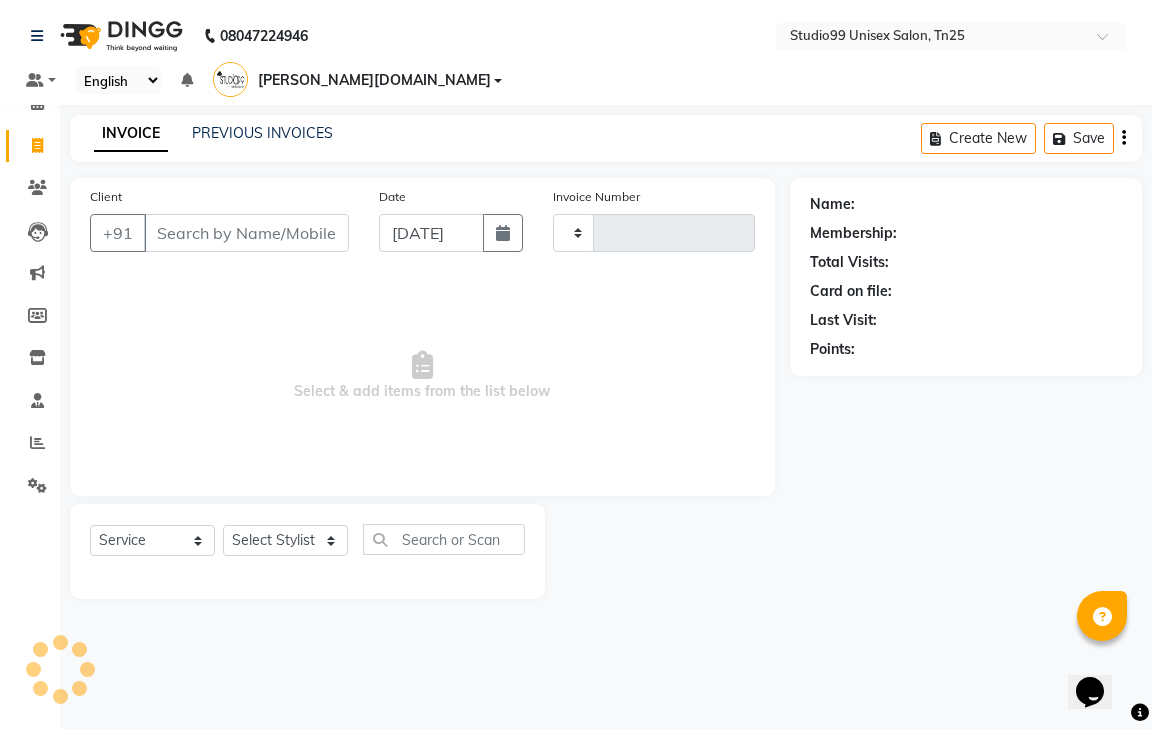 type on "0477" 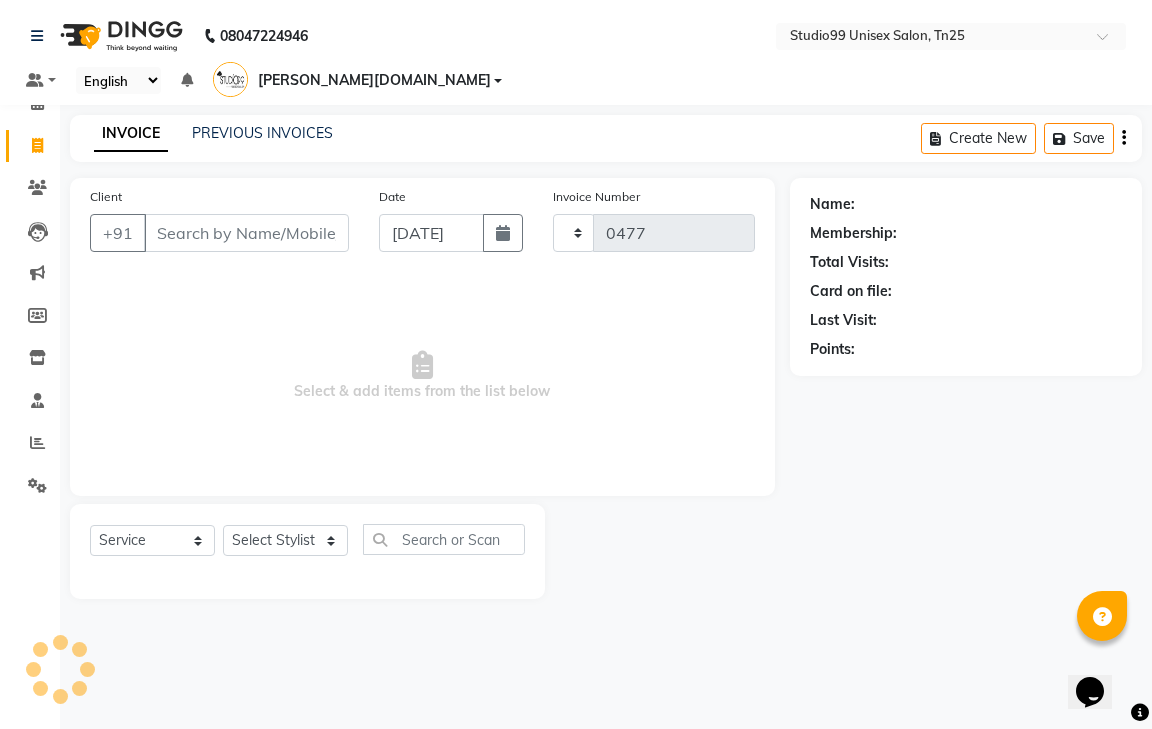 select on "8331" 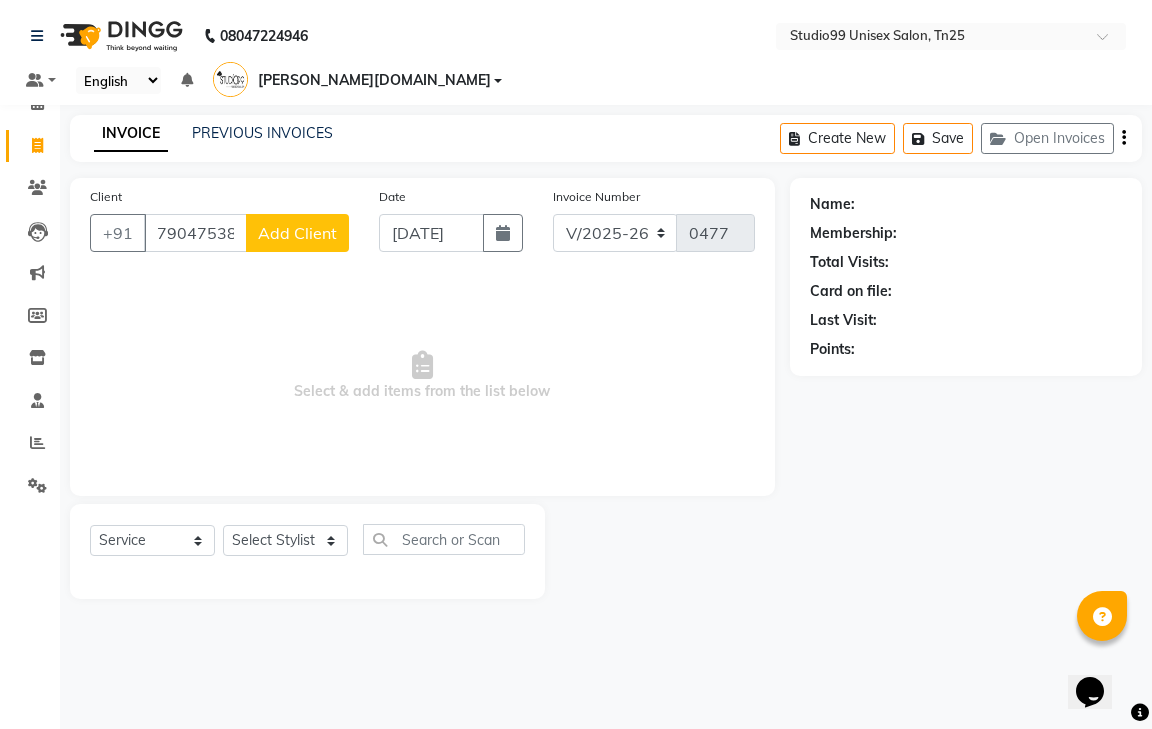 type on "7904753827" 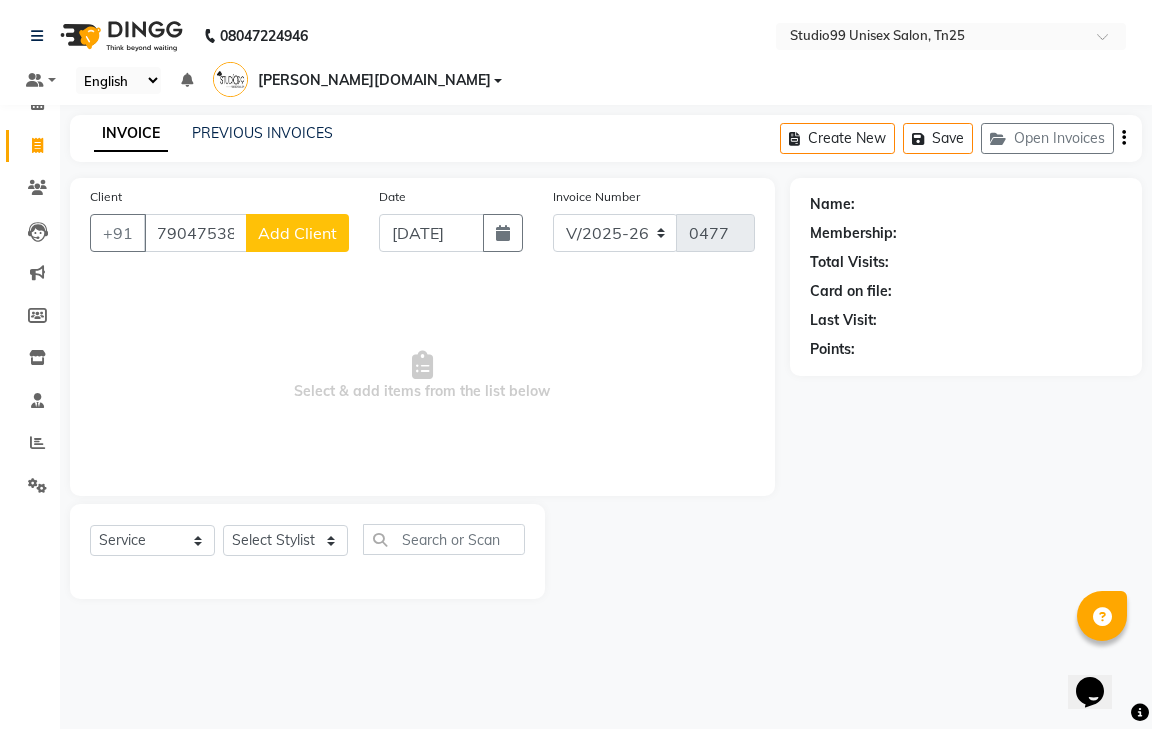 click on "Add Client" 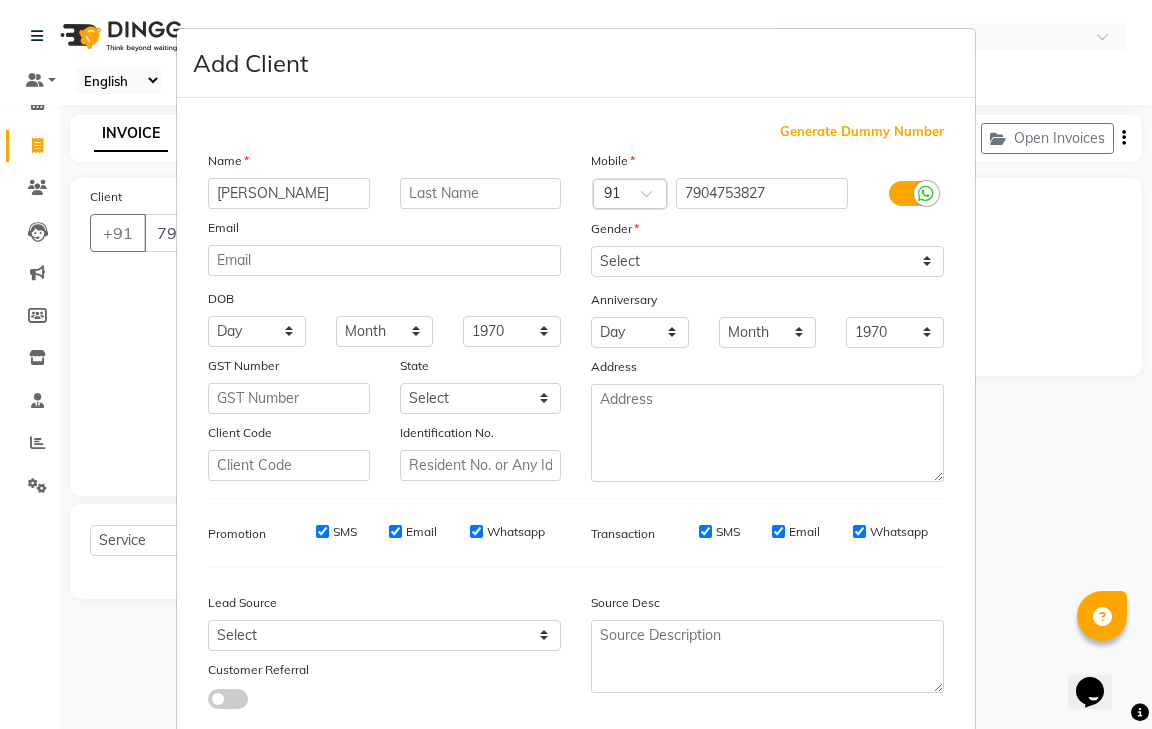 type on "[PERSON_NAME]" 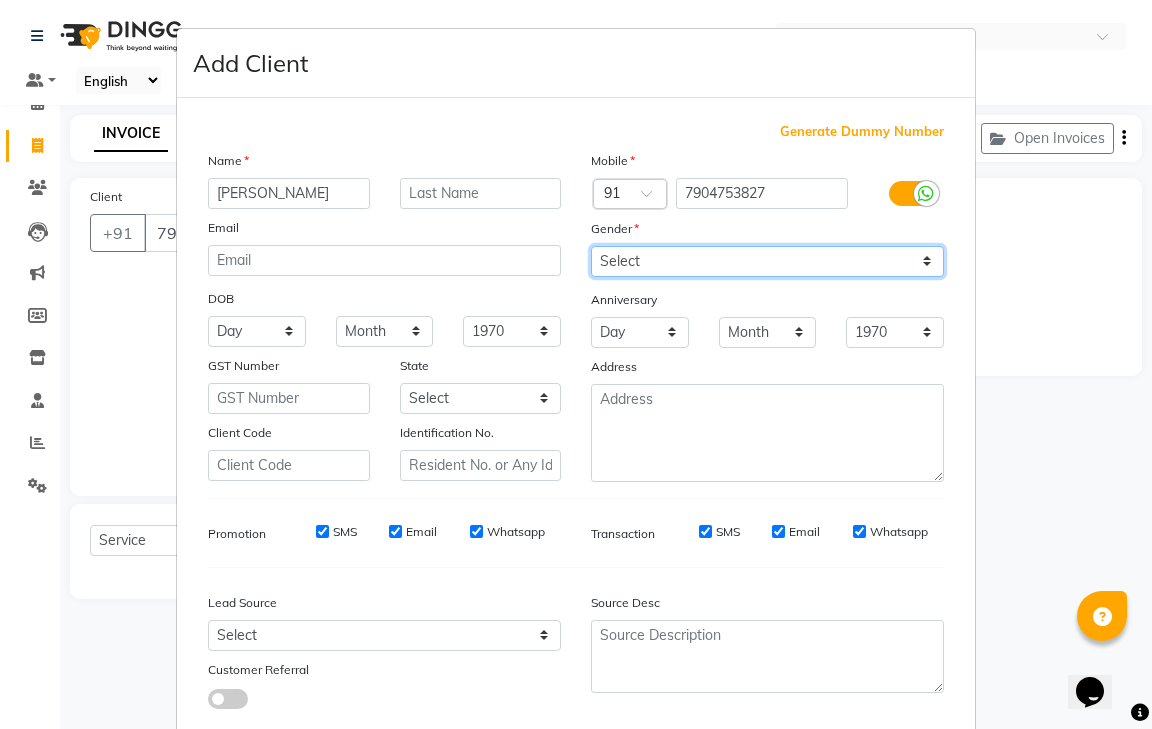 click on "Select [DEMOGRAPHIC_DATA] [DEMOGRAPHIC_DATA] Other Prefer Not To Say" at bounding box center [767, 261] 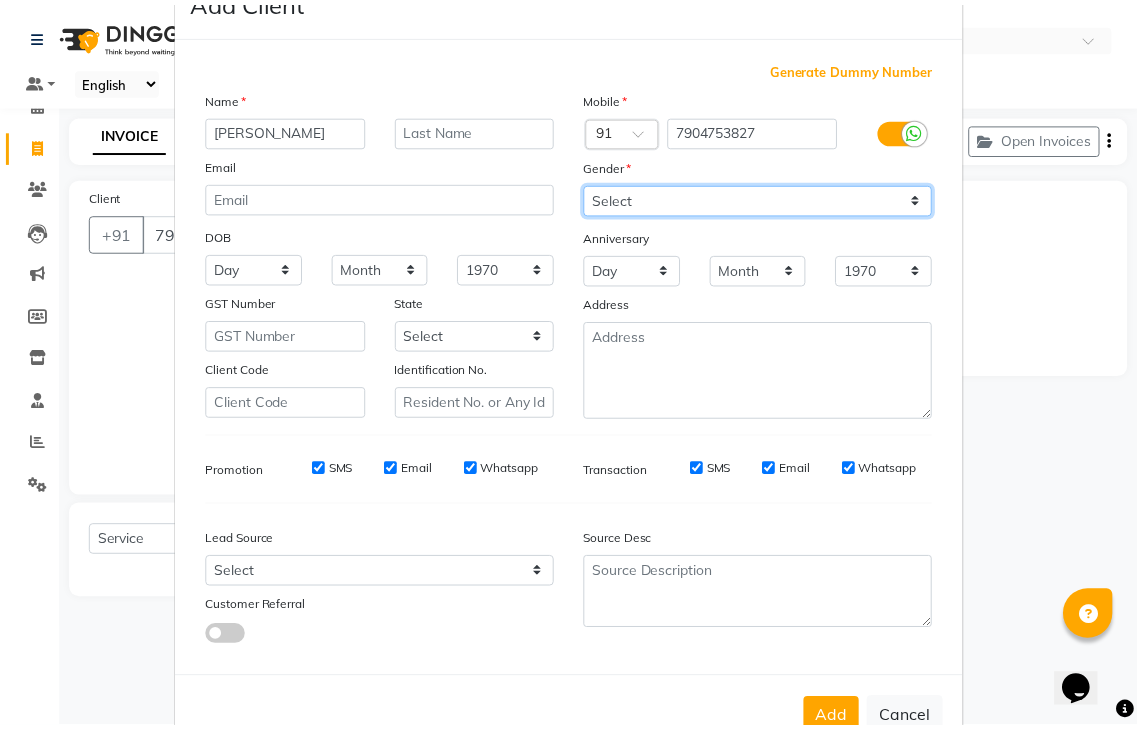 scroll, scrollTop: 120, scrollLeft: 0, axis: vertical 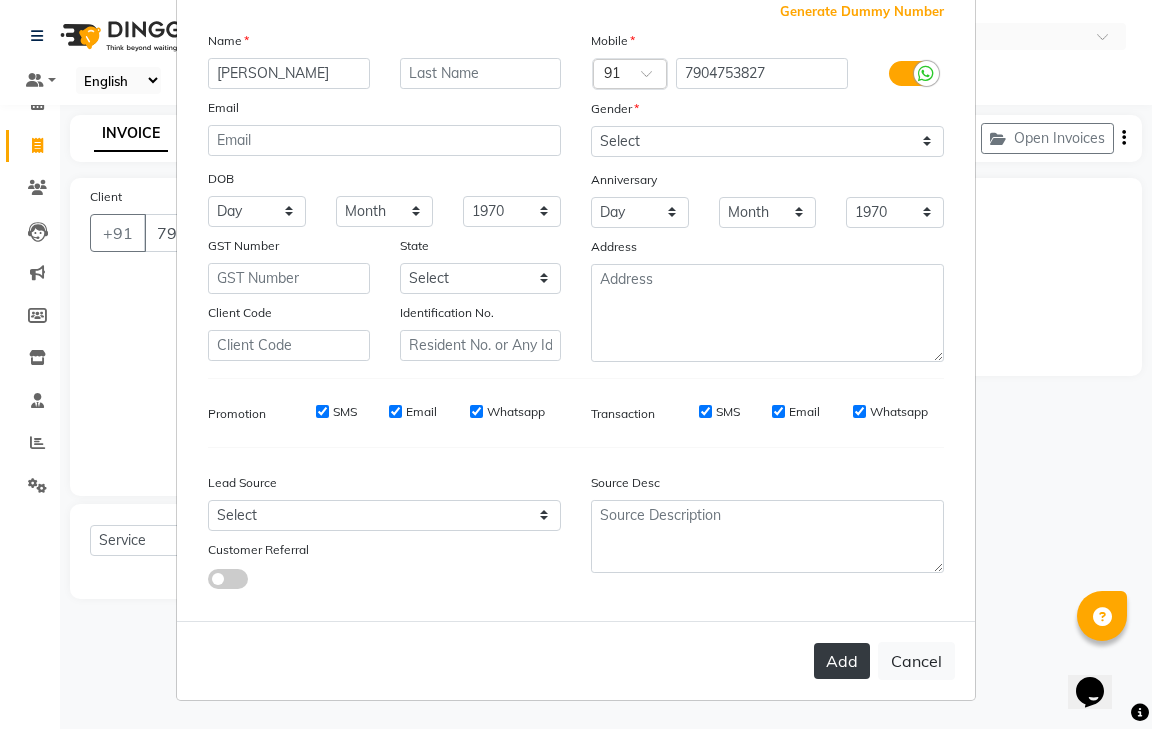 click on "Add" at bounding box center [842, 661] 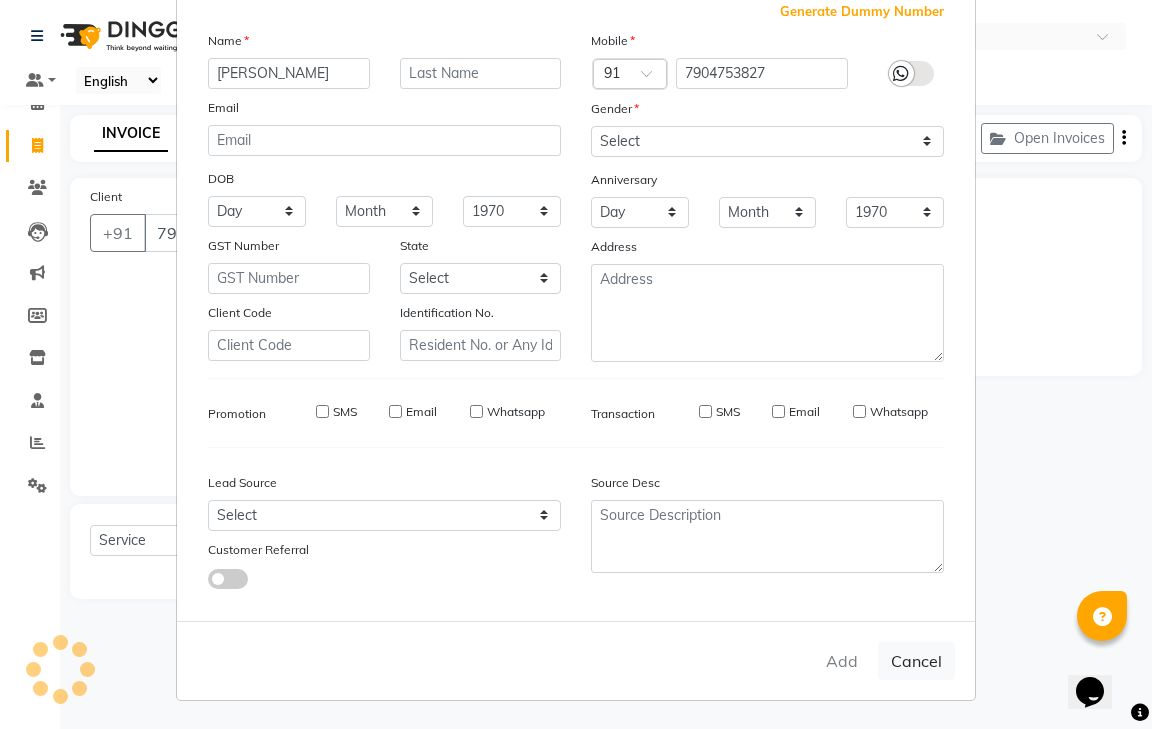 type 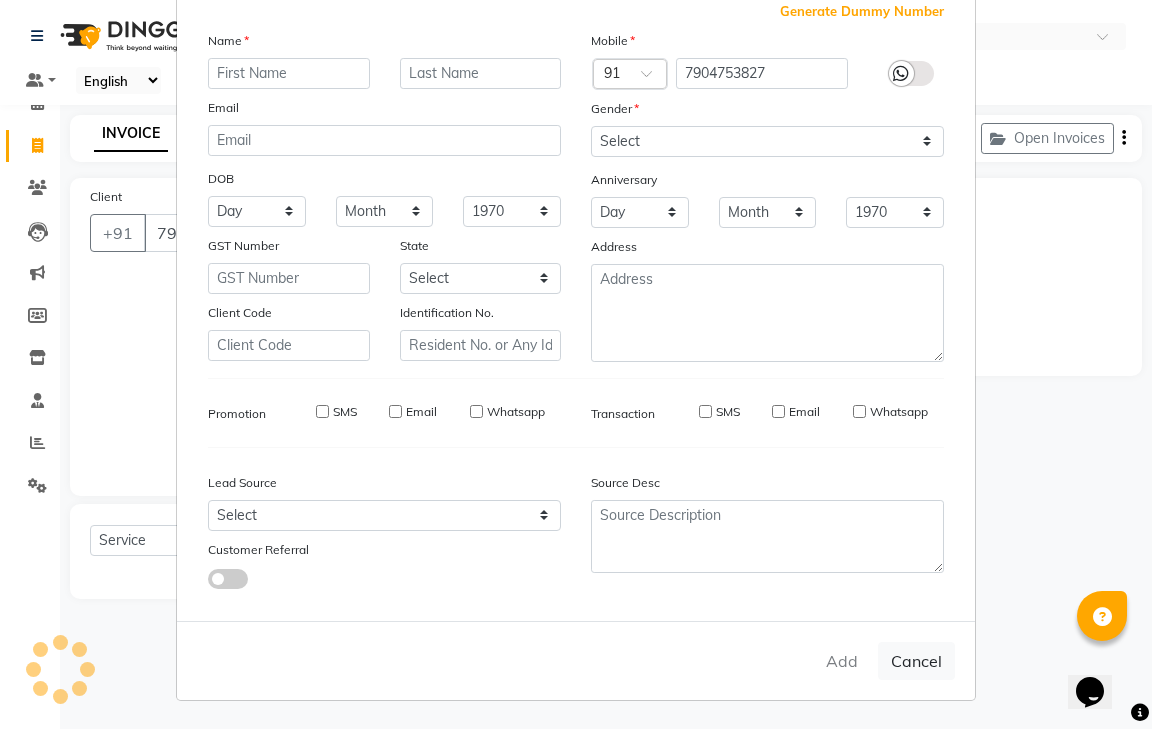 select 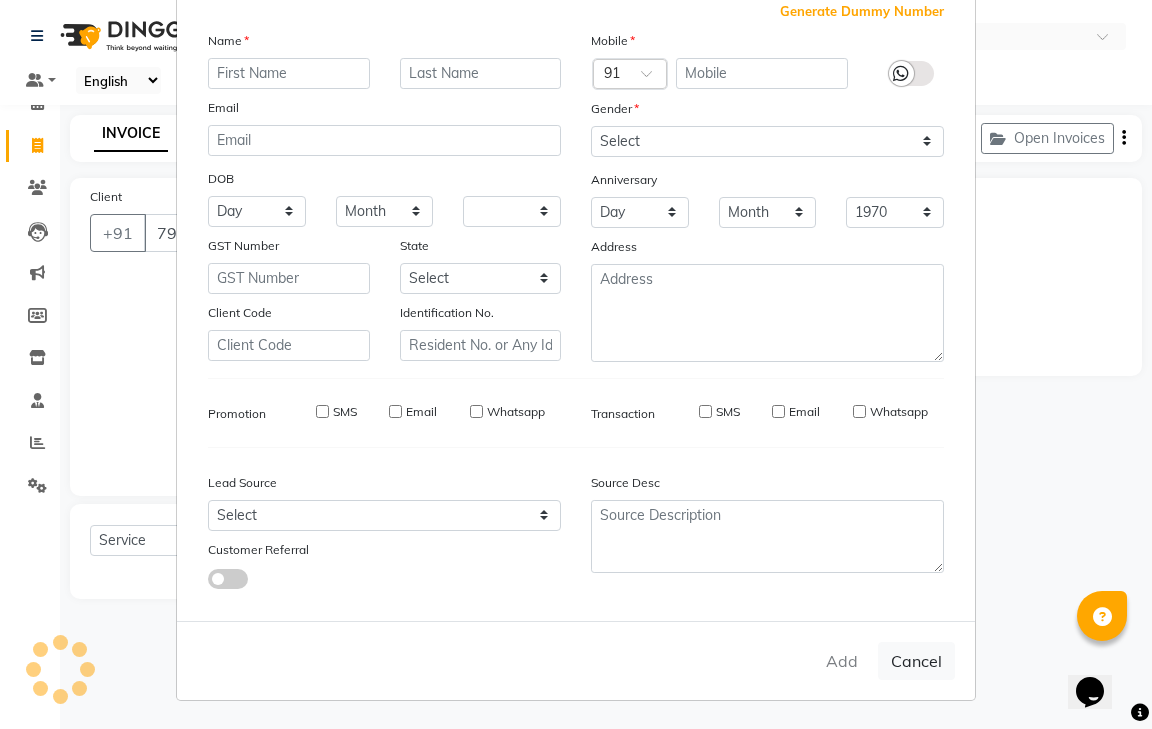 select 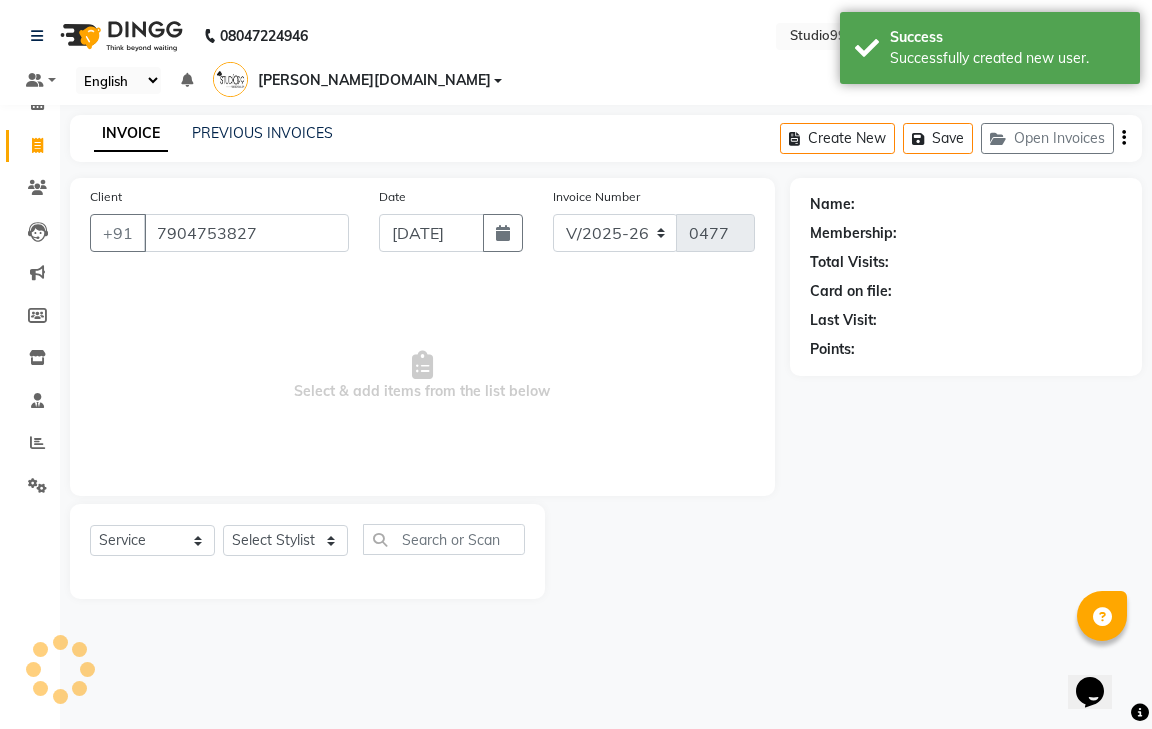 select on "1: Object" 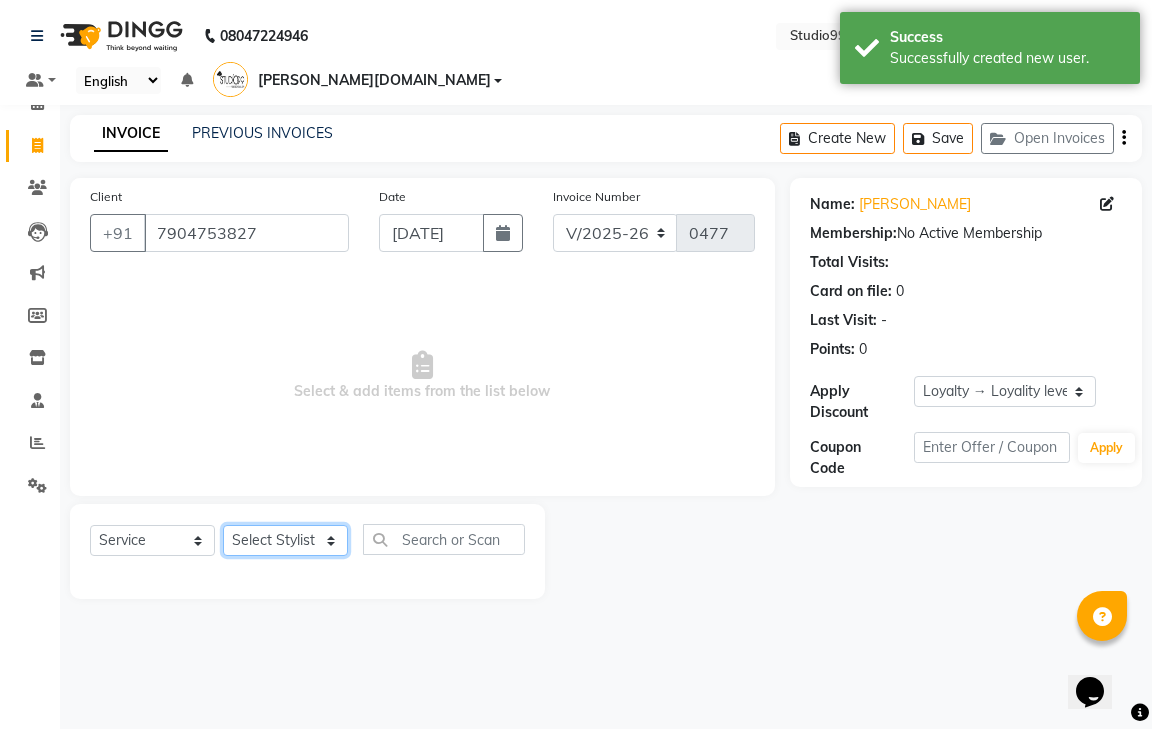 click on "Select Stylist gendral [PERSON_NAME]  jaya priya kothai TK [DATE] sanjay santhosh [DOMAIN_NAME]" 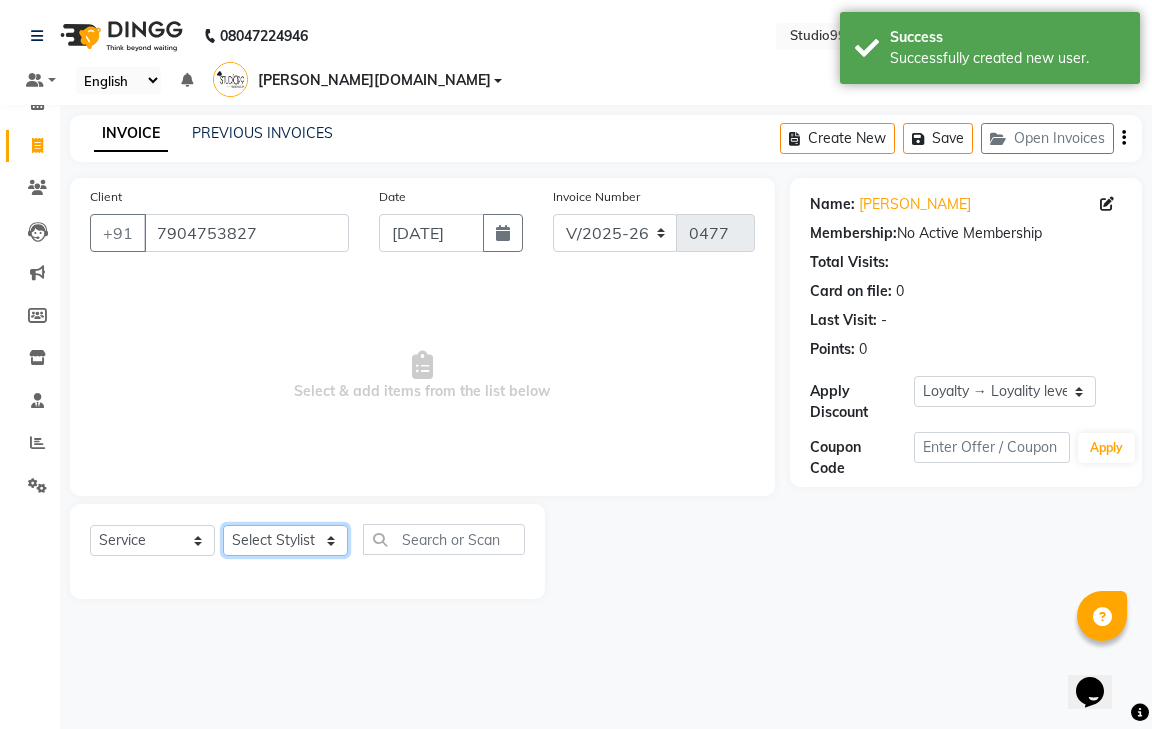 select on "80760" 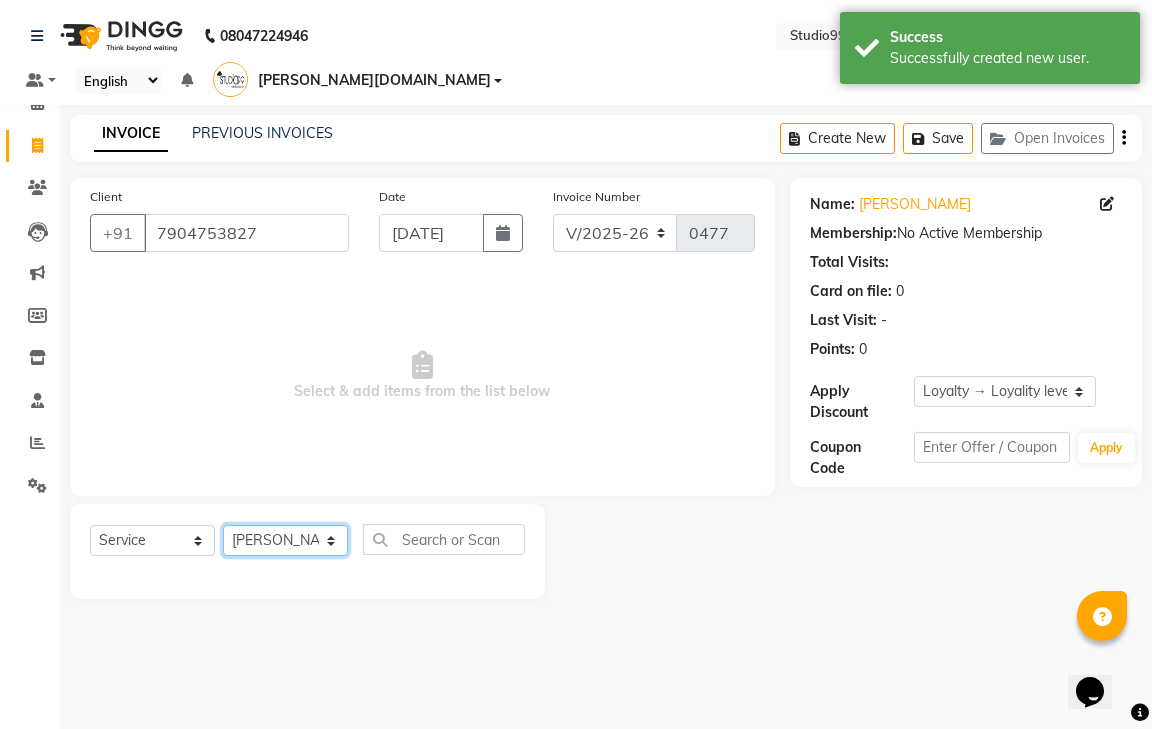 click on "Select Stylist gendral [PERSON_NAME]  jaya priya kothai TK [DATE] sanjay santhosh [DOMAIN_NAME]" 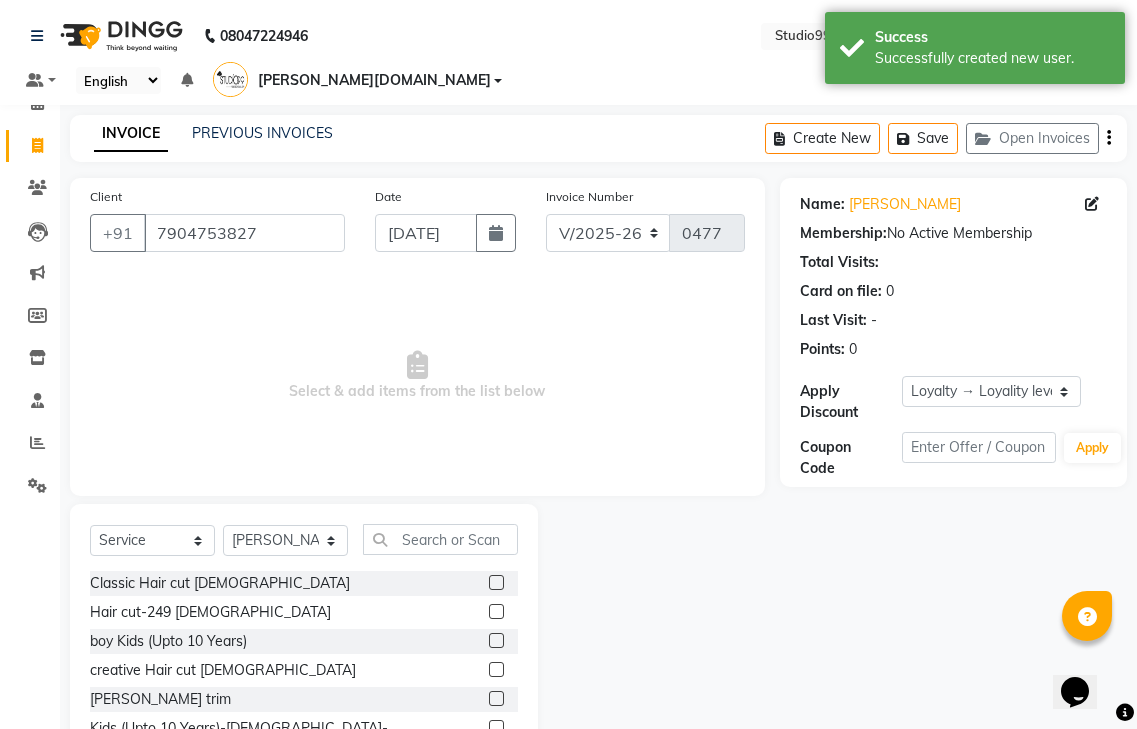 click 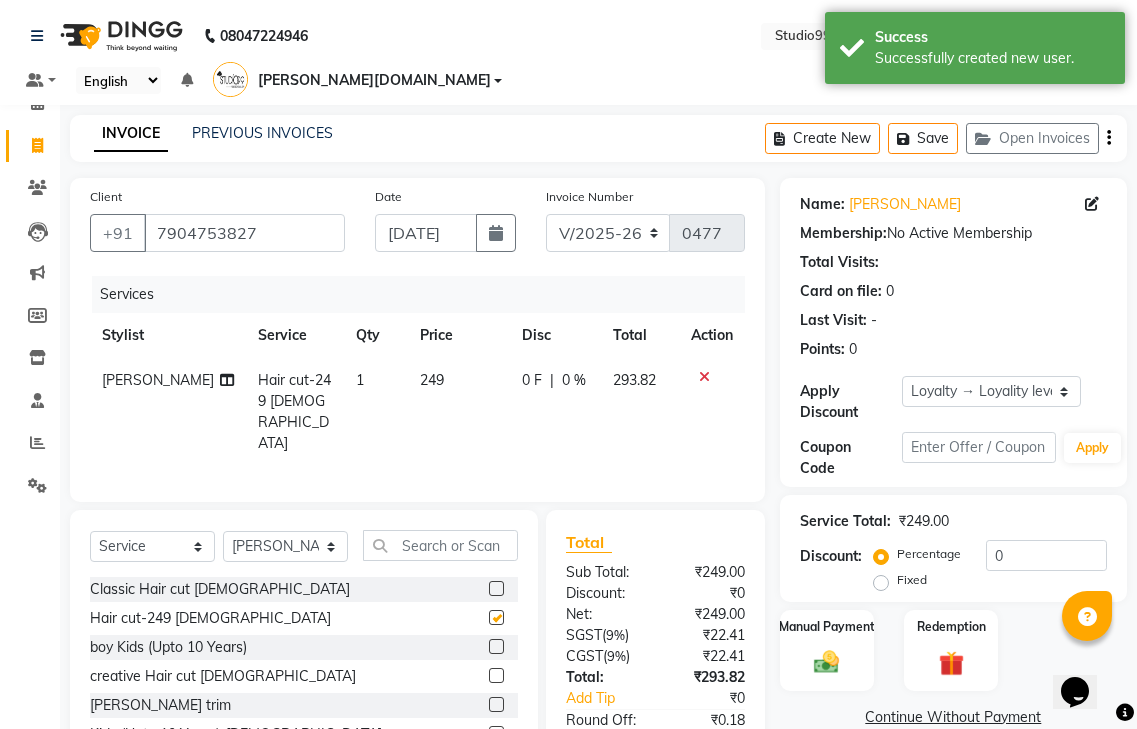 checkbox on "false" 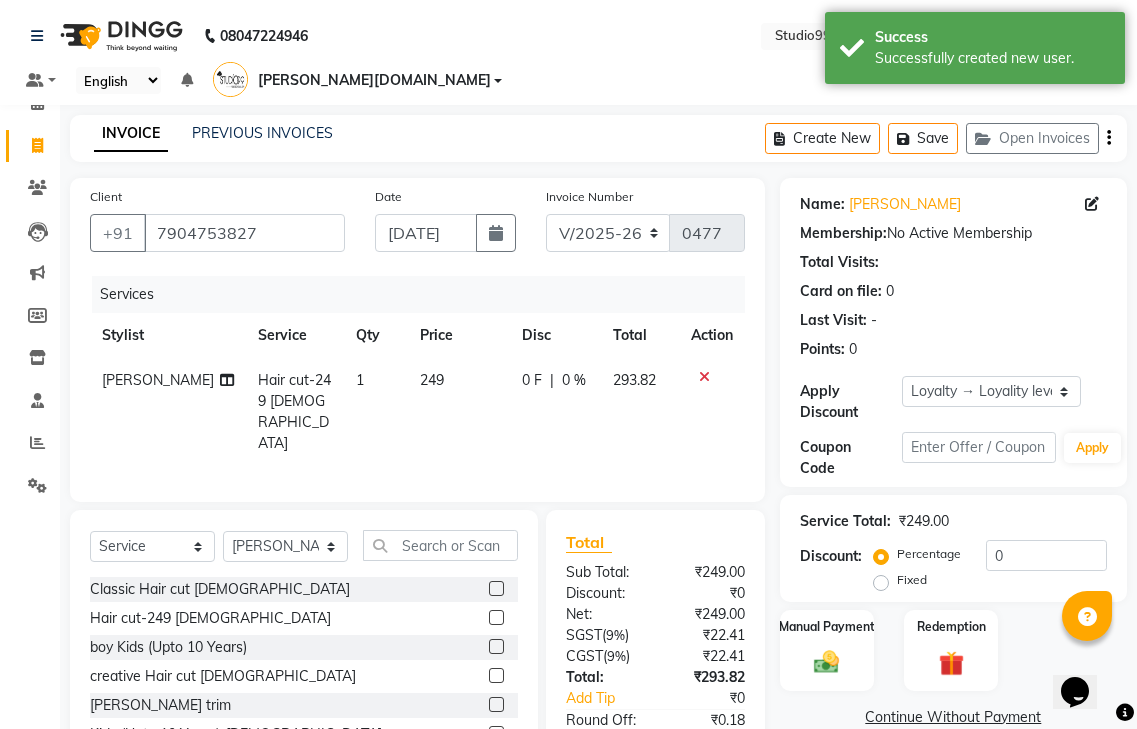click 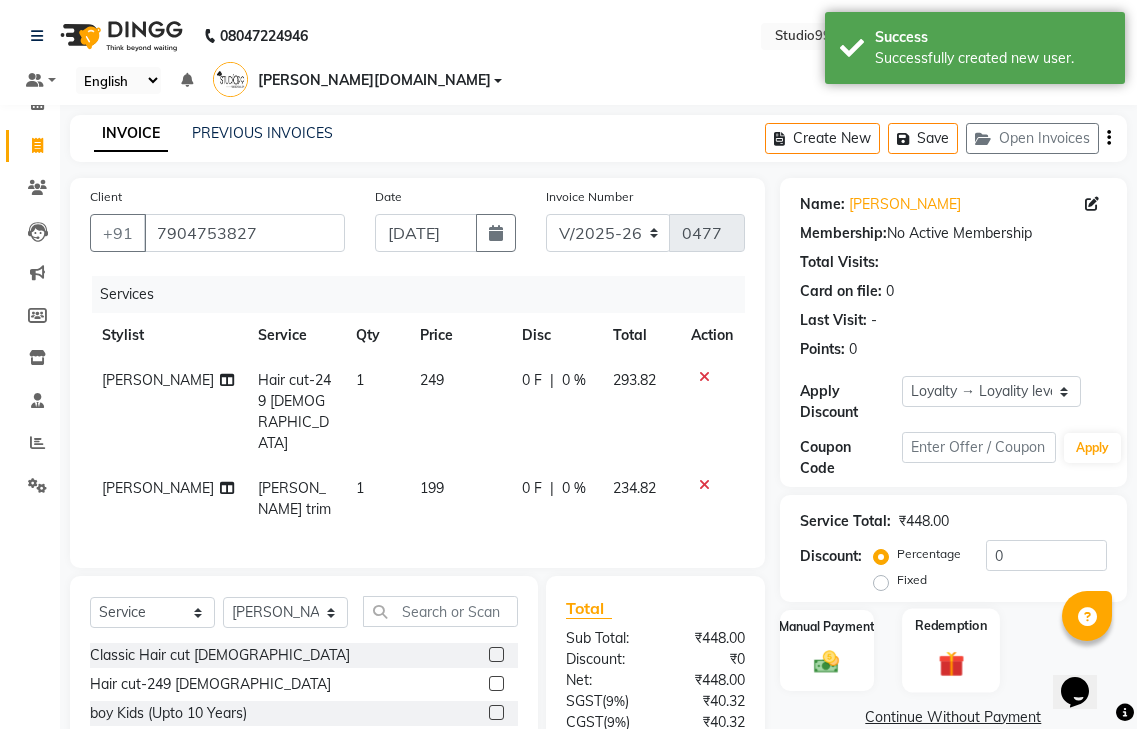 checkbox on "false" 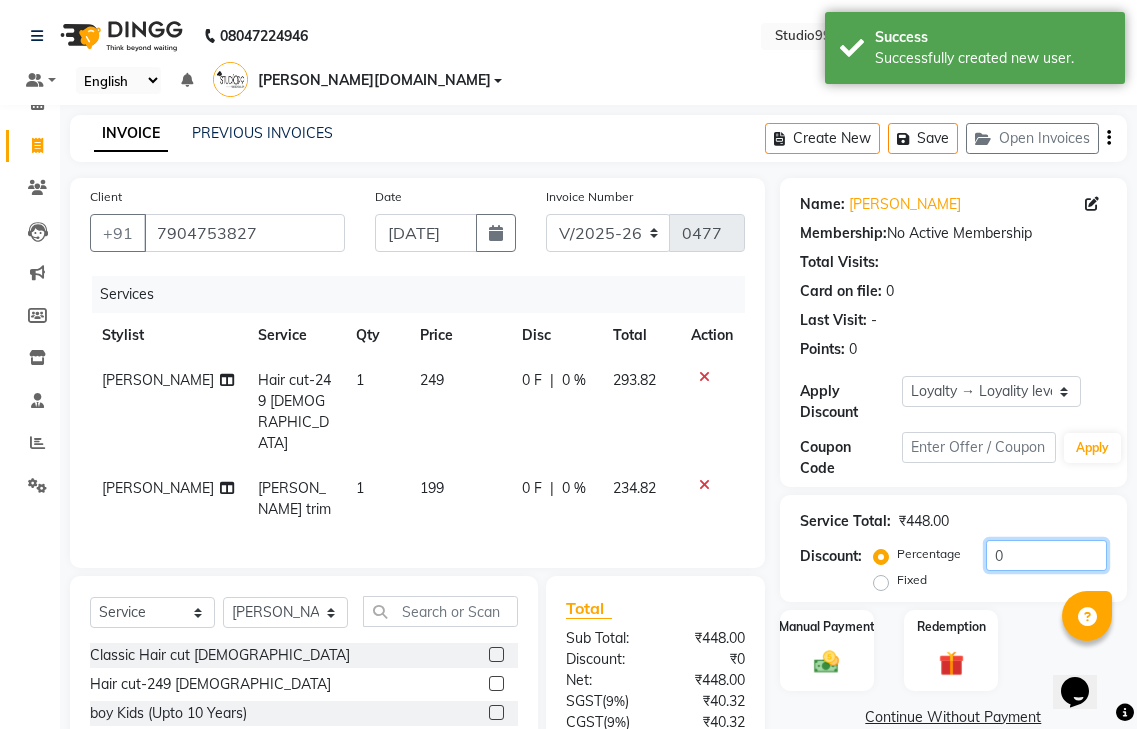 click on "0" 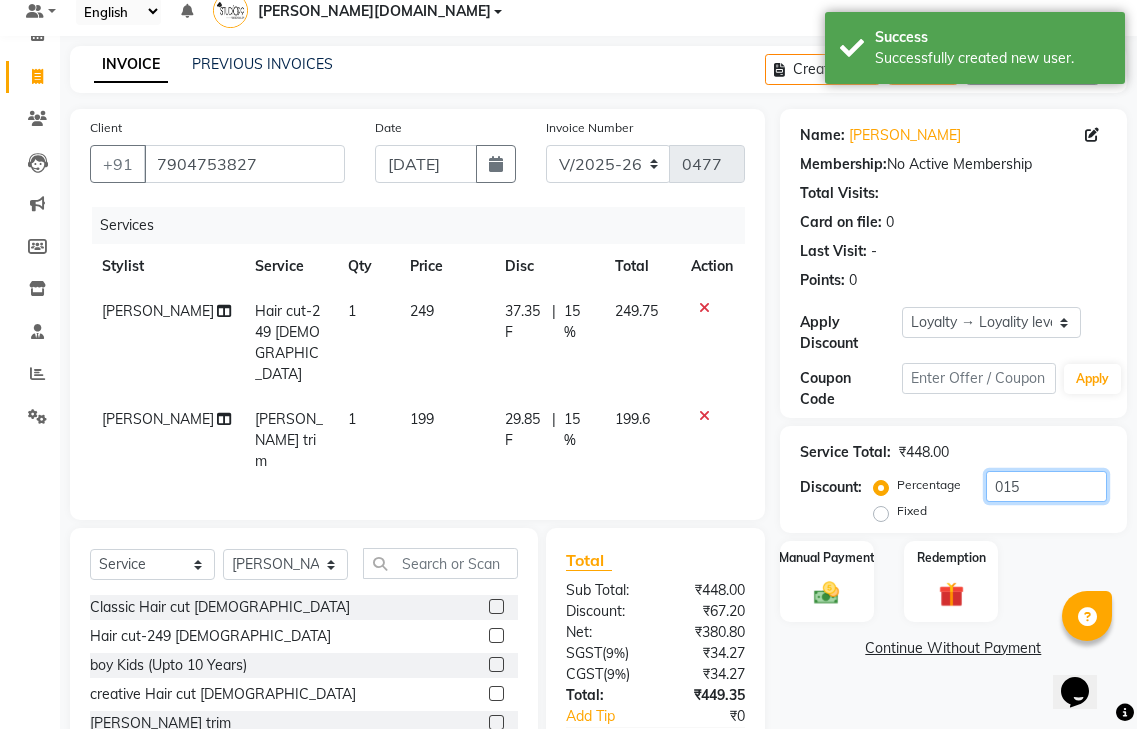 scroll, scrollTop: 137, scrollLeft: 0, axis: vertical 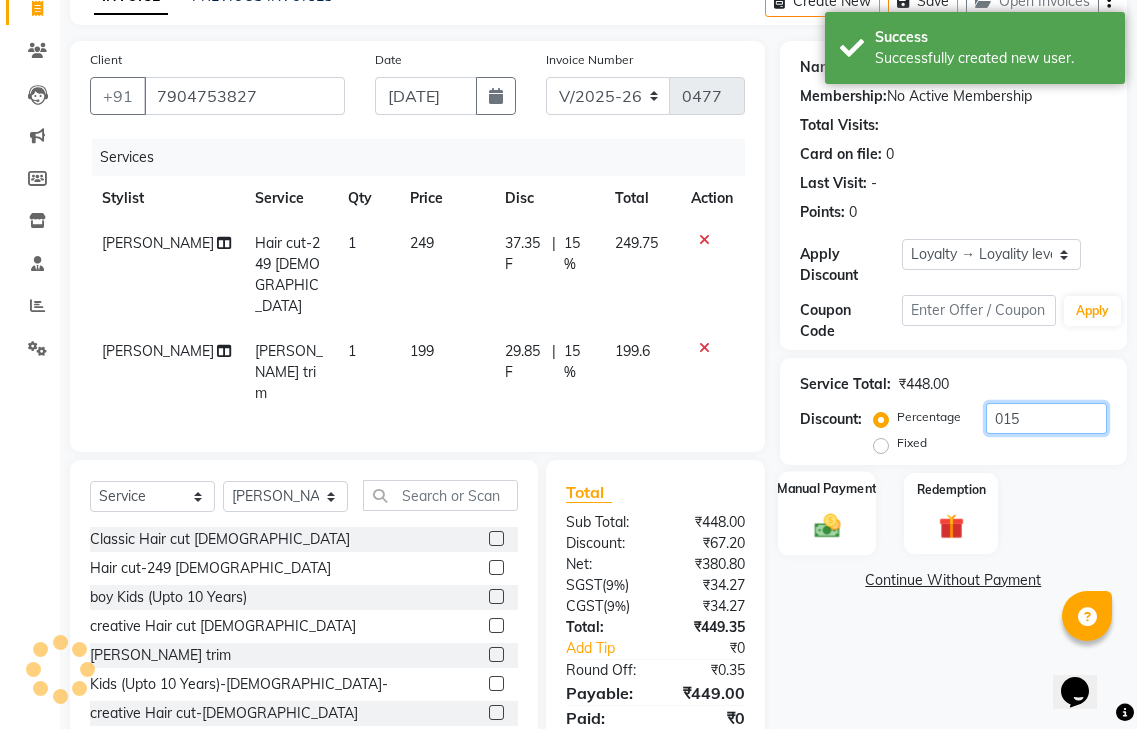 type on "015" 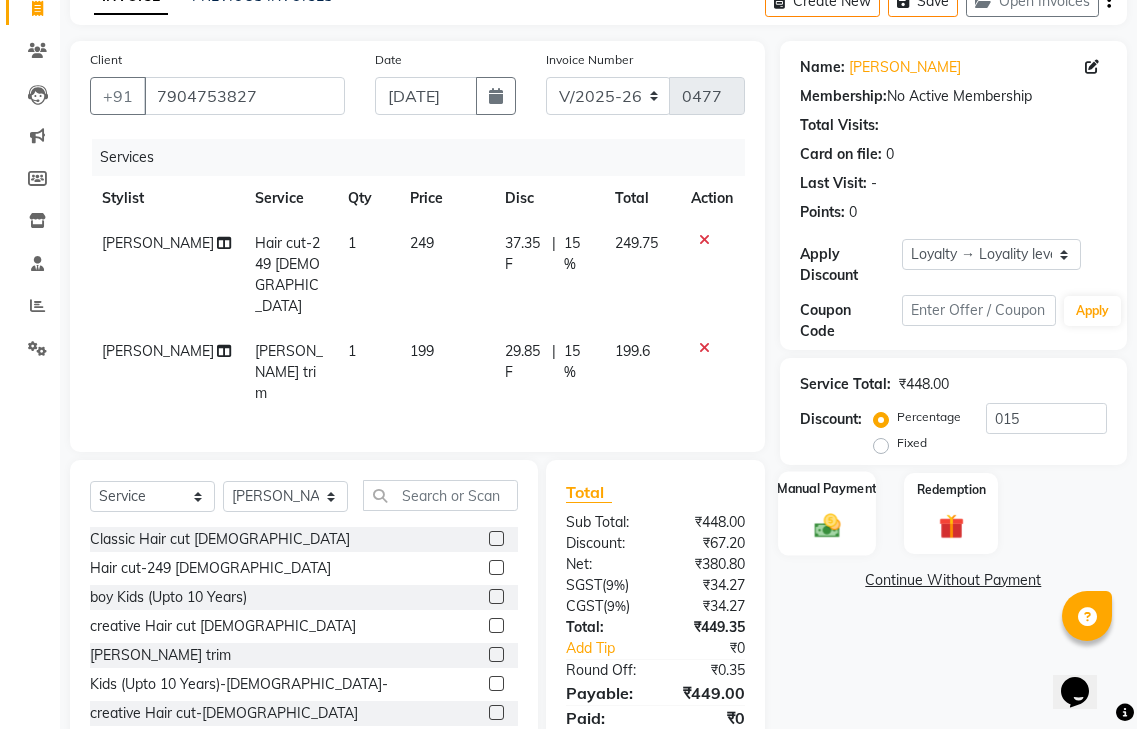 click 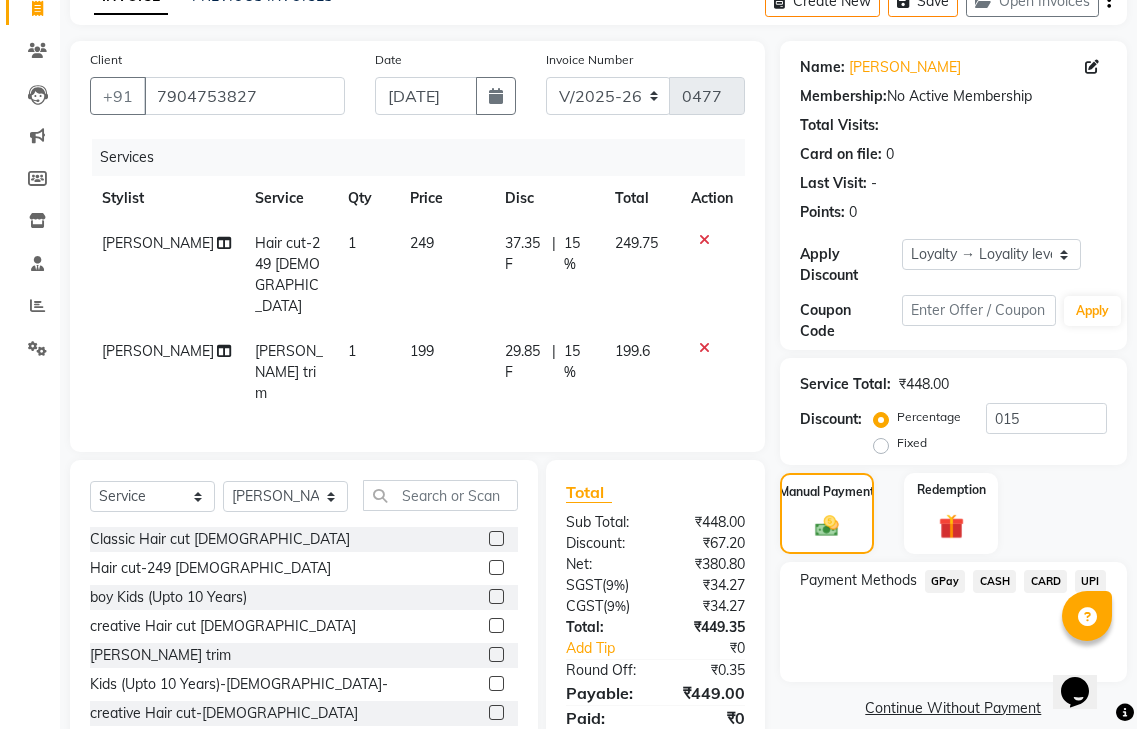 click on "CASH" 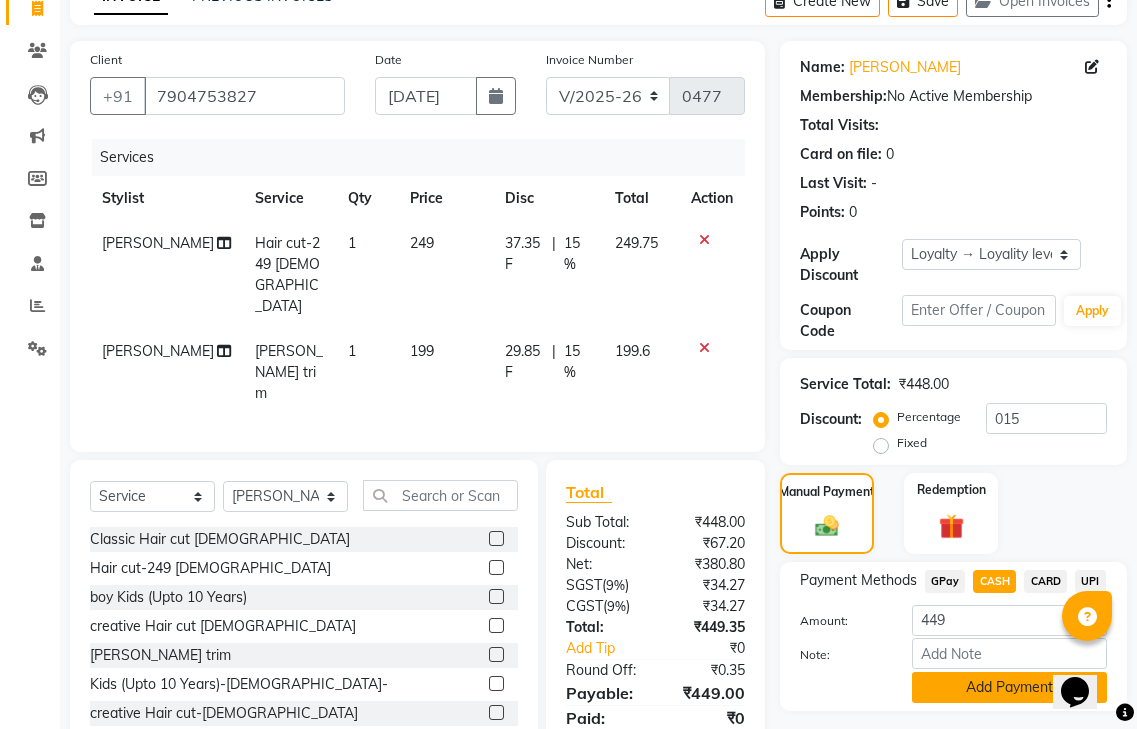 click on "Add Payment" 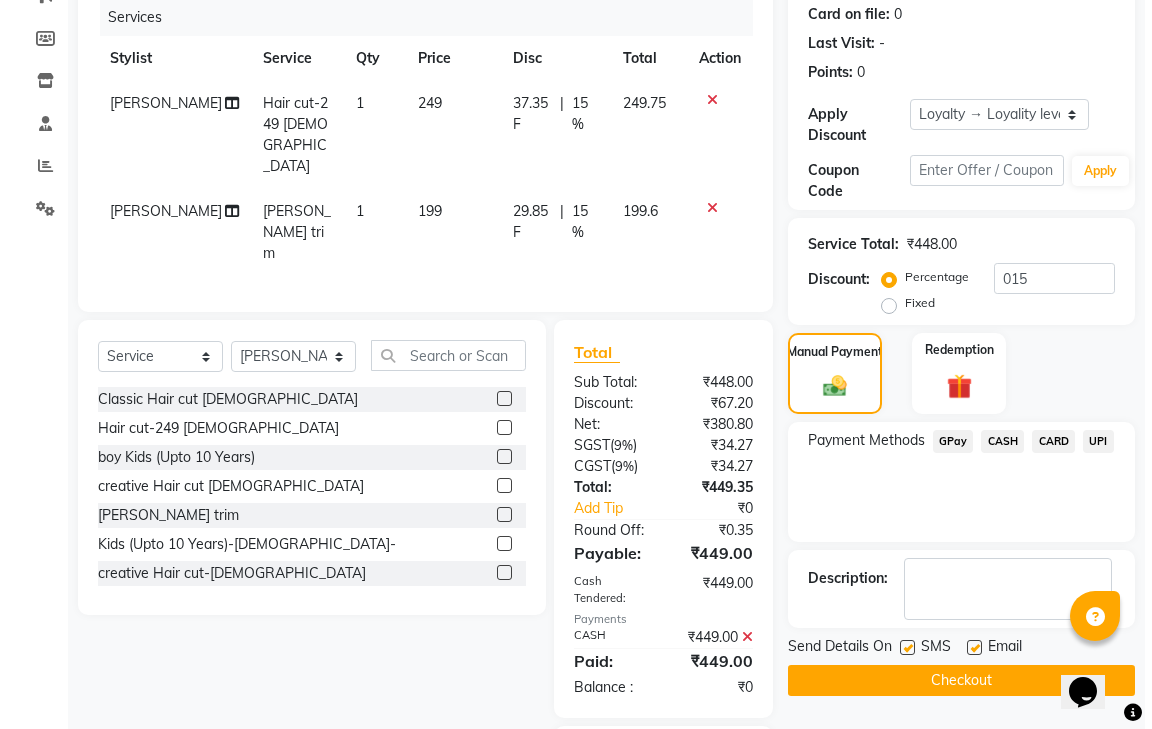 scroll, scrollTop: 381, scrollLeft: 0, axis: vertical 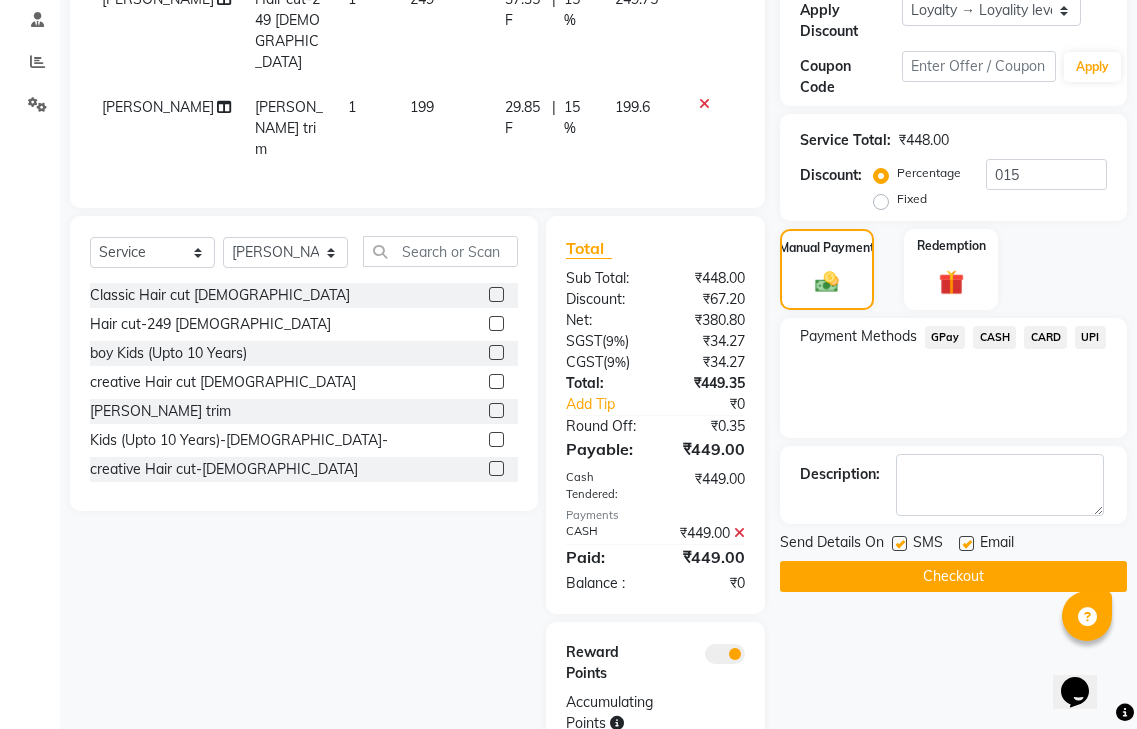 click 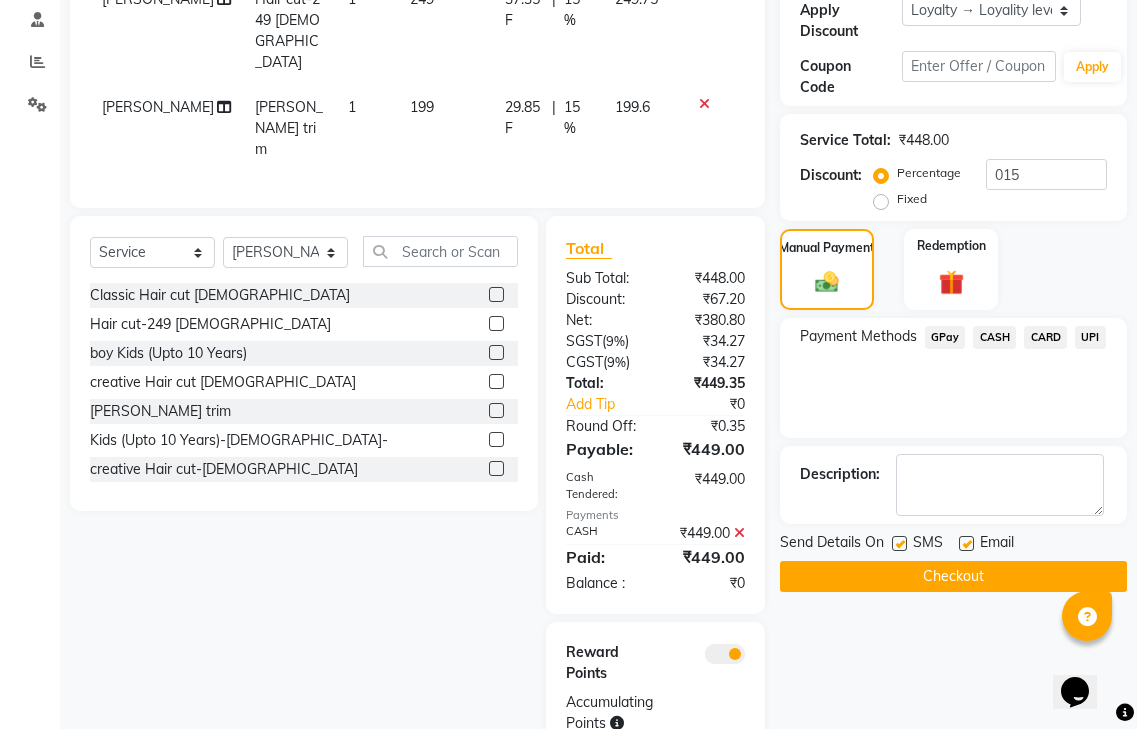click 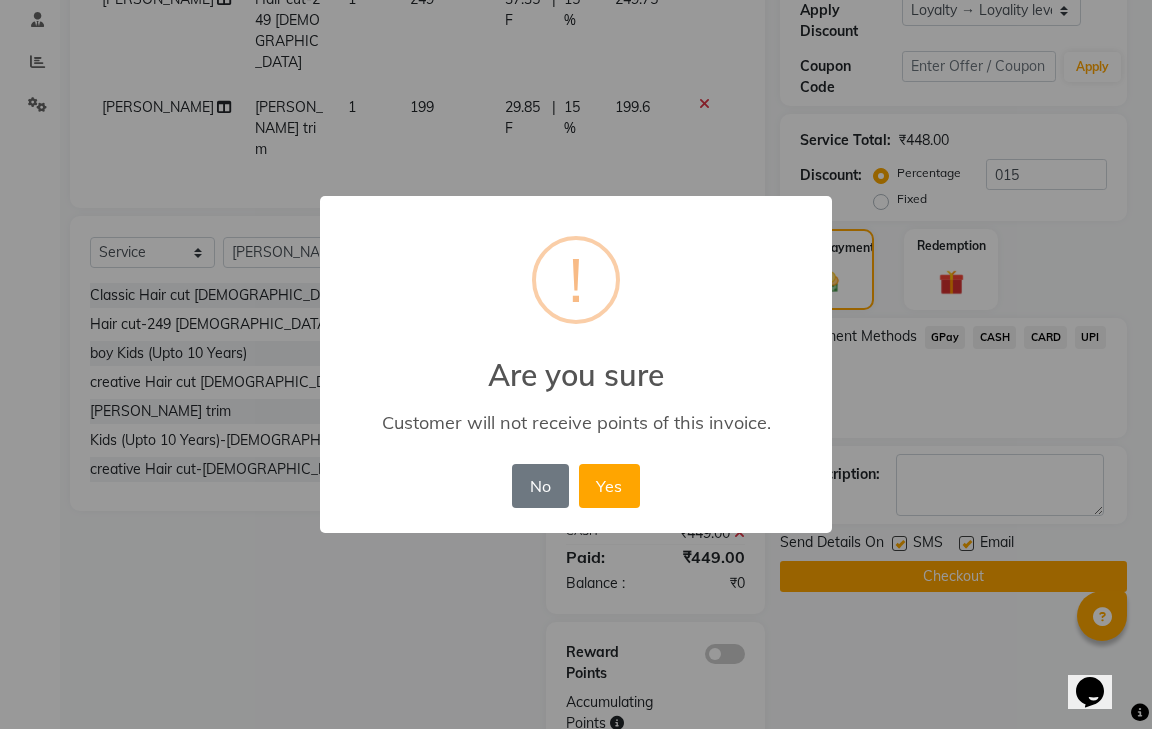 click on "No No Yes" at bounding box center [575, 486] 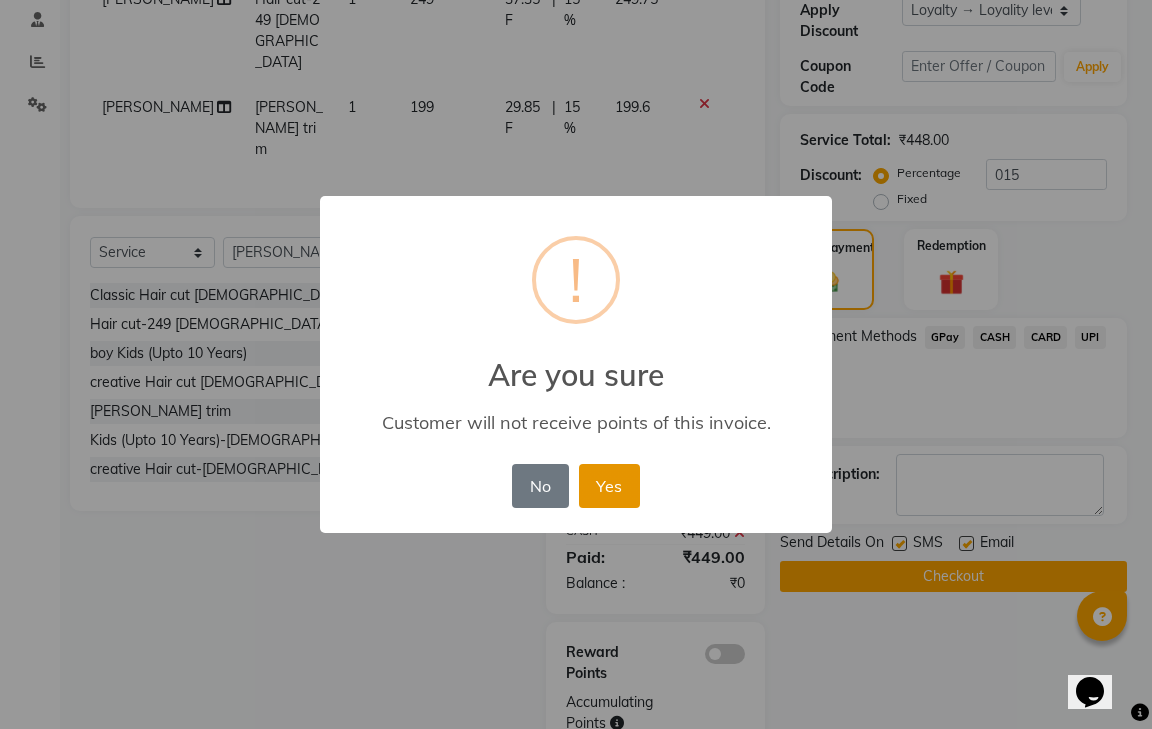 click on "Yes" at bounding box center [609, 486] 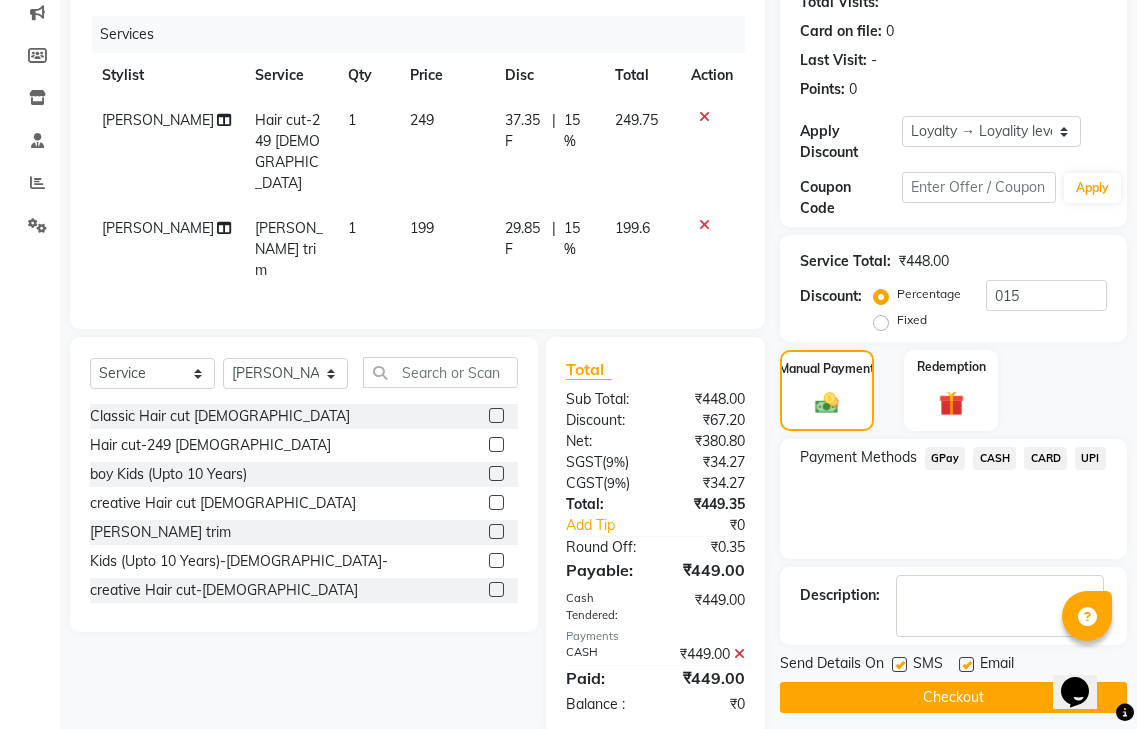 scroll, scrollTop: 310, scrollLeft: 0, axis: vertical 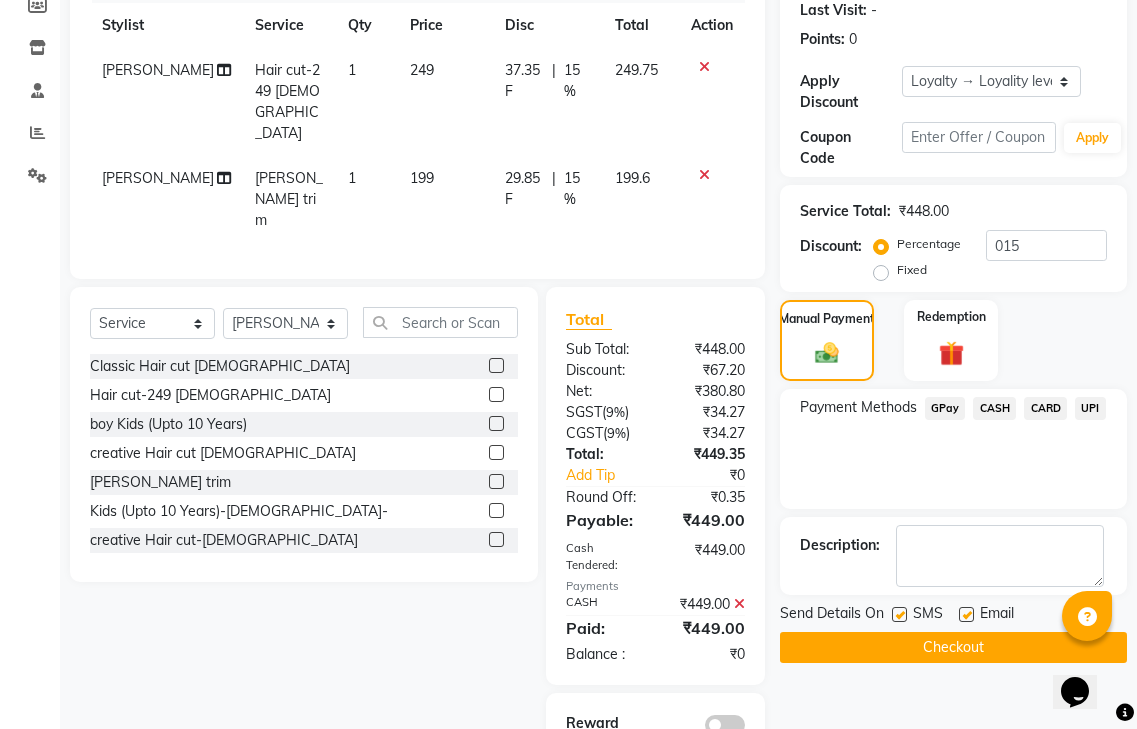 click on "Checkout" 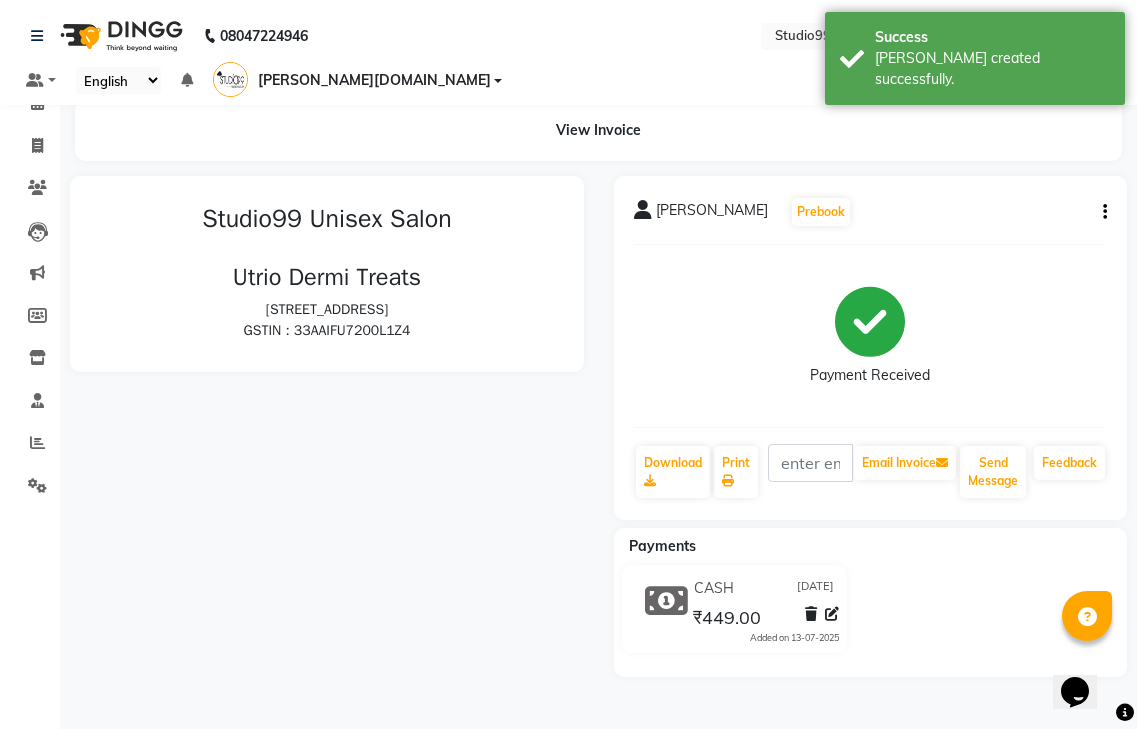 scroll, scrollTop: 0, scrollLeft: 0, axis: both 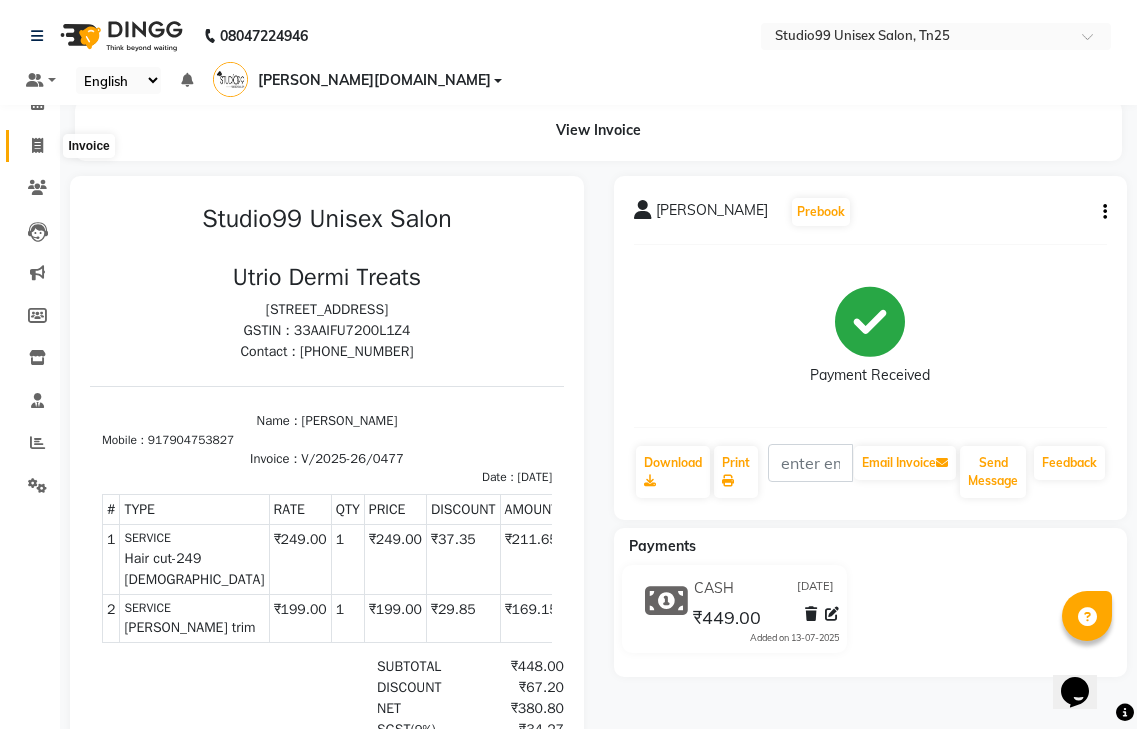 click 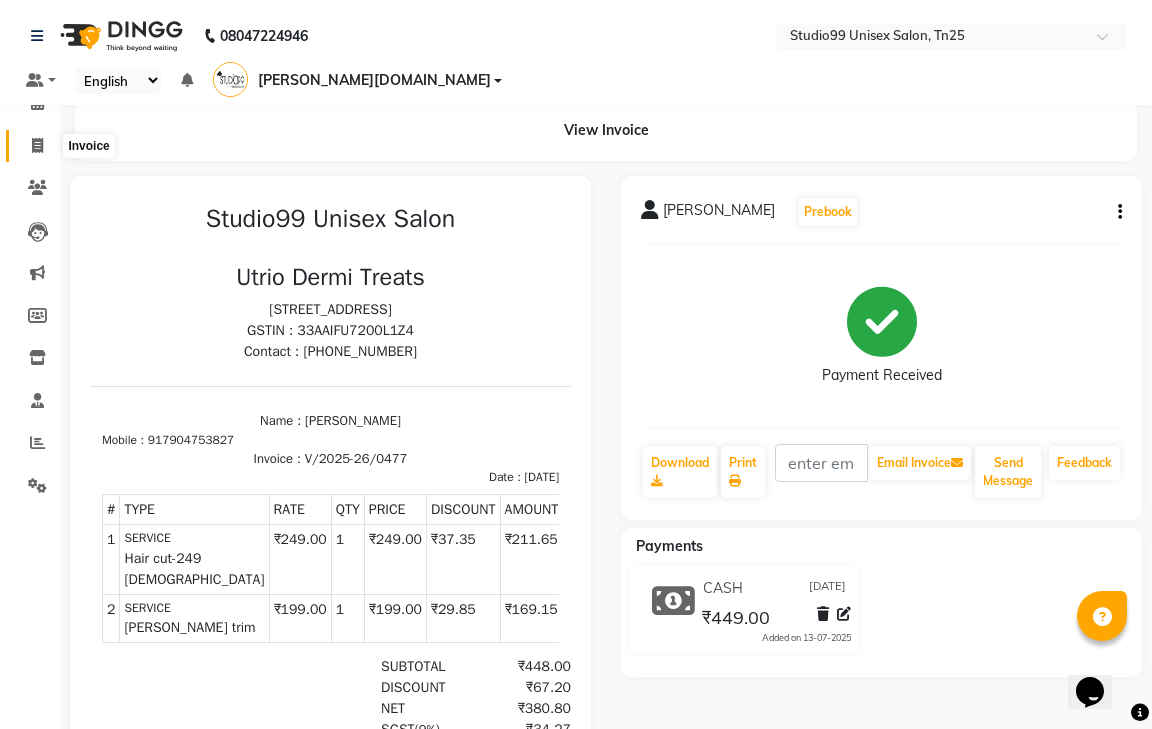 select on "service" 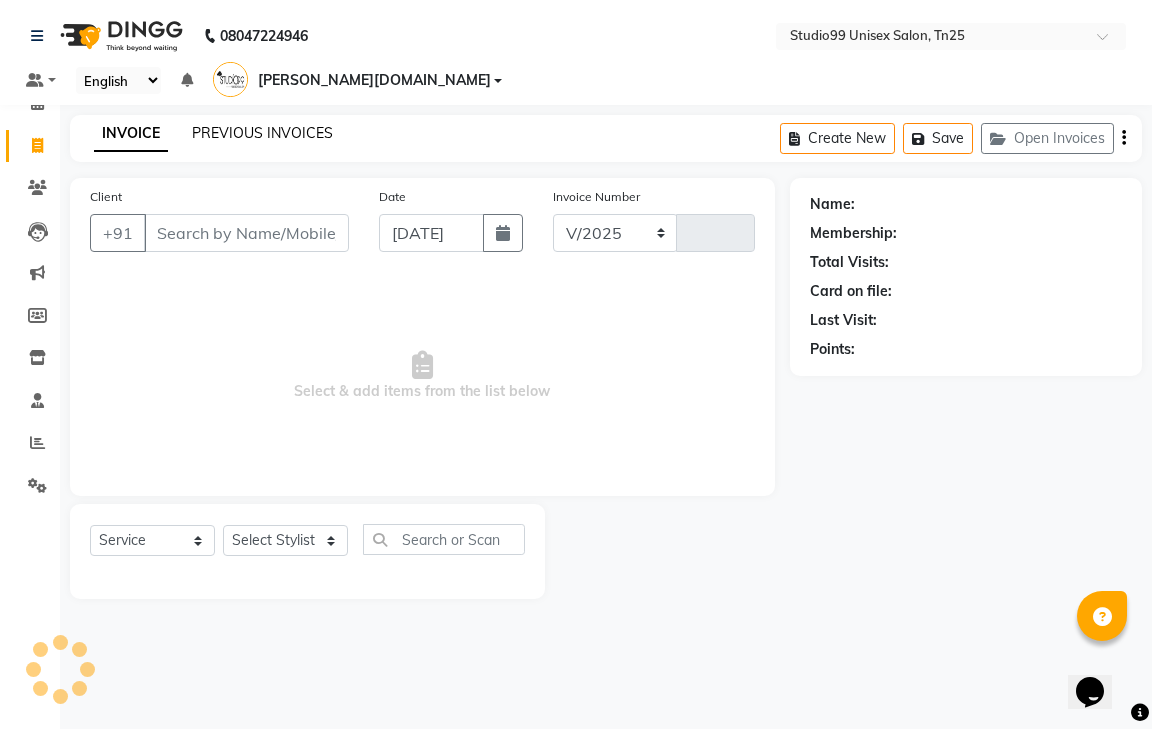 select on "8331" 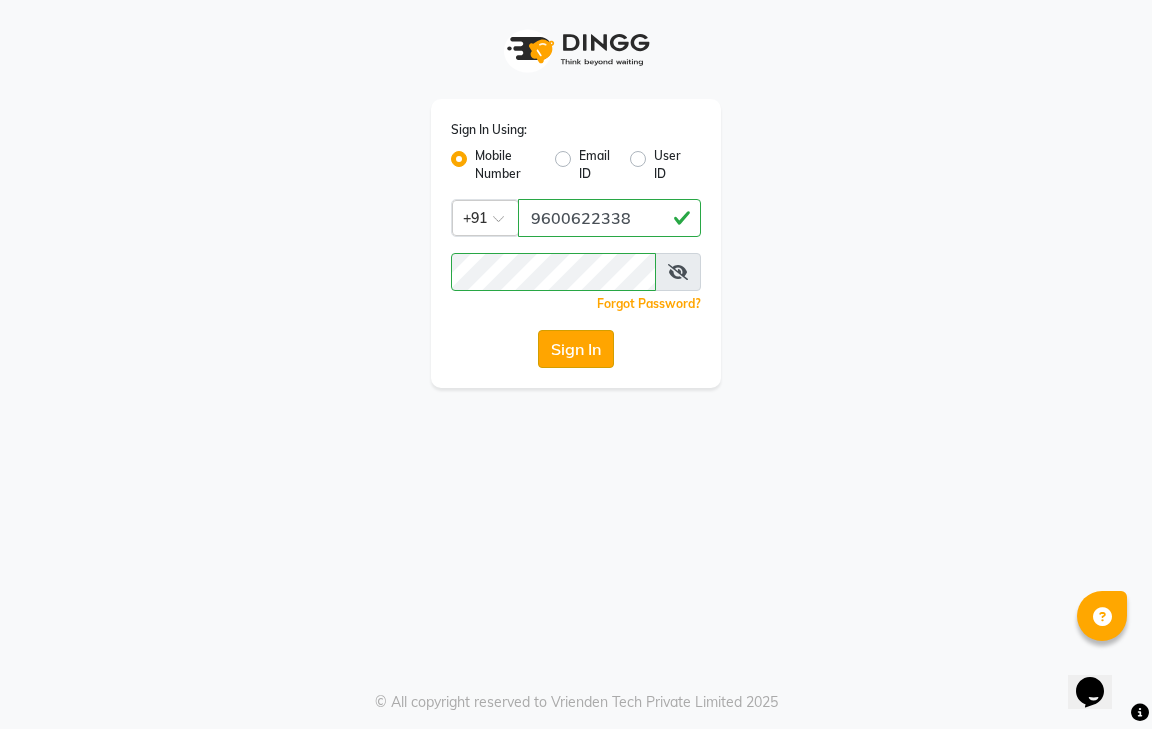 click on "Sign In" 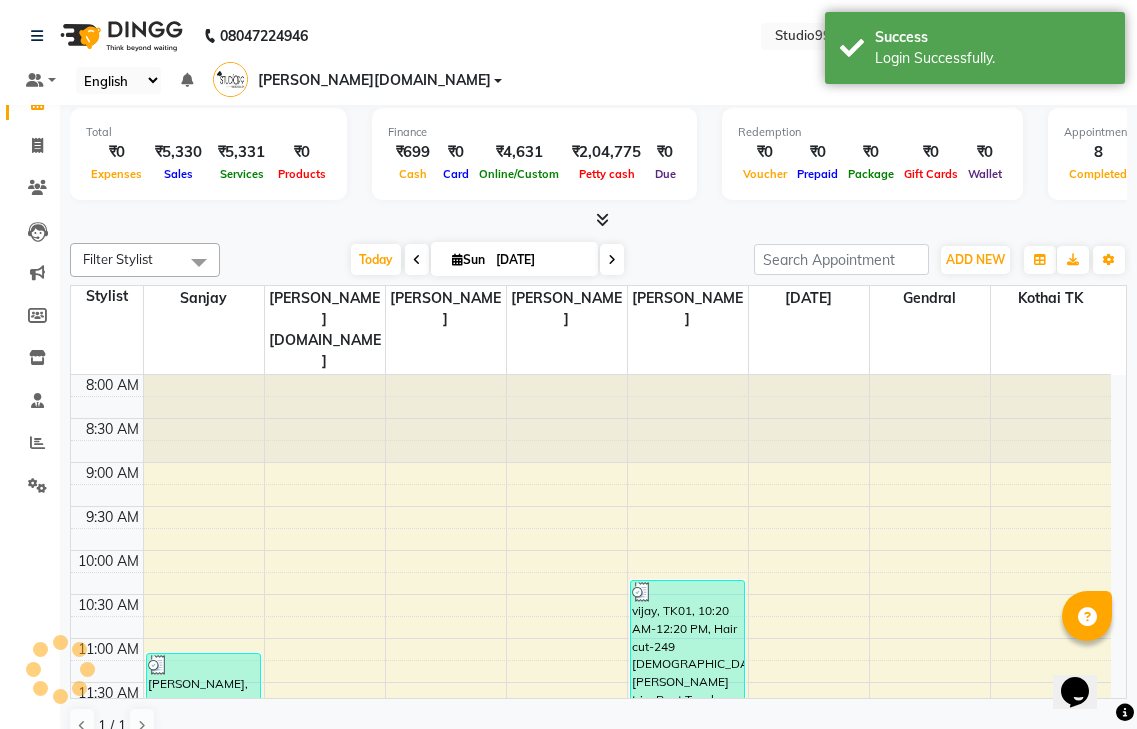 scroll, scrollTop: 0, scrollLeft: 0, axis: both 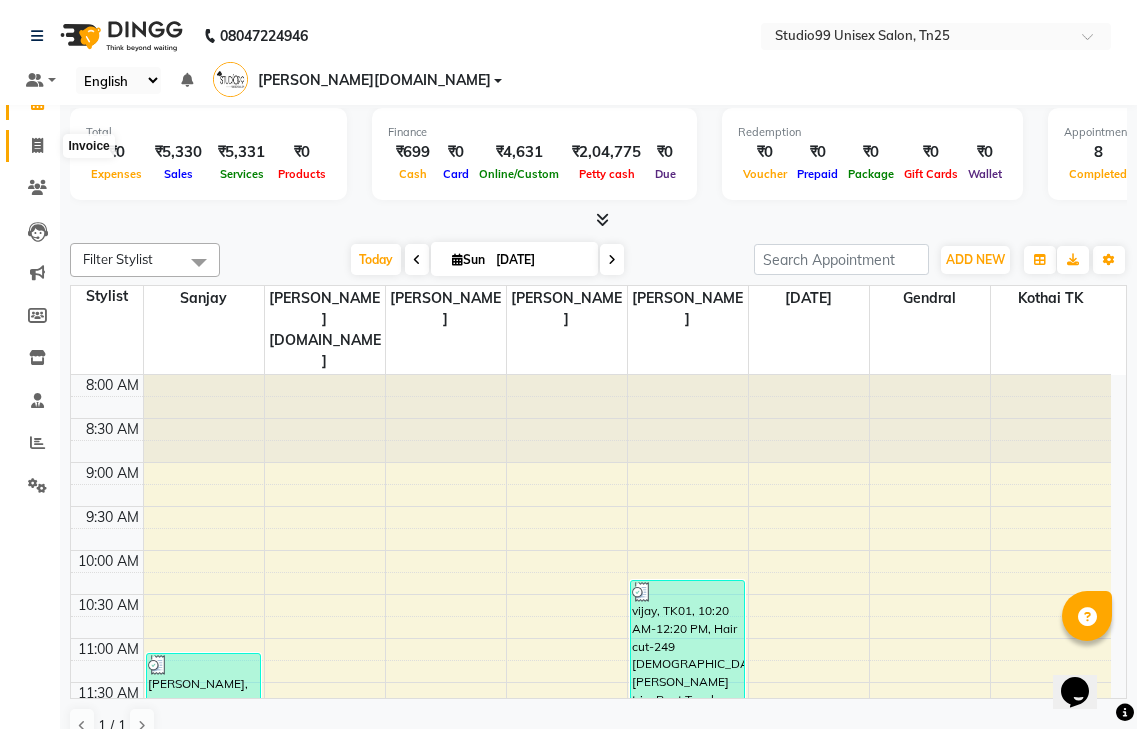 click 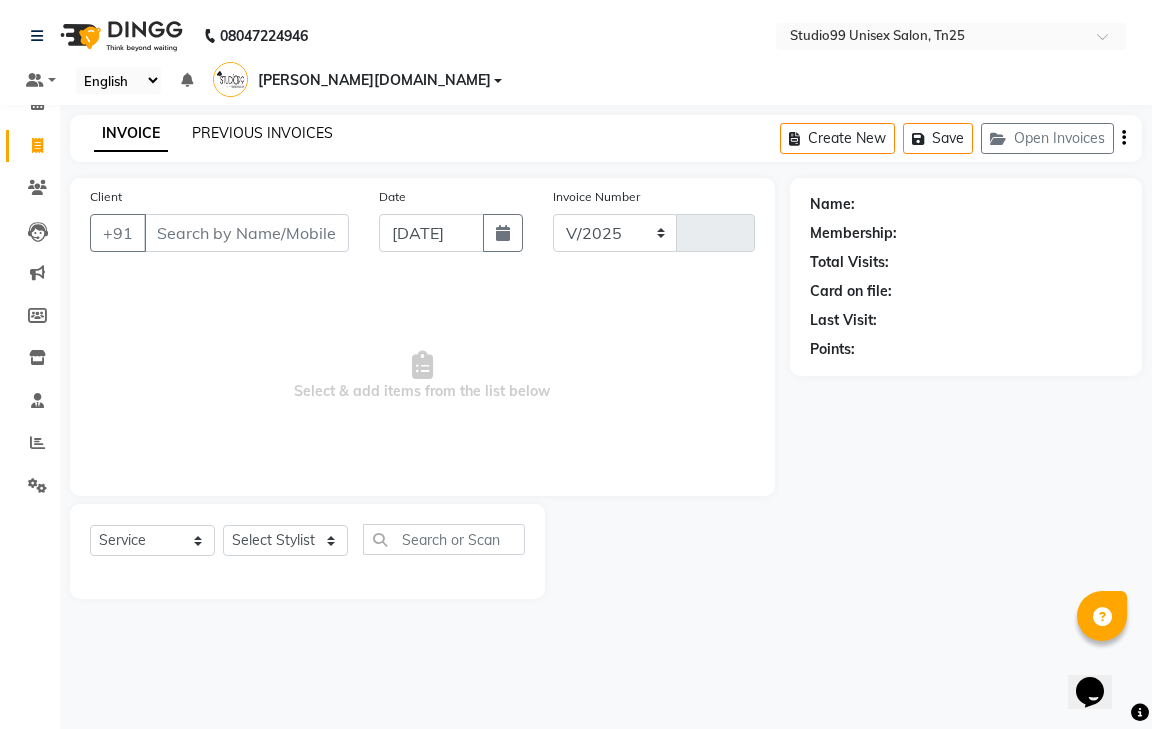 select on "8331" 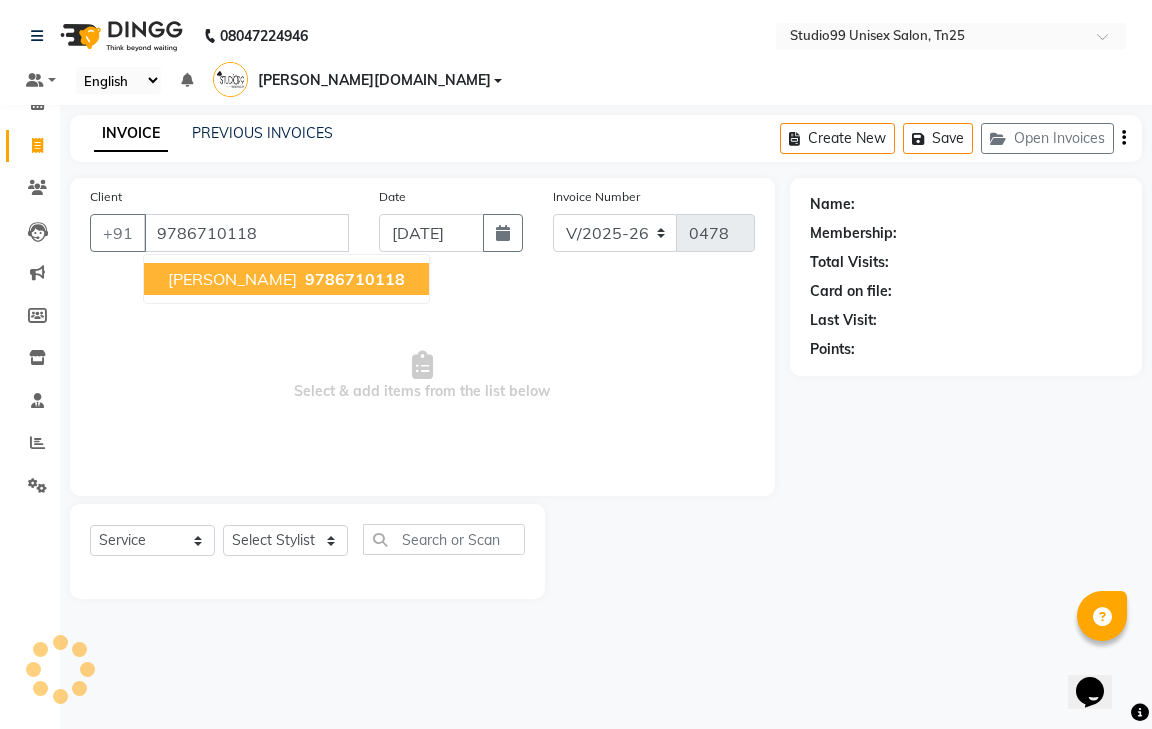 type on "9786710118" 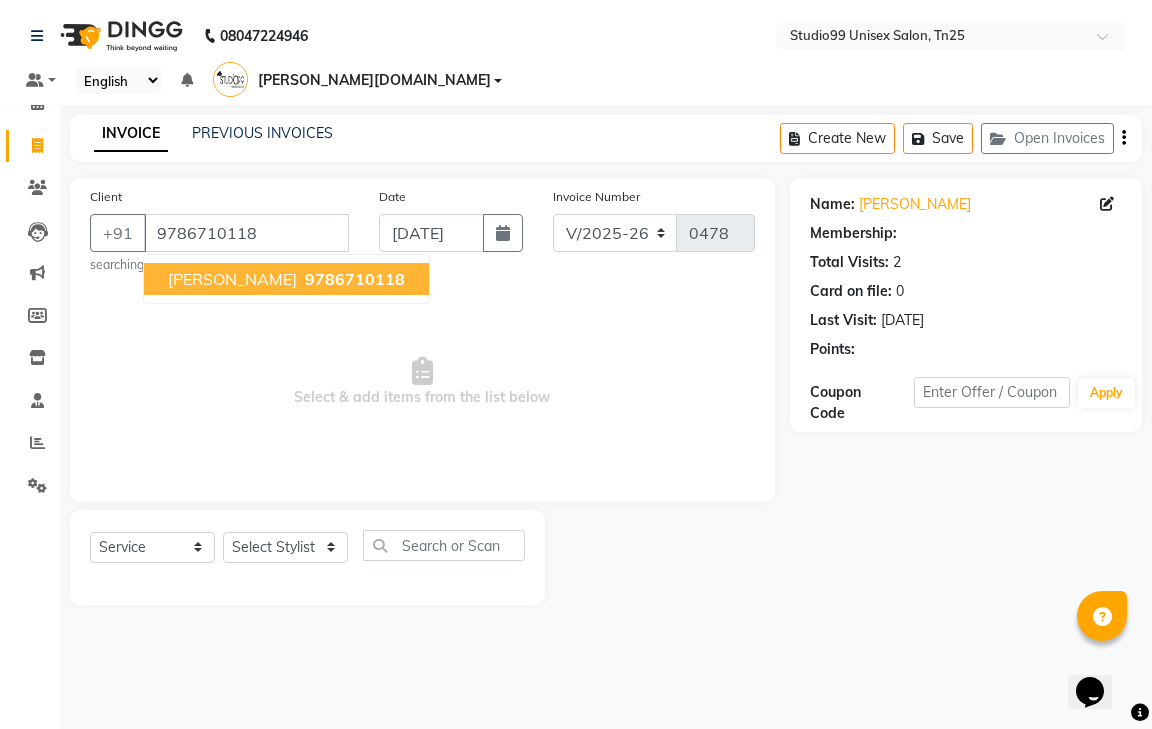 select on "1: Object" 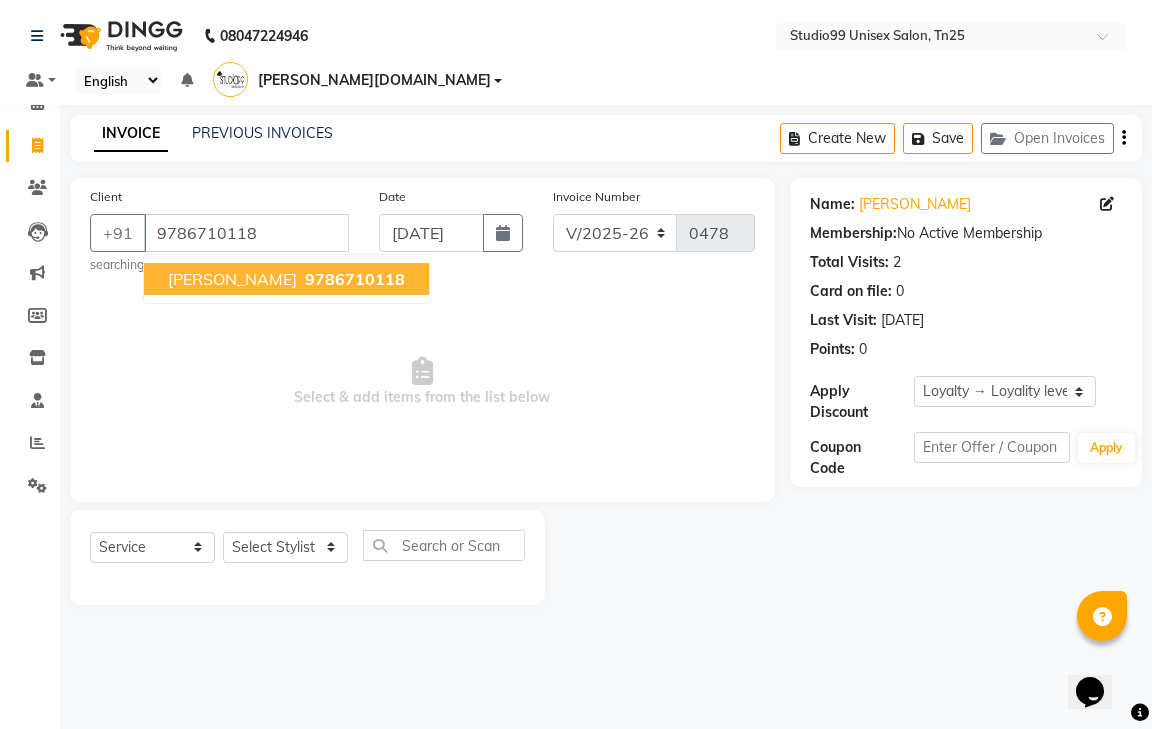 click on "9786710118" at bounding box center (355, 279) 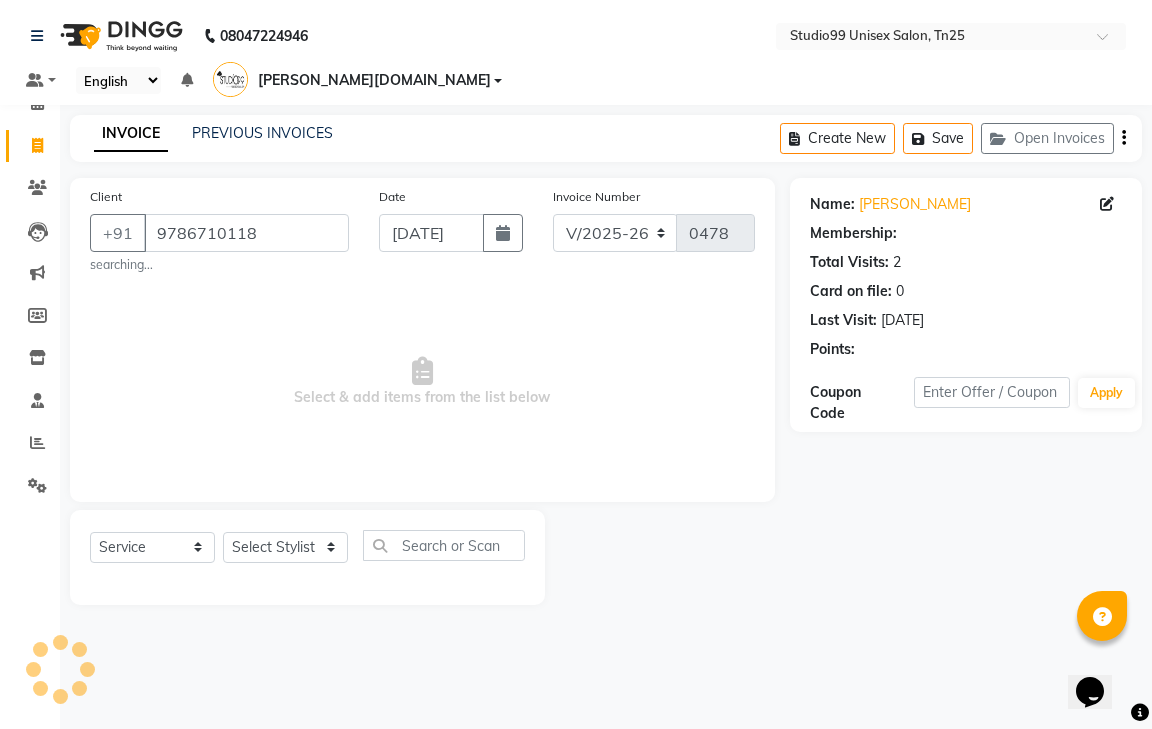 select on "1: Object" 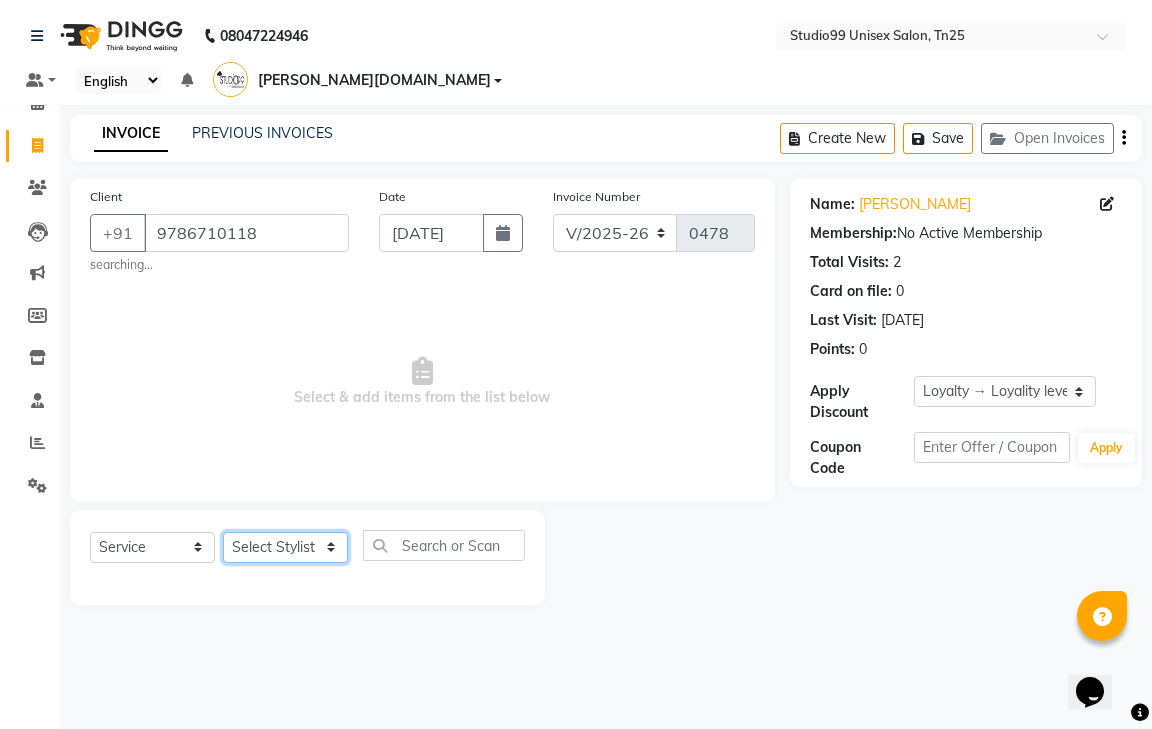 click on "Select Stylist gendral giri-ja  jaya priya kothai TK raja sanjay santhosh VAISHALI.TK" 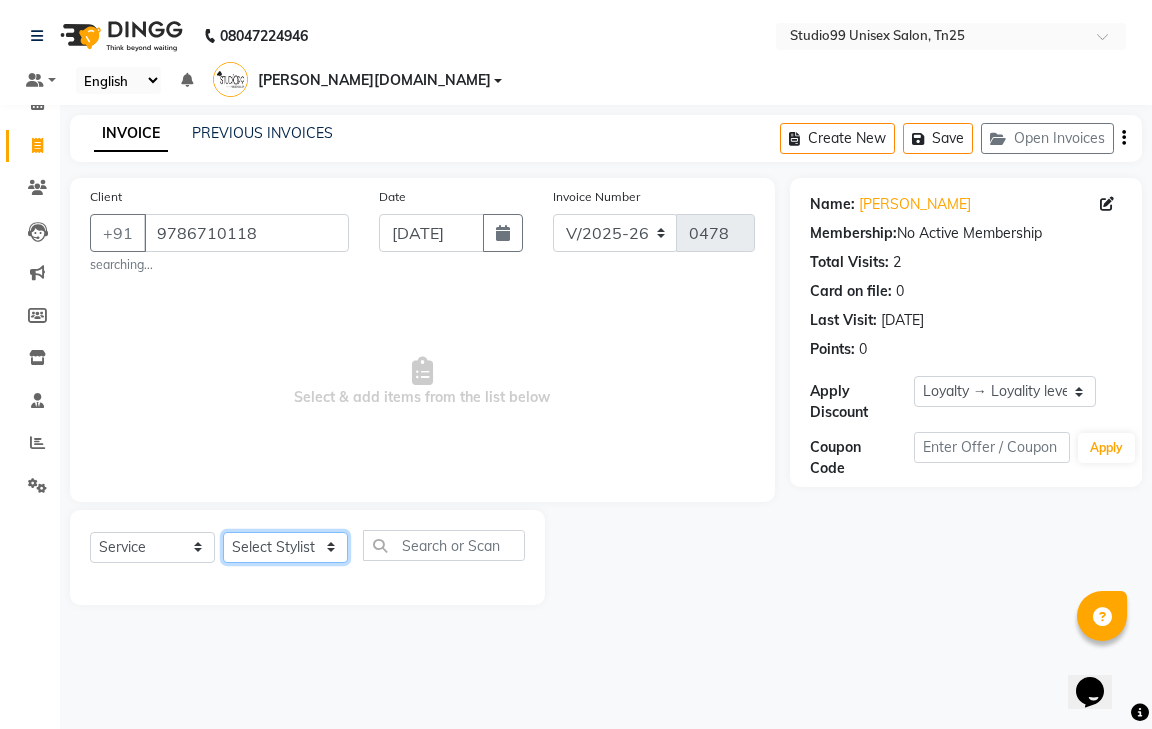 select on "80759" 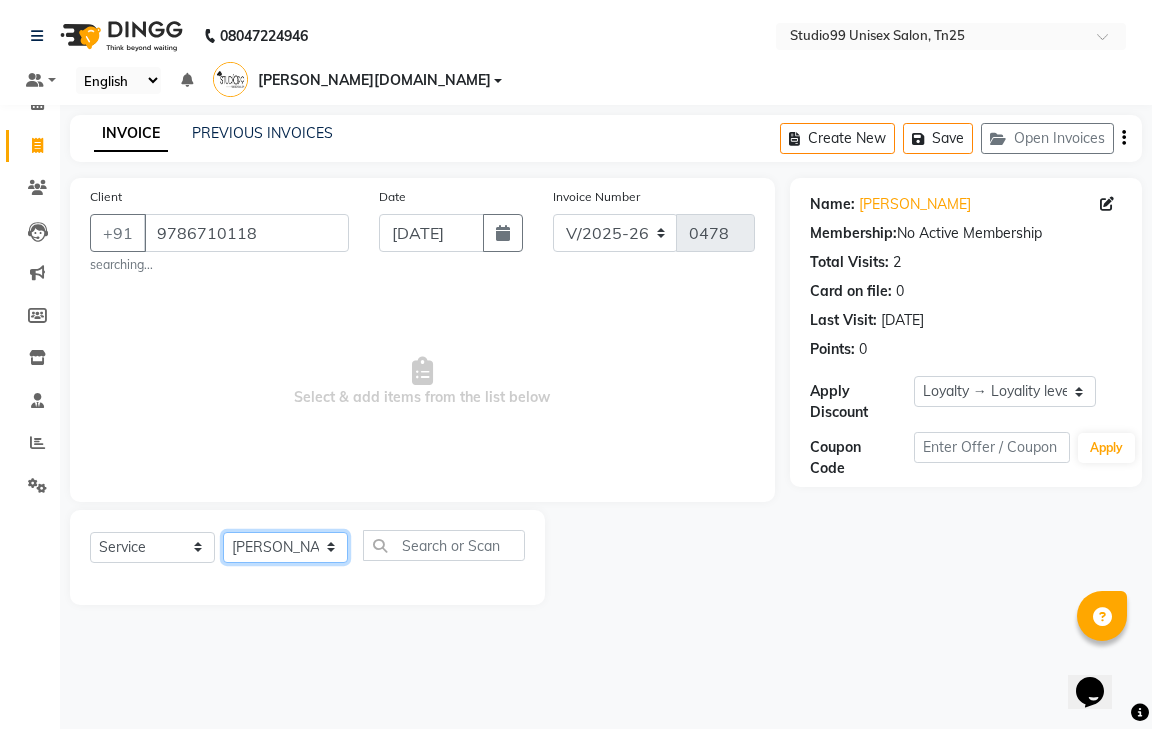 click on "Select Stylist gendral giri-ja  jaya priya kothai TK raja sanjay santhosh VAISHALI.TK" 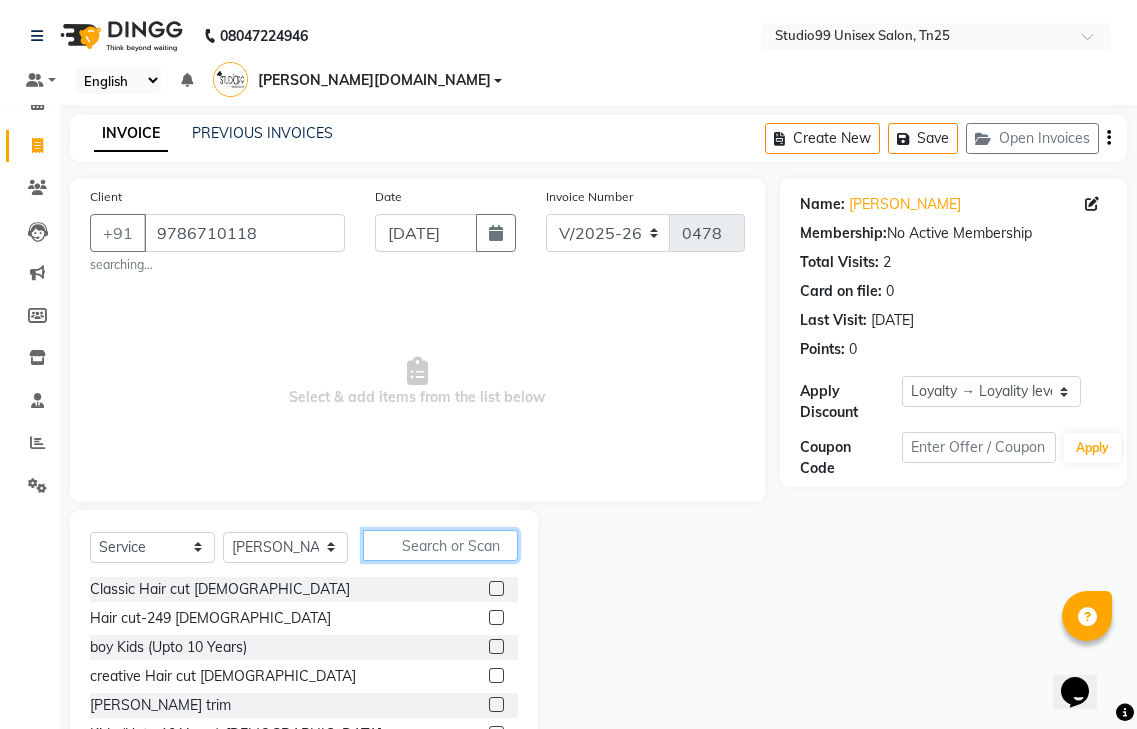click 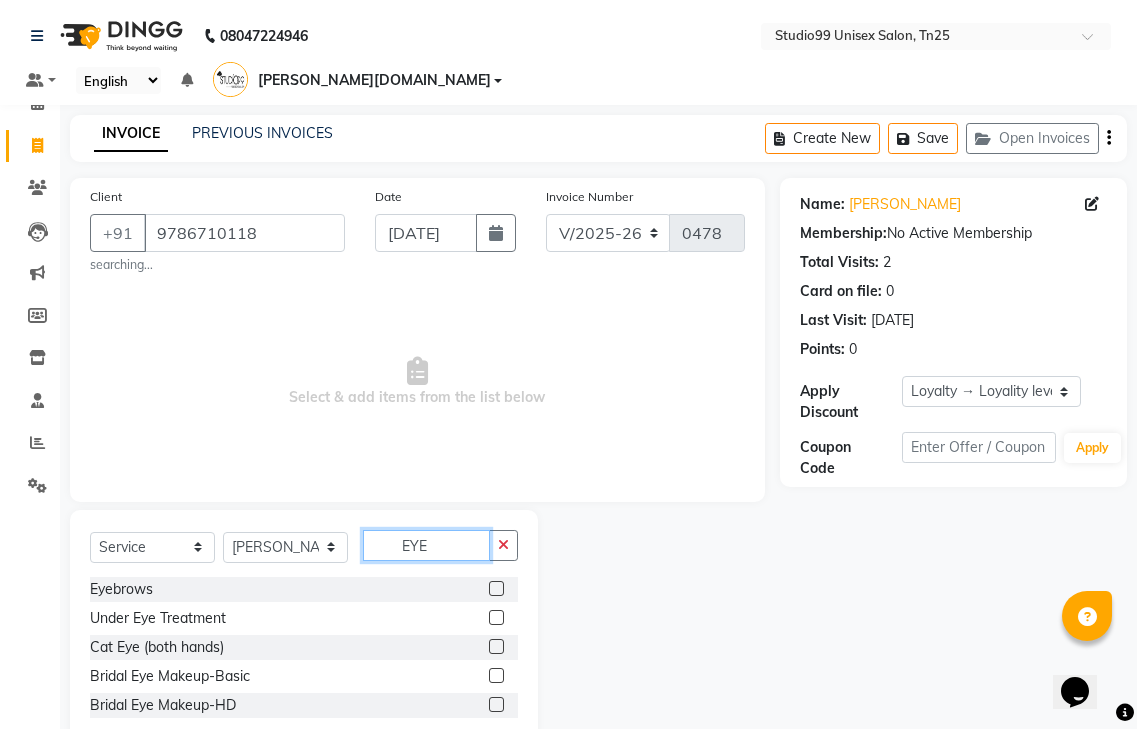 type on "EYE" 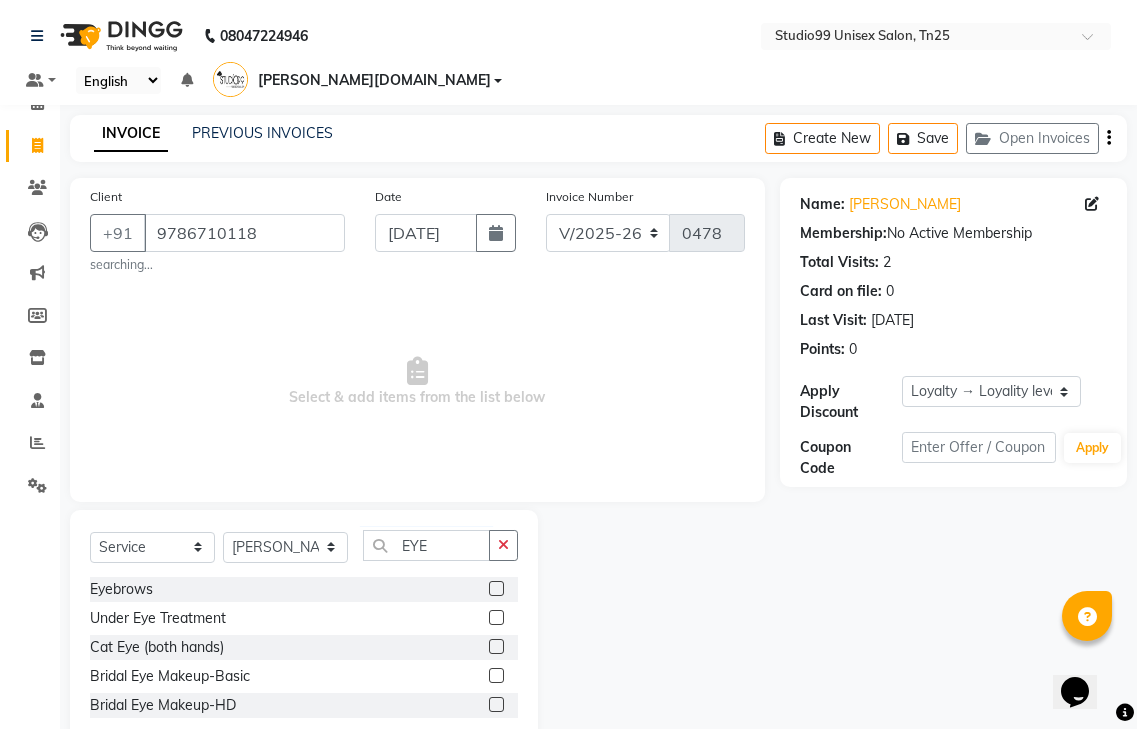 click 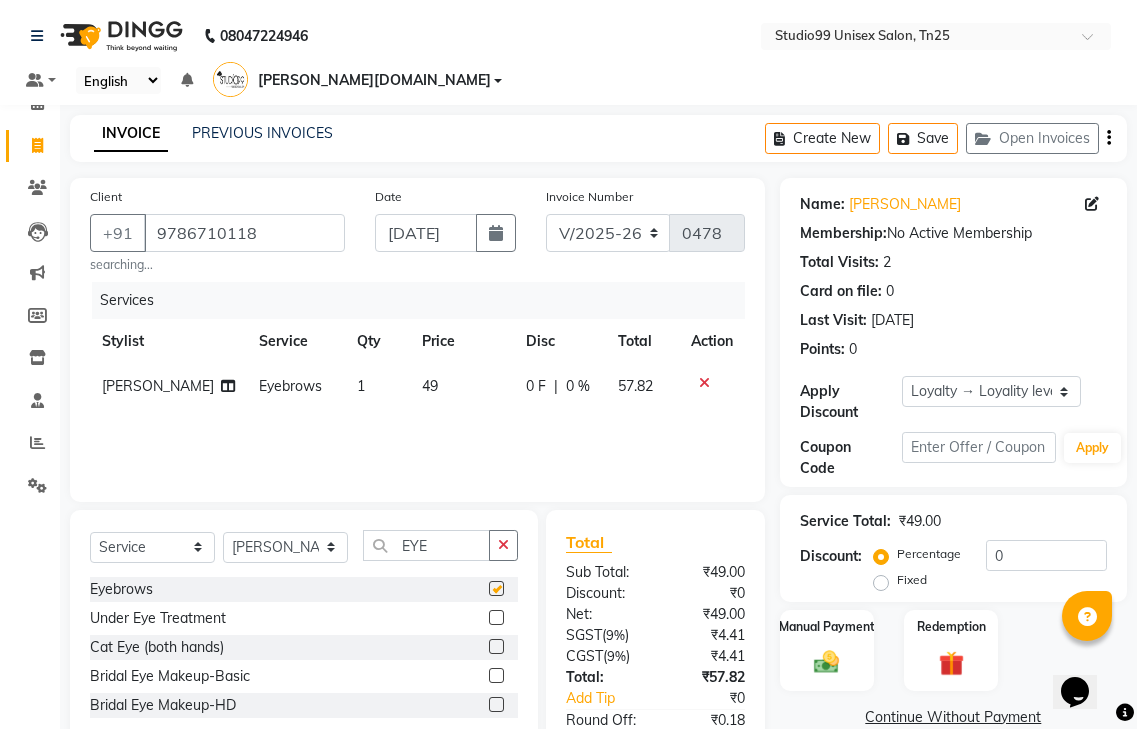 checkbox on "false" 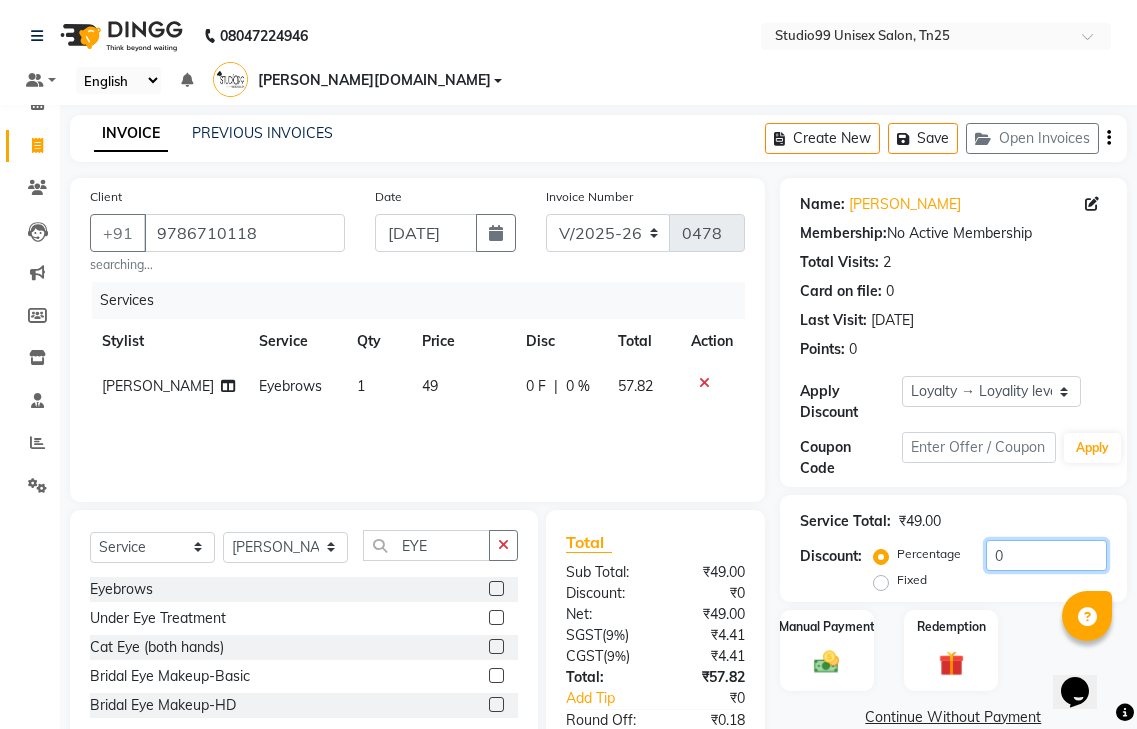 click on "0" 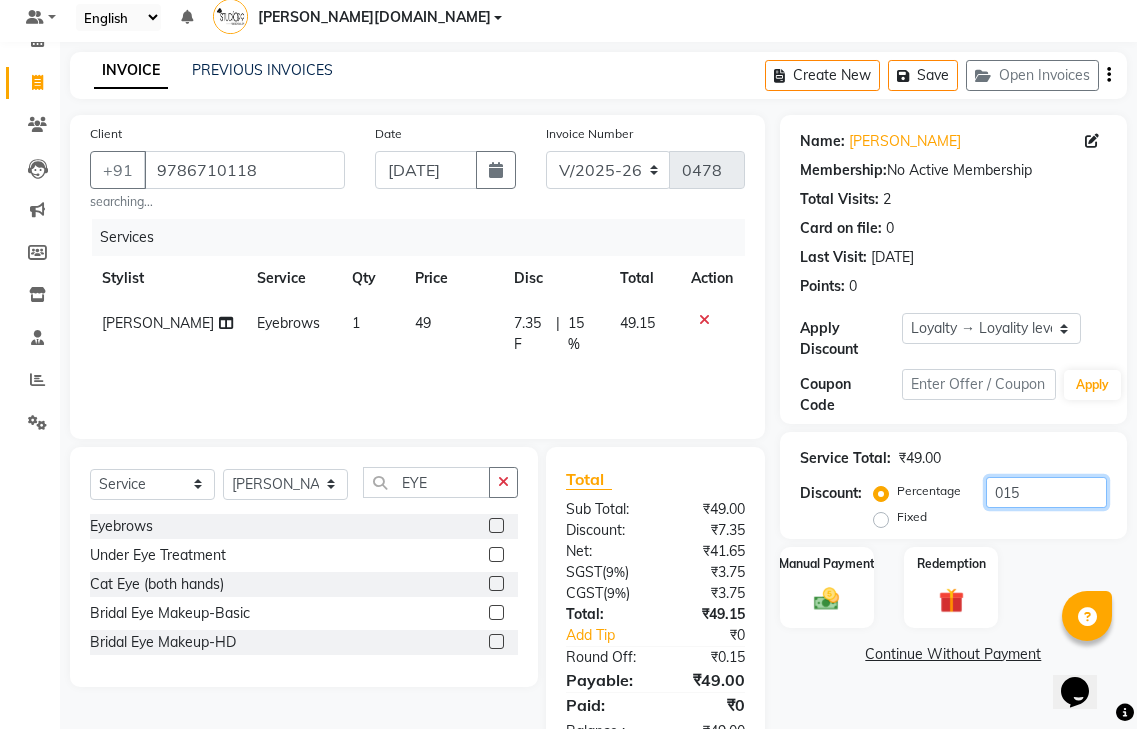 scroll, scrollTop: 98, scrollLeft: 0, axis: vertical 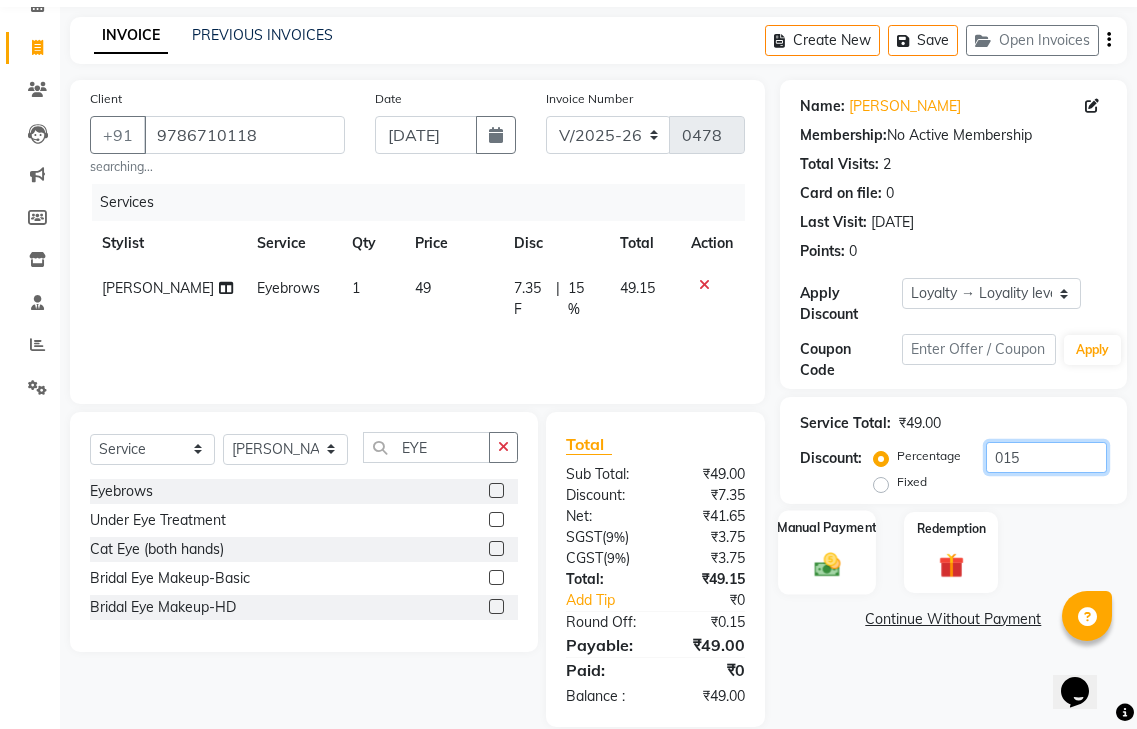 type on "015" 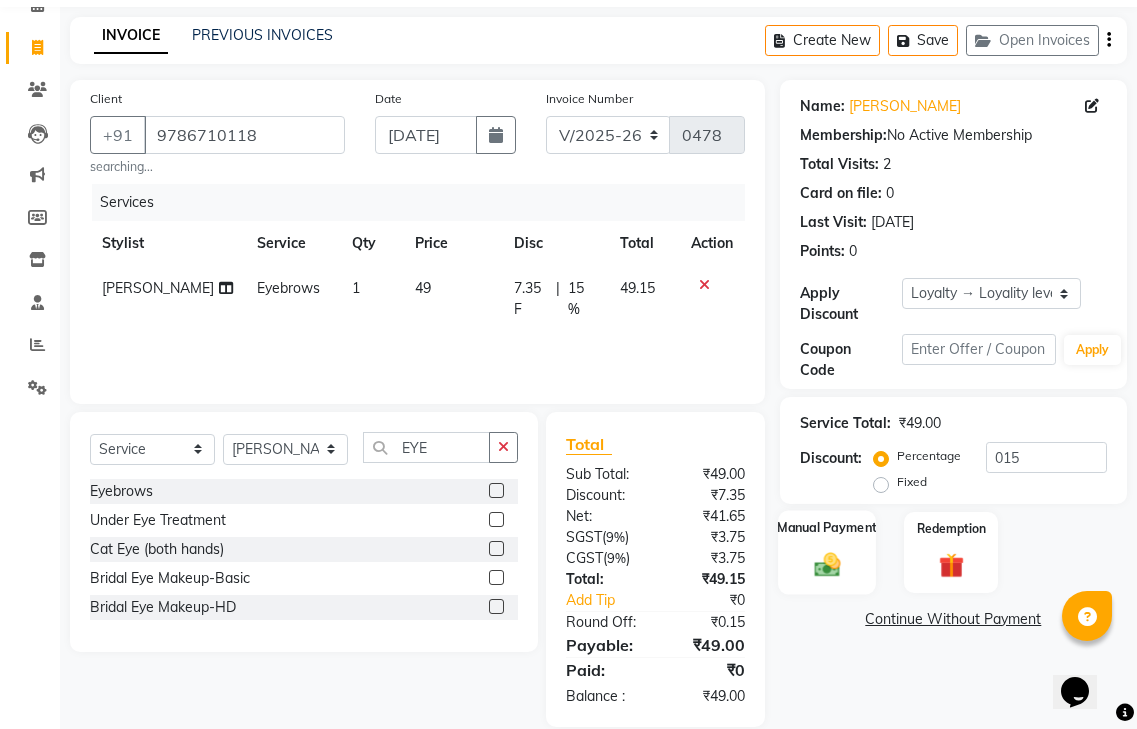 click 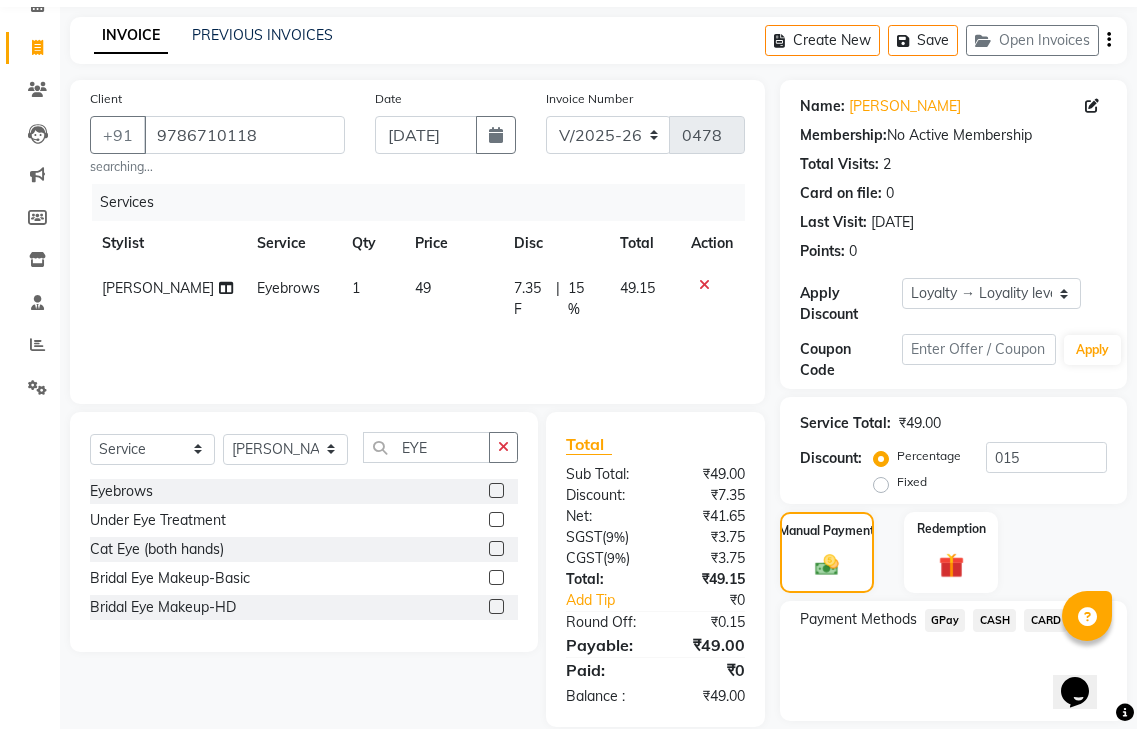 click on "CASH" 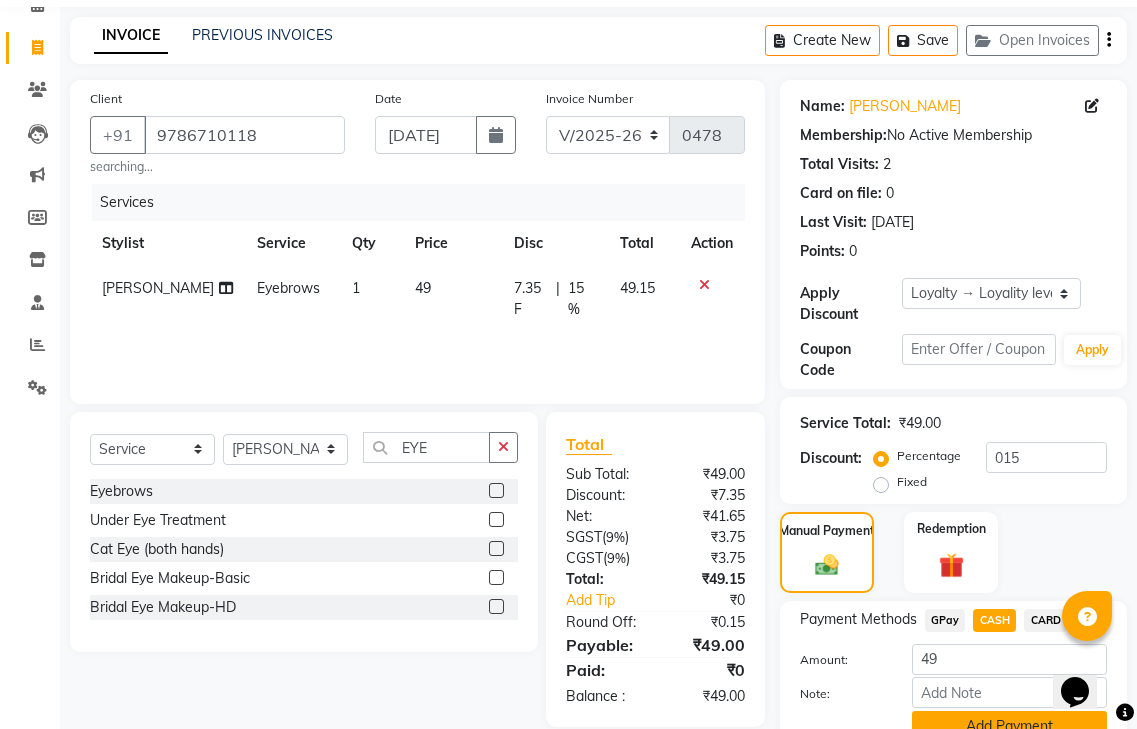 click on "Add Payment" 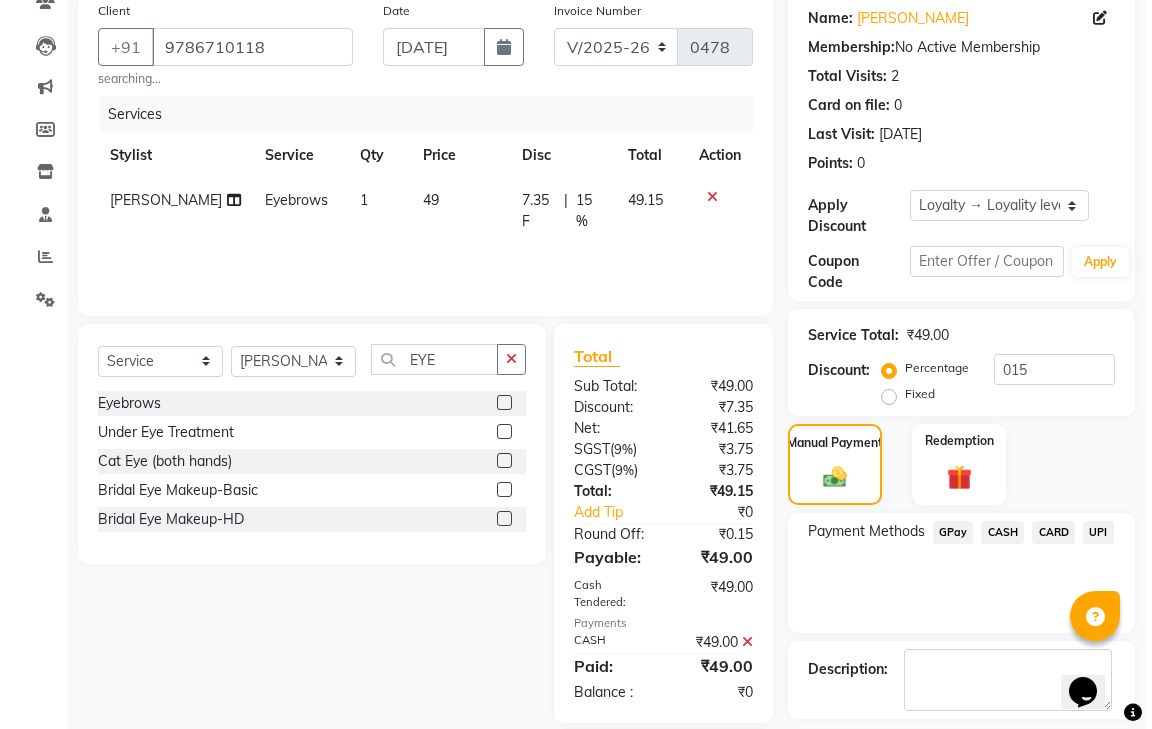 scroll, scrollTop: 343, scrollLeft: 0, axis: vertical 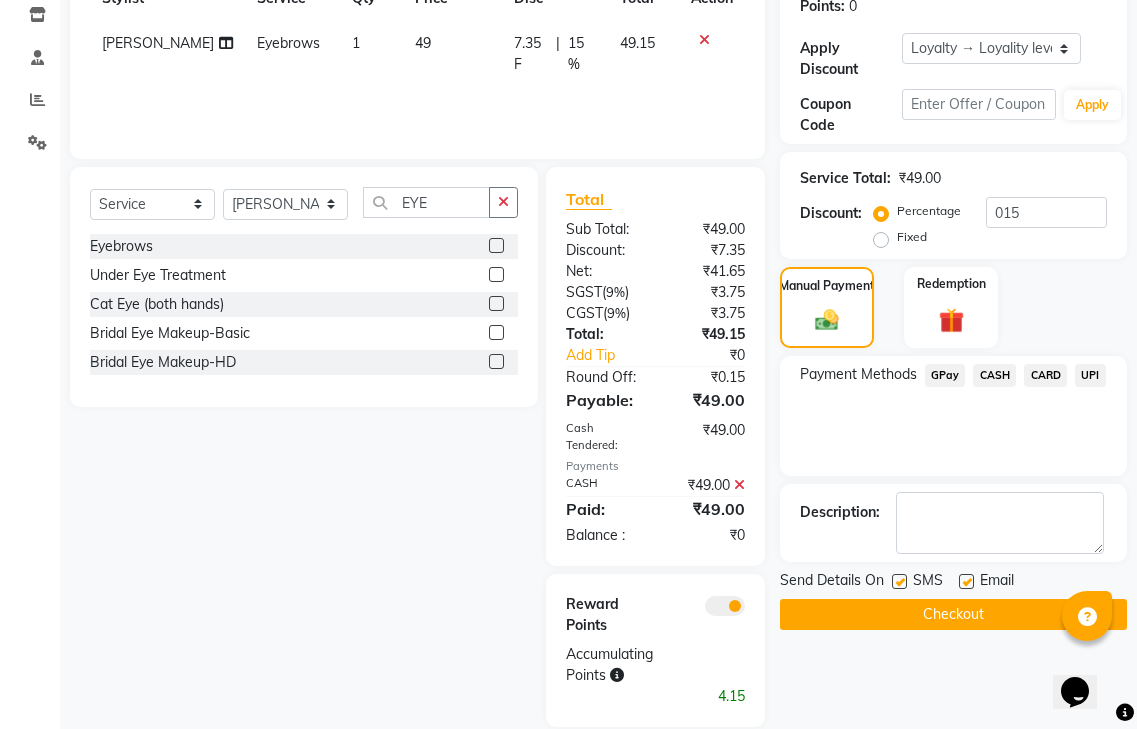 click 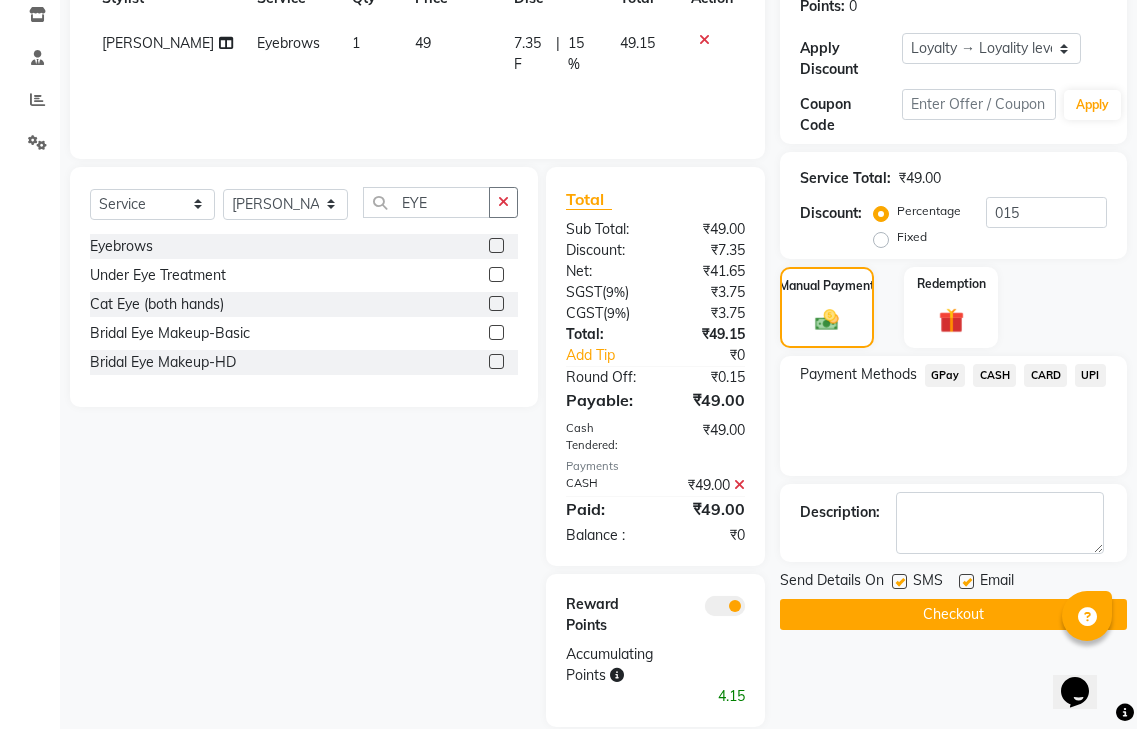 click 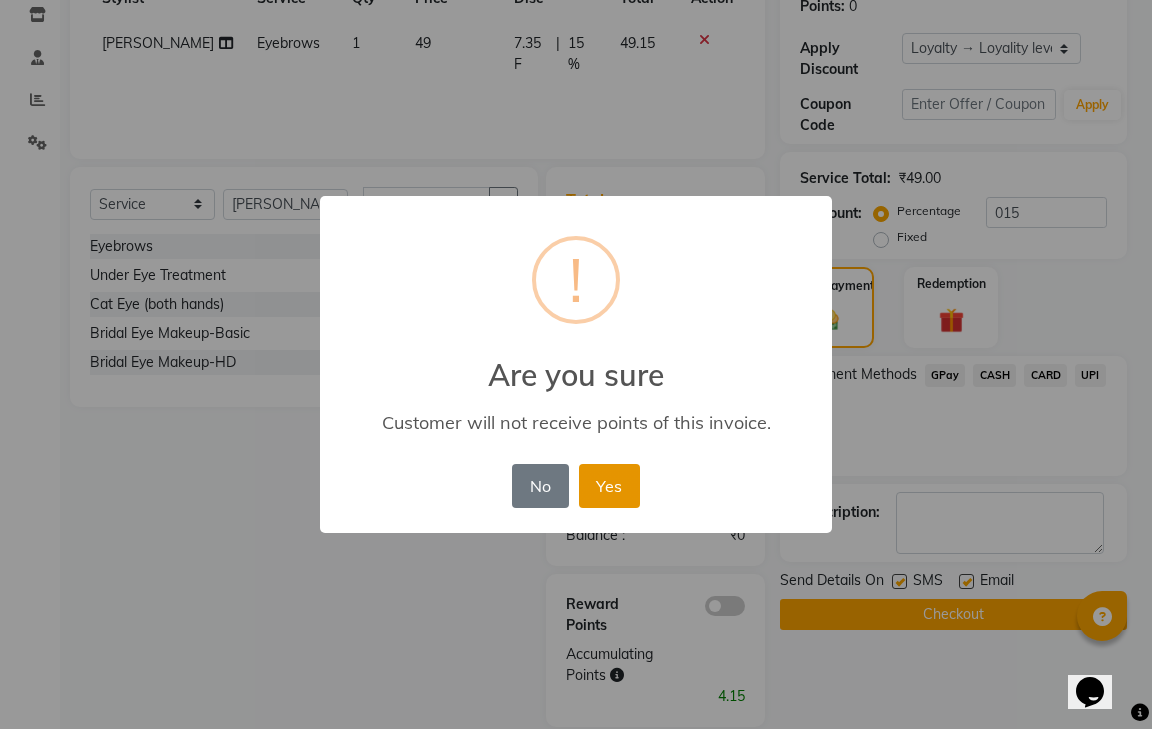 click on "Yes" at bounding box center (609, 486) 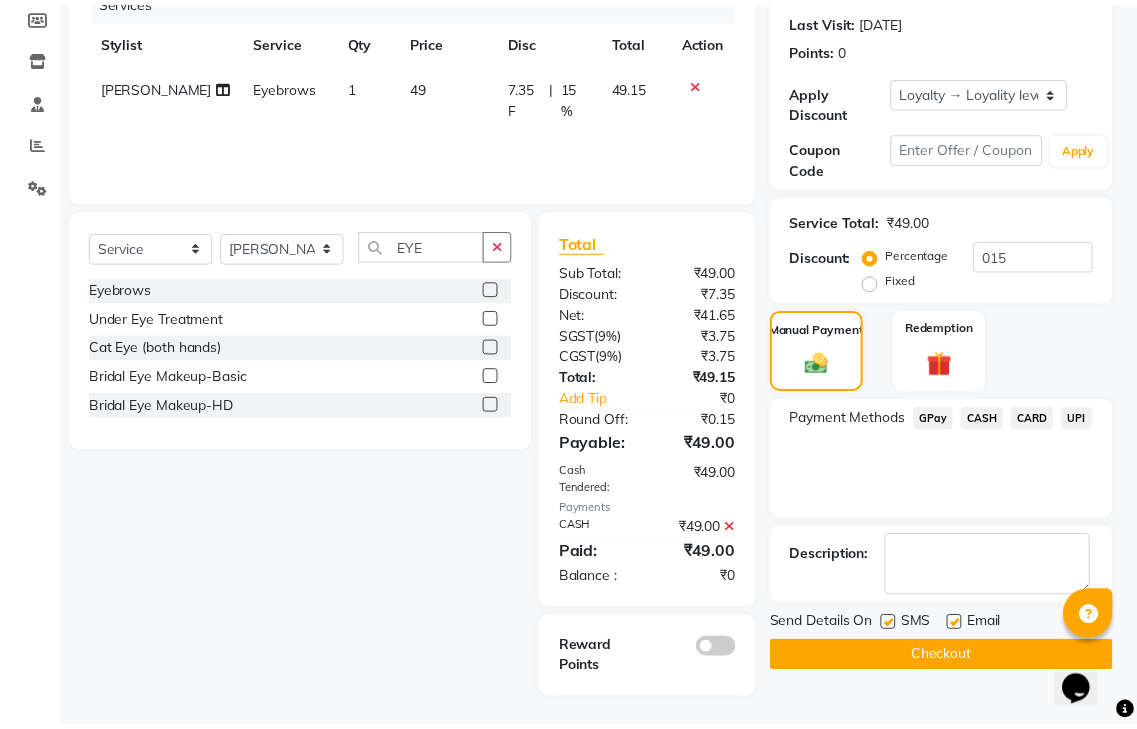 scroll, scrollTop: 272, scrollLeft: 0, axis: vertical 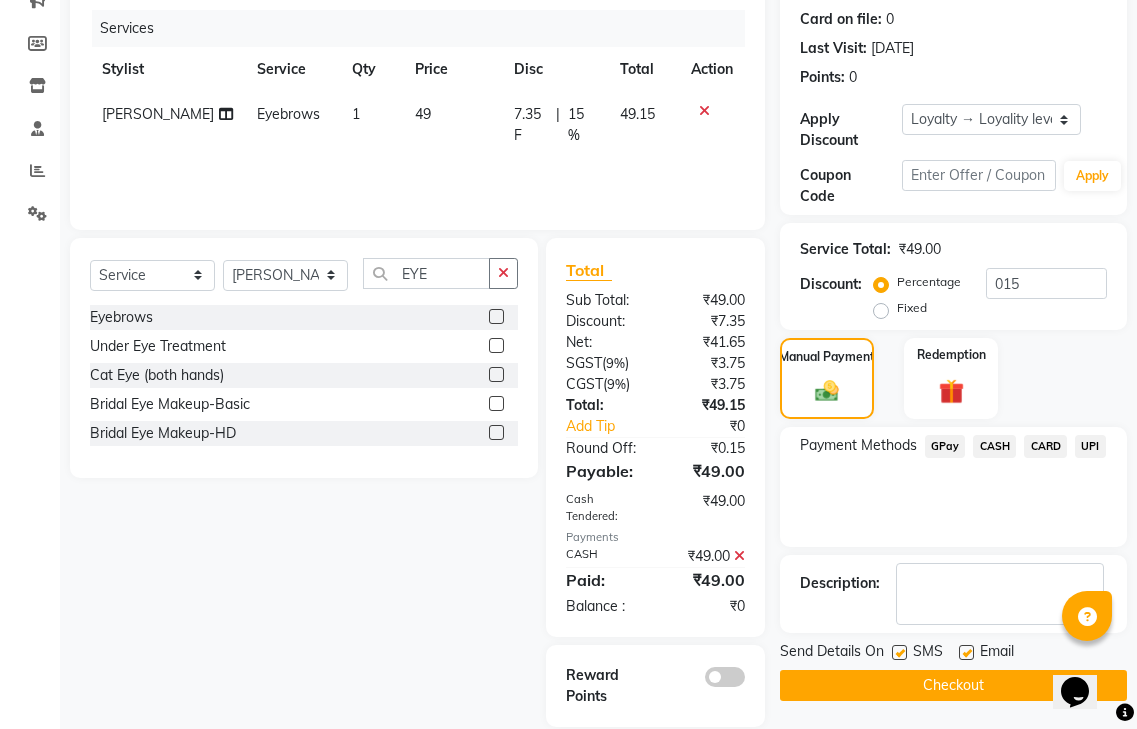 click on "Checkout" 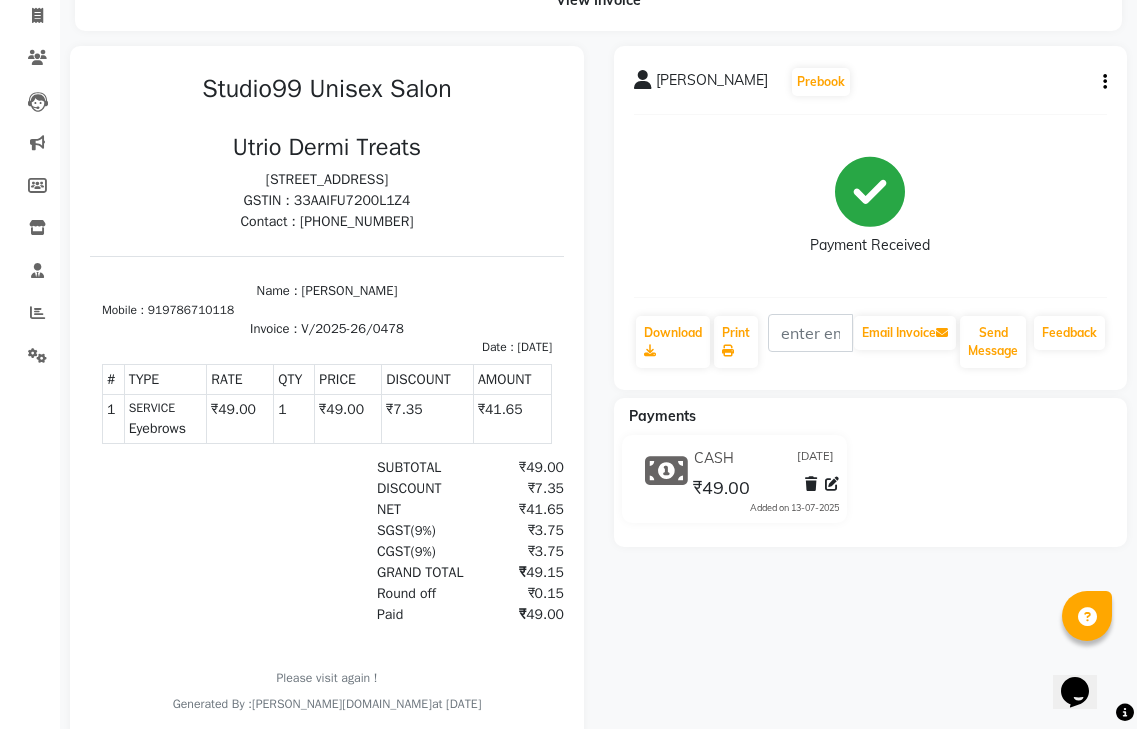 scroll, scrollTop: 90, scrollLeft: 0, axis: vertical 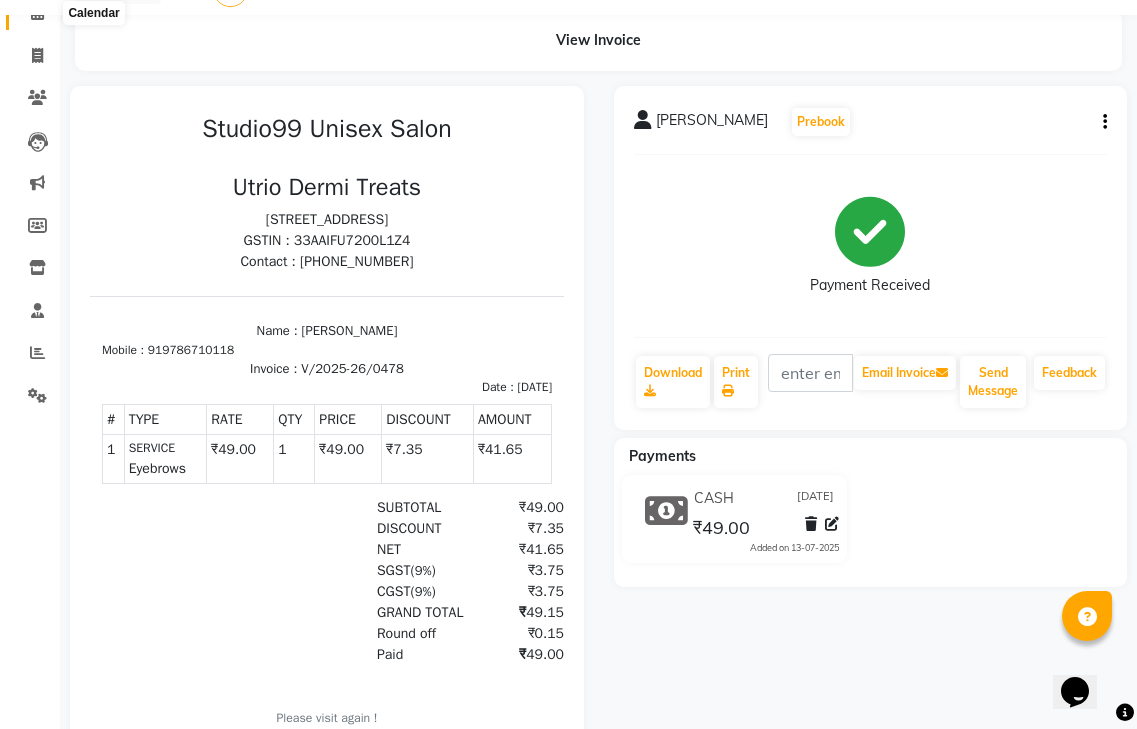 click 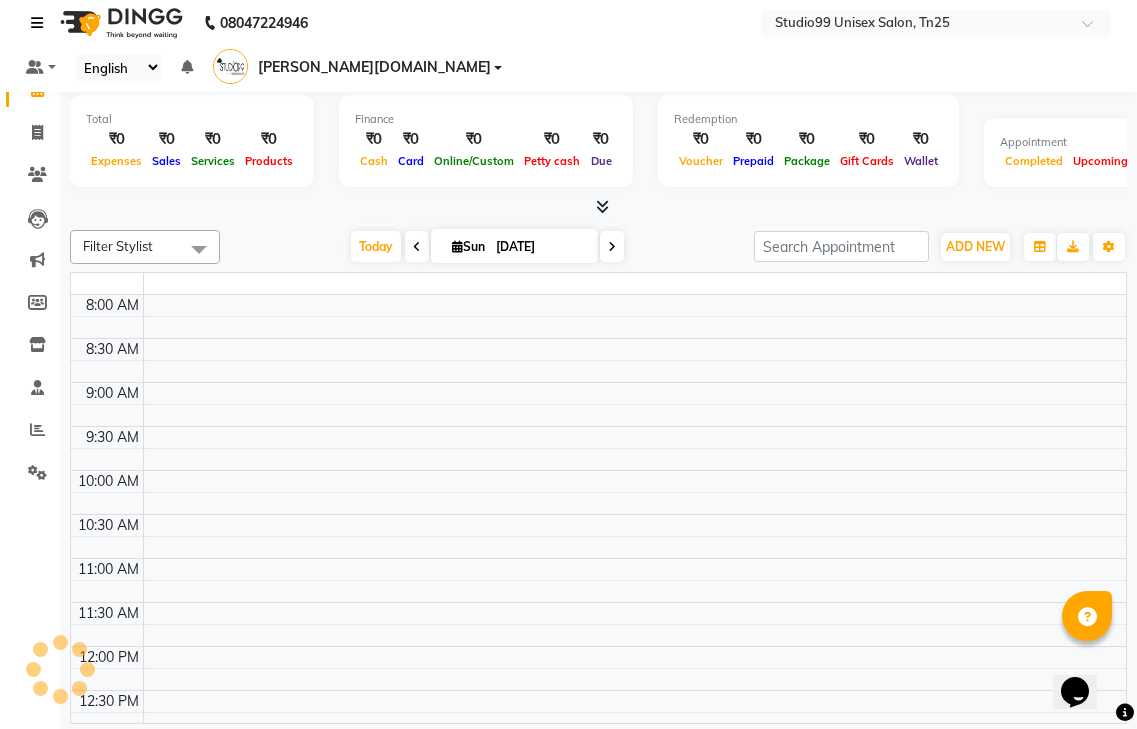 scroll, scrollTop: 0, scrollLeft: 0, axis: both 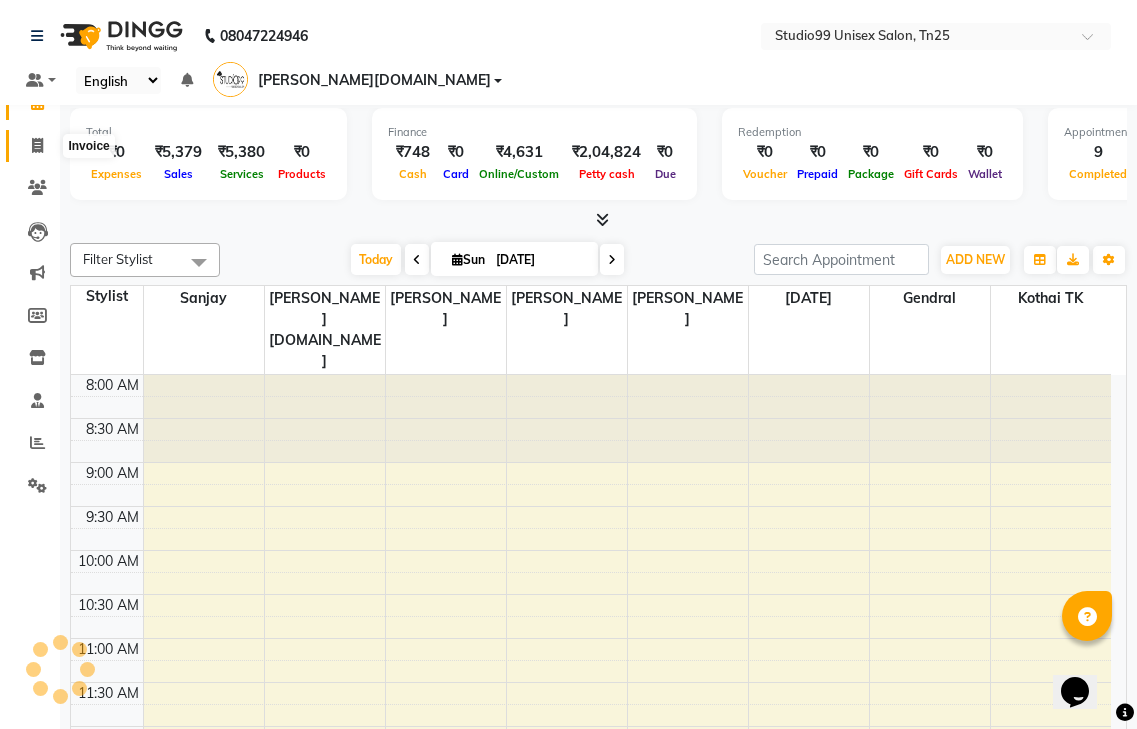 click 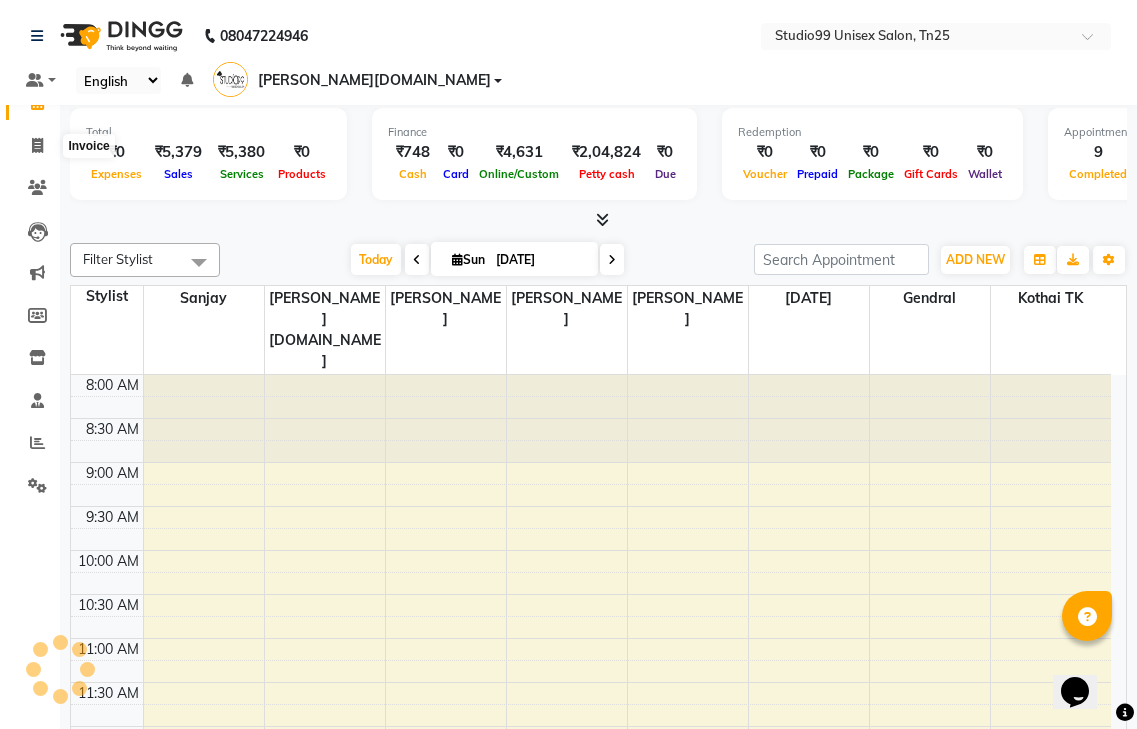 select on "service" 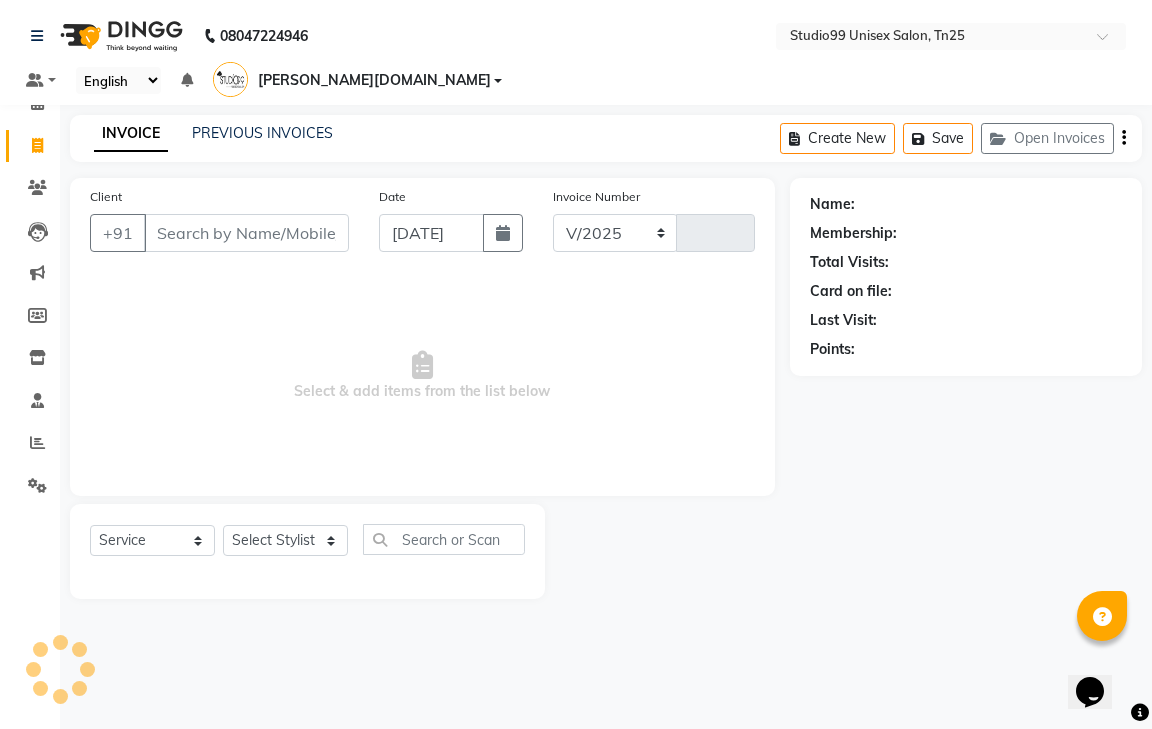 select on "8331" 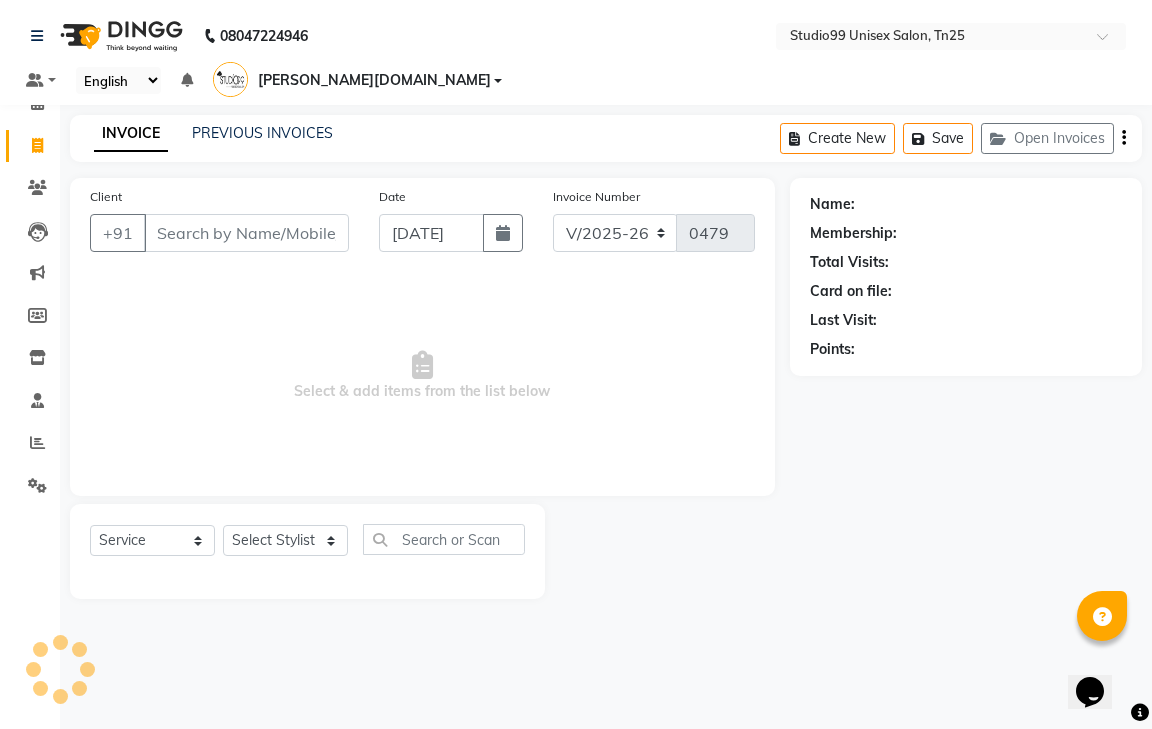 click on "Client" at bounding box center [246, 233] 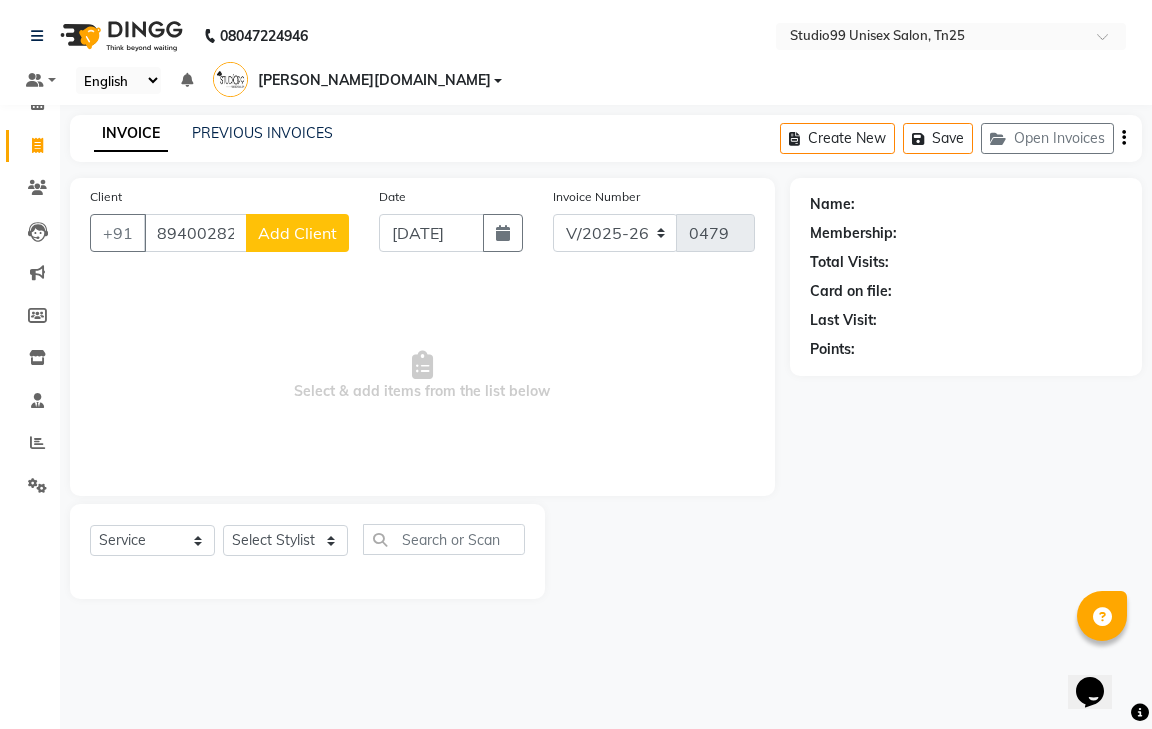 type on "8940028266" 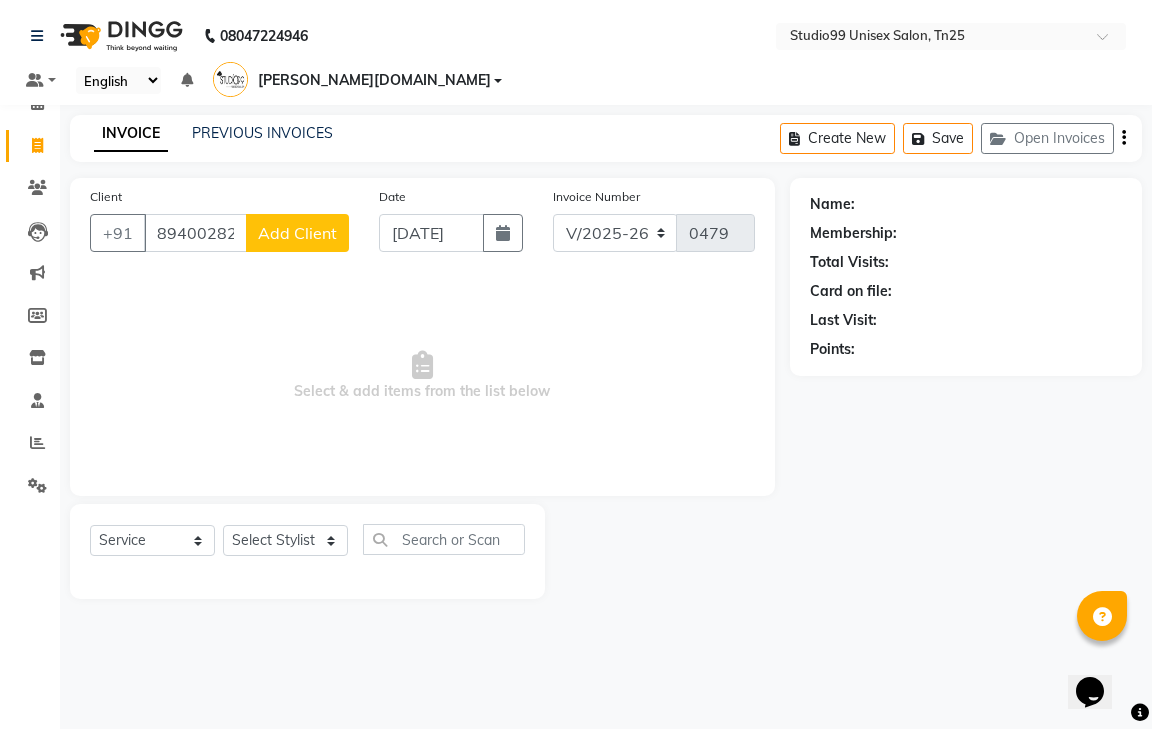 click on "Add Client" 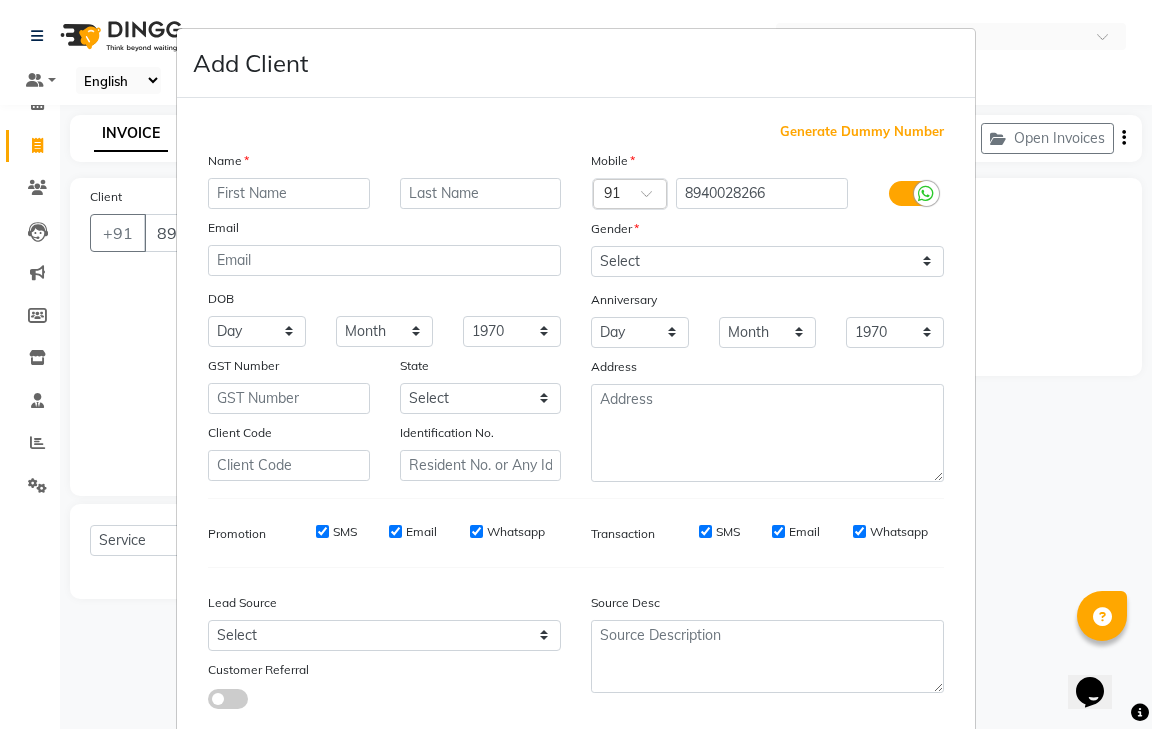 click at bounding box center (289, 193) 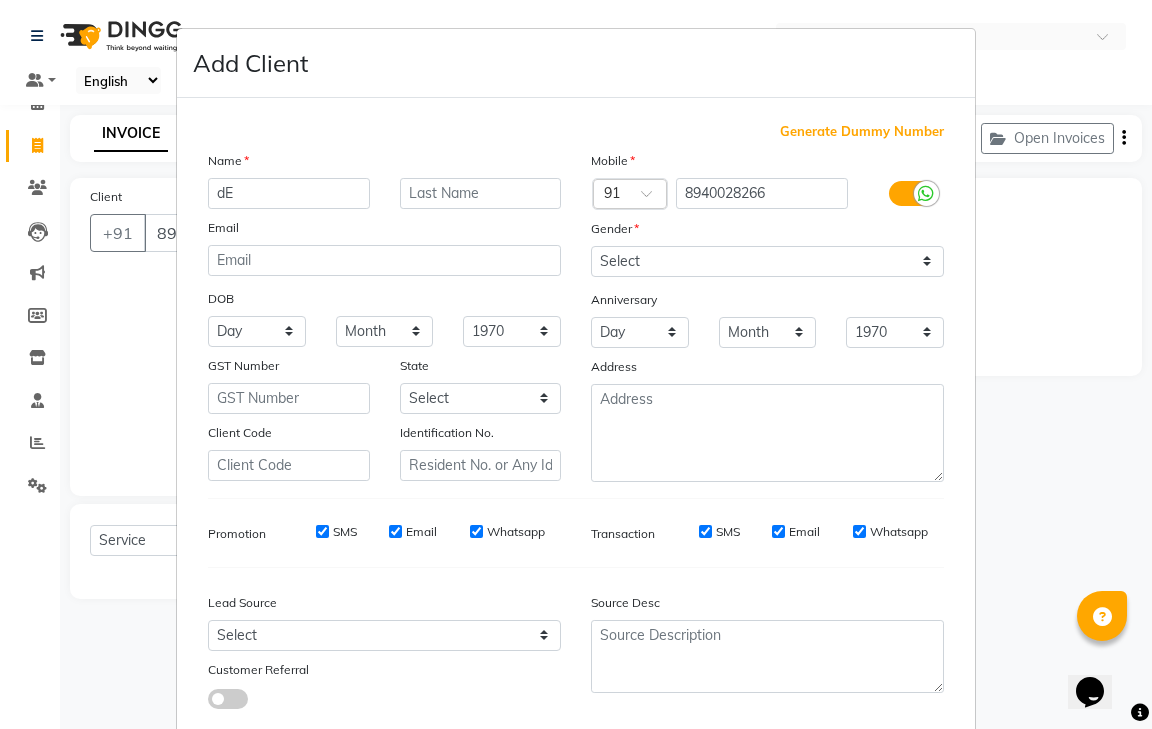 type on "d" 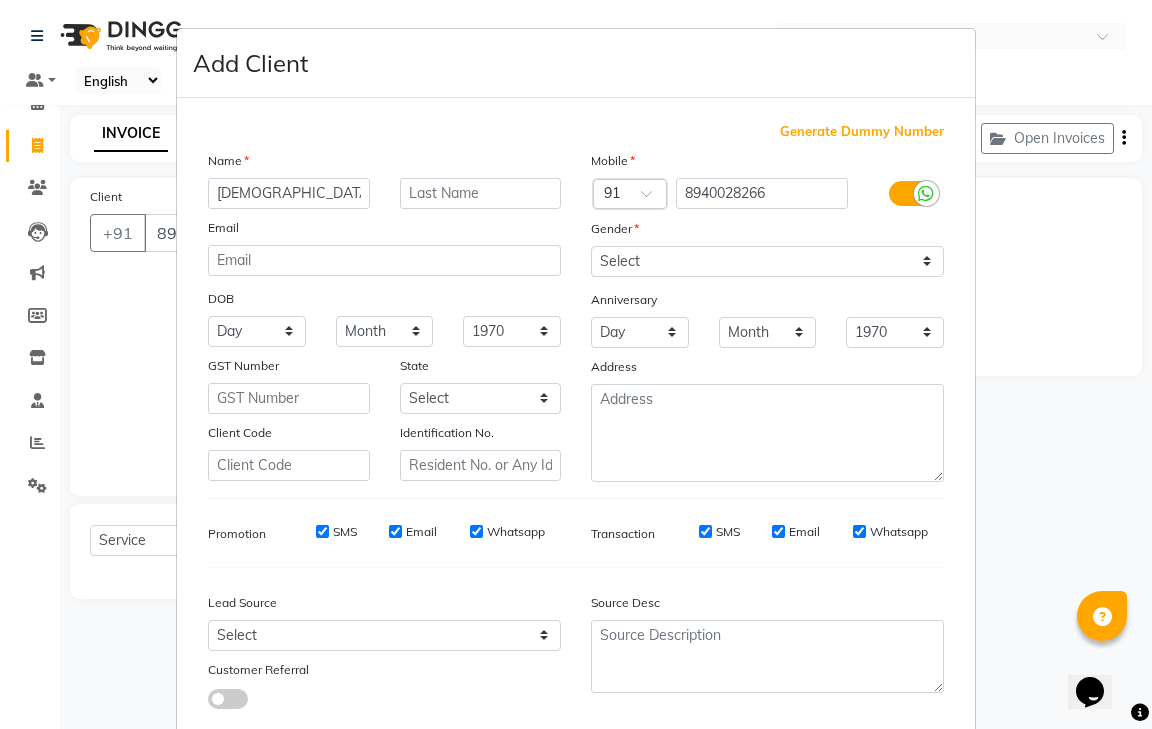 type on "DEVA" 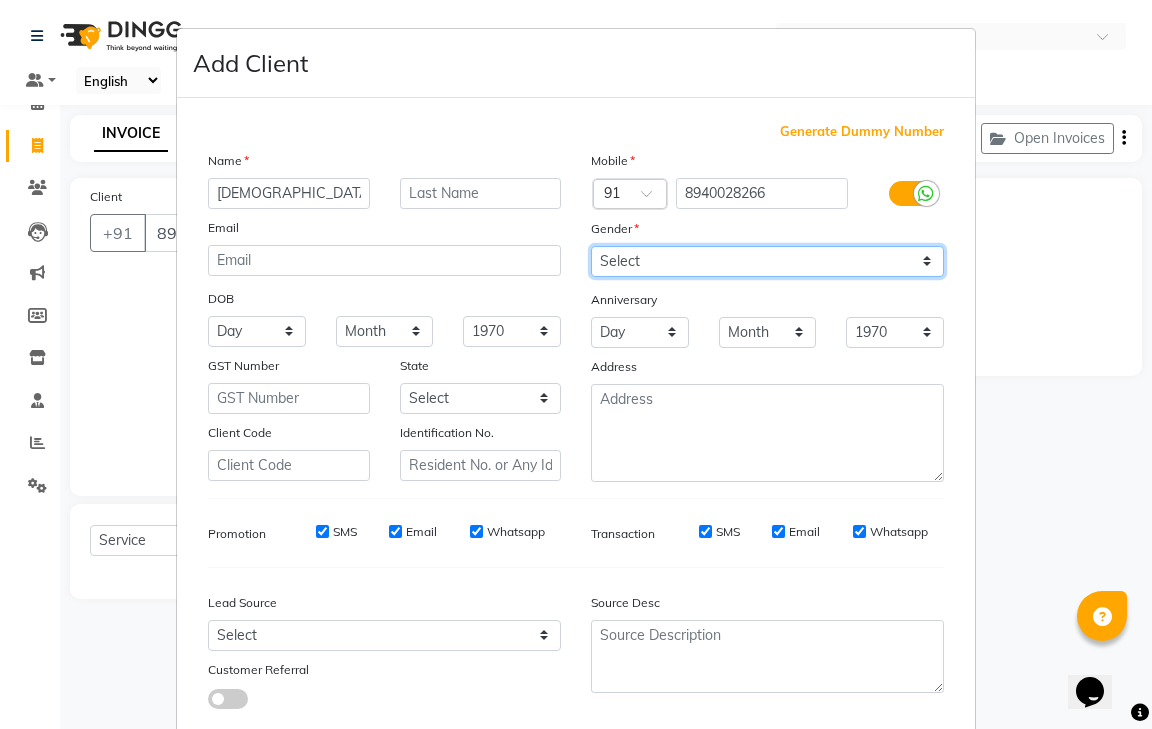 click on "Select Male Female Other Prefer Not To Say" at bounding box center (767, 261) 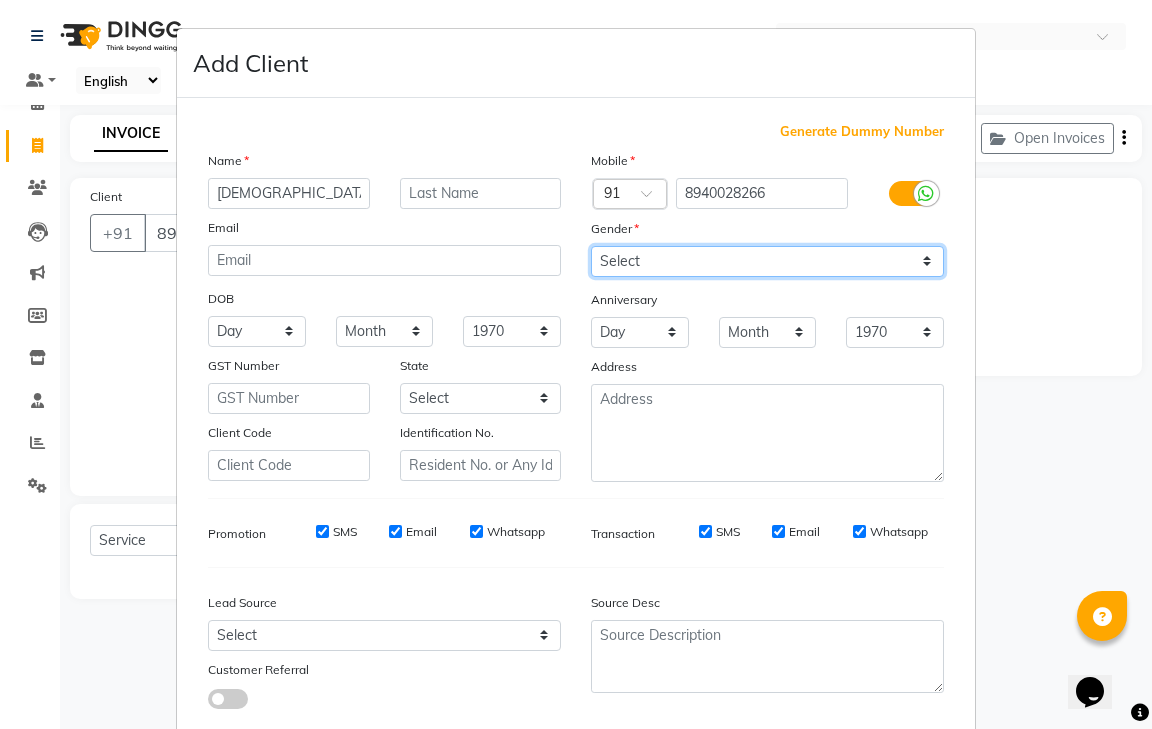 select on "male" 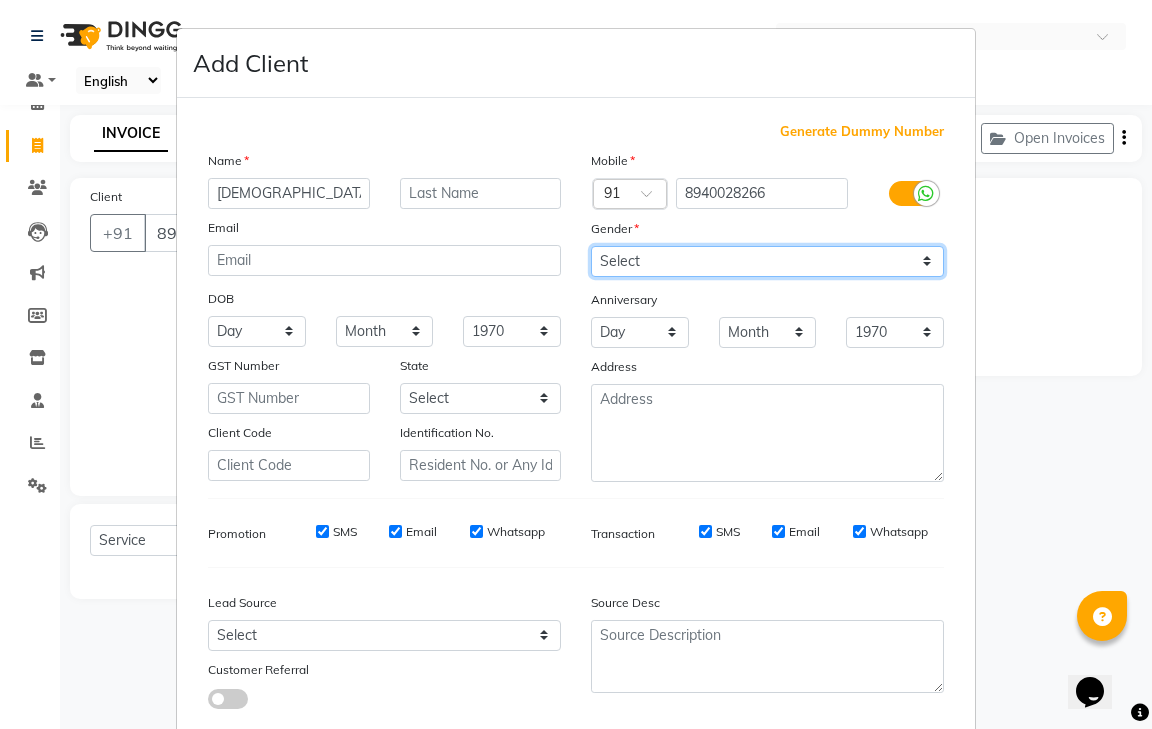 click on "Select Male Female Other Prefer Not To Say" at bounding box center (767, 261) 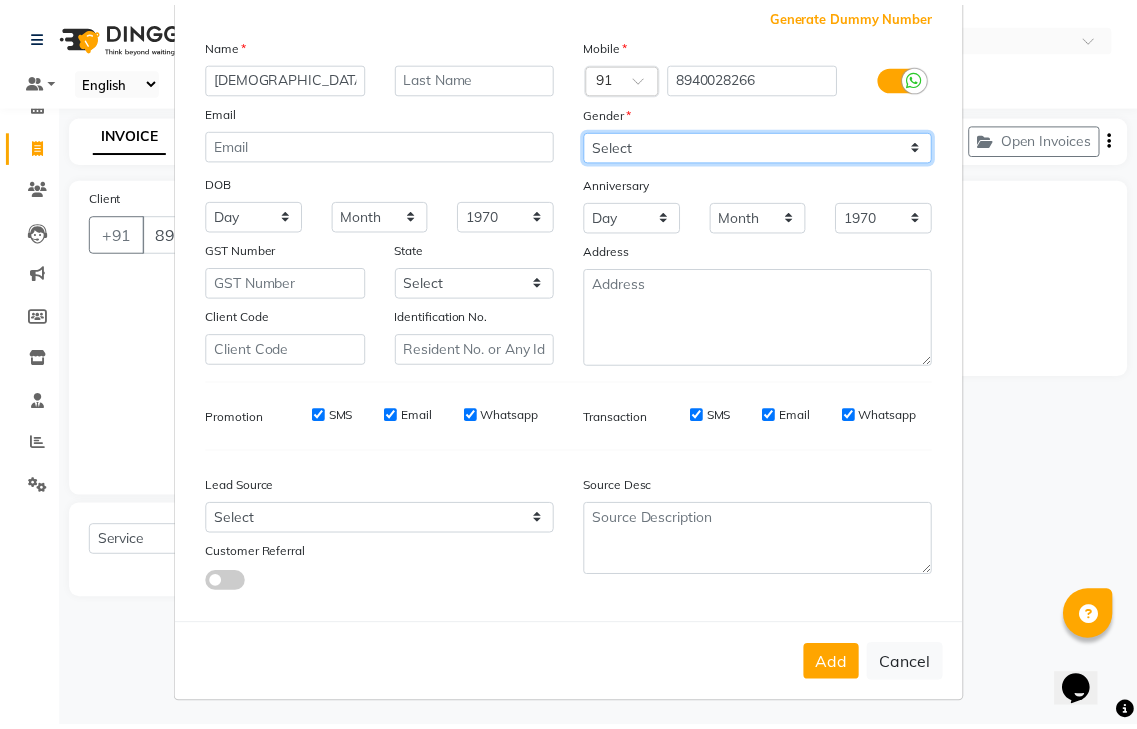 scroll, scrollTop: 120, scrollLeft: 0, axis: vertical 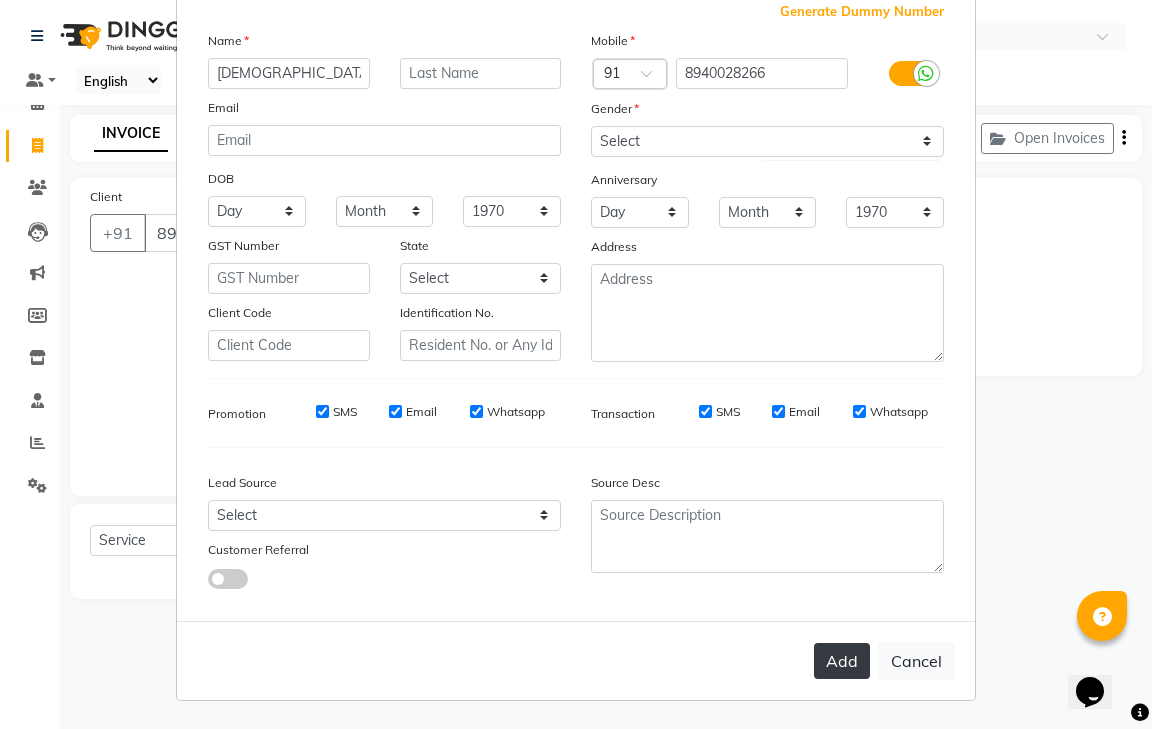 click on "Add" at bounding box center [842, 661] 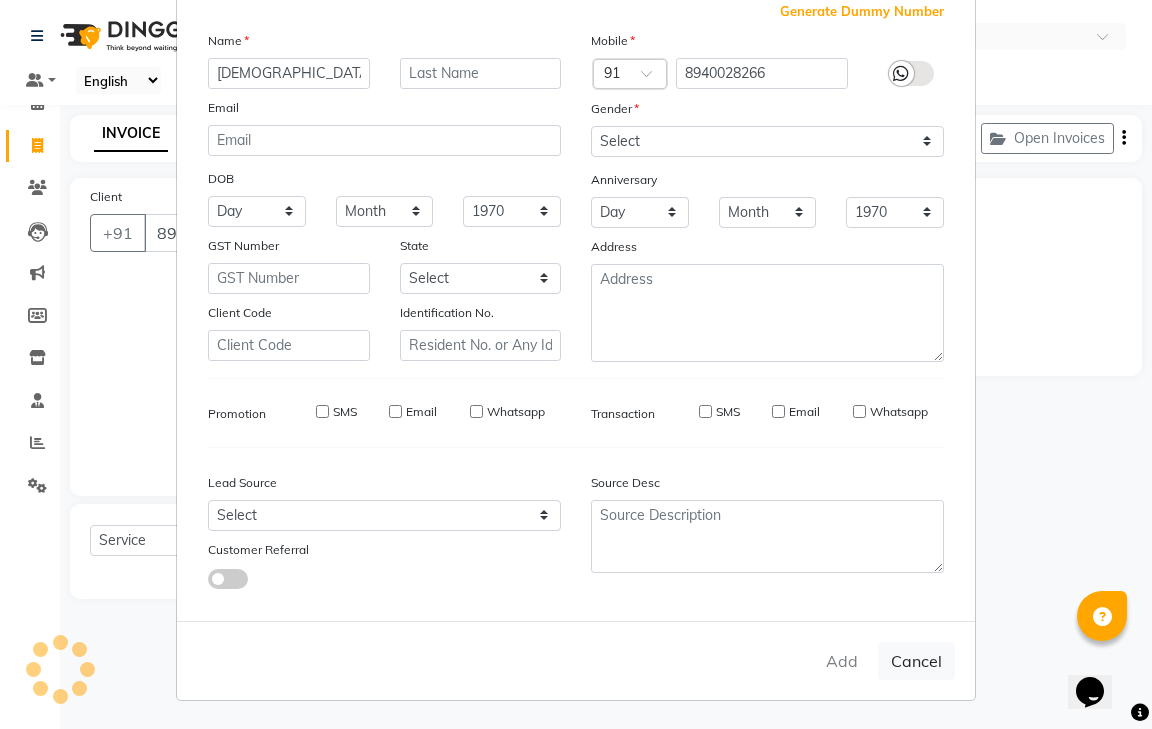 type 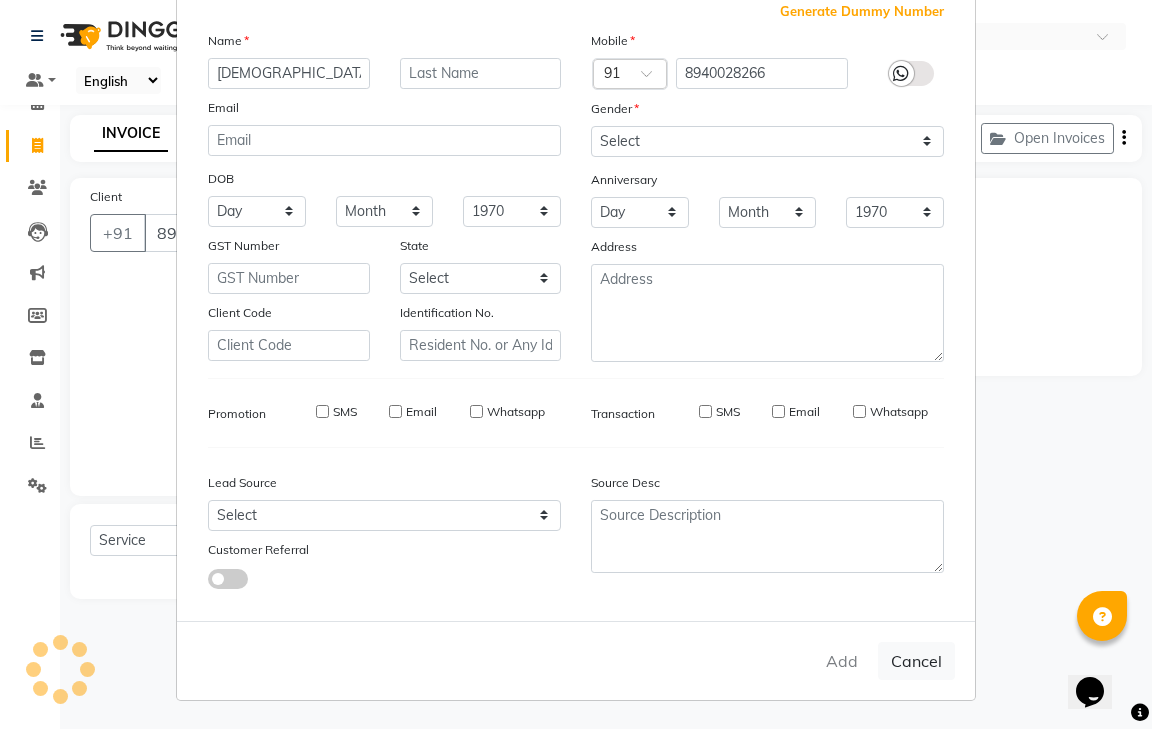 select 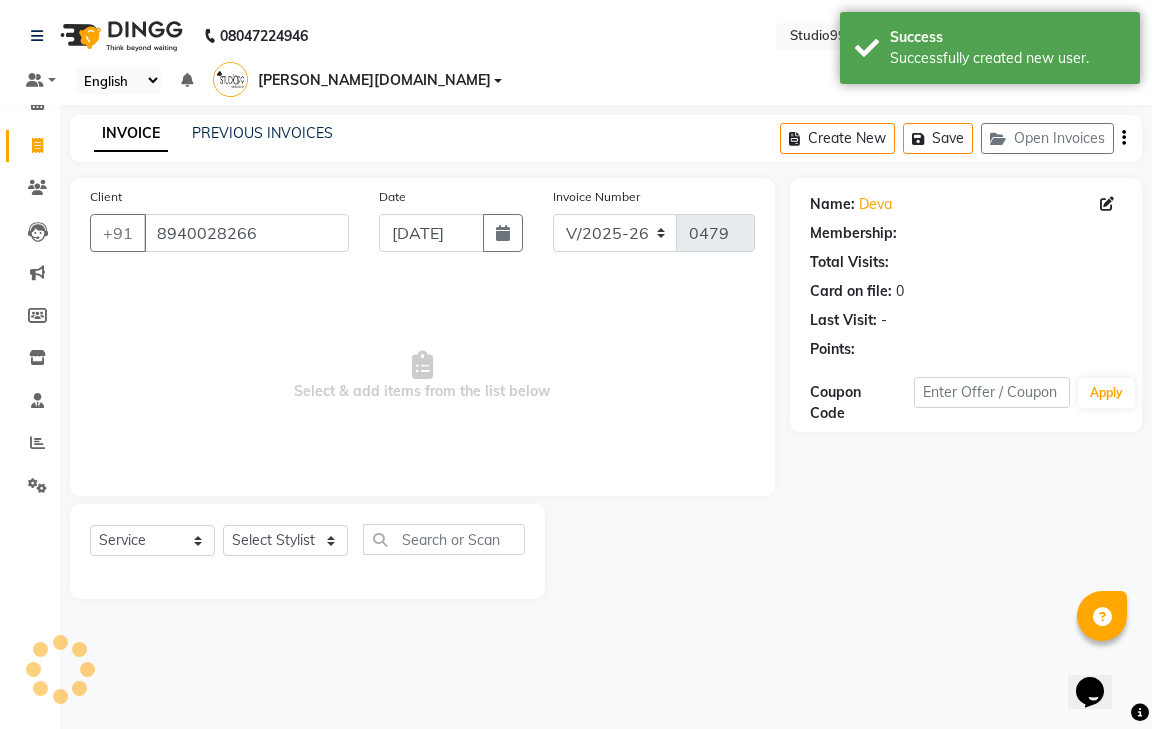 select on "1: Object" 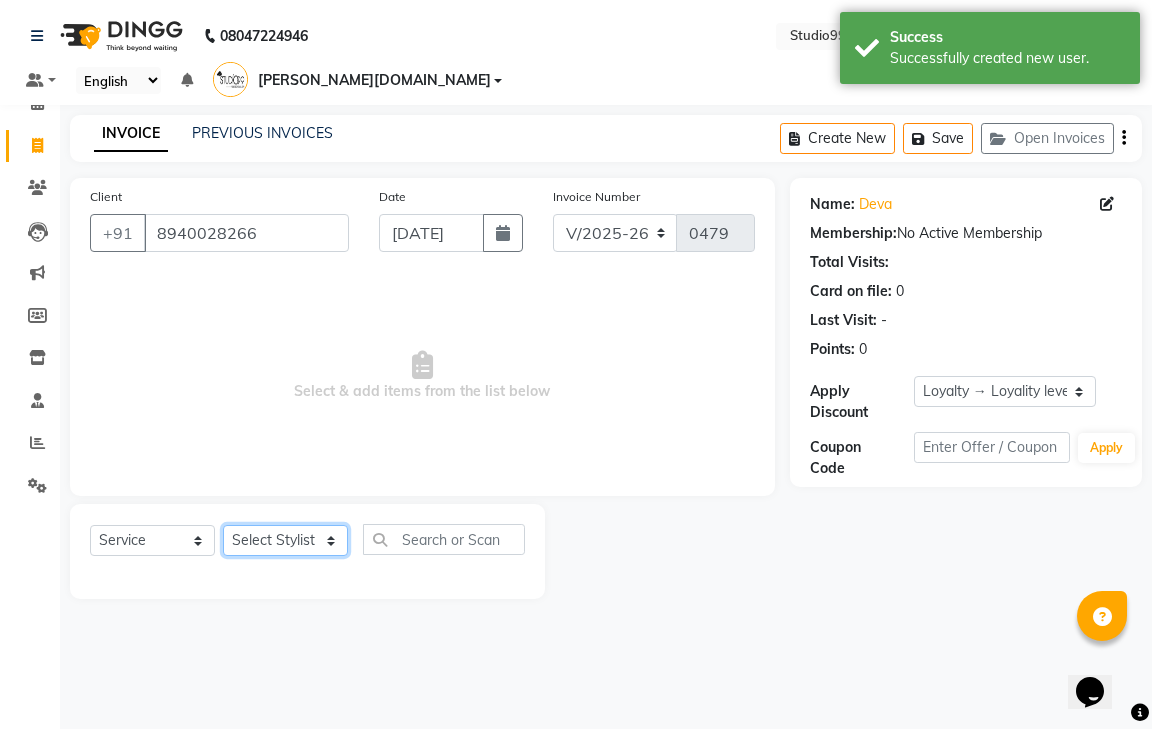 click on "Select Stylist gendral giri-ja  jaya priya kothai TK raja sanjay santhosh VAISHALI.TK" 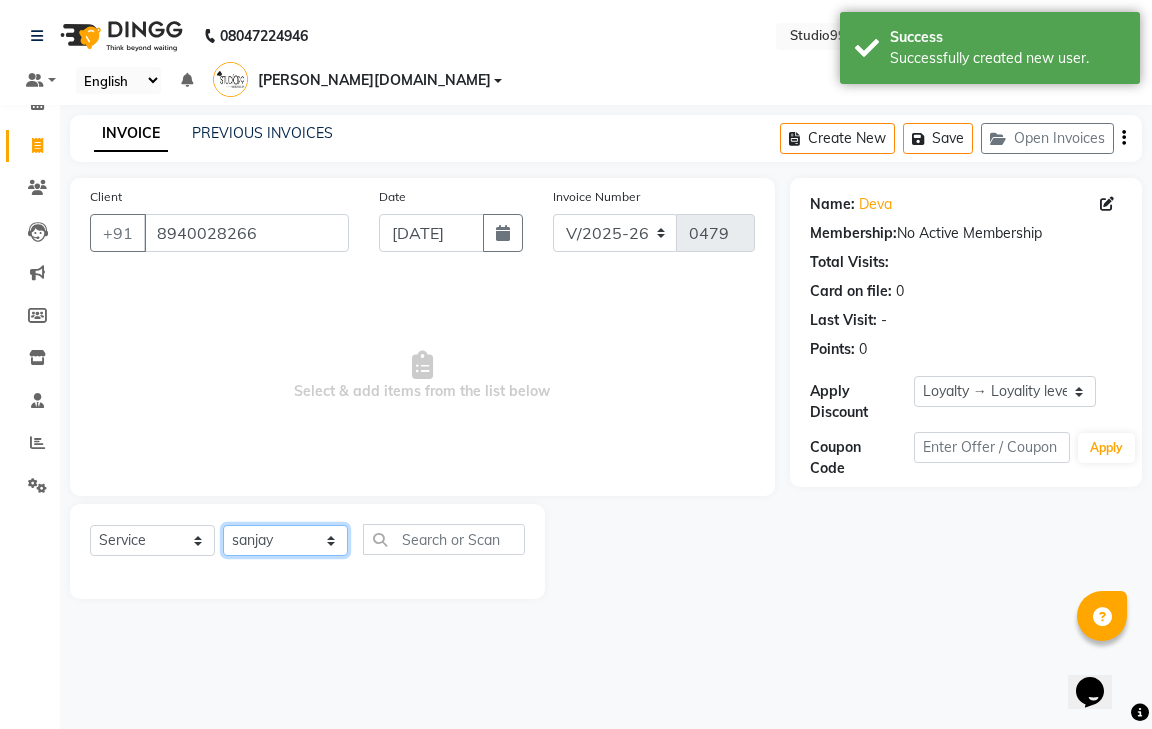 click on "Select Stylist gendral giri-ja  jaya priya kothai TK raja sanjay santhosh VAISHALI.TK" 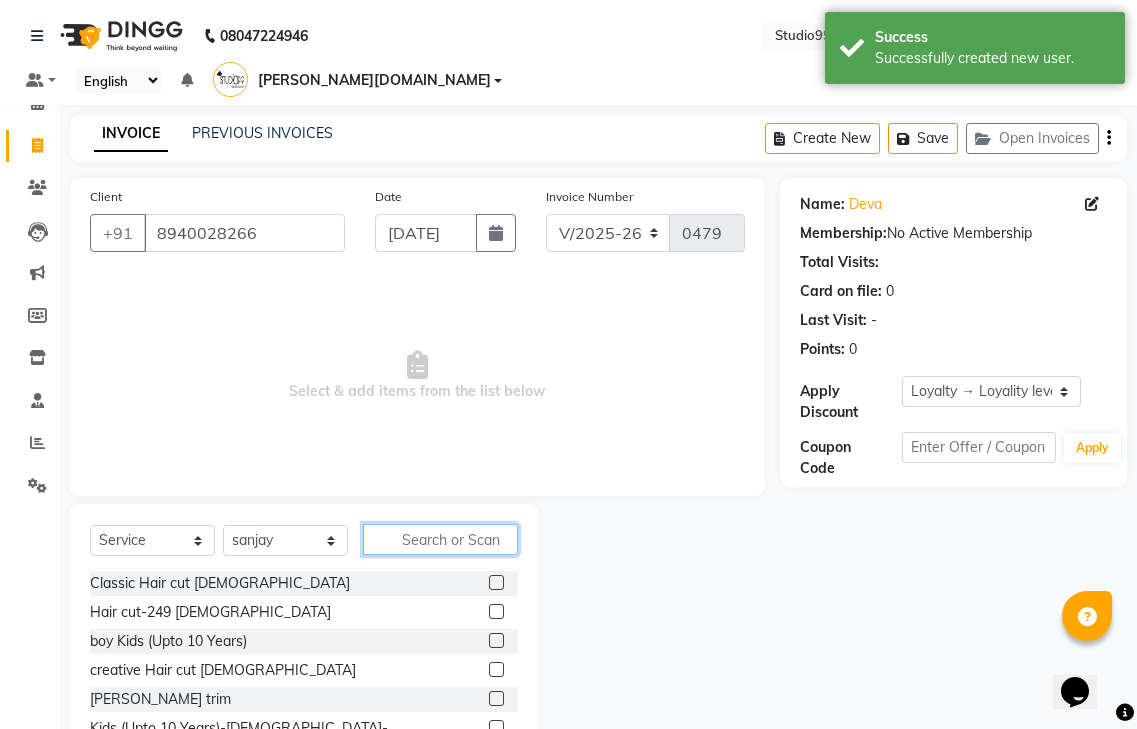 click 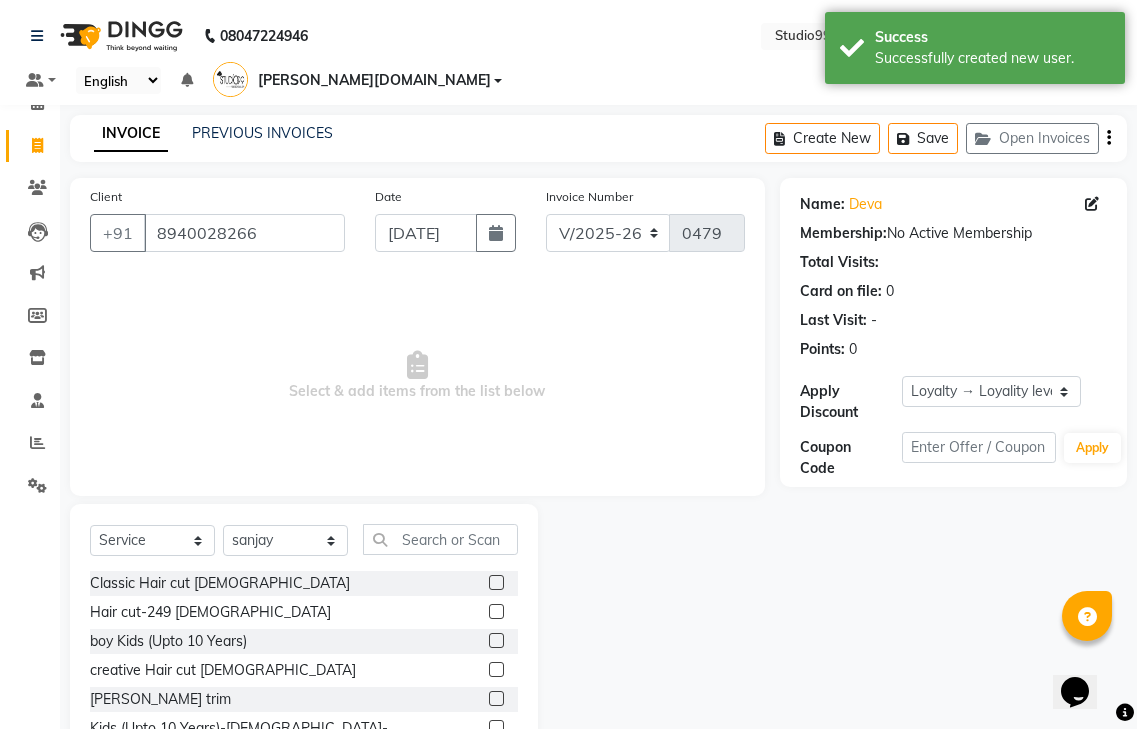 click 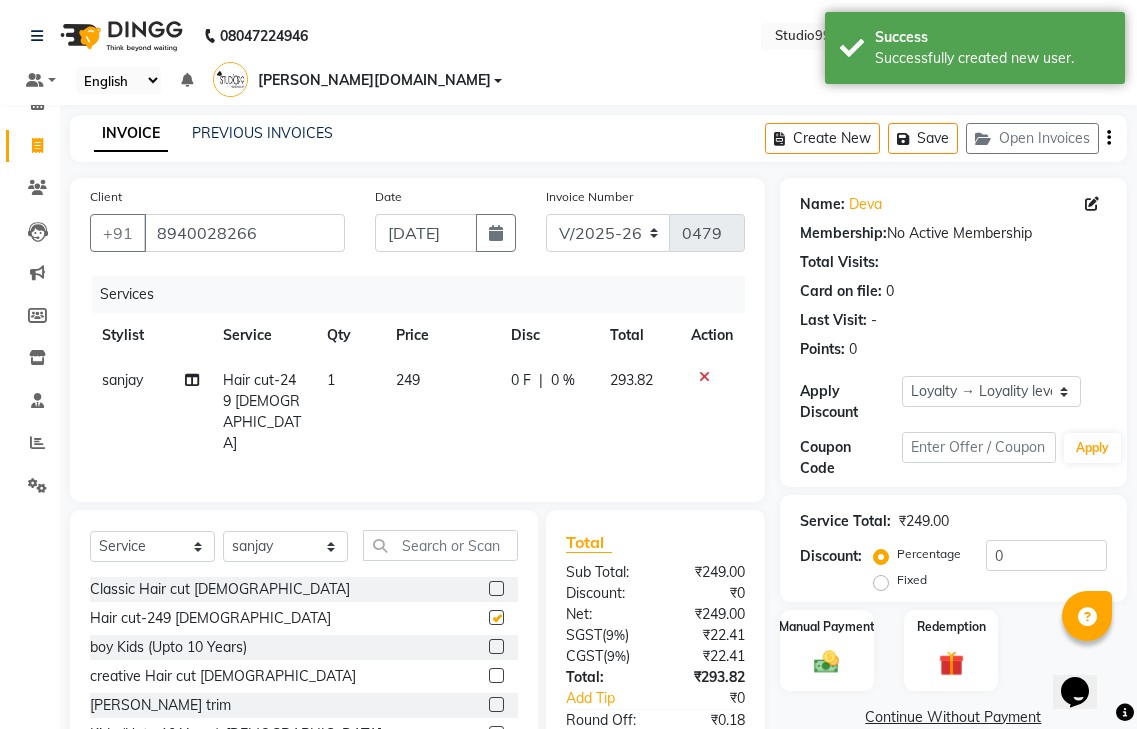 checkbox on "false" 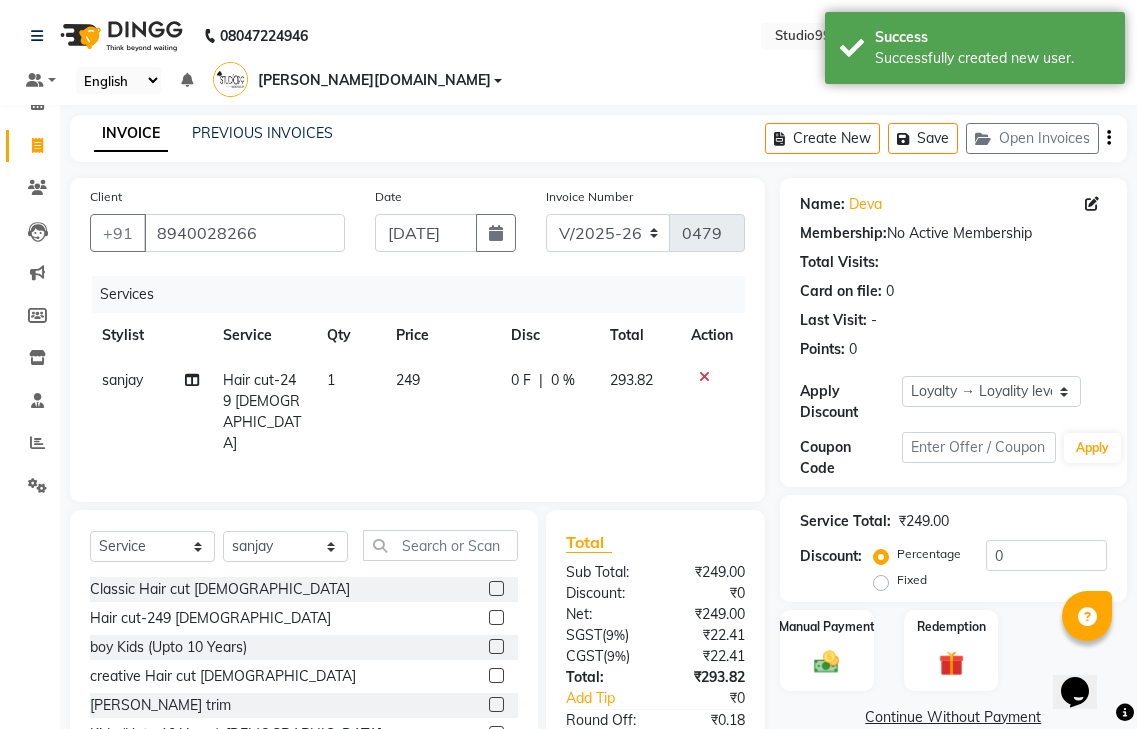 click 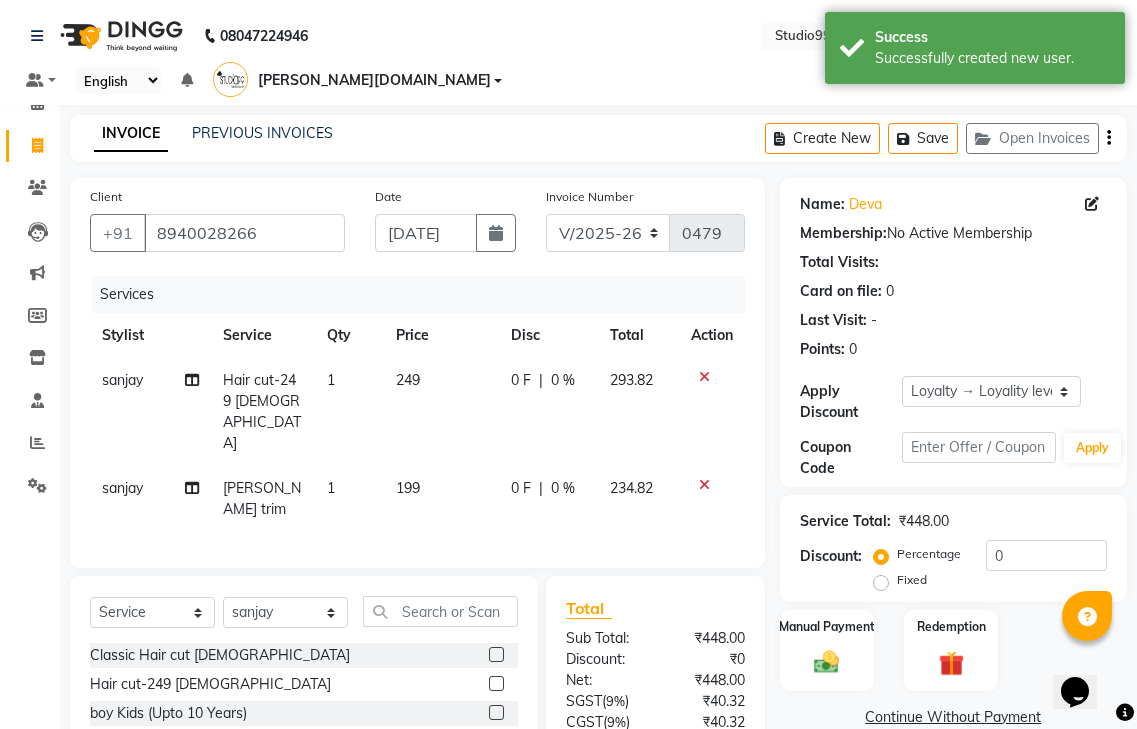 checkbox on "false" 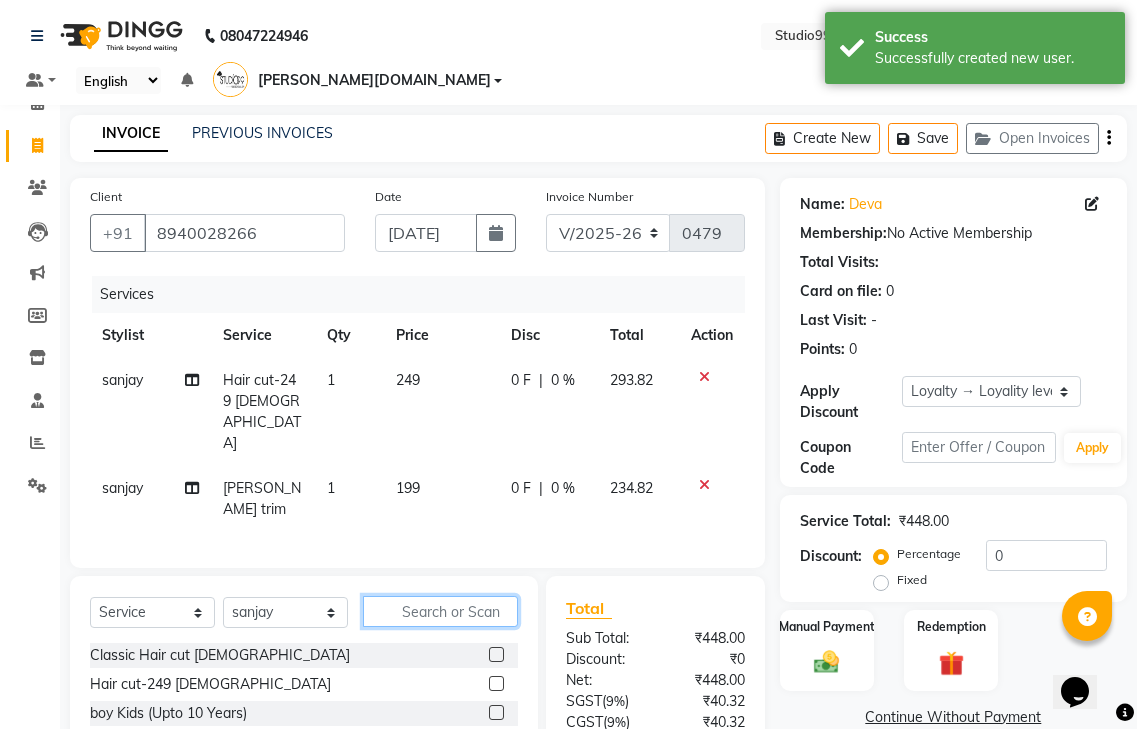 click 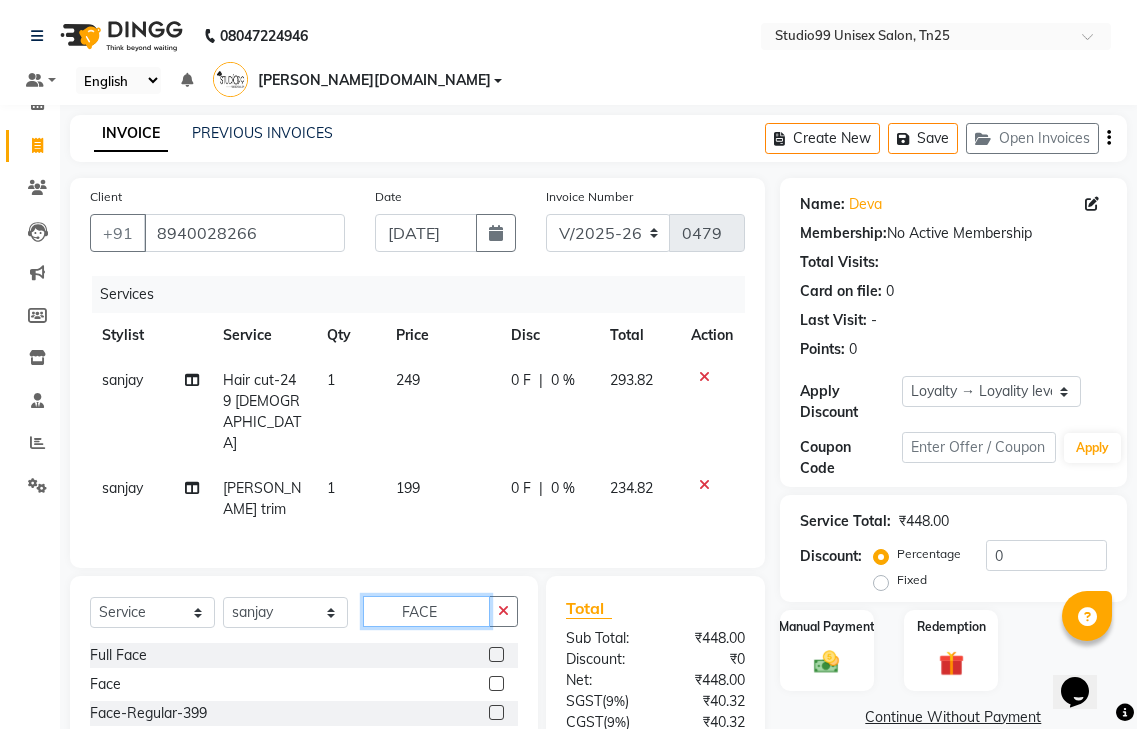 type on "FACE" 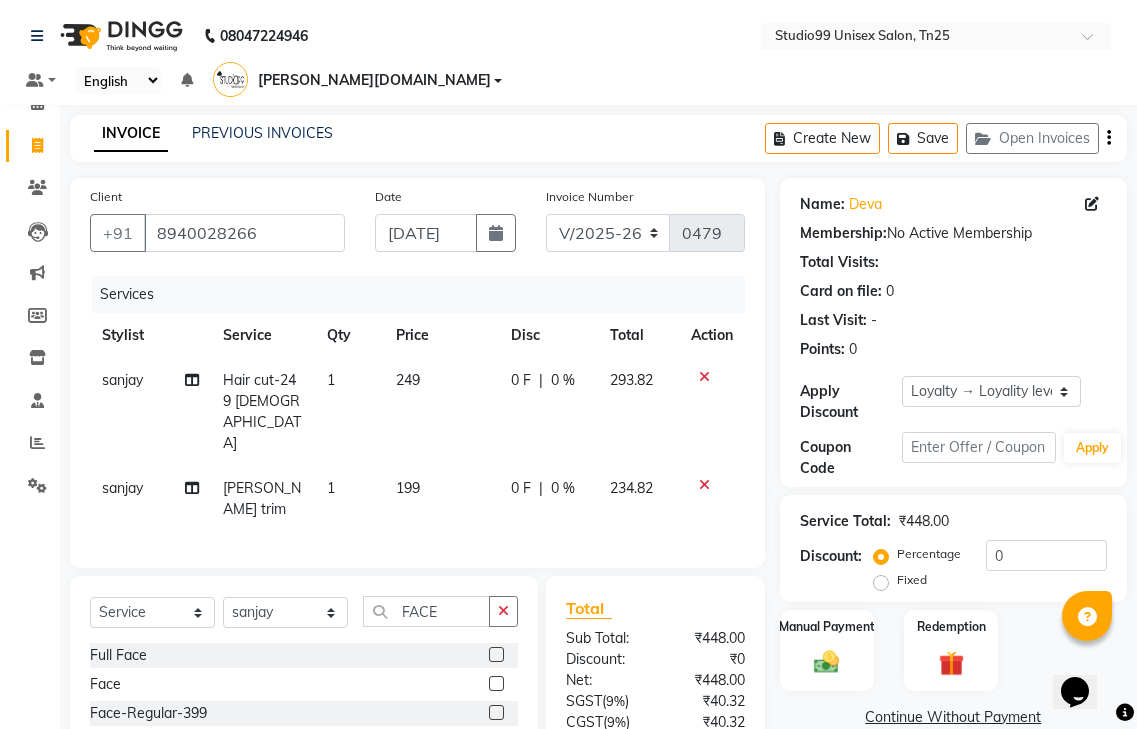 click 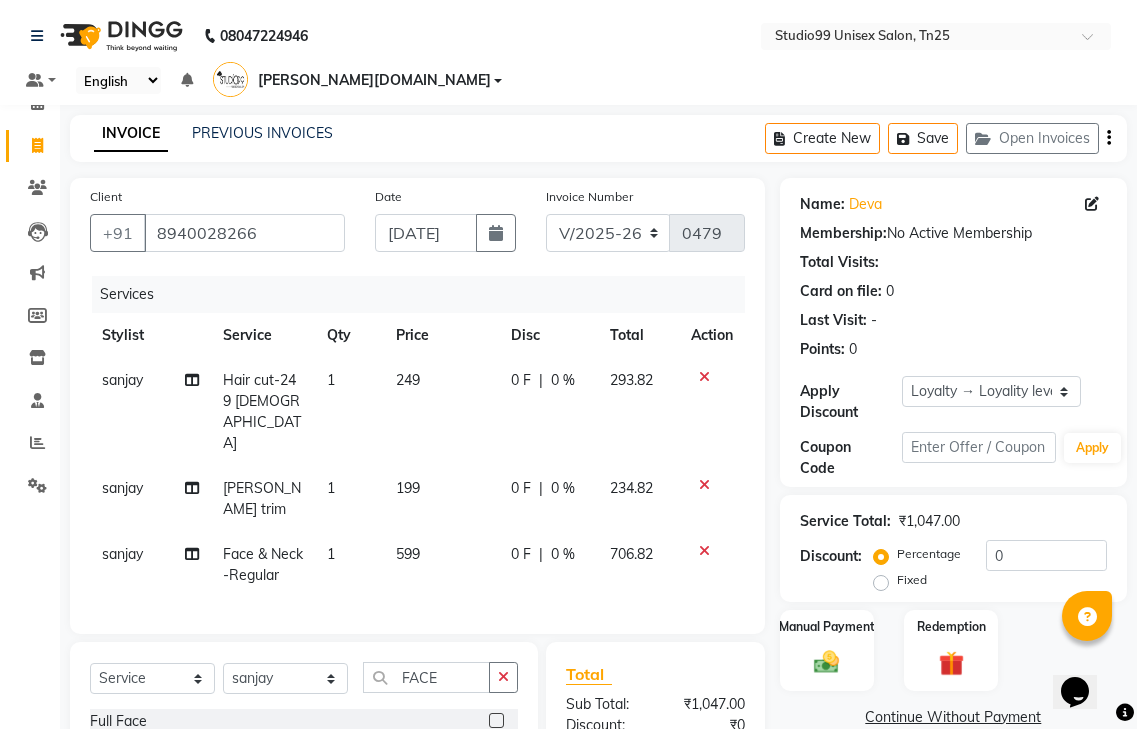 checkbox on "false" 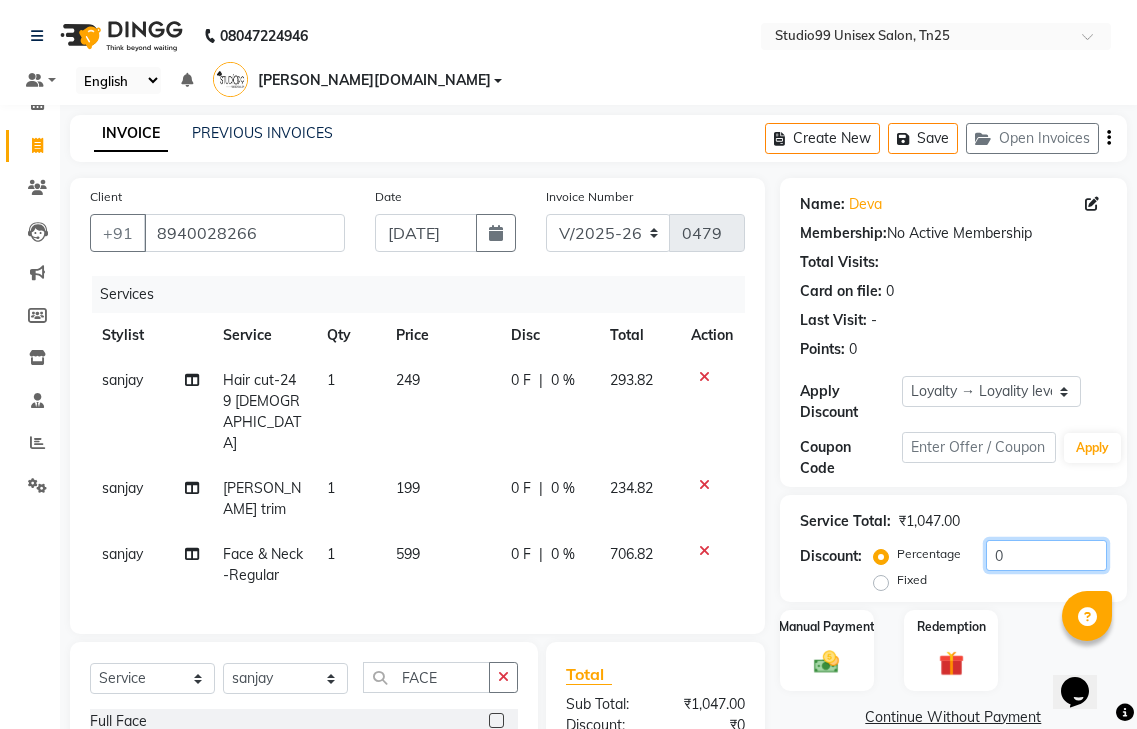 click on "0" 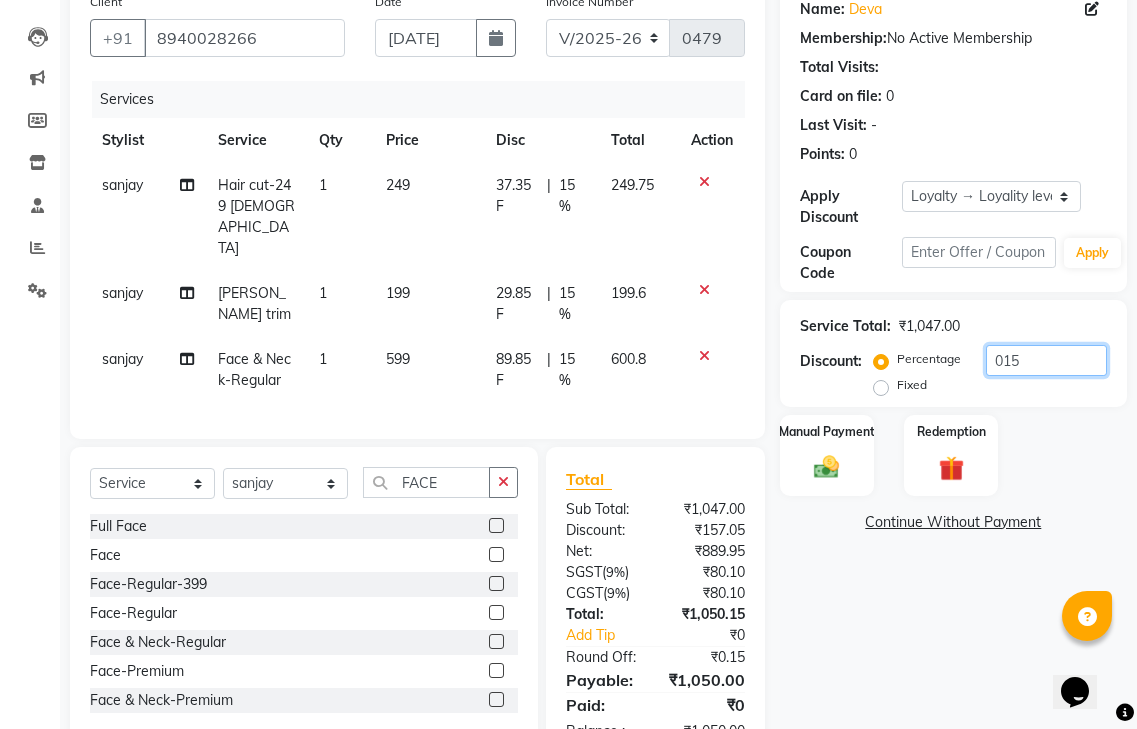 scroll, scrollTop: 203, scrollLeft: 0, axis: vertical 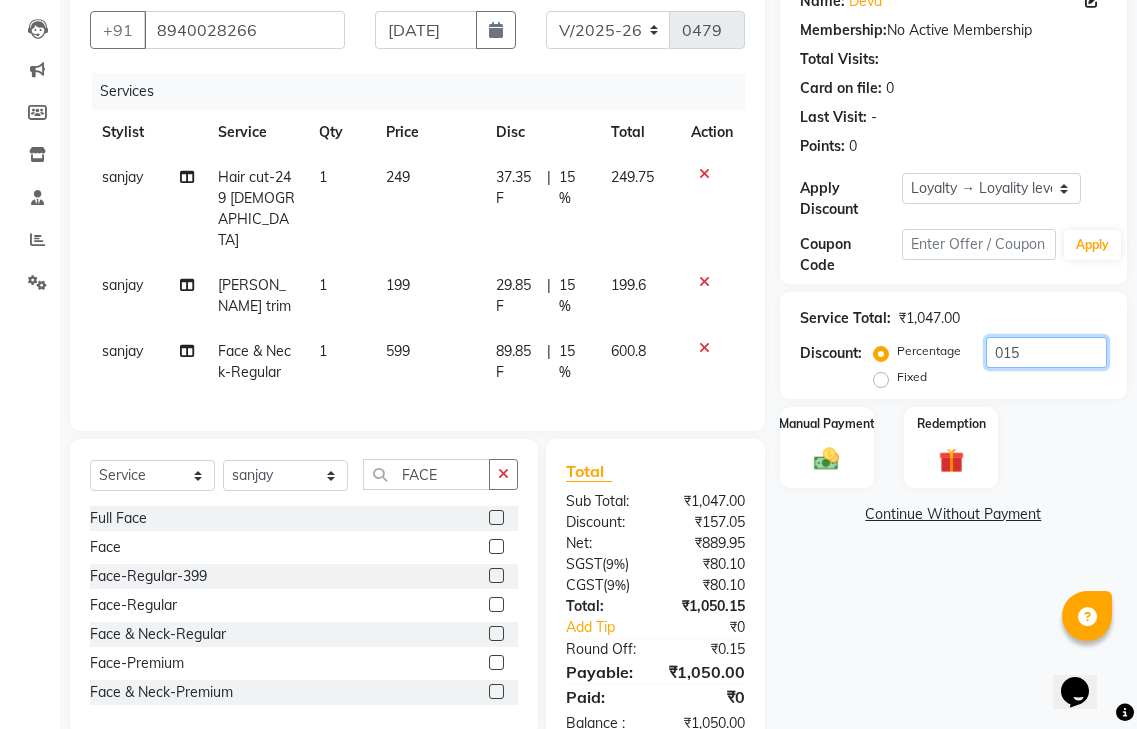 click on "015" 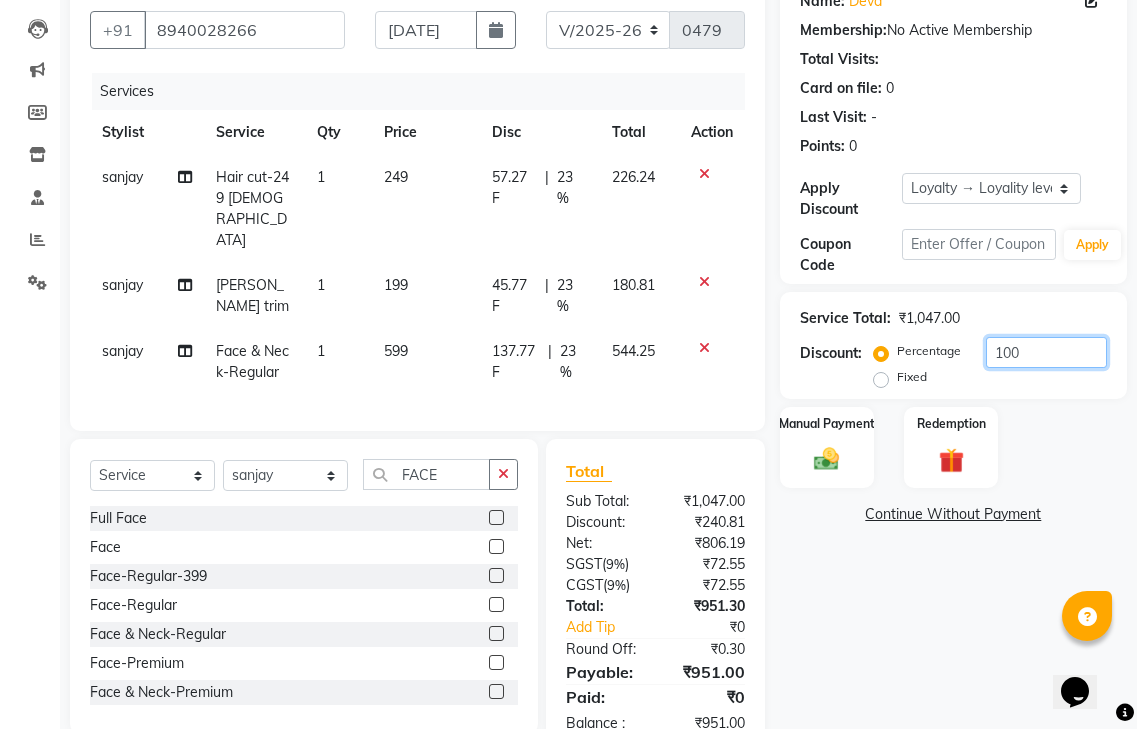 scroll, scrollTop: 183, scrollLeft: 0, axis: vertical 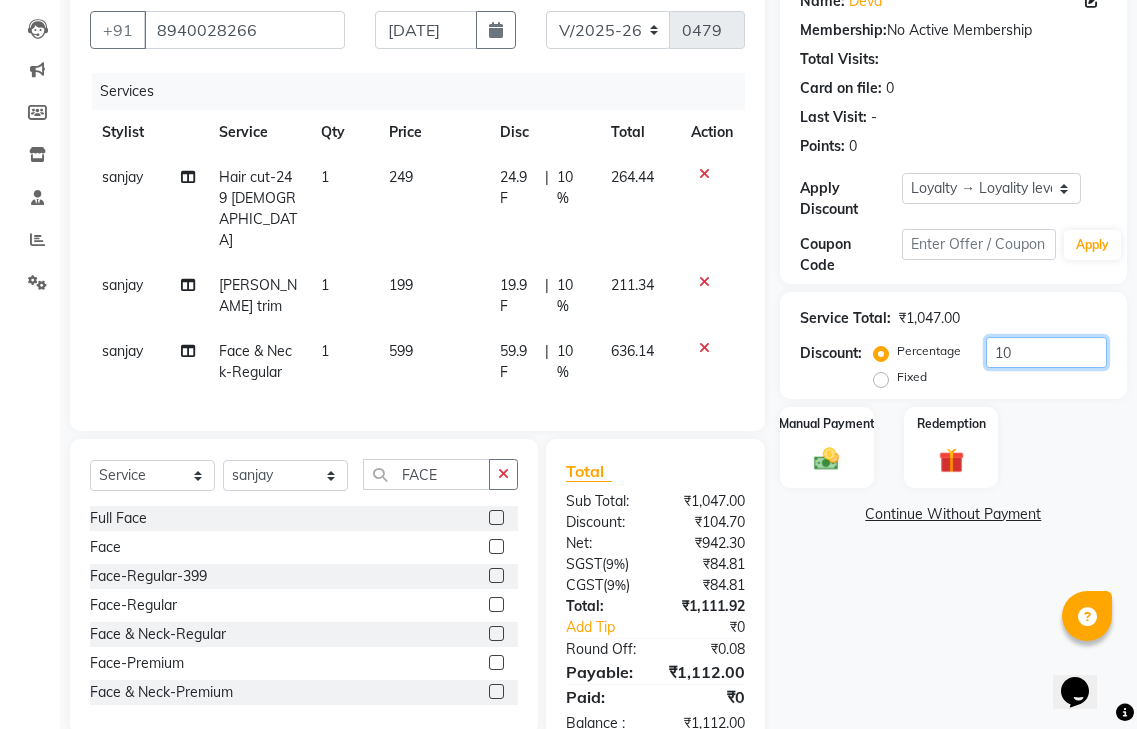 type on "1" 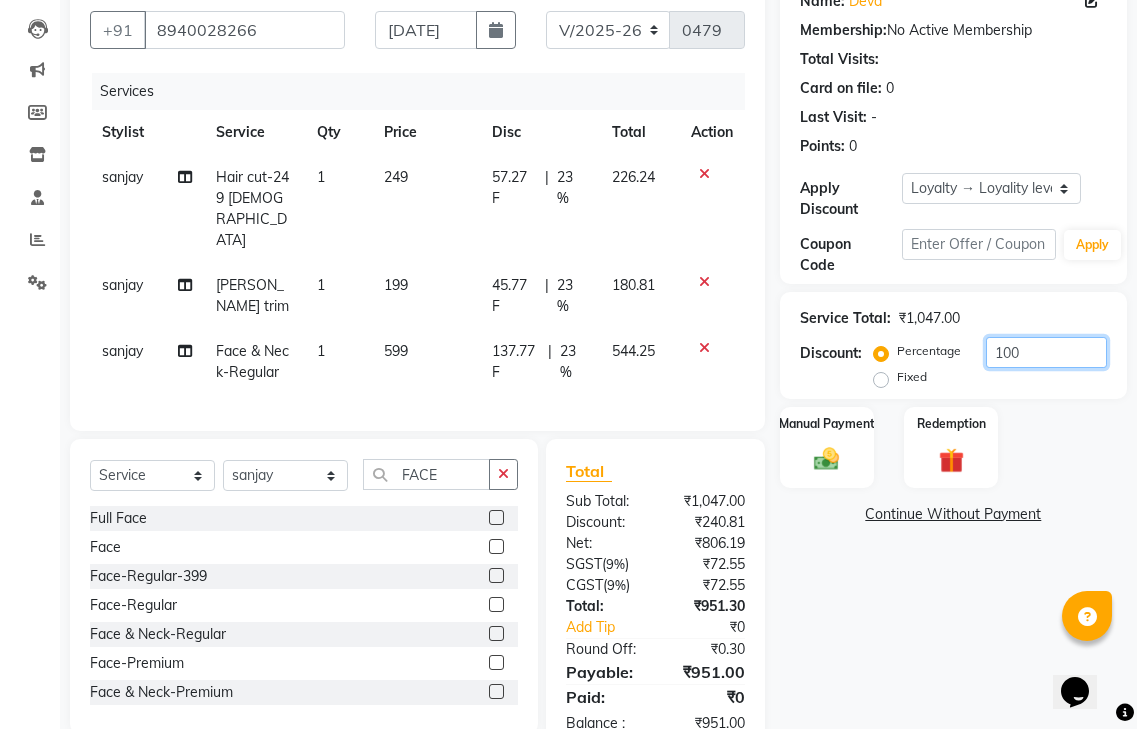 scroll, scrollTop: 183, scrollLeft: 0, axis: vertical 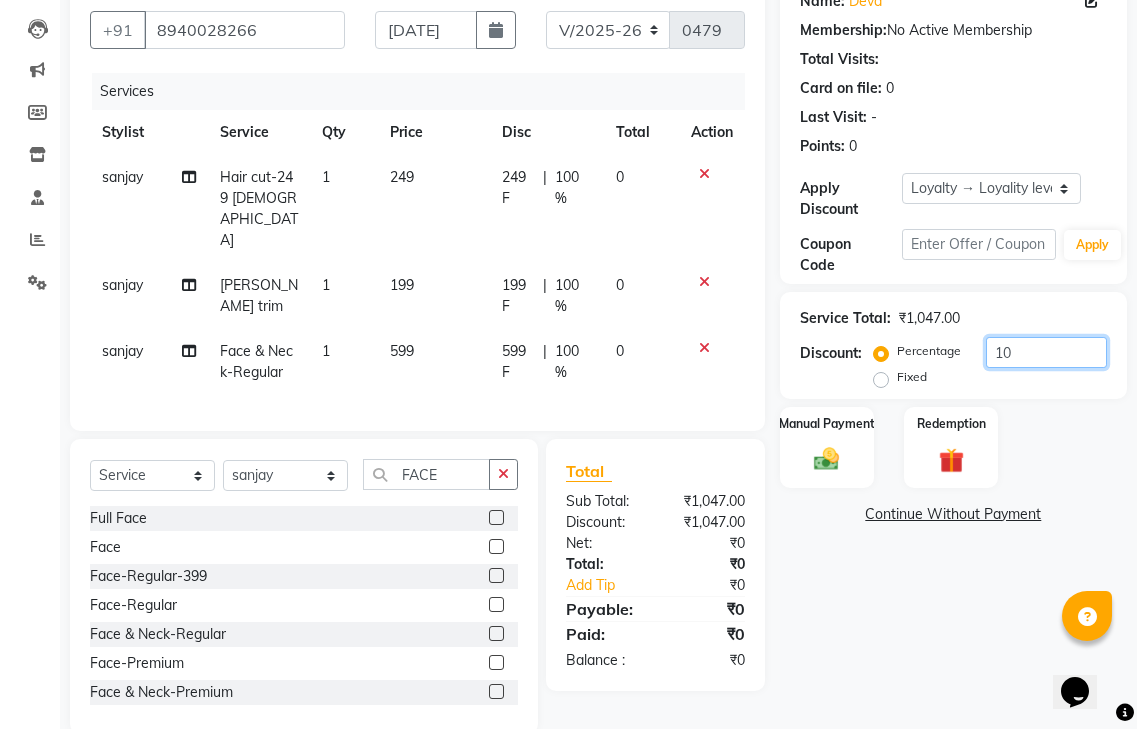 type on "1" 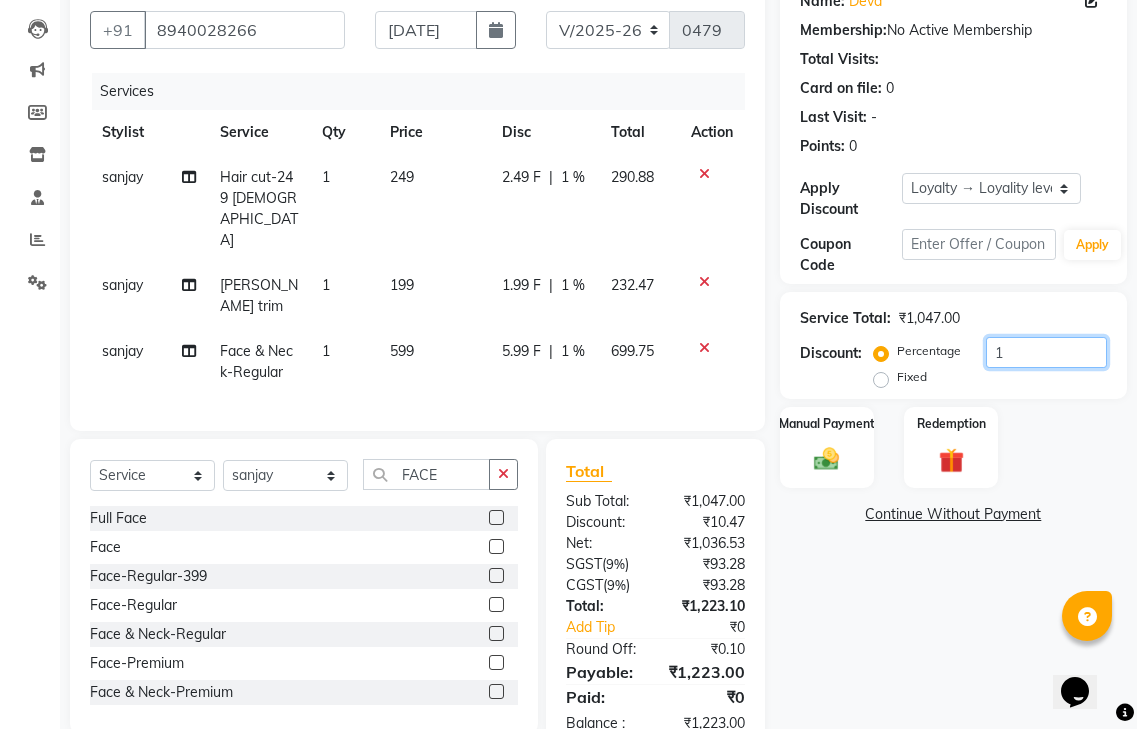 scroll, scrollTop: 182, scrollLeft: 0, axis: vertical 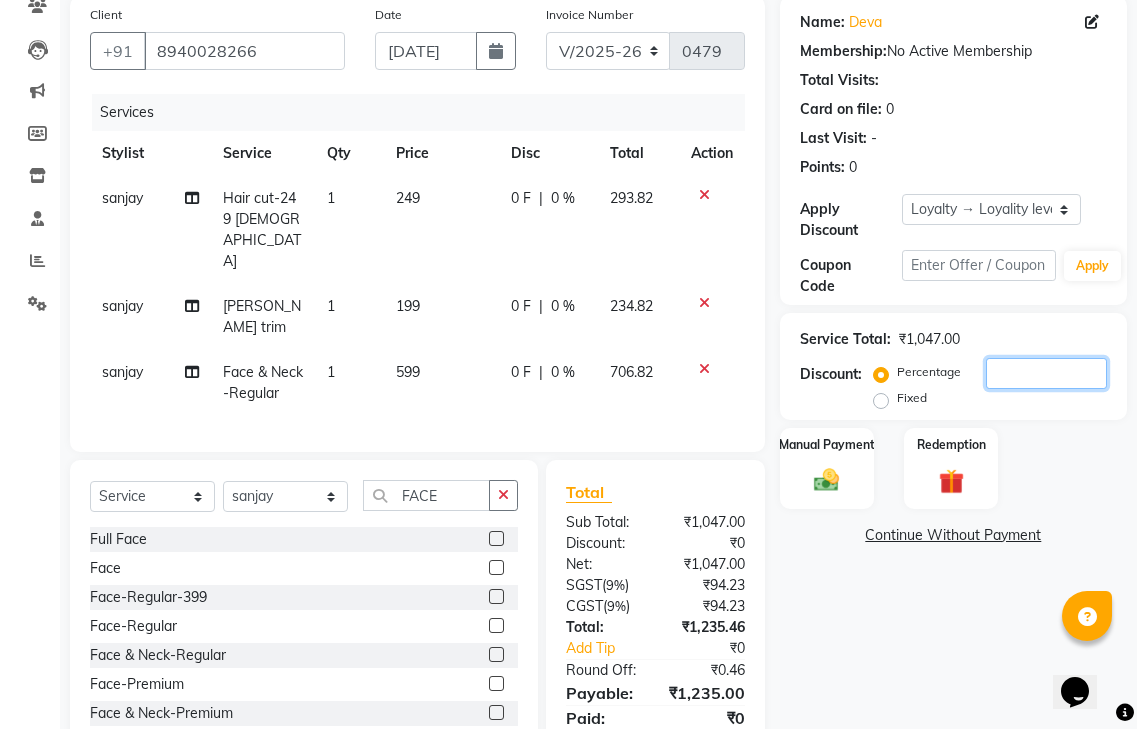 type 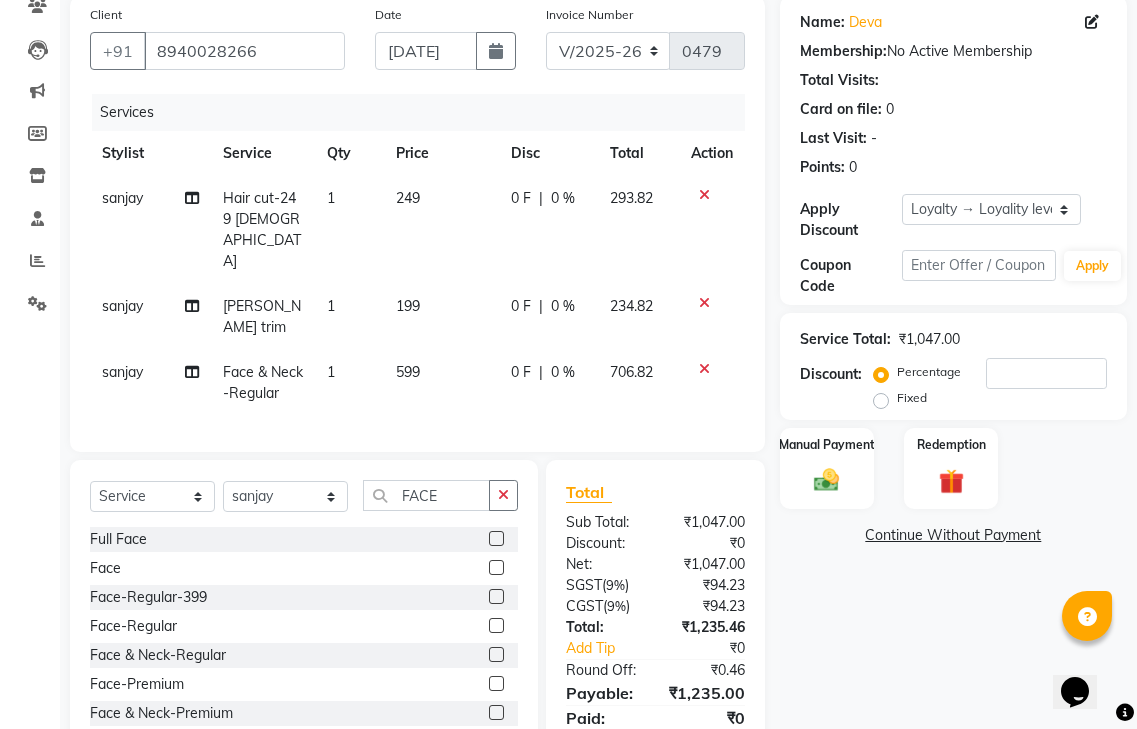 click on "Fixed" 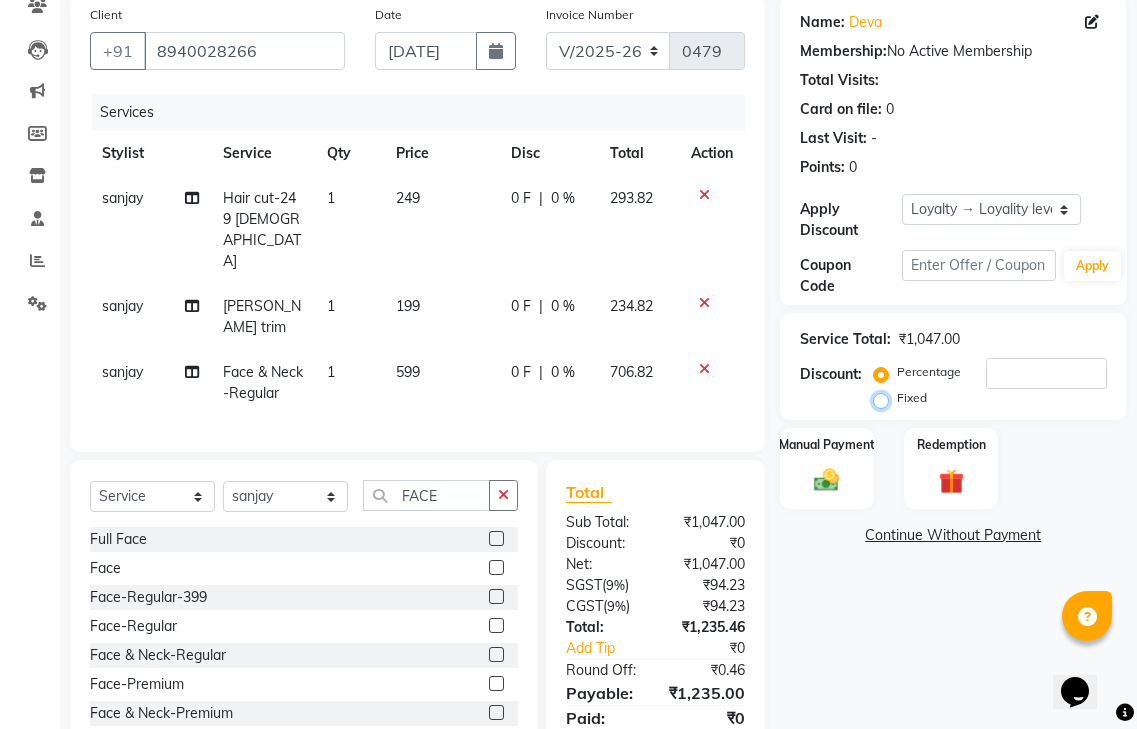 click on "Fixed" at bounding box center (885, 398) 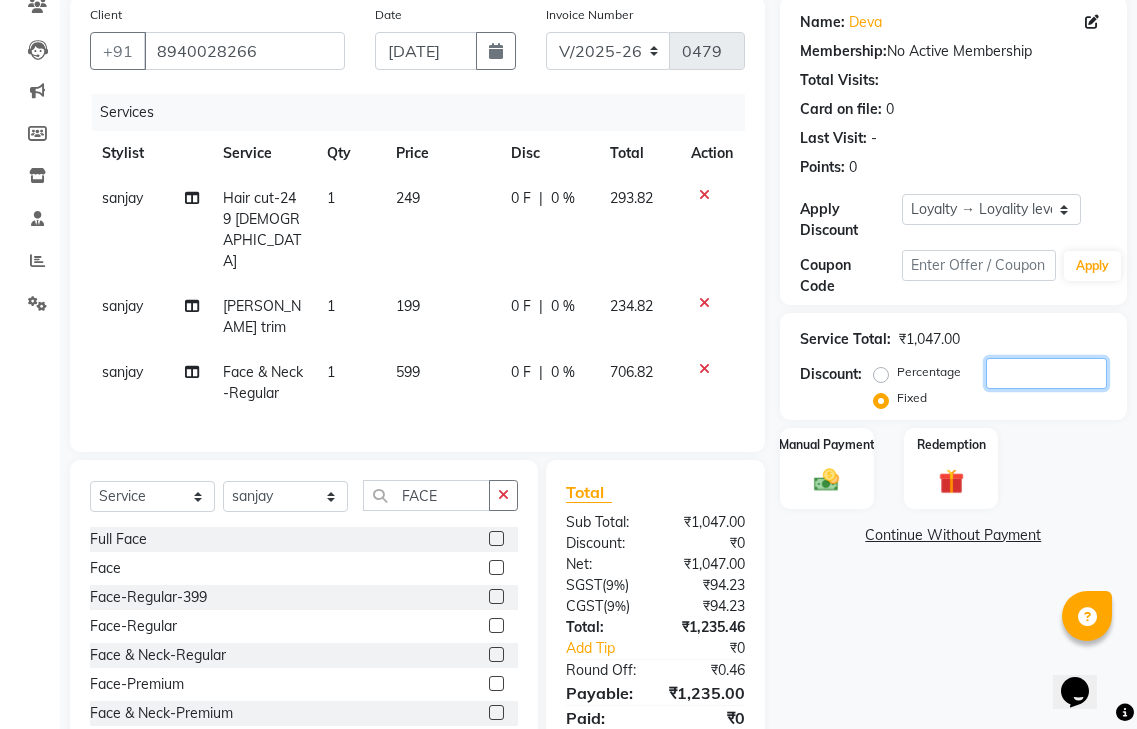 click 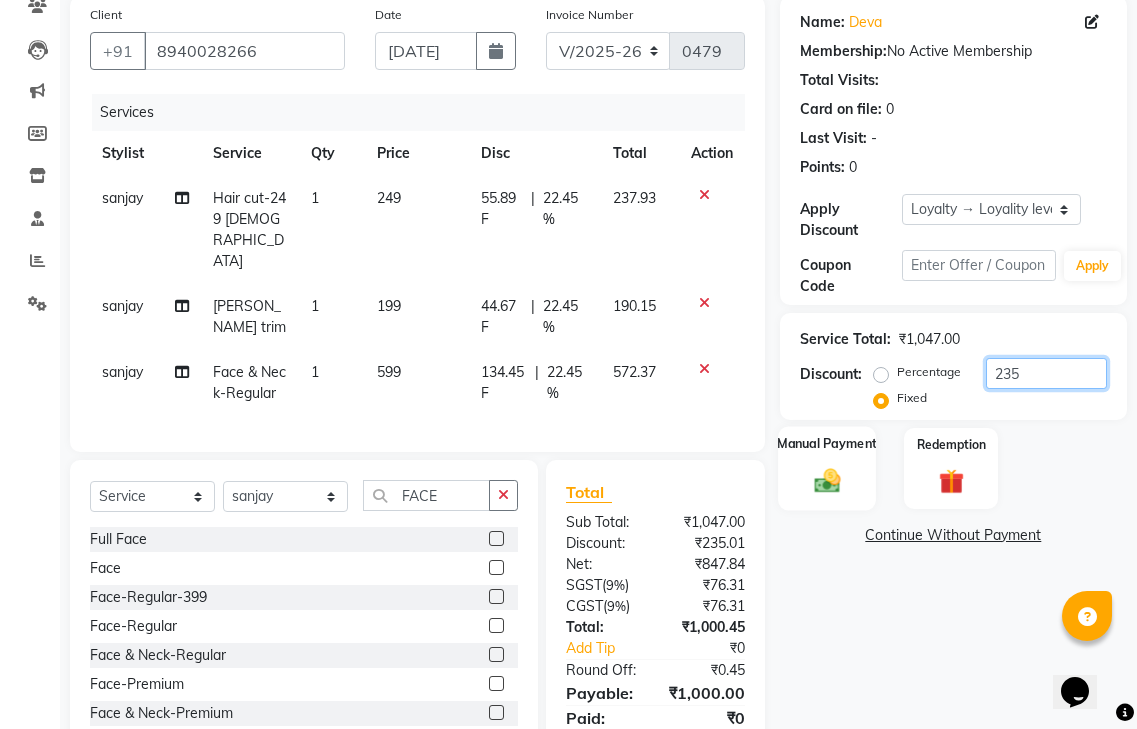 type on "235" 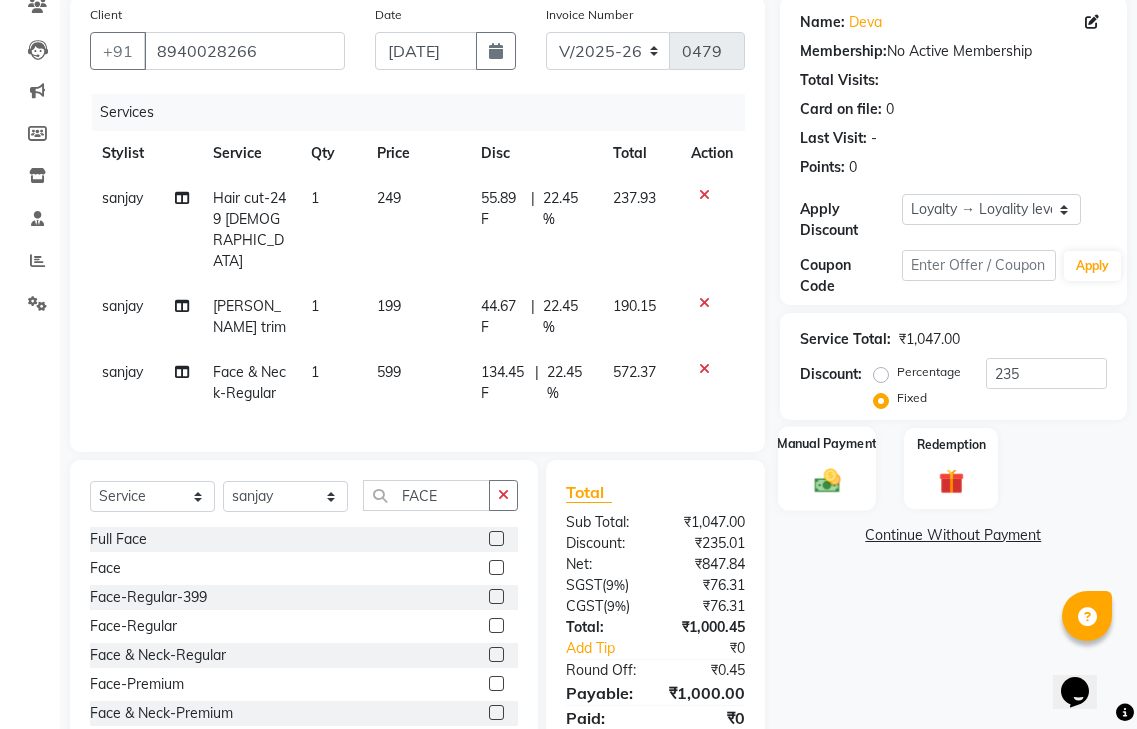 click 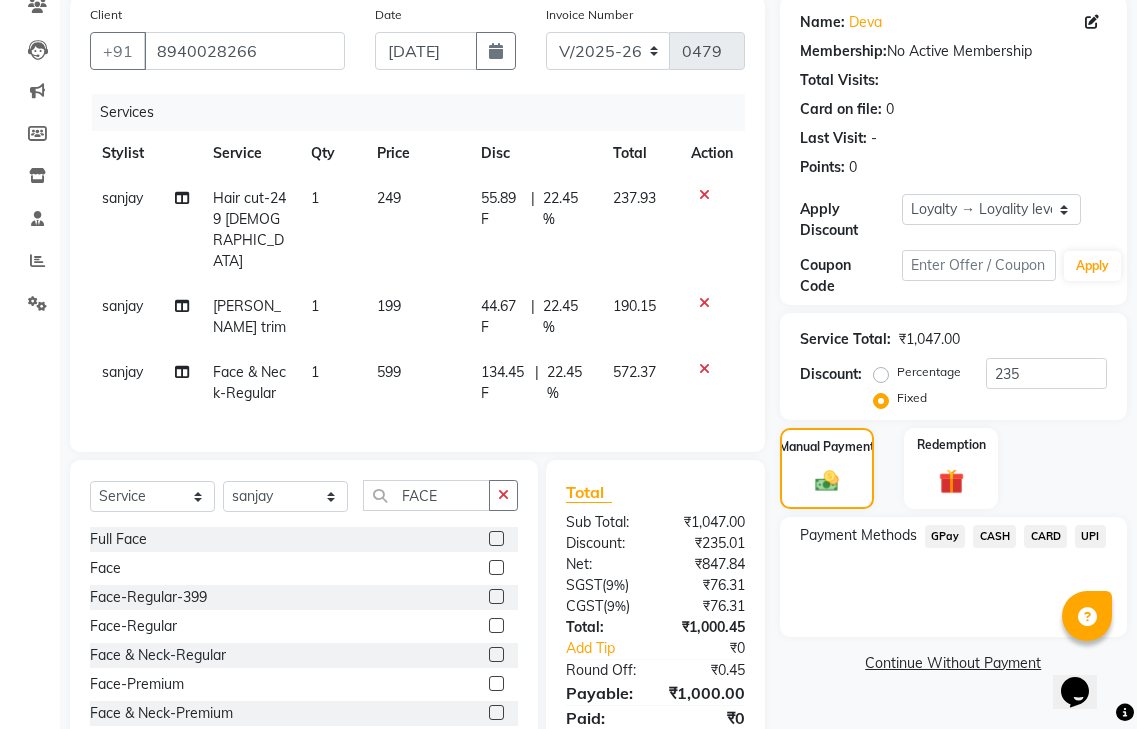 click on "GPay" 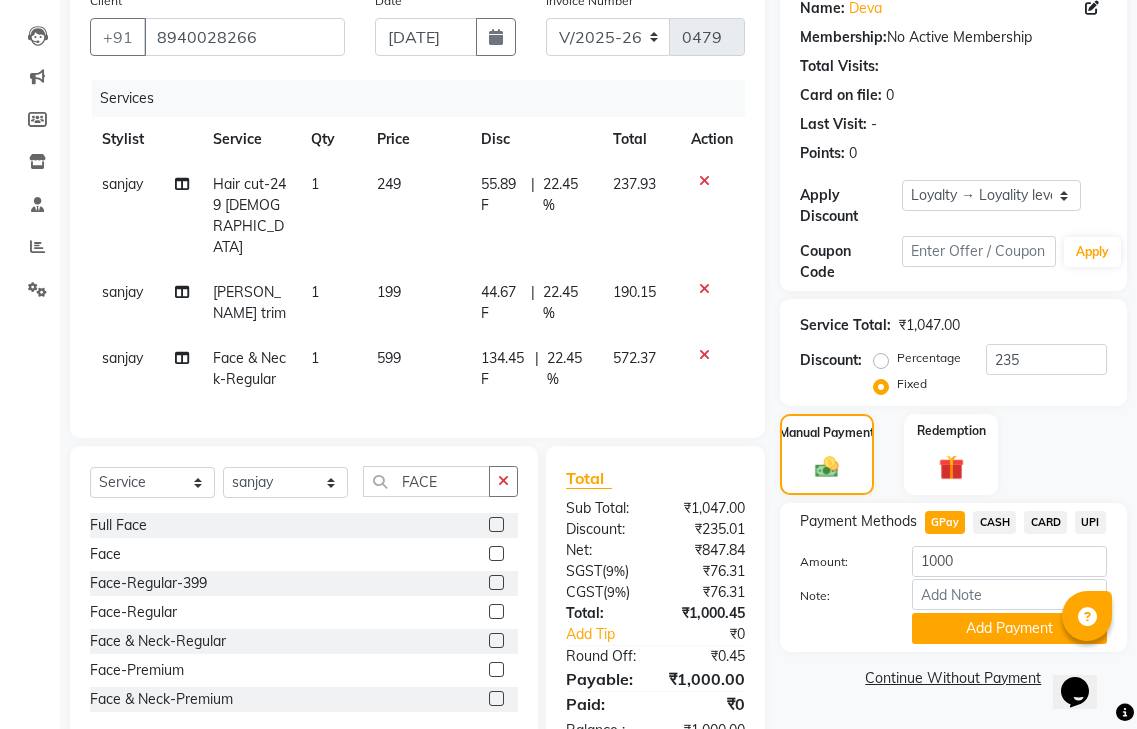 scroll, scrollTop: 203, scrollLeft: 0, axis: vertical 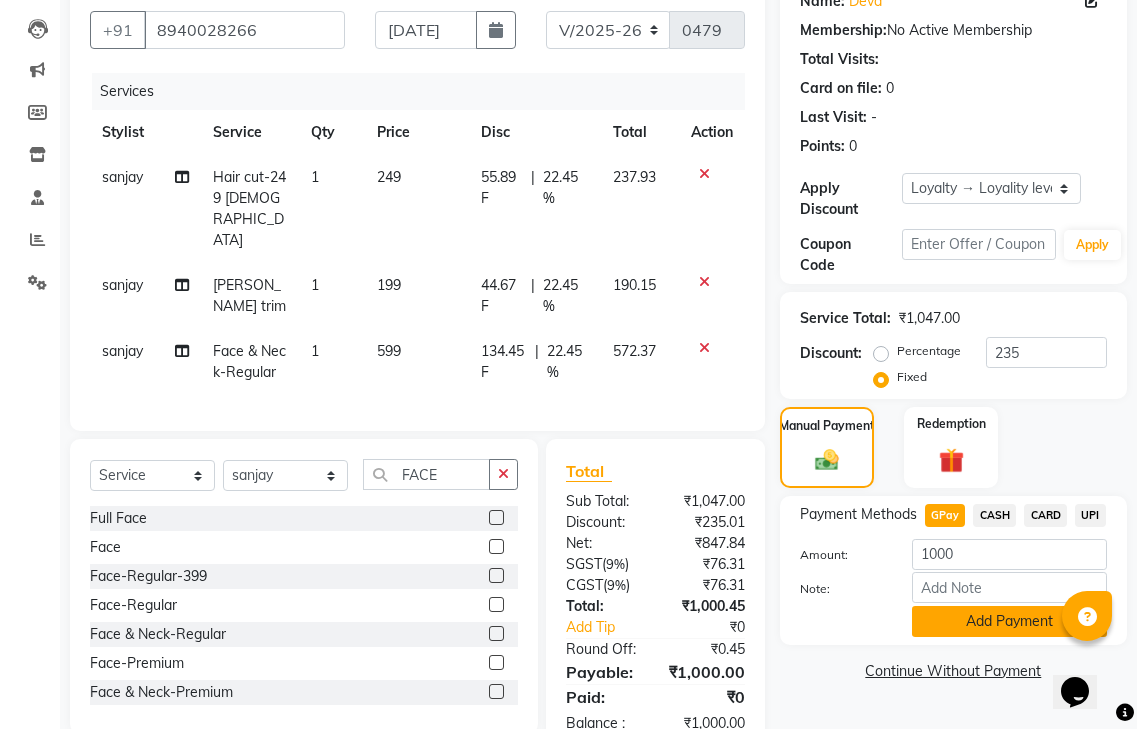 click on "Add Payment" 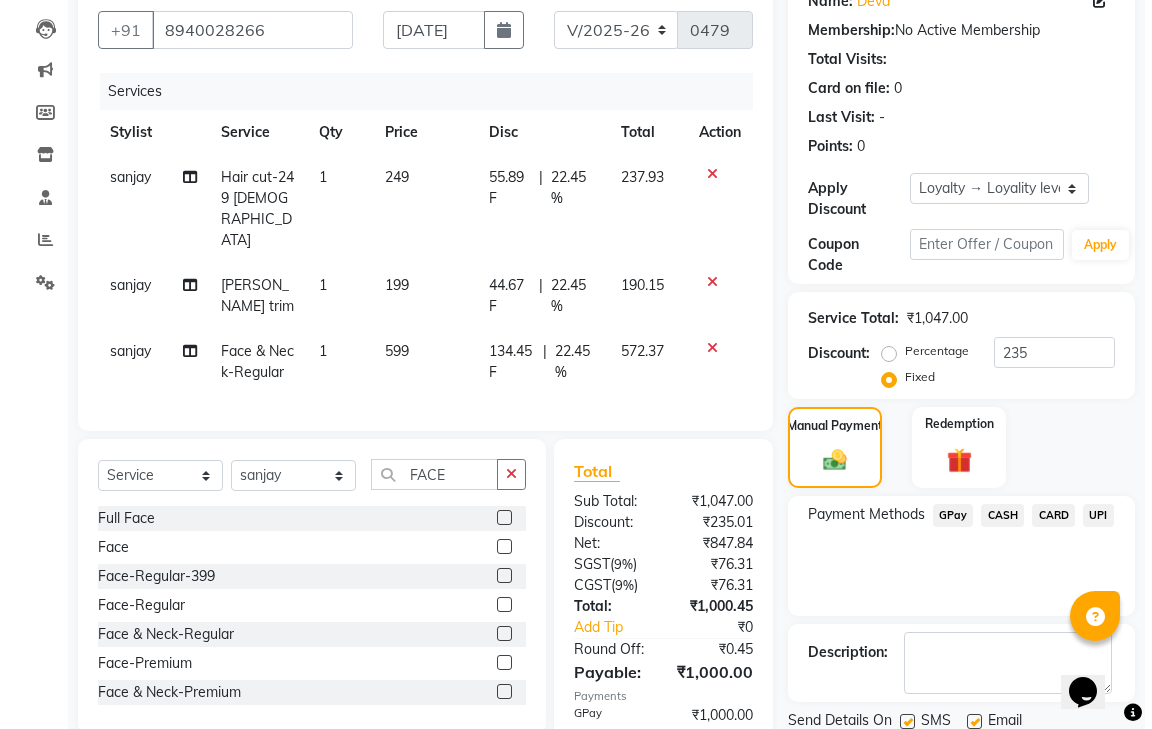 scroll, scrollTop: 427, scrollLeft: 0, axis: vertical 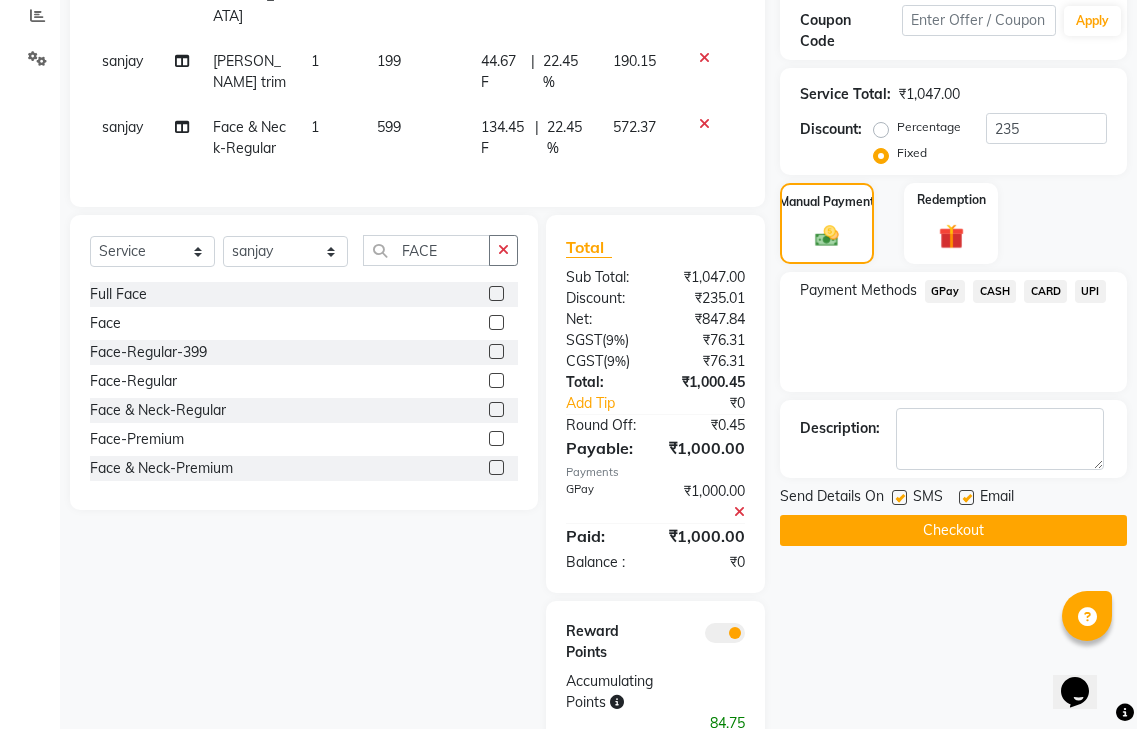 click 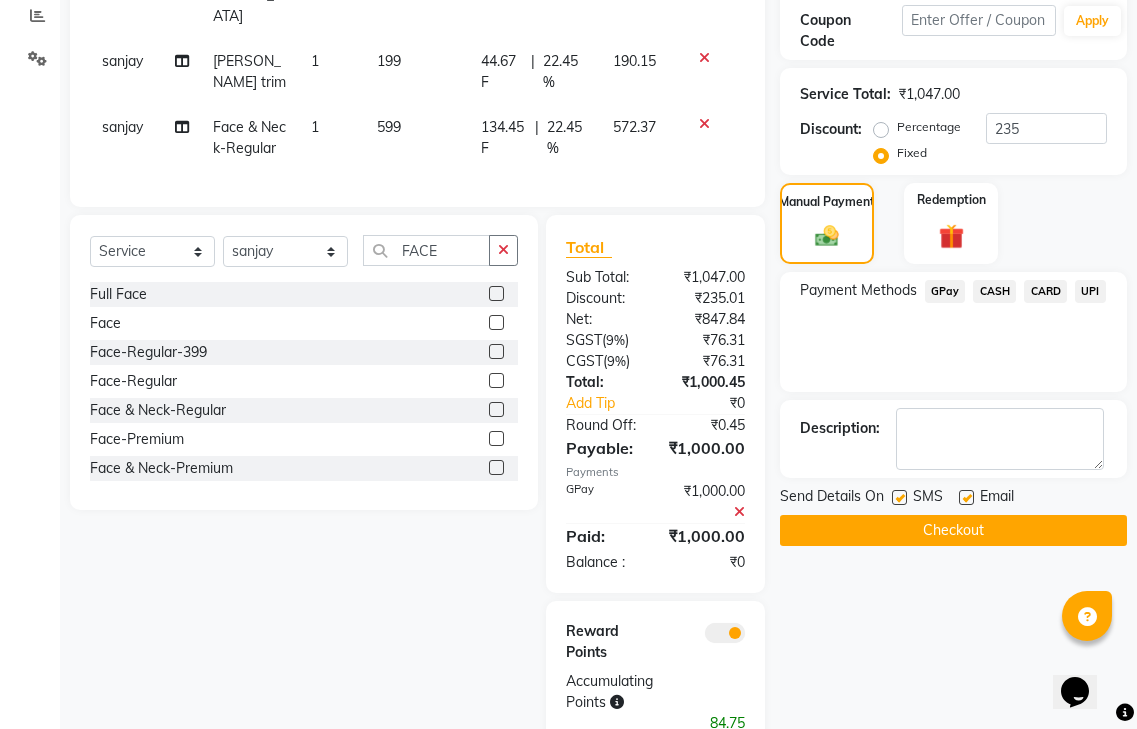 click 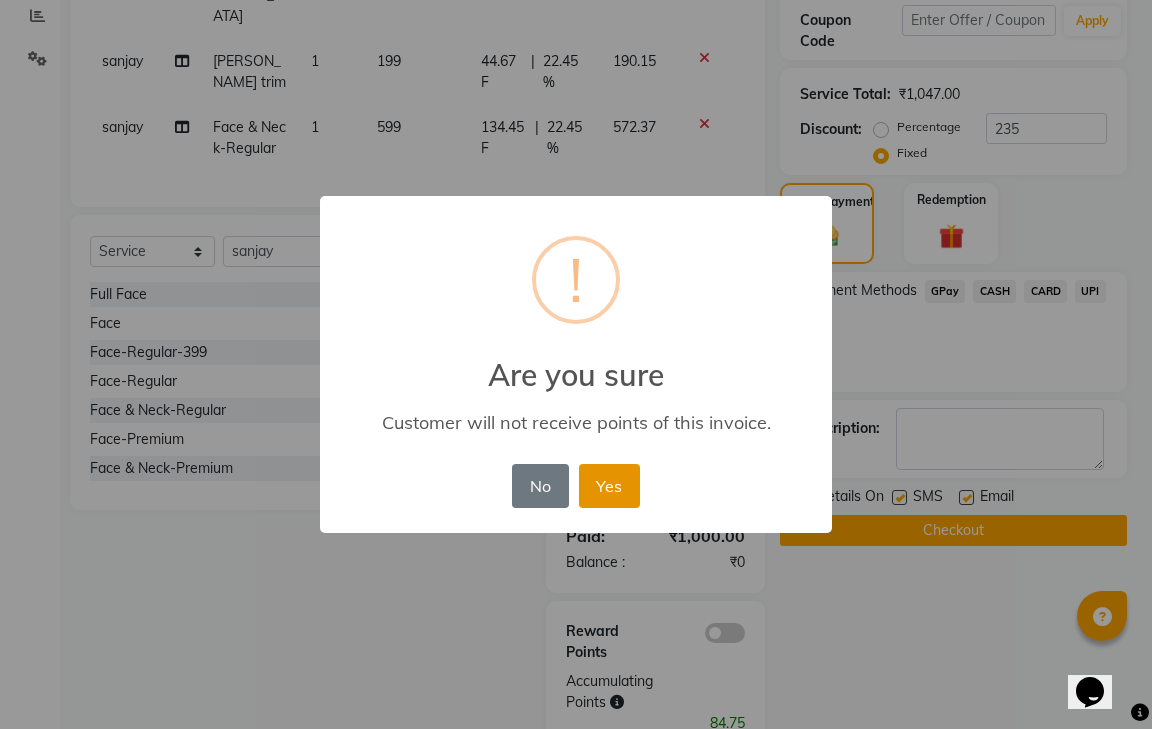 click on "Yes" at bounding box center (609, 486) 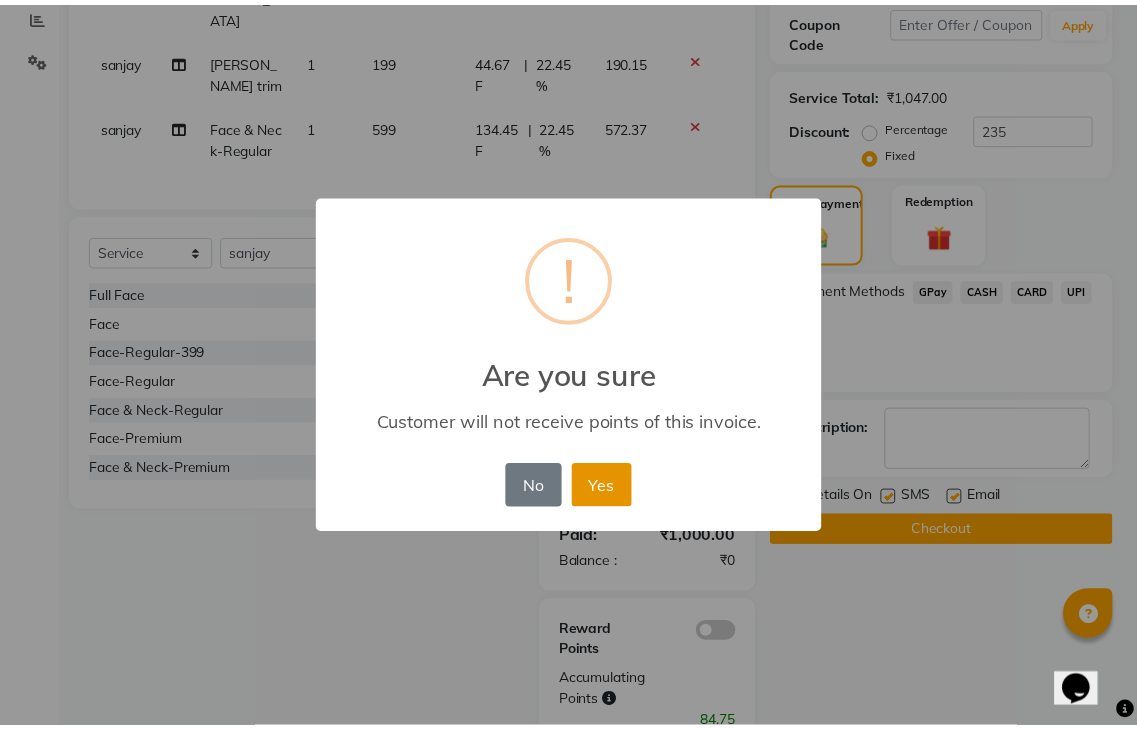 scroll, scrollTop: 356, scrollLeft: 0, axis: vertical 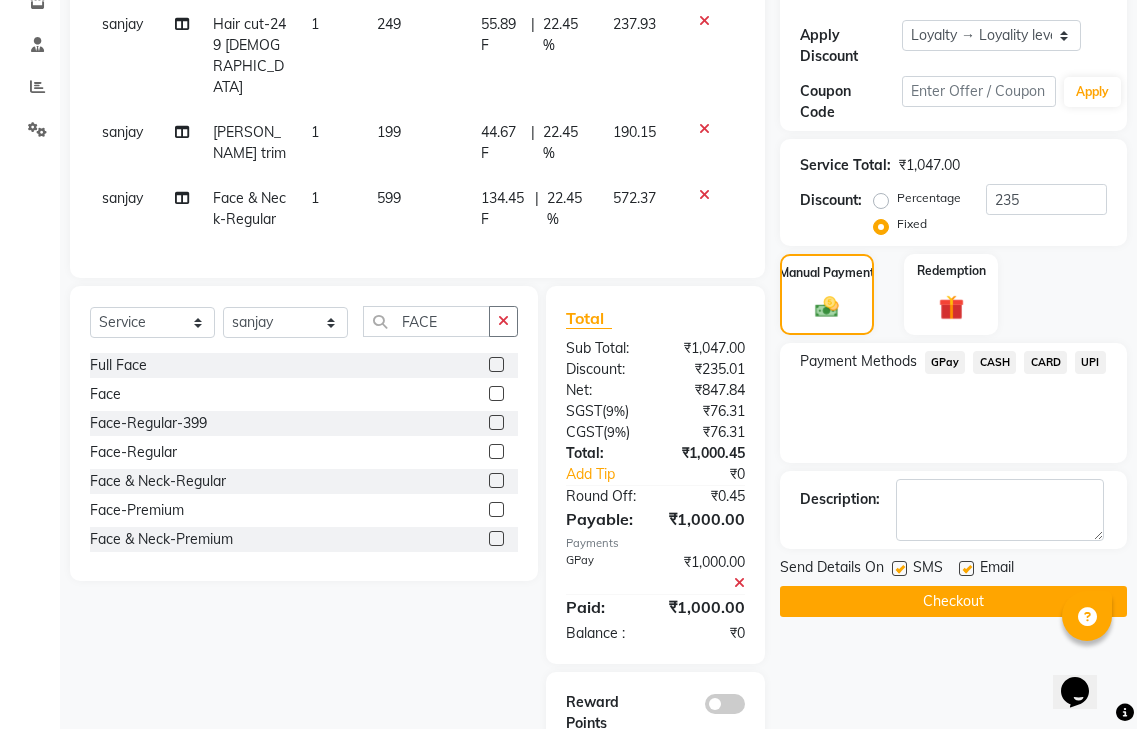 click on "Checkout" 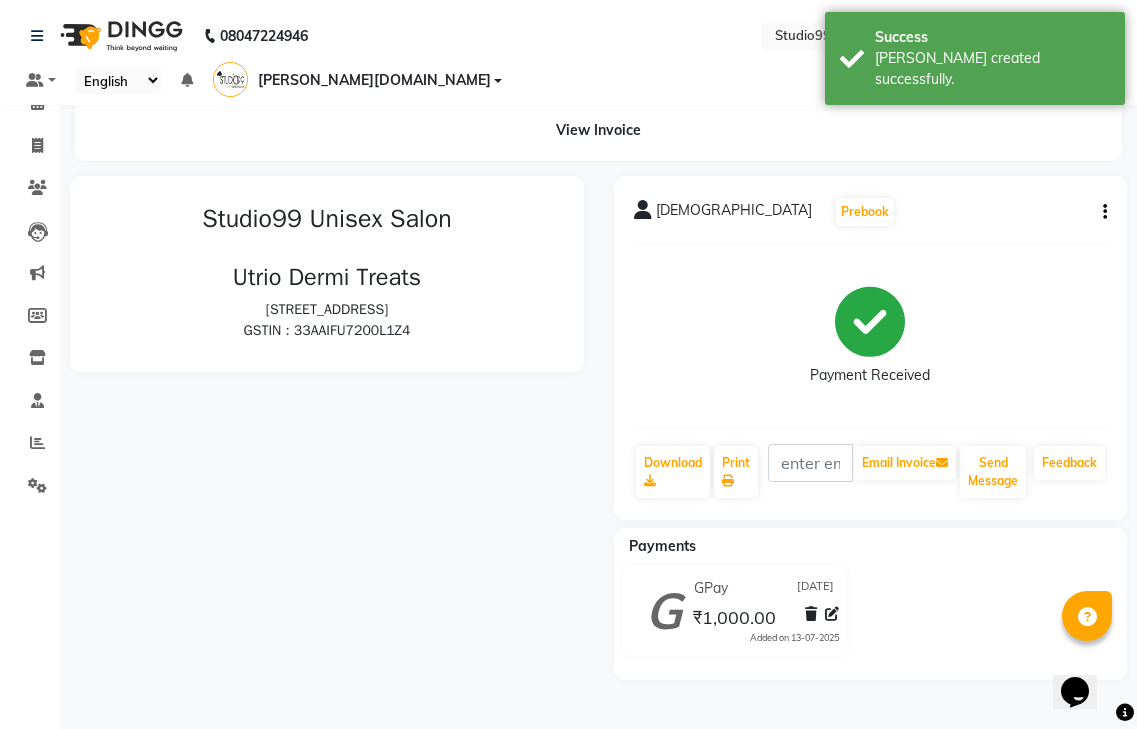 scroll, scrollTop: 0, scrollLeft: 0, axis: both 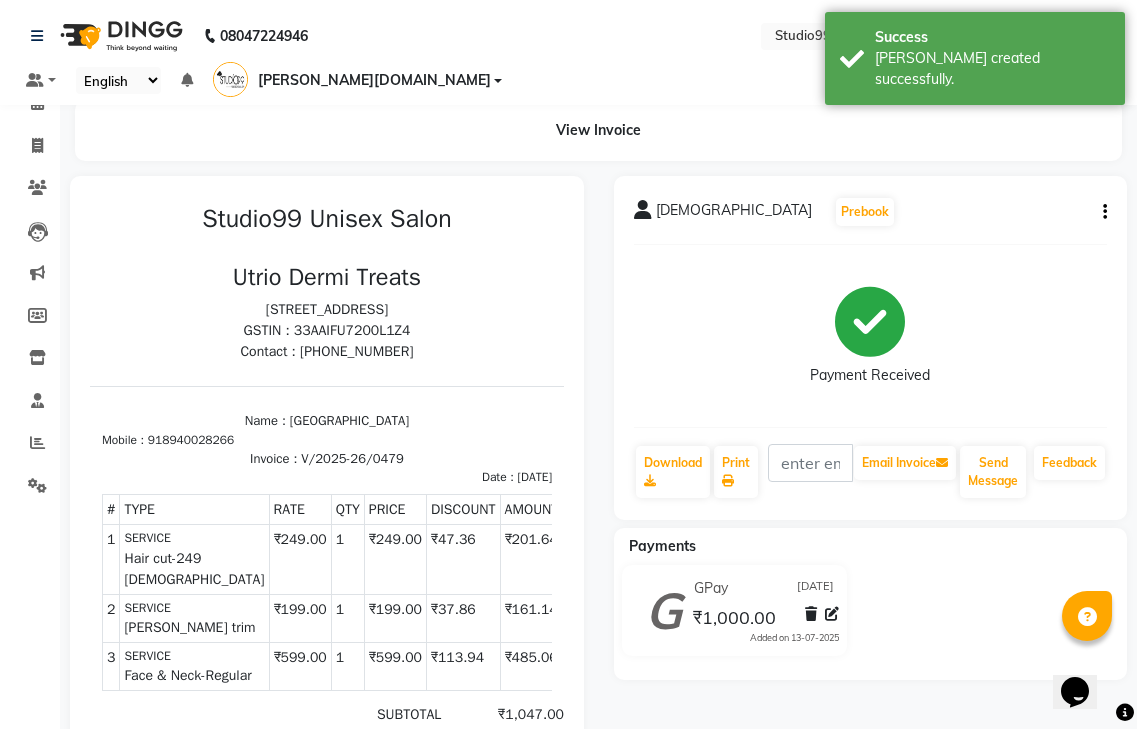 select on "service" 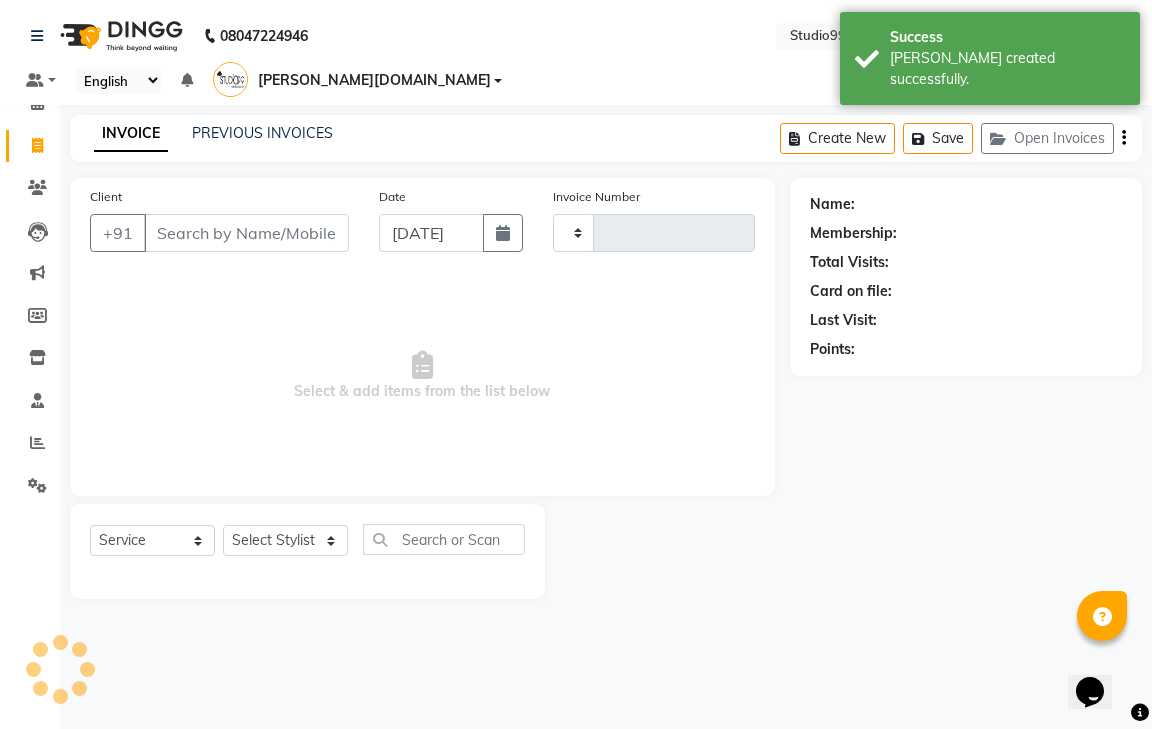 type on "0480" 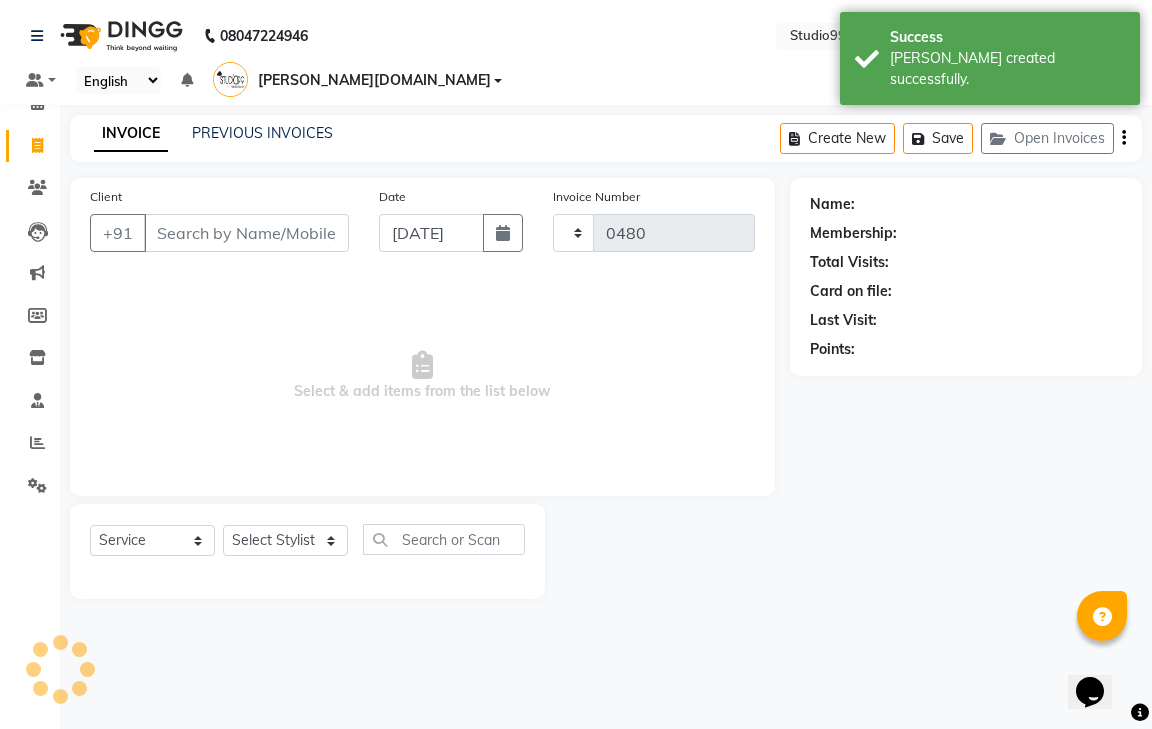 select on "8331" 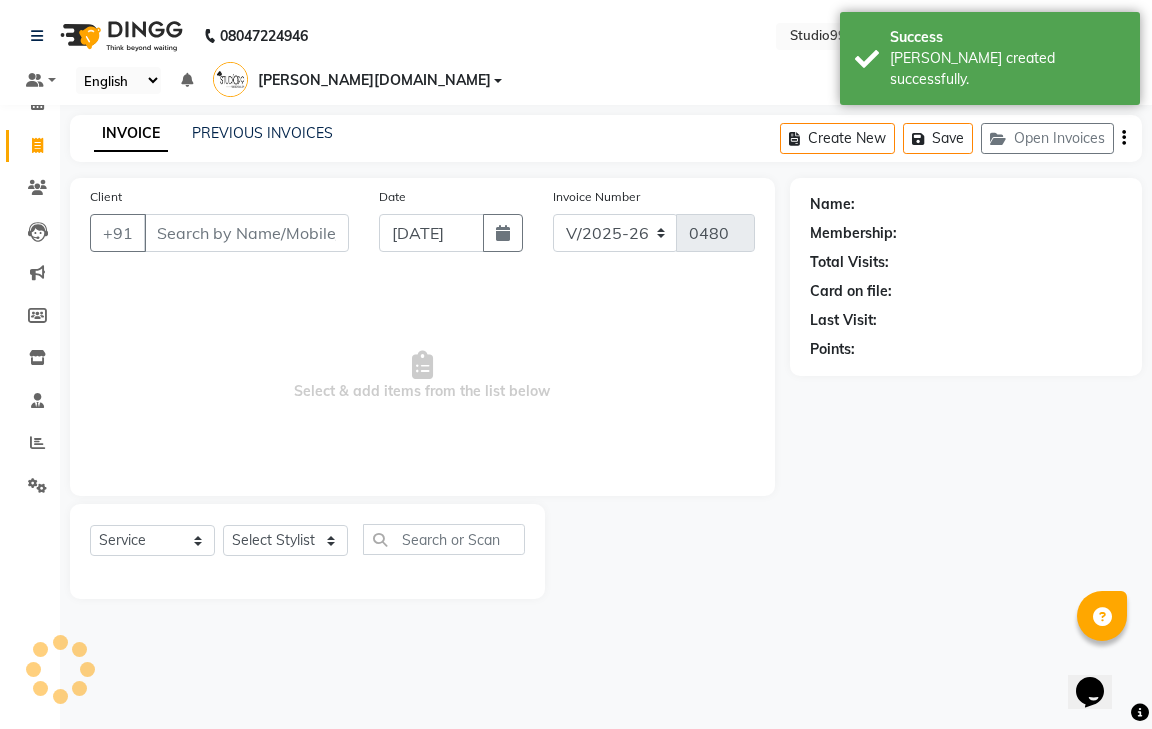 click on "Client +91" 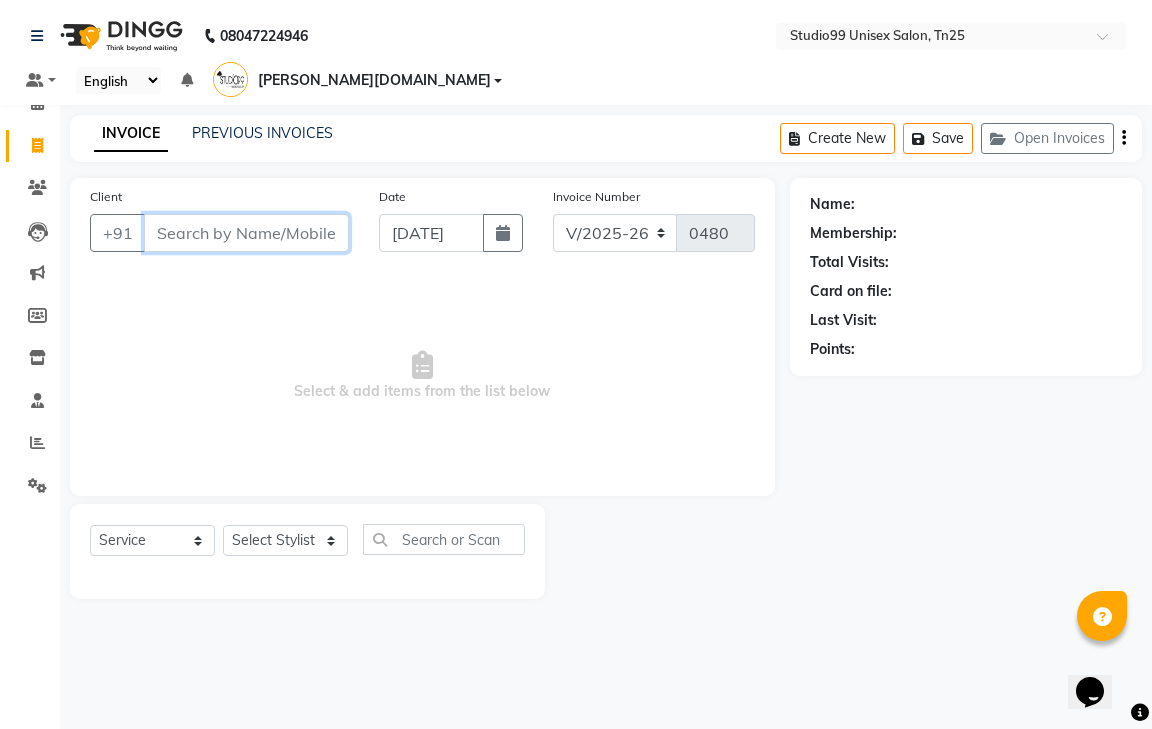 click on "Client" at bounding box center (246, 233) 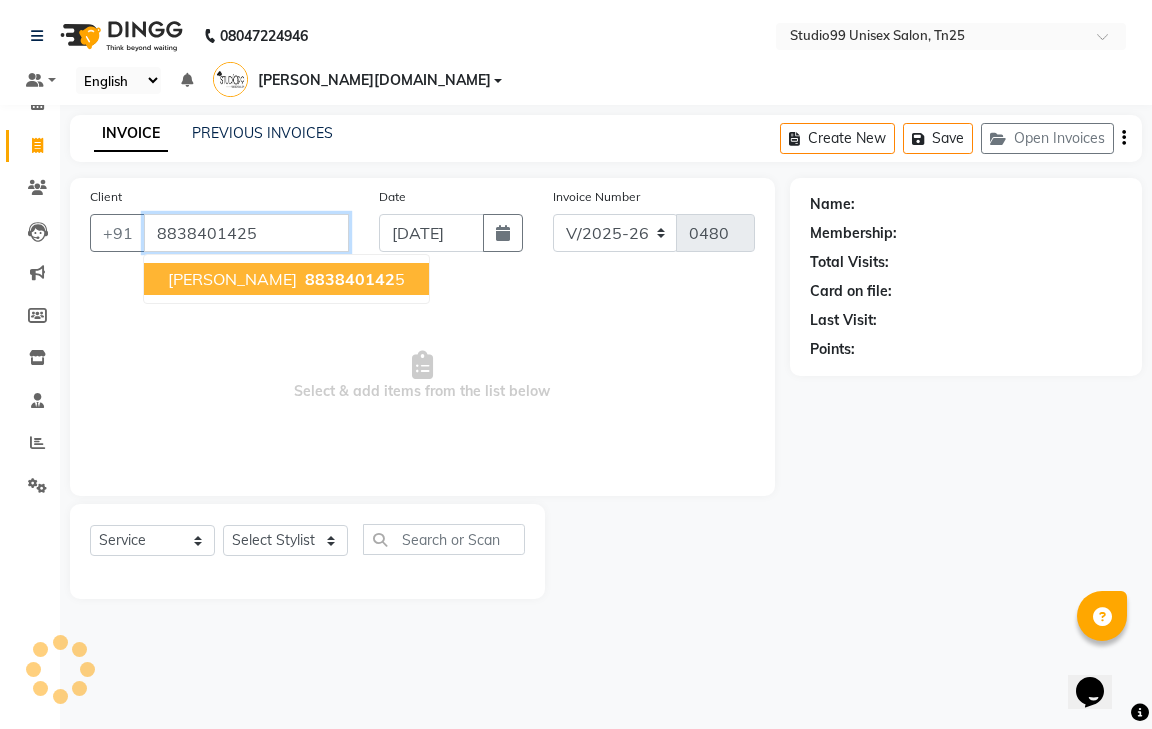 type on "8838401425" 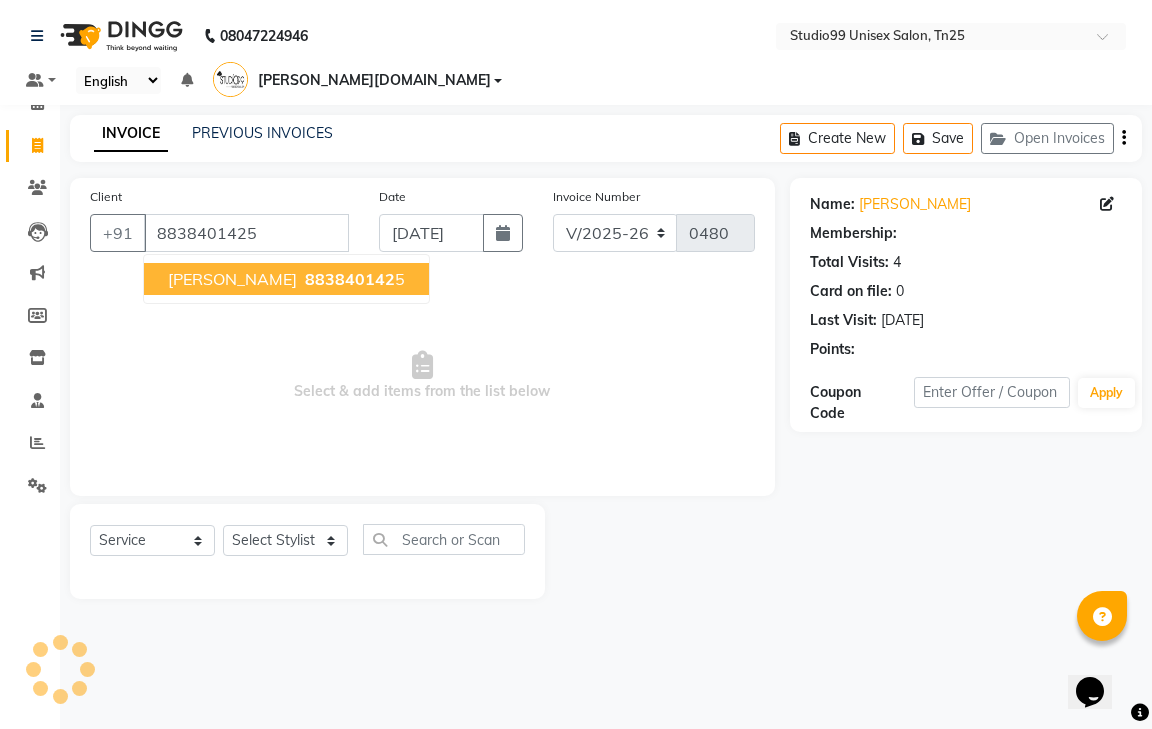 select on "1: Object" 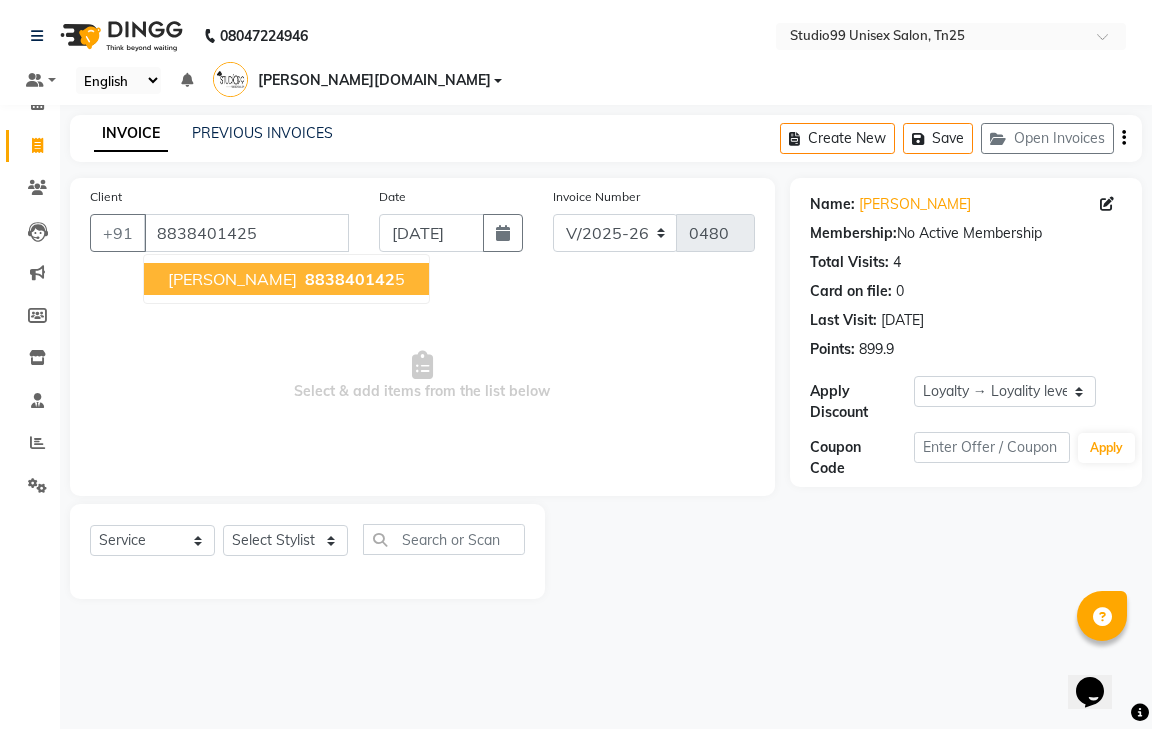click on "883840142" at bounding box center (350, 279) 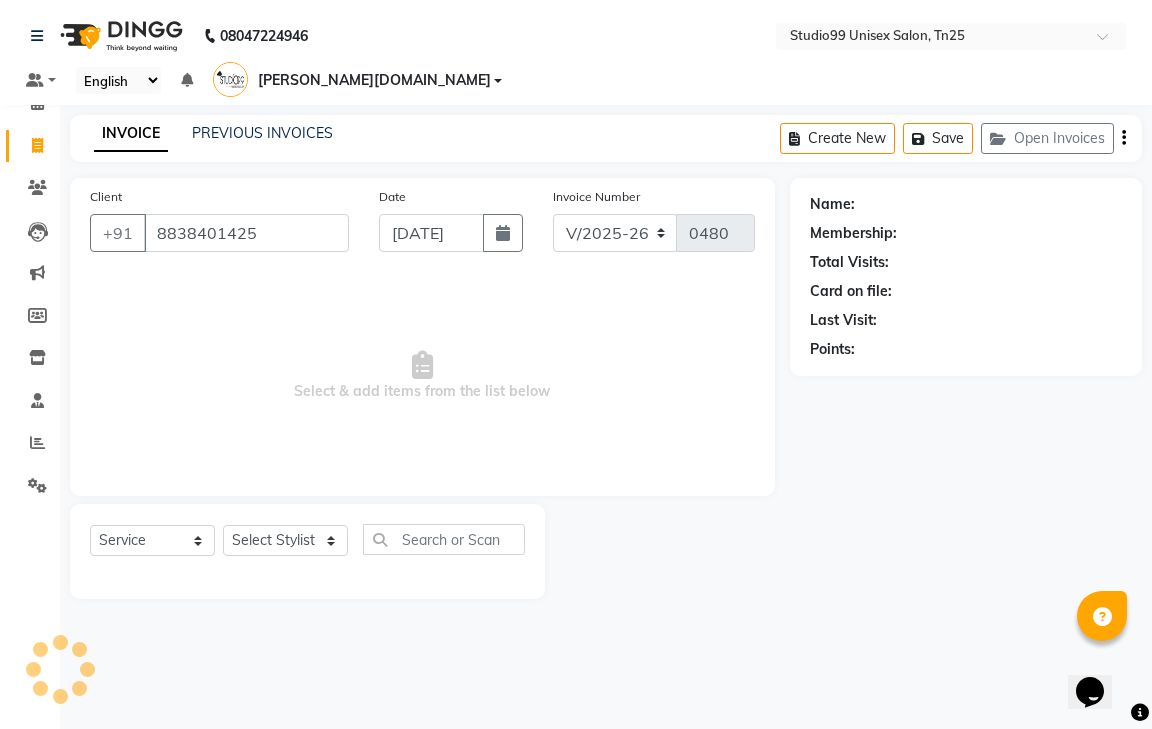 select on "1: Object" 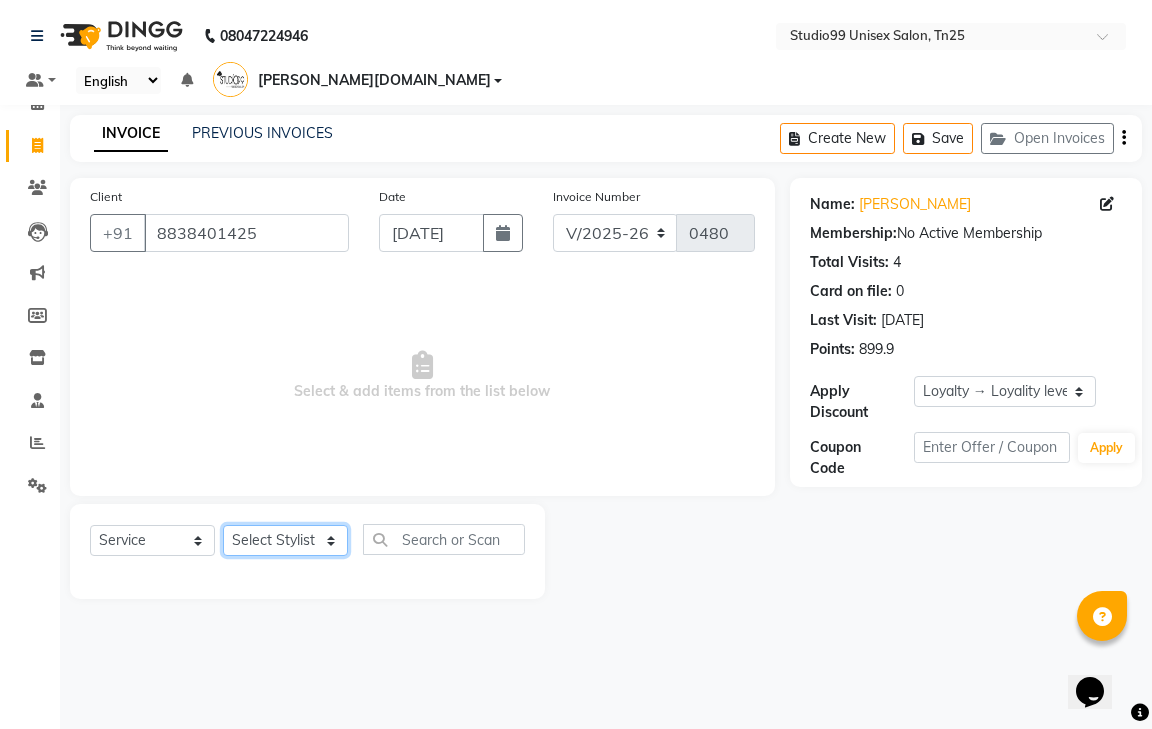click on "Select Stylist gendral giri-ja  jaya priya kothai TK raja sanjay santhosh VAISHALI.TK" 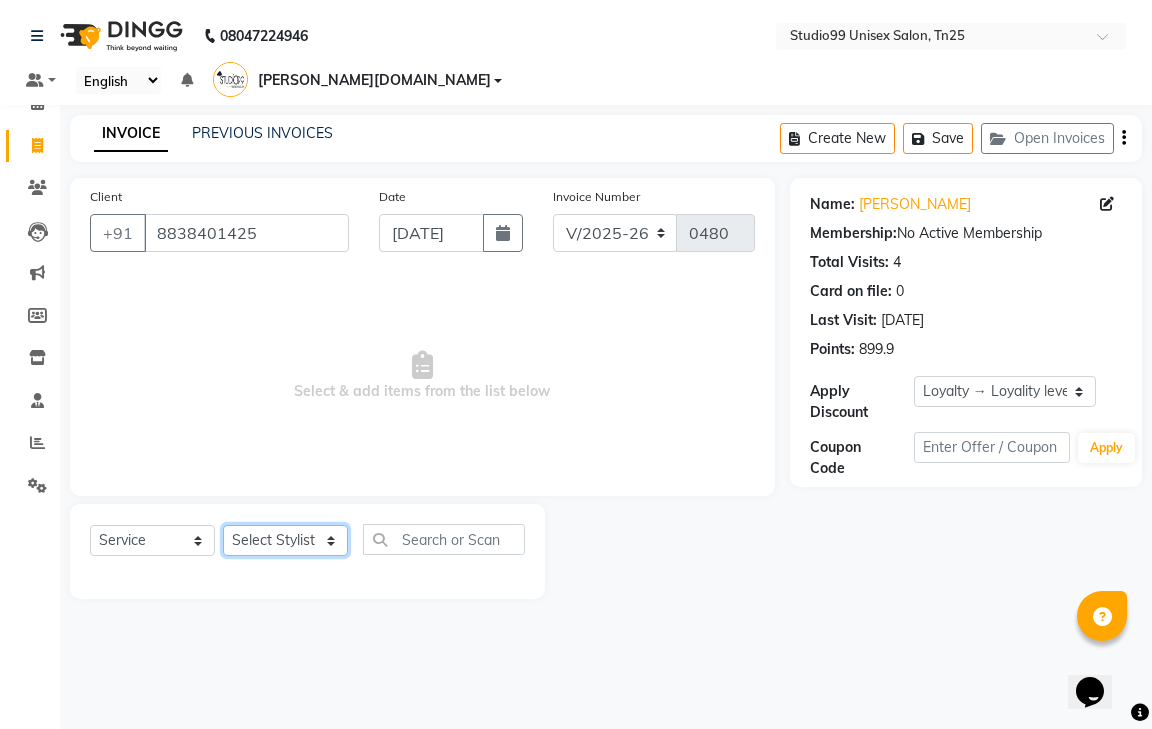 select on "80757" 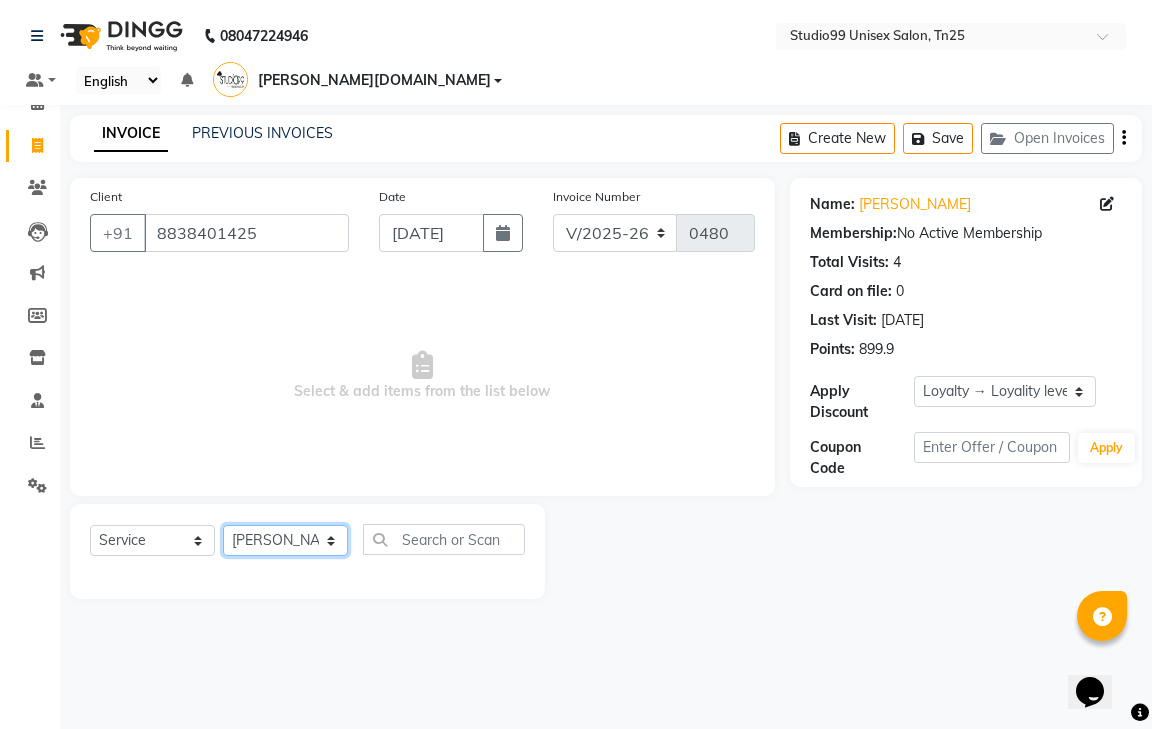 click on "Select Stylist gendral giri-ja  jaya priya kothai TK raja sanjay santhosh VAISHALI.TK" 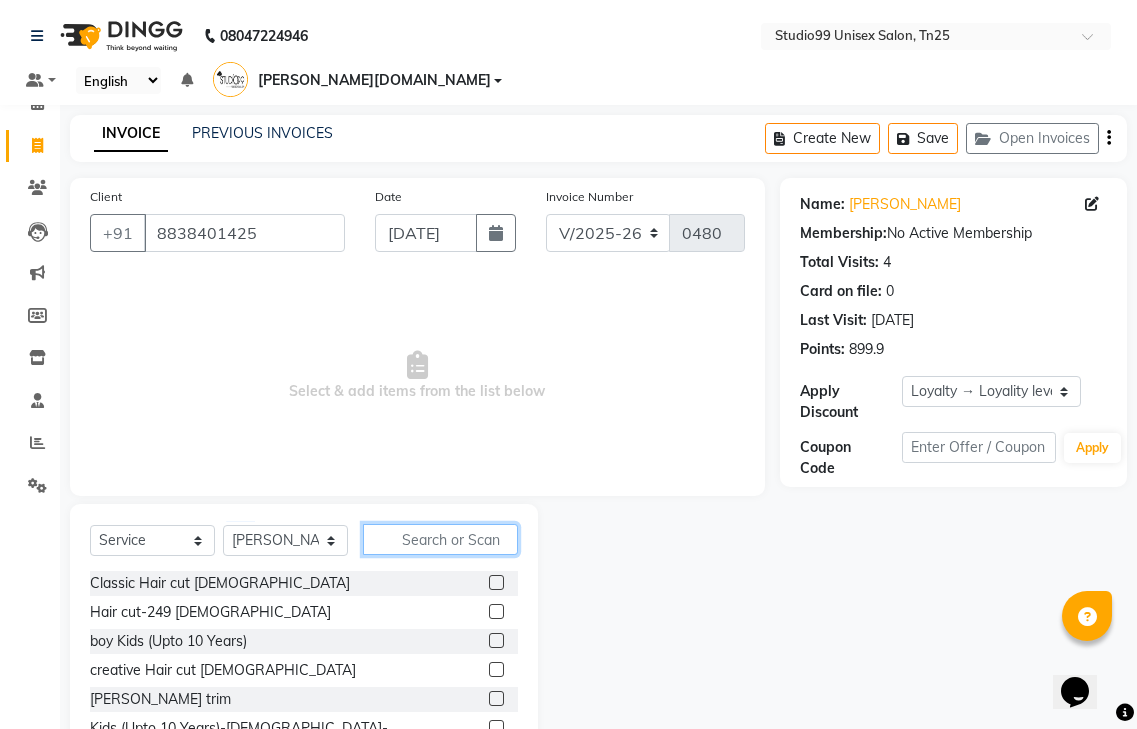 click 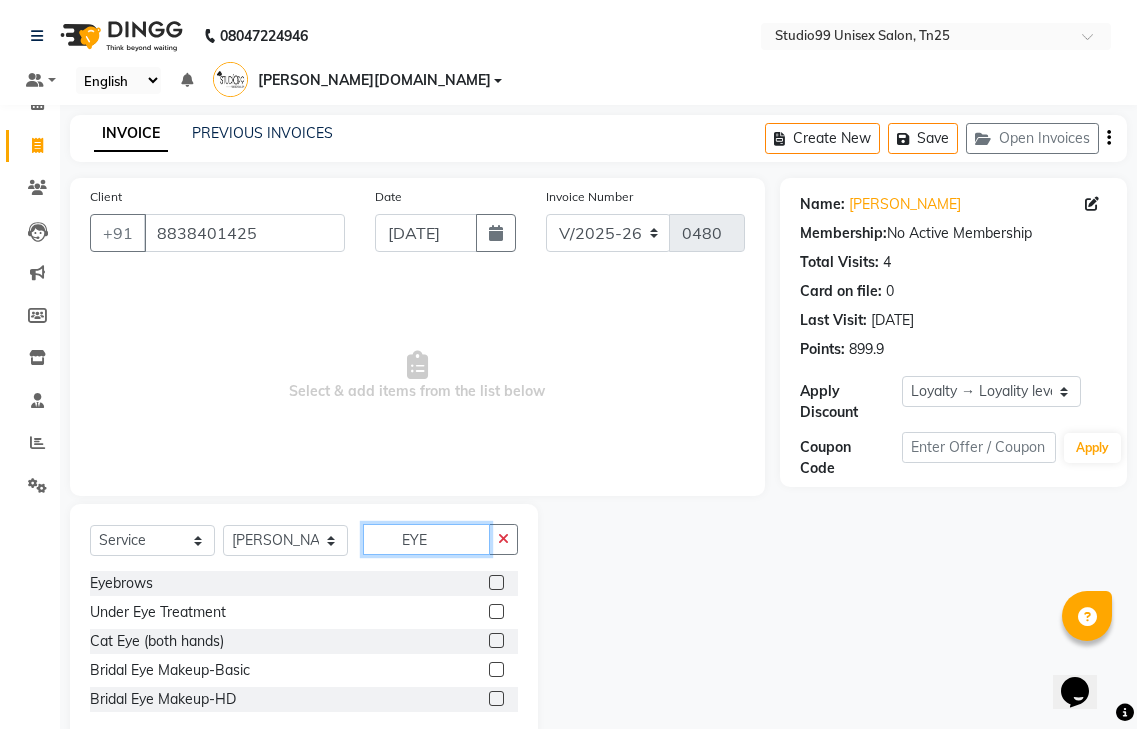 type on "EYE" 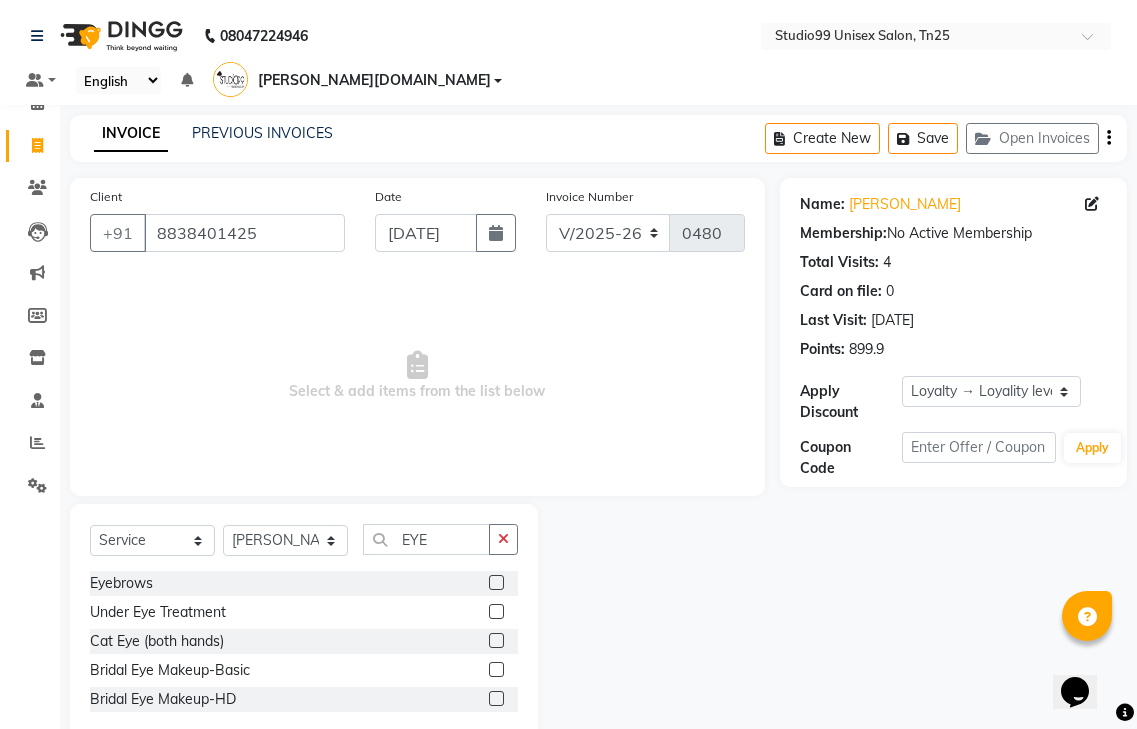 click 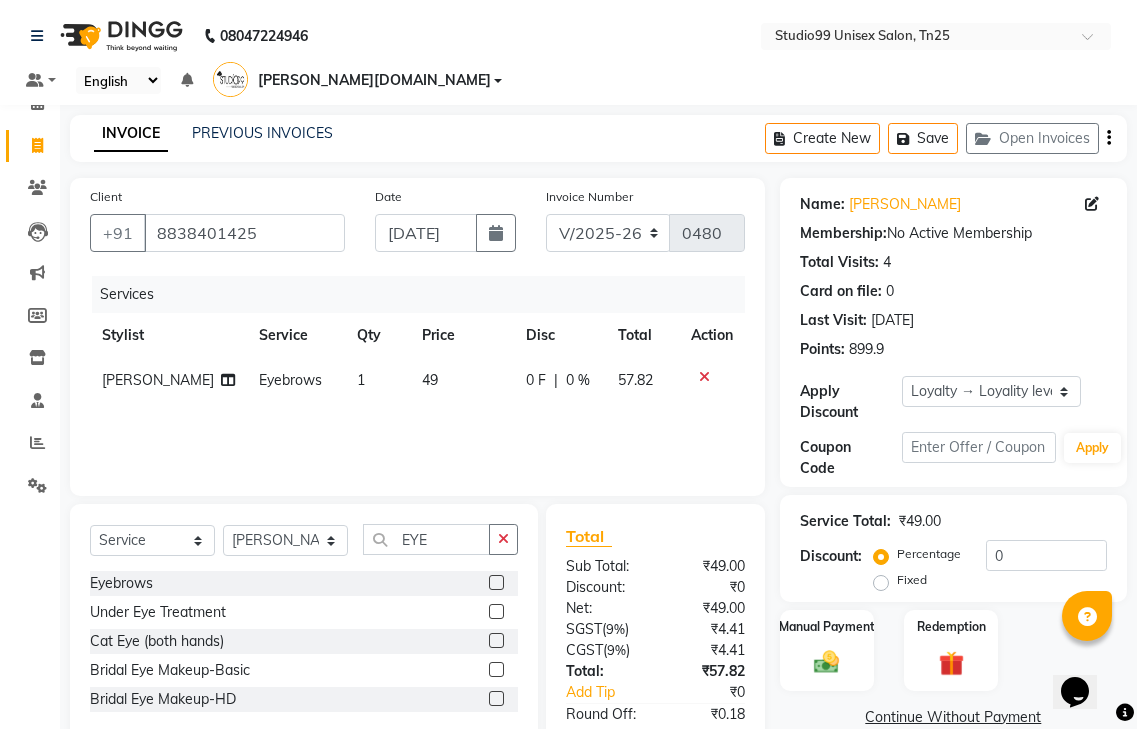 click 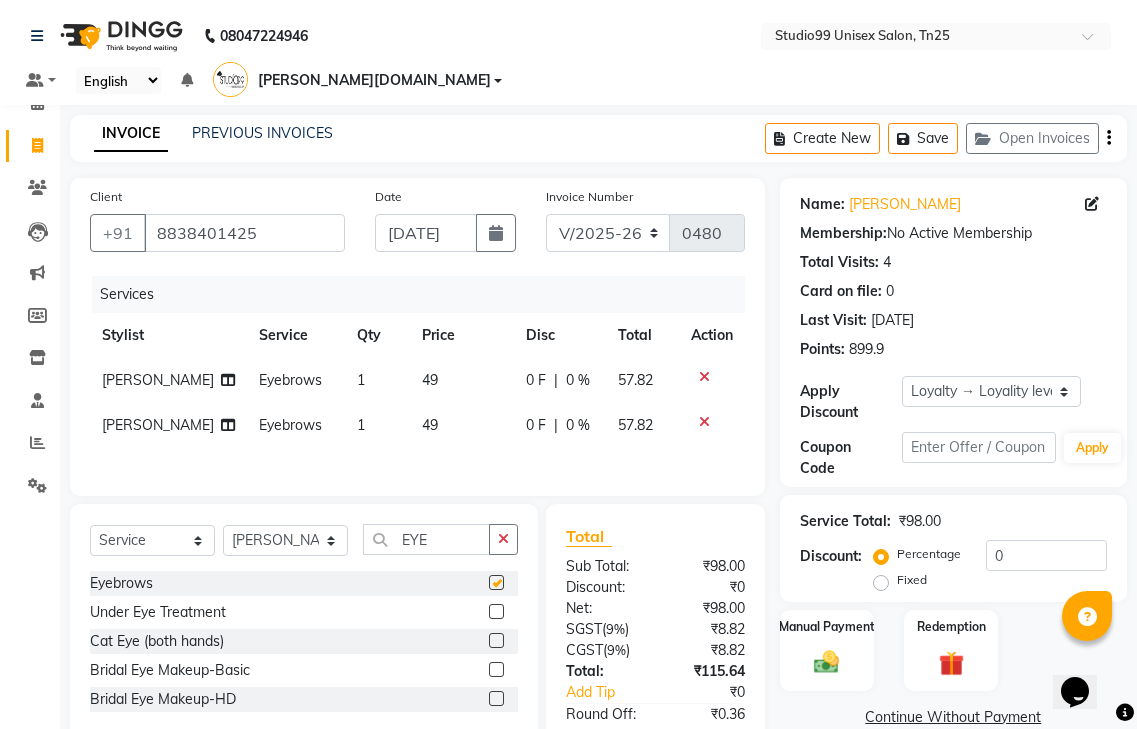 checkbox on "false" 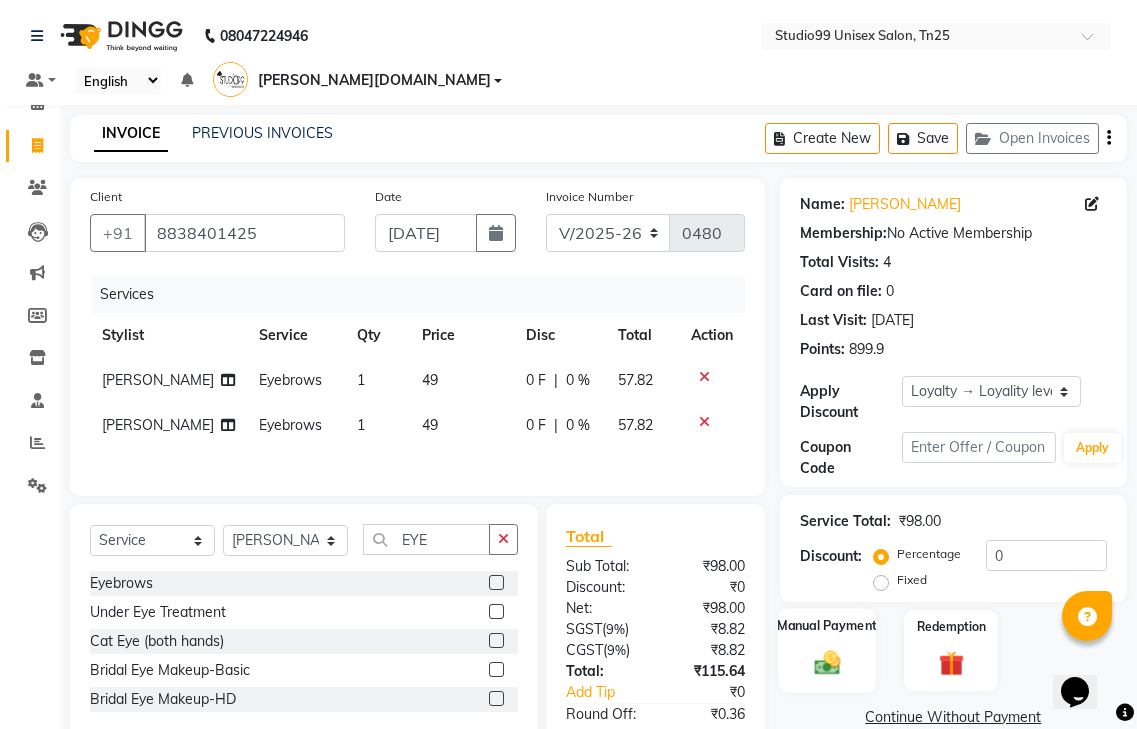 click 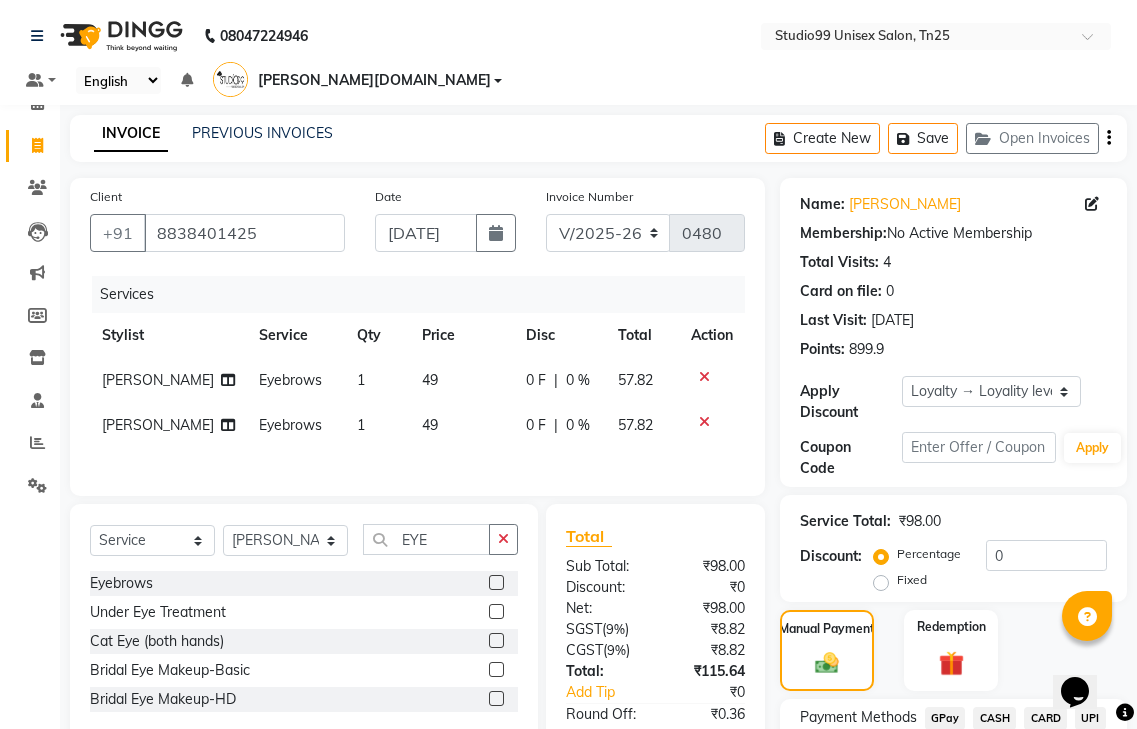 click on "CASH" 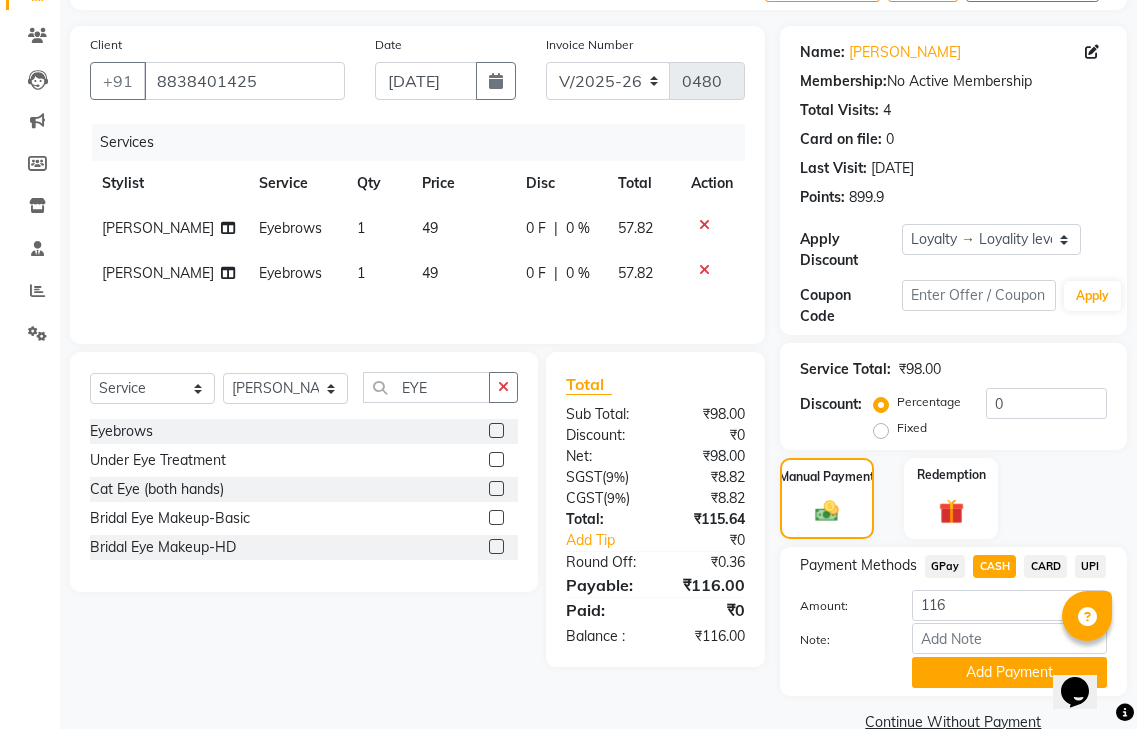 scroll, scrollTop: 162, scrollLeft: 0, axis: vertical 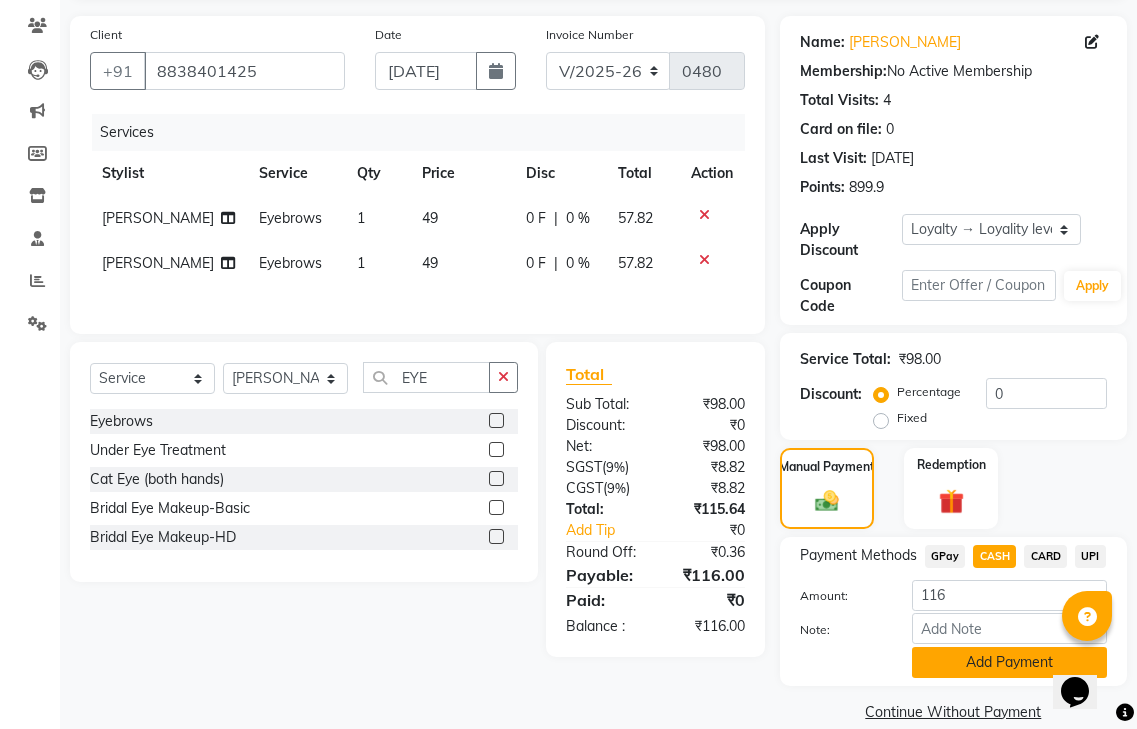click on "Add Payment" 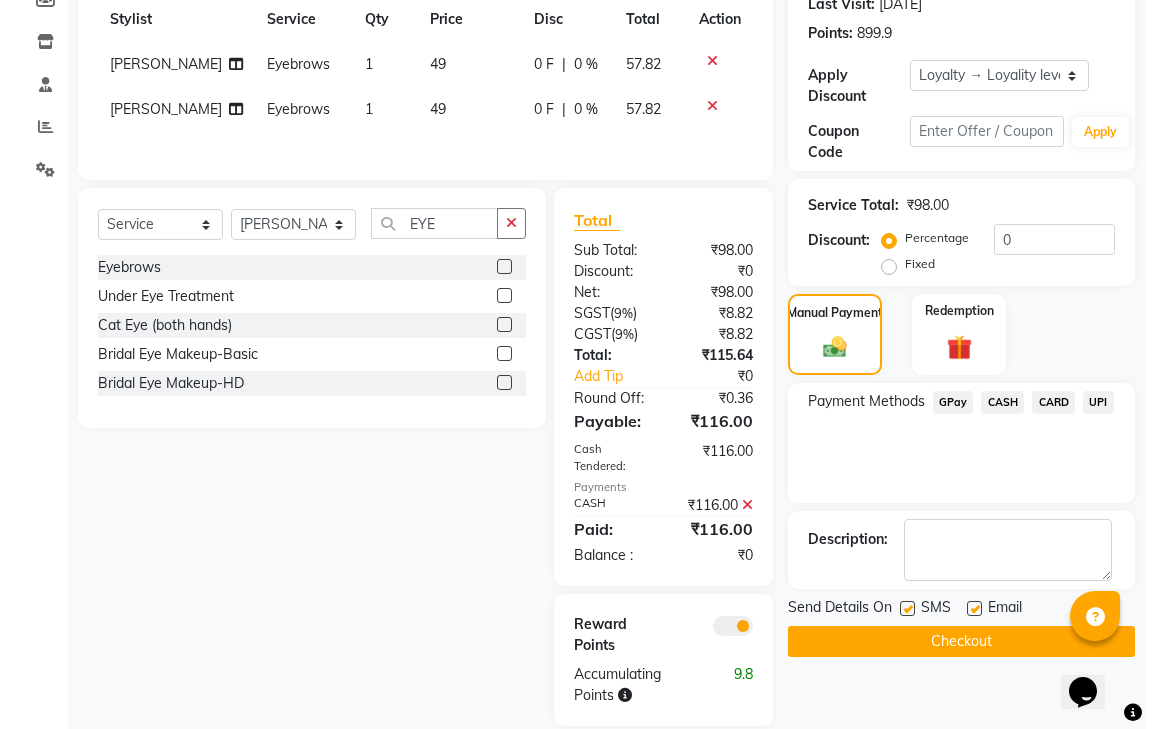 scroll, scrollTop: 318, scrollLeft: 0, axis: vertical 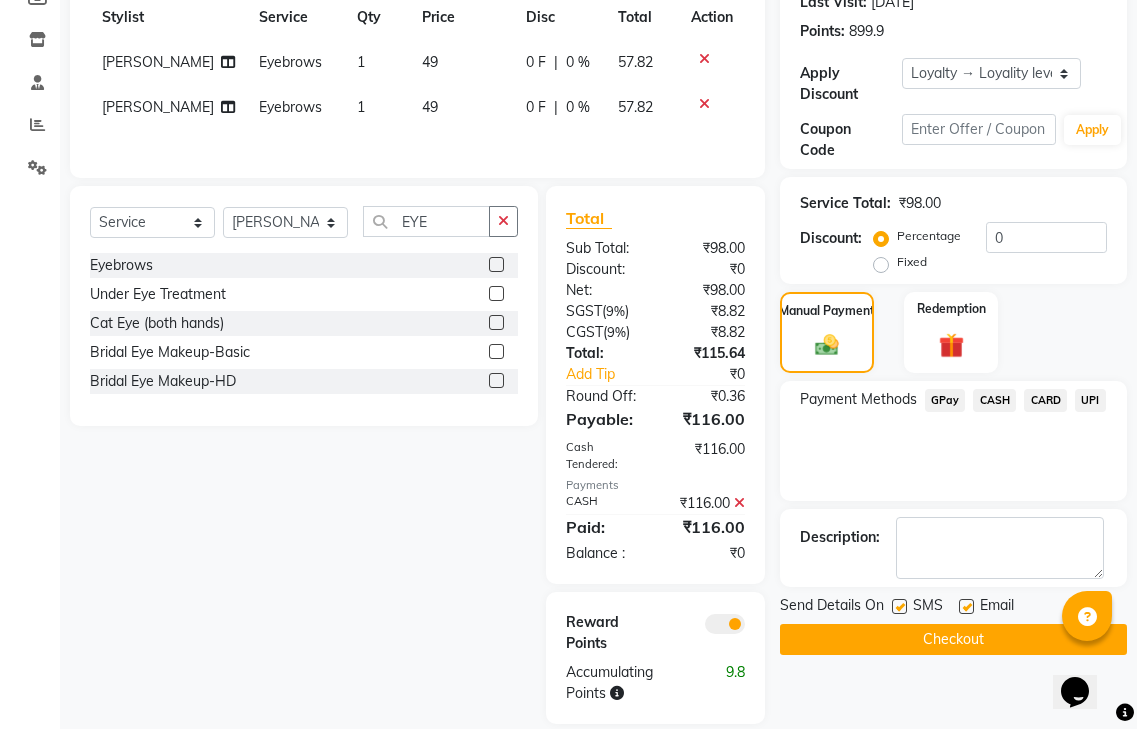click 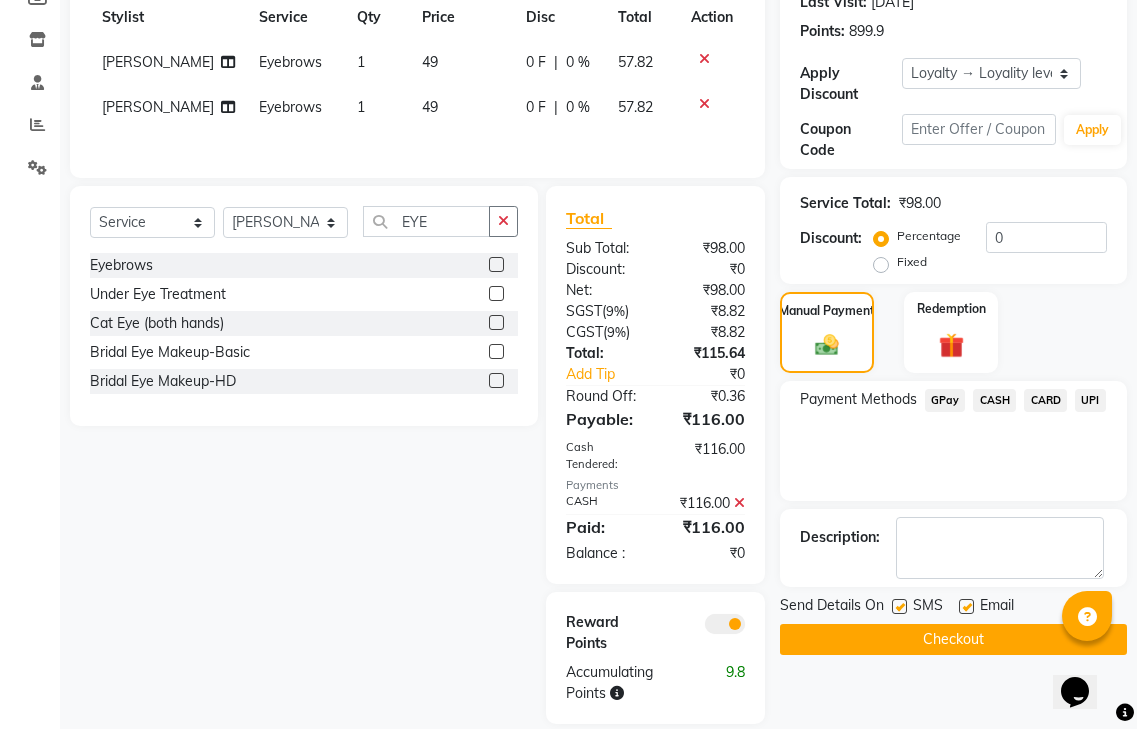 click 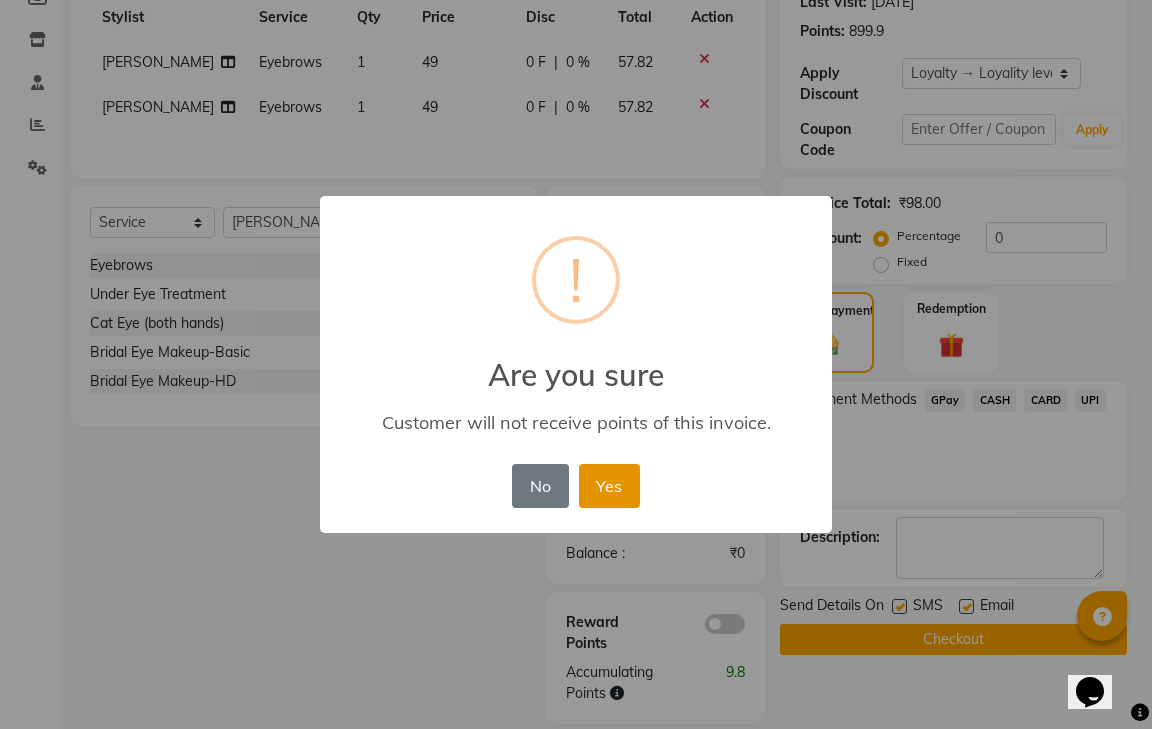 drag, startPoint x: 597, startPoint y: 470, endPoint x: 605, endPoint y: 477, distance: 10.630146 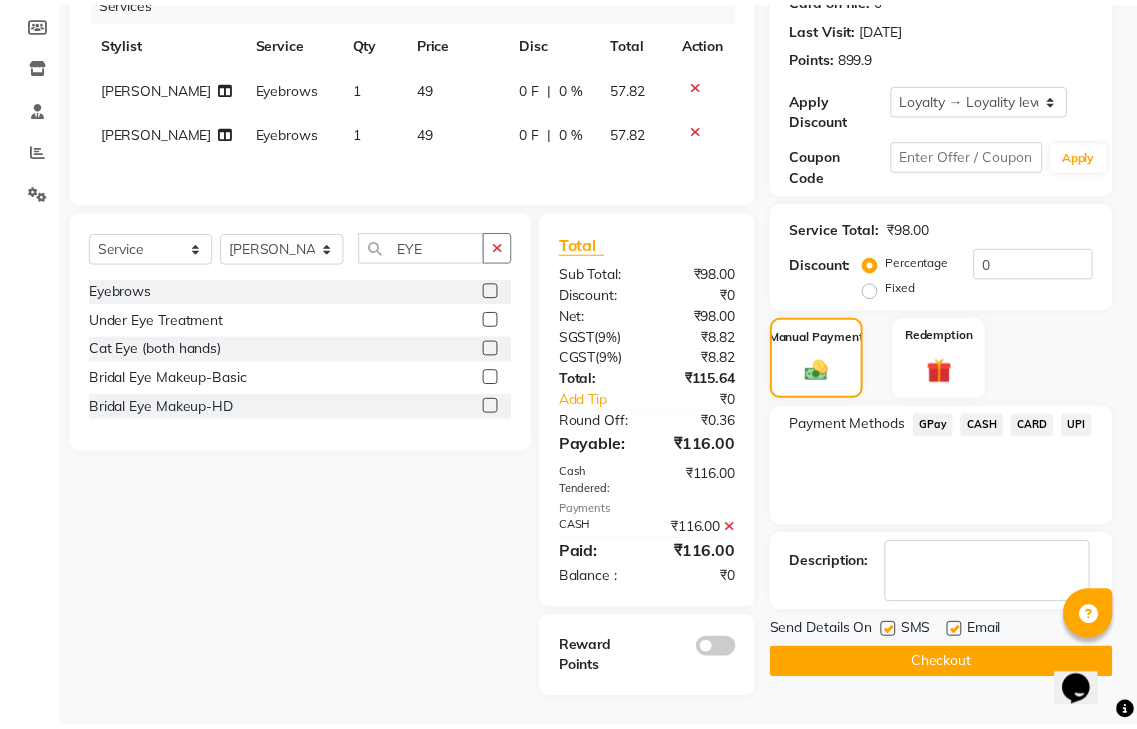 scroll, scrollTop: 268, scrollLeft: 0, axis: vertical 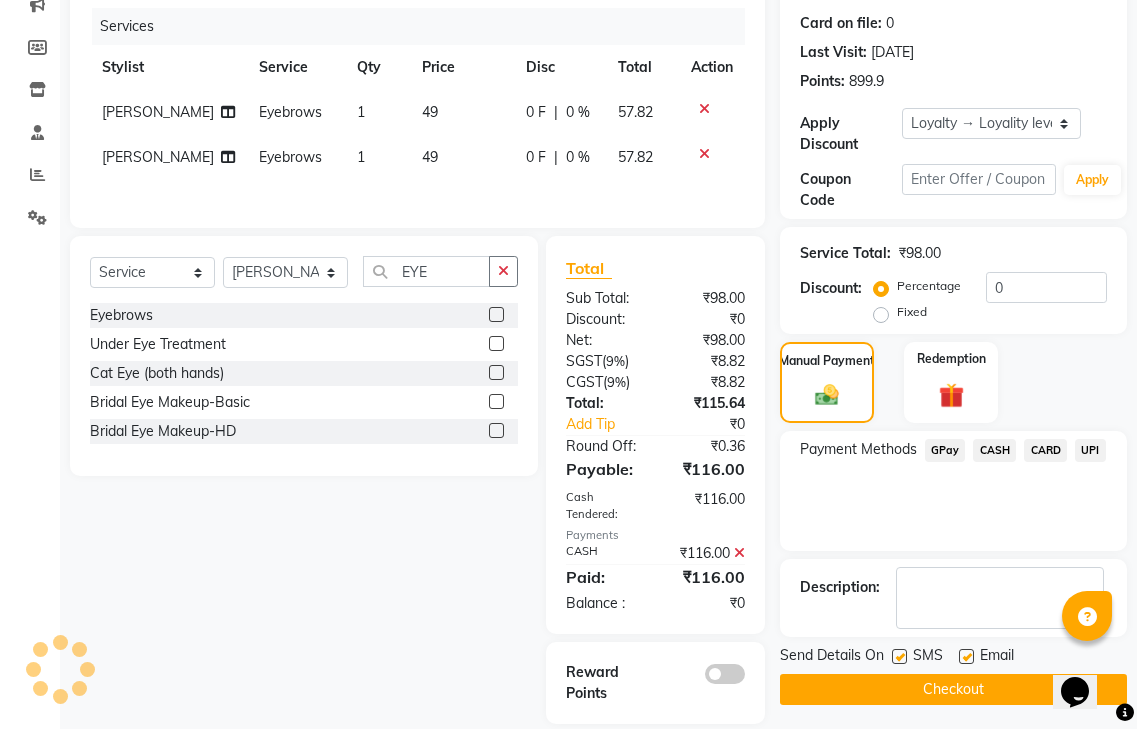 click on "Checkout" 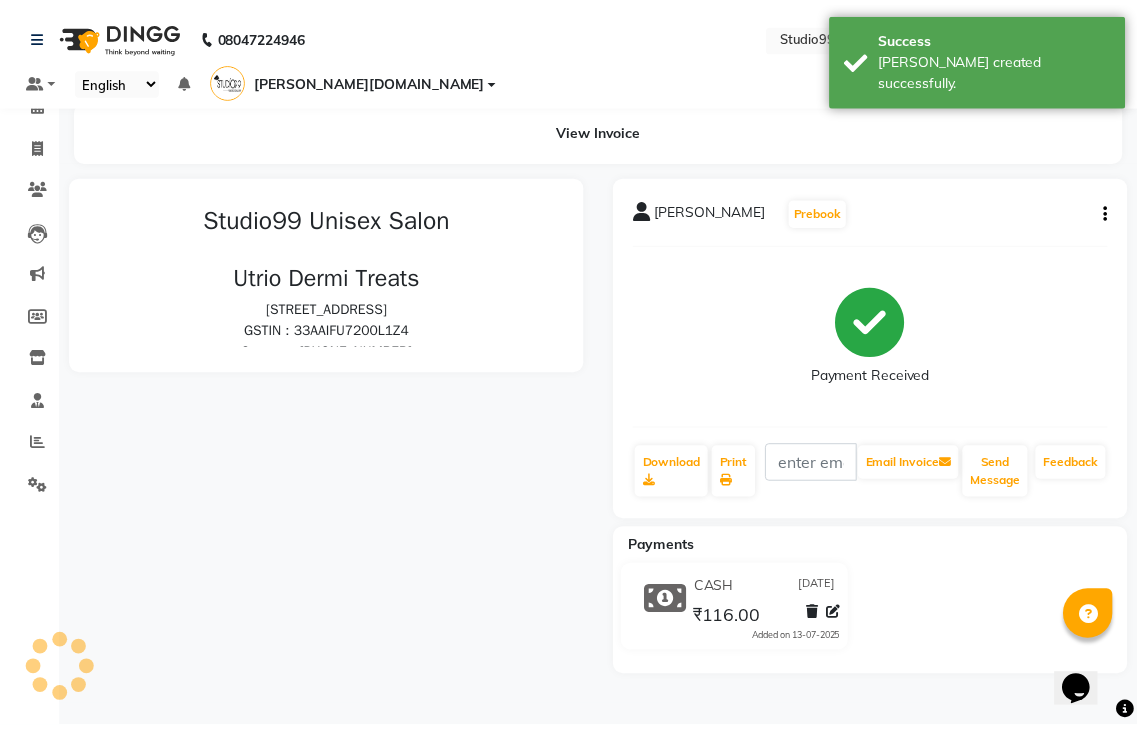 scroll, scrollTop: 0, scrollLeft: 0, axis: both 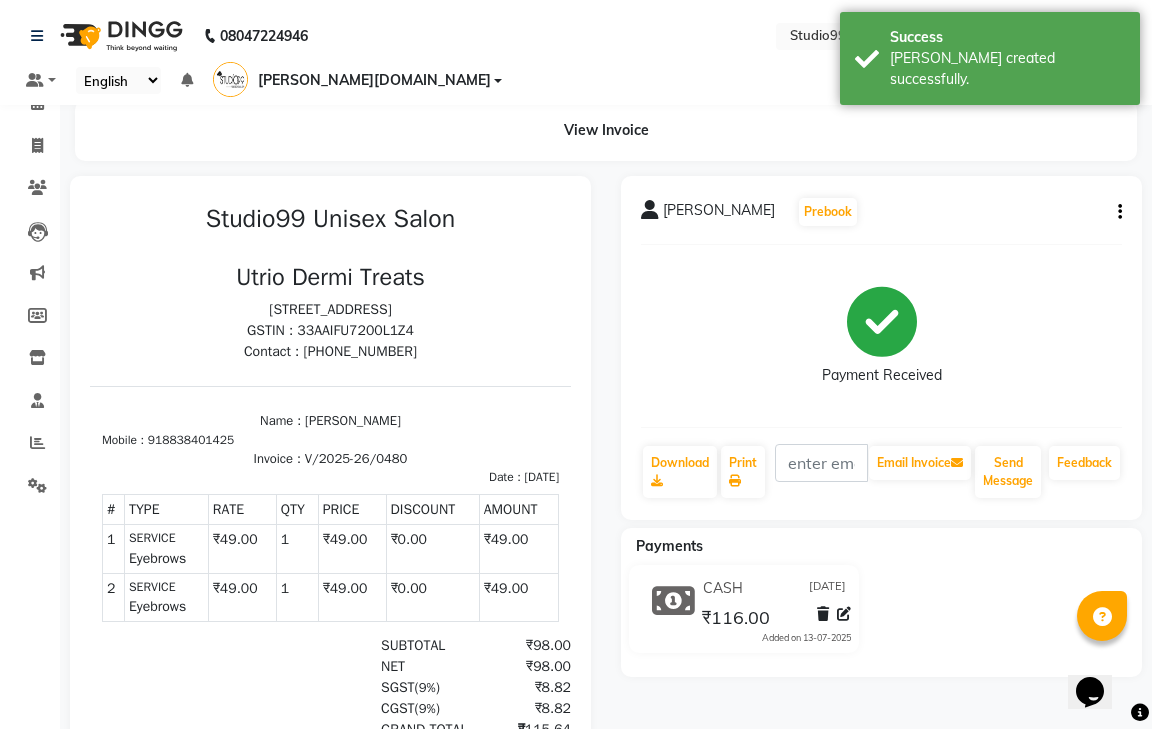 select on "service" 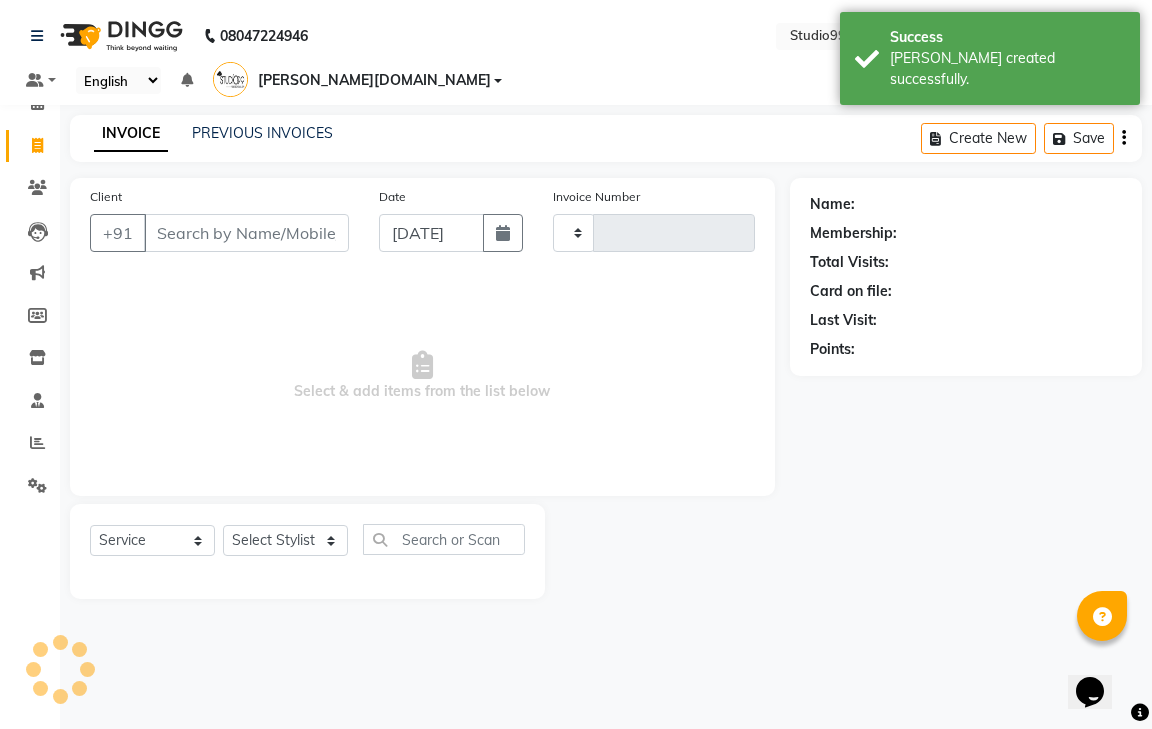 type on "0481" 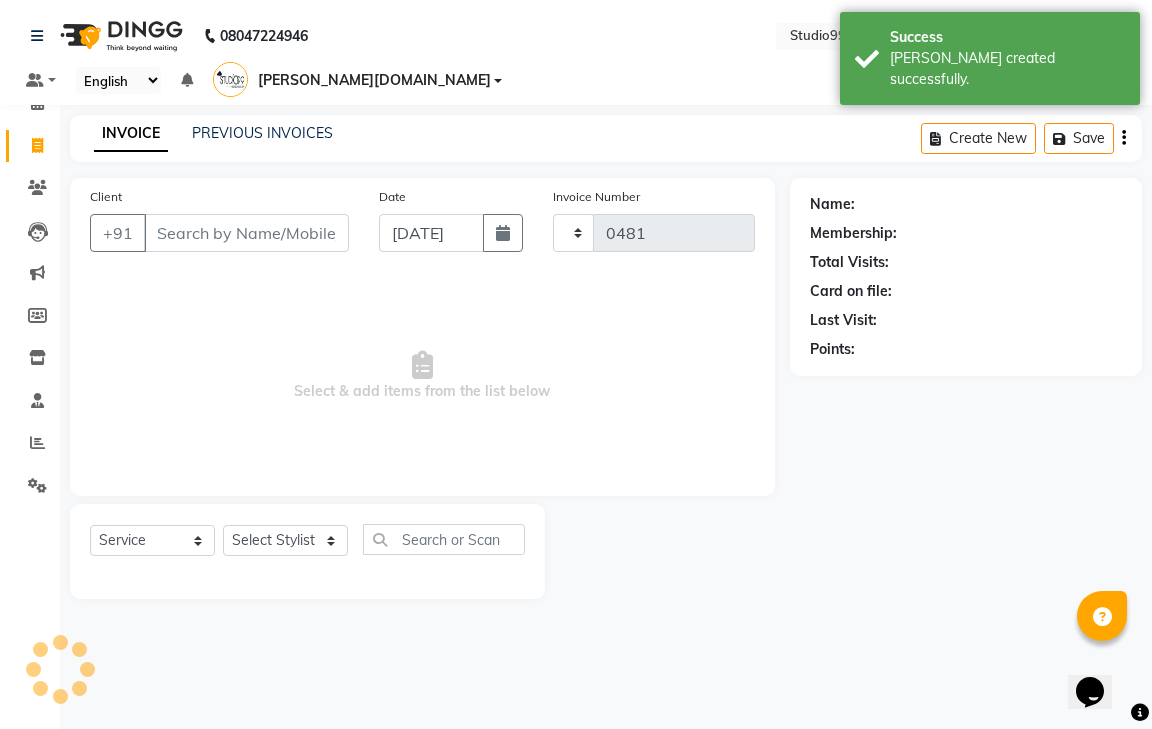 select on "8331" 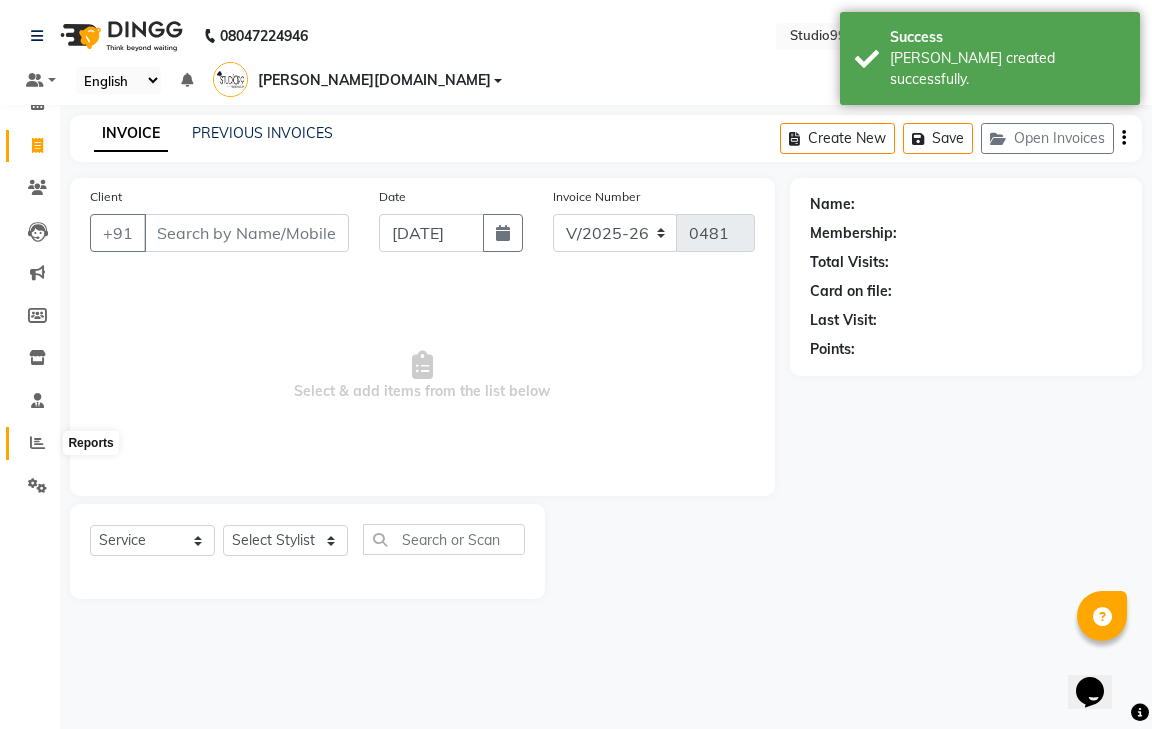 click 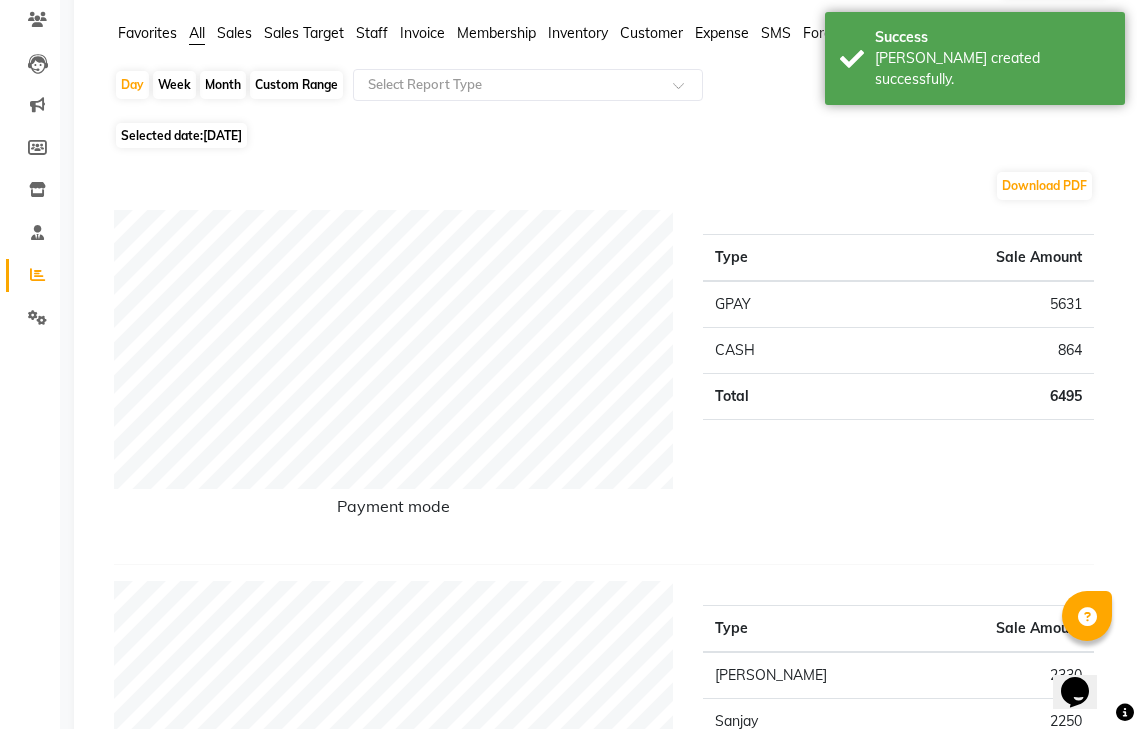 scroll, scrollTop: 0, scrollLeft: 0, axis: both 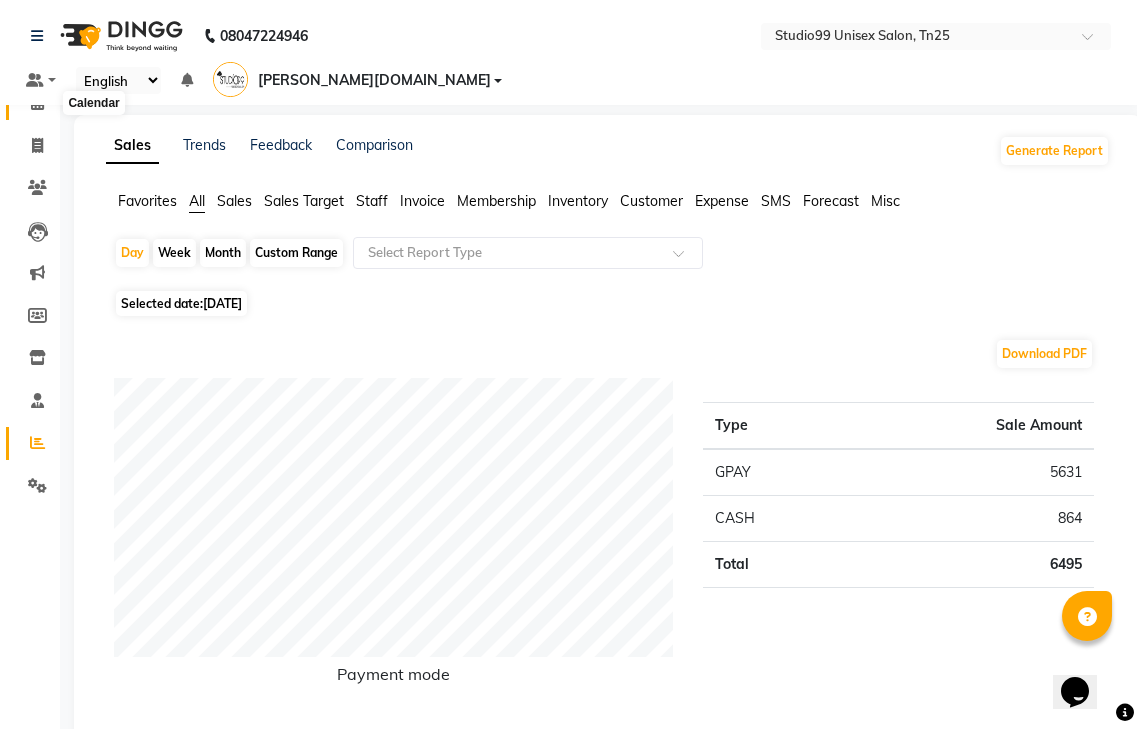 click 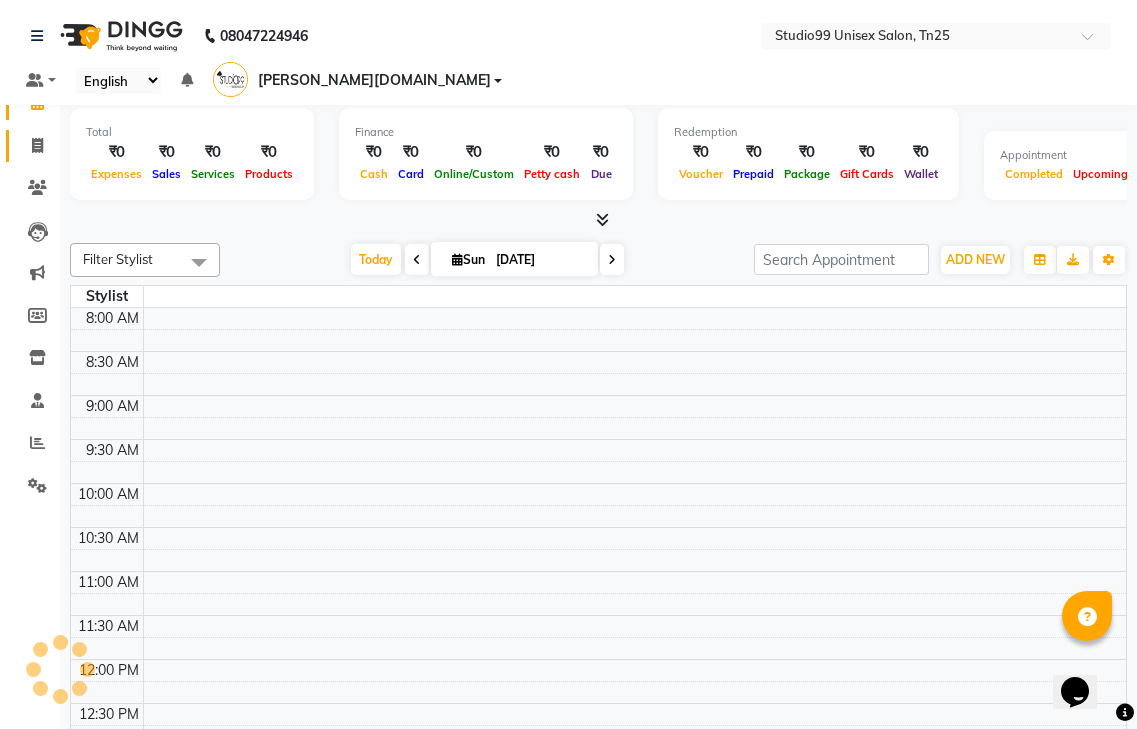 scroll, scrollTop: 719, scrollLeft: 0, axis: vertical 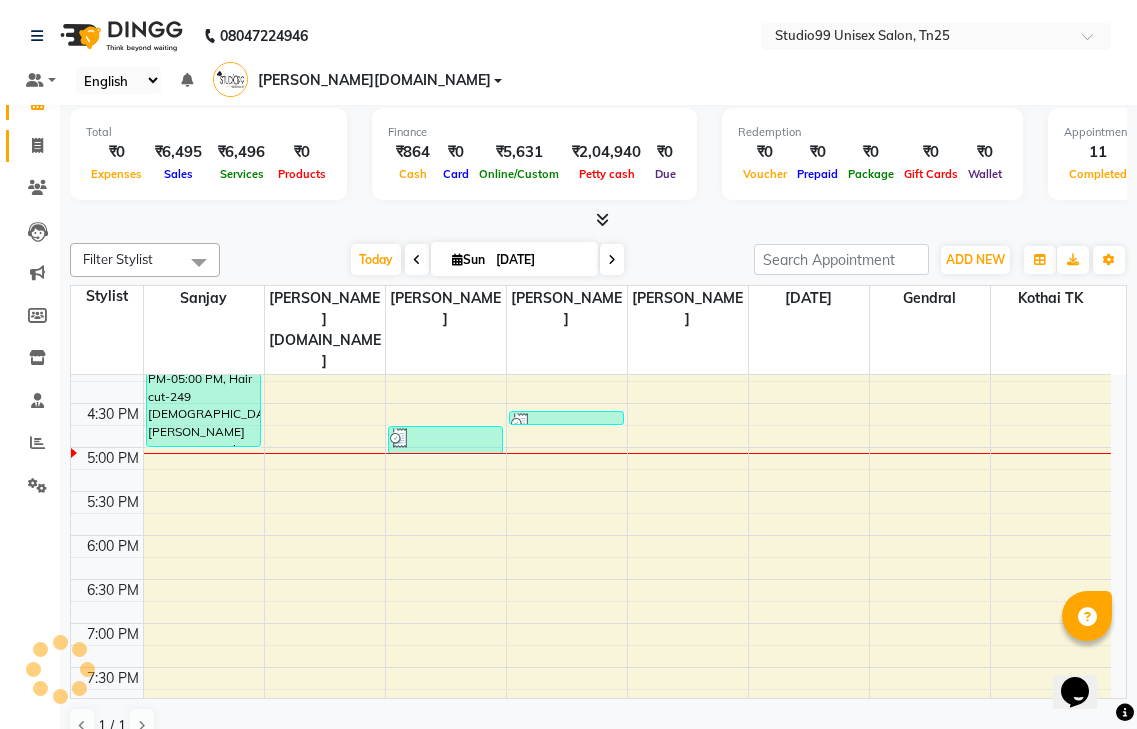click on "Invoice" 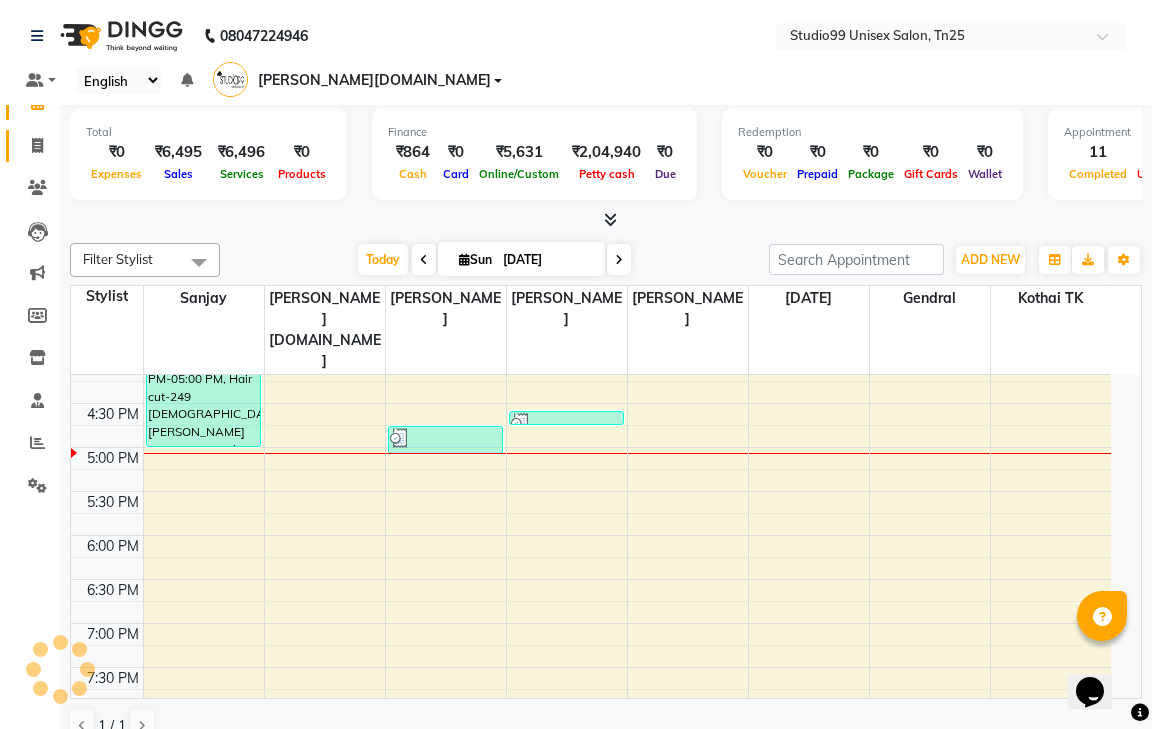 select on "8331" 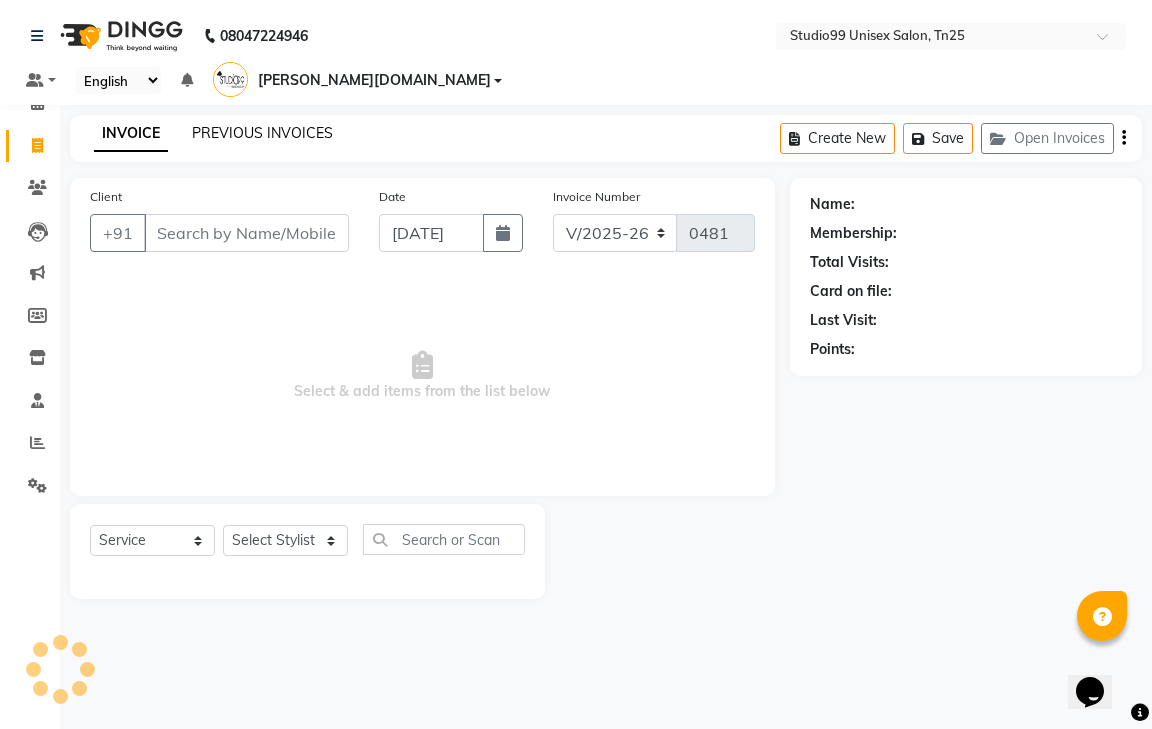 click on "PREVIOUS INVOICES" 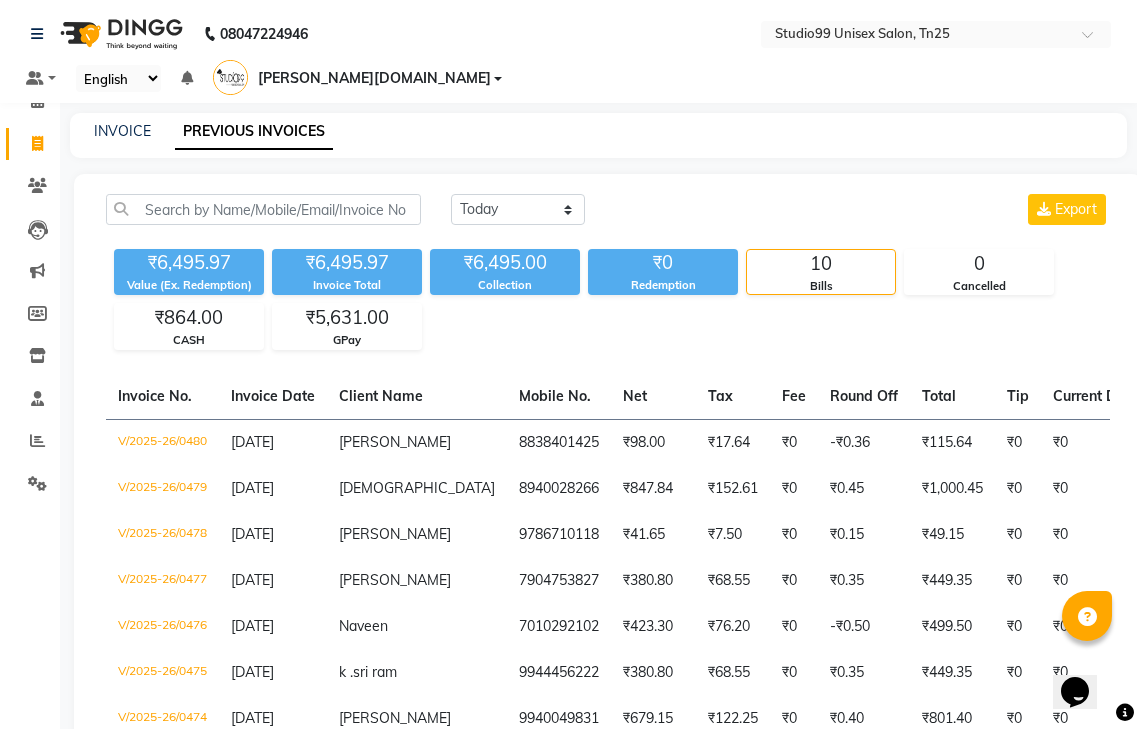 scroll, scrollTop: 0, scrollLeft: 0, axis: both 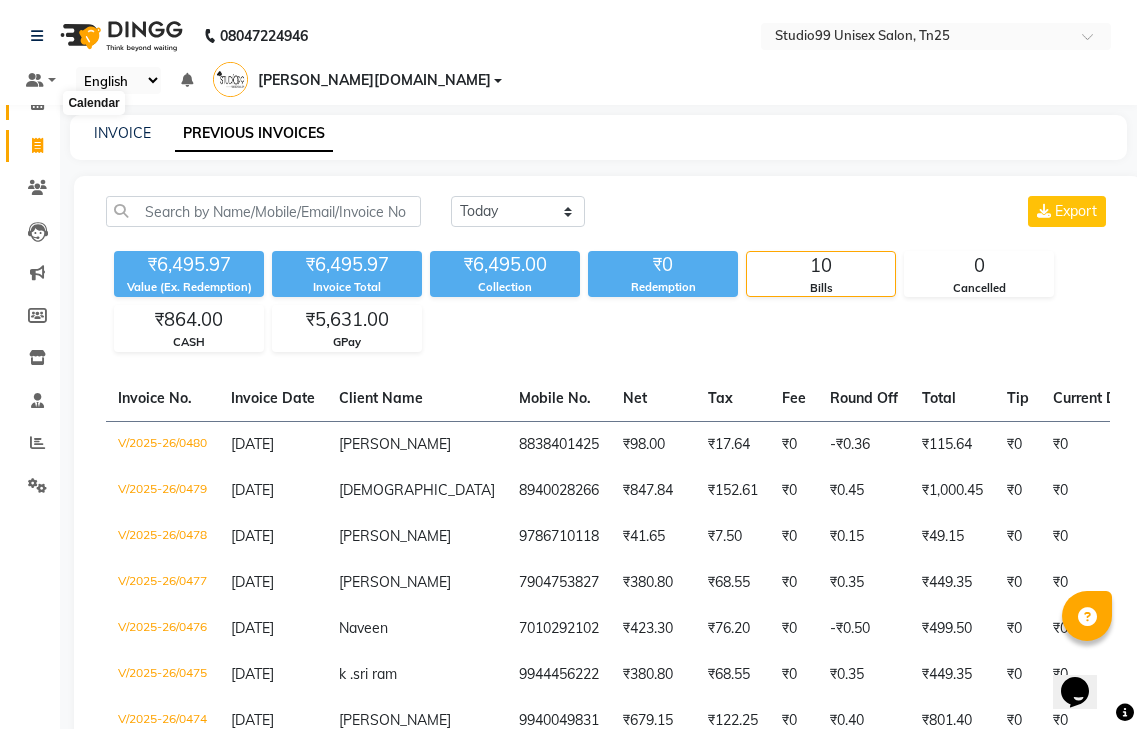 click 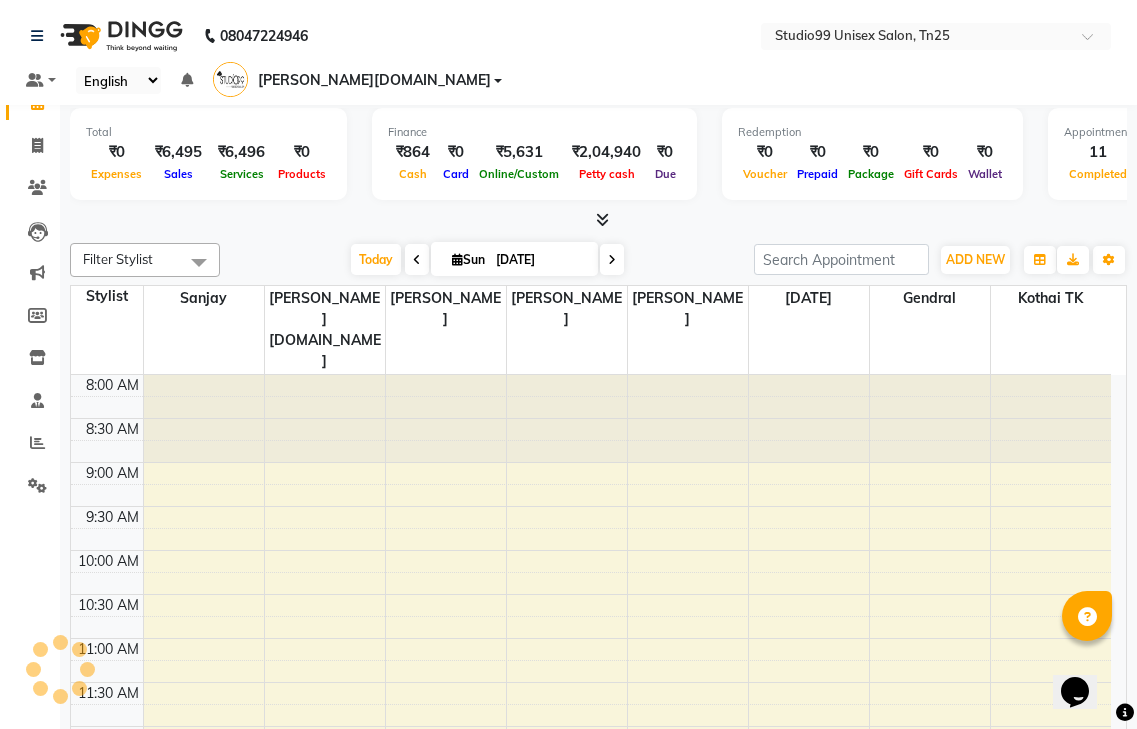 scroll, scrollTop: 0, scrollLeft: 0, axis: both 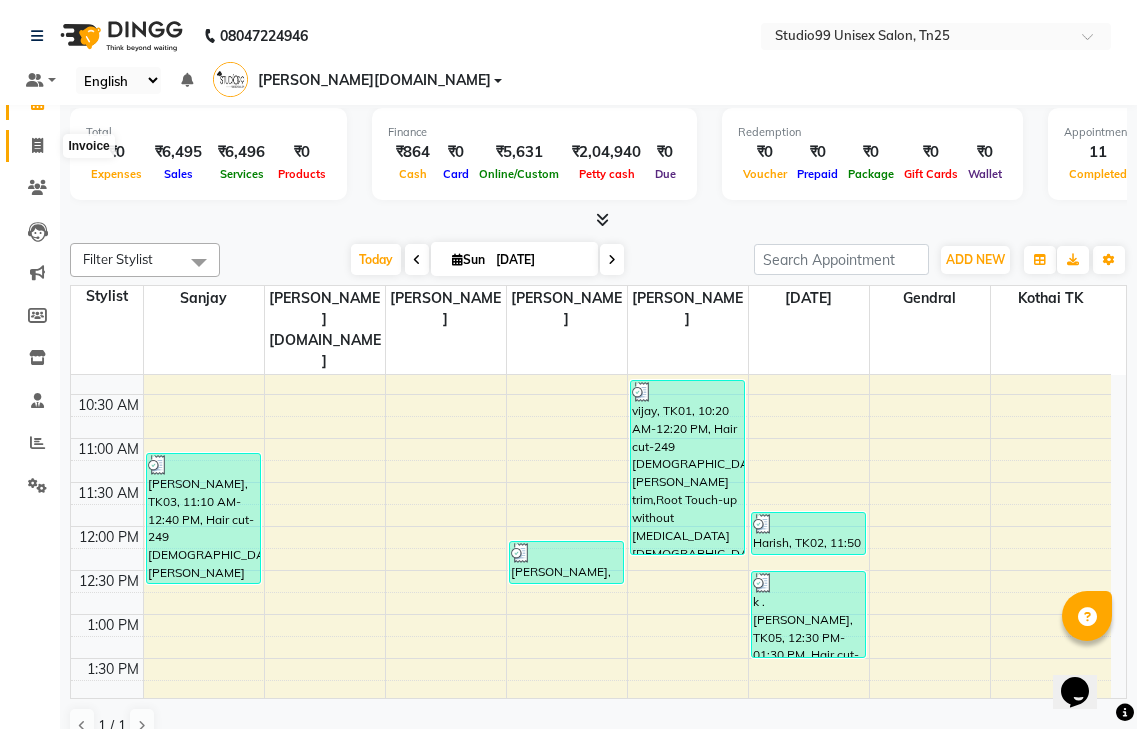 click 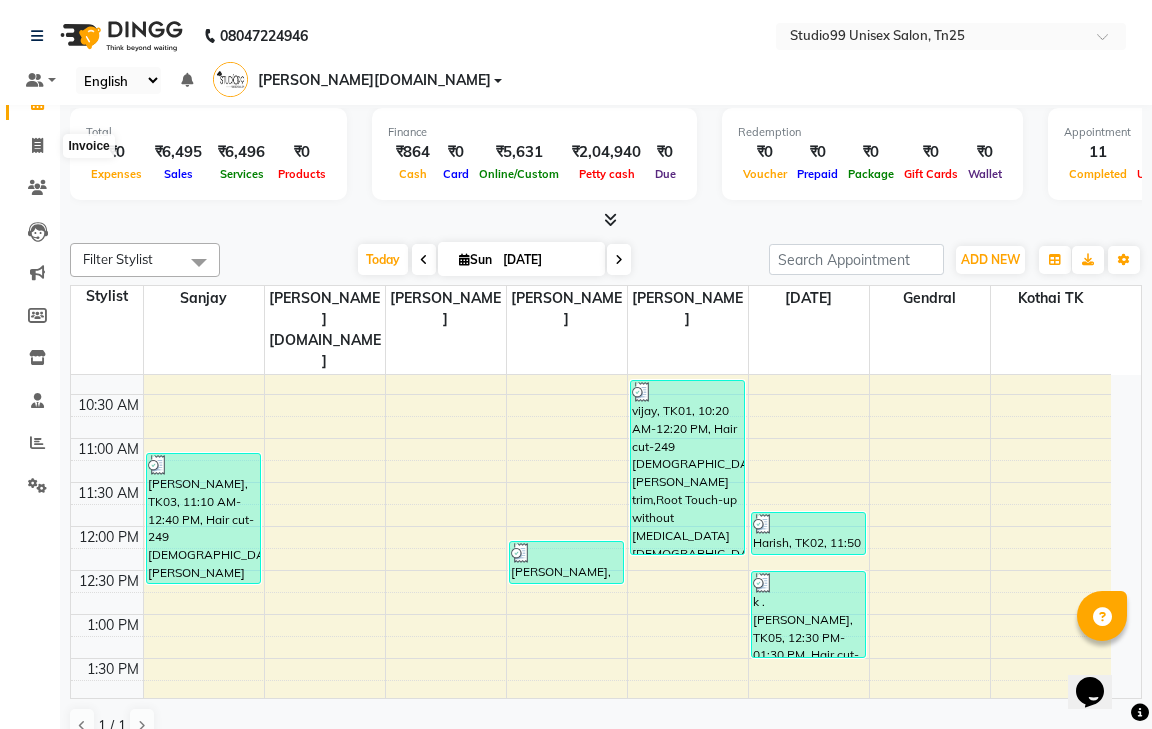 select on "service" 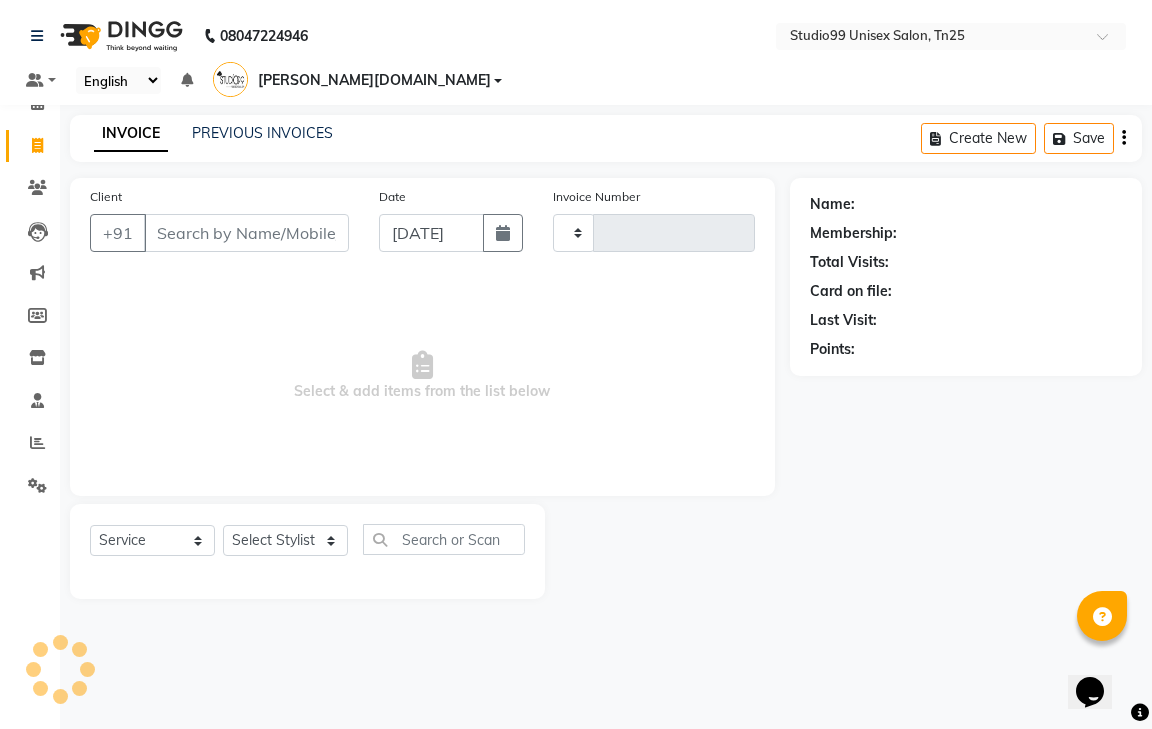 type on "0481" 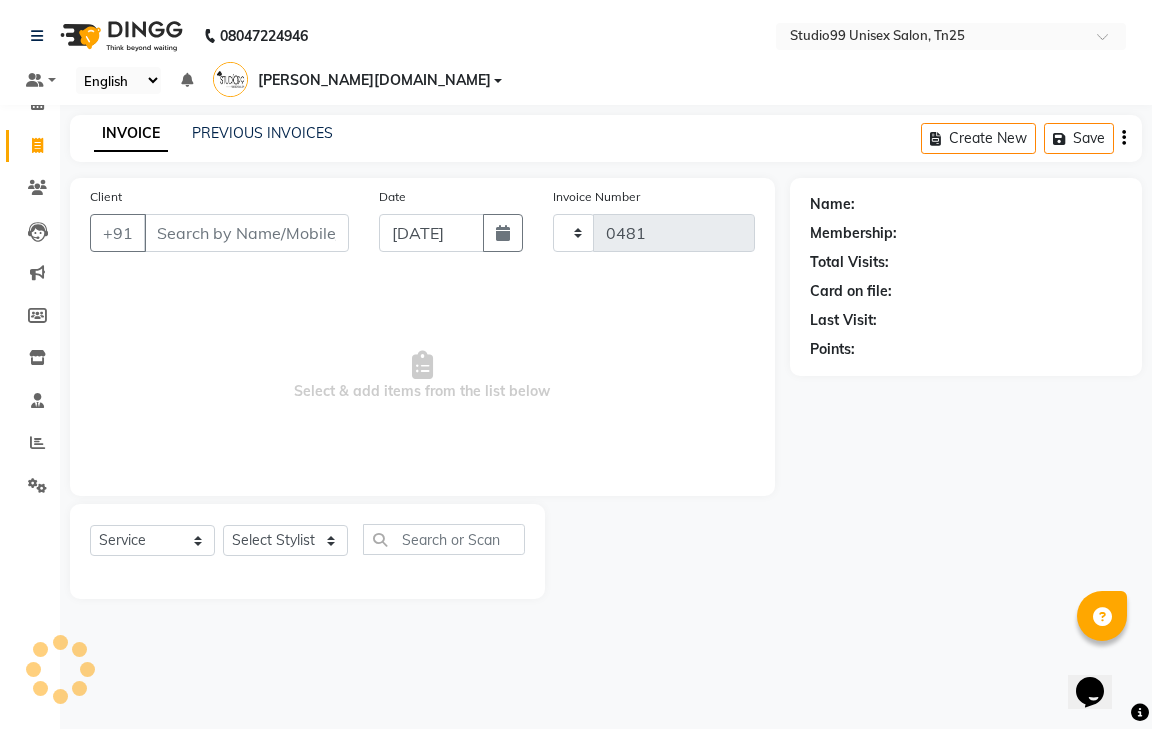 select on "8331" 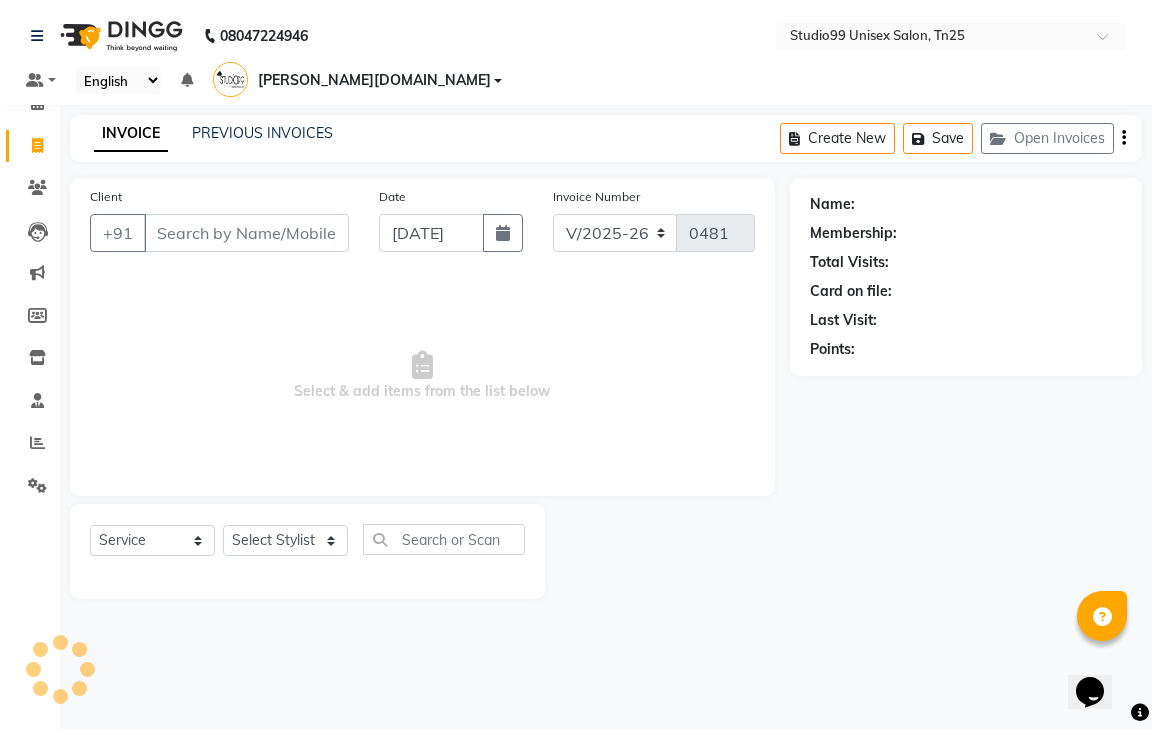 click on "Client" at bounding box center (246, 233) 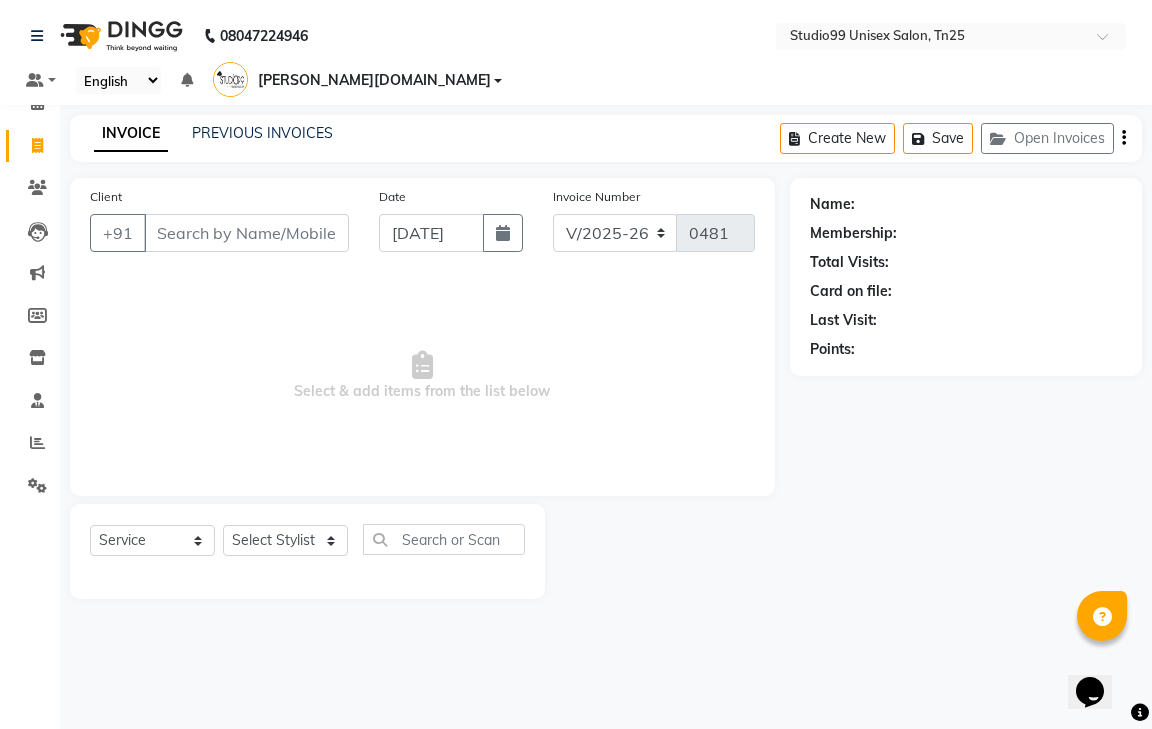 click on "Client" at bounding box center (246, 233) 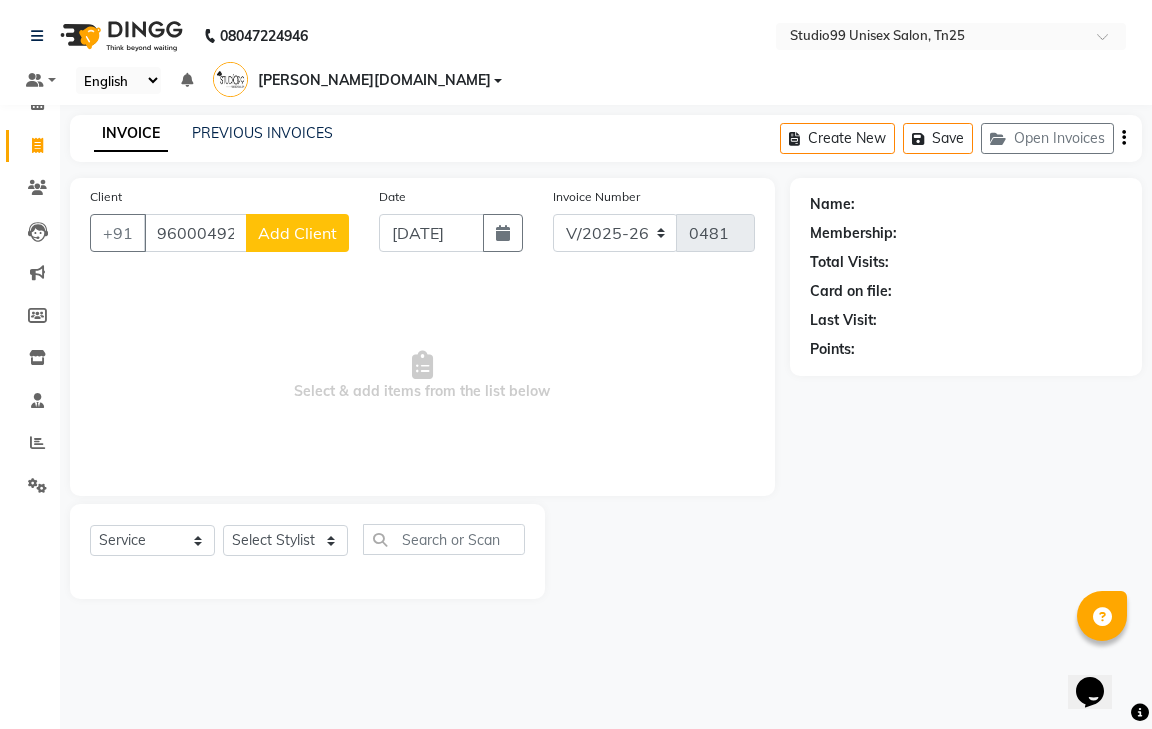 type on "9600049272" 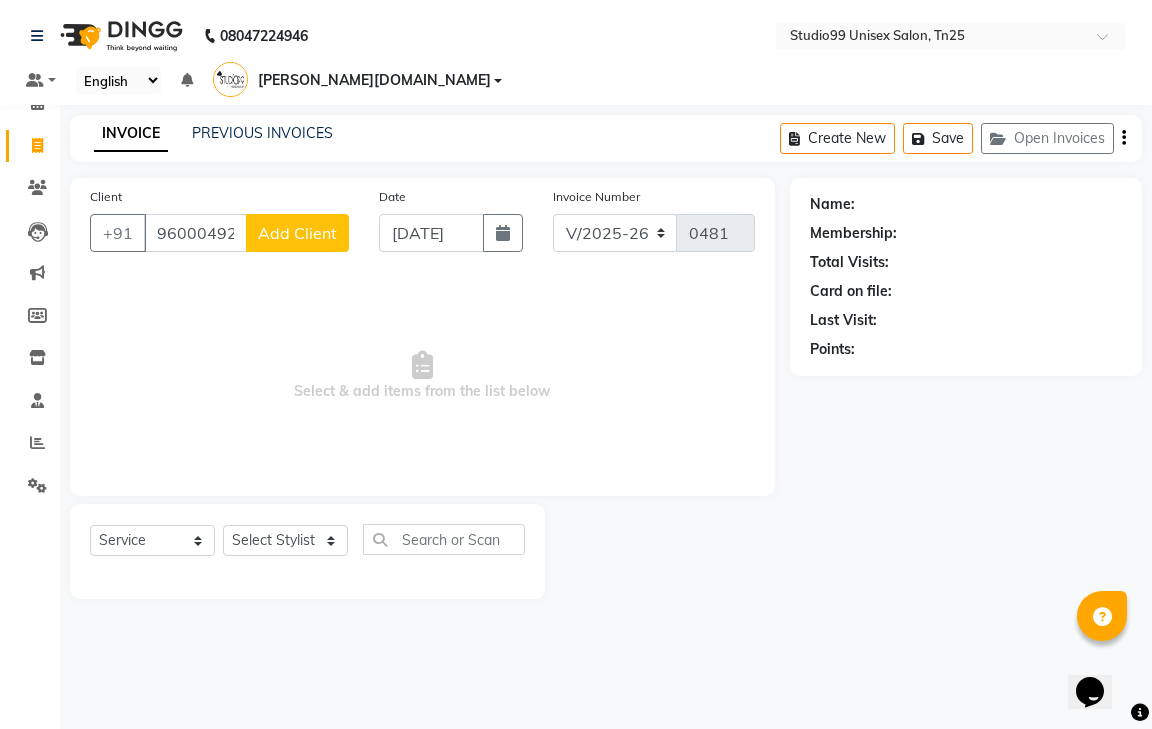 click on "Add Client" 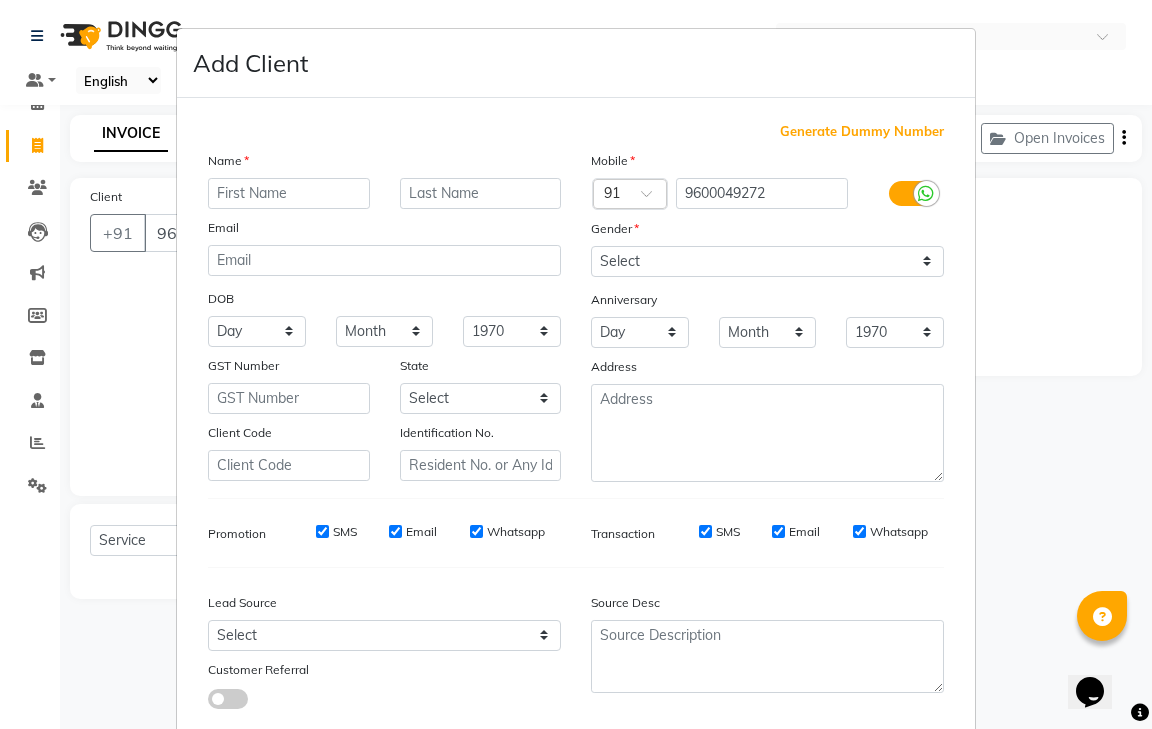 click at bounding box center (289, 193) 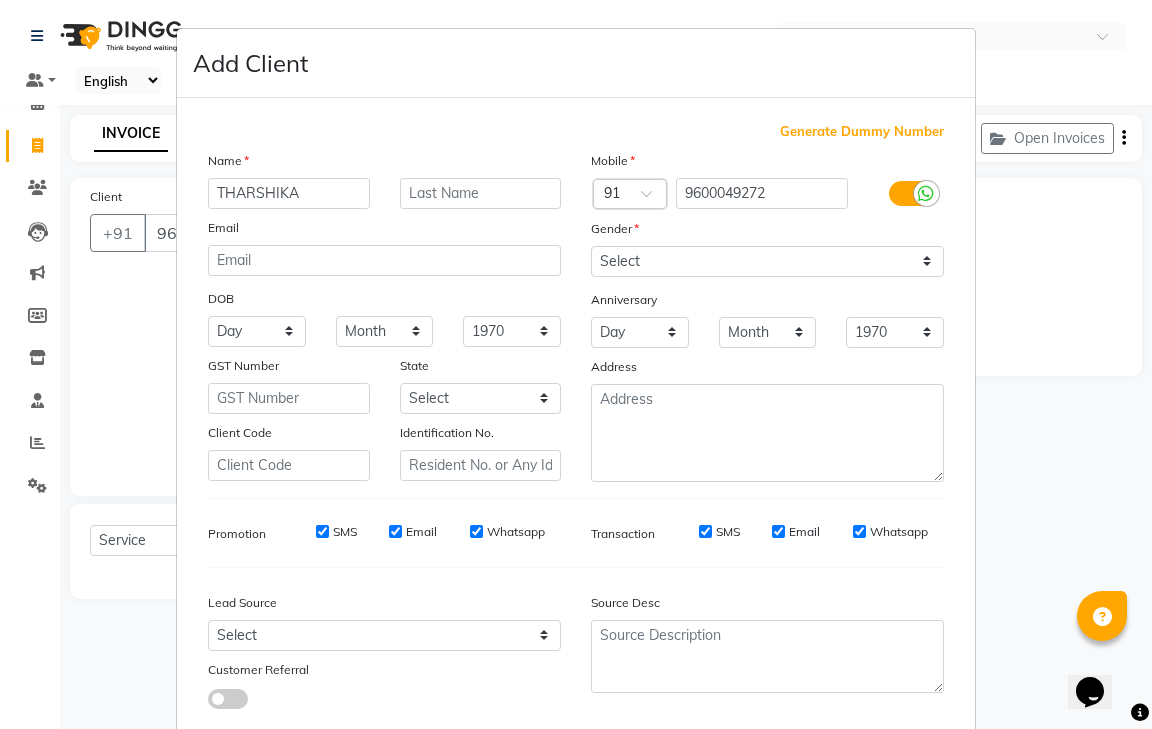 type on "THARSHIKA" 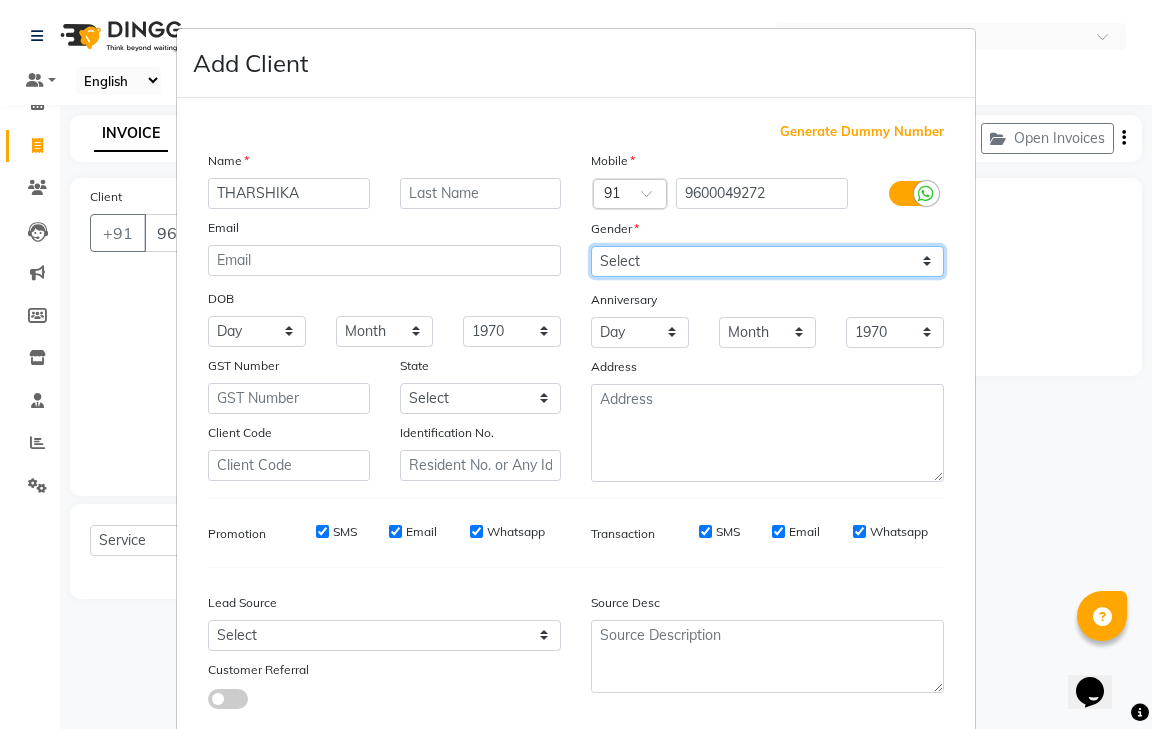 click on "Select Male Female Other Prefer Not To Say" at bounding box center (767, 261) 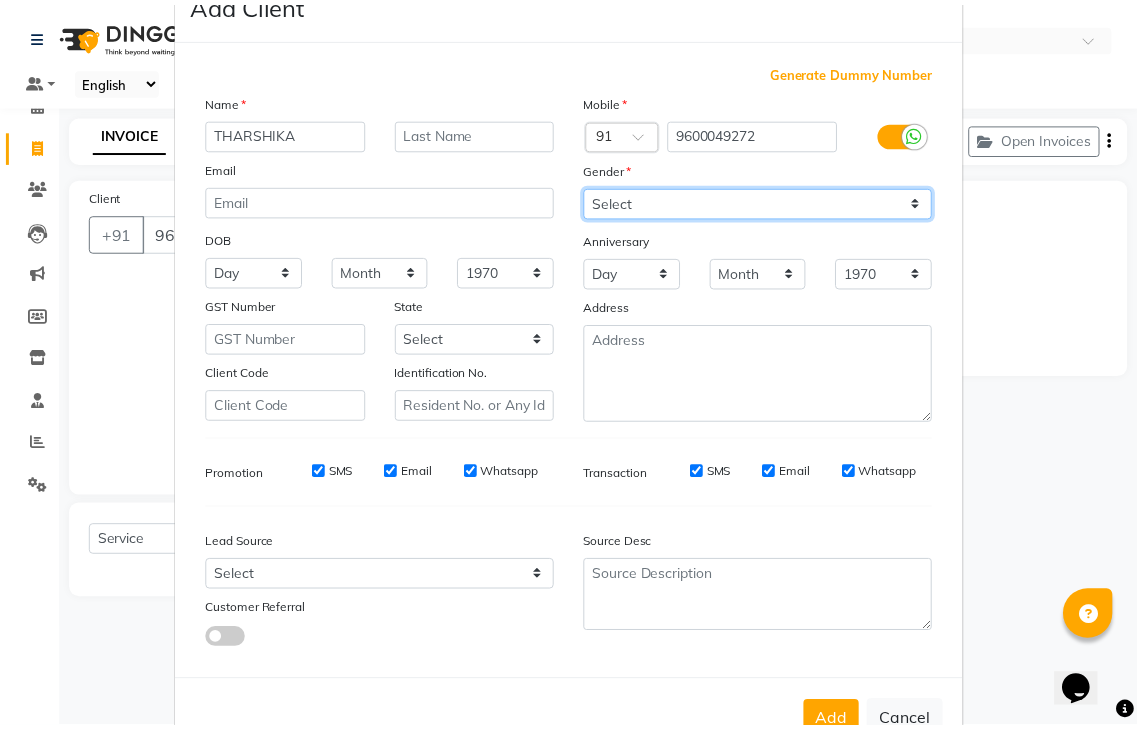 scroll, scrollTop: 120, scrollLeft: 0, axis: vertical 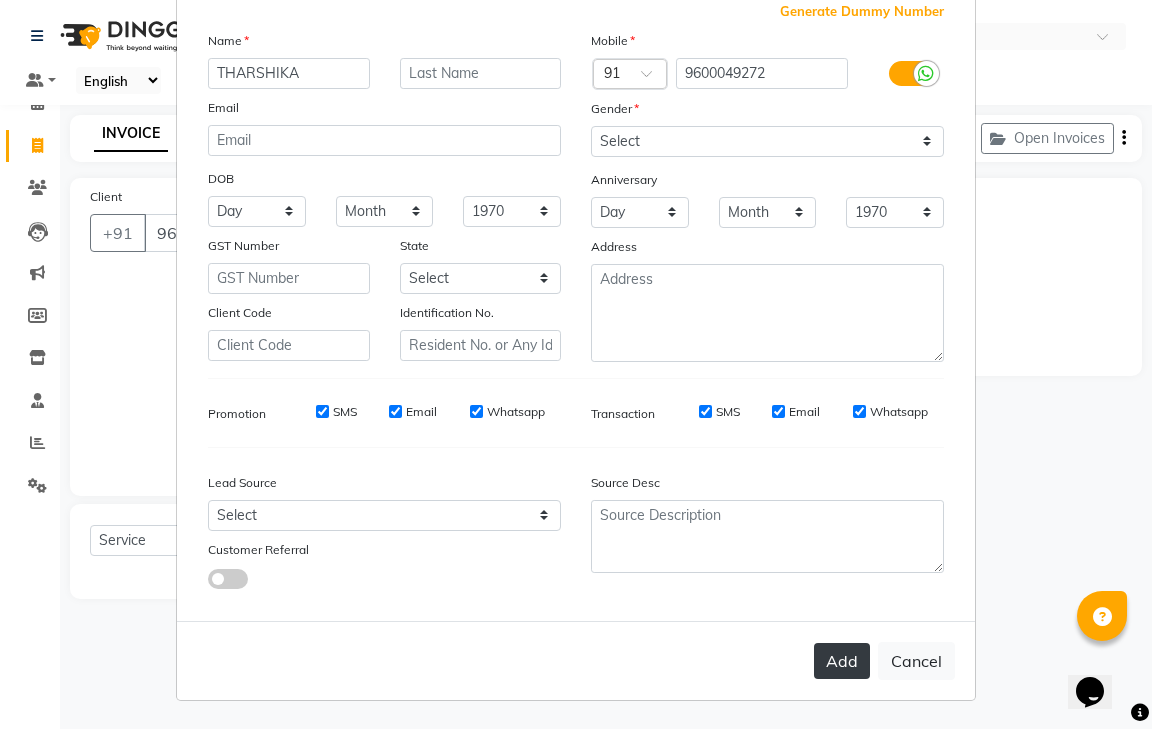 click on "Add" at bounding box center (842, 661) 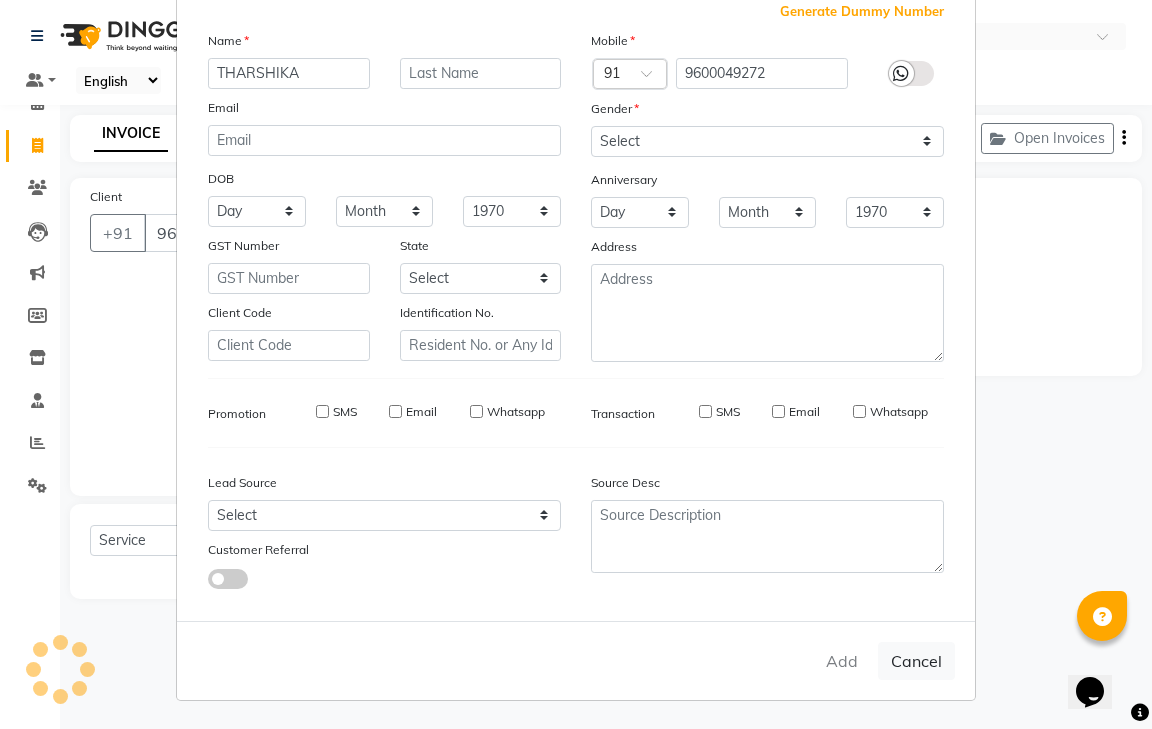 type 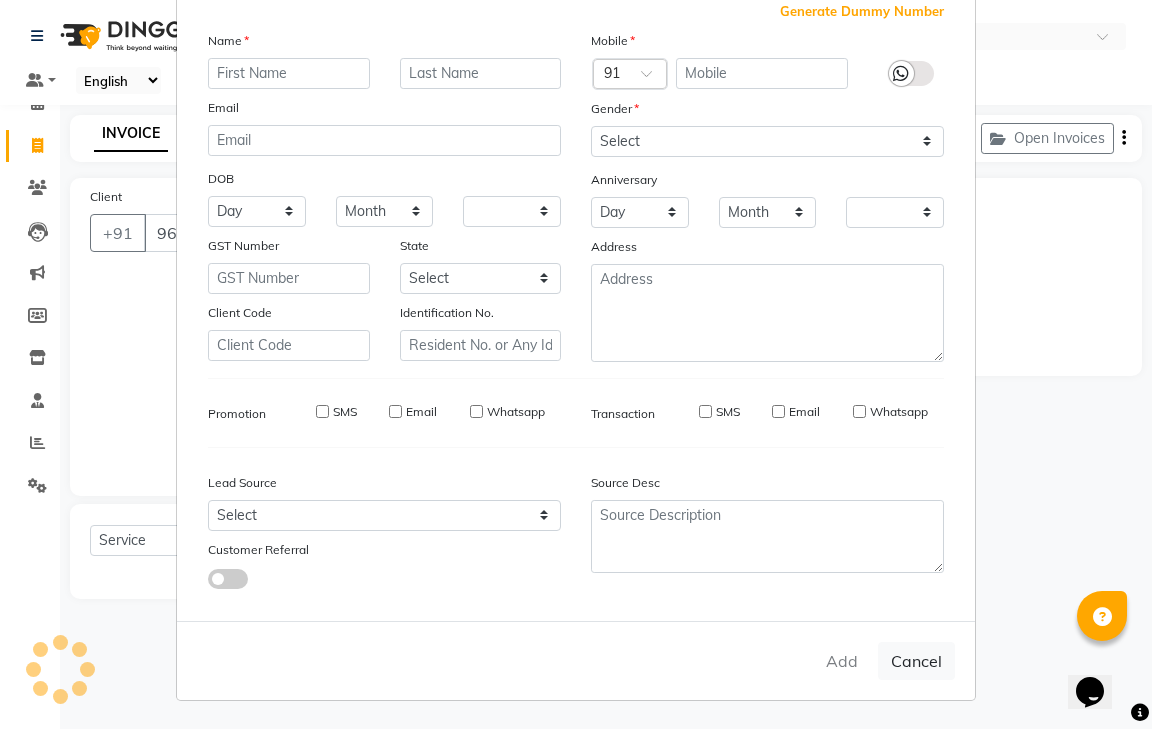 checkbox on "false" 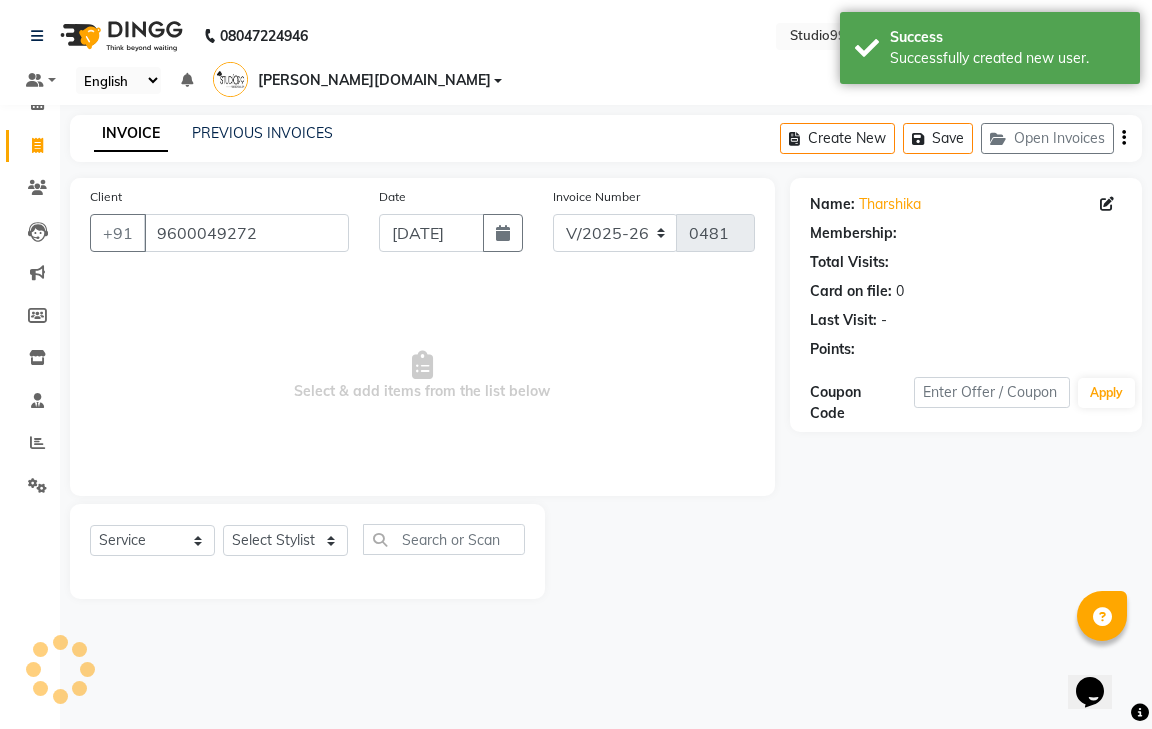select on "1: Object" 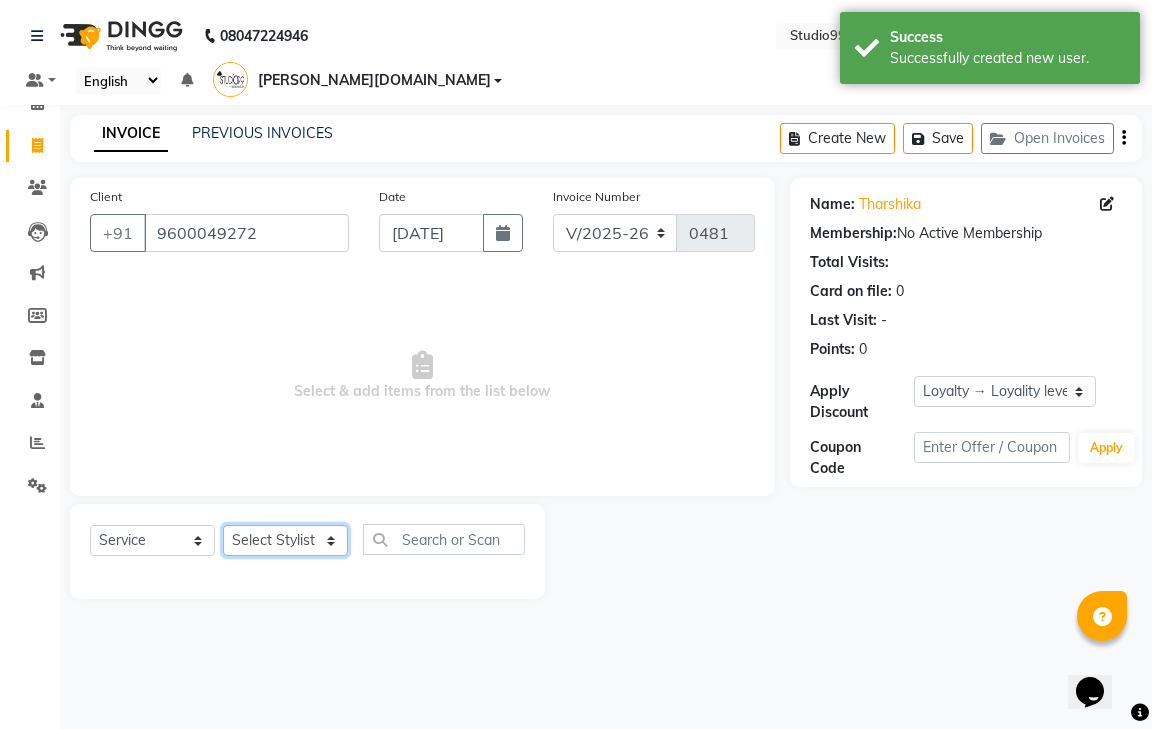 click on "Select Stylist gendral giri-ja  jaya priya kothai TK raja sanjay santhosh VAISHALI.TK" 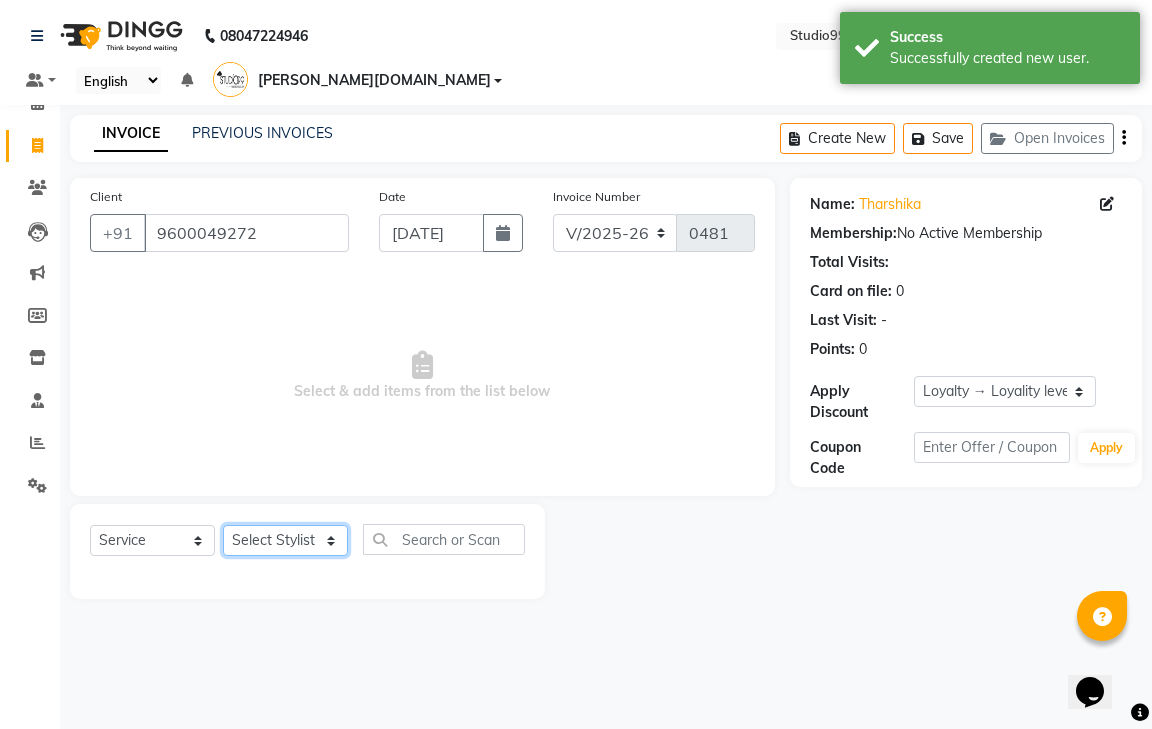 select on "80759" 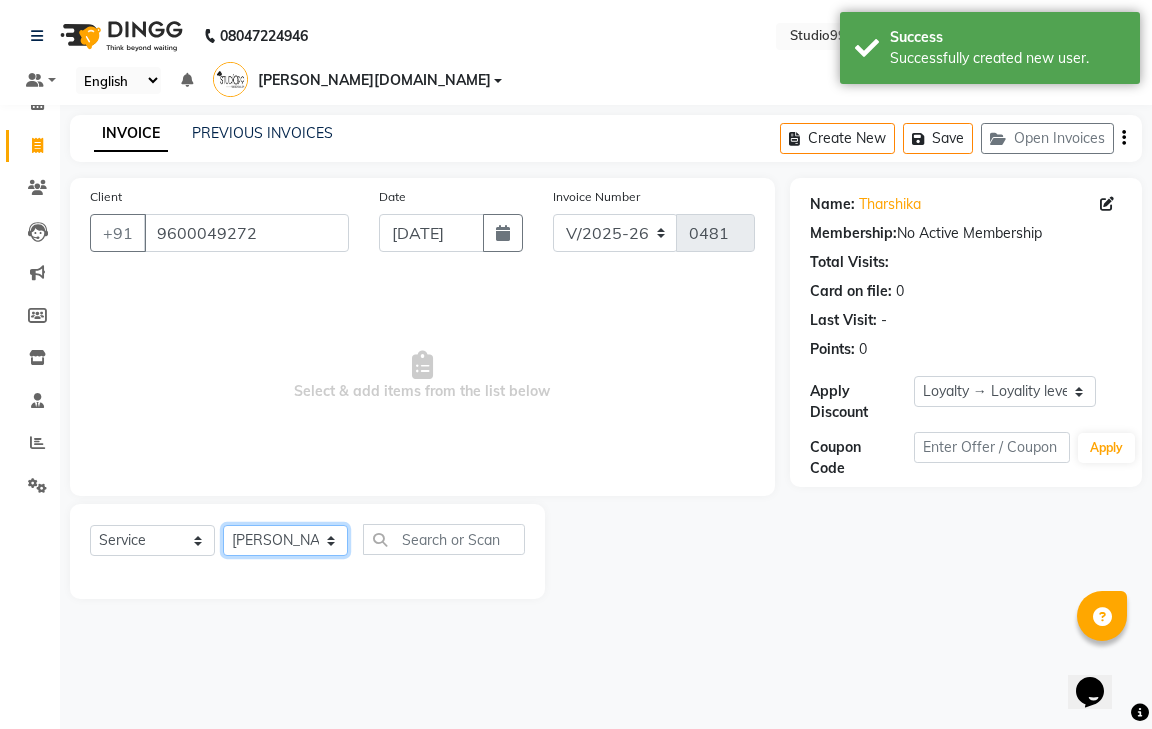 click on "Select Stylist gendral giri-ja  jaya priya kothai TK raja sanjay santhosh VAISHALI.TK" 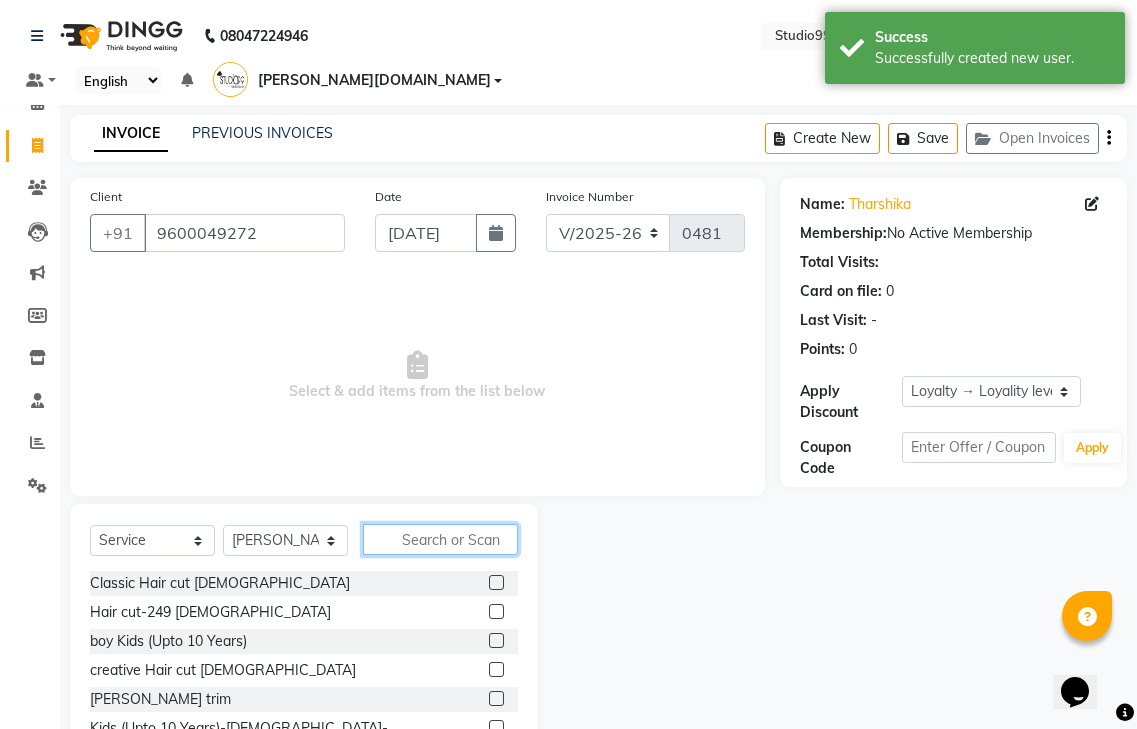 click 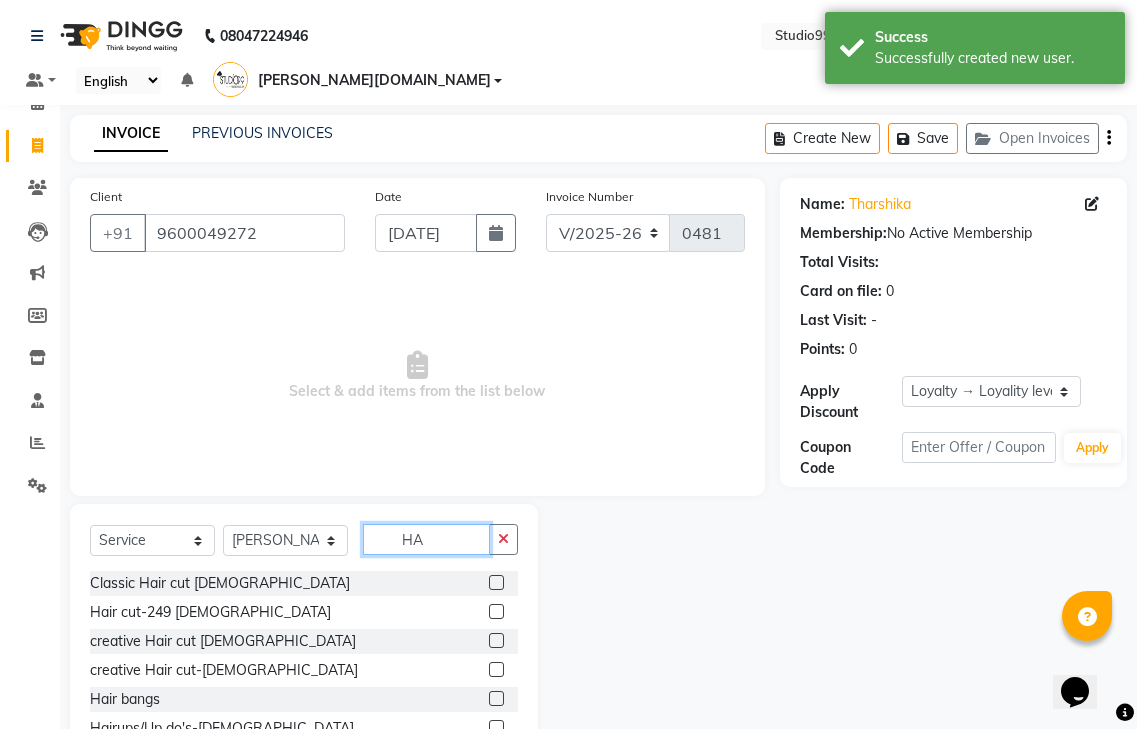 type on "H" 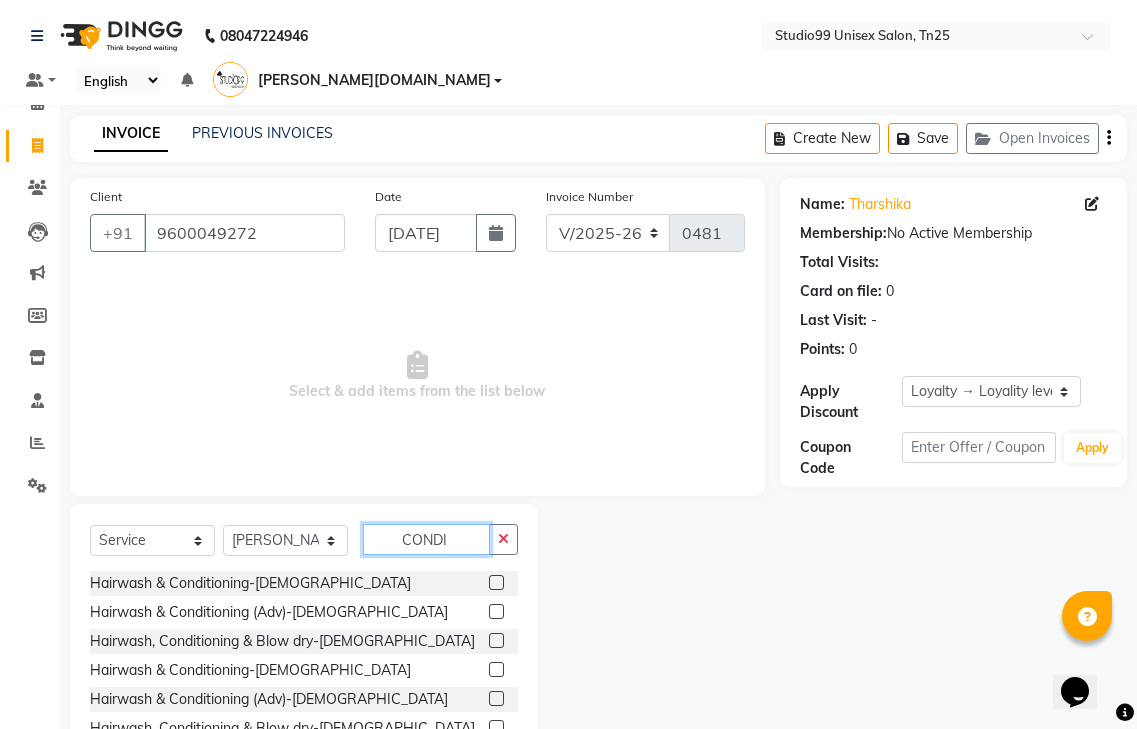type on "CONDI" 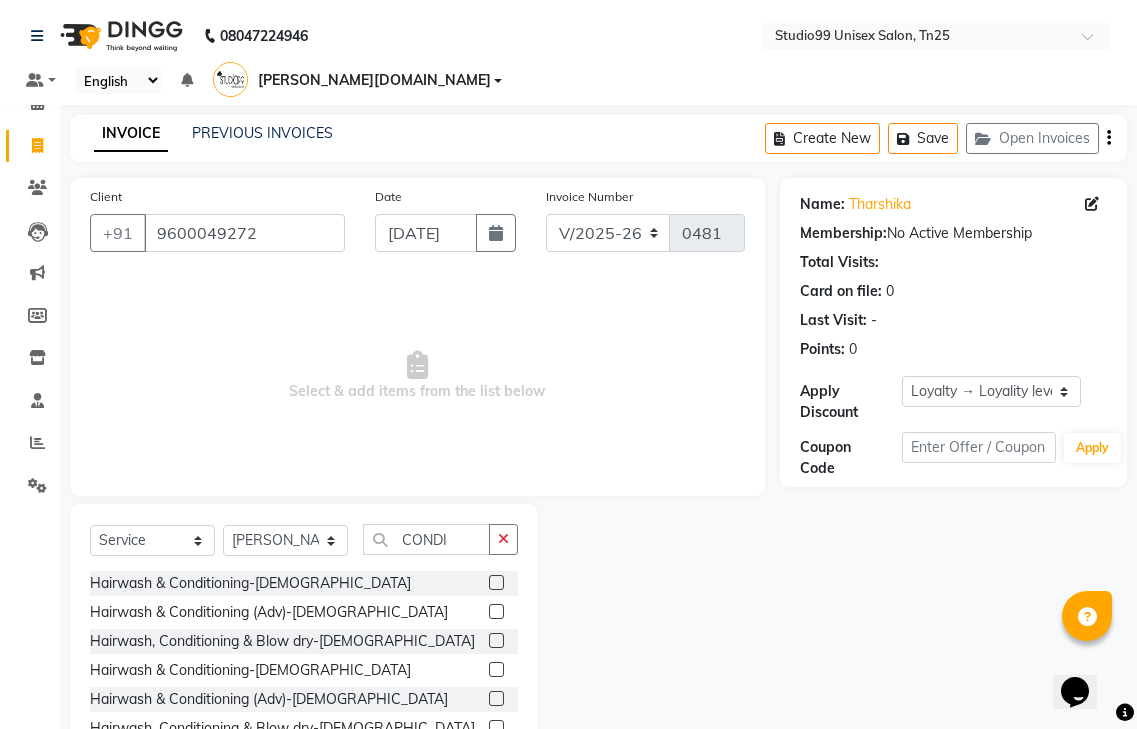 click 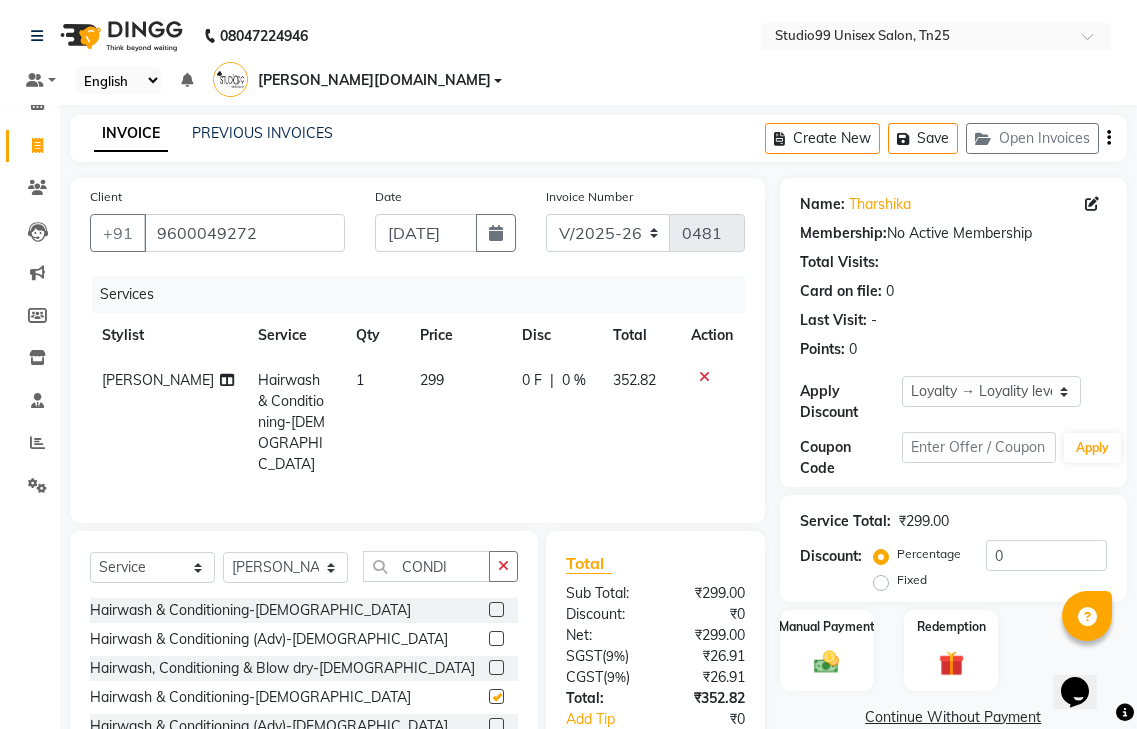 checkbox on "false" 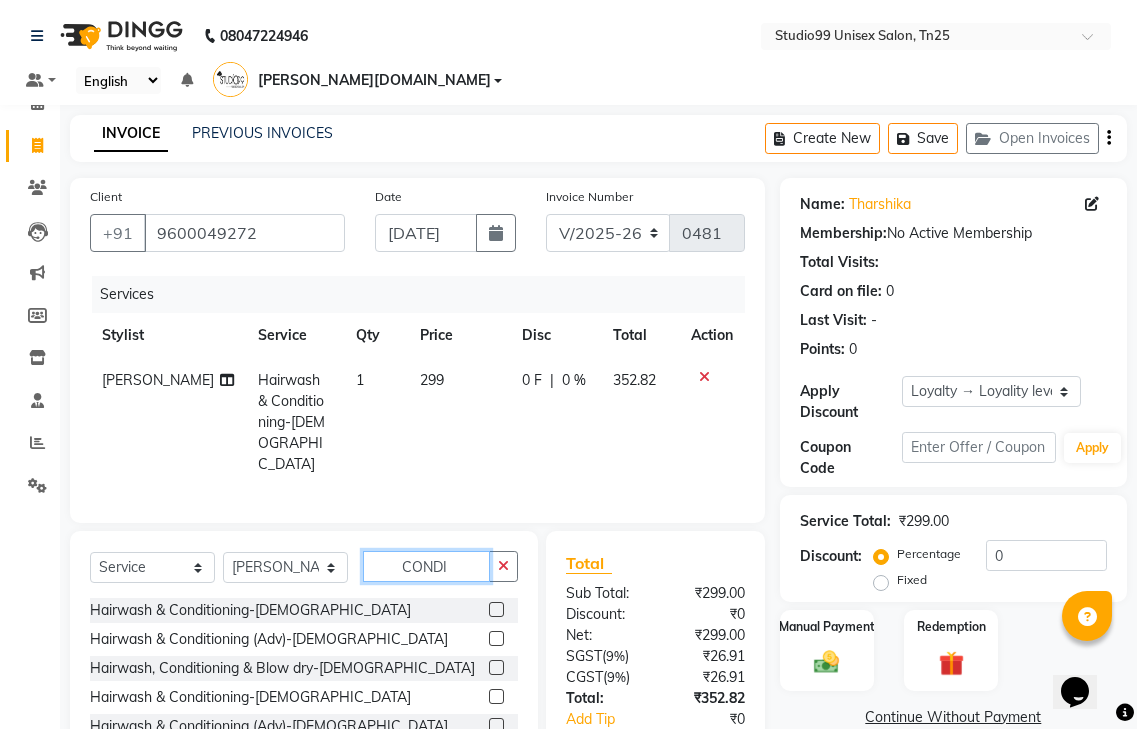 click on "CONDI" 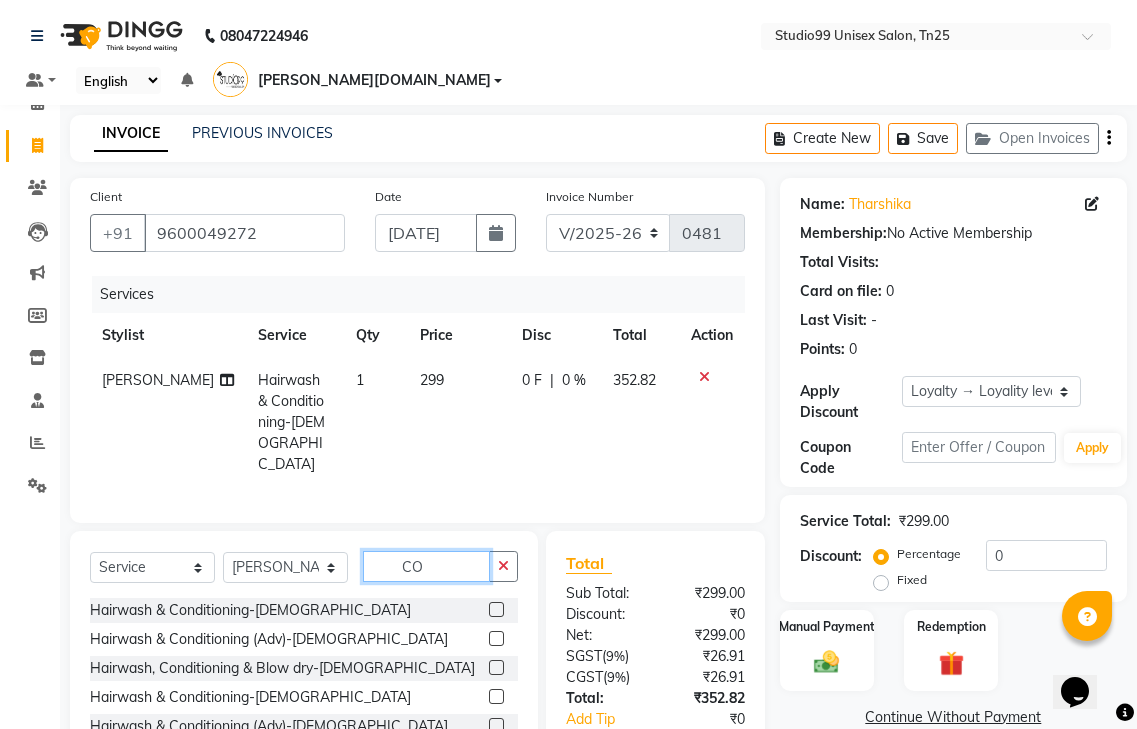 type on "C" 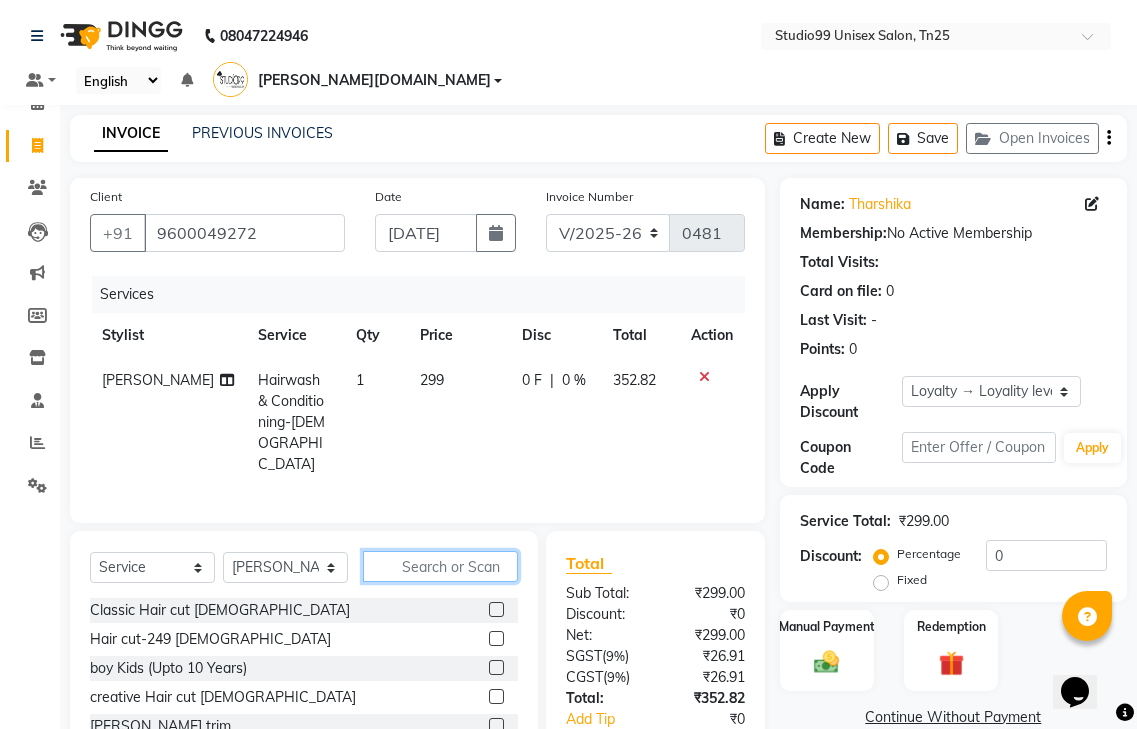 type 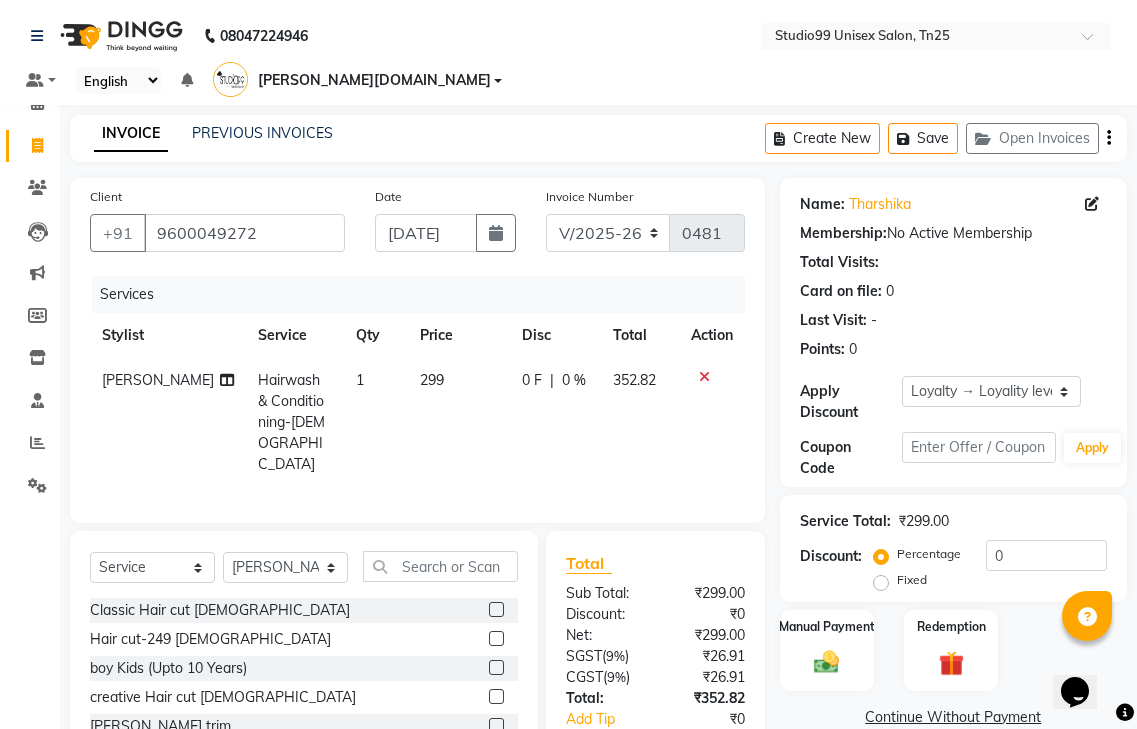 click 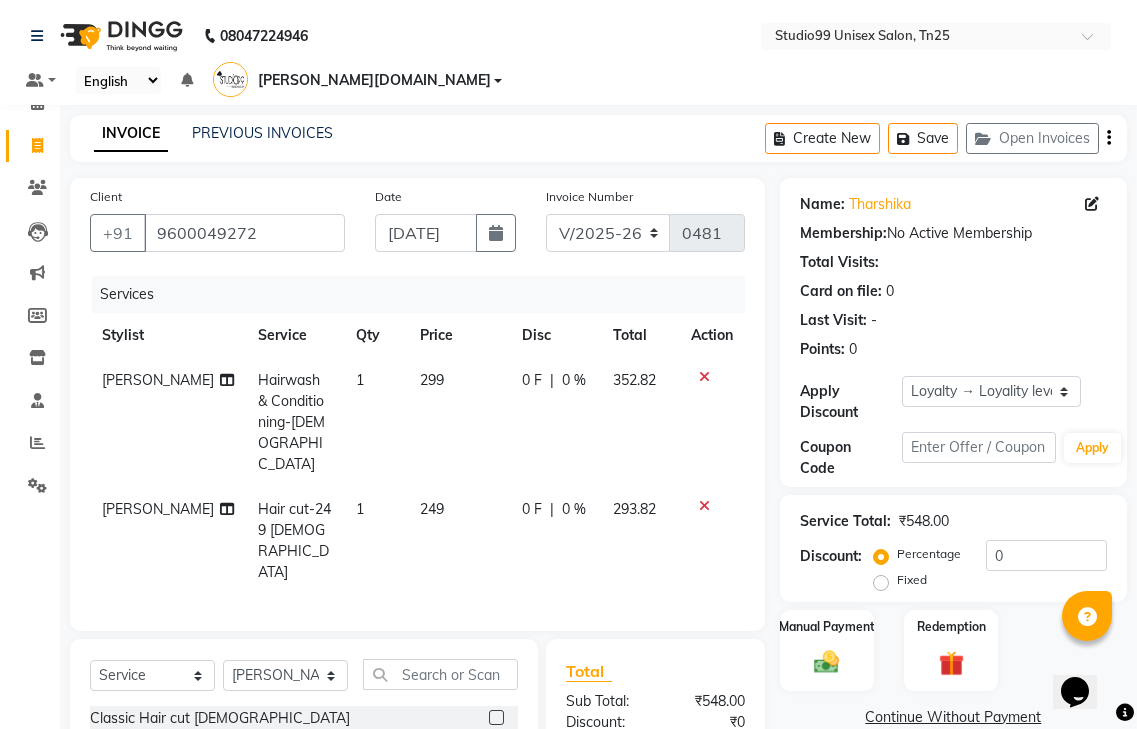checkbox on "false" 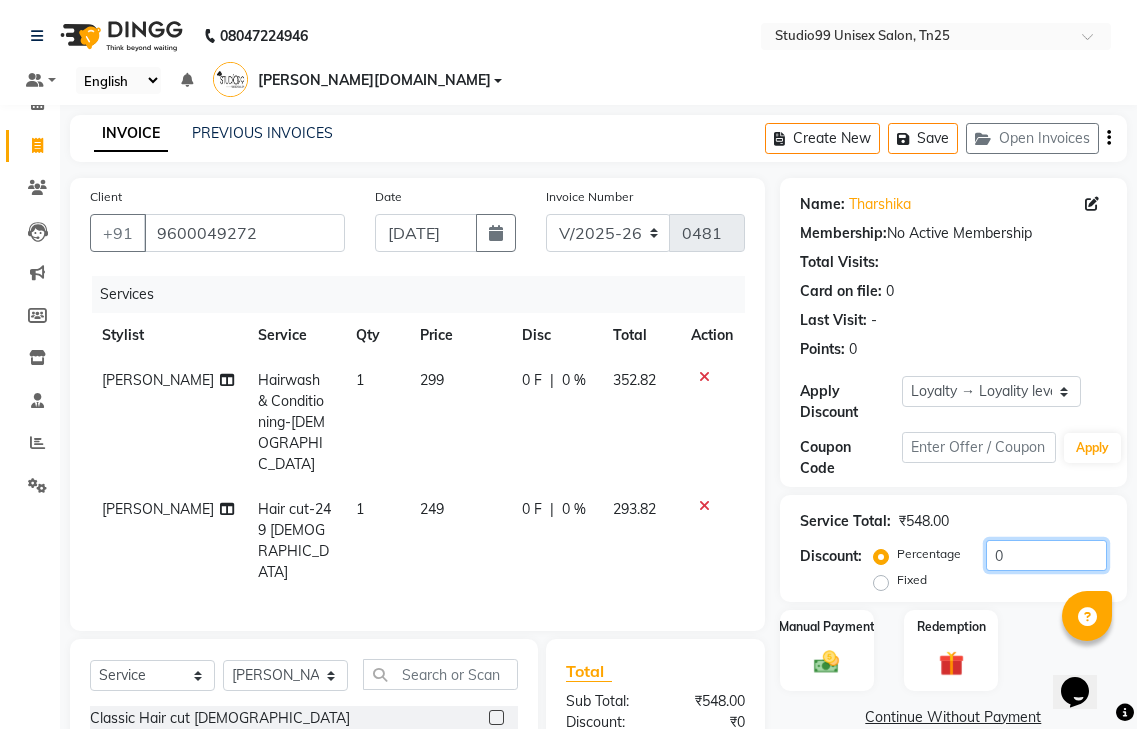 click on "0" 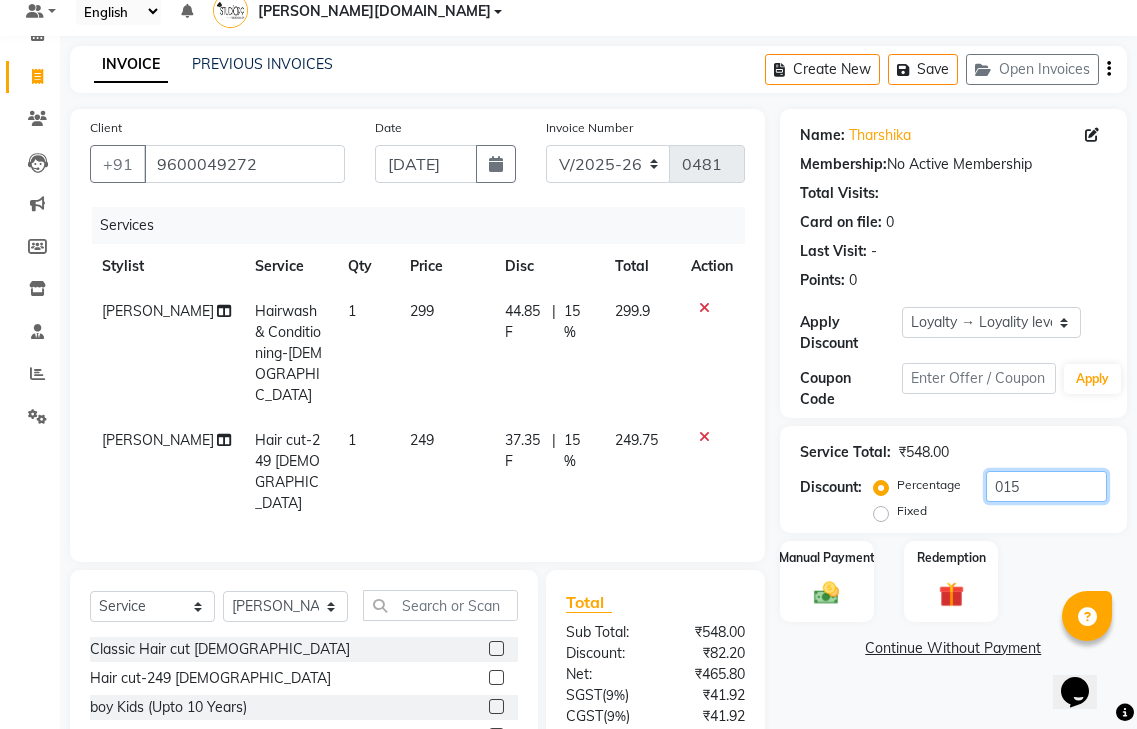 scroll, scrollTop: 158, scrollLeft: 0, axis: vertical 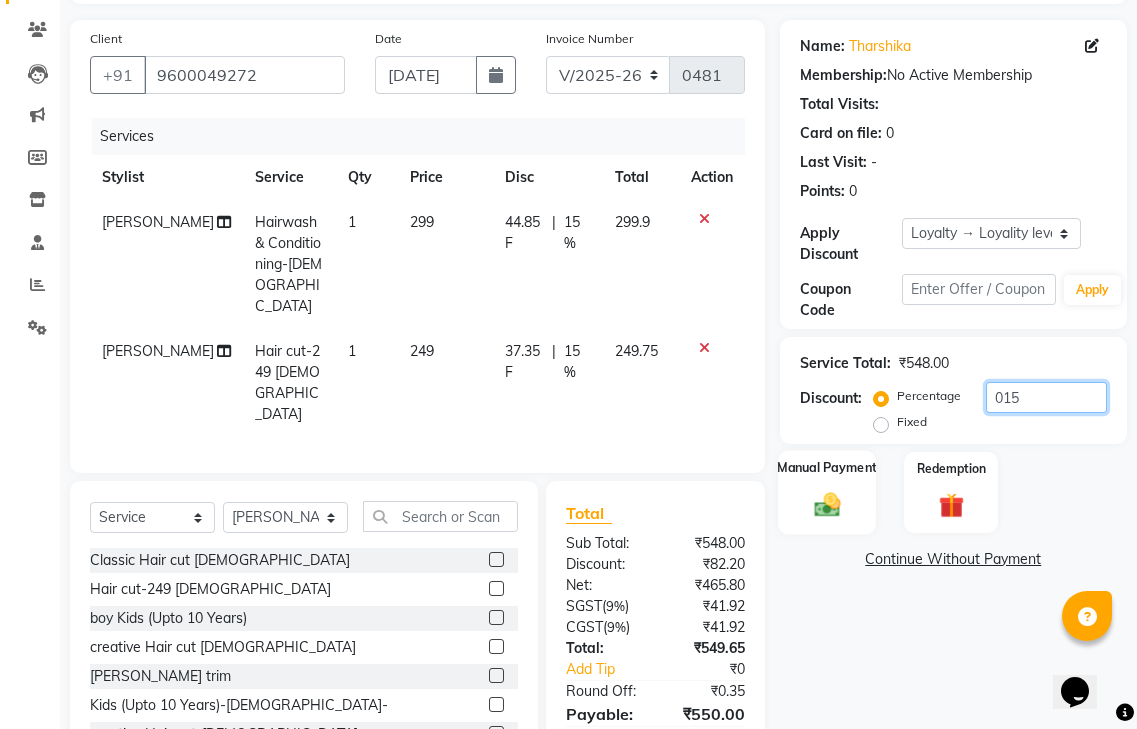 type on "015" 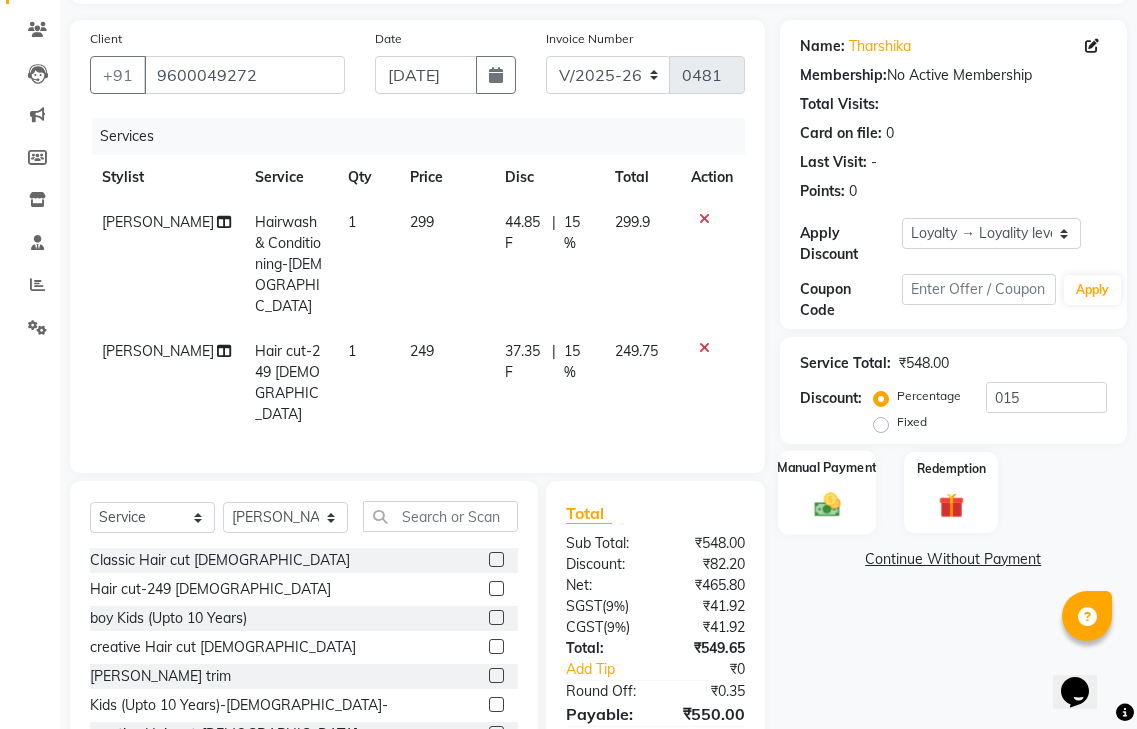 click on "Manual Payment" 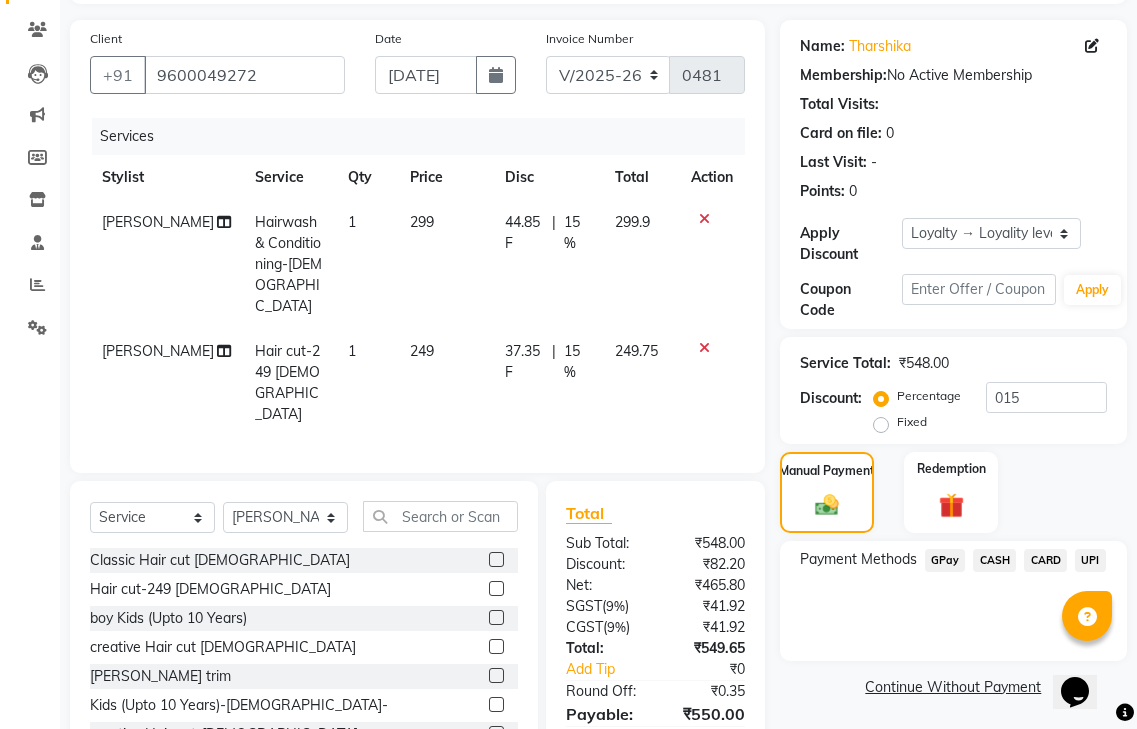 click on "GPay" 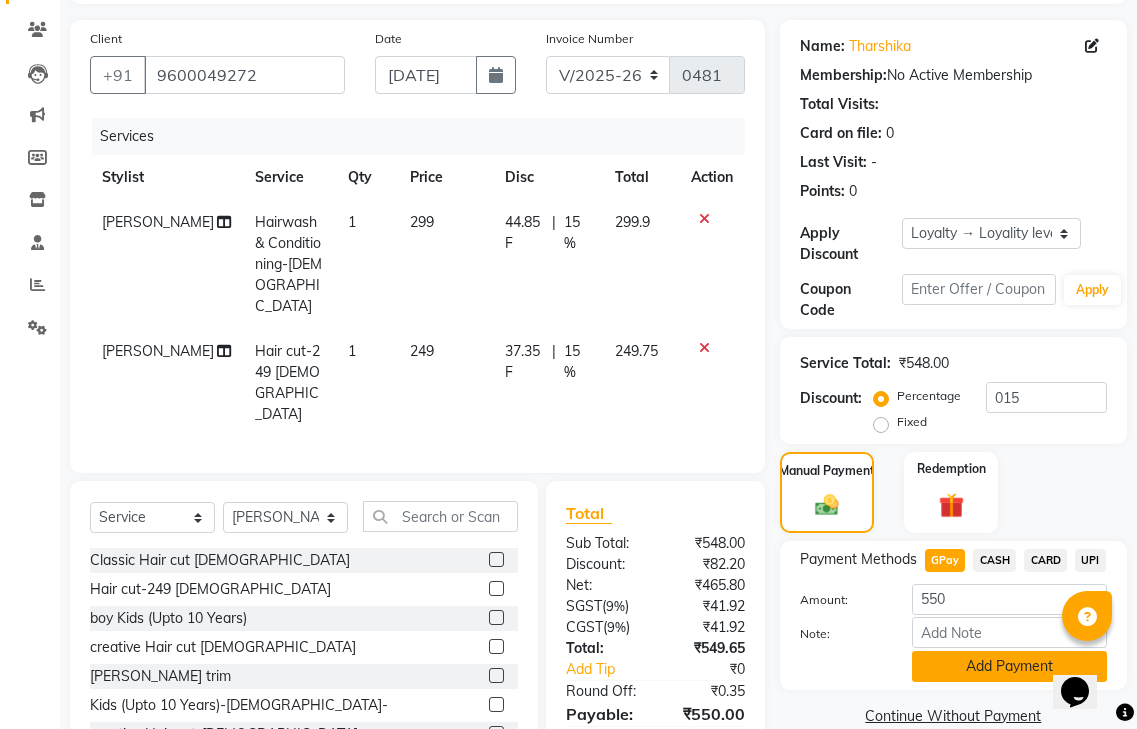 click on "Add Payment" 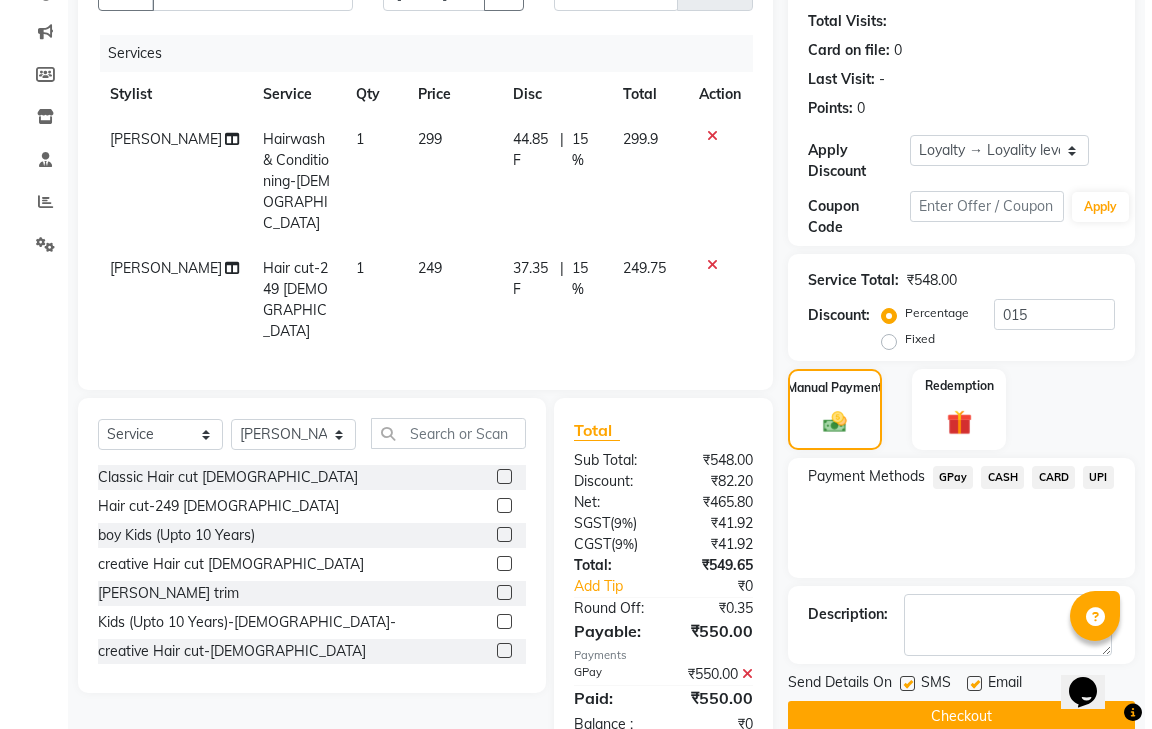 scroll, scrollTop: 361, scrollLeft: 0, axis: vertical 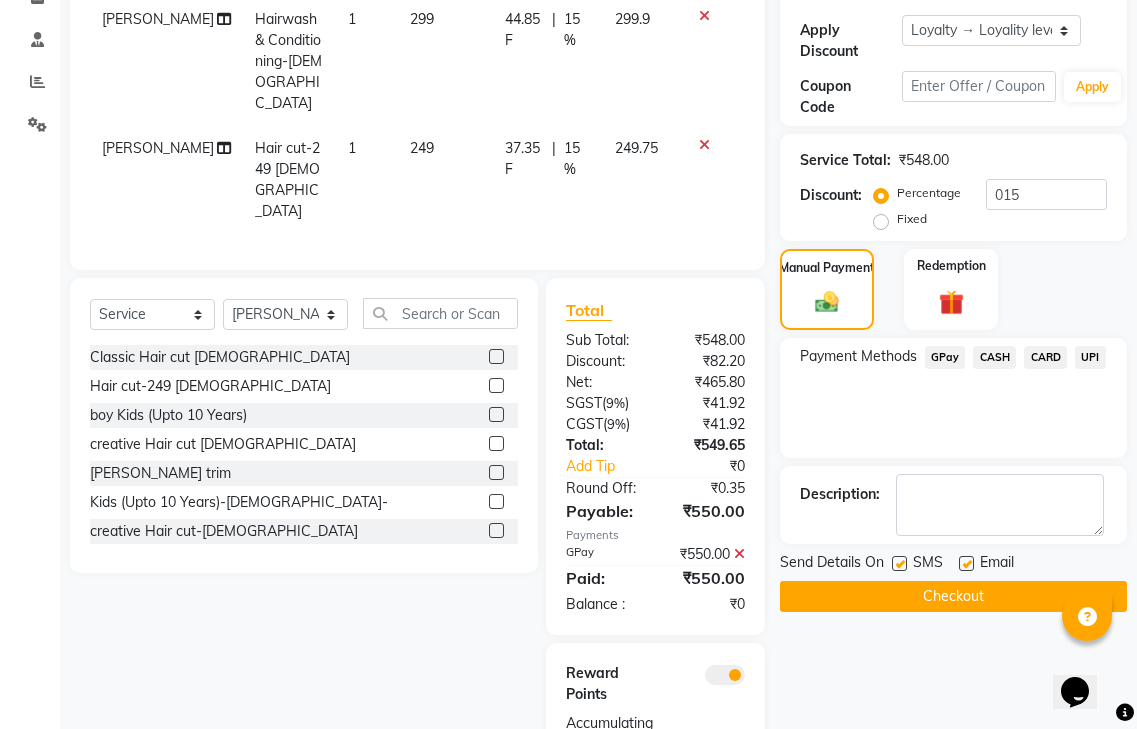 click 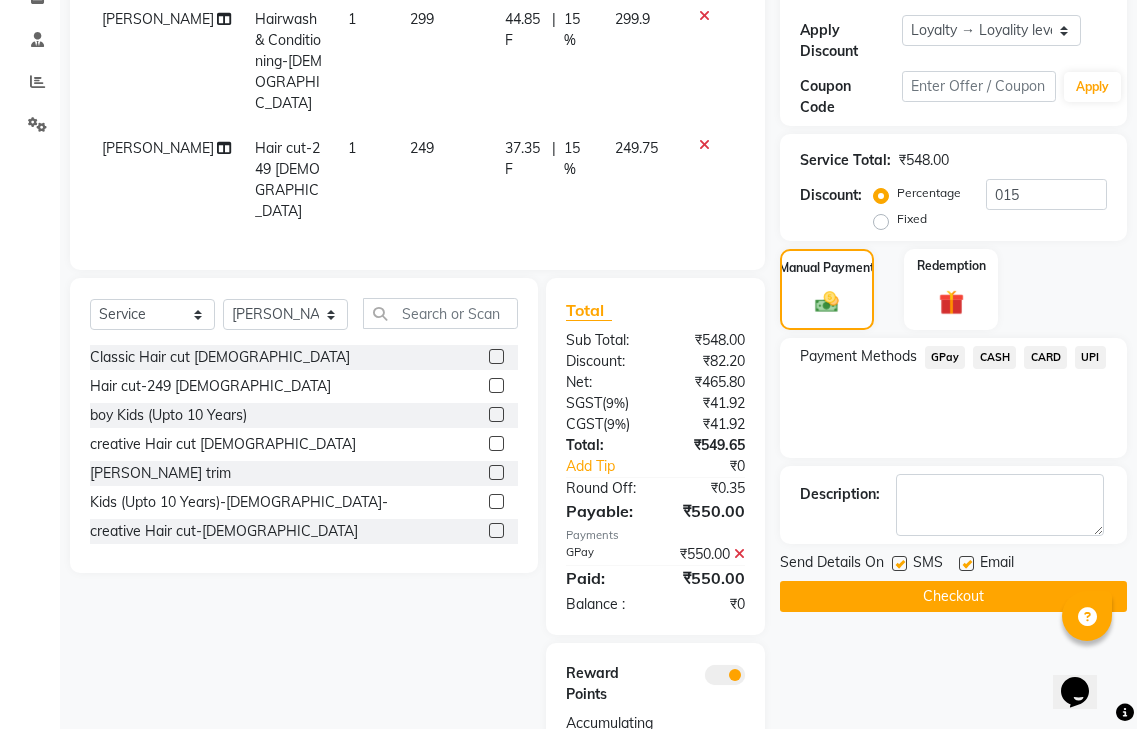 click 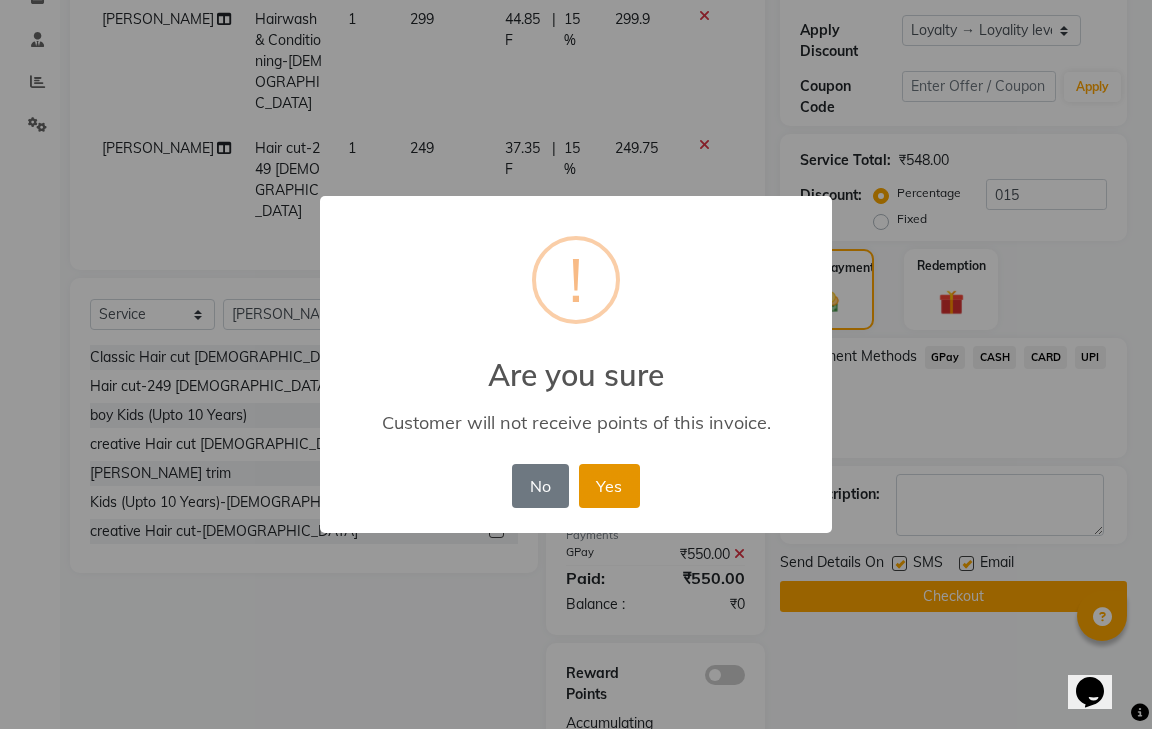 click on "Yes" at bounding box center (609, 486) 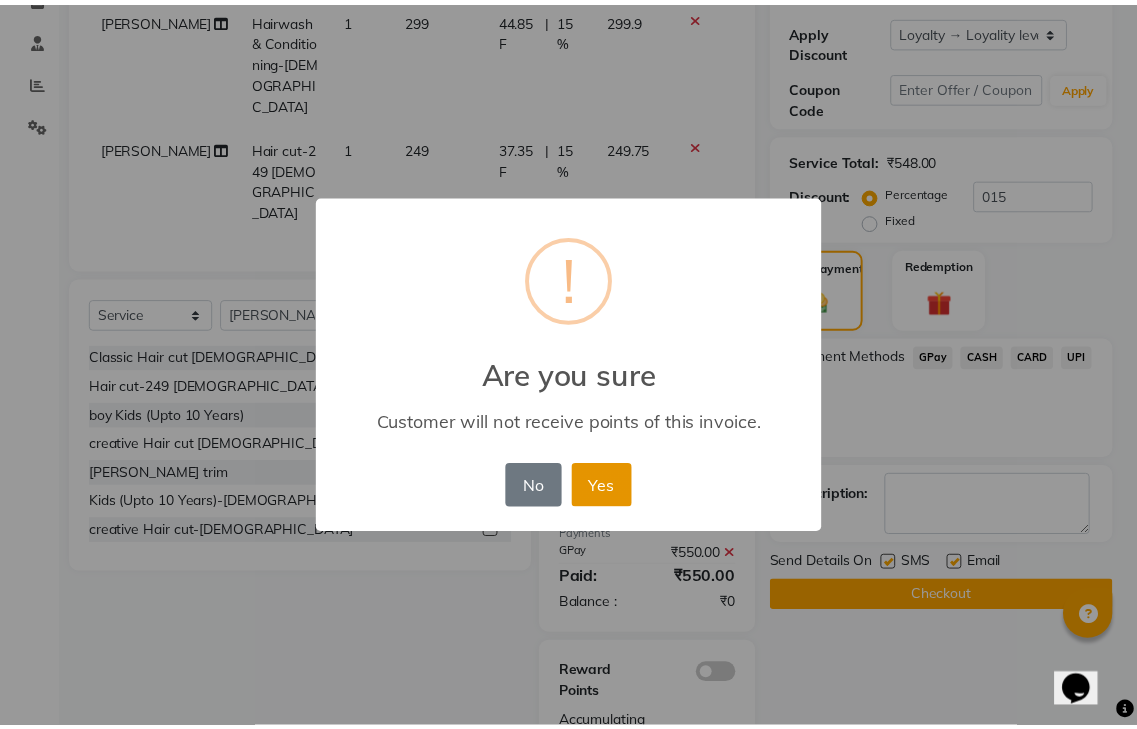 scroll, scrollTop: 290, scrollLeft: 0, axis: vertical 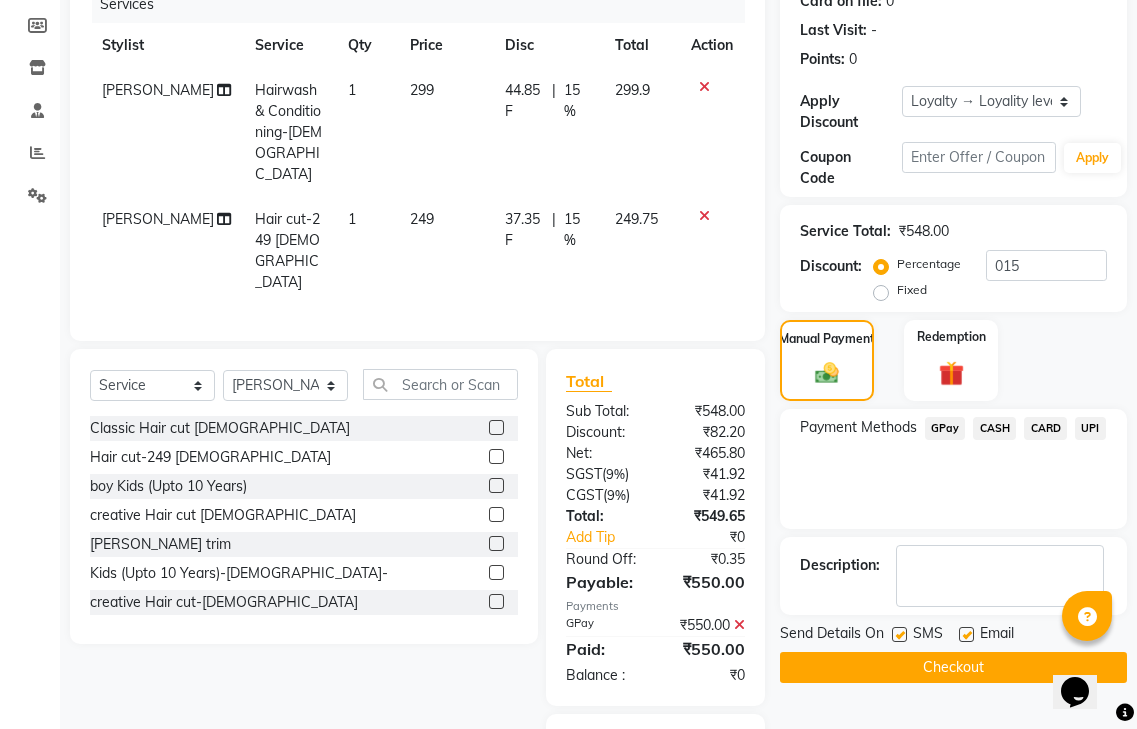click on "Checkout" 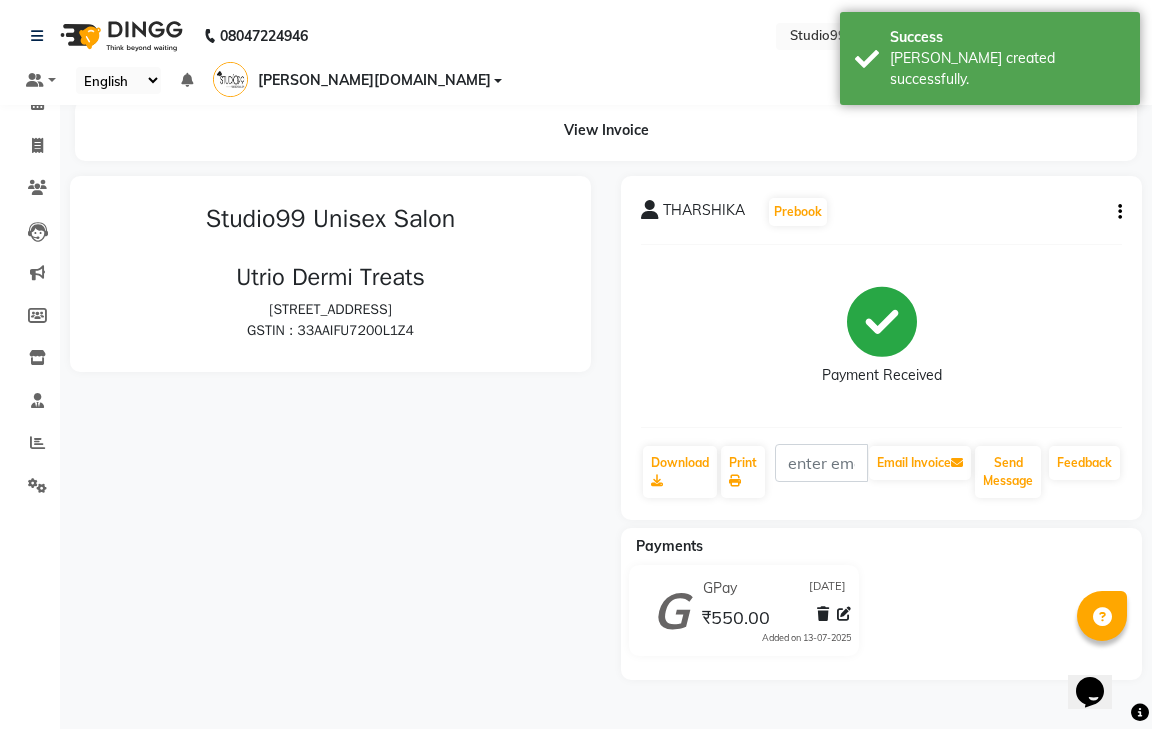 scroll, scrollTop: 0, scrollLeft: 0, axis: both 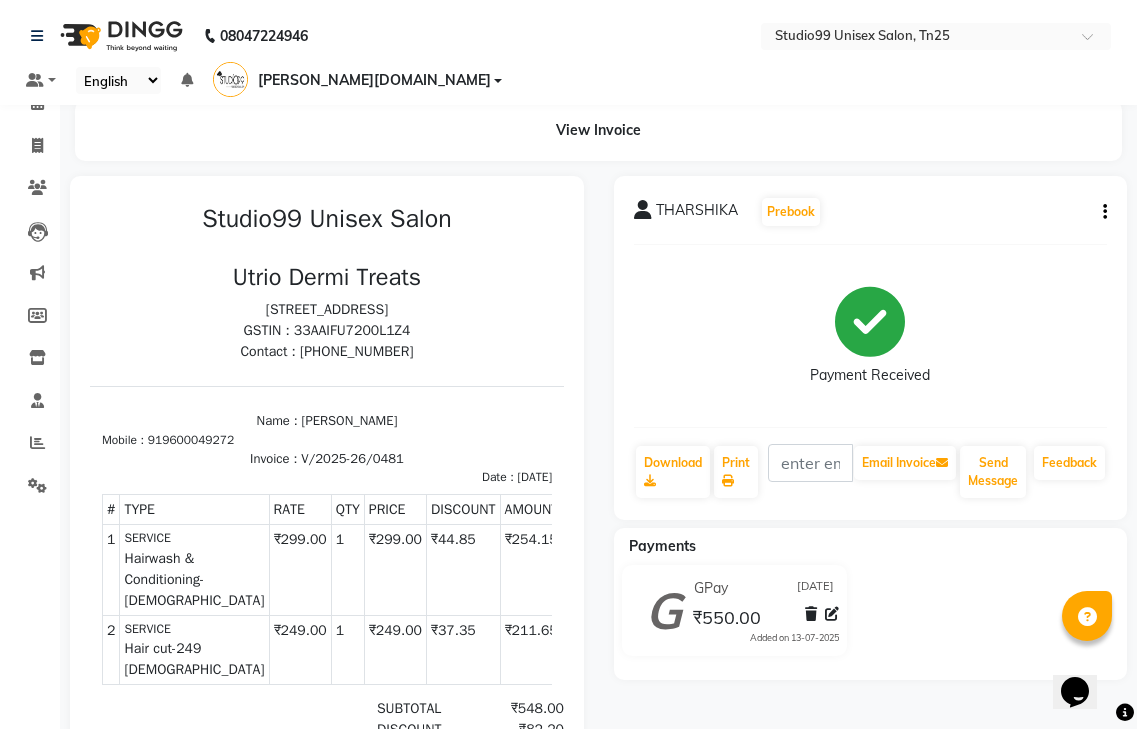drag, startPoint x: 5, startPoint y: 11, endPoint x: 712, endPoint y: 298, distance: 763.0321 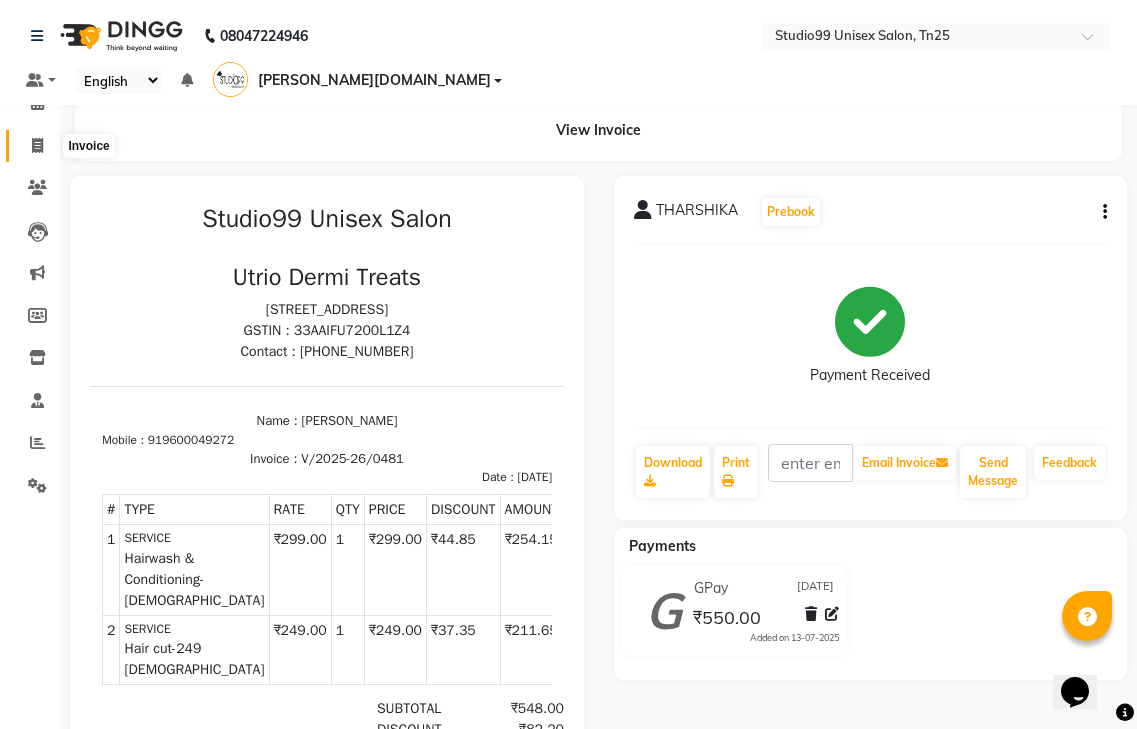 click 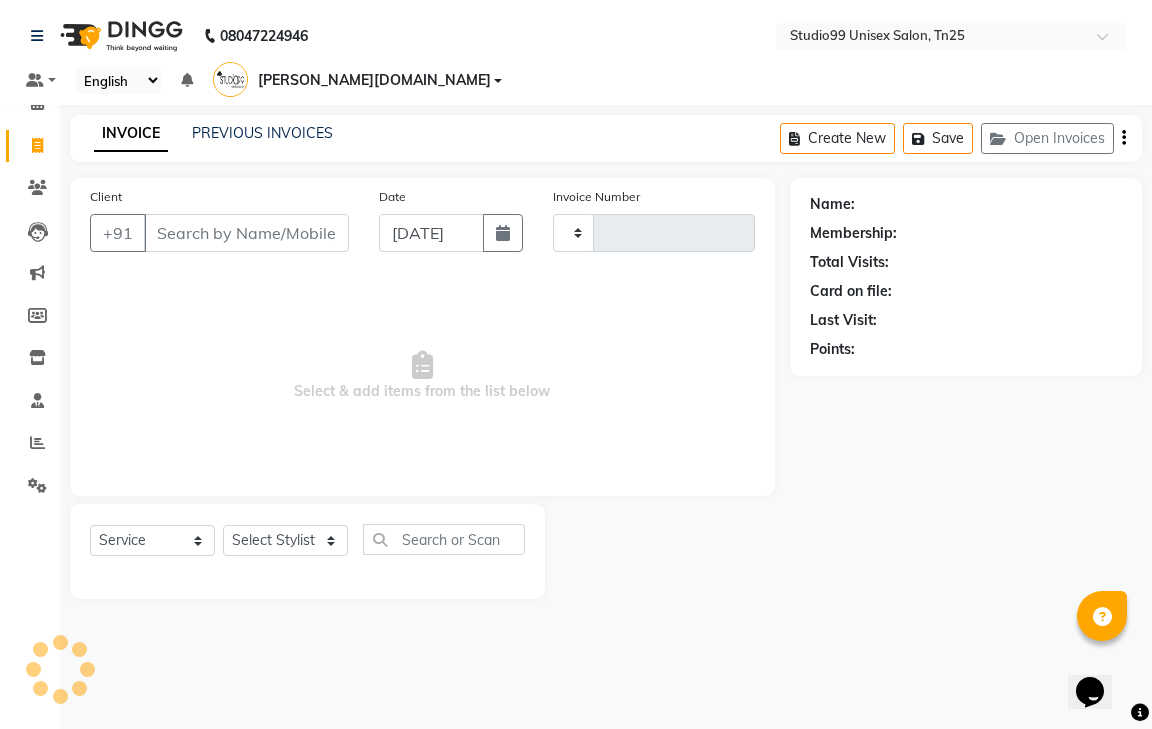 type on "0482" 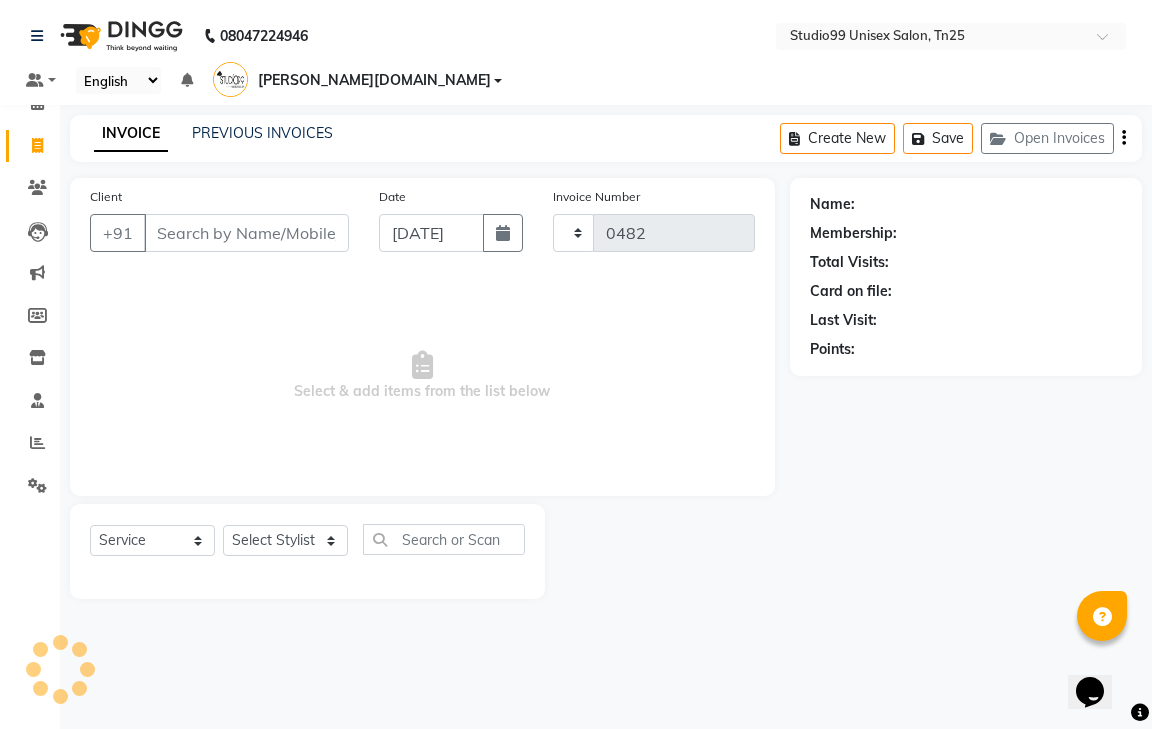 select on "8331" 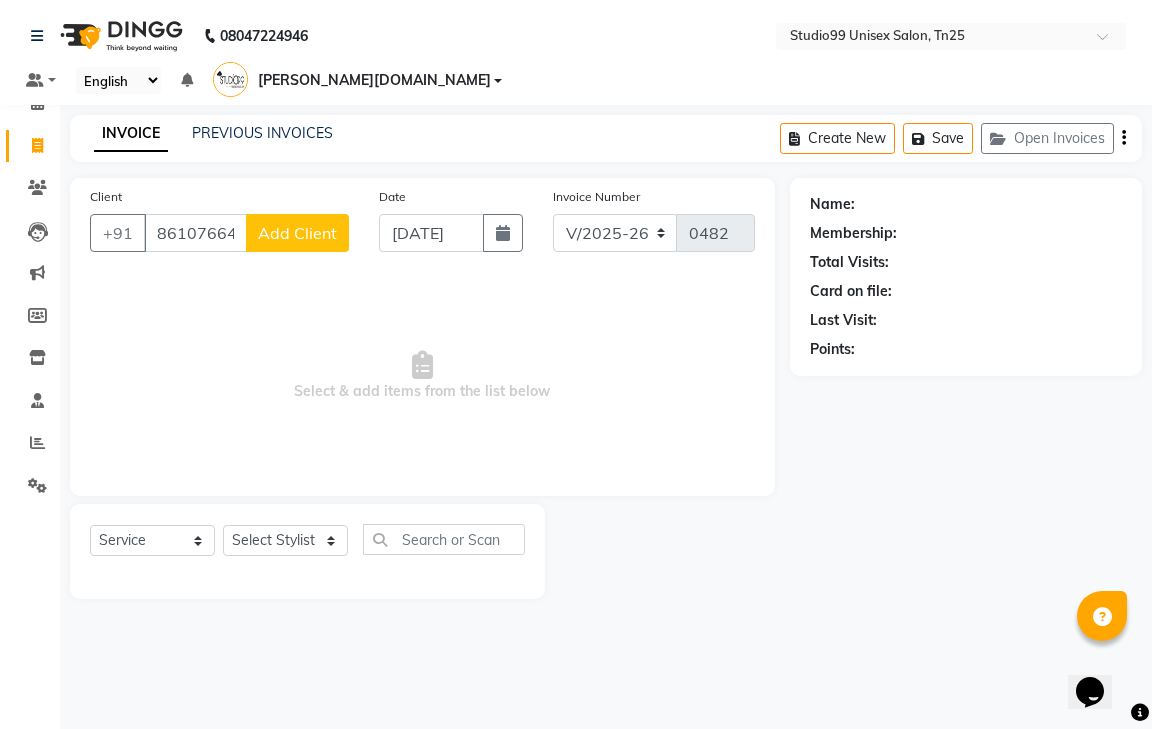 type on "8610766448" 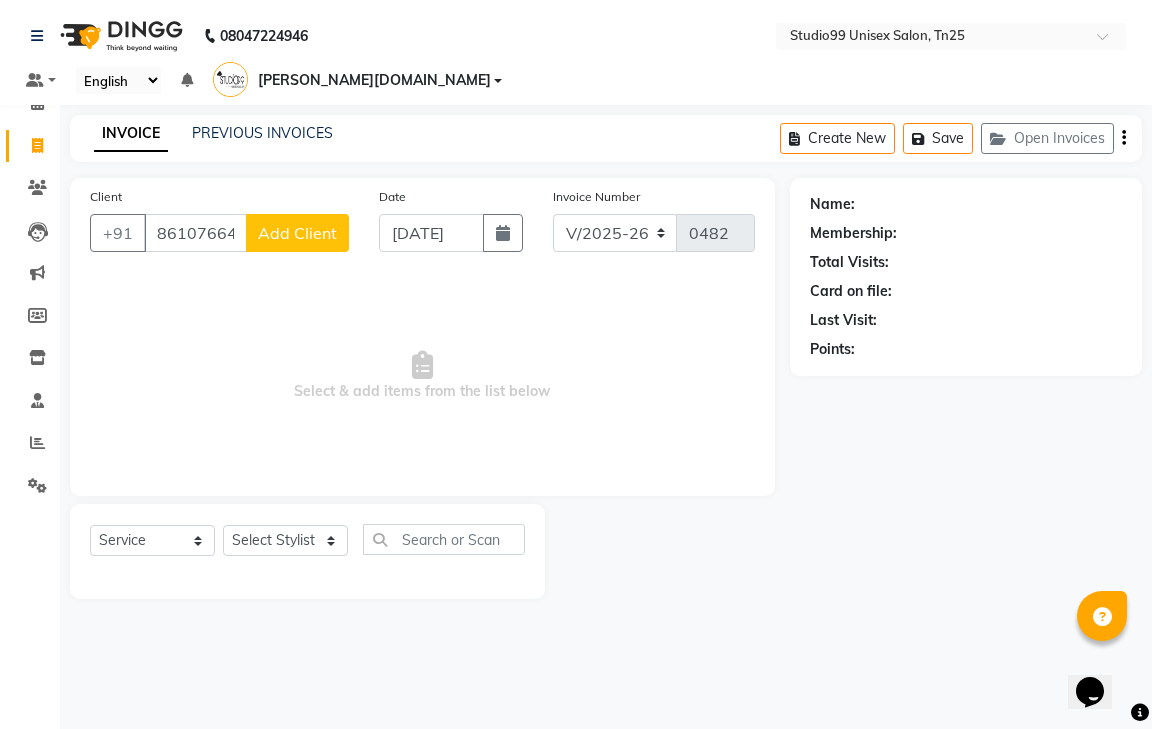 click on "Add Client" 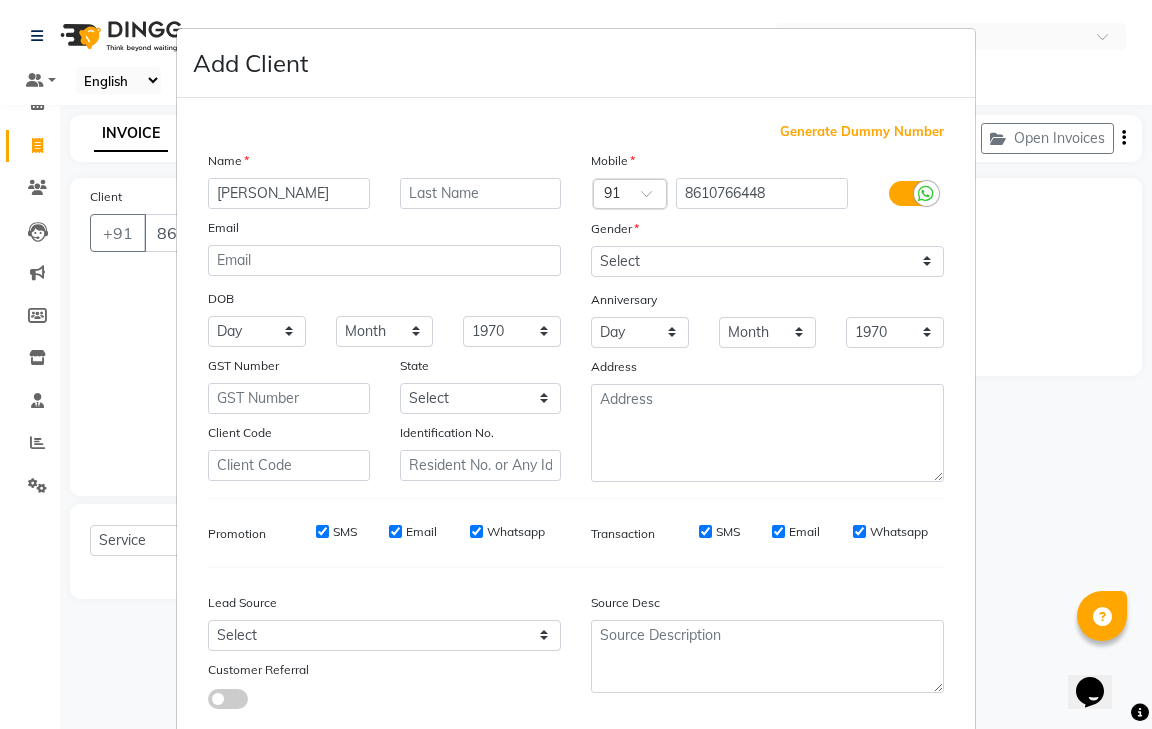 type on "[PERSON_NAME]" 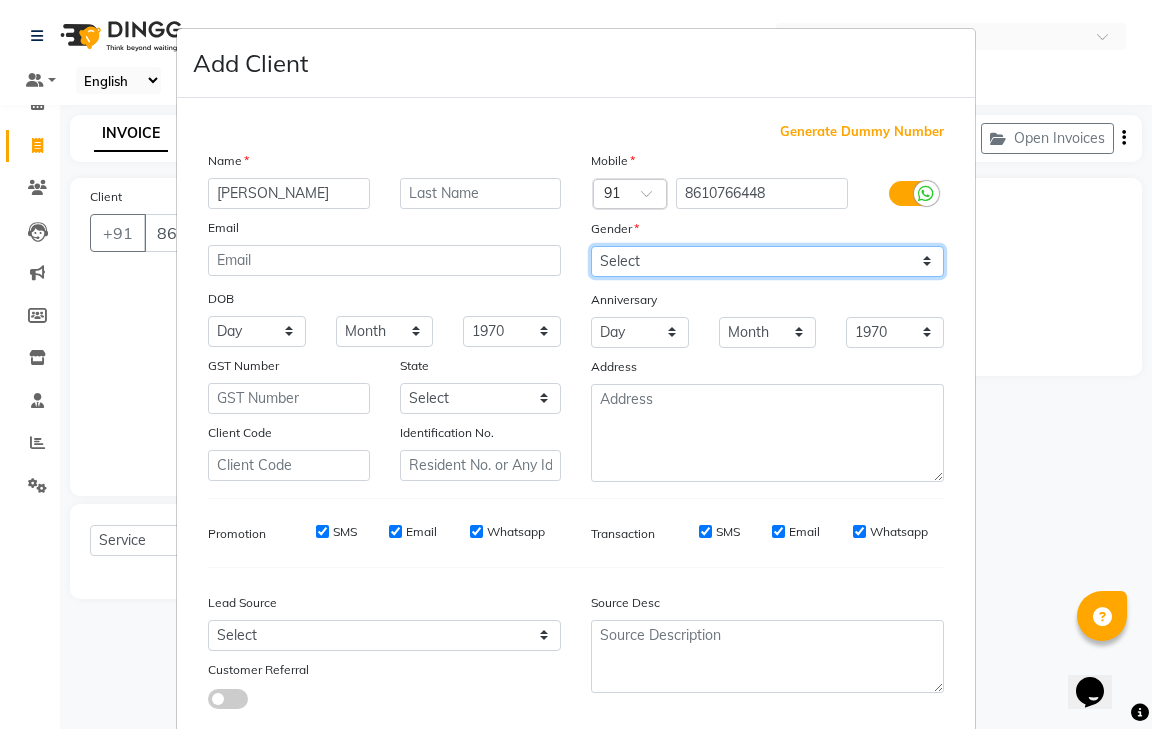 click on "Select Male Female Other Prefer Not To Say" at bounding box center [767, 261] 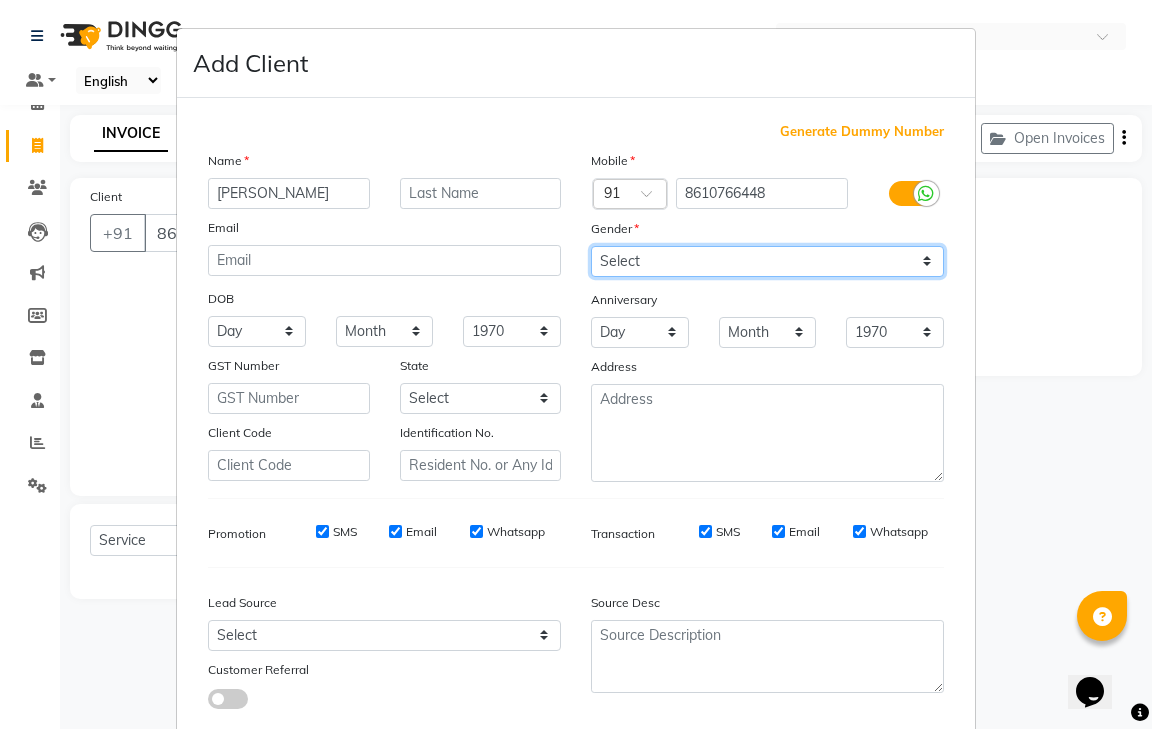 select on "female" 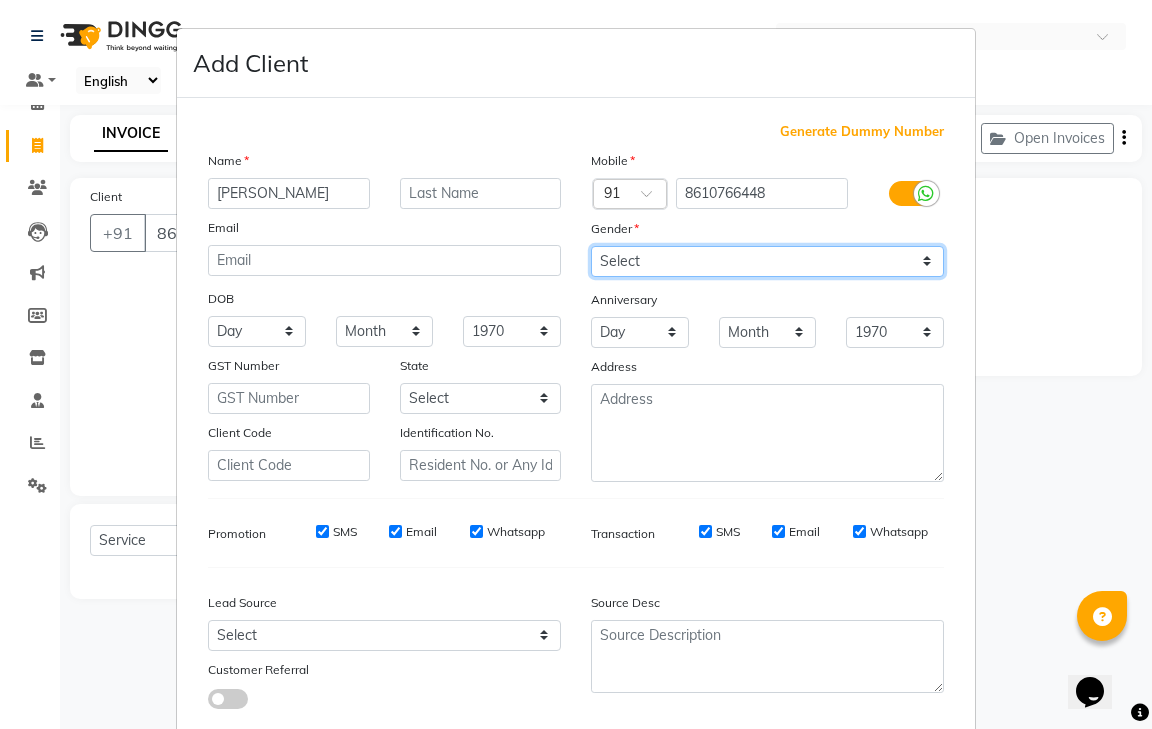 click on "Select Male Female Other Prefer Not To Say" at bounding box center [767, 261] 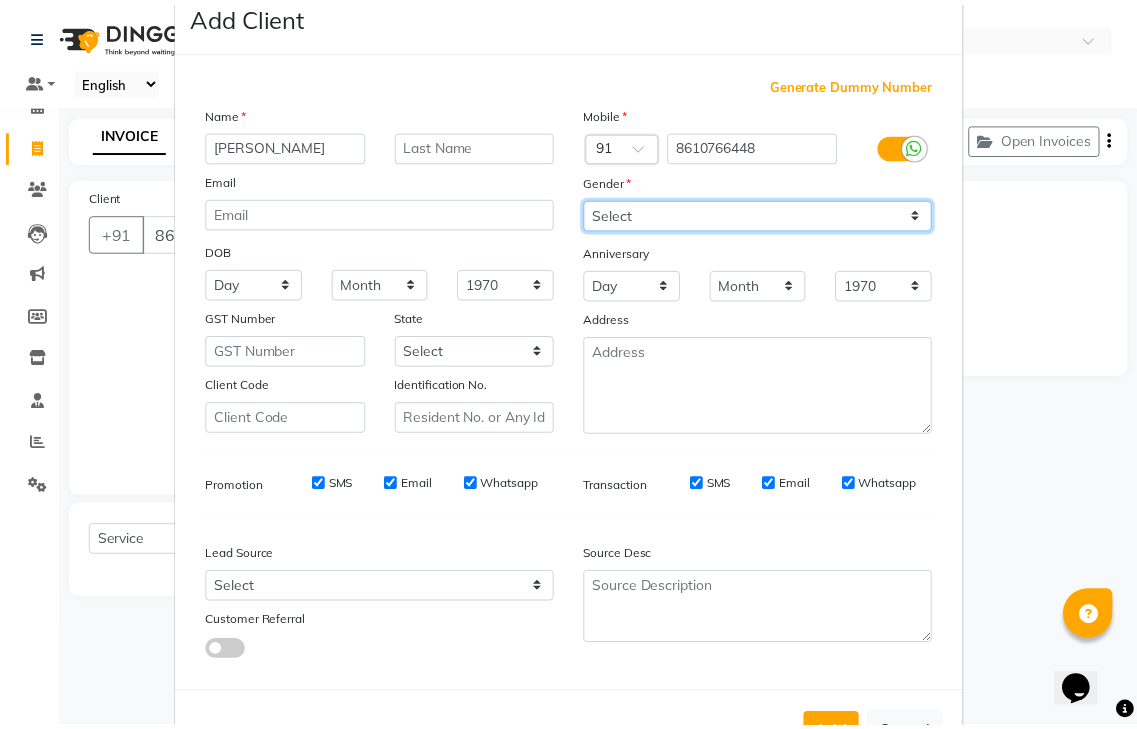 scroll, scrollTop: 120, scrollLeft: 0, axis: vertical 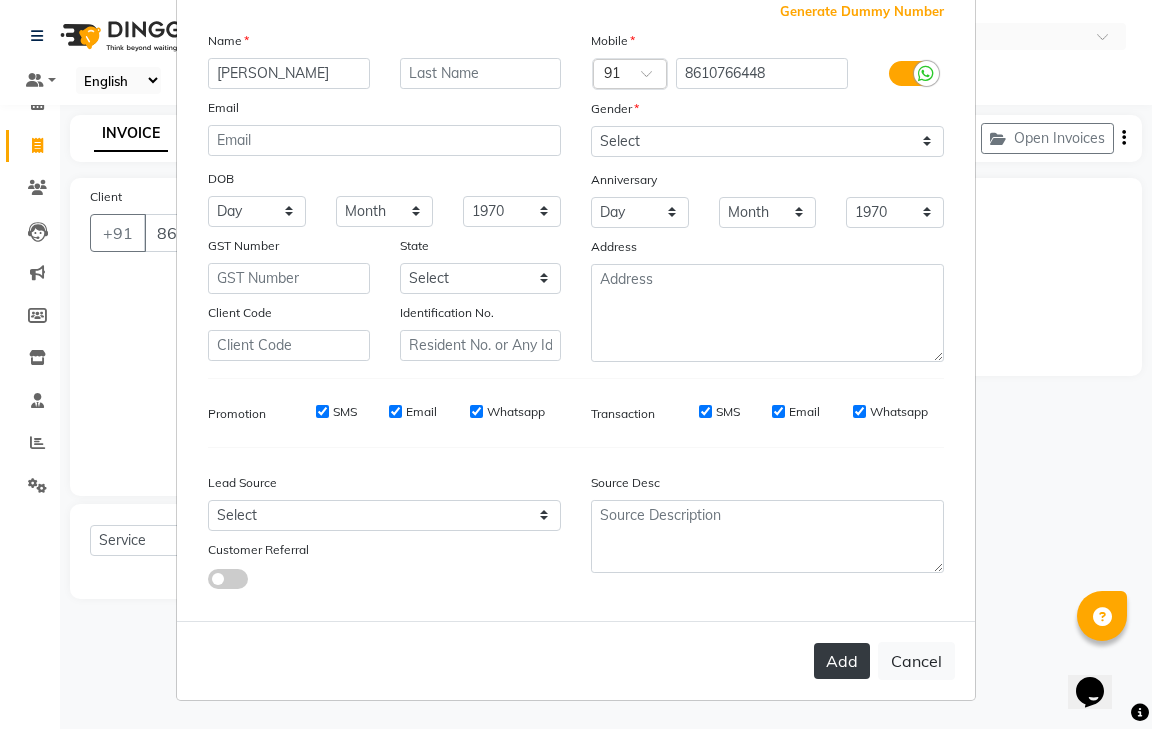 click on "Add" at bounding box center (842, 661) 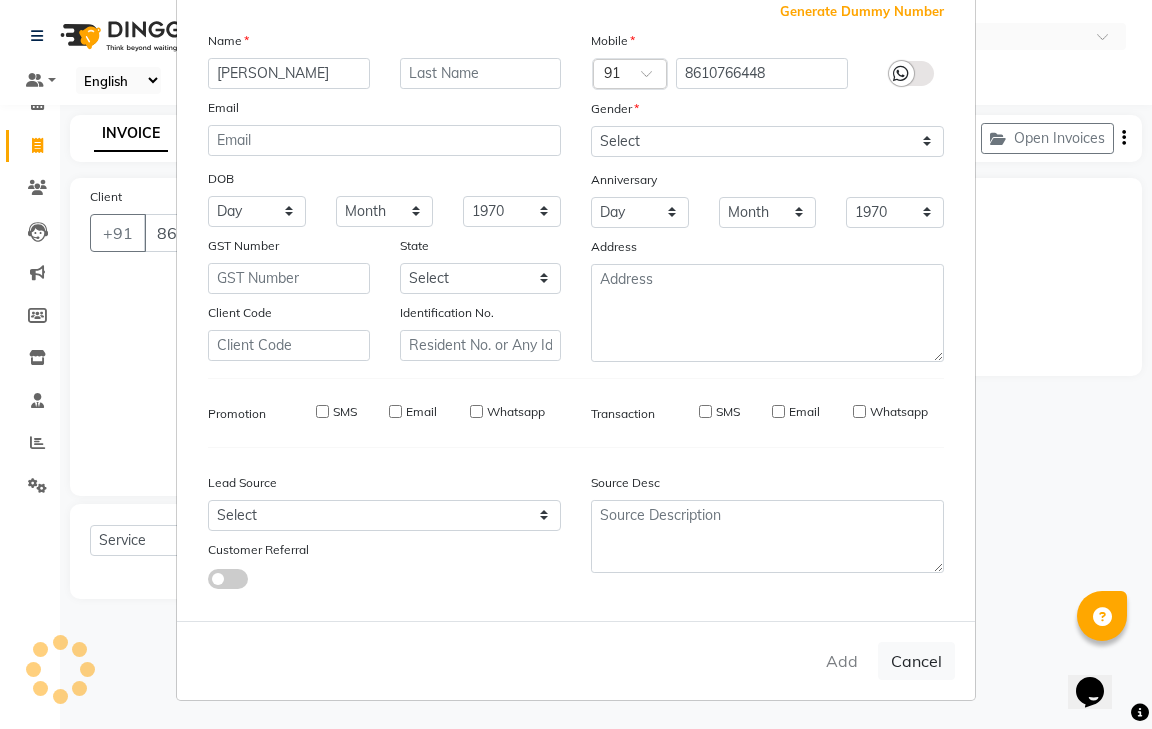 type 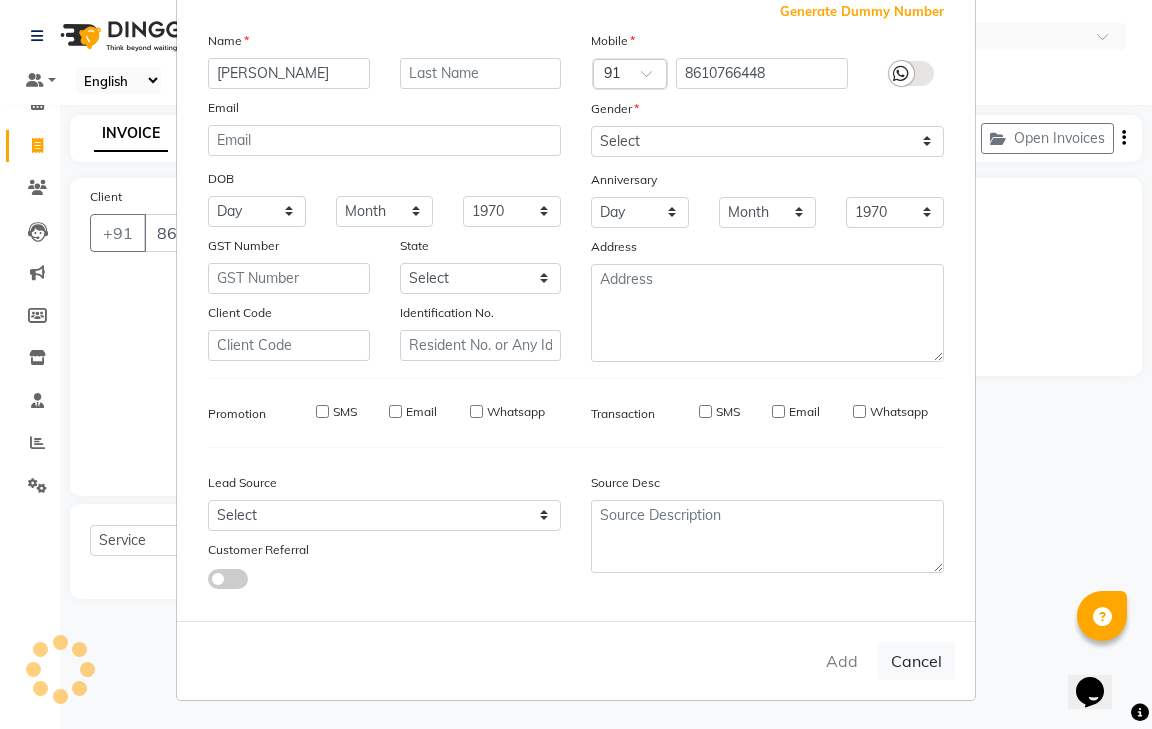select 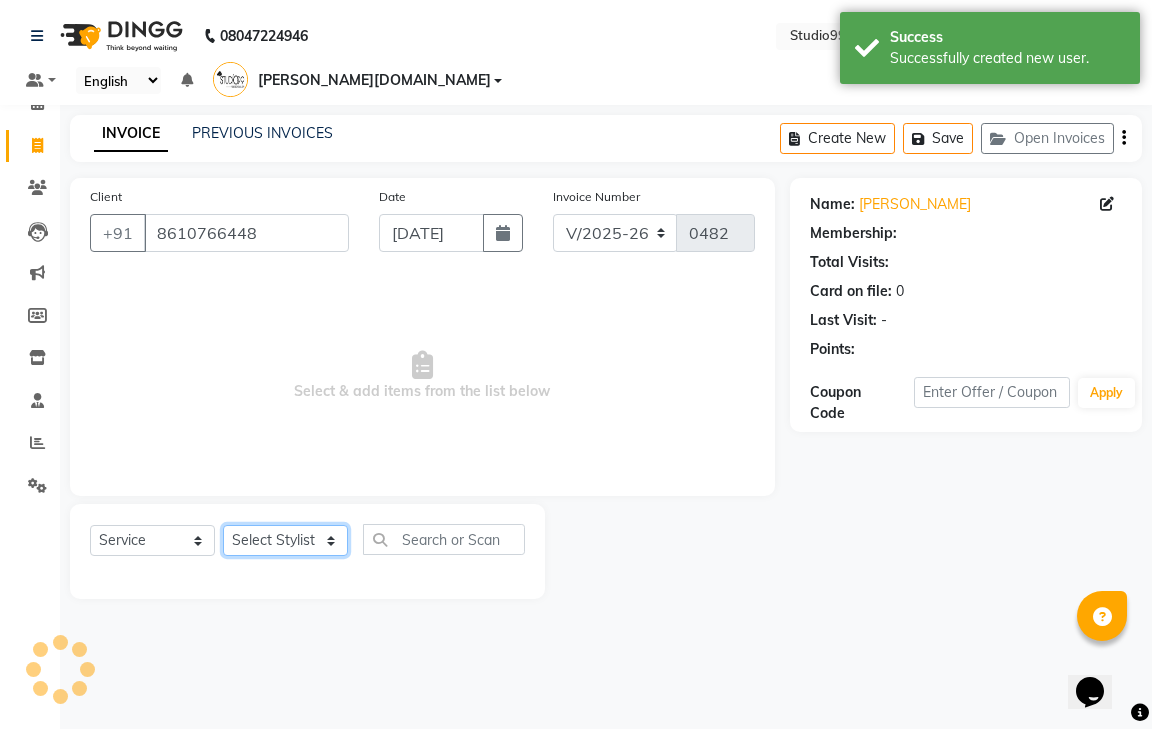click on "Select Stylist gendral giri-ja  jaya priya kothai TK raja sanjay santhosh VAISHALI.TK" 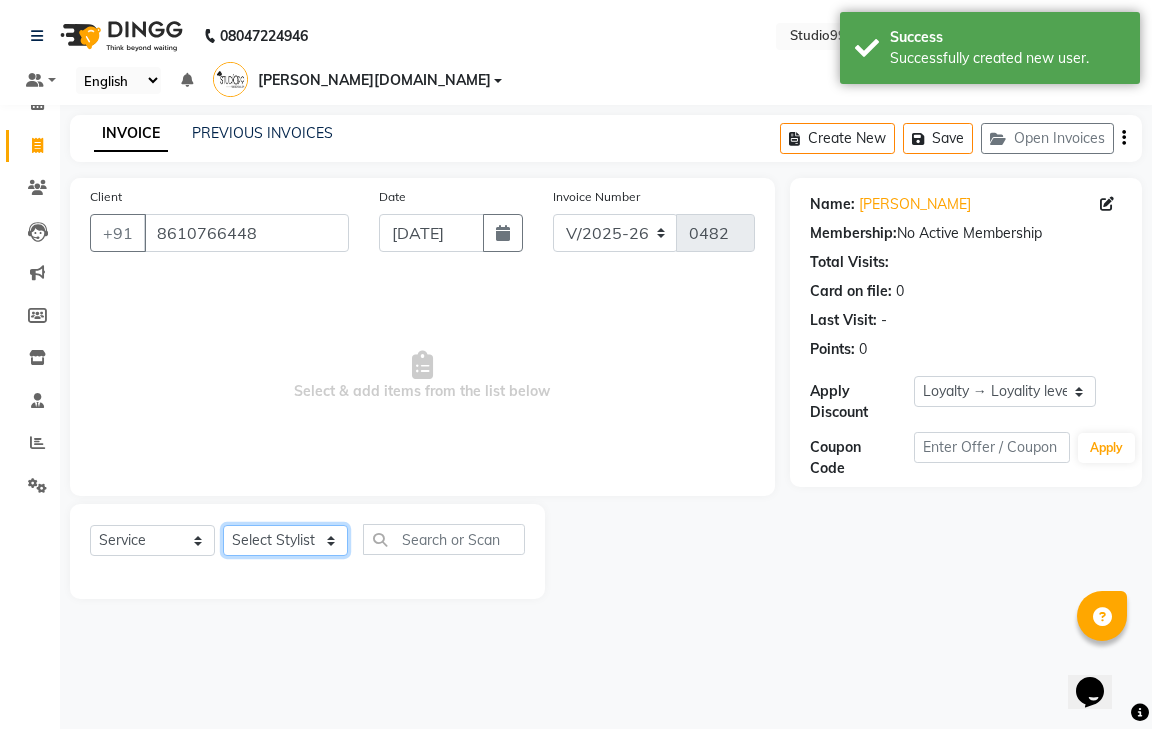select on "80755" 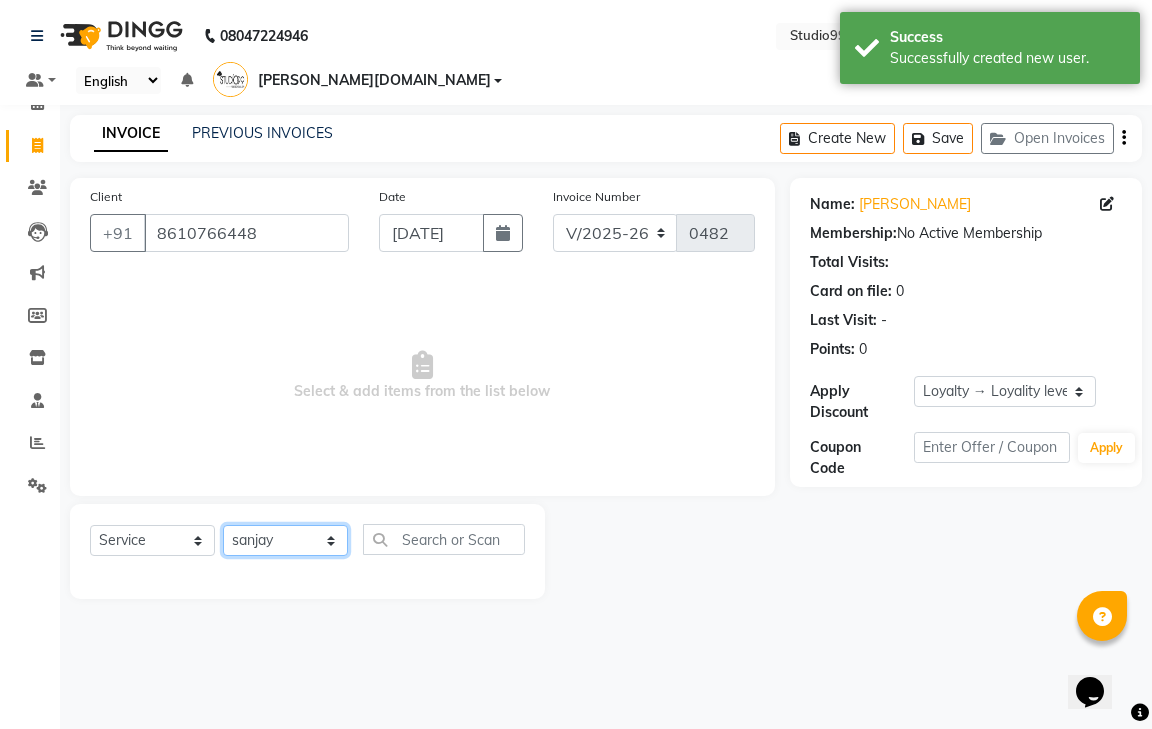 click on "Select Stylist gendral giri-ja  jaya priya kothai TK raja sanjay santhosh VAISHALI.TK" 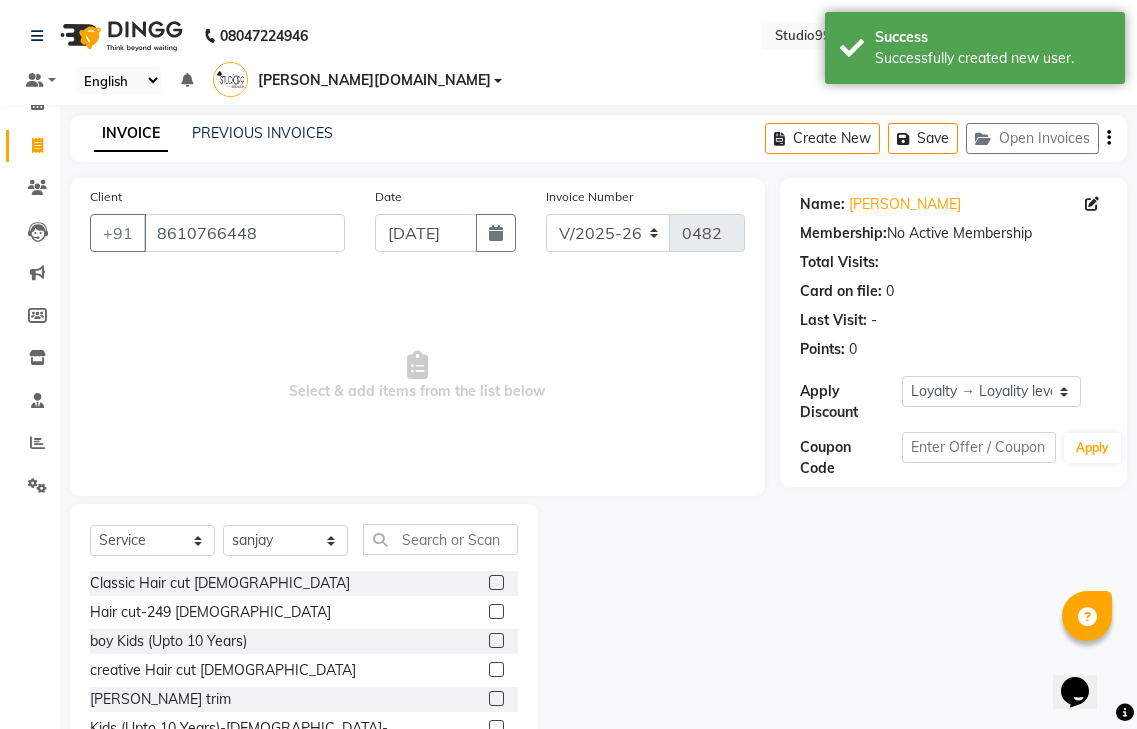 click 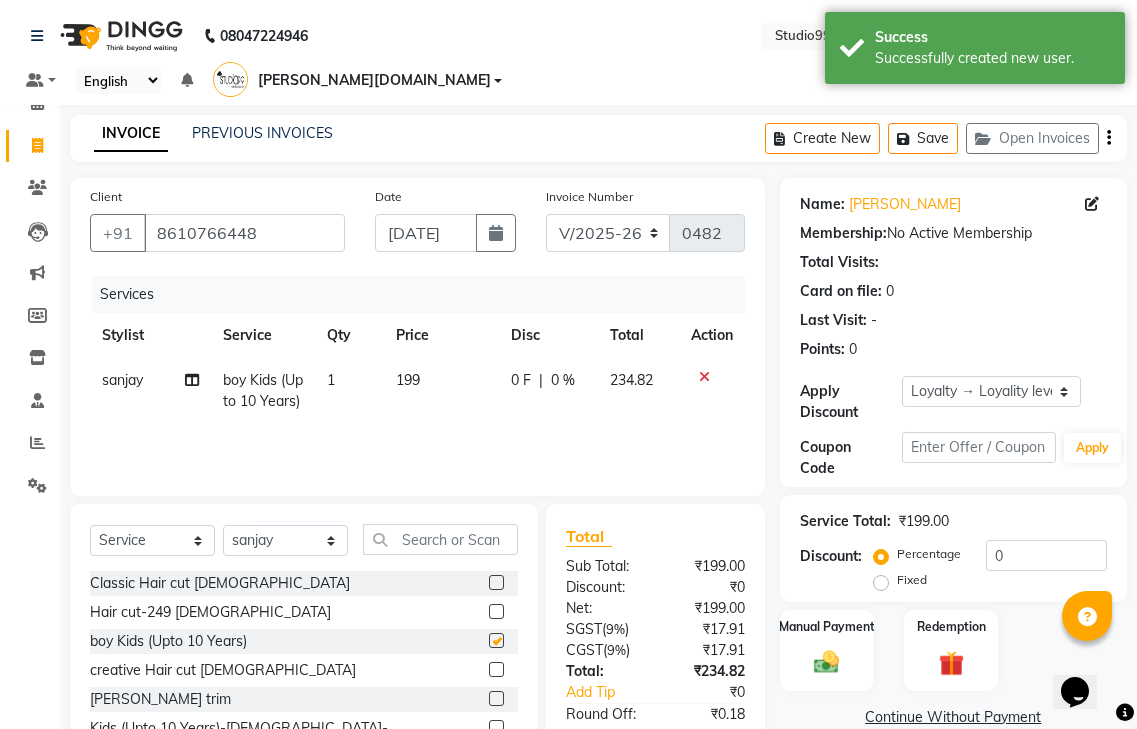 checkbox on "false" 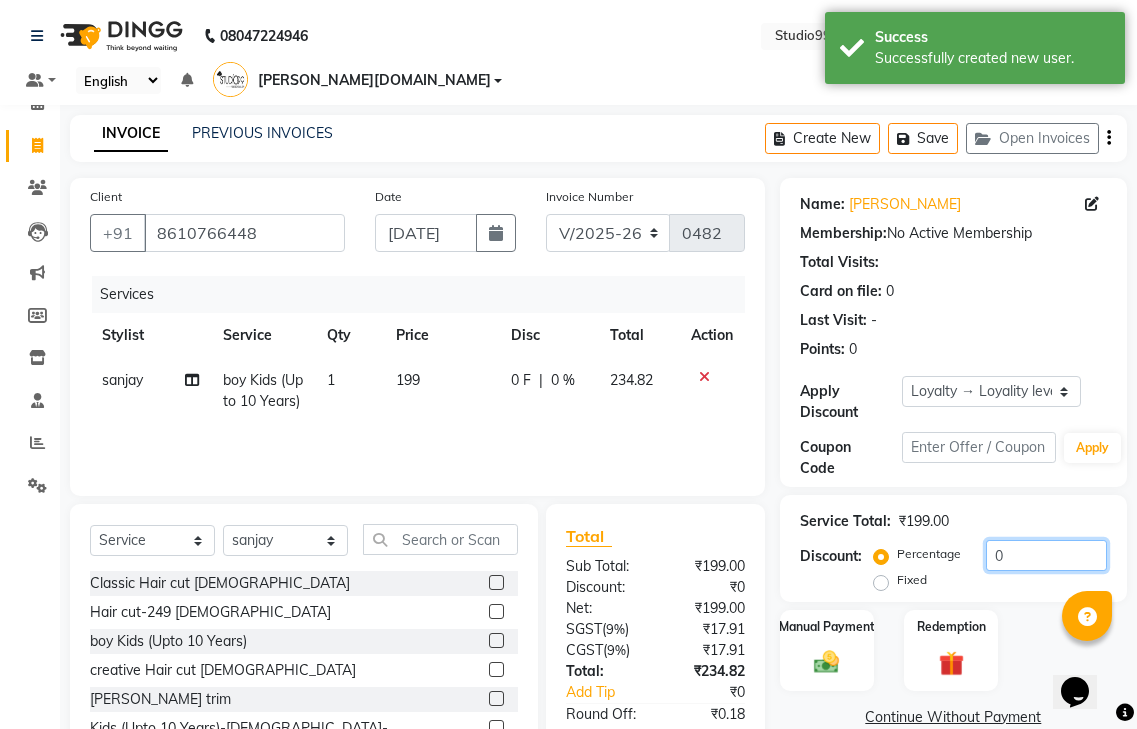 click on "0" 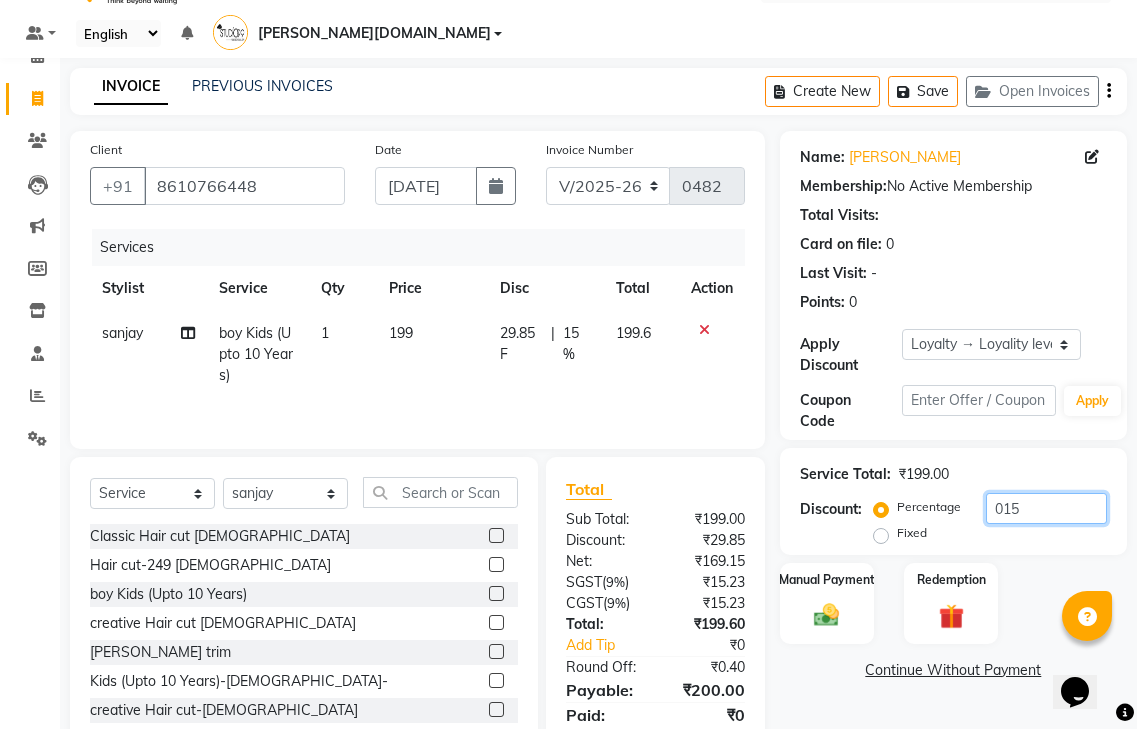 scroll, scrollTop: 92, scrollLeft: 0, axis: vertical 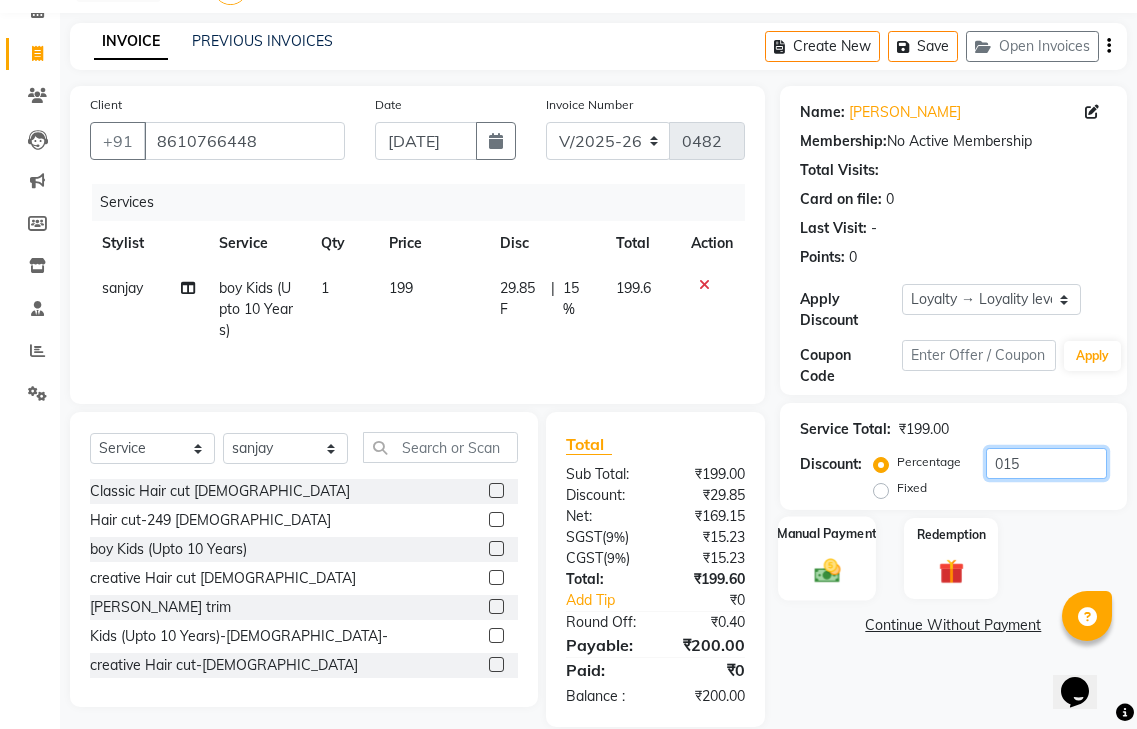 type on "015" 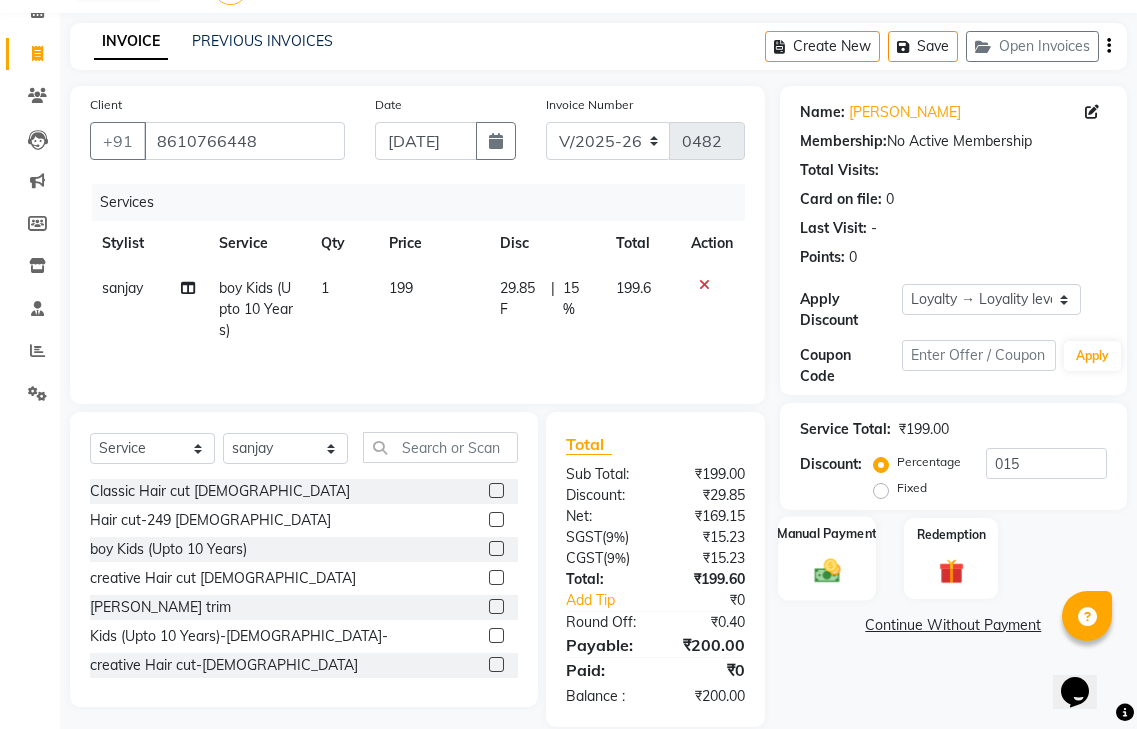 click on "Manual Payment" 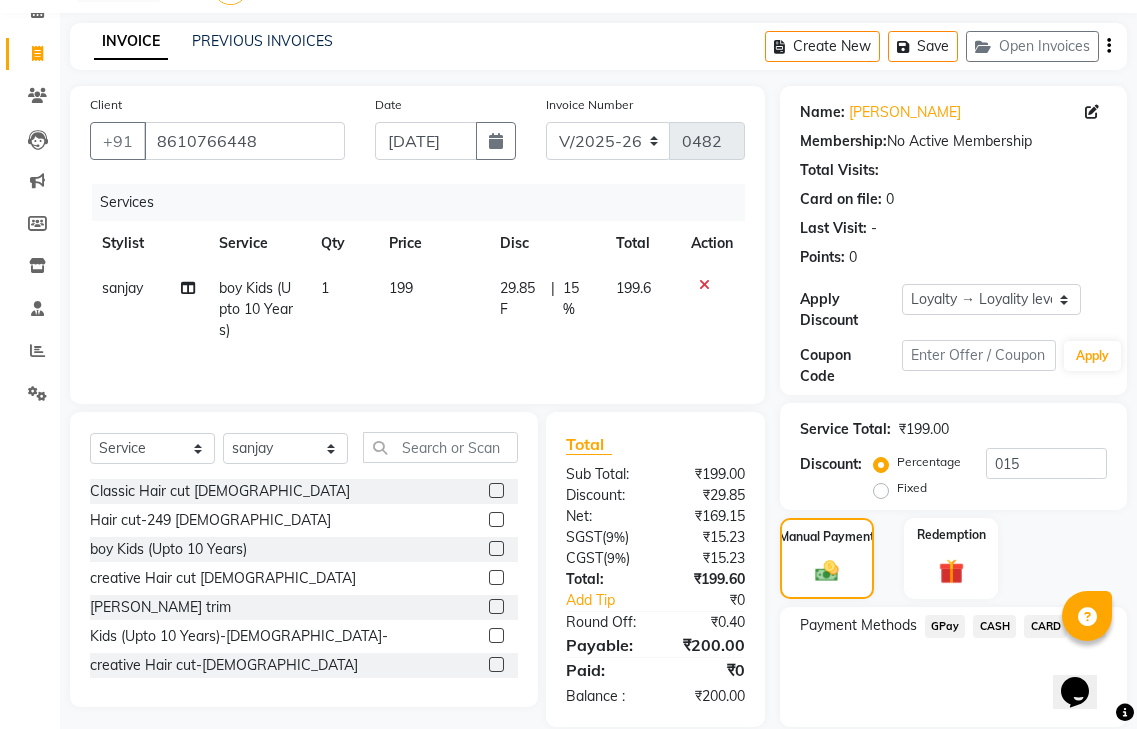 click on "GPay" 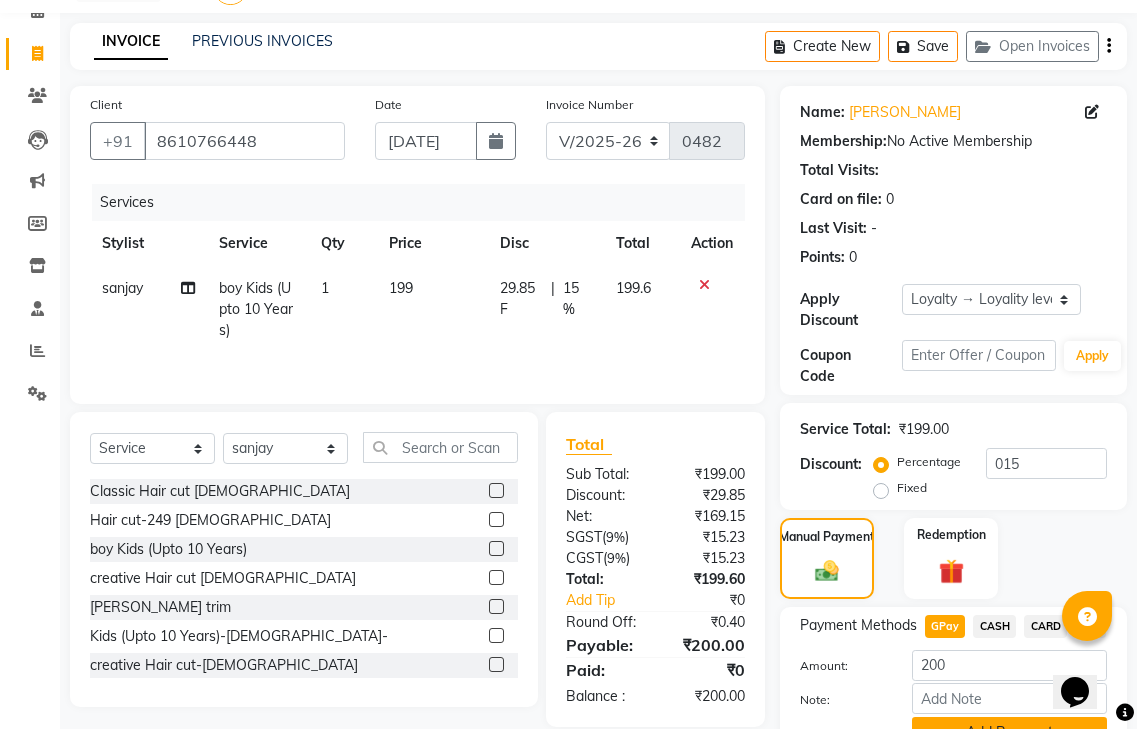 click on "Add Payment" 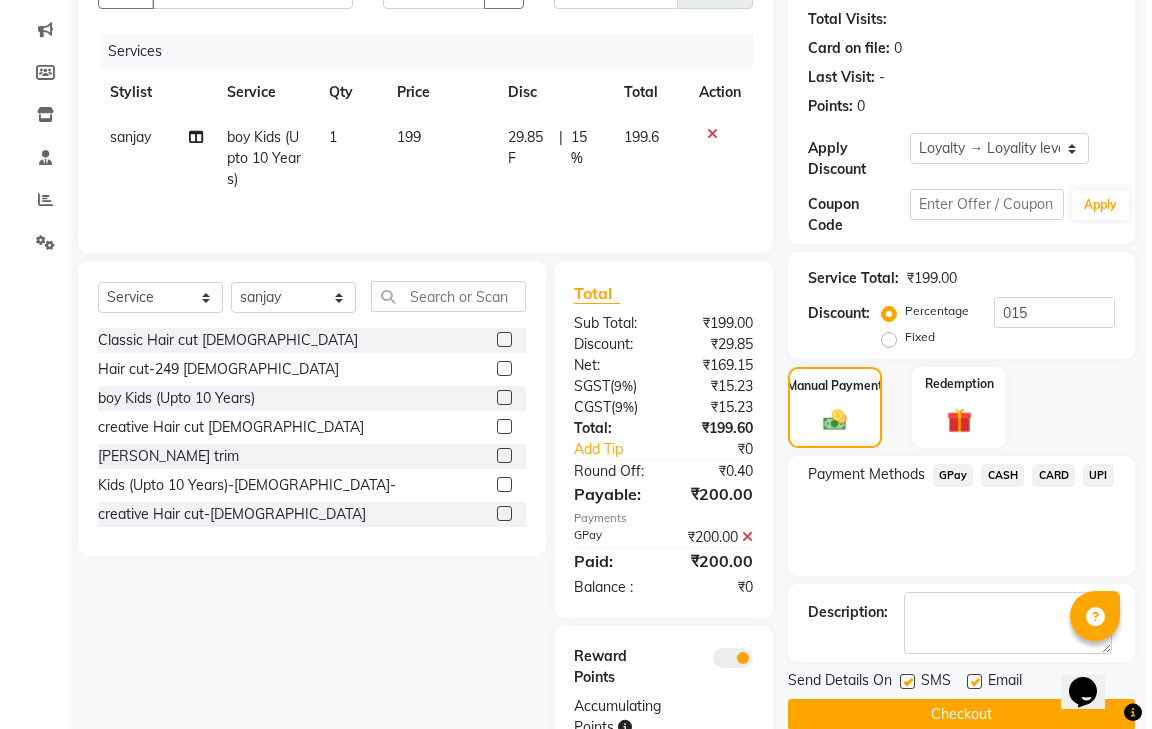 scroll, scrollTop: 295, scrollLeft: 0, axis: vertical 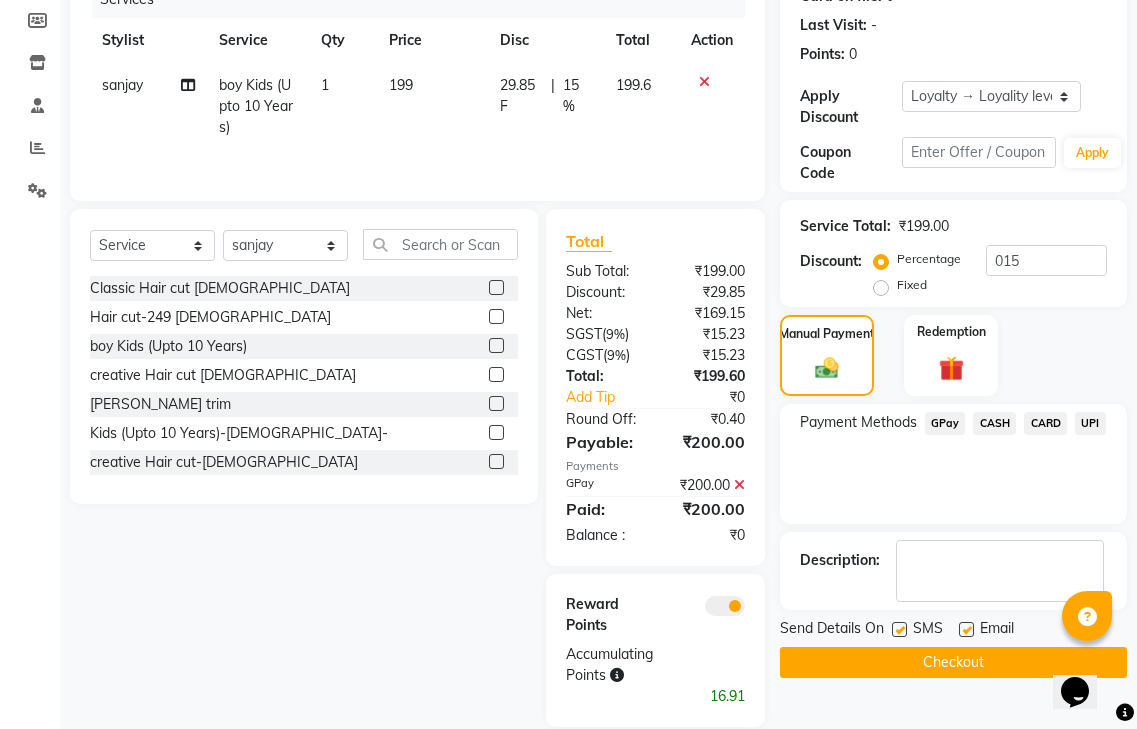 click 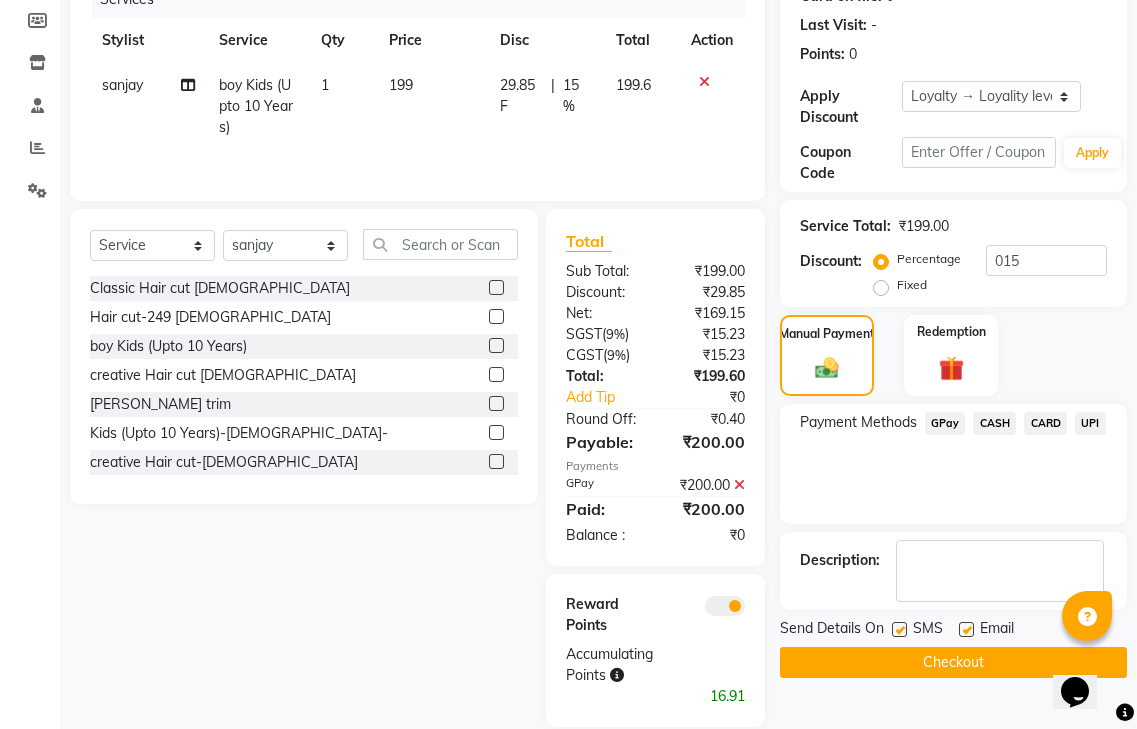 click 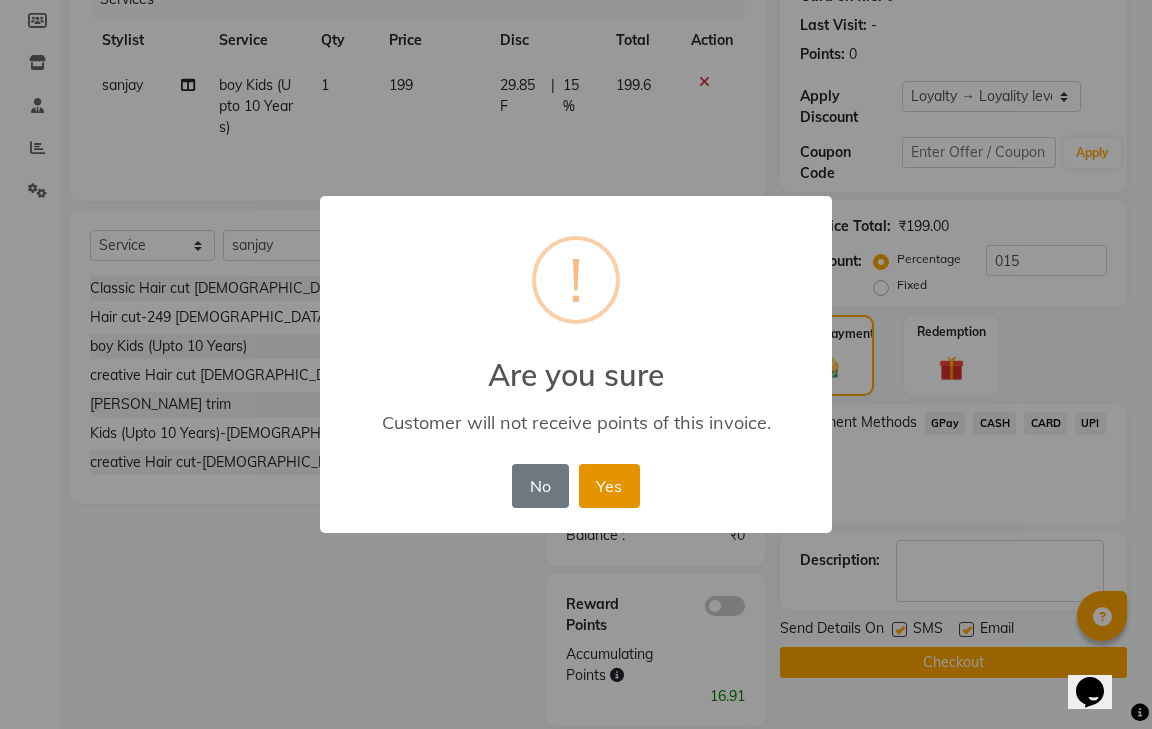 click on "Yes" at bounding box center (609, 486) 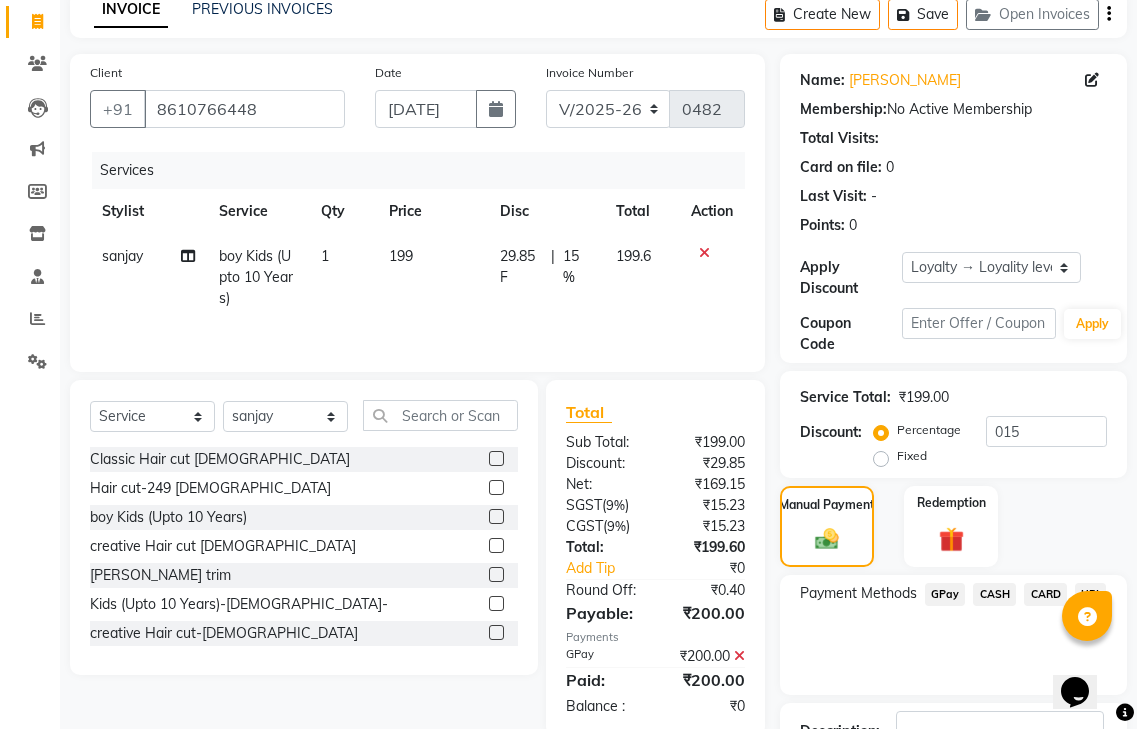 scroll, scrollTop: 246, scrollLeft: 0, axis: vertical 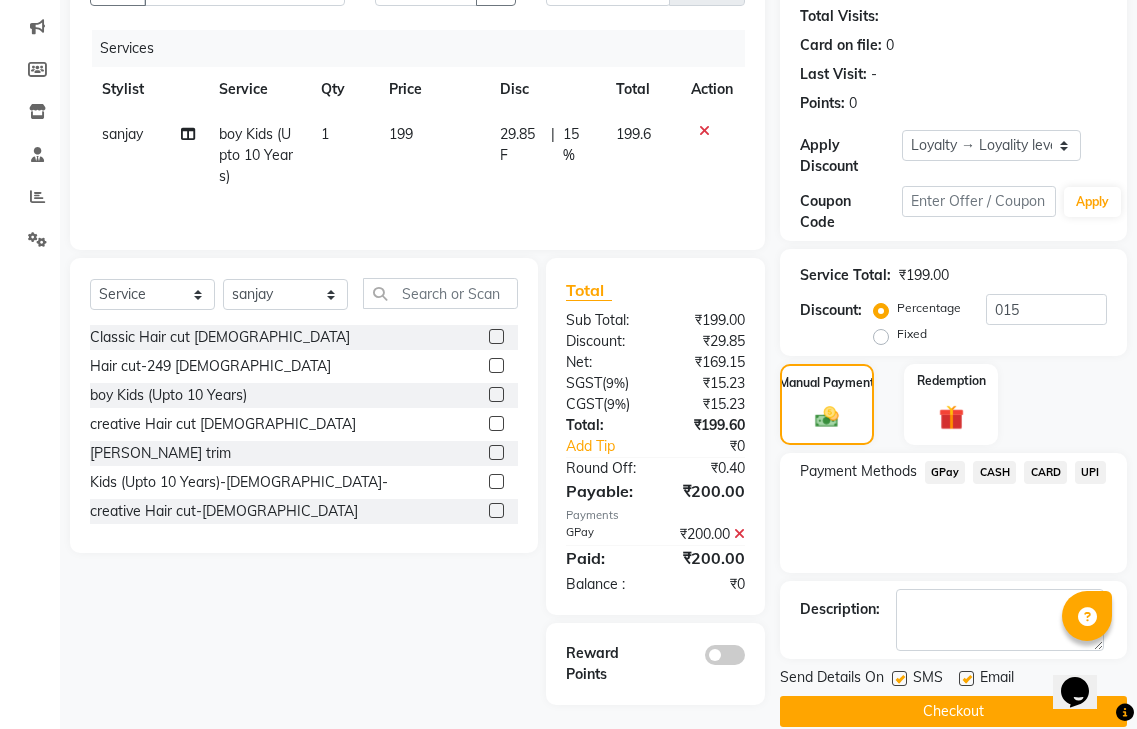 click on "Checkout" 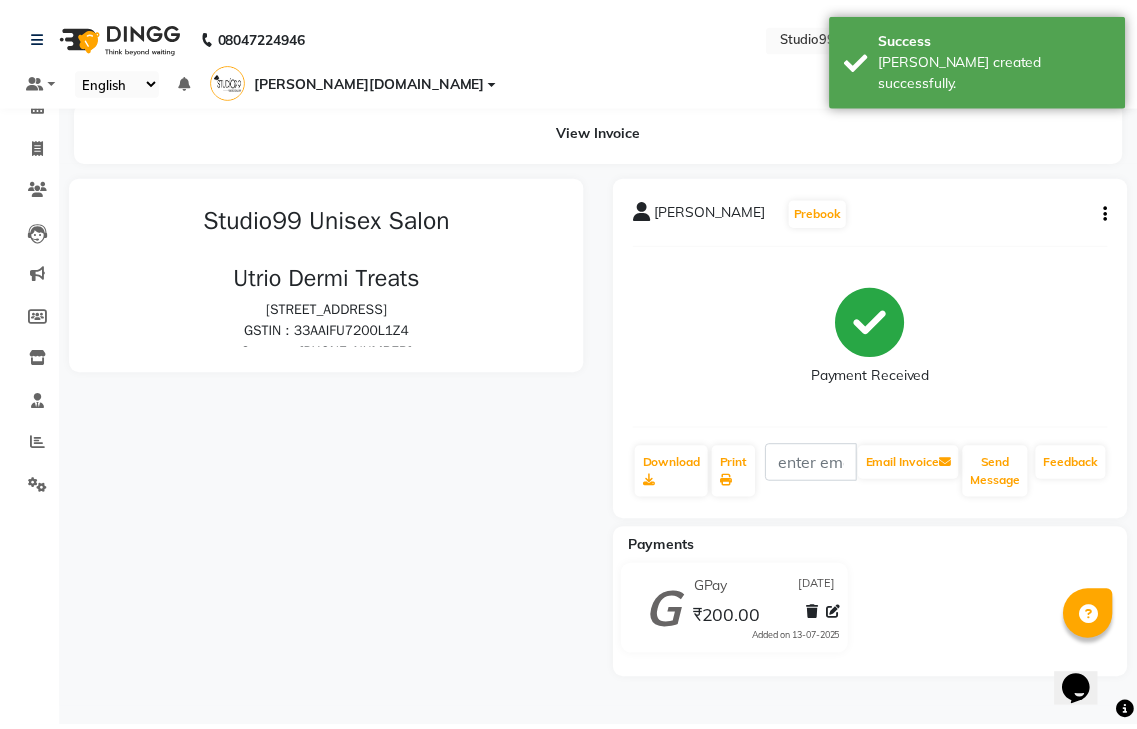 scroll, scrollTop: 0, scrollLeft: 0, axis: both 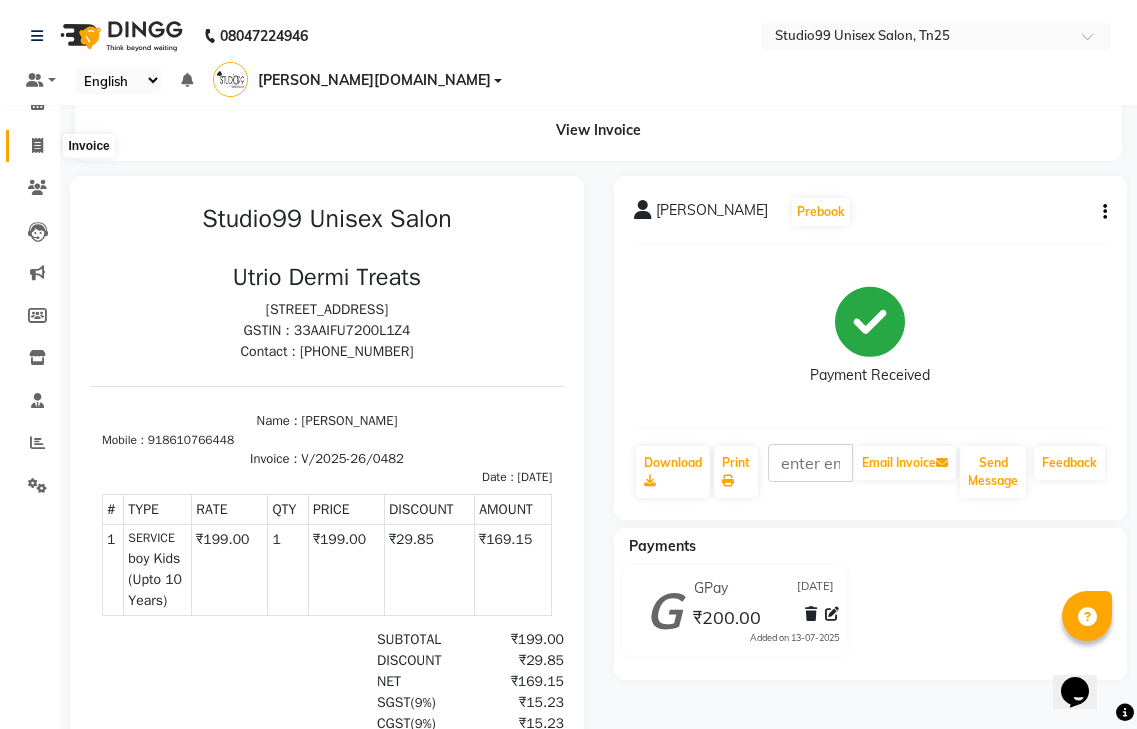 click 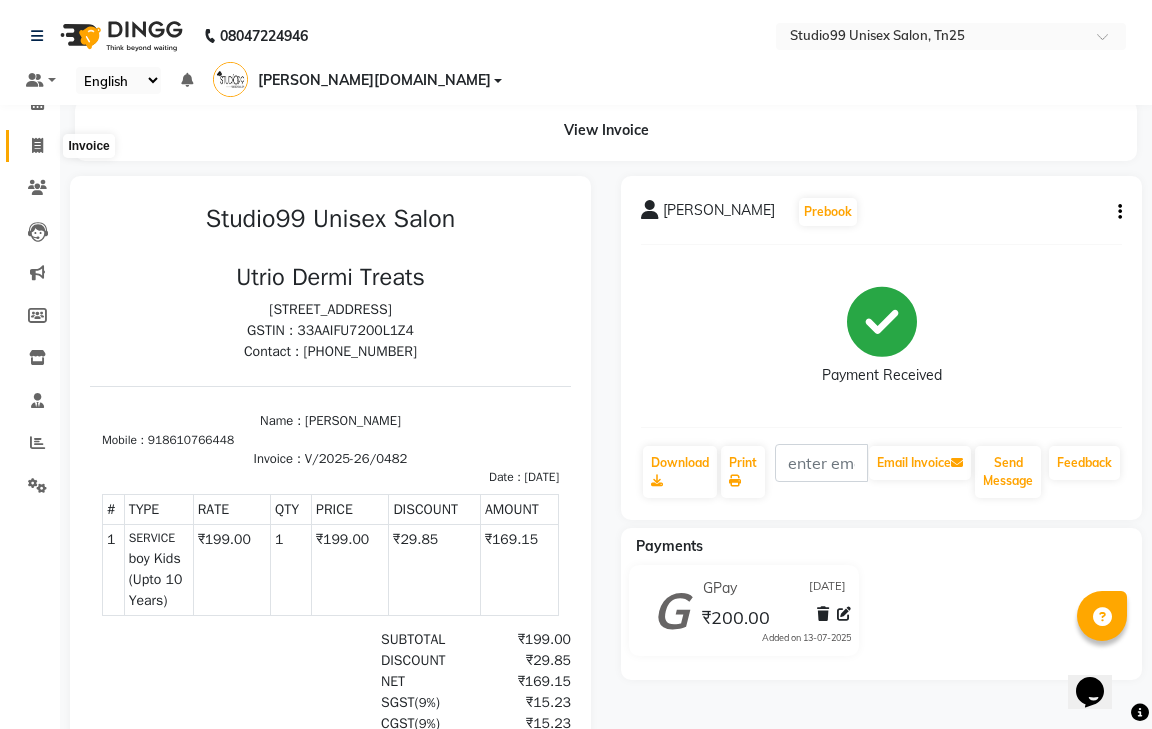 select on "8331" 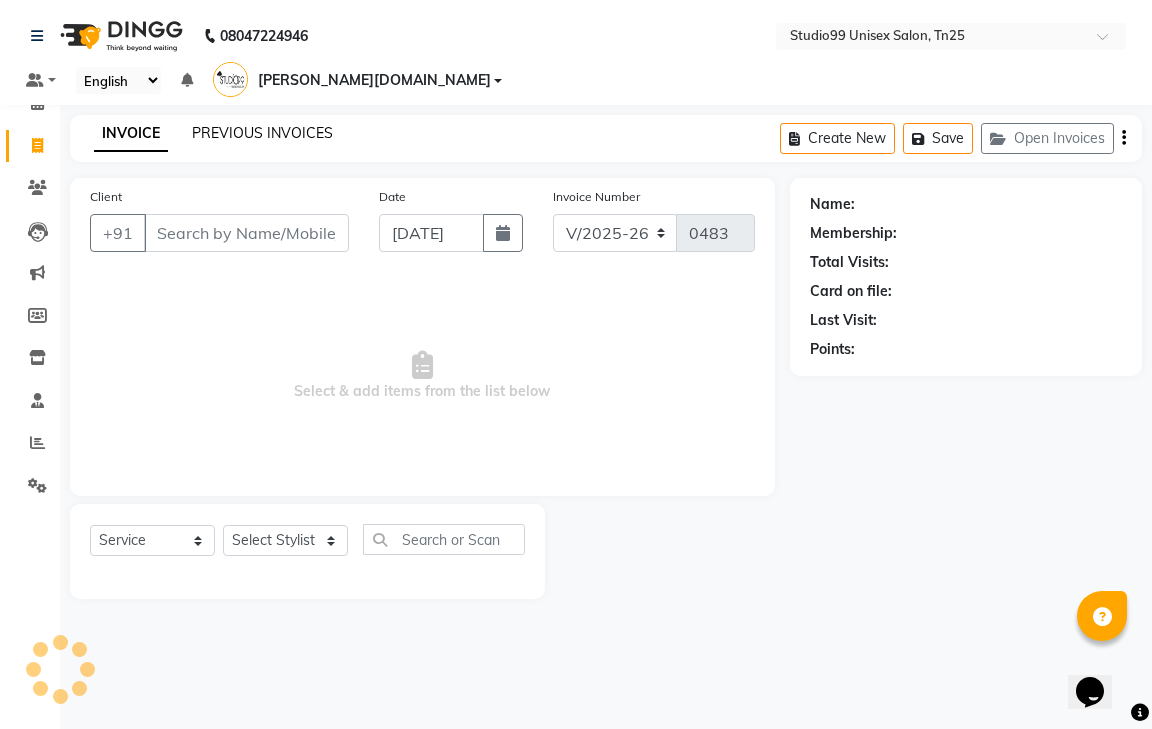 click on "PREVIOUS INVOICES" 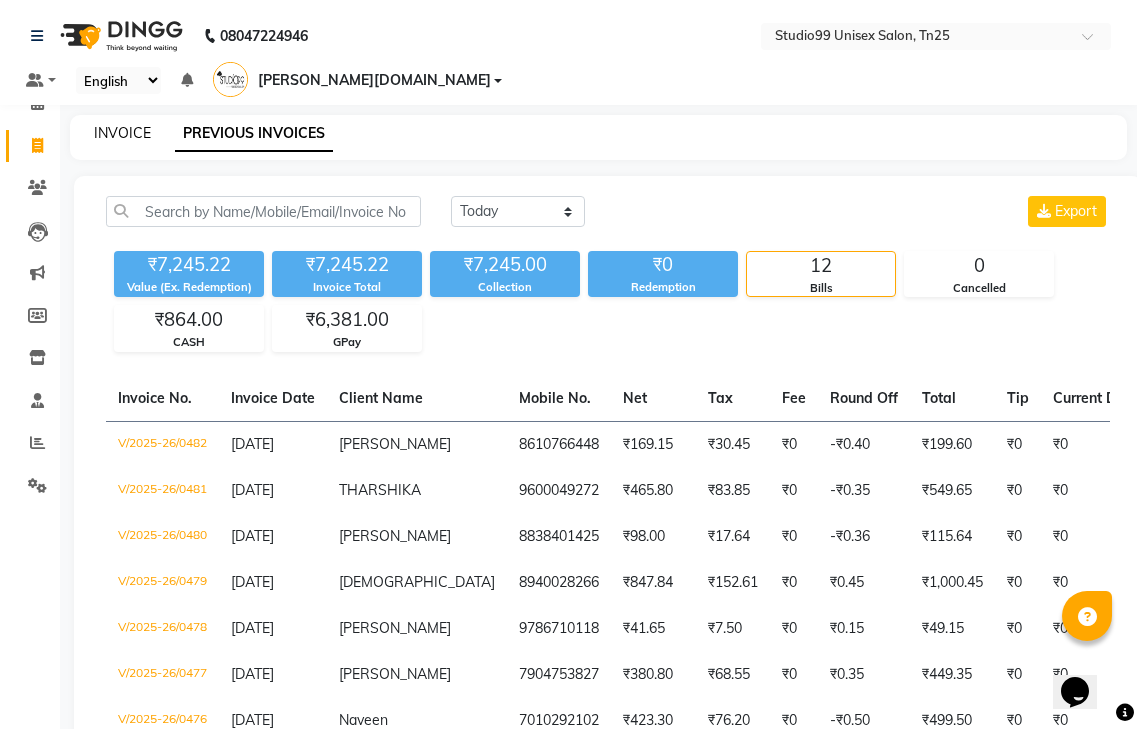 click on "INVOICE" 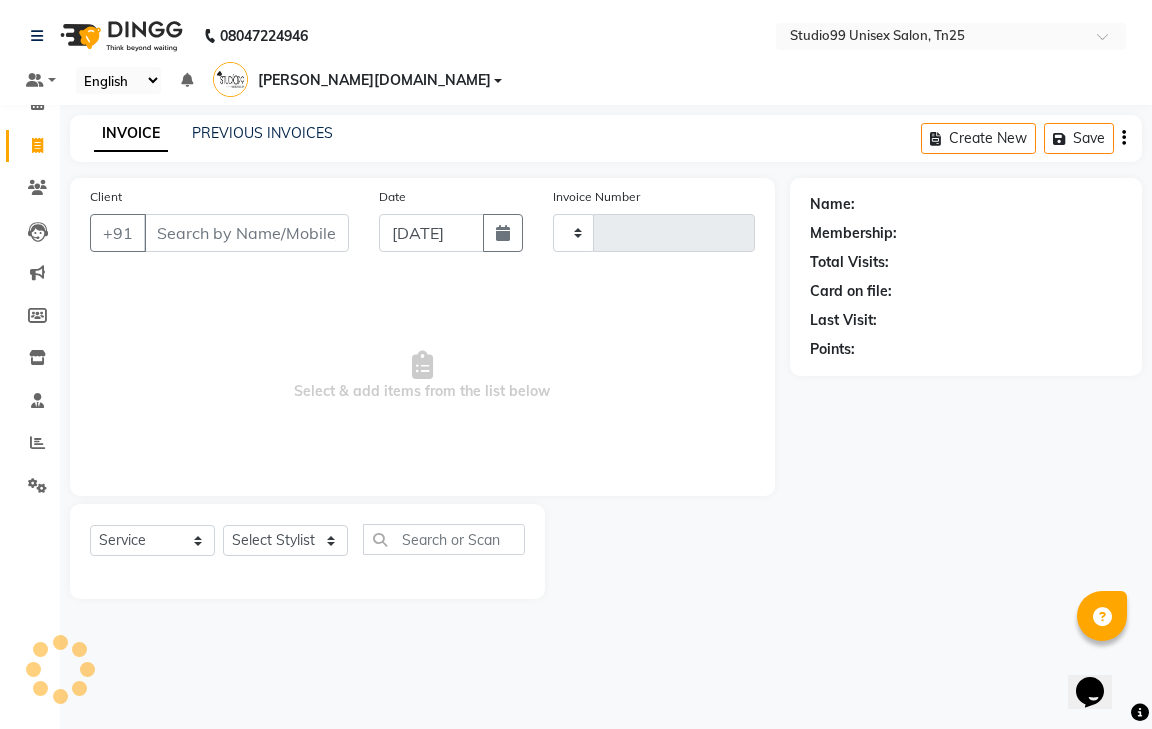 type on "0483" 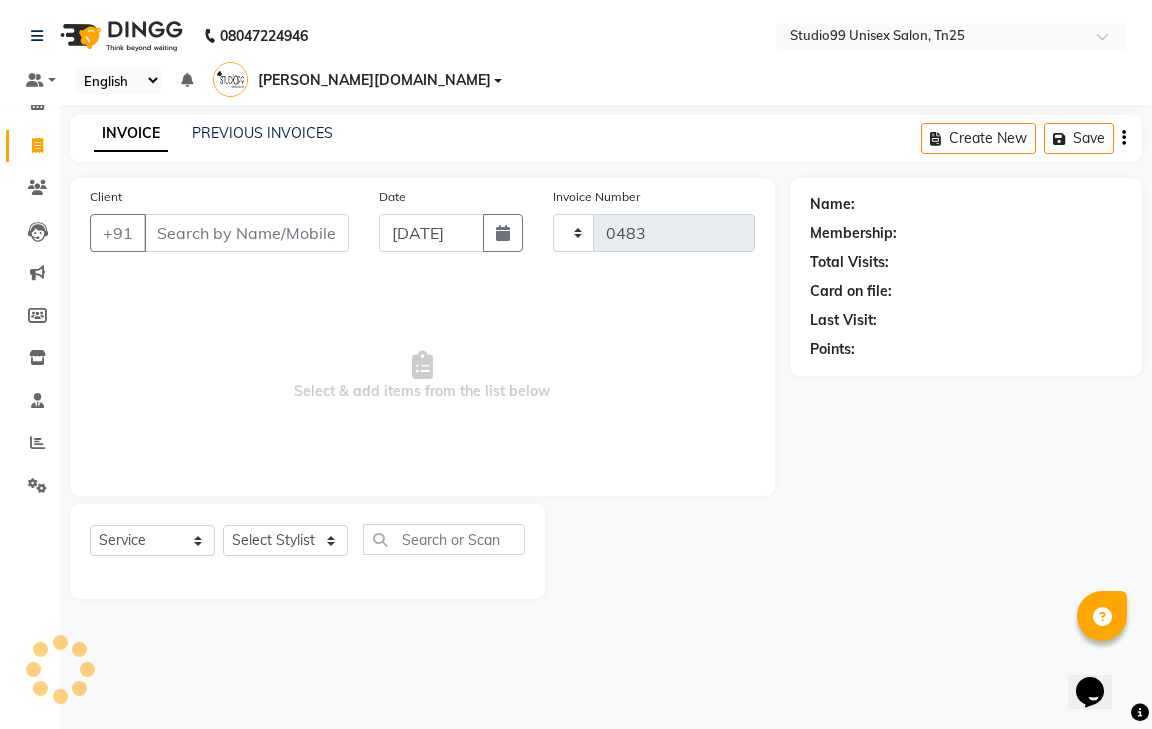 select on "8331" 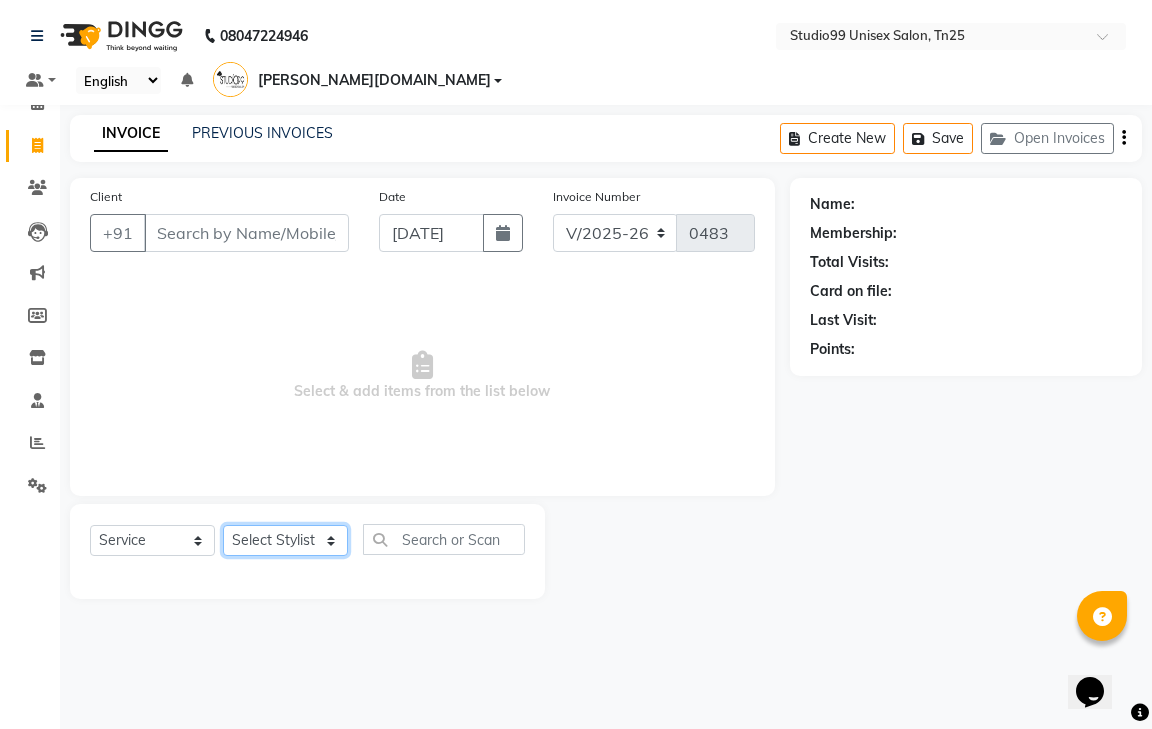 drag, startPoint x: 283, startPoint y: 514, endPoint x: 255, endPoint y: 461, distance: 59.94164 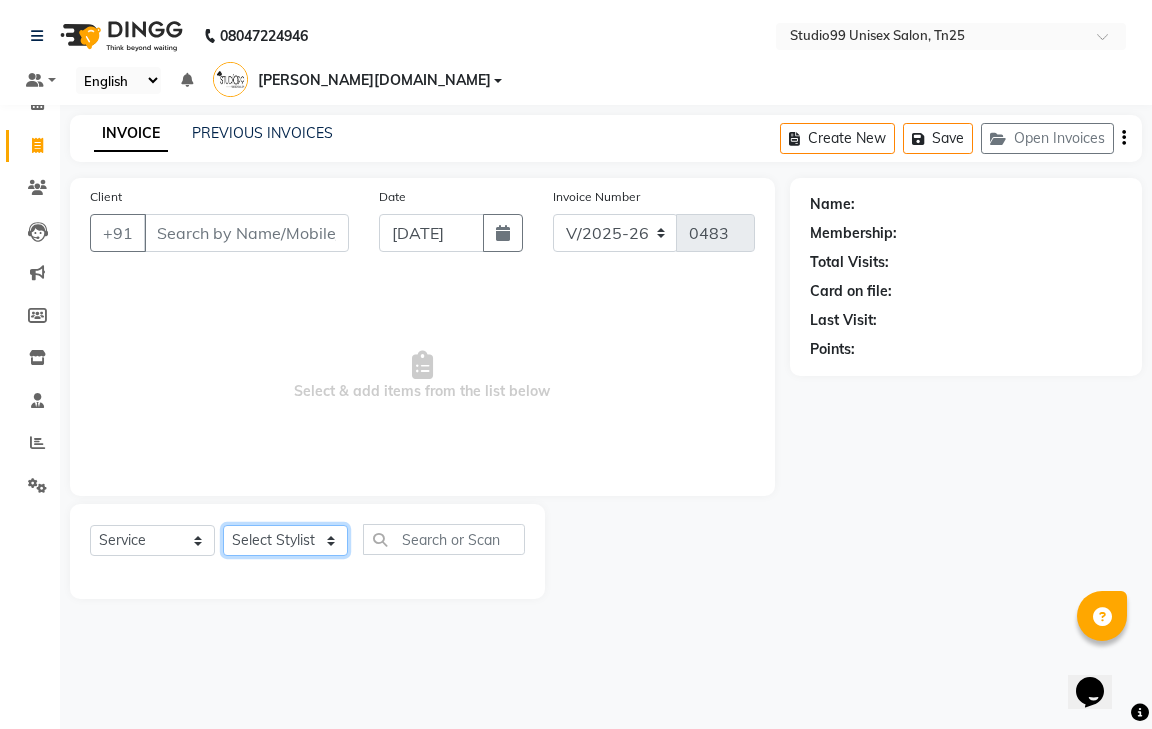 select on "80757" 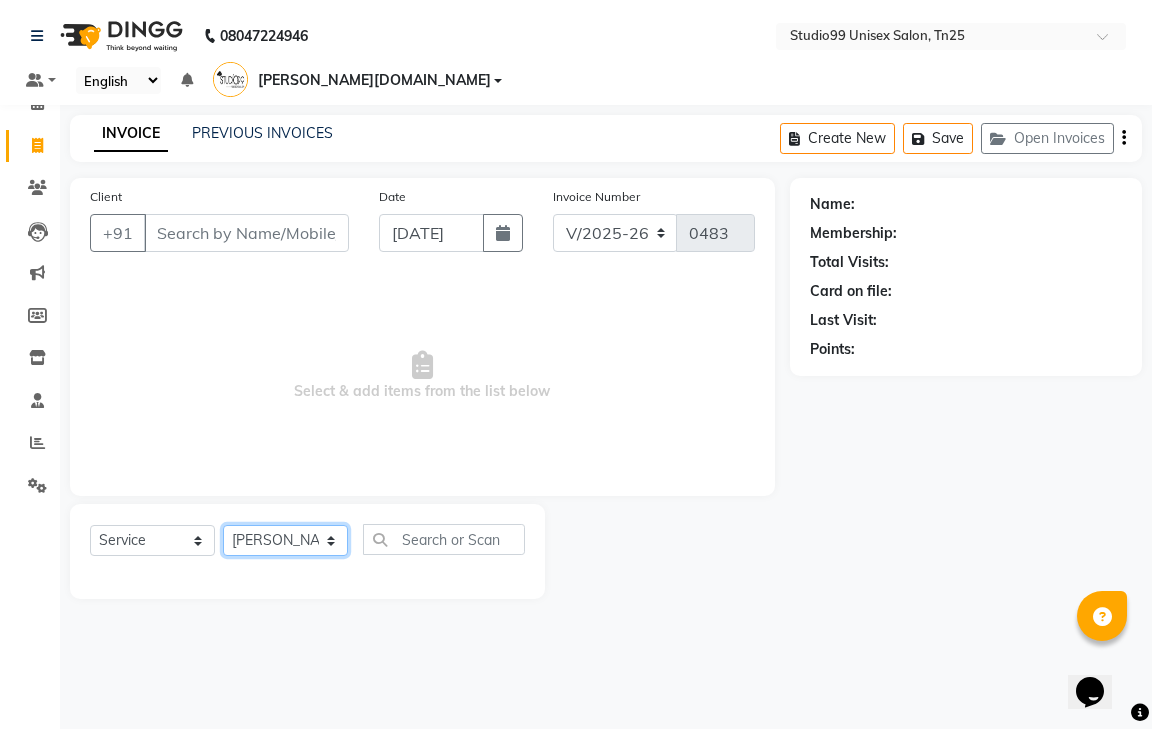 click on "Select Stylist gendral giri-ja  jaya priya kothai TK raja sanjay santhosh VAISHALI.TK" 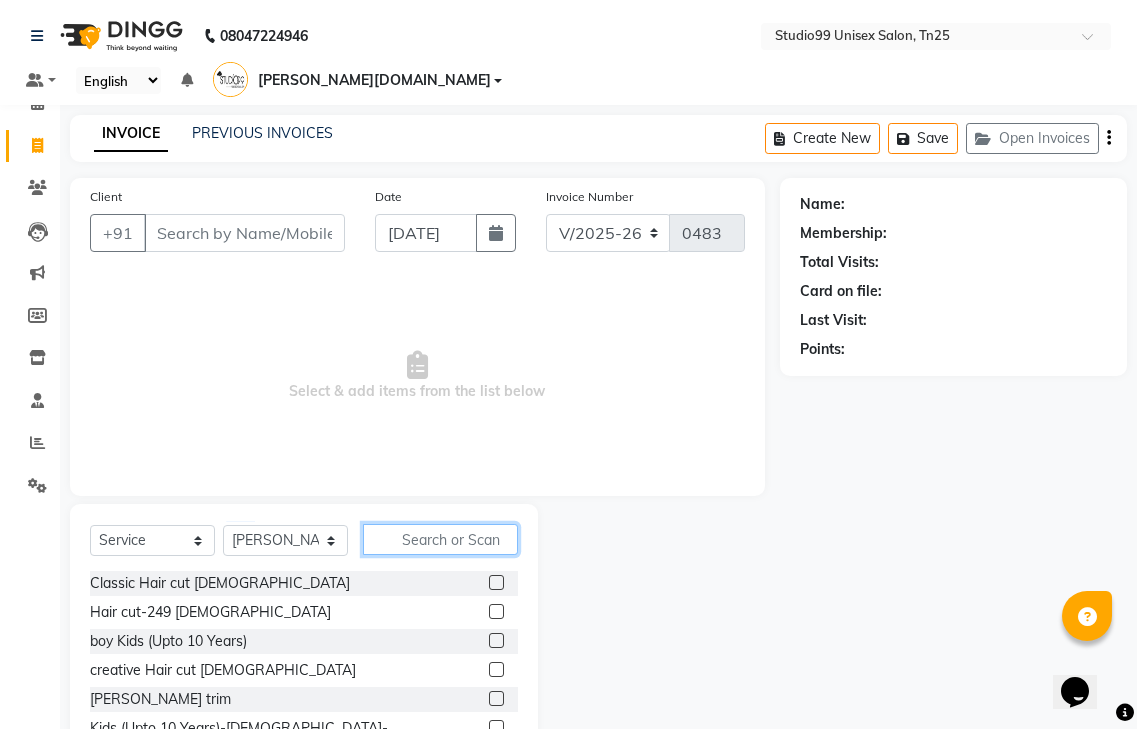 click 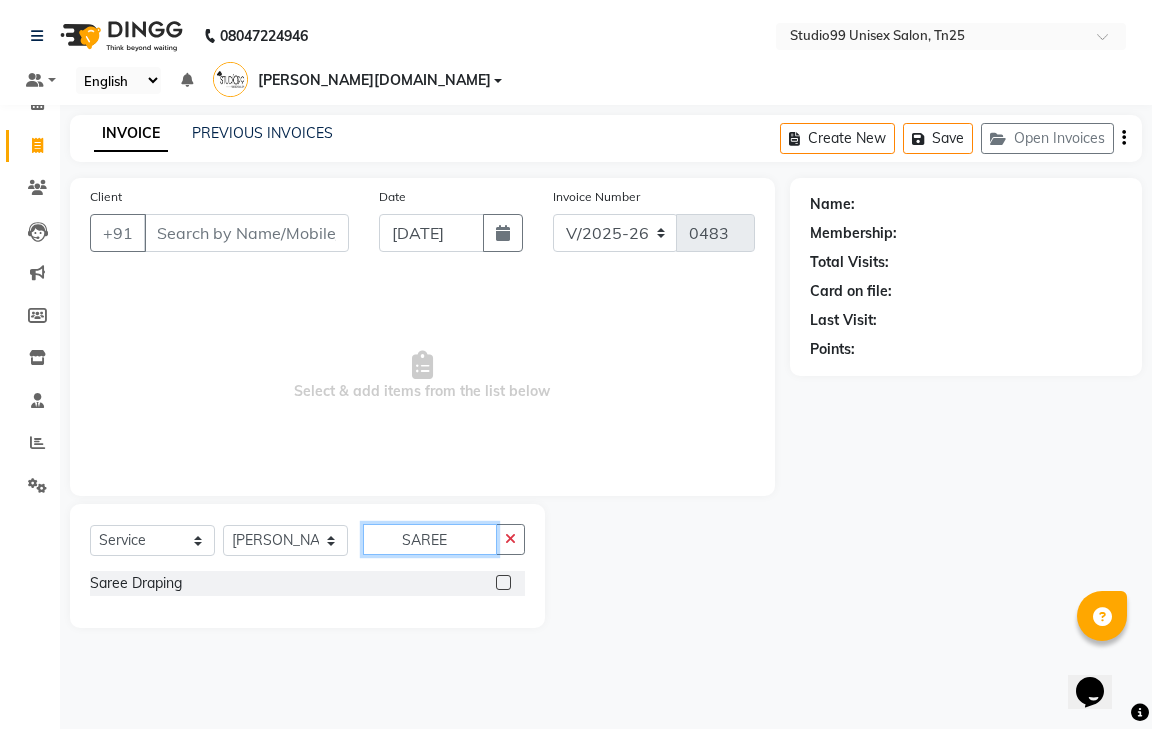 type on "SAREE" 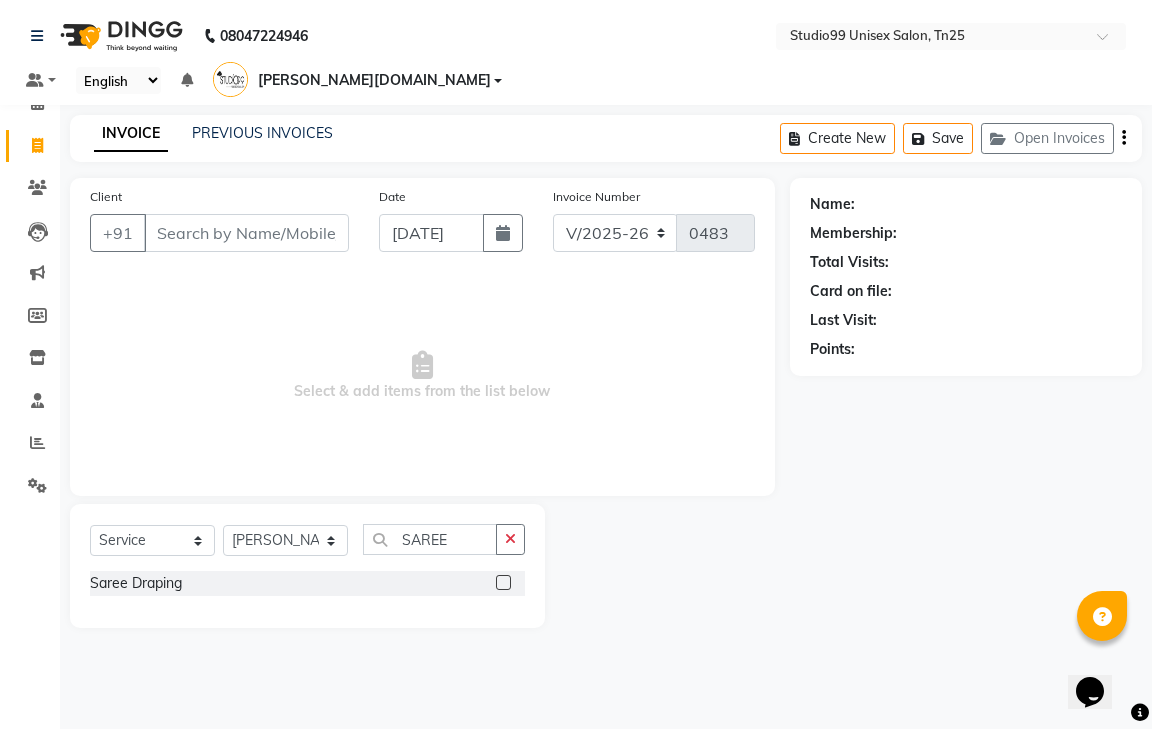 click 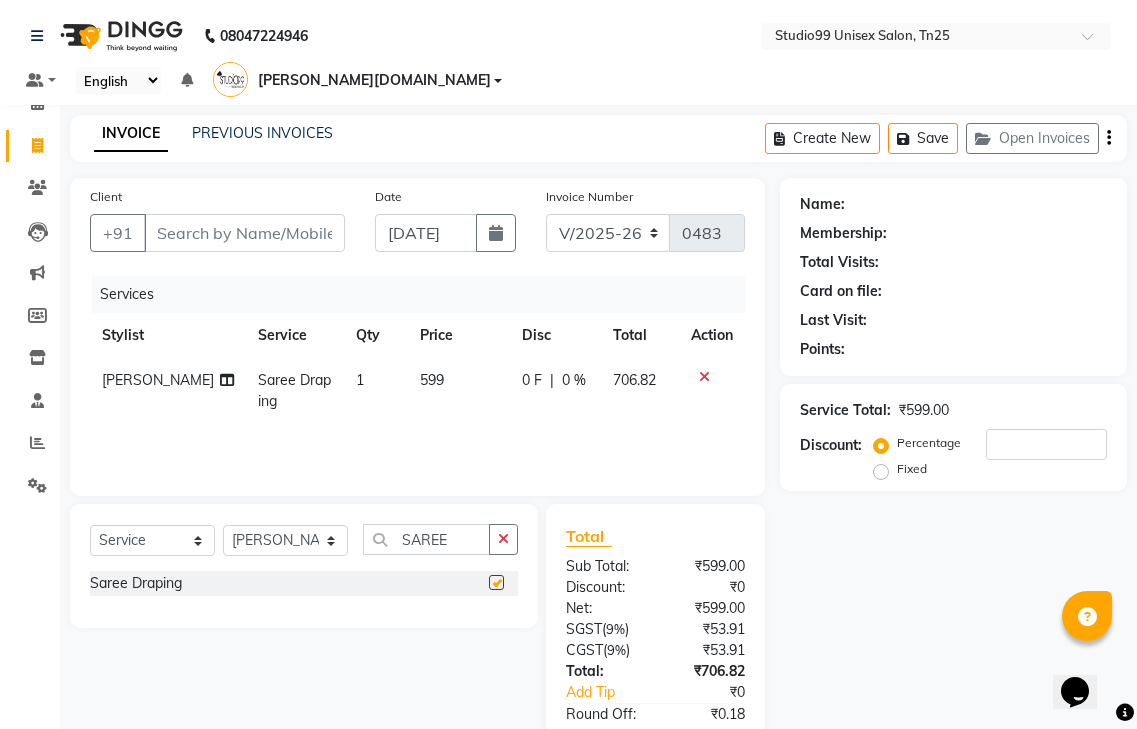 checkbox on "false" 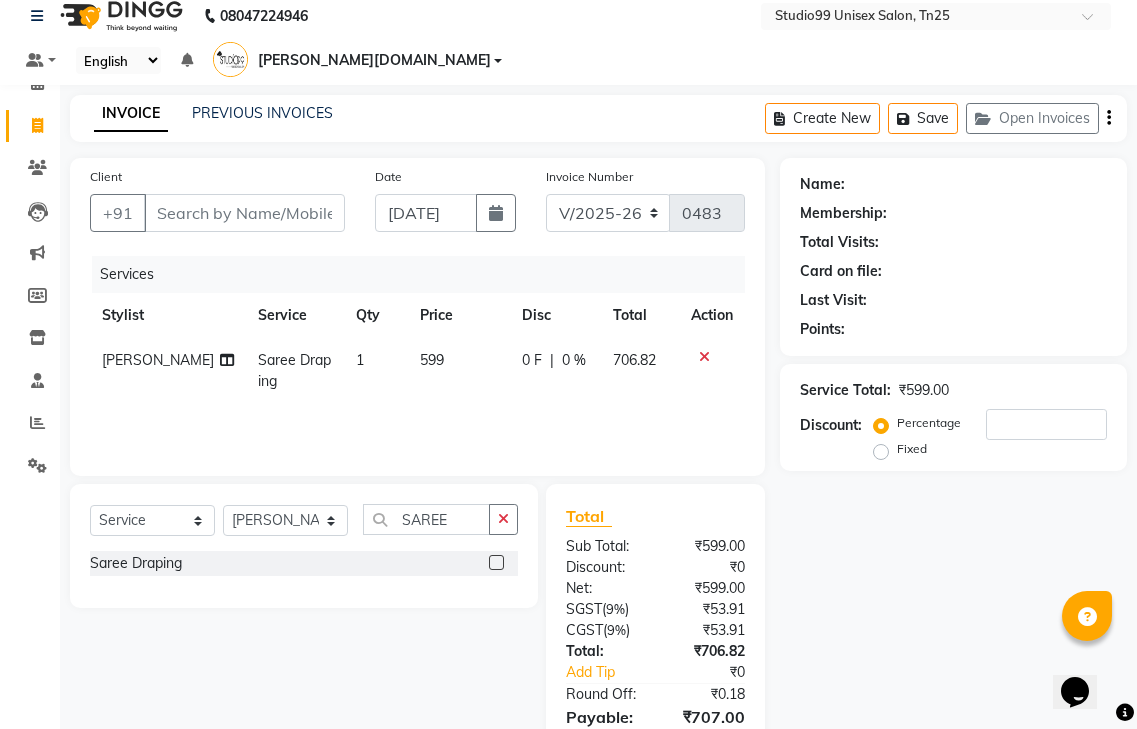 scroll, scrollTop: 0, scrollLeft: 0, axis: both 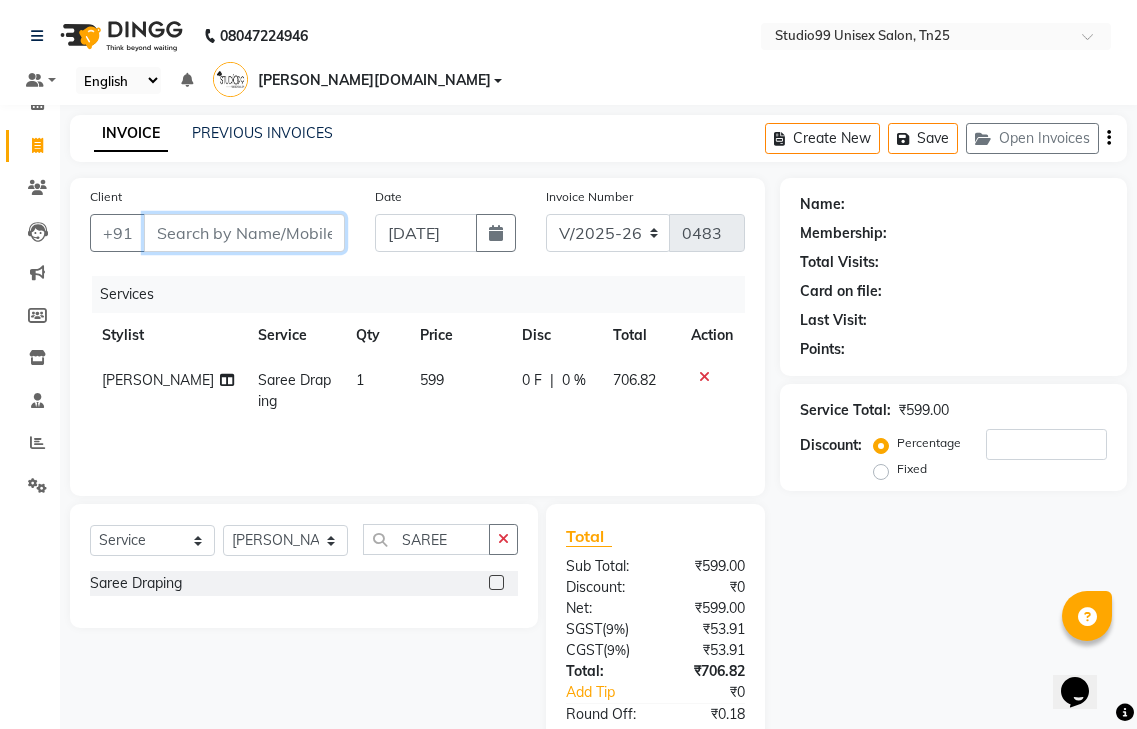 click on "Client" at bounding box center (244, 233) 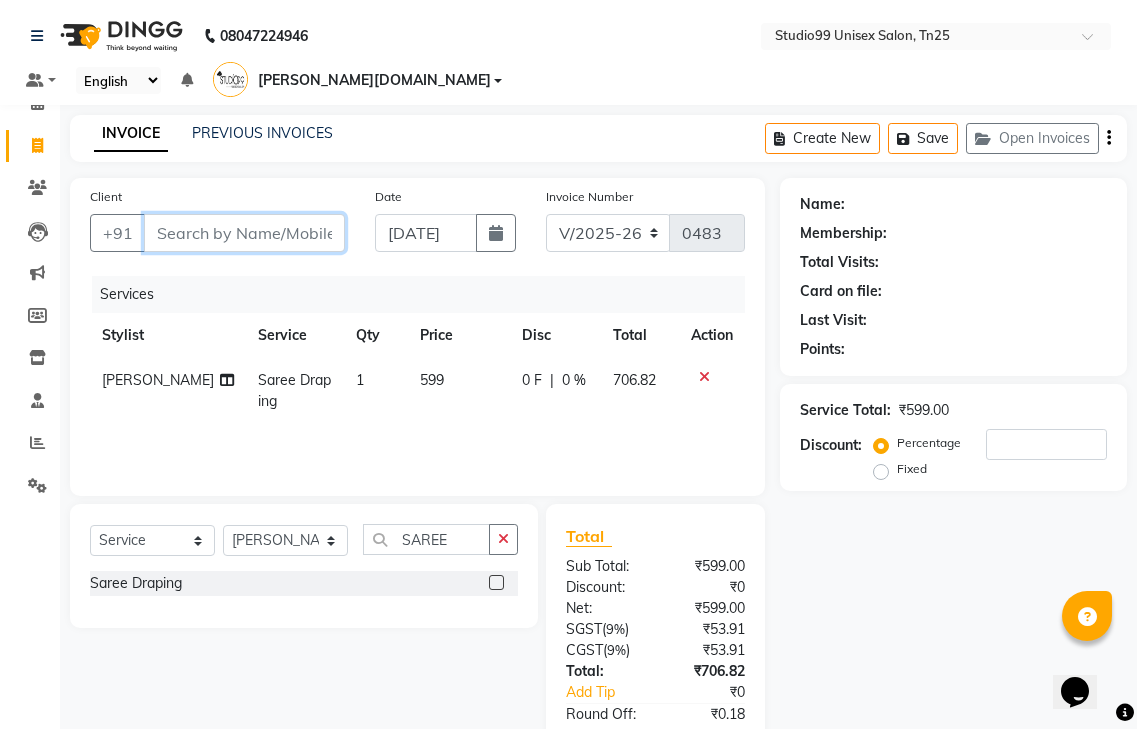 type on "6" 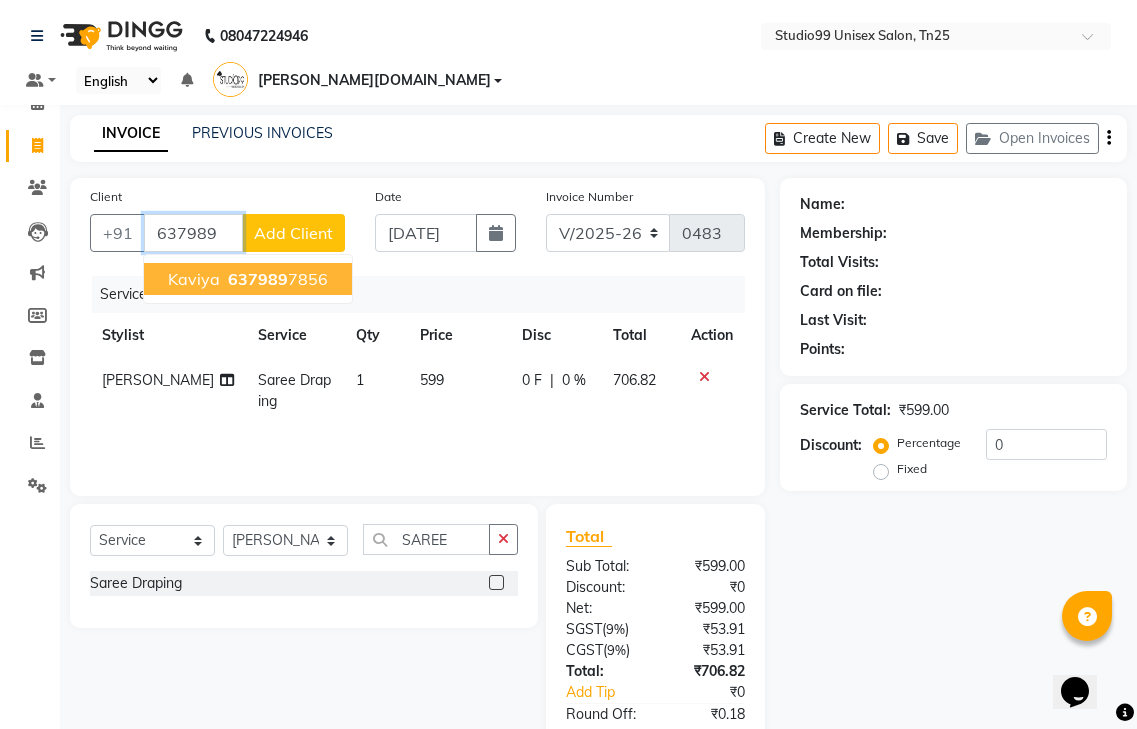 click on "kaviya   637989 7856" at bounding box center (248, 279) 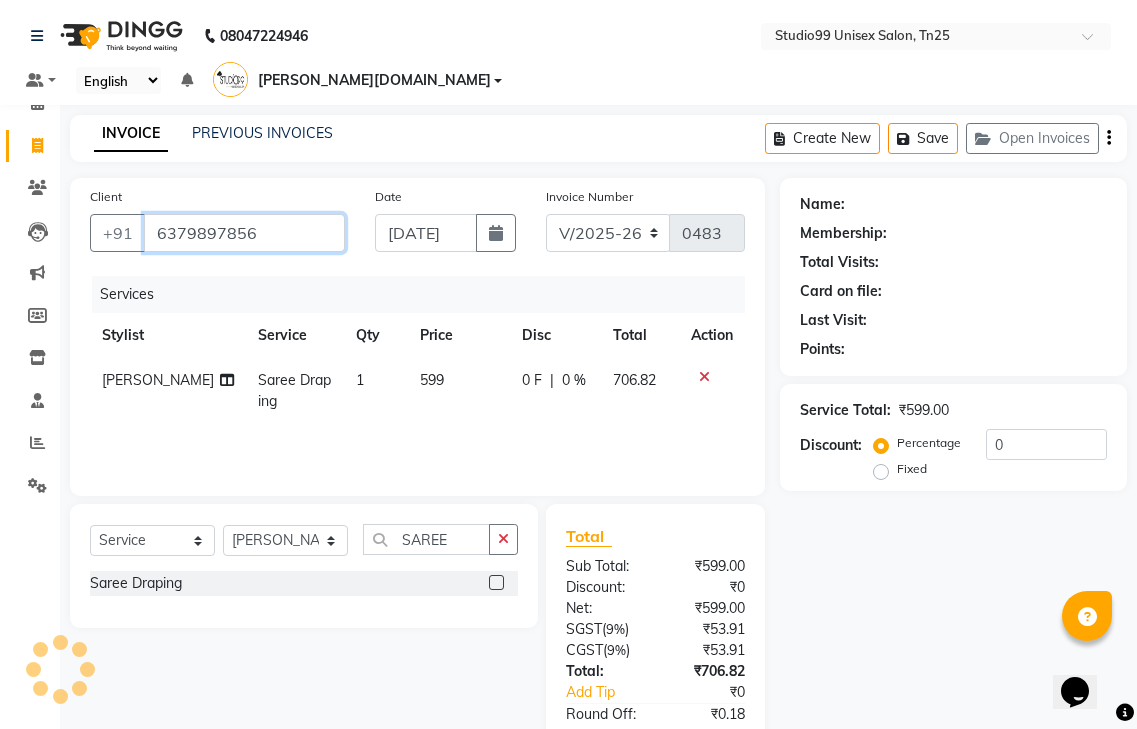 type on "6379897856" 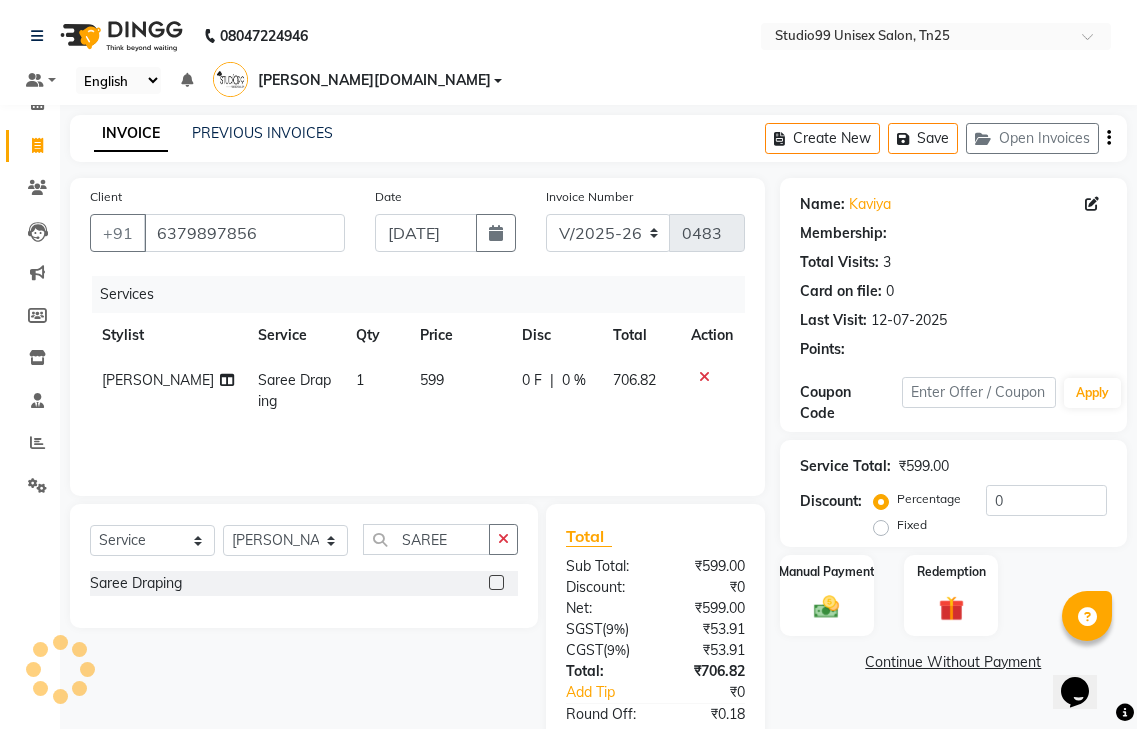 select on "1: Object" 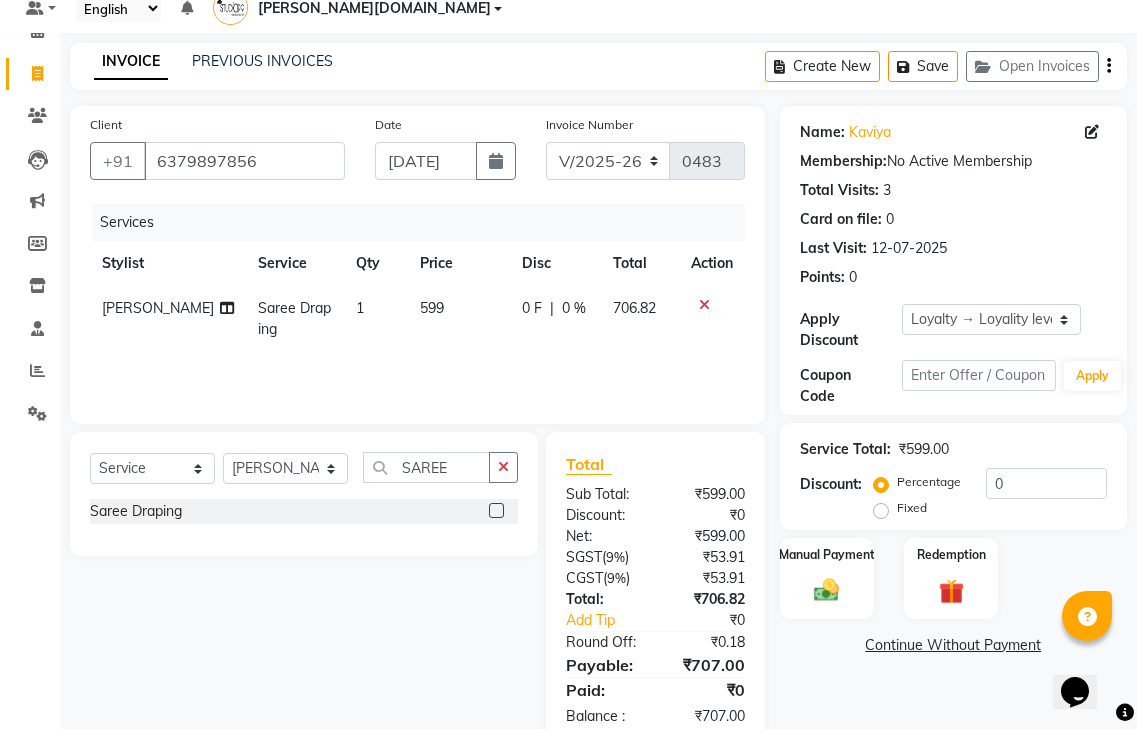 scroll, scrollTop: 92, scrollLeft: 0, axis: vertical 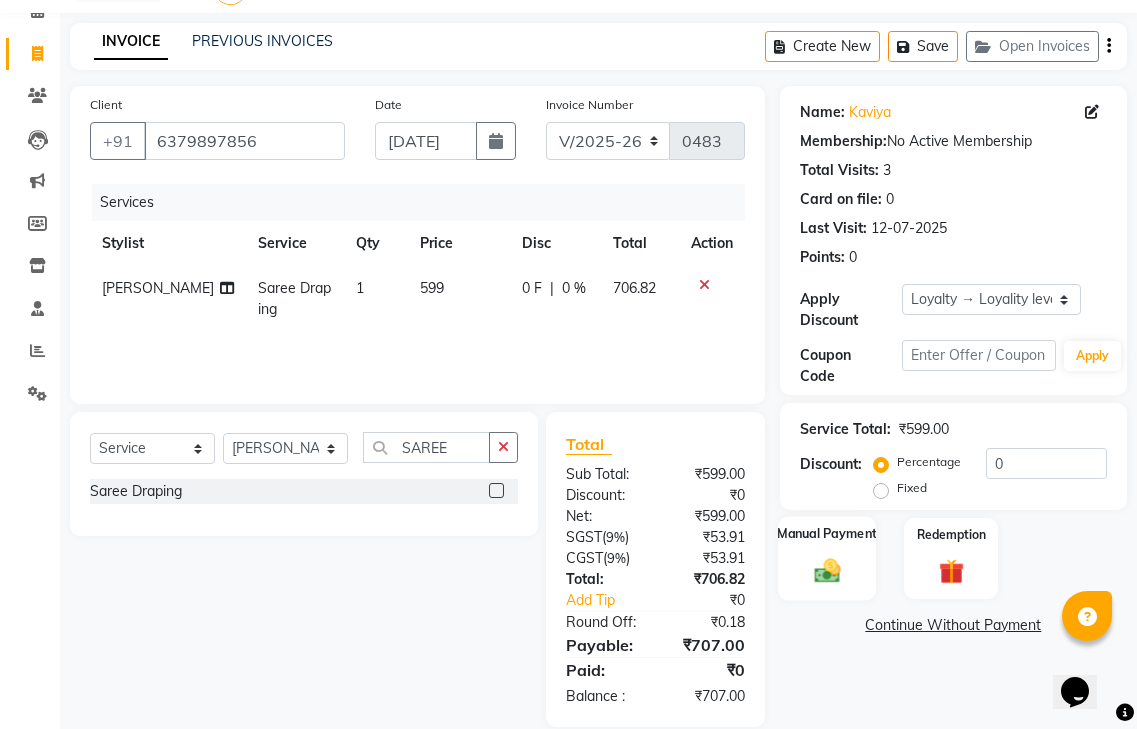 click on "Manual Payment" 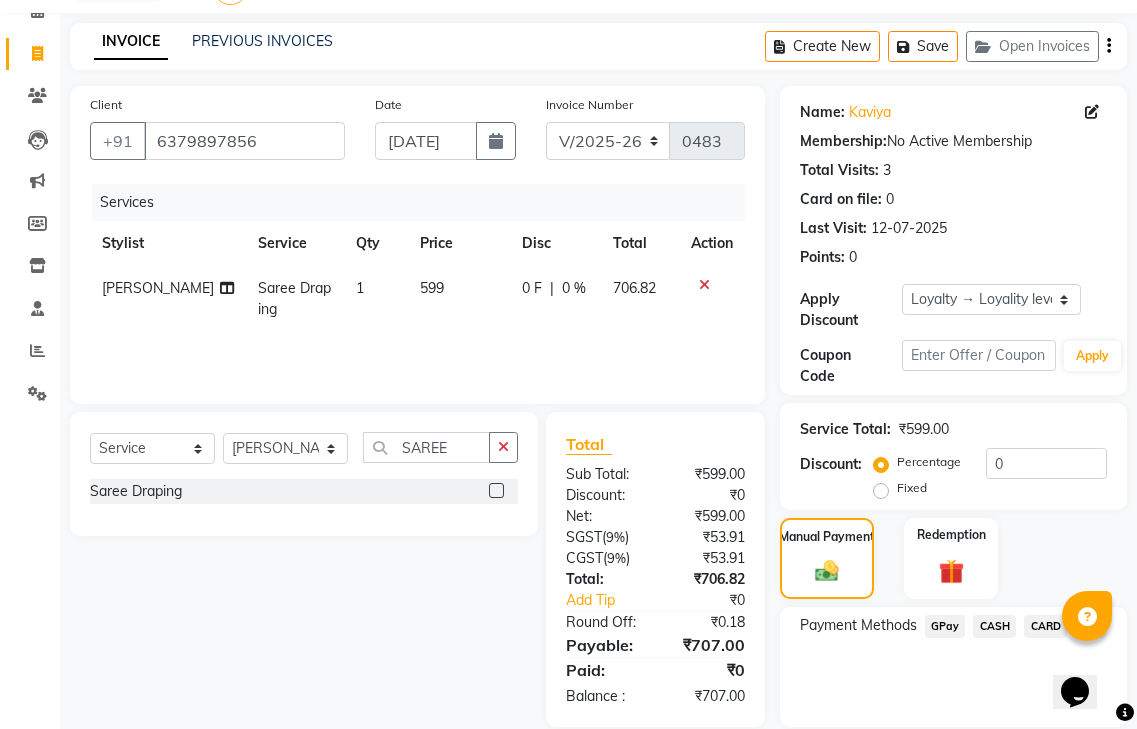 click on "CASH" 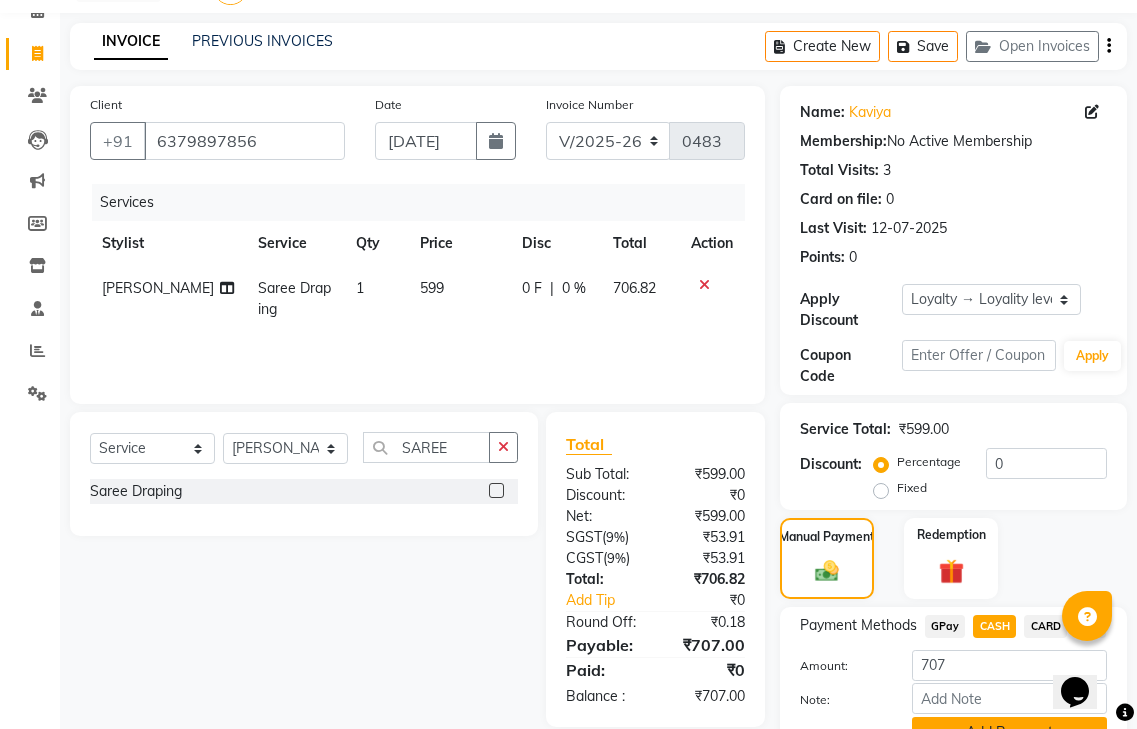 click on "Add Payment" 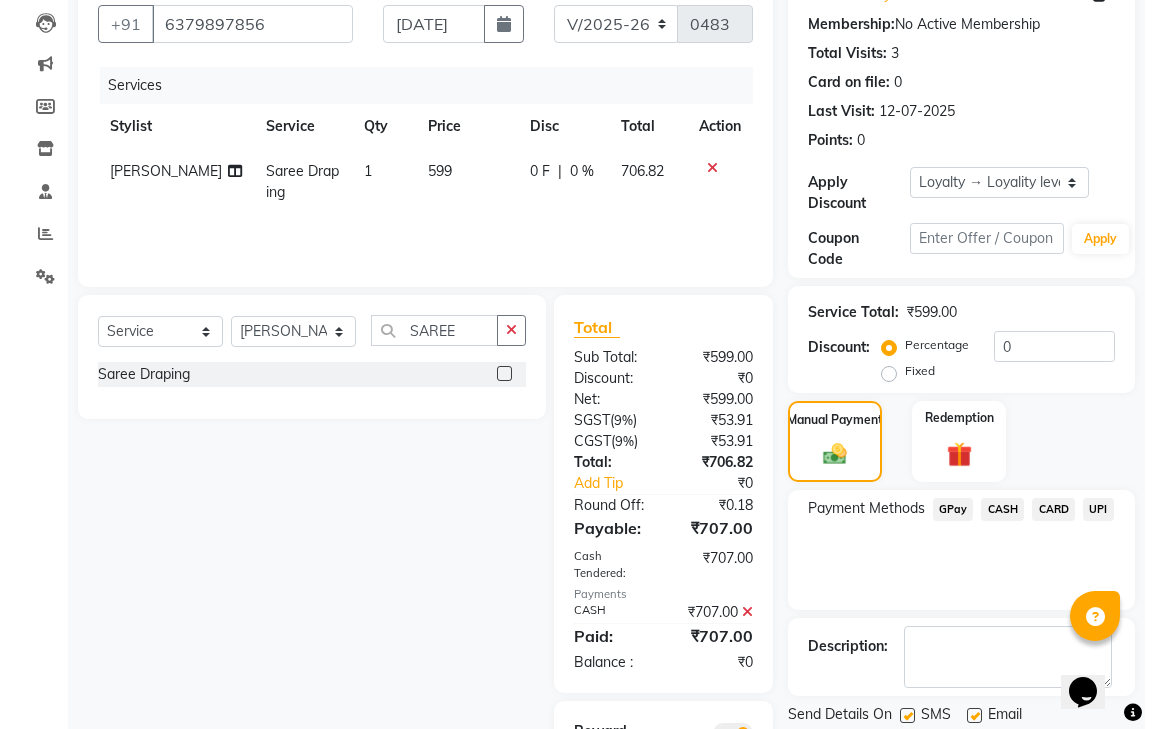scroll, scrollTop: 336, scrollLeft: 0, axis: vertical 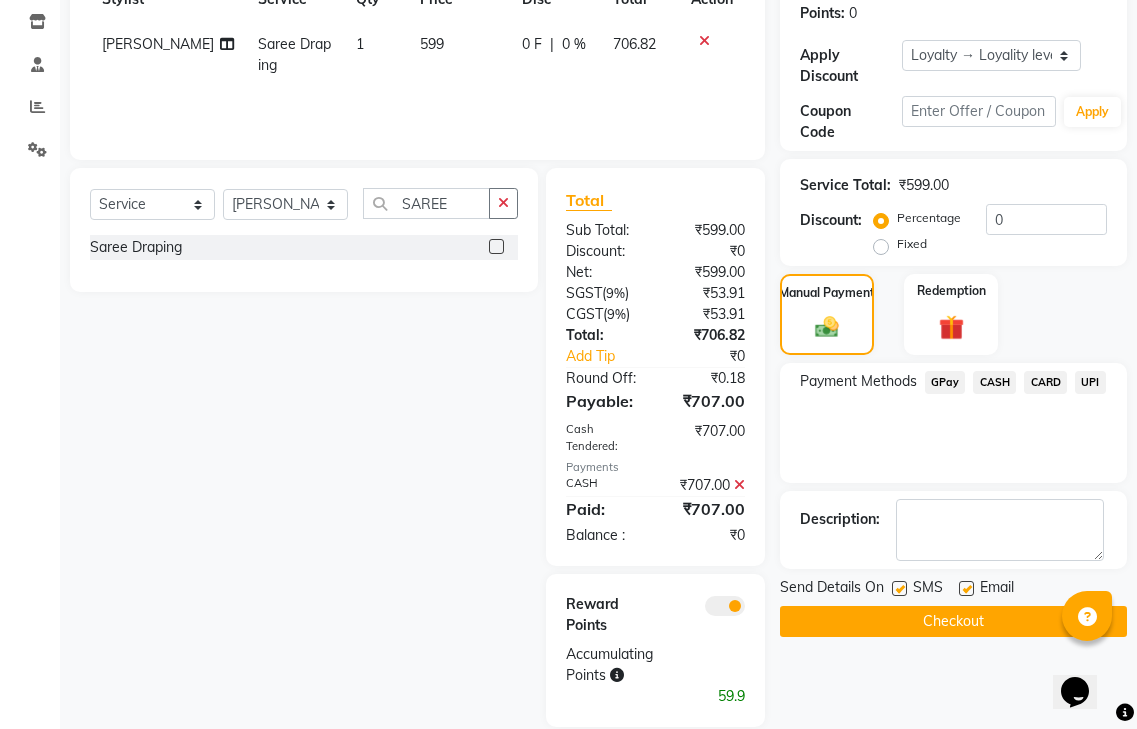 click 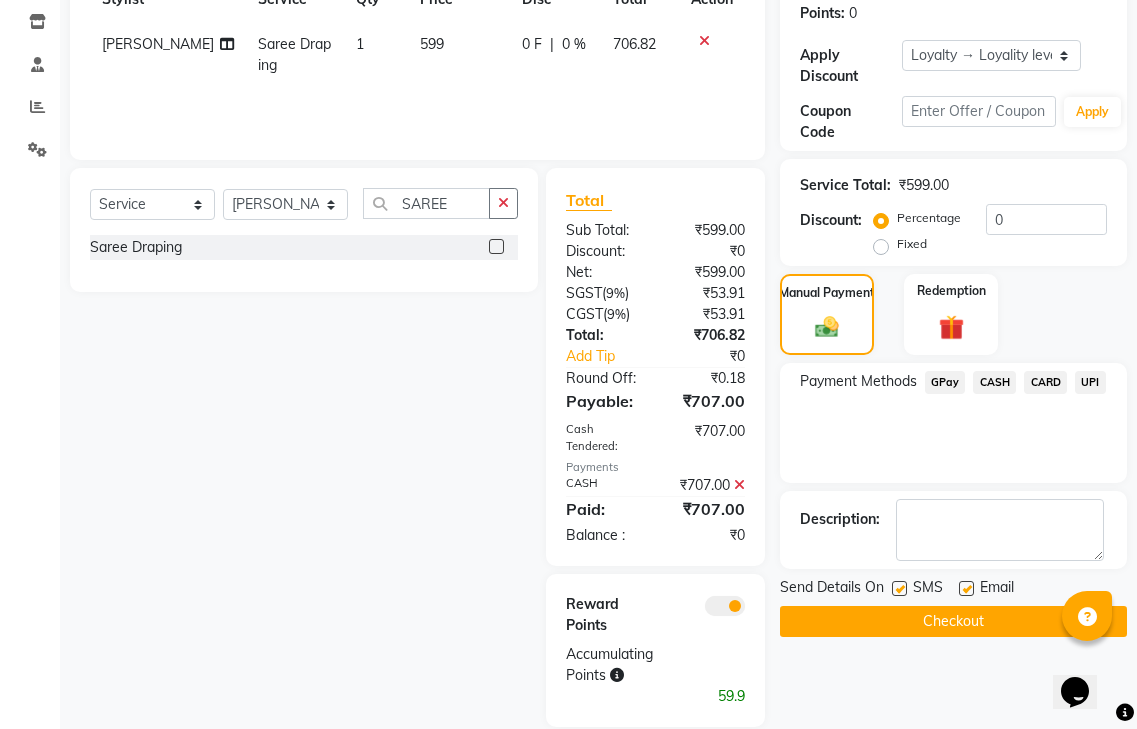 click 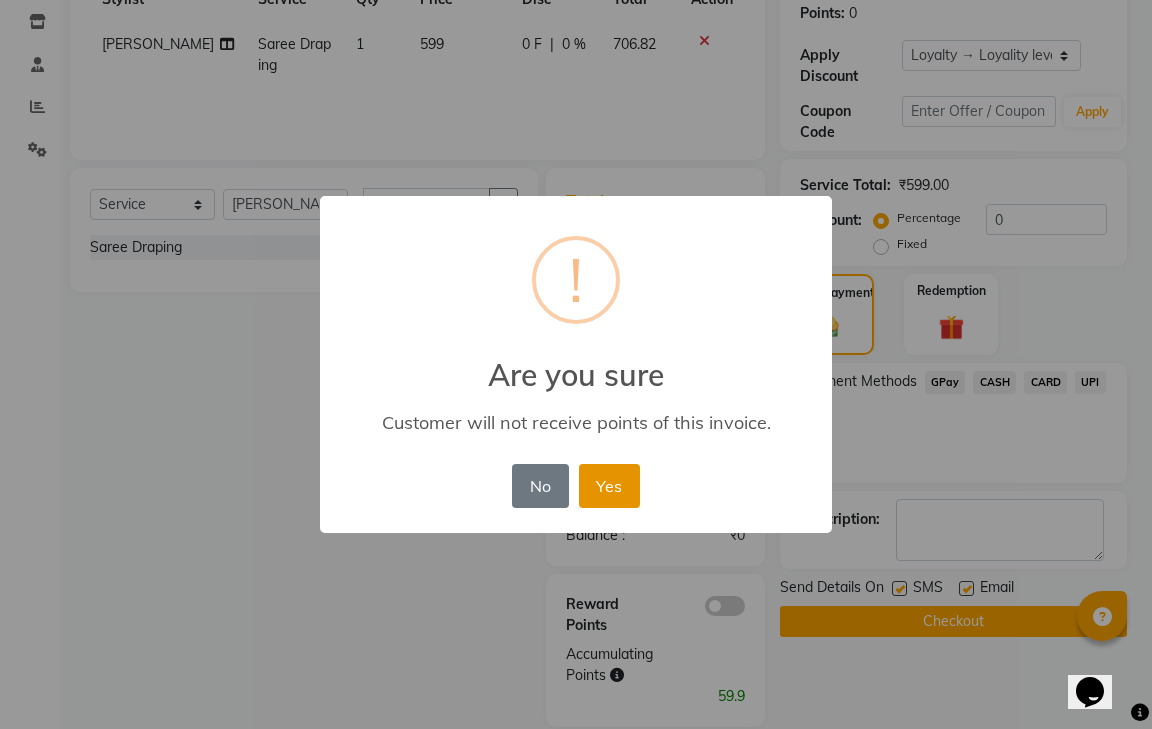 click on "Yes" at bounding box center [609, 486] 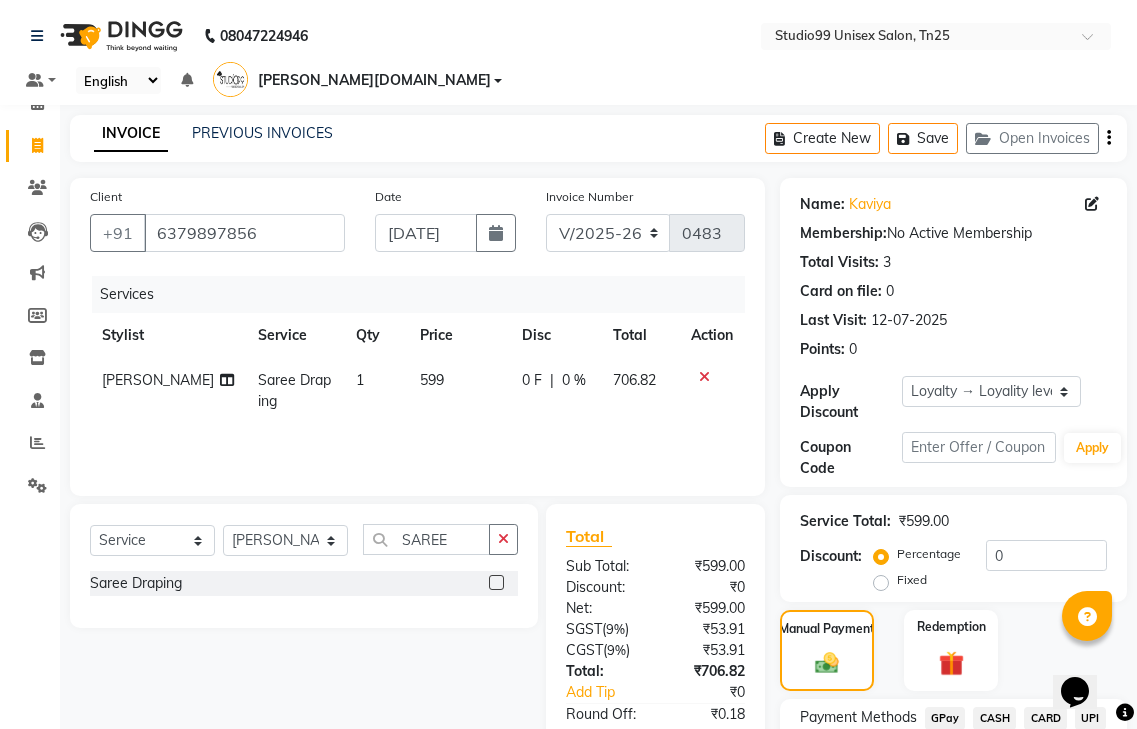 scroll, scrollTop: 265, scrollLeft: 0, axis: vertical 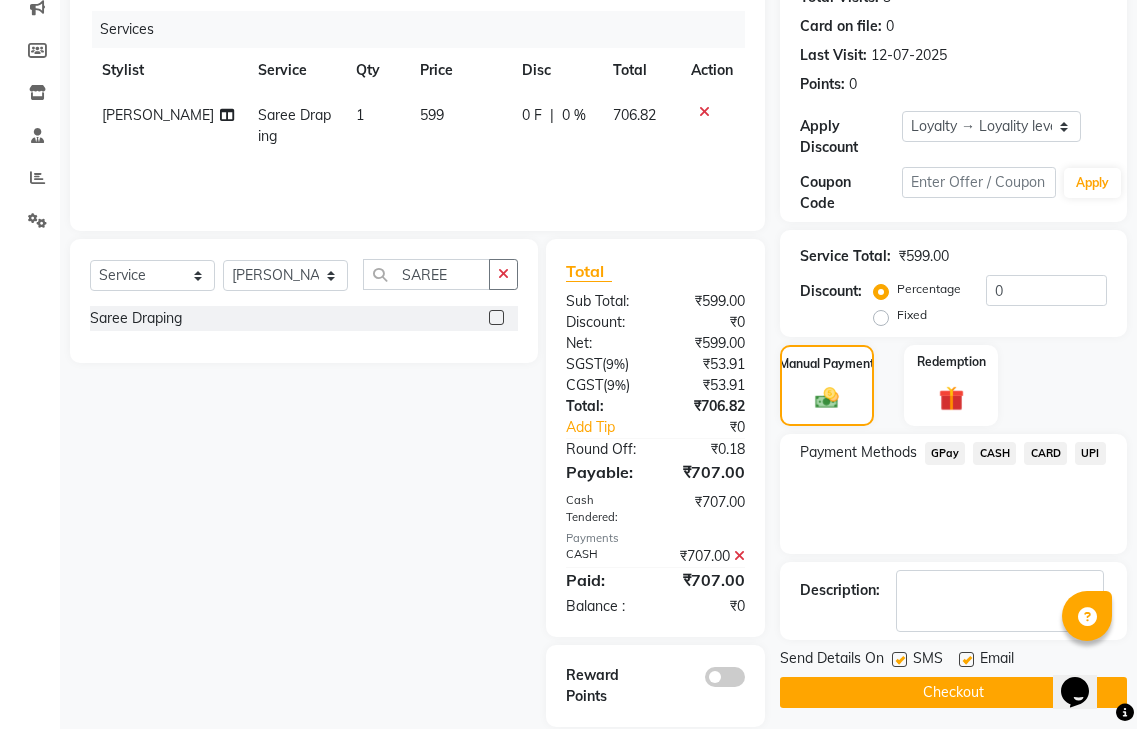 click on "Checkout" 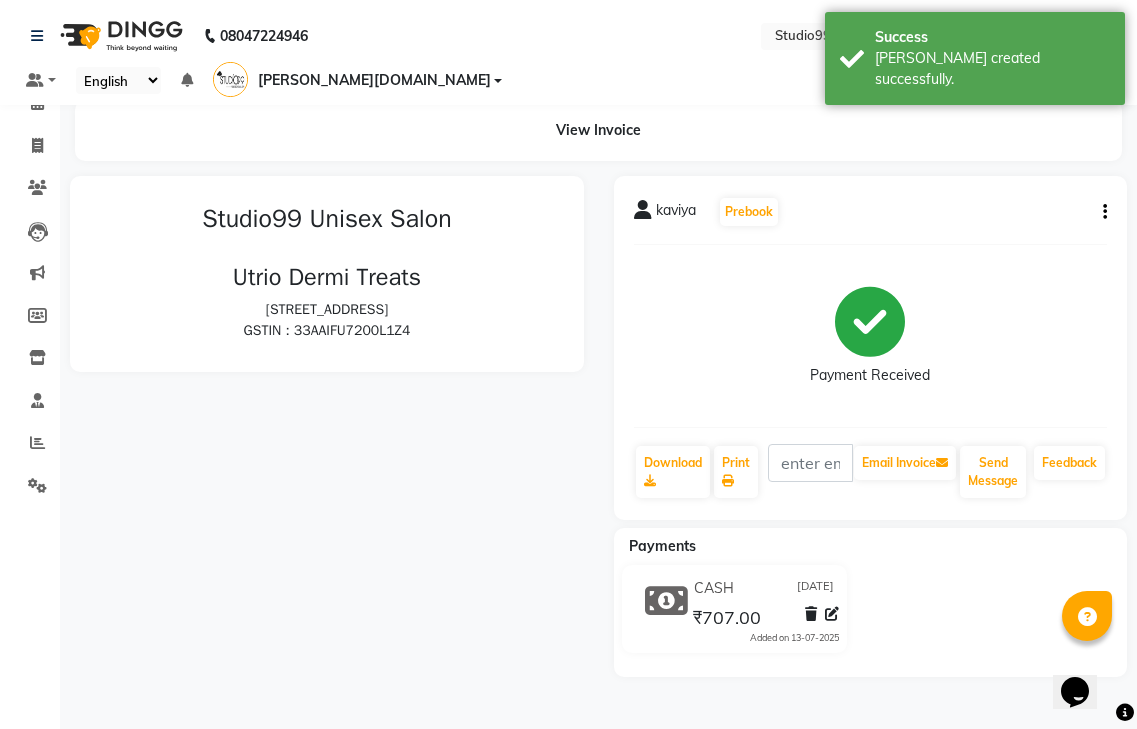 scroll, scrollTop: 0, scrollLeft: 0, axis: both 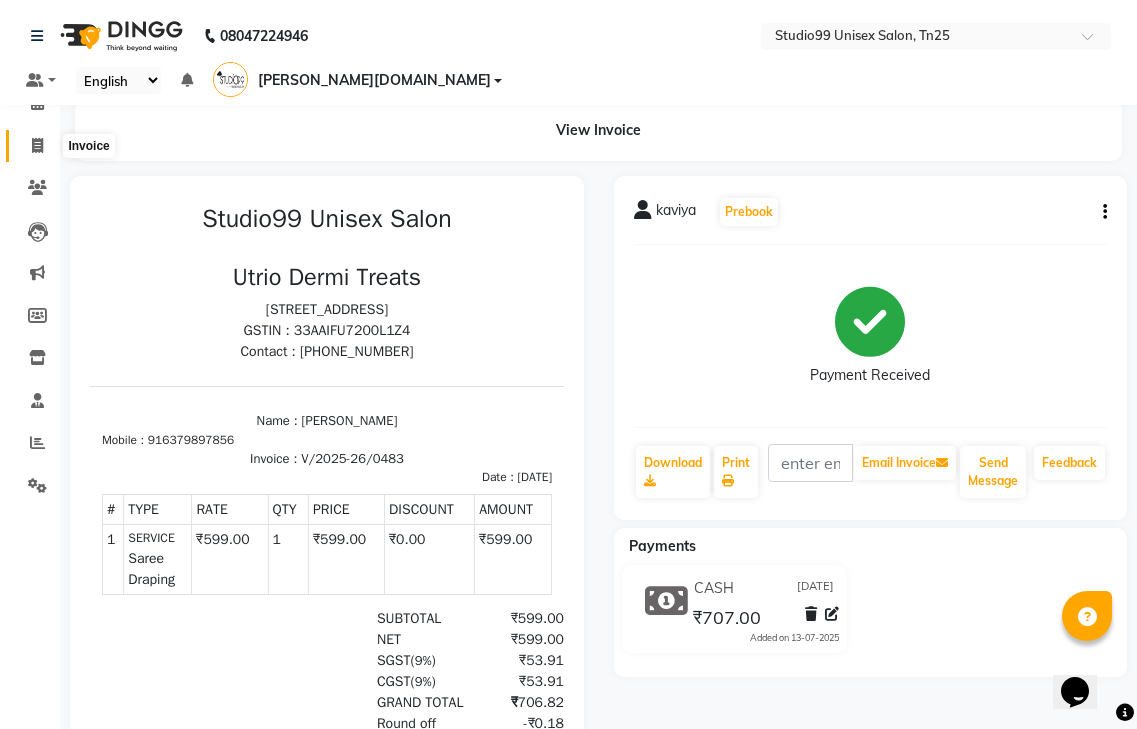 click 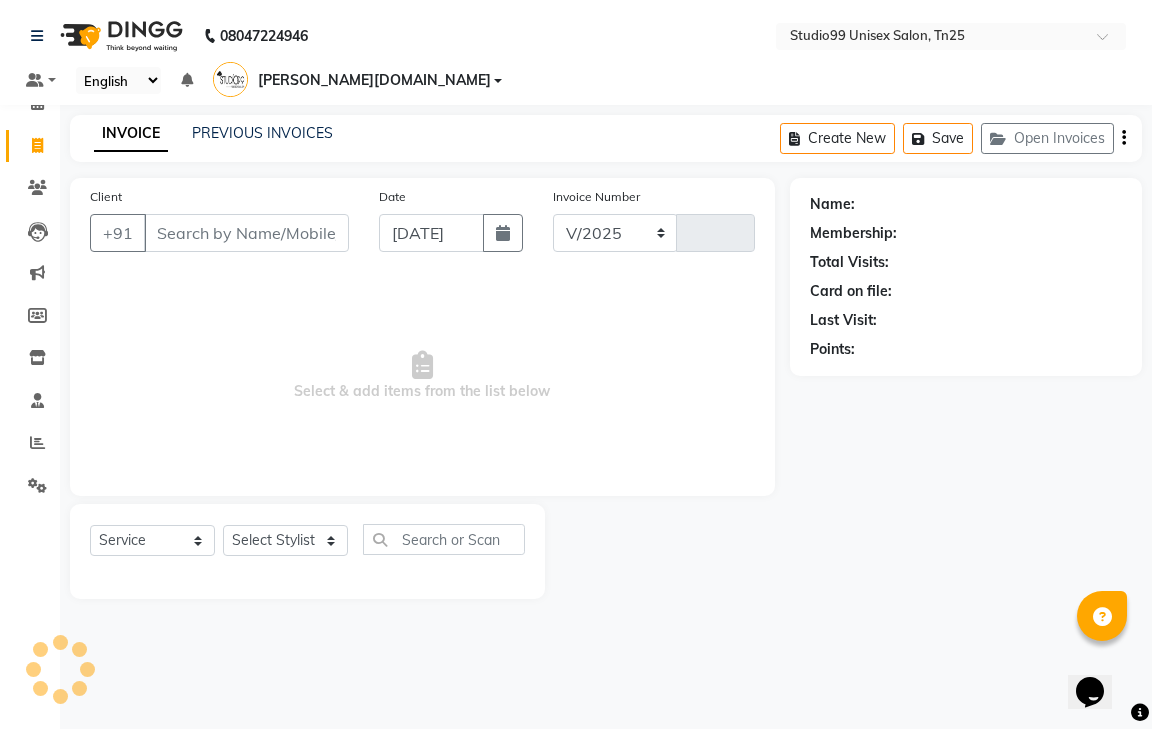 select on "8331" 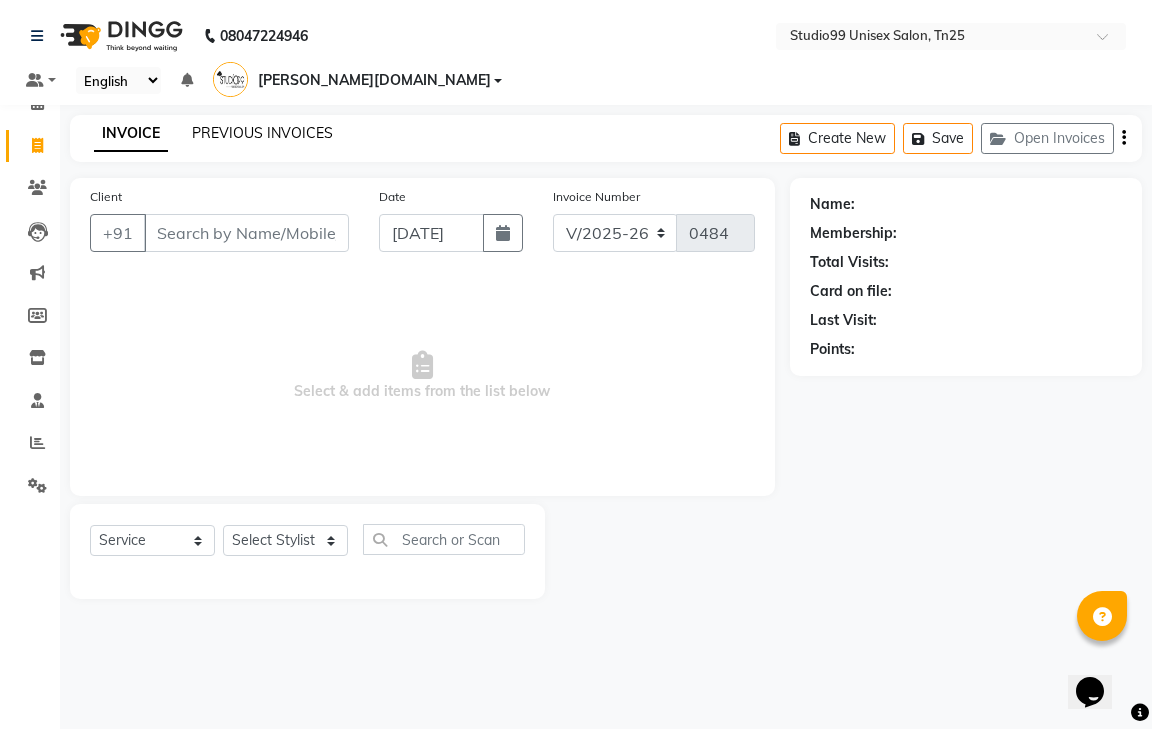 click on "PREVIOUS INVOICES" 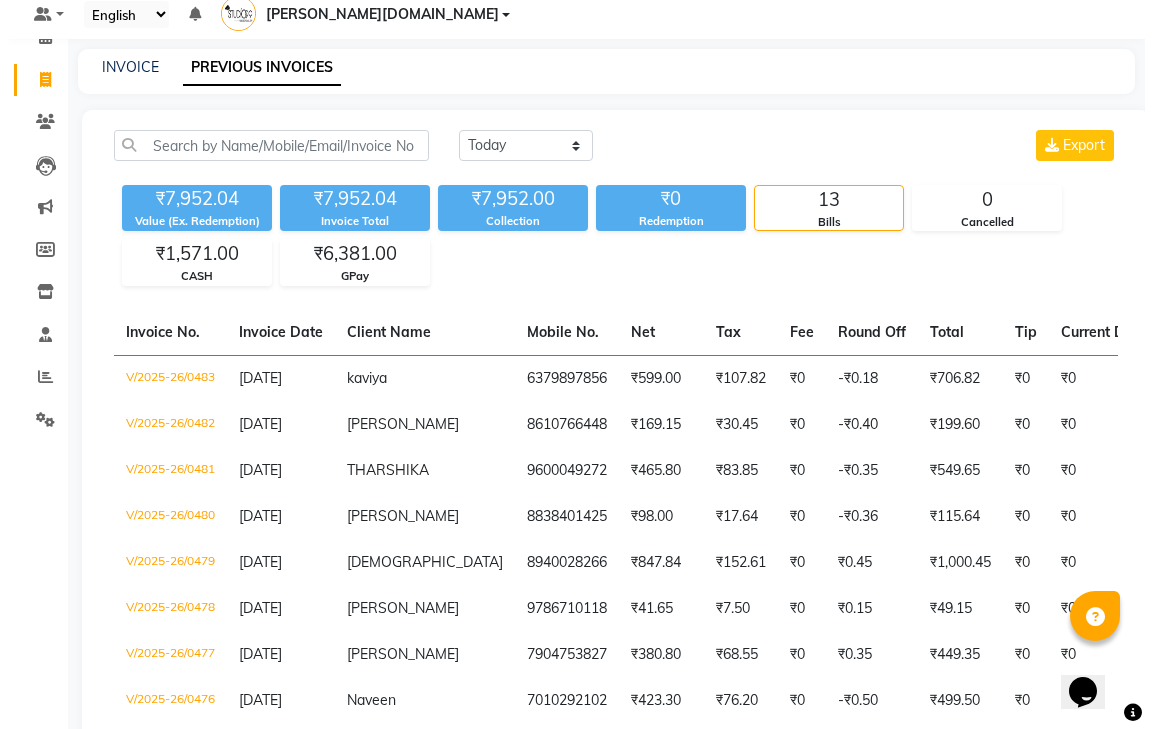 scroll, scrollTop: 0, scrollLeft: 0, axis: both 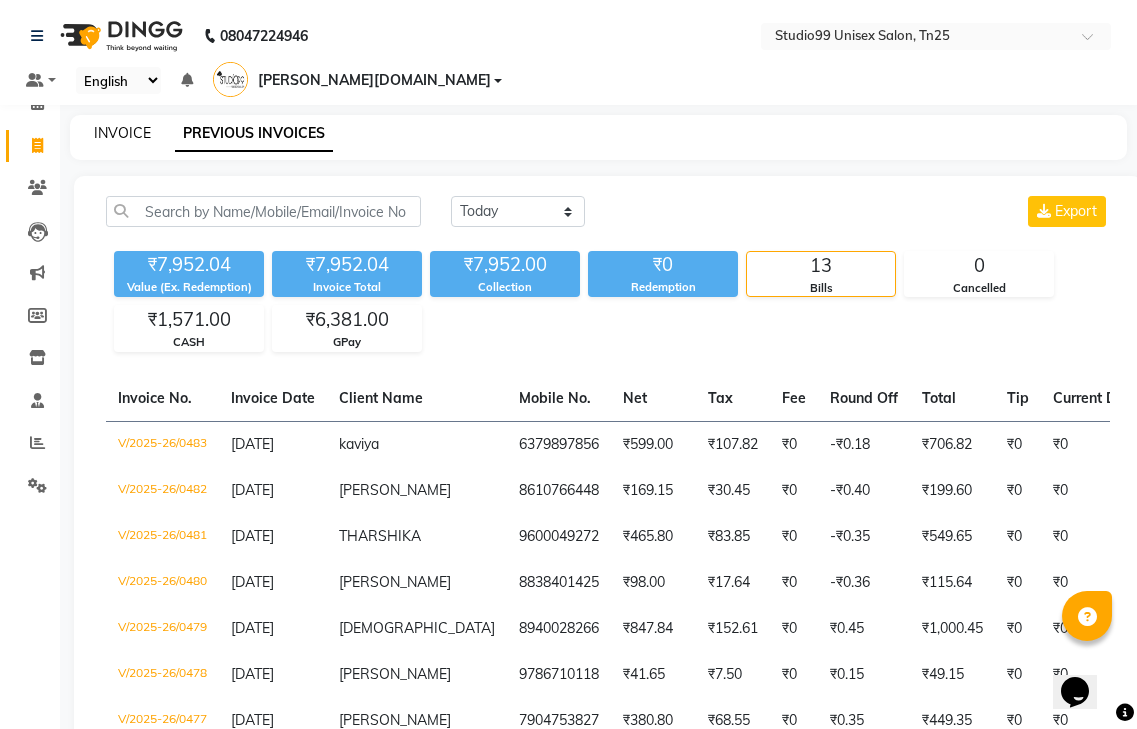click on "INVOICE" 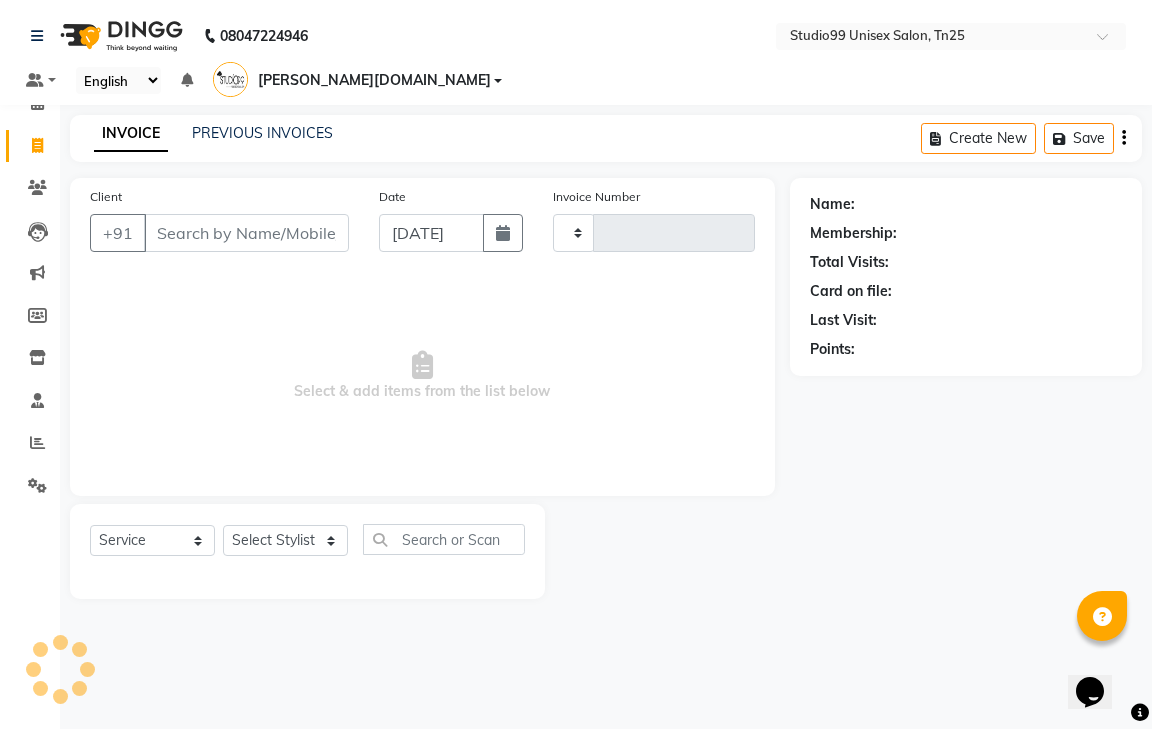 type on "0484" 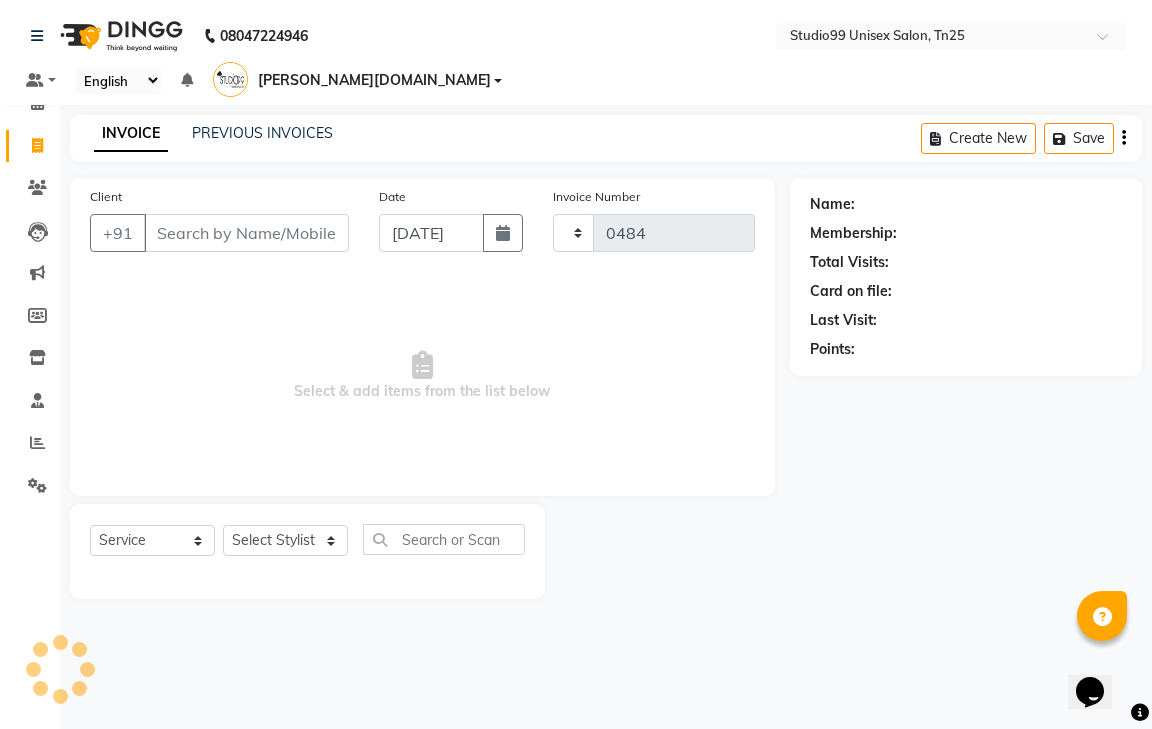 select on "8331" 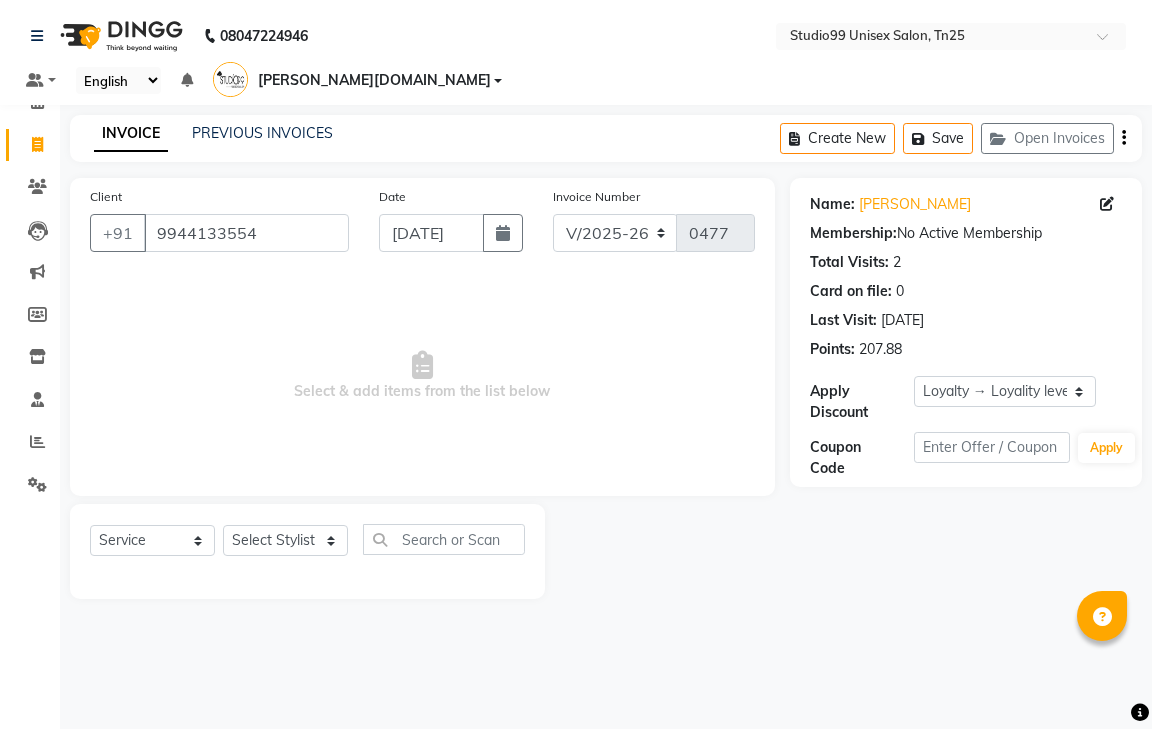 select on "8331" 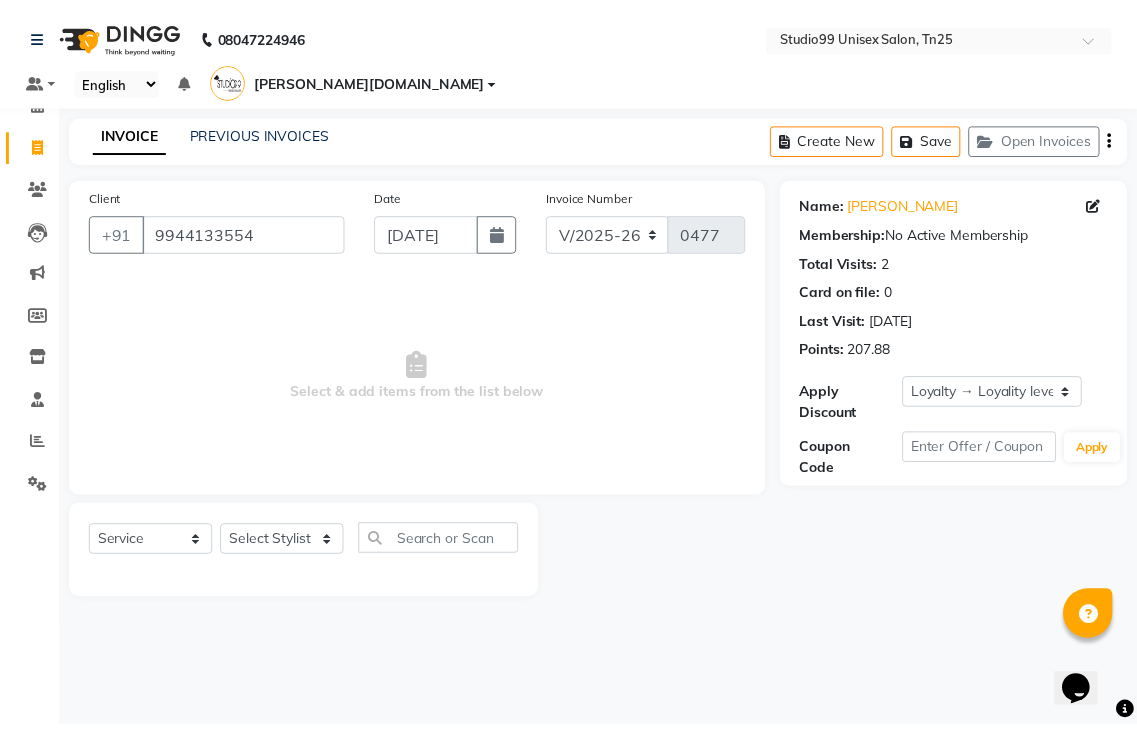 scroll, scrollTop: 0, scrollLeft: 0, axis: both 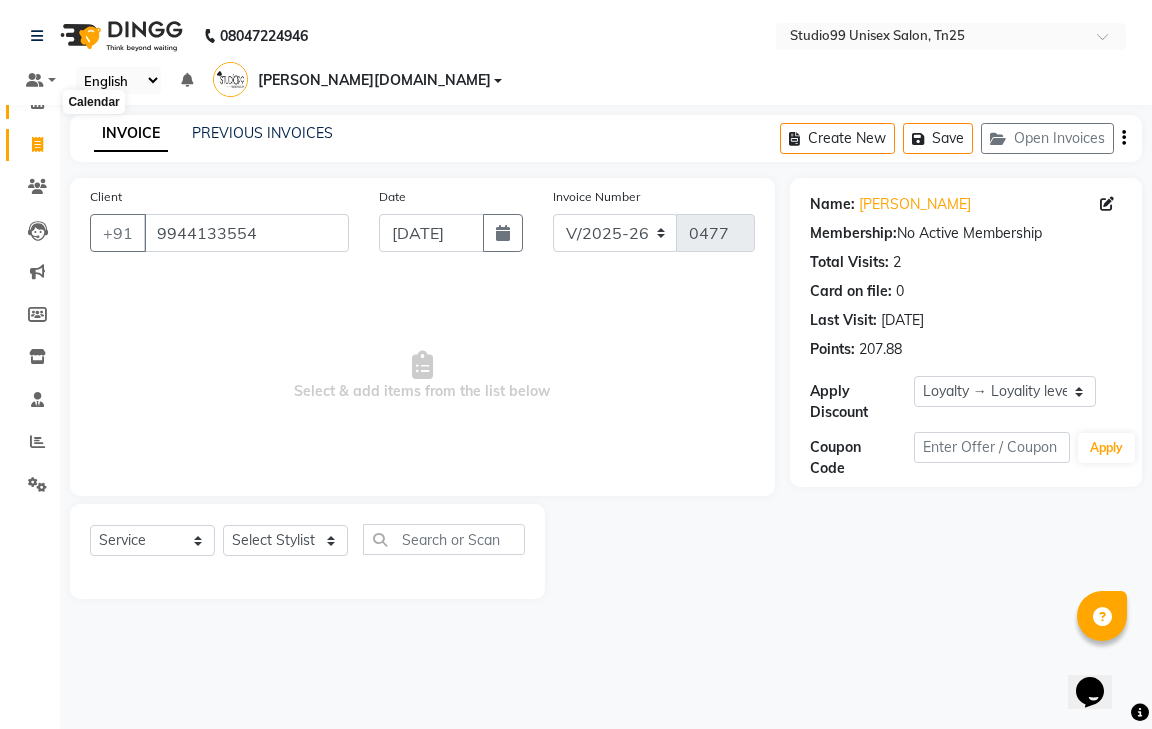 click 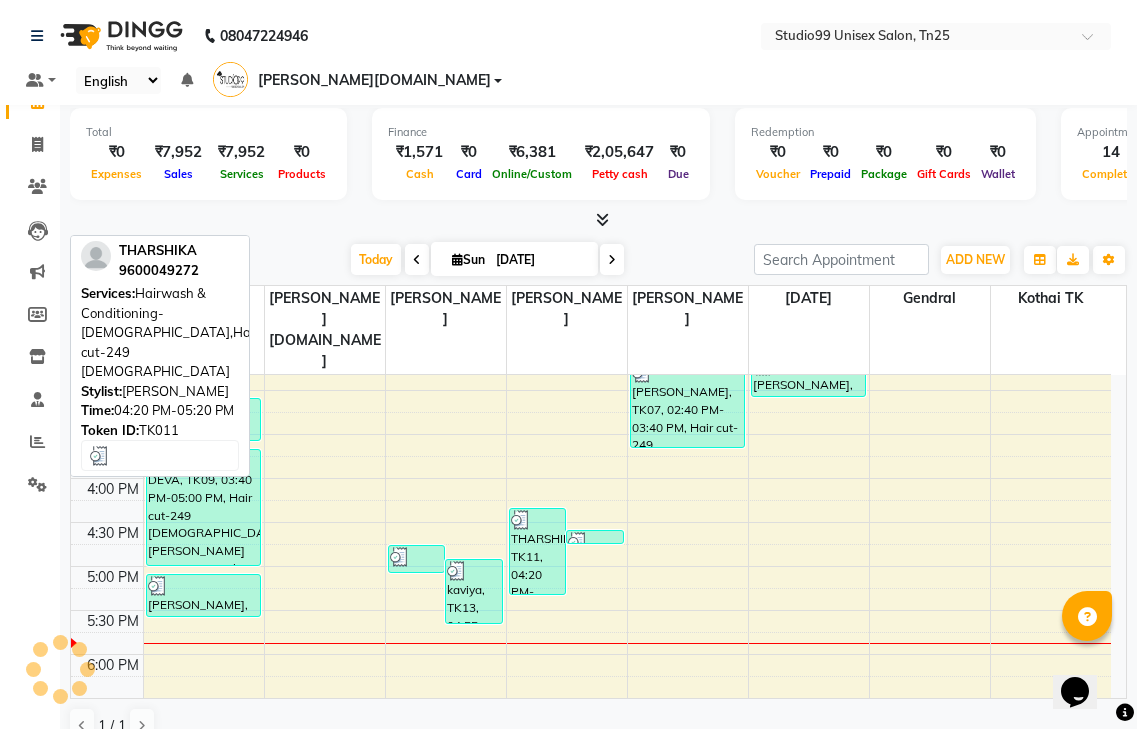 scroll, scrollTop: 757, scrollLeft: 0, axis: vertical 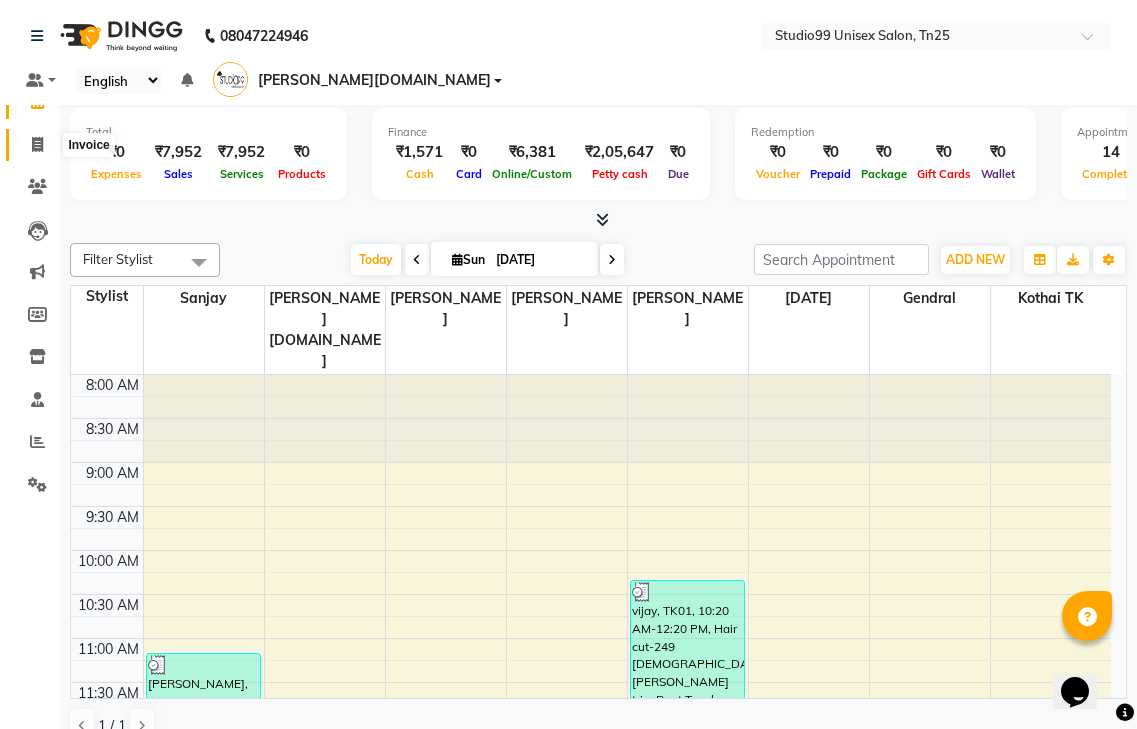 click 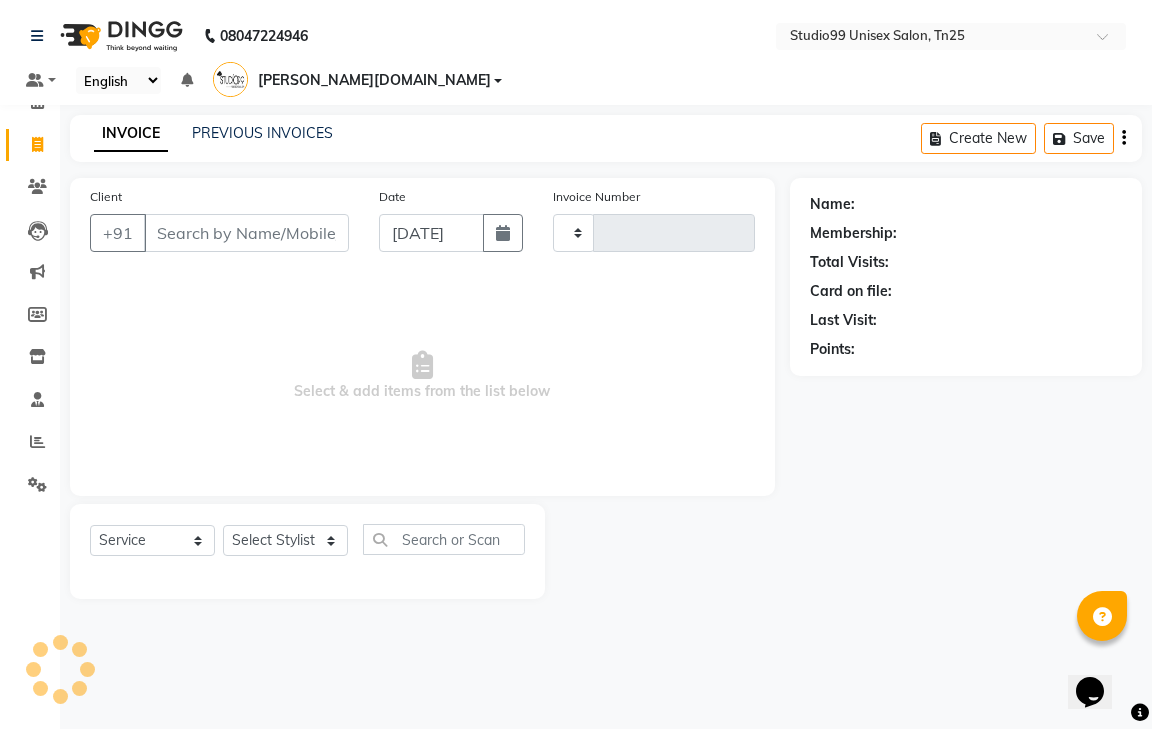type on "0484" 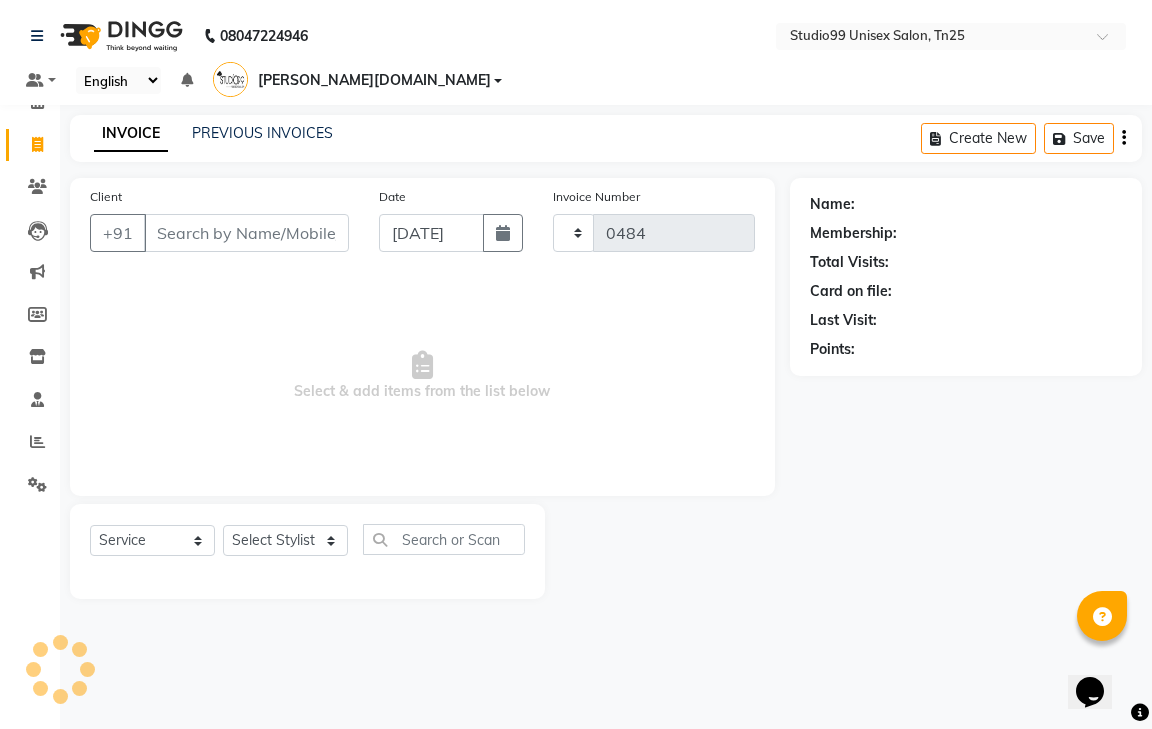 select on "8331" 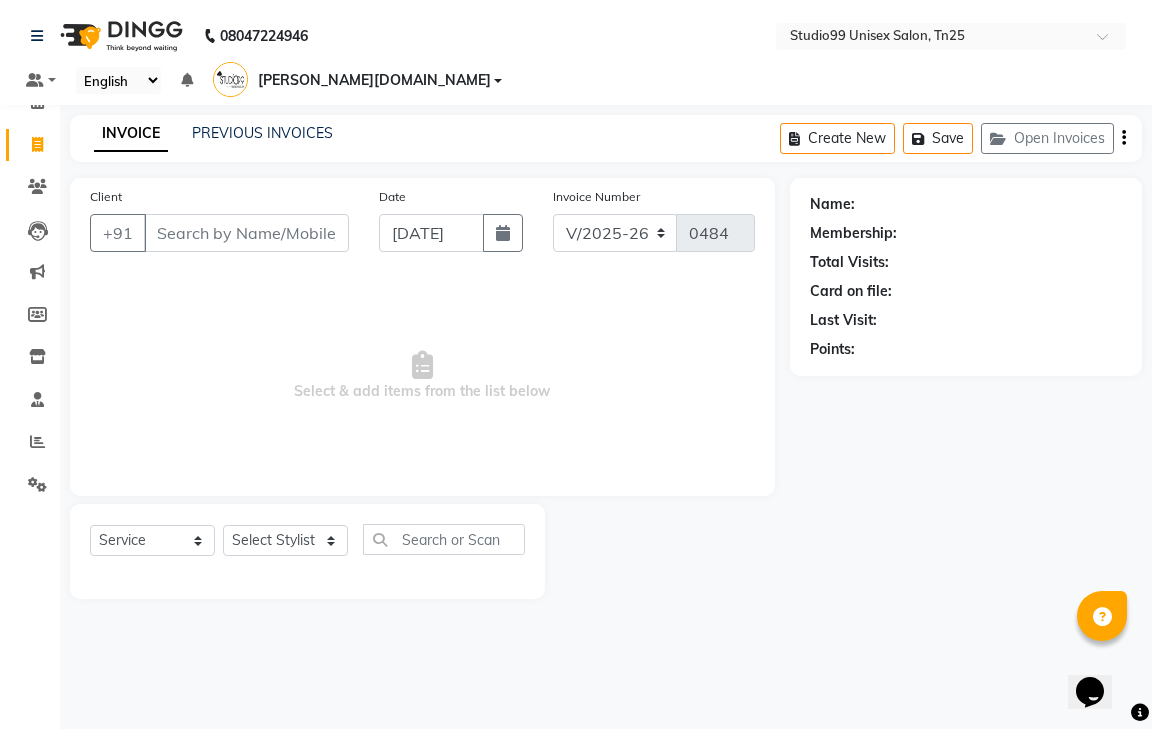 click on "Client" at bounding box center (246, 233) 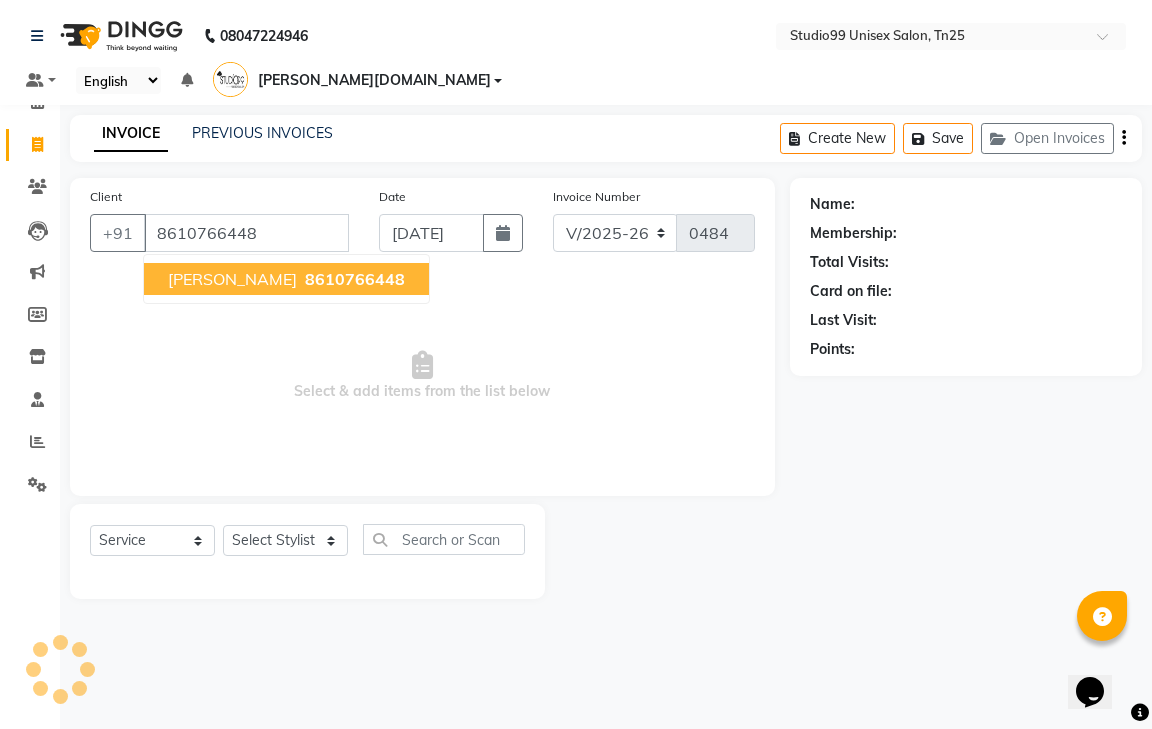 type on "8610766448" 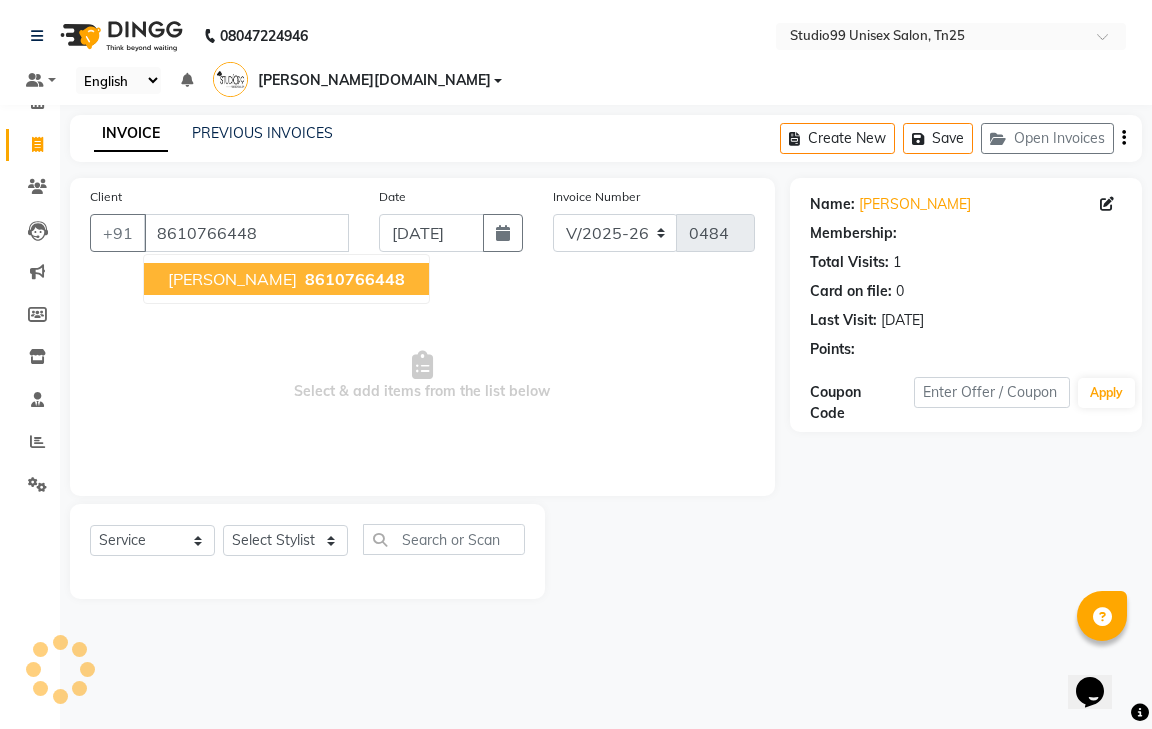 select on "1: Object" 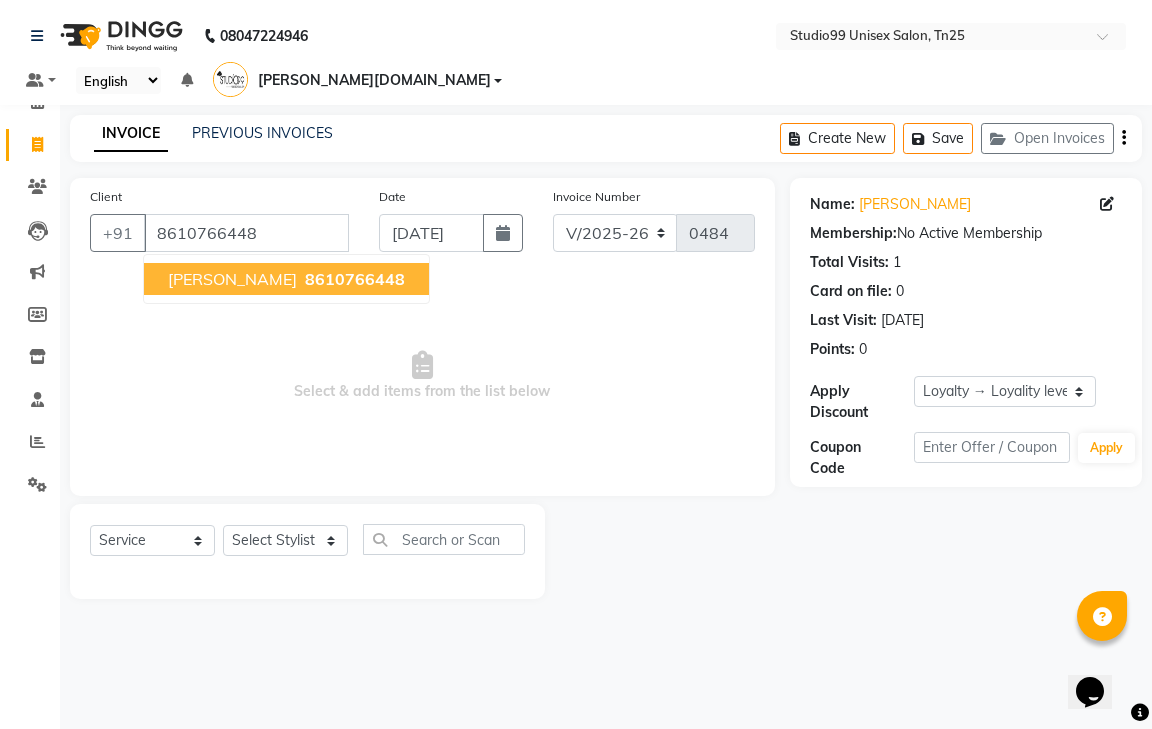 click on "[PERSON_NAME]" at bounding box center [232, 279] 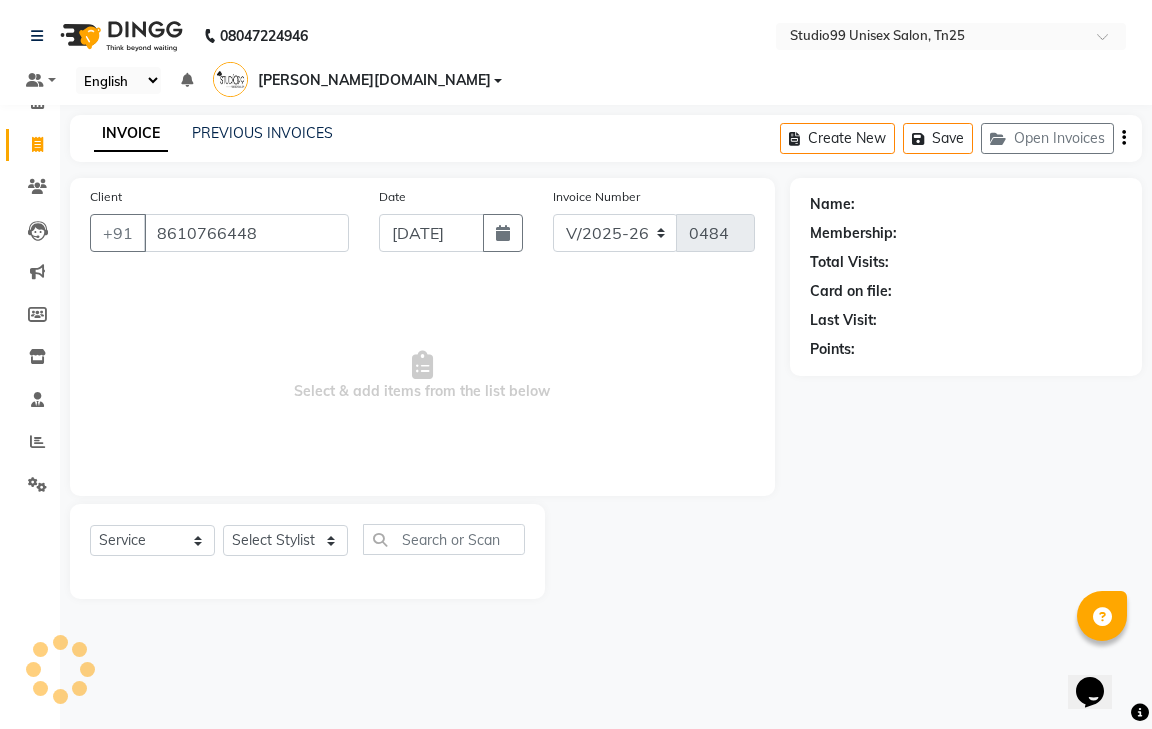 select on "1: Object" 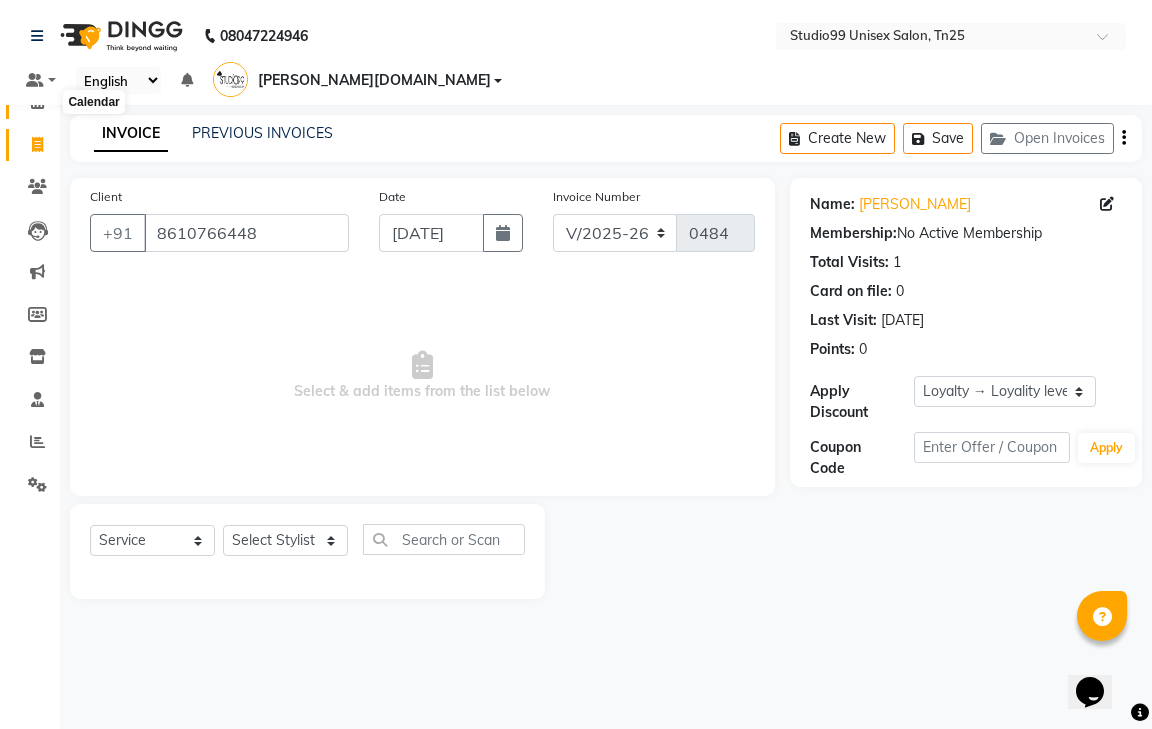 click 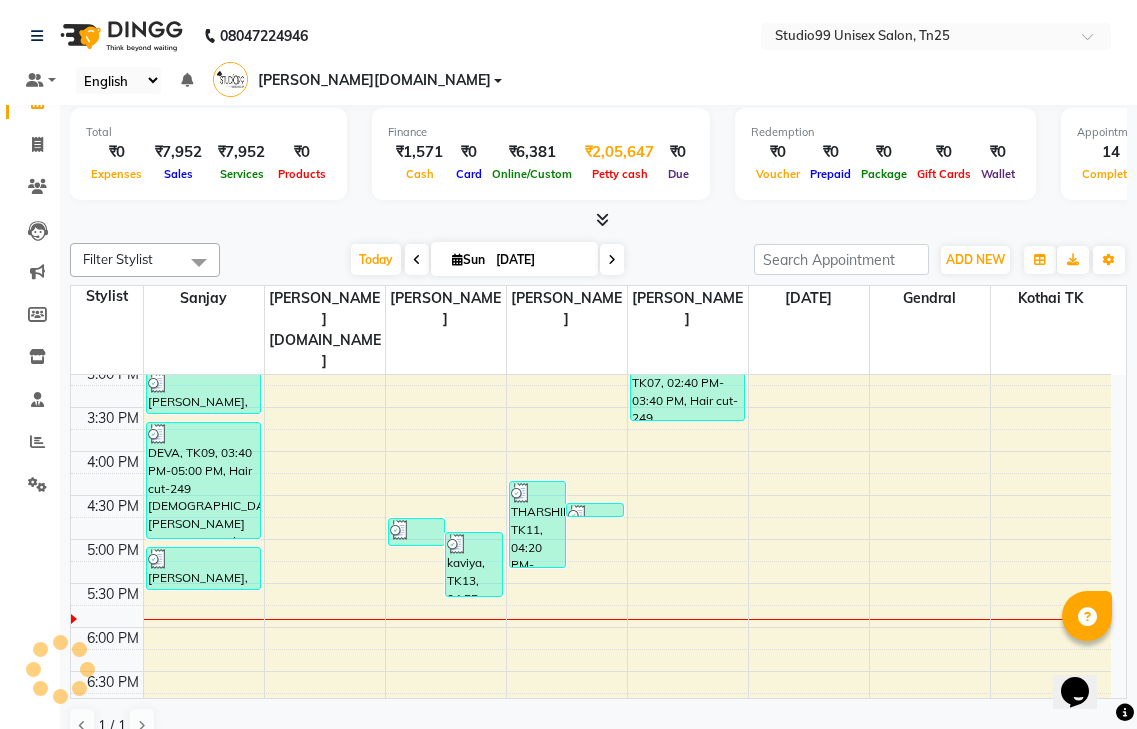 scroll, scrollTop: 0, scrollLeft: 0, axis: both 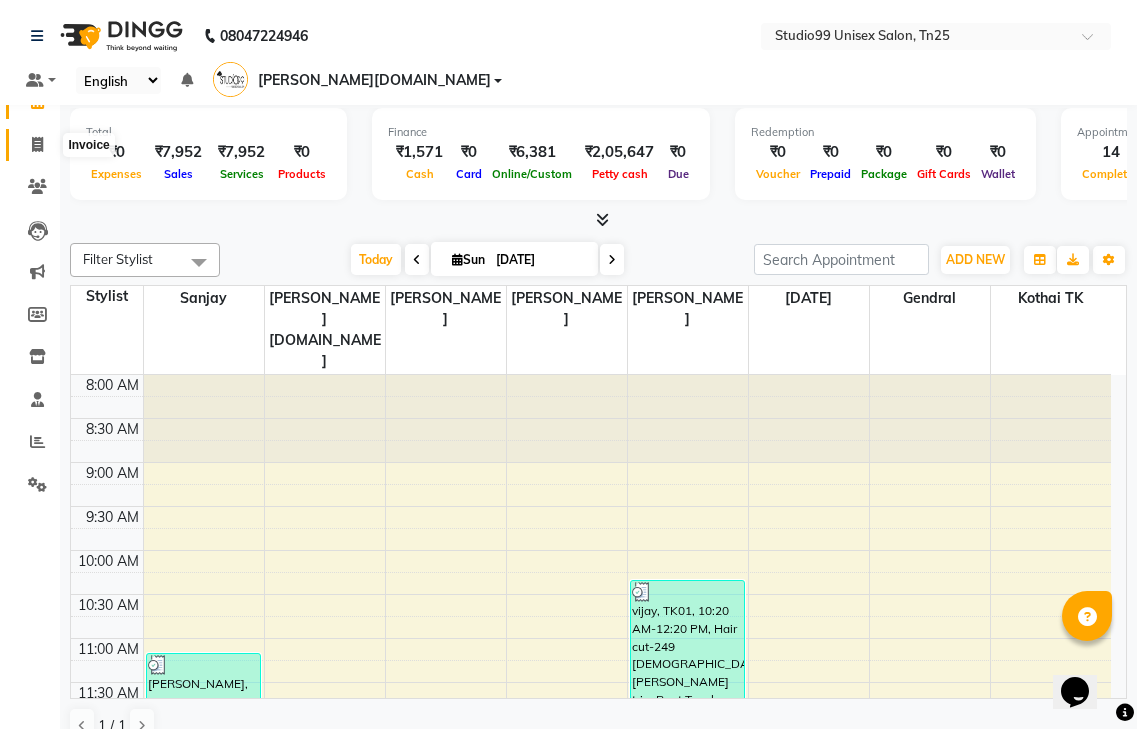 click 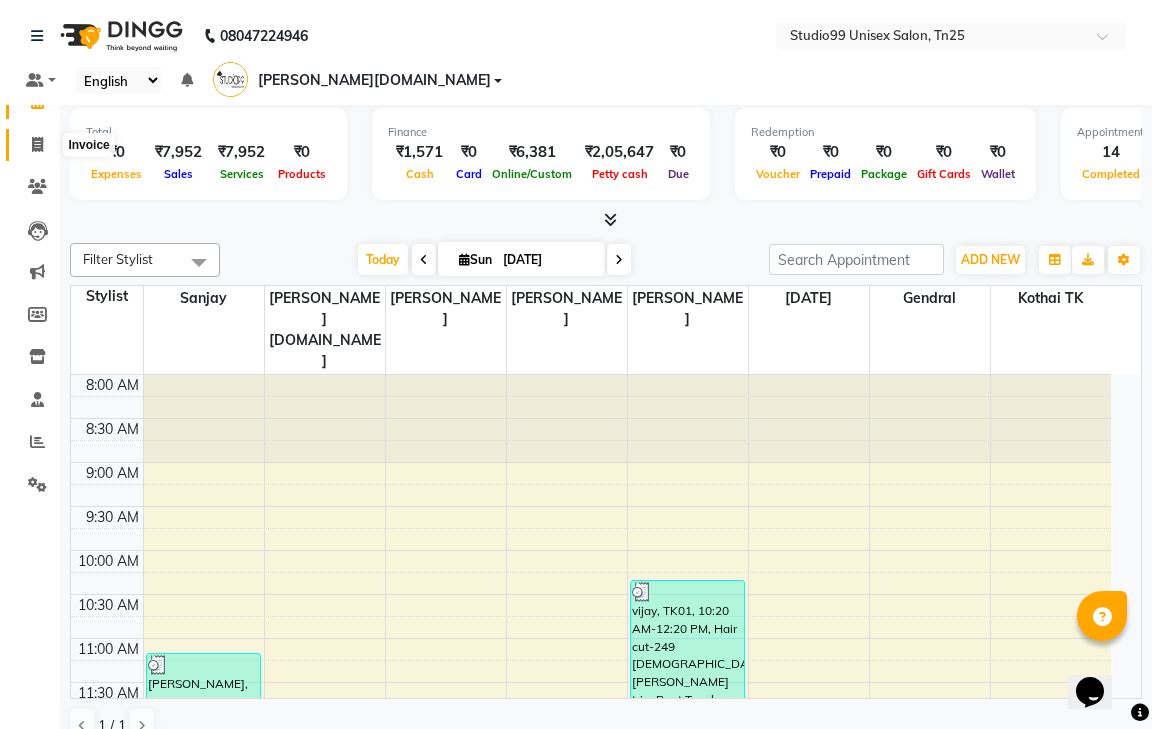 select on "service" 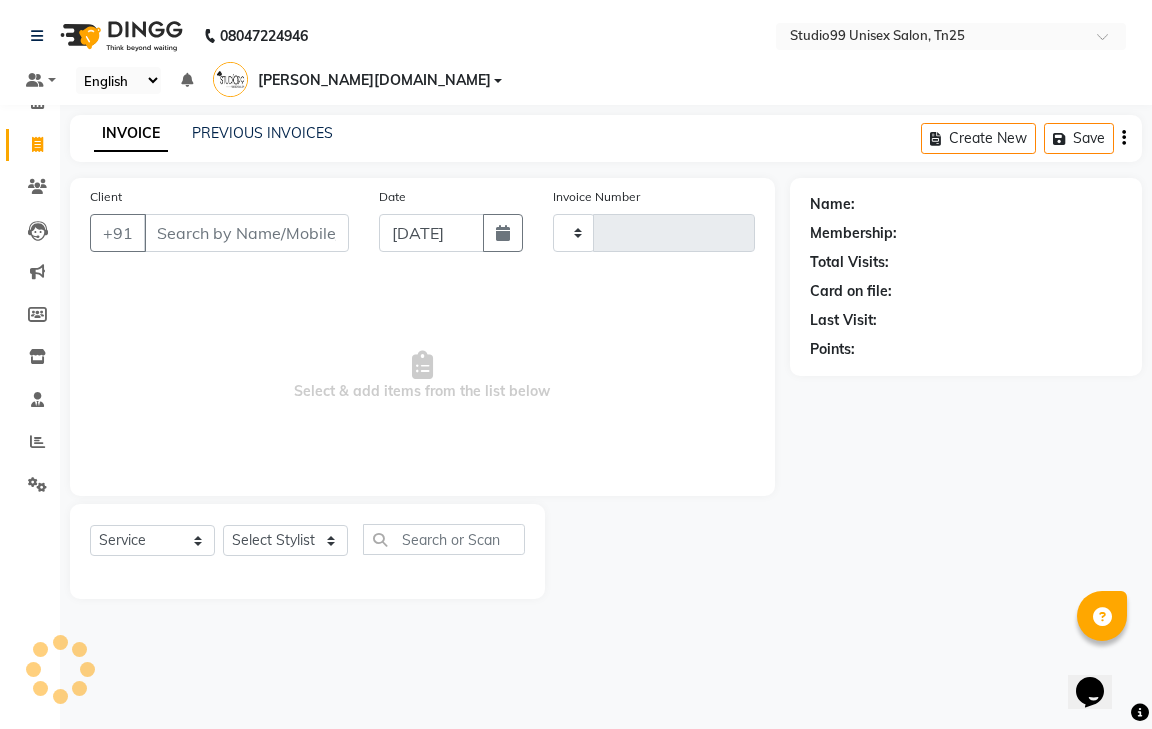 type on "0484" 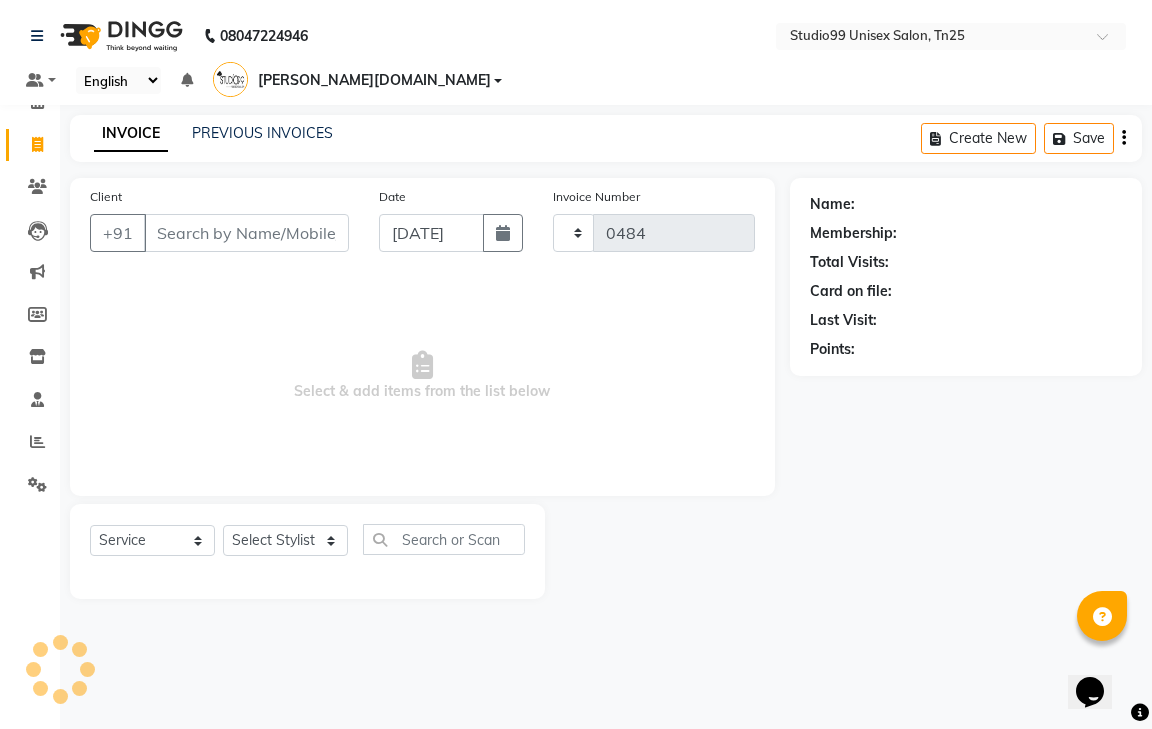 select on "8331" 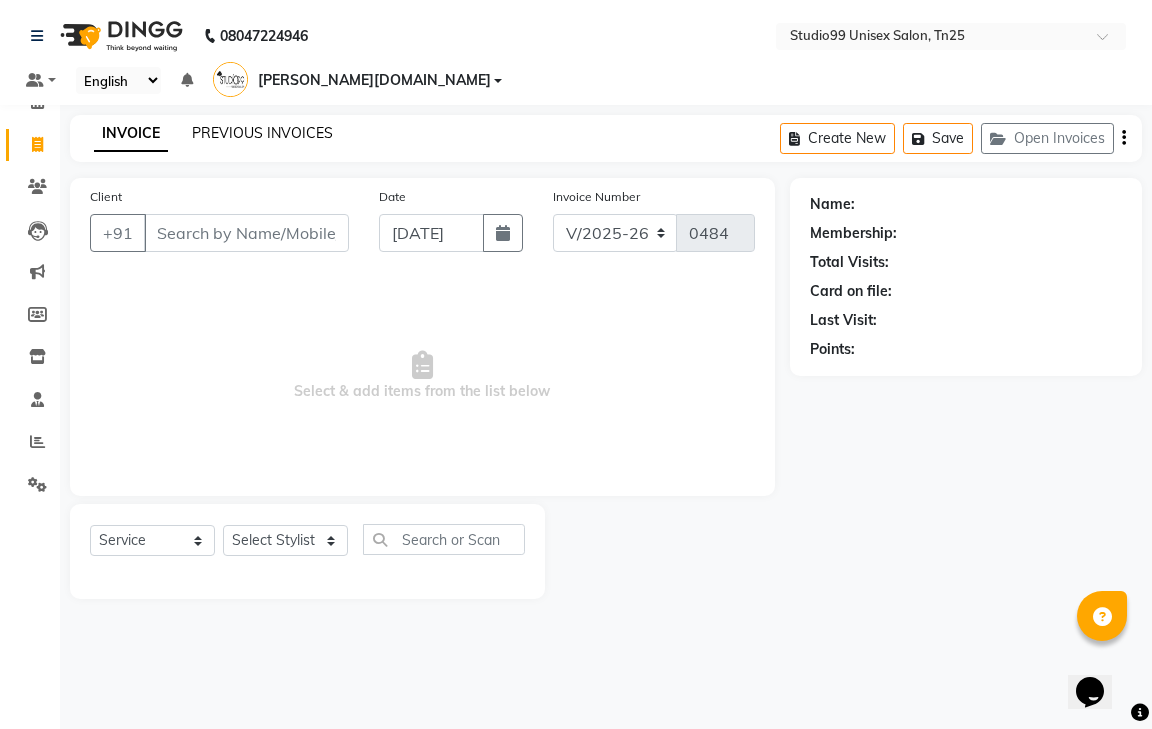 click on "PREVIOUS INVOICES" 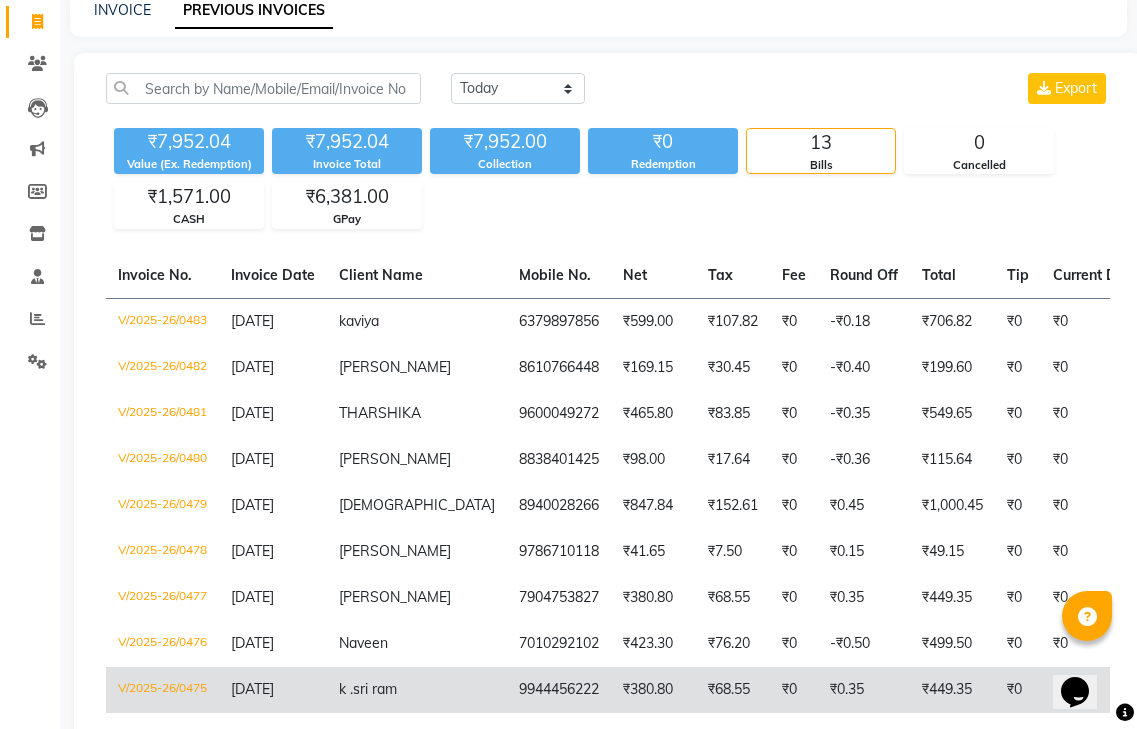 scroll, scrollTop: 0, scrollLeft: 0, axis: both 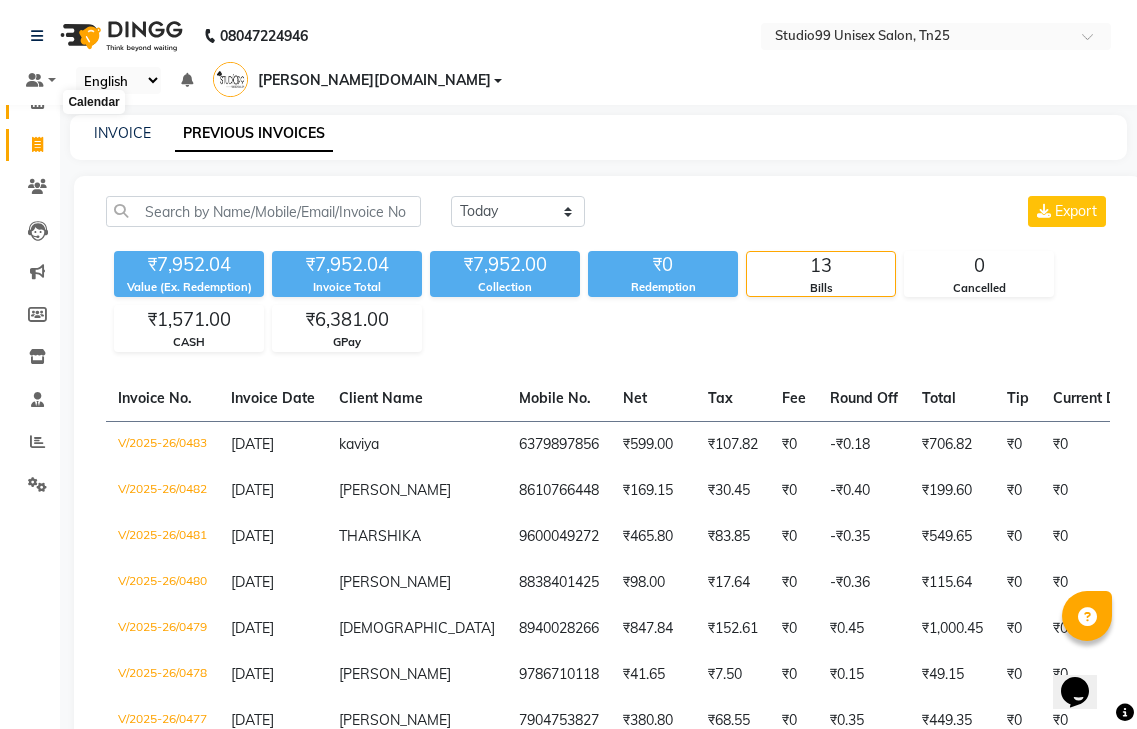 click 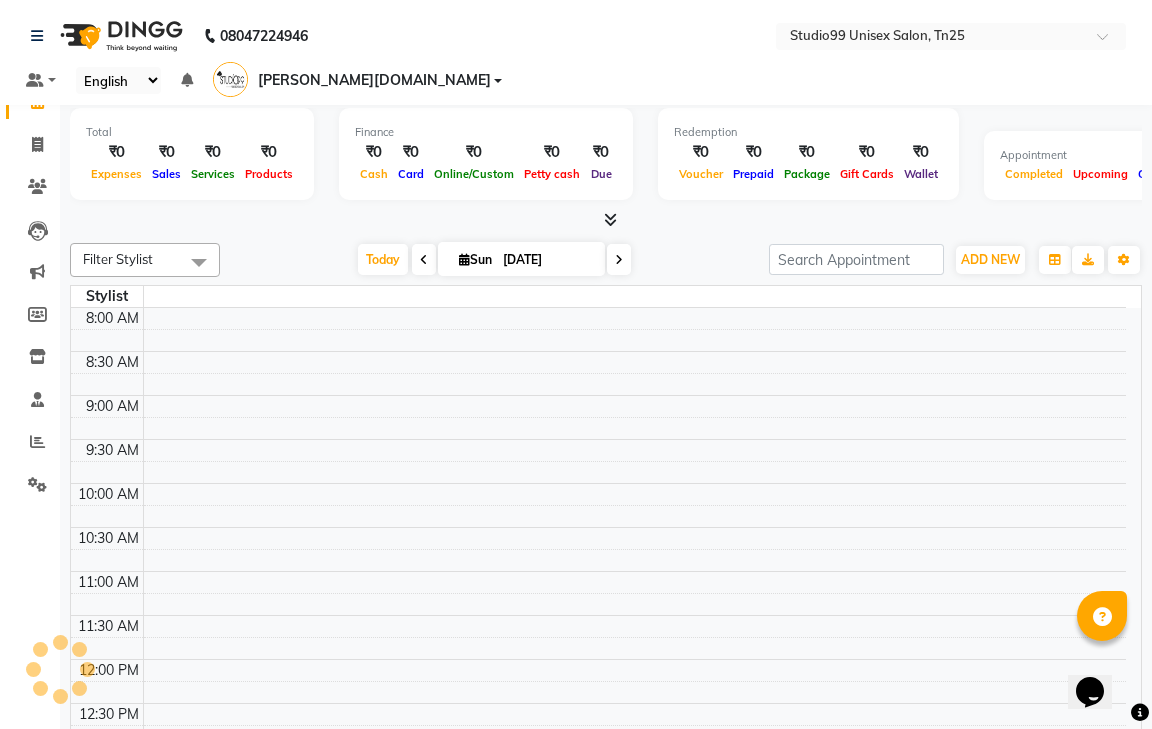 scroll, scrollTop: 0, scrollLeft: 0, axis: both 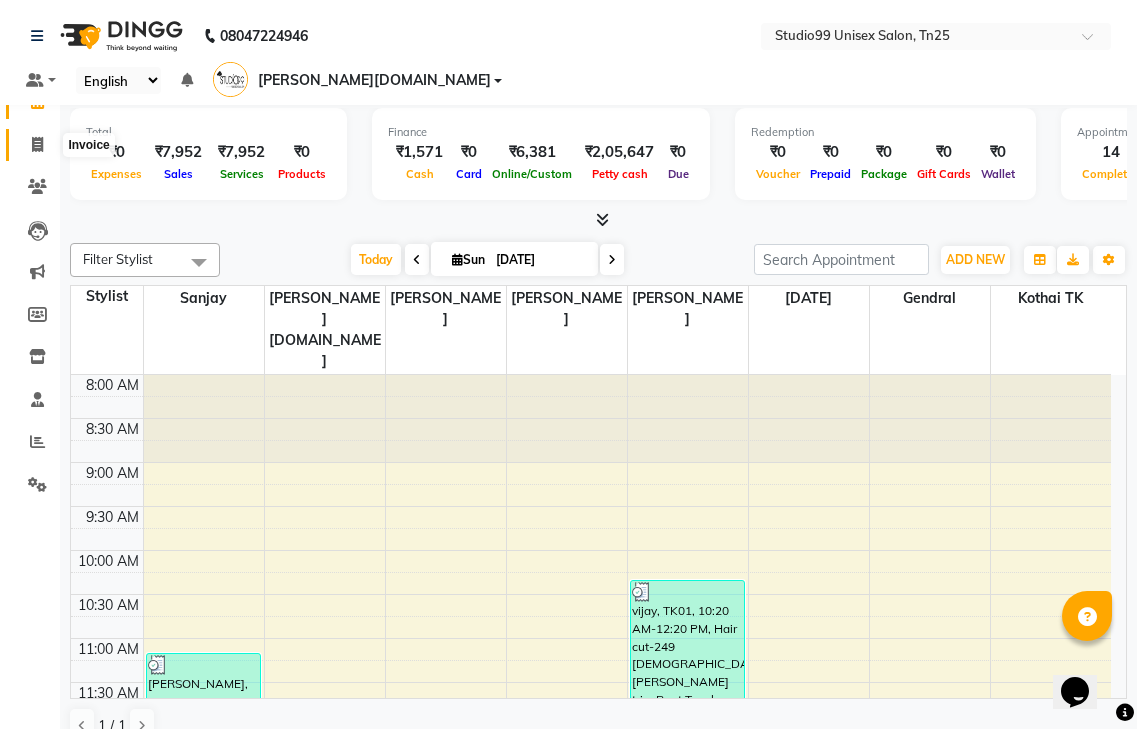 click 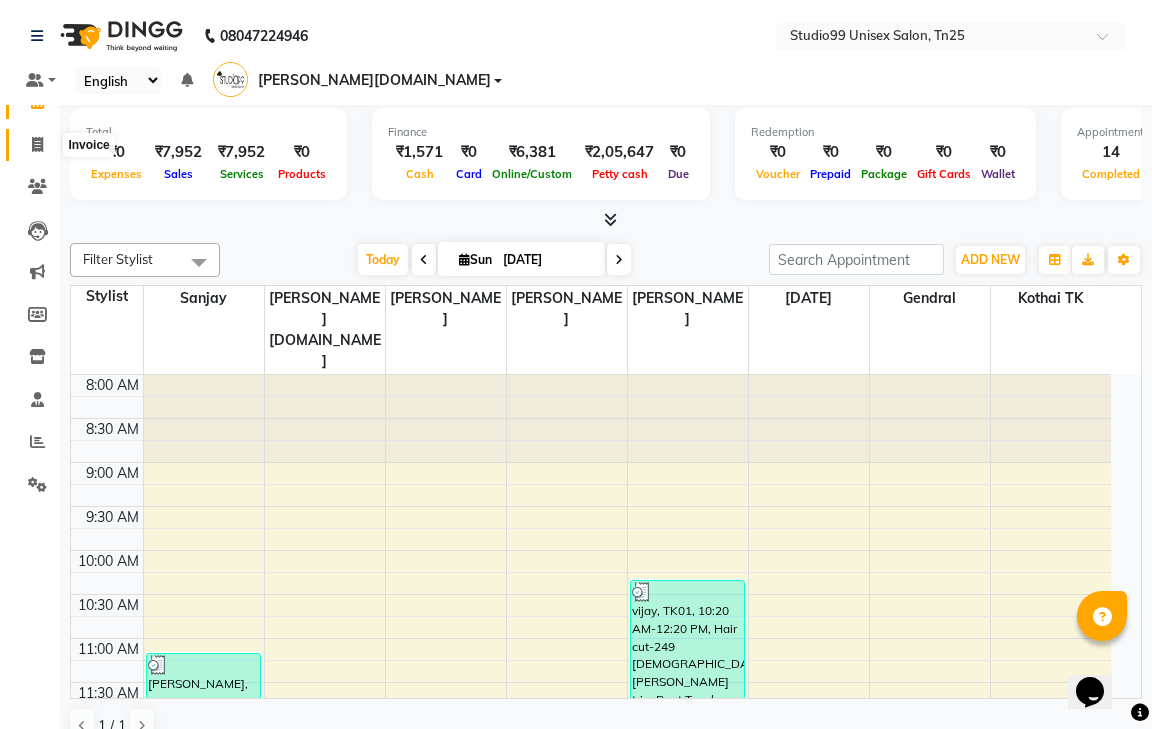 select on "service" 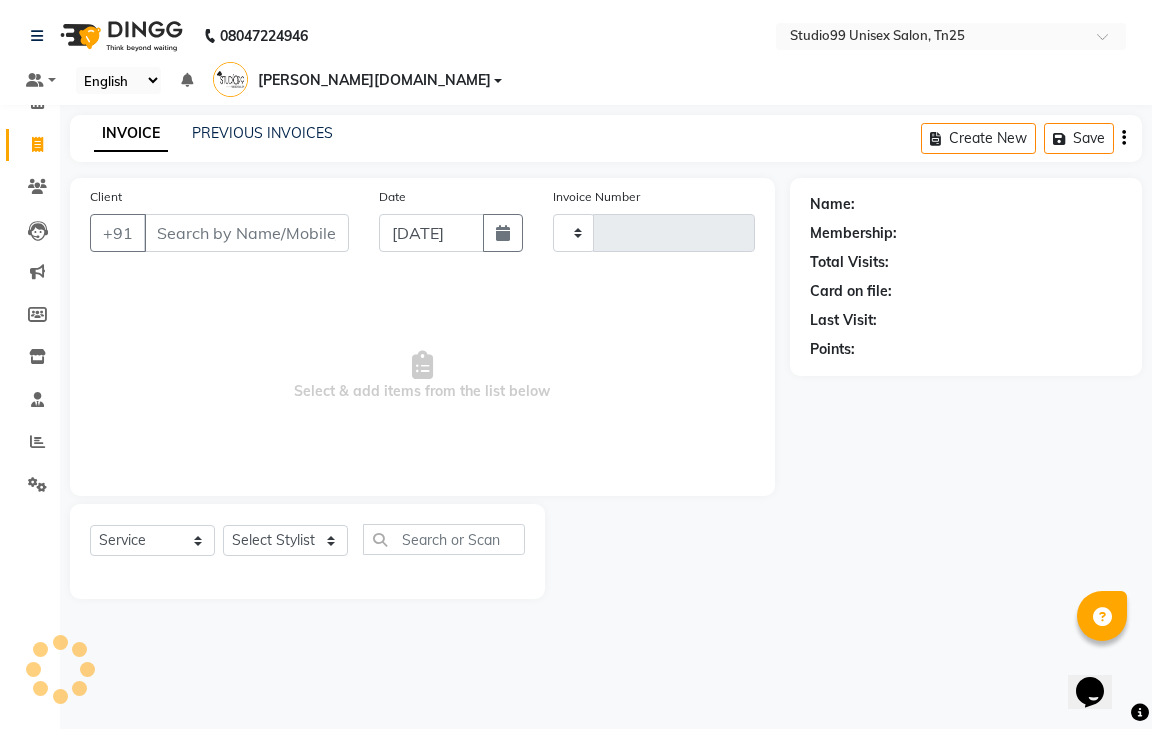 type on "0484" 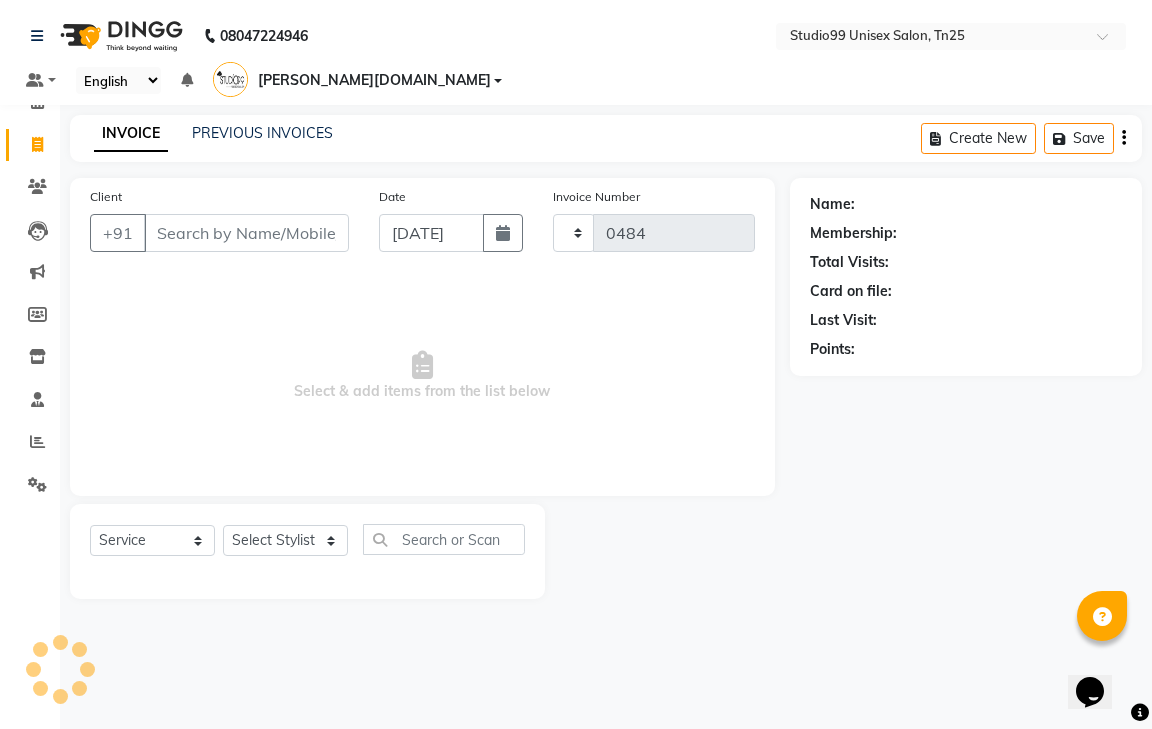 select on "8331" 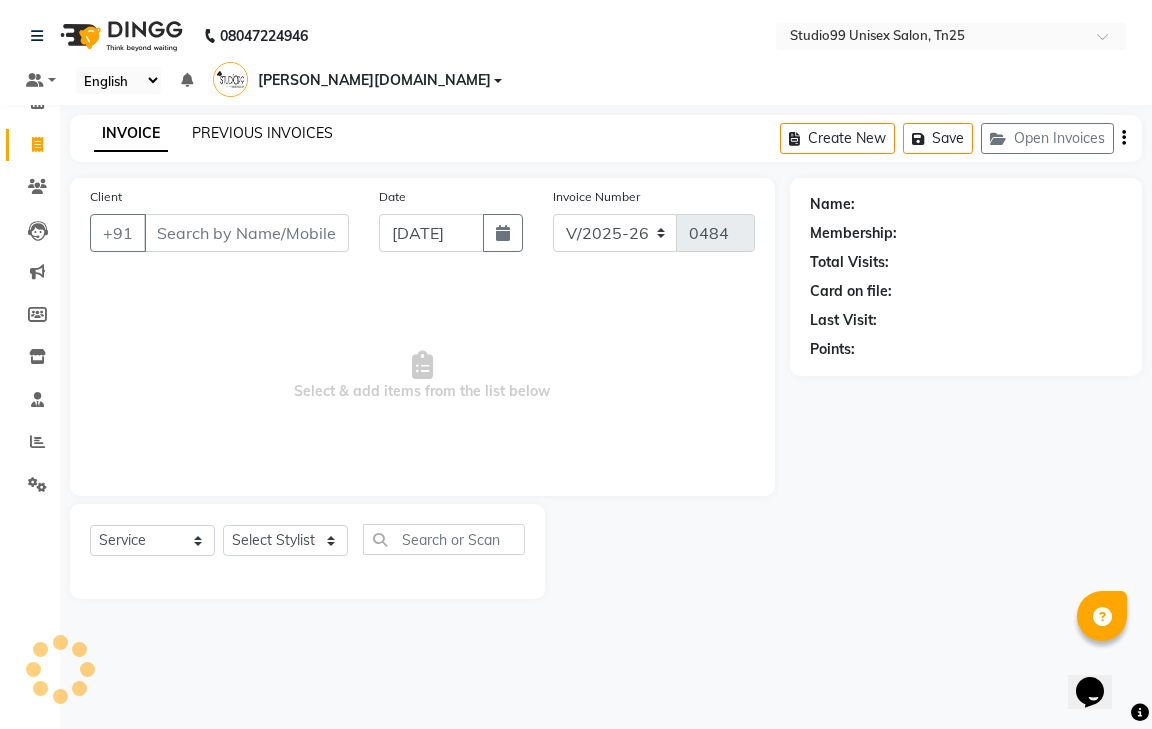 click on "PREVIOUS INVOICES" 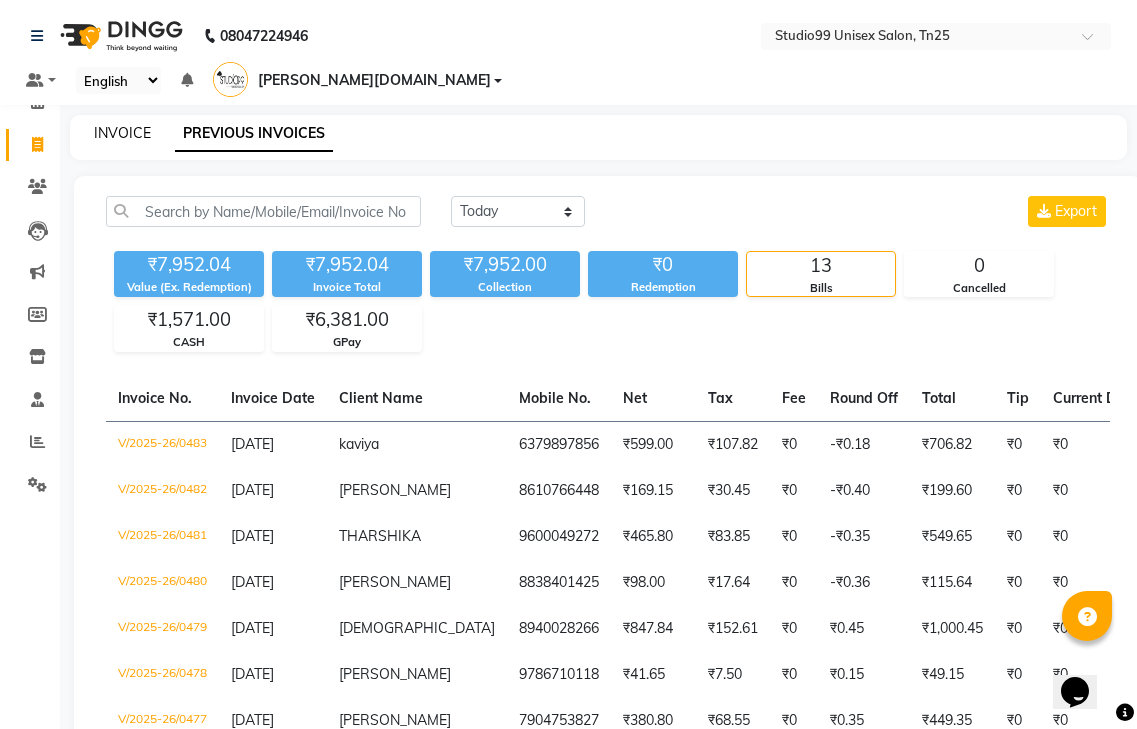 click on "INVOICE" 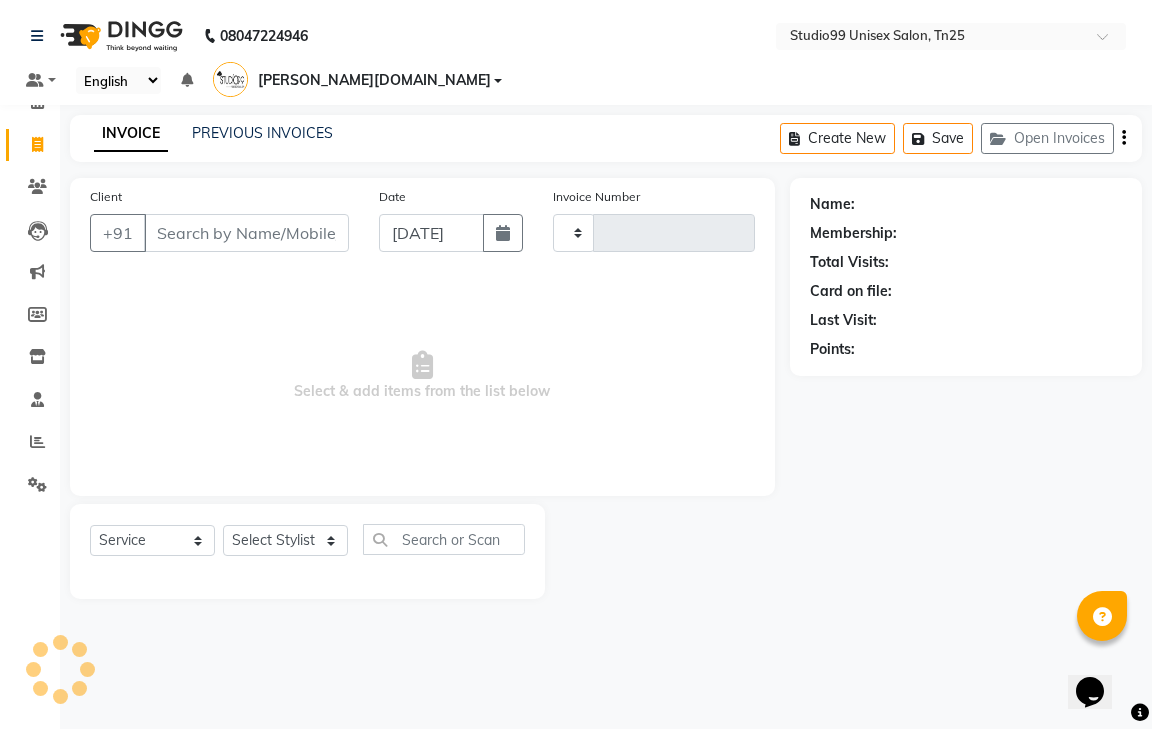 type on "0484" 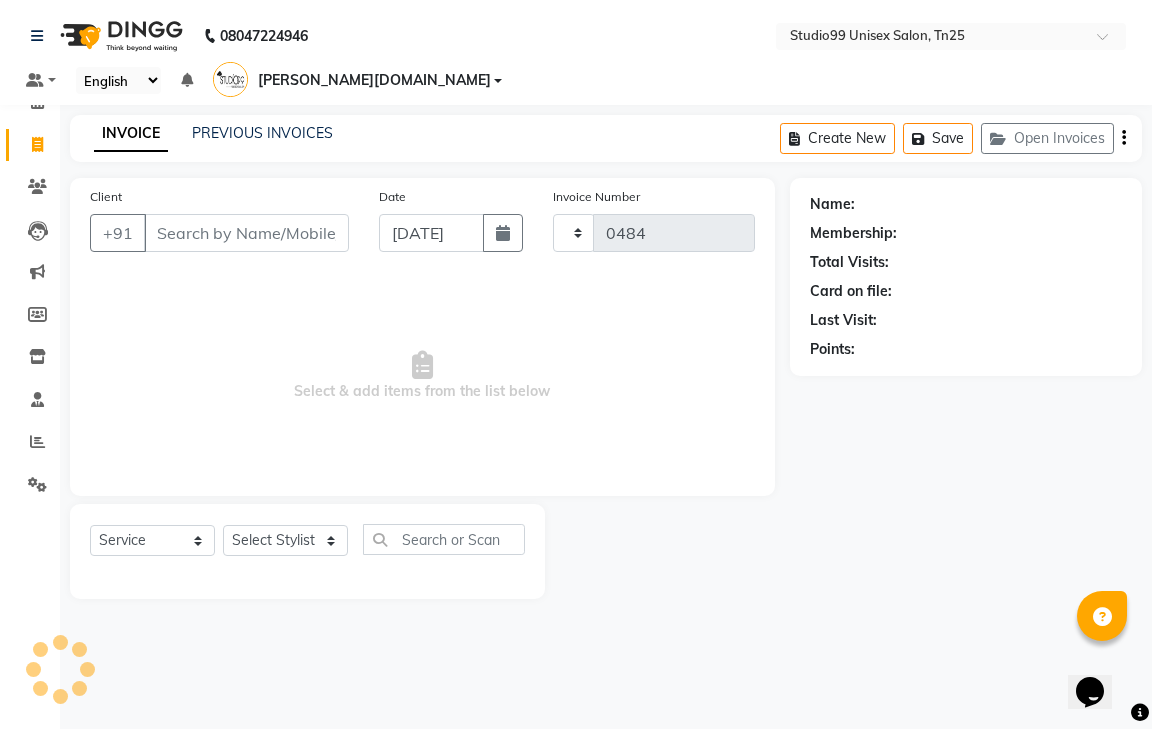 select on "8331" 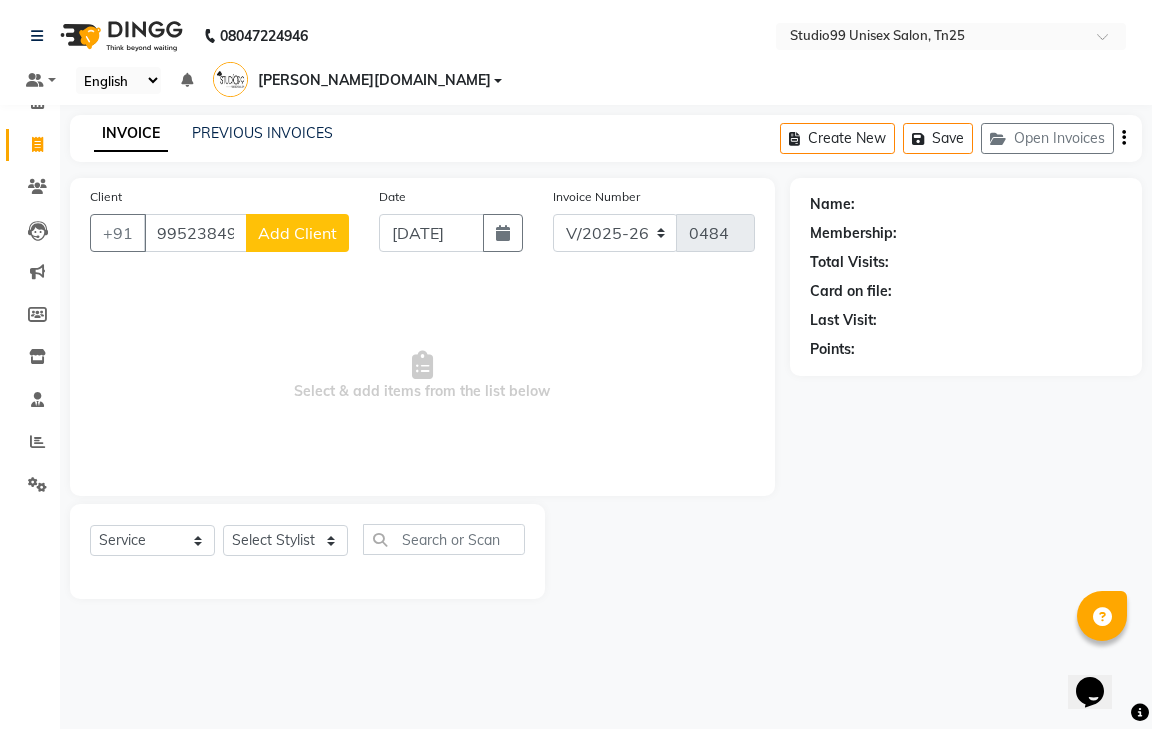 type on "9952384906" 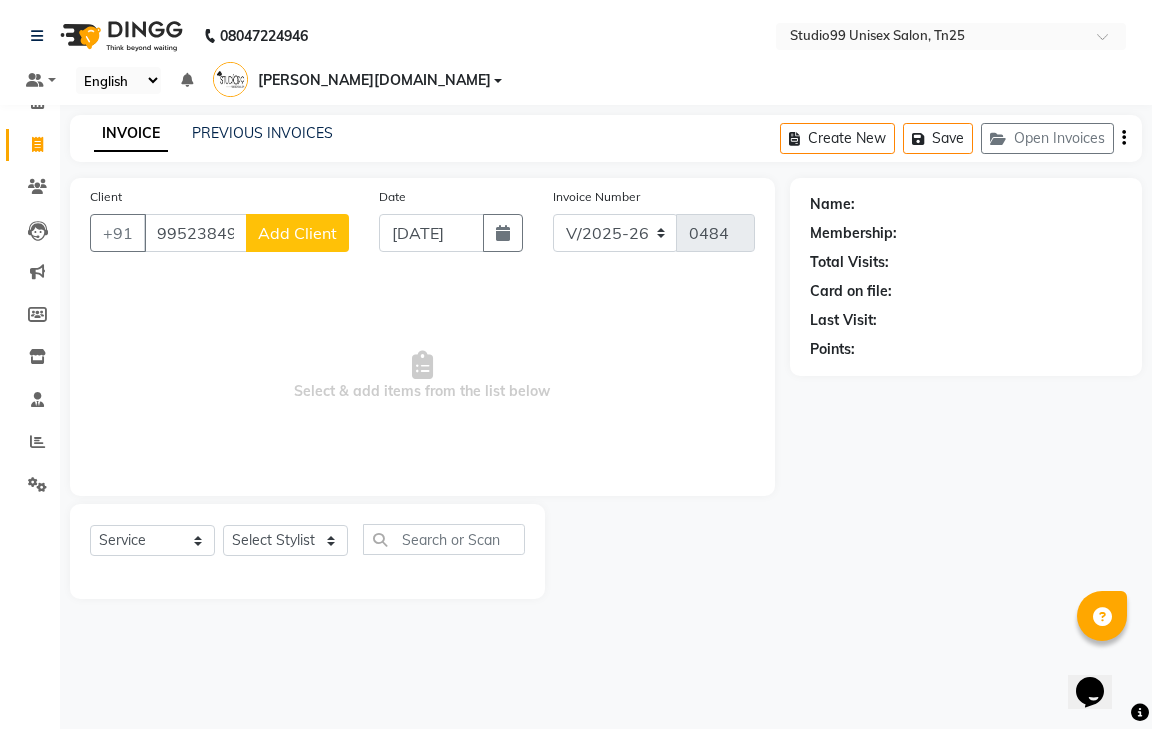 click on "Add Client" 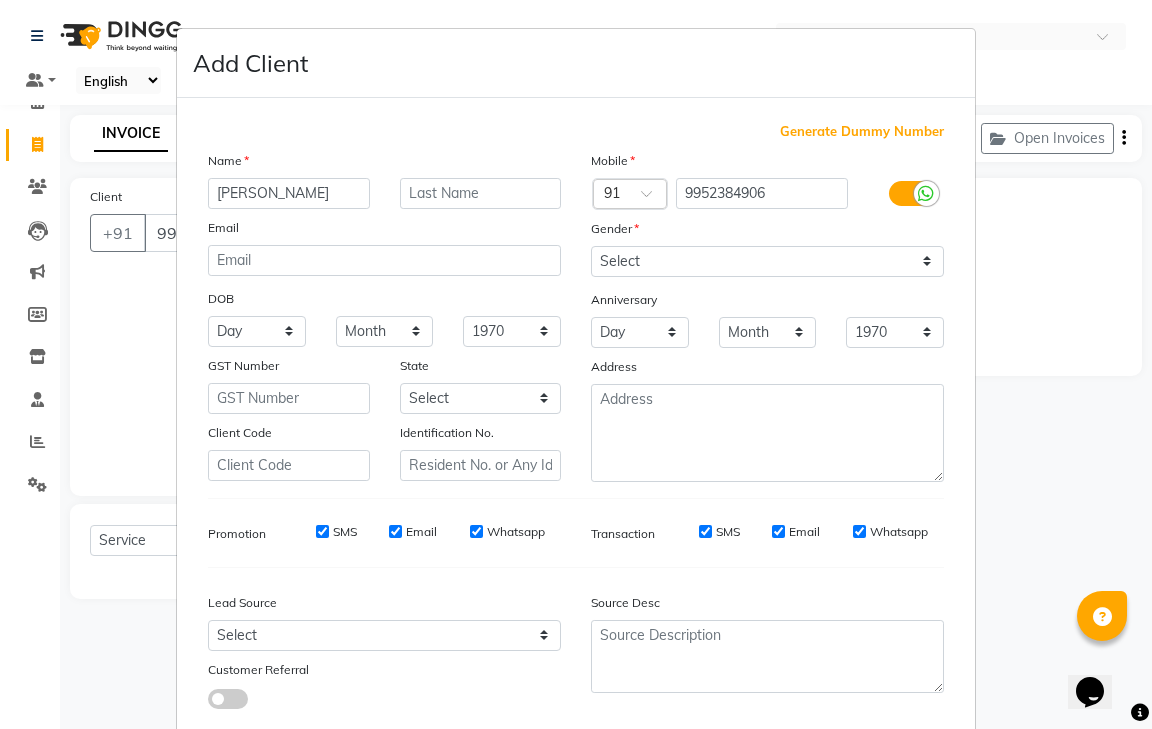 type on "NAVANITHA" 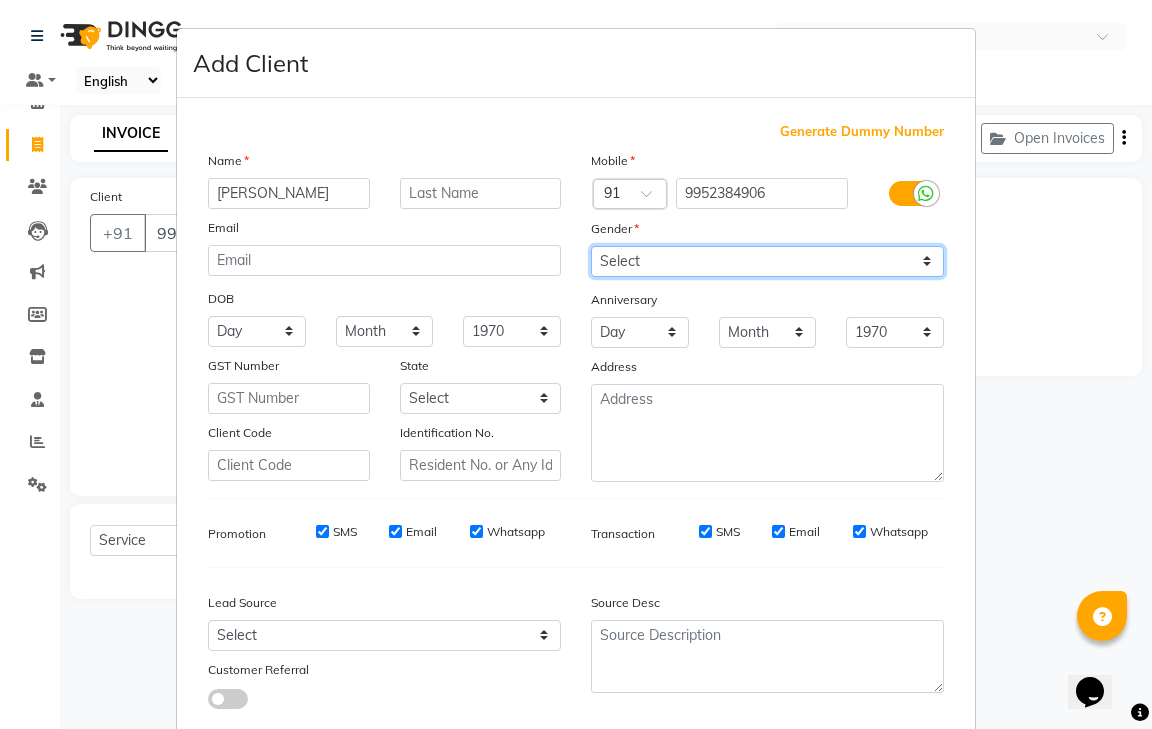 click on "Select Male Female Other Prefer Not To Say" at bounding box center [767, 261] 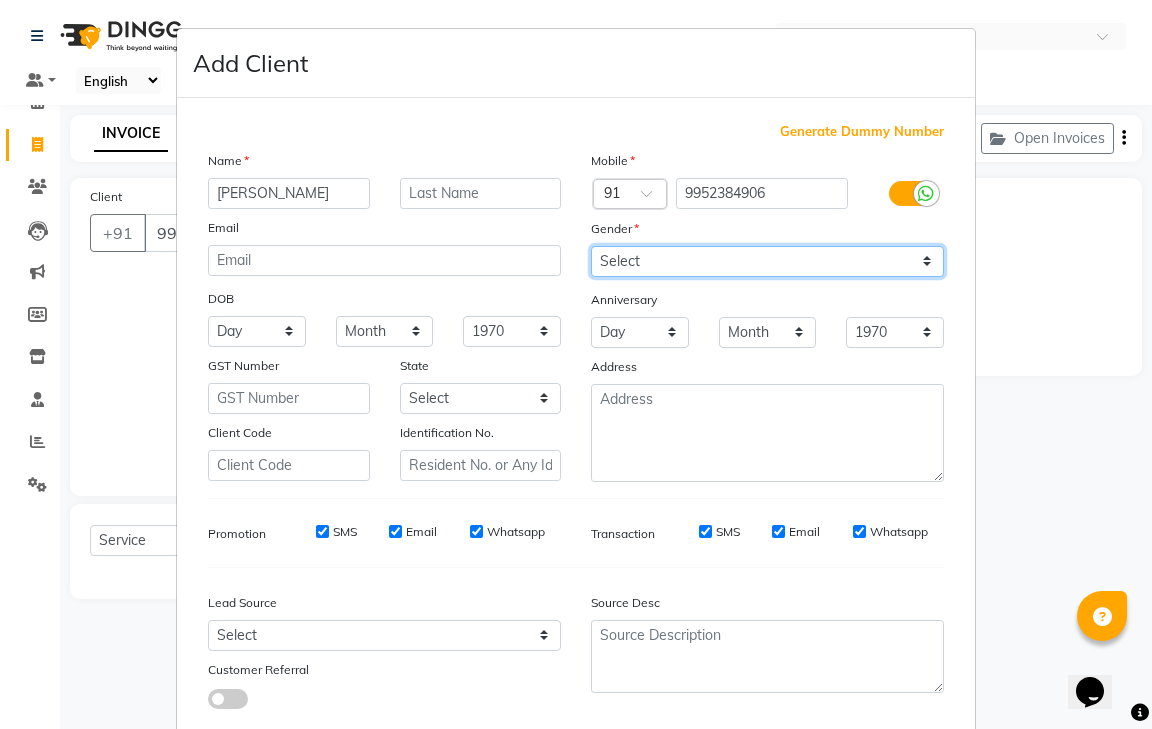select on "female" 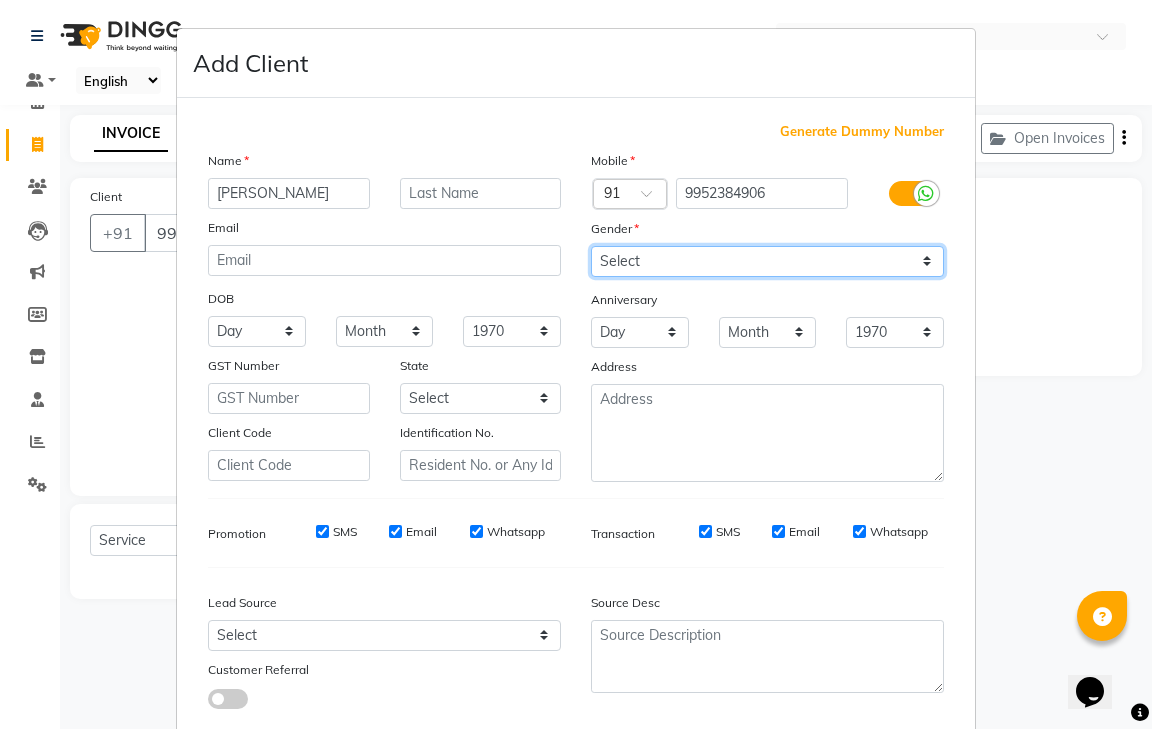 click on "Select Male Female Other Prefer Not To Say" at bounding box center [767, 261] 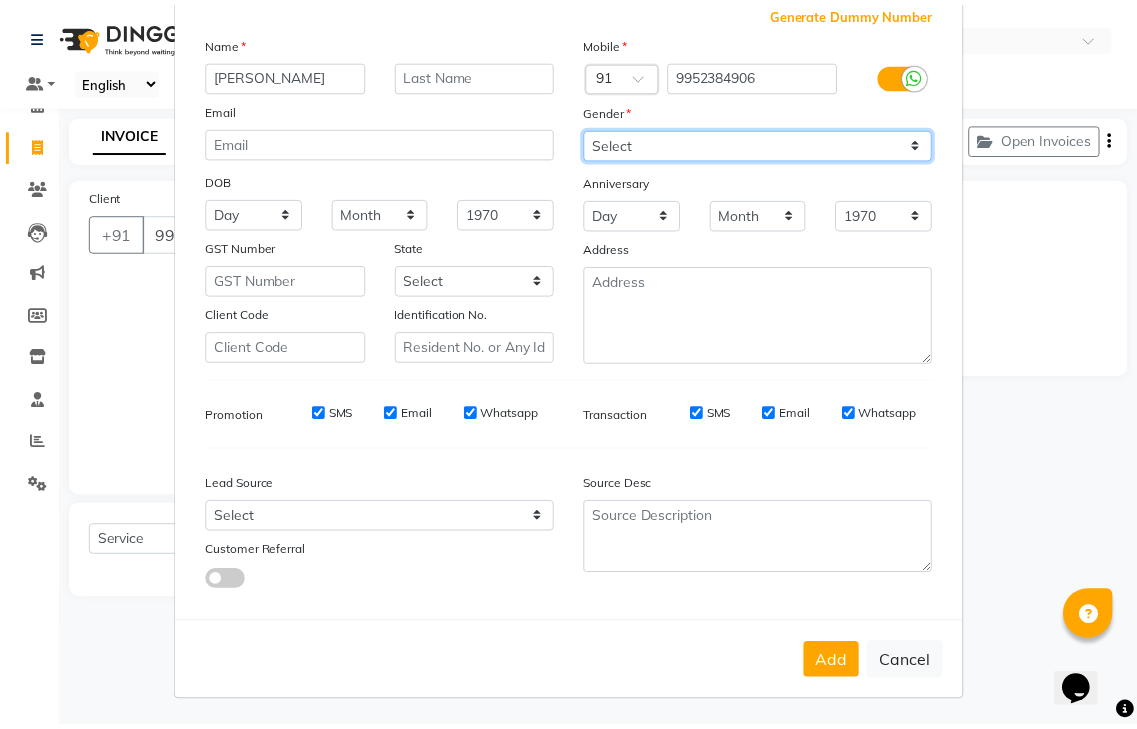 scroll, scrollTop: 120, scrollLeft: 0, axis: vertical 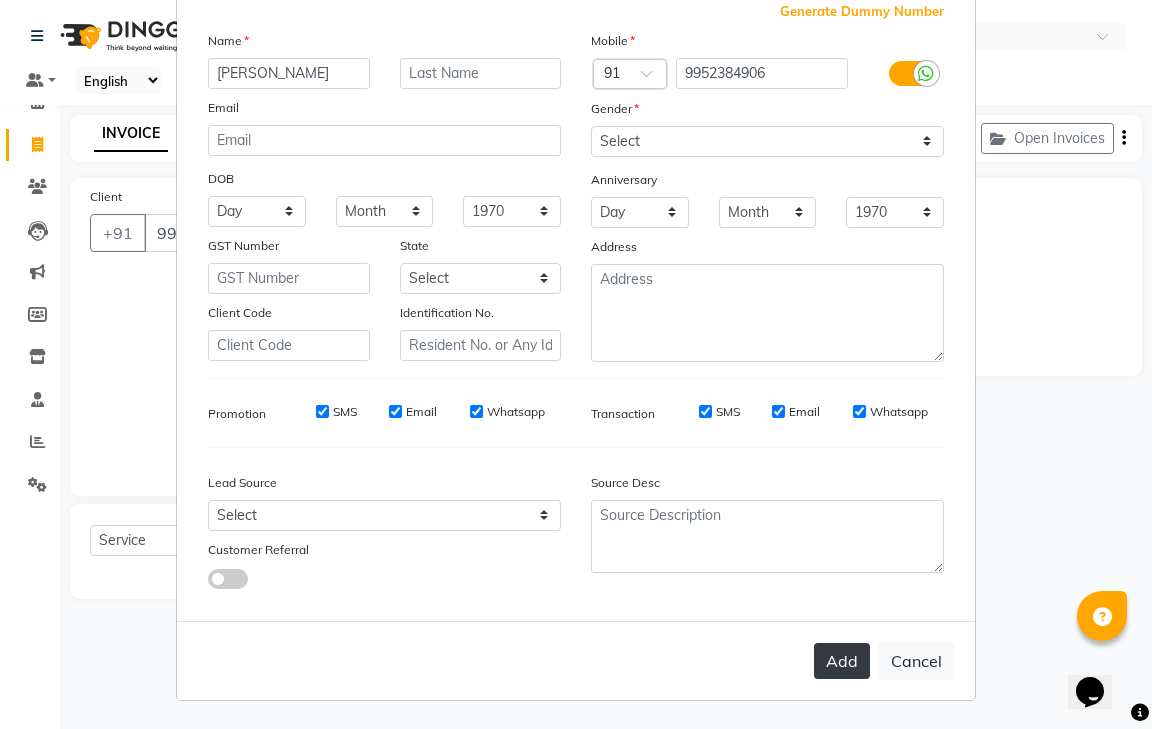 click on "Add" at bounding box center (842, 661) 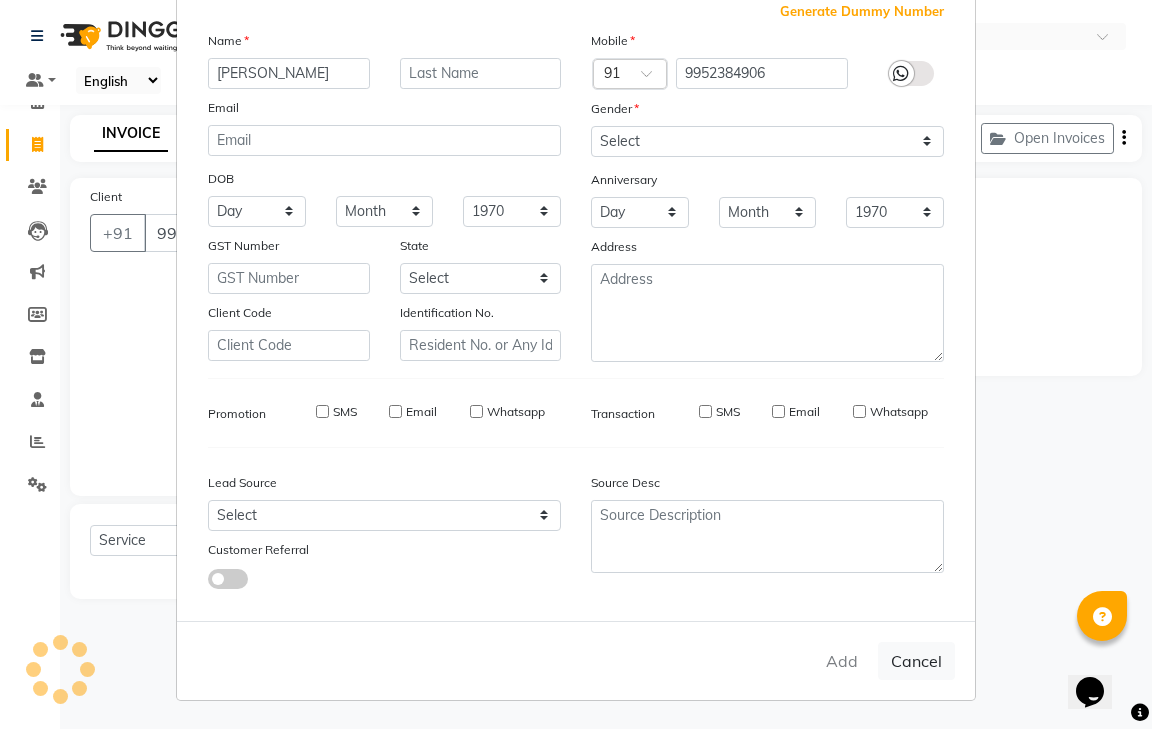 type 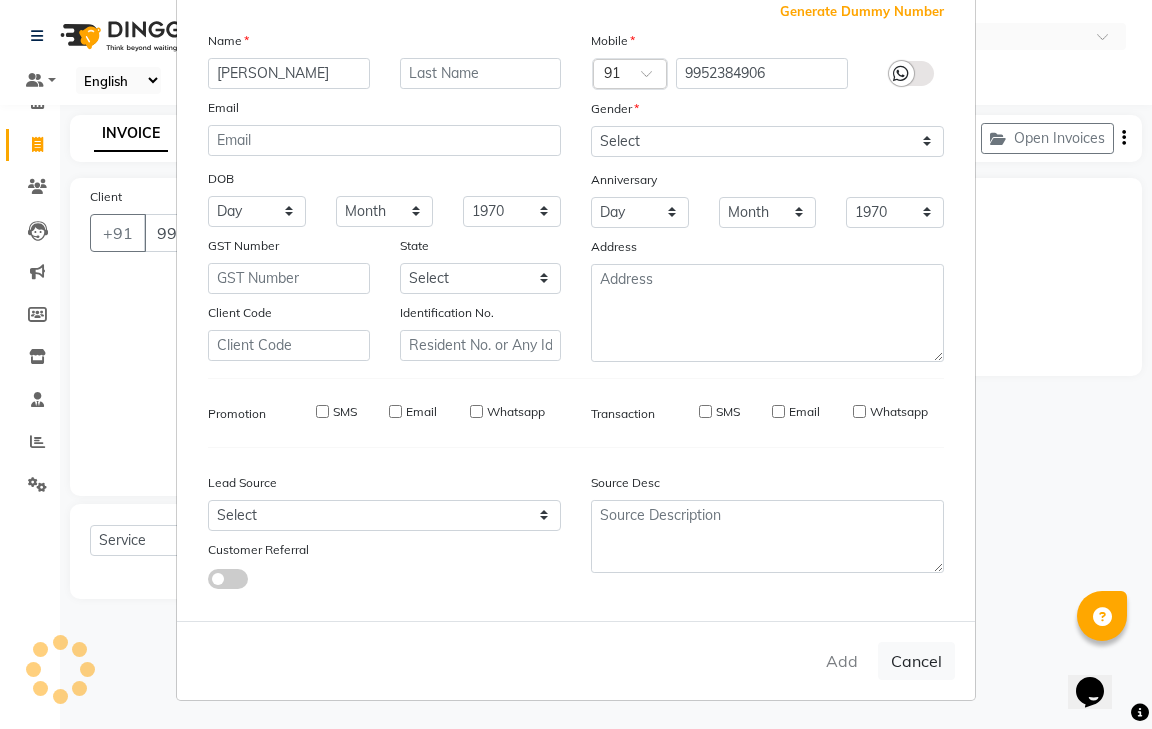 select 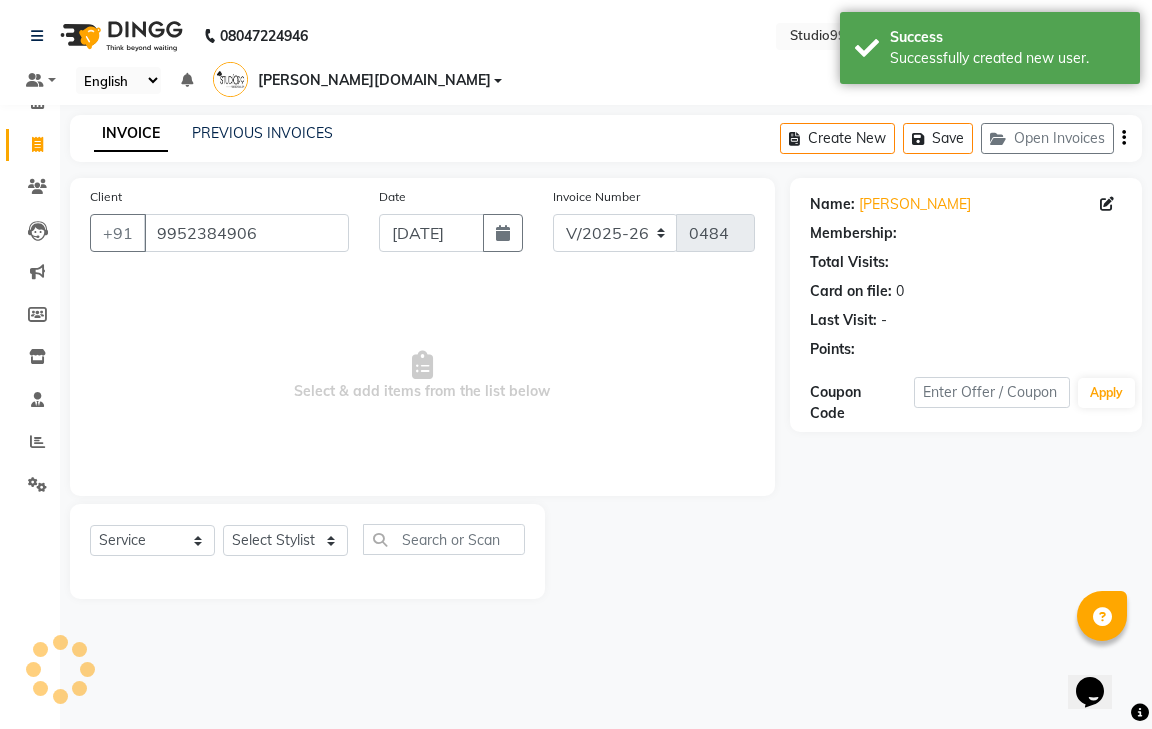 select on "1: Object" 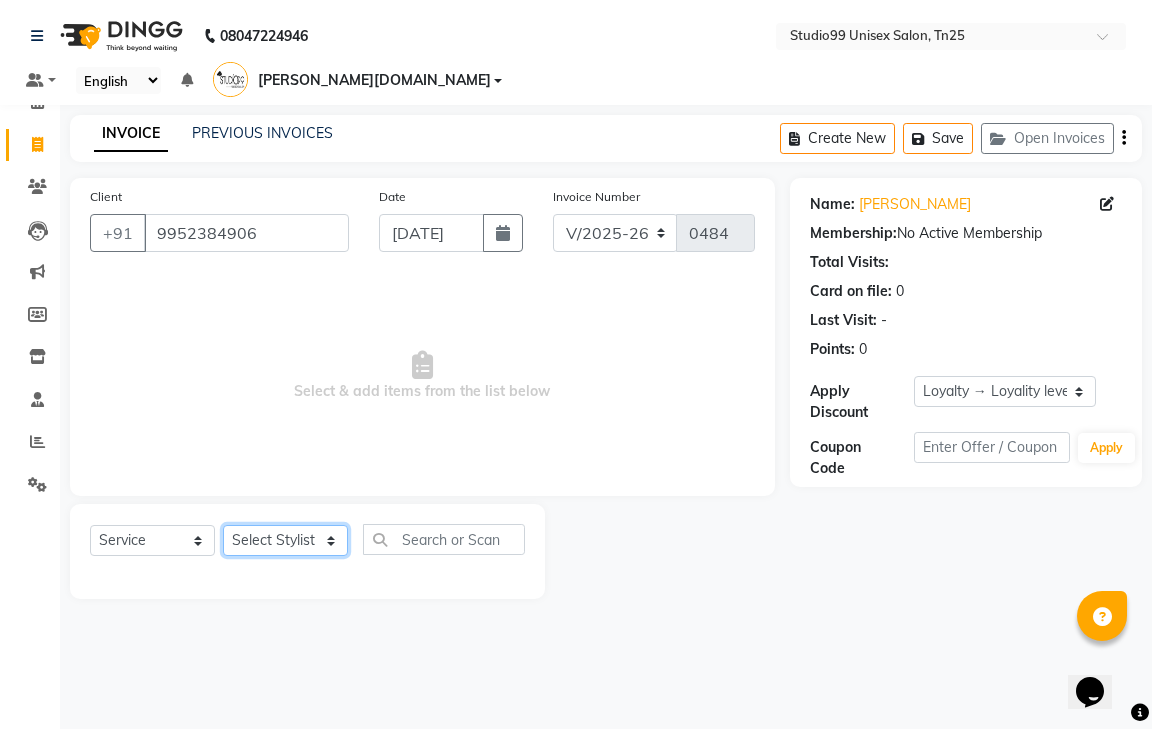 click on "Select Stylist gendral giri-ja  jaya priya kothai TK raja sanjay santhosh VAISHALI.TK" 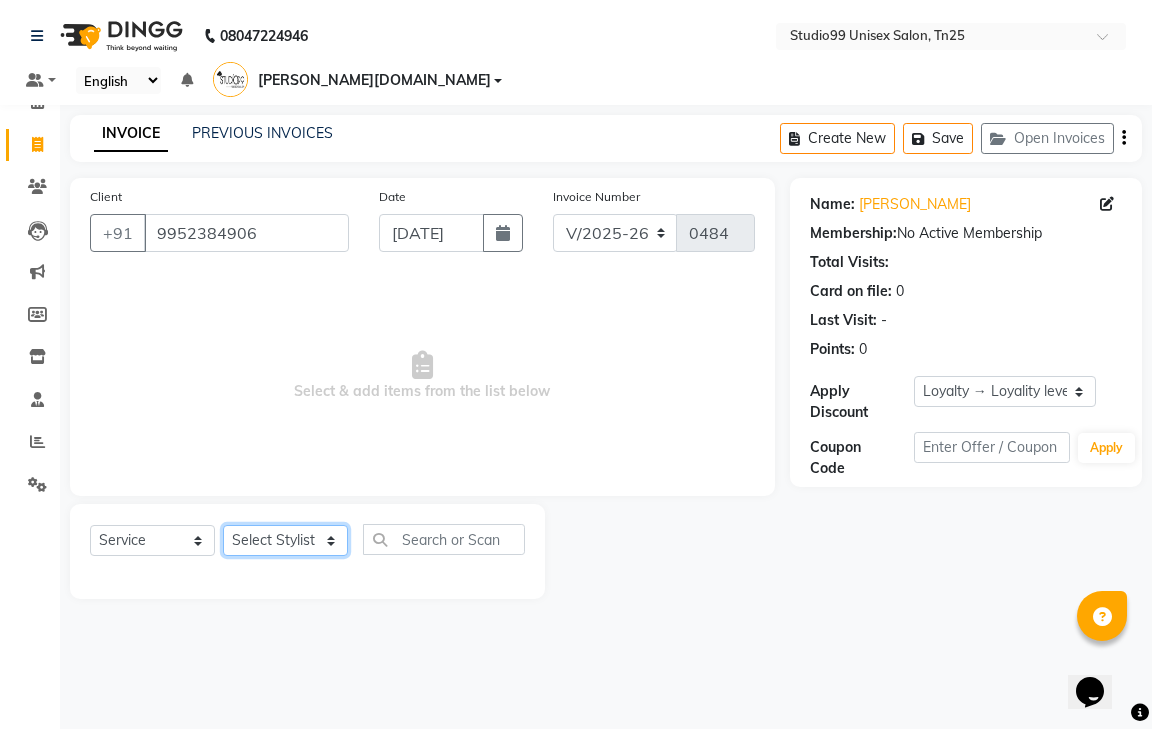 select on "80759" 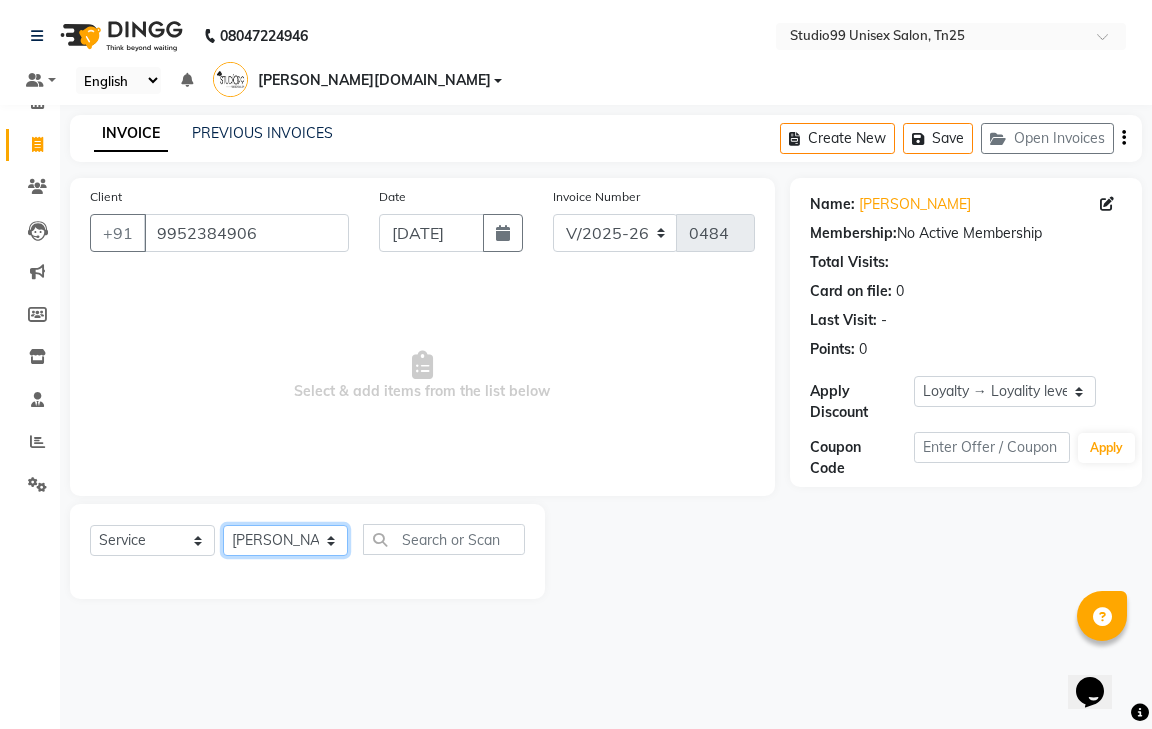 click on "Select Stylist gendral giri-ja  jaya priya kothai TK raja sanjay santhosh VAISHALI.TK" 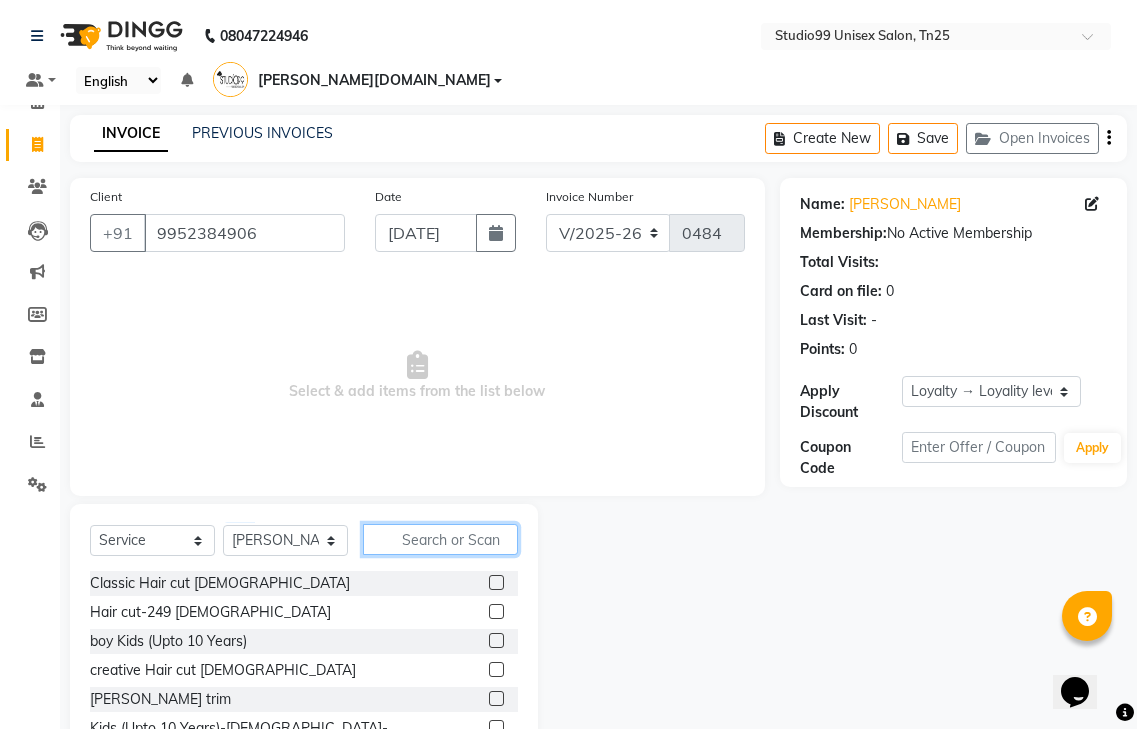 click 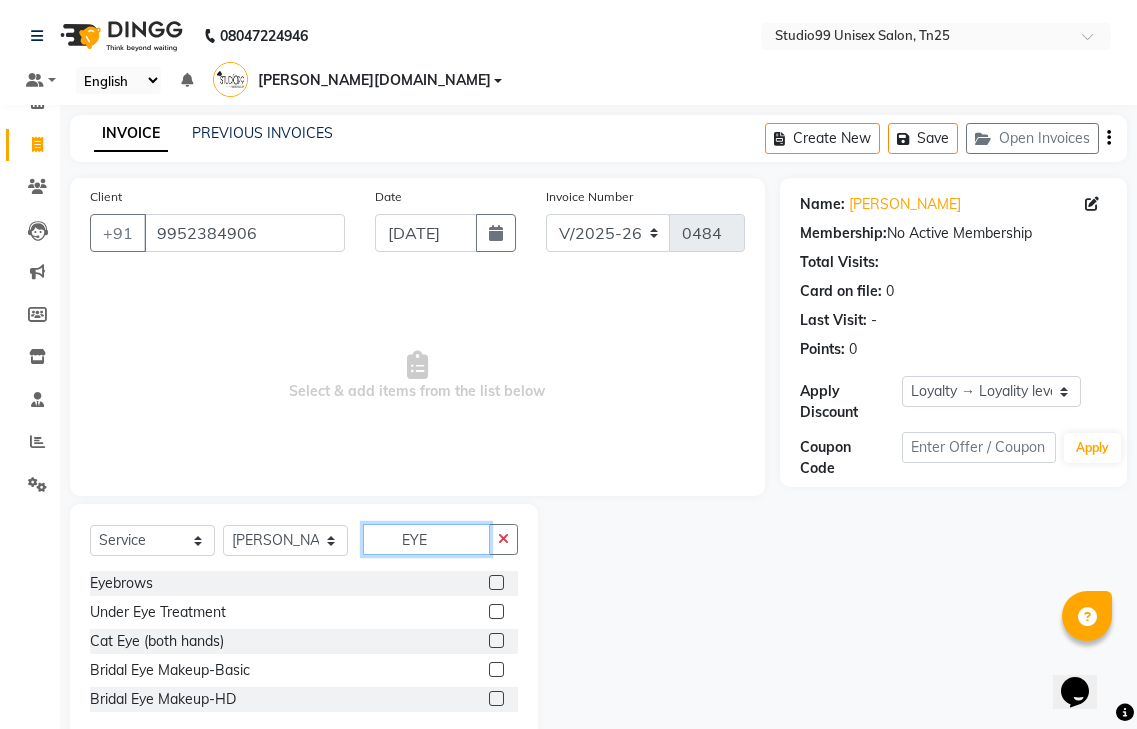 type on "EYE" 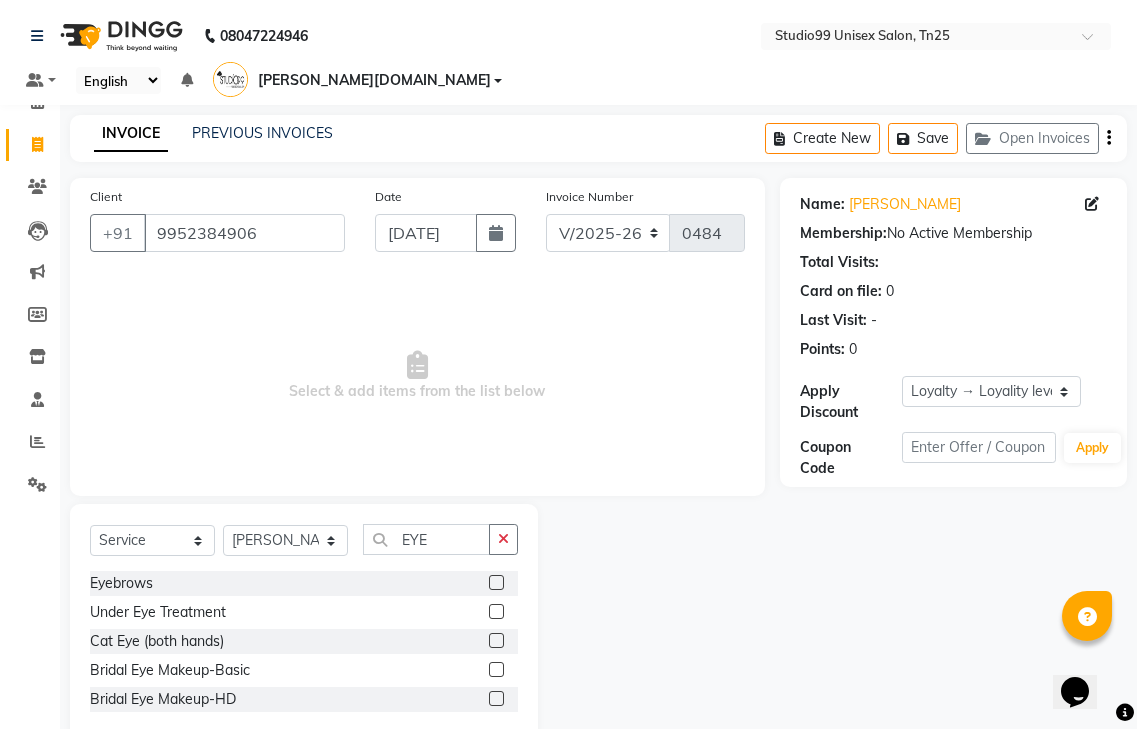 click 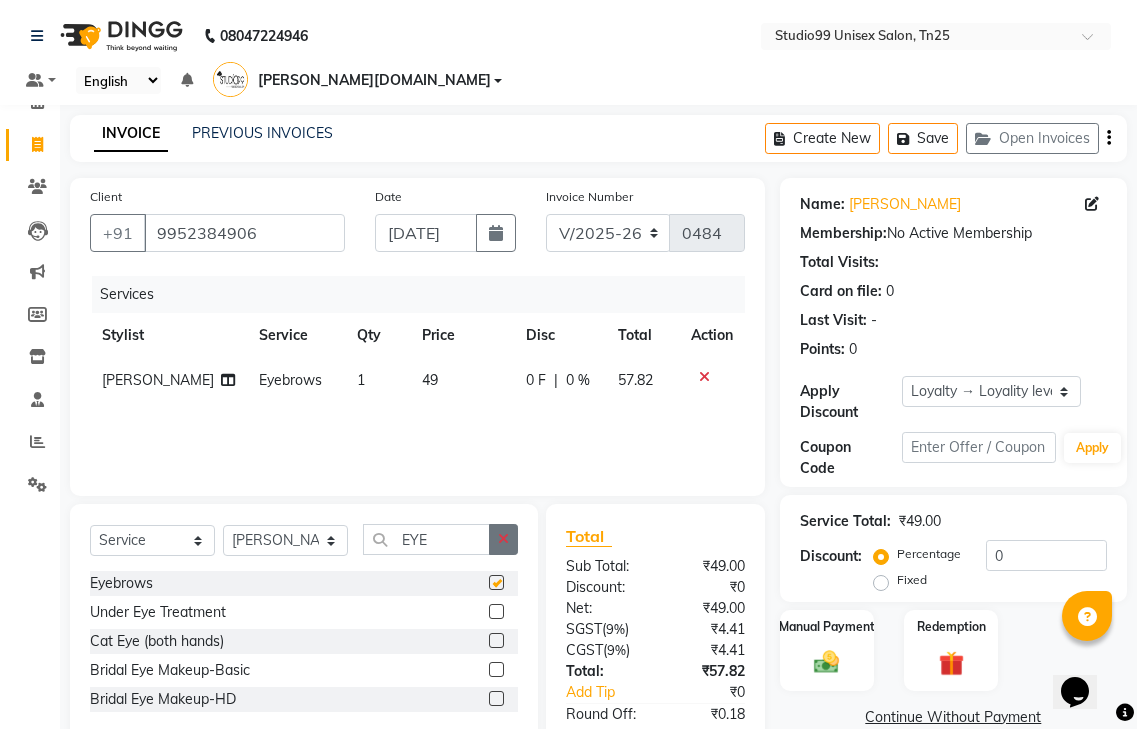 checkbox on "false" 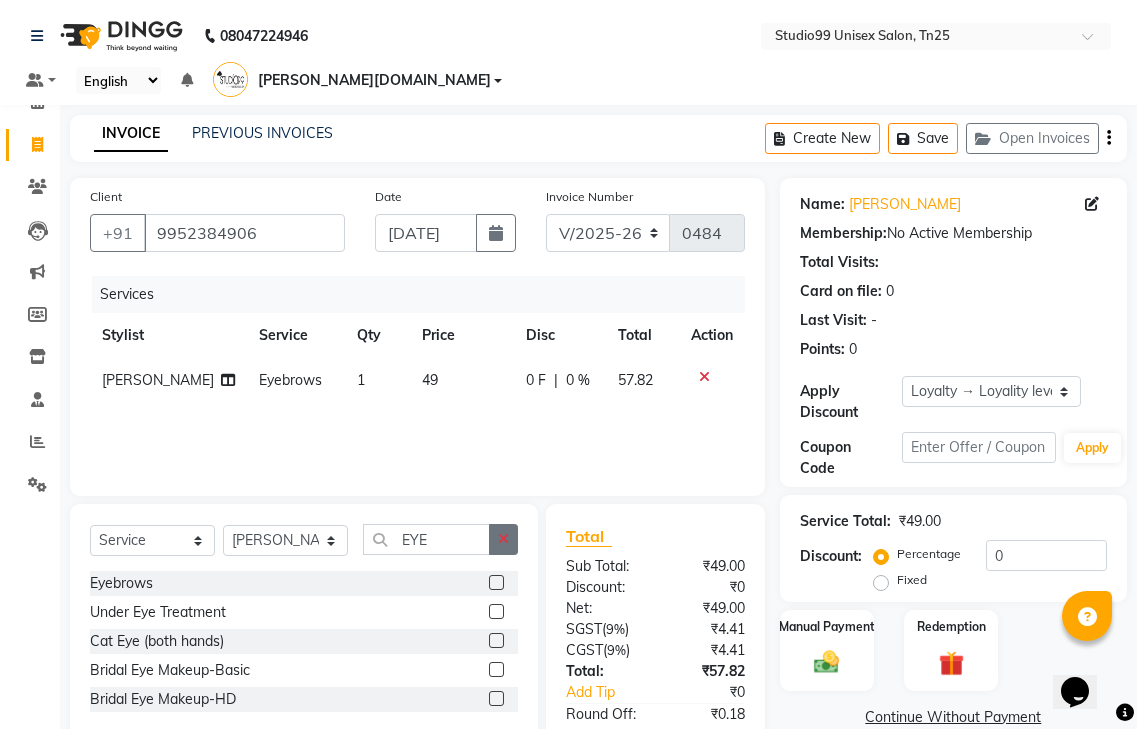 click 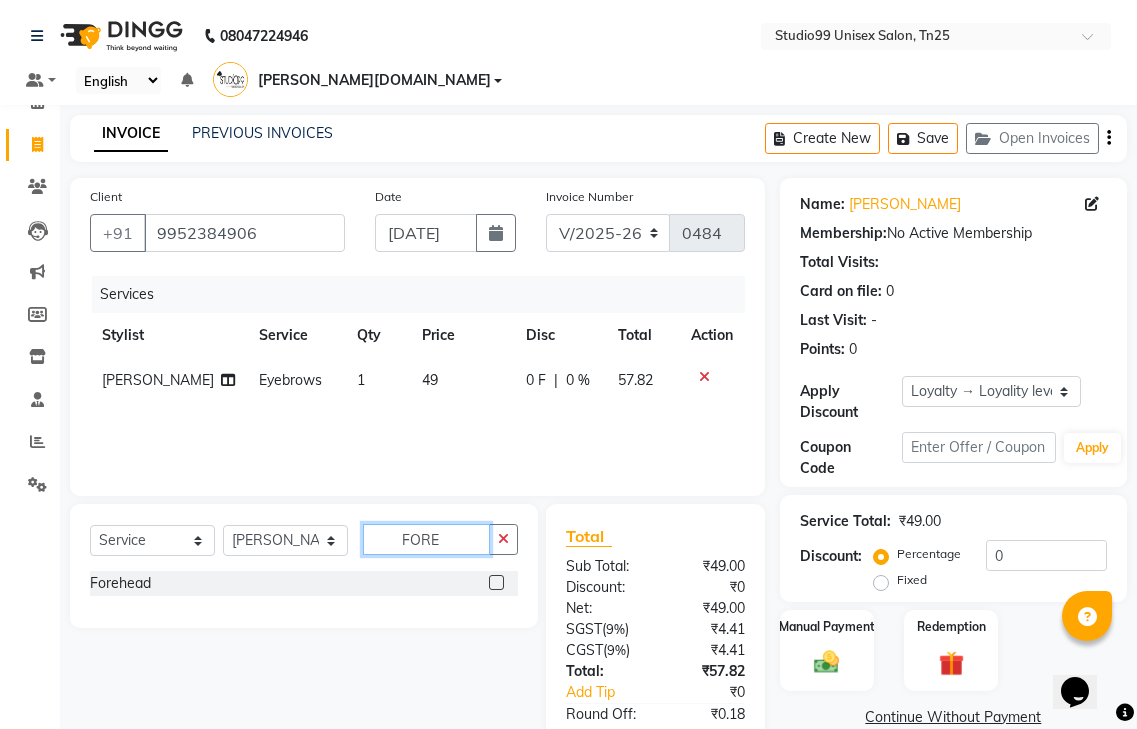 type on "FORE" 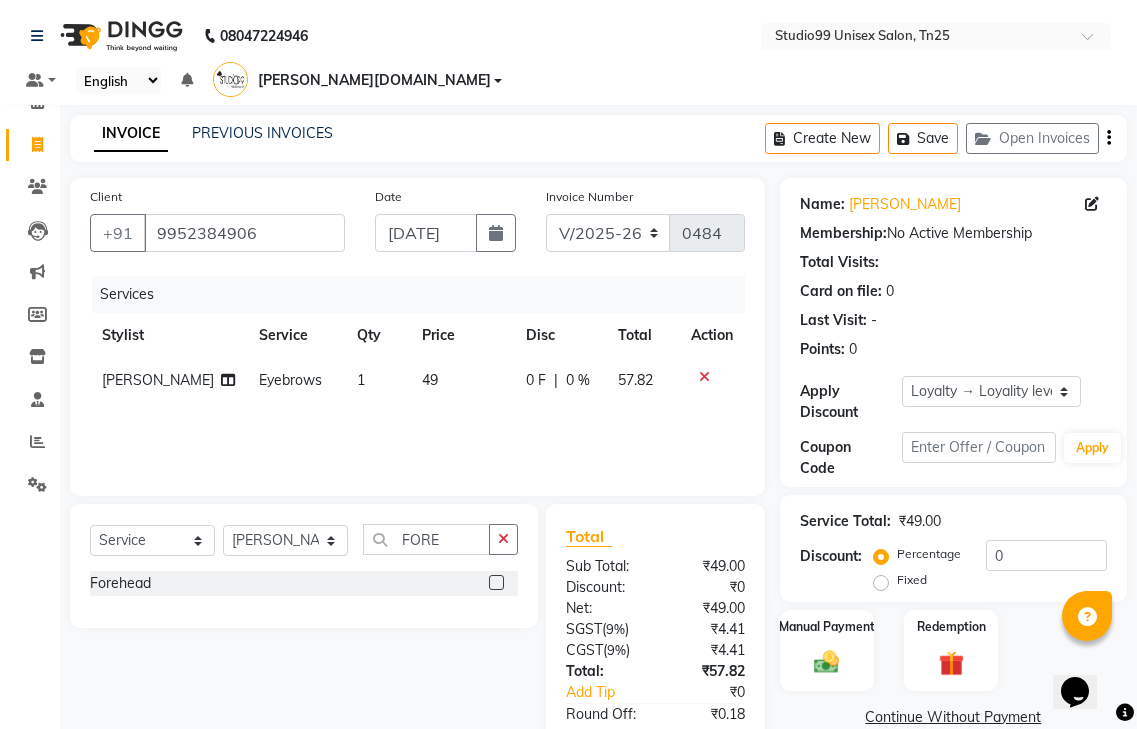 click 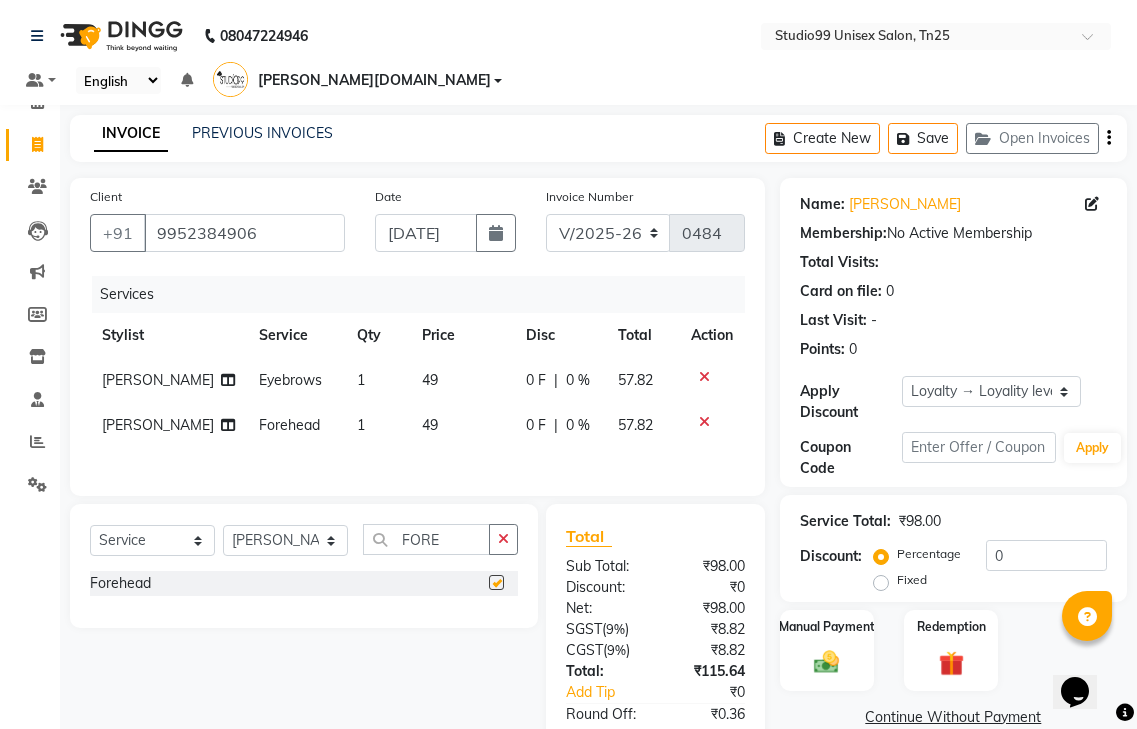 checkbox on "false" 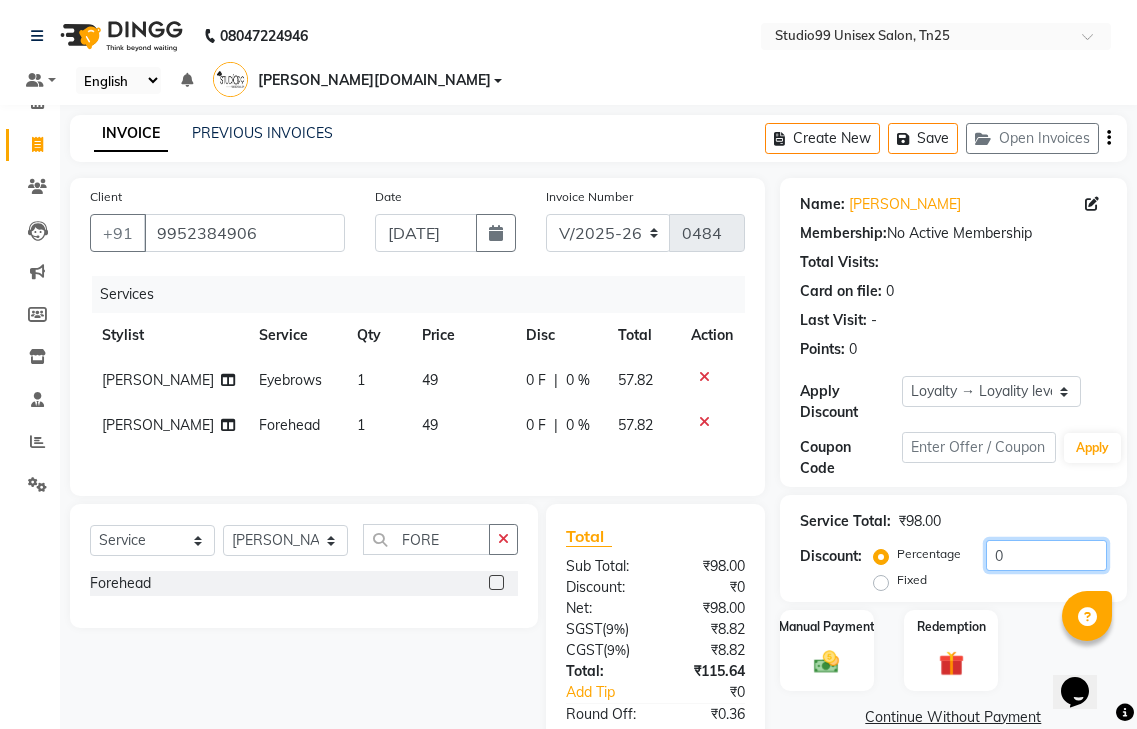 click on "0" 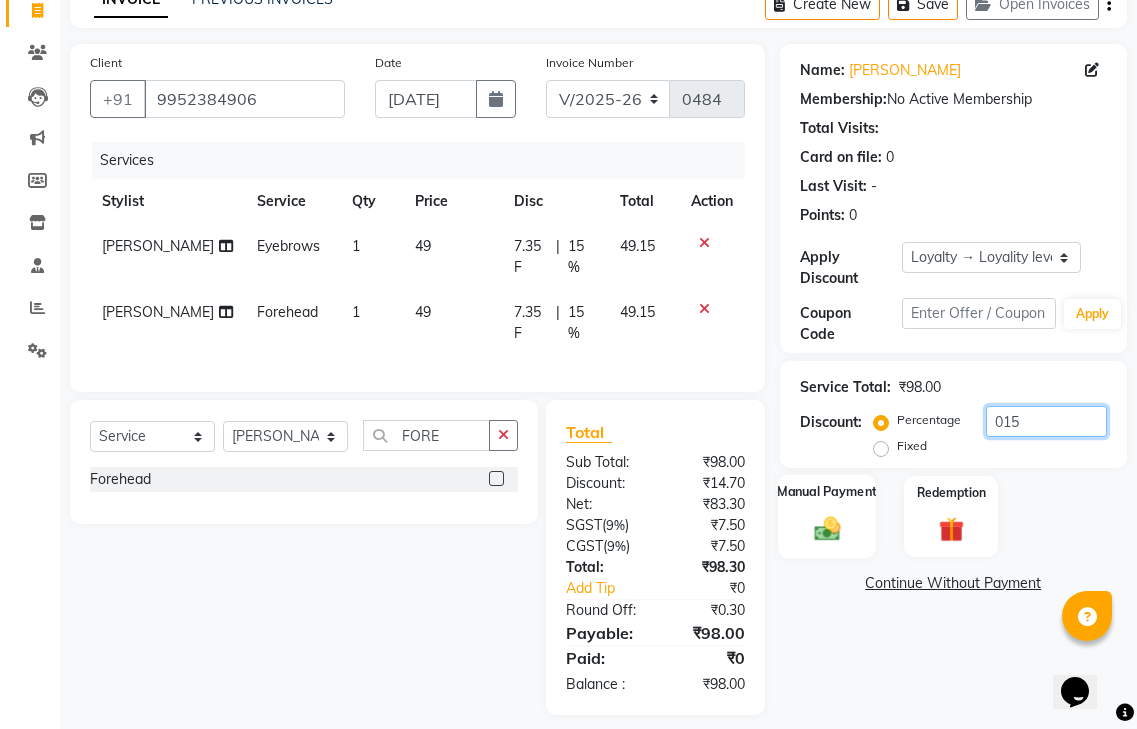 scroll, scrollTop: 137, scrollLeft: 0, axis: vertical 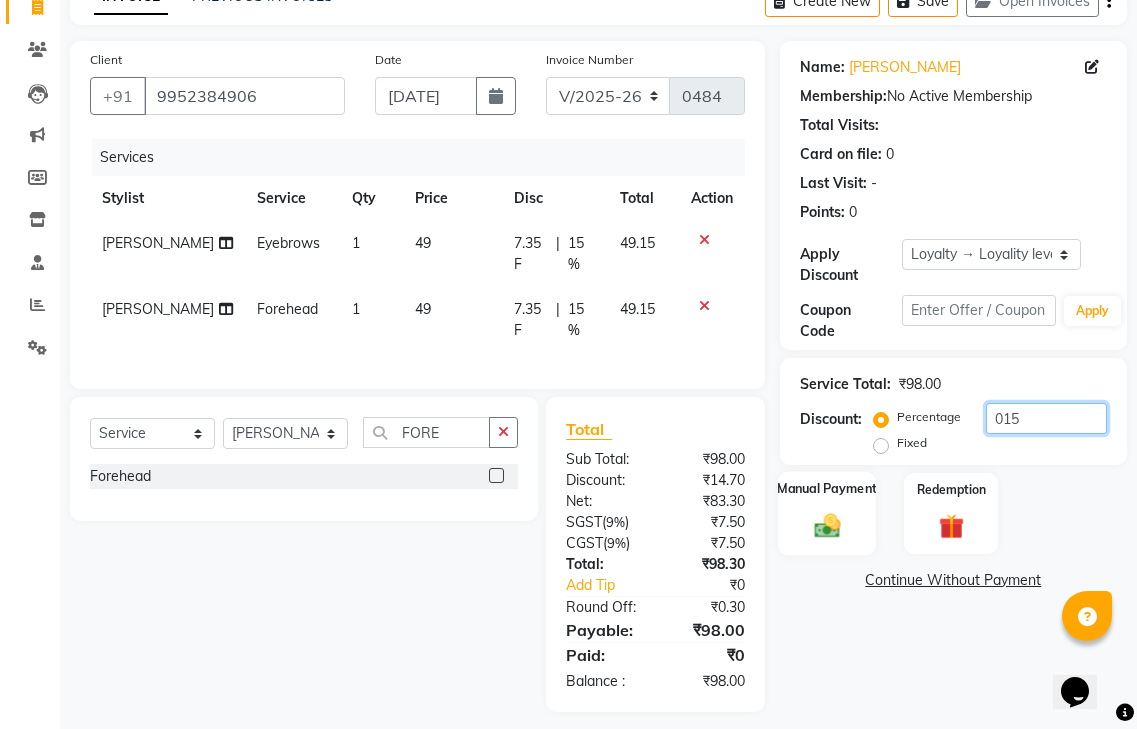 type on "015" 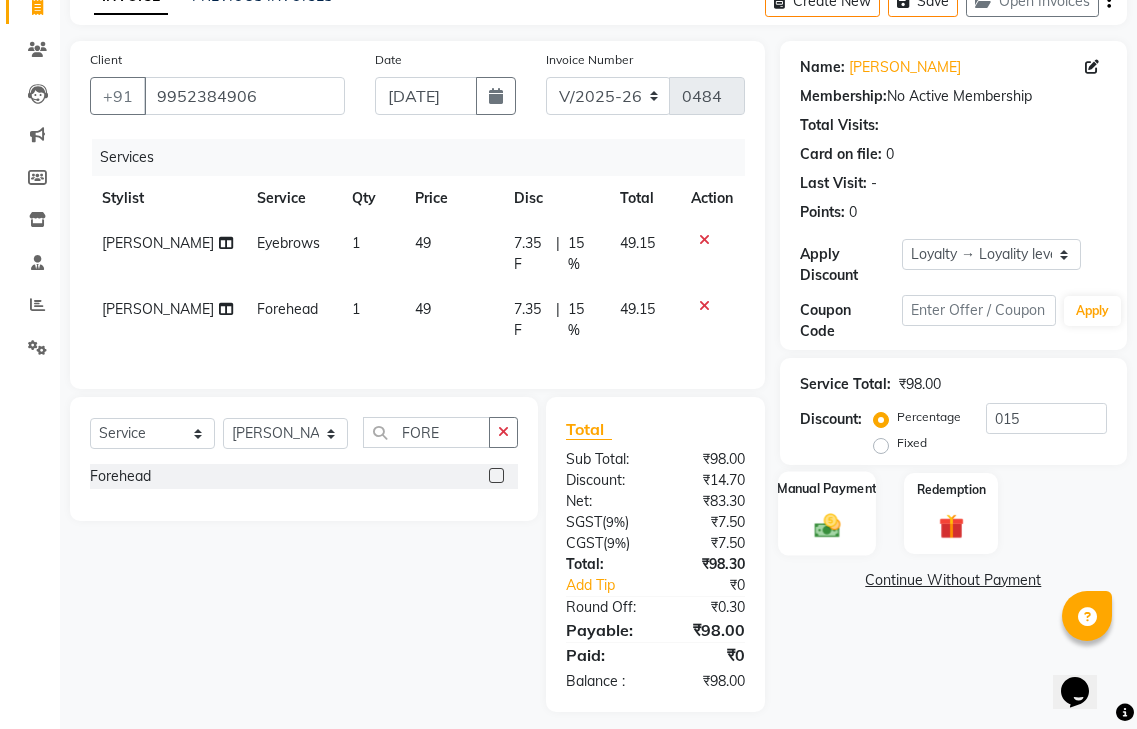 click 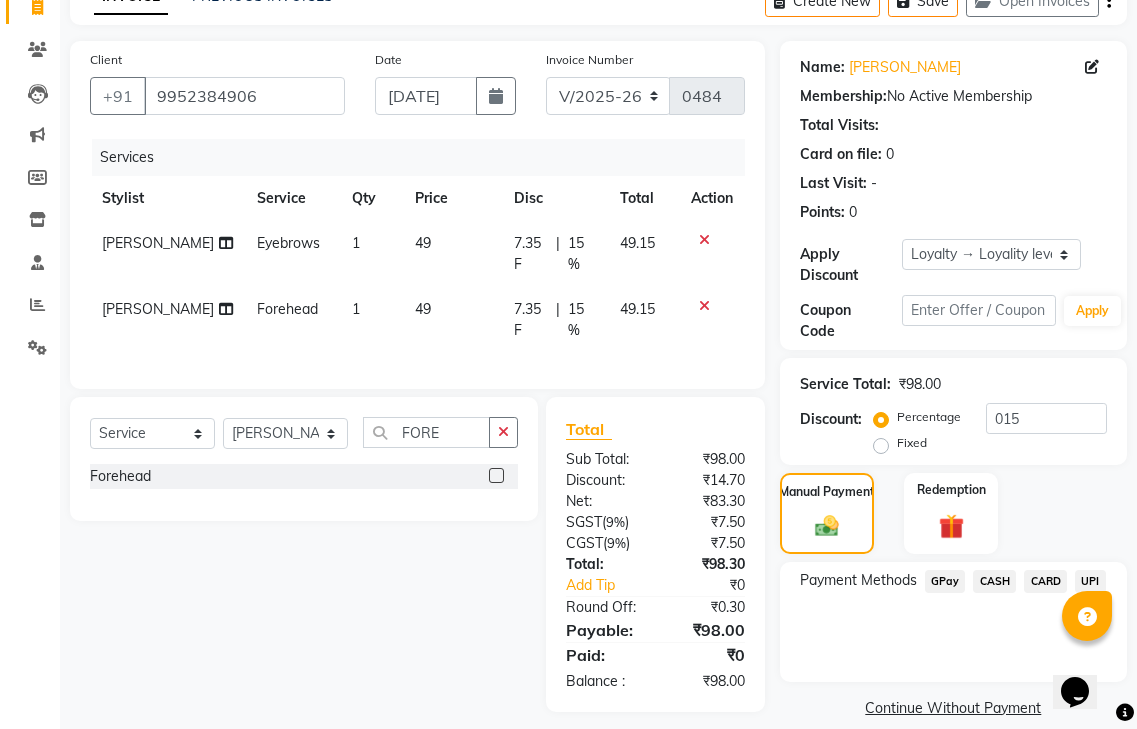 click on "CASH" 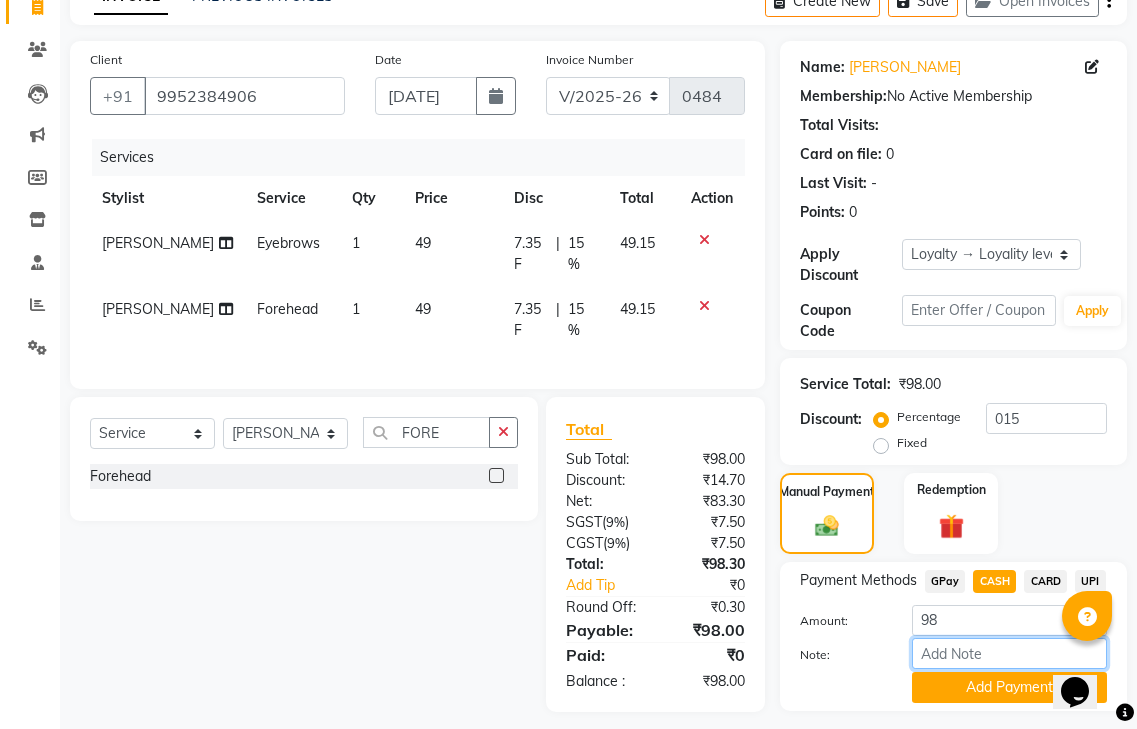 click on "Note:" at bounding box center (1009, 653) 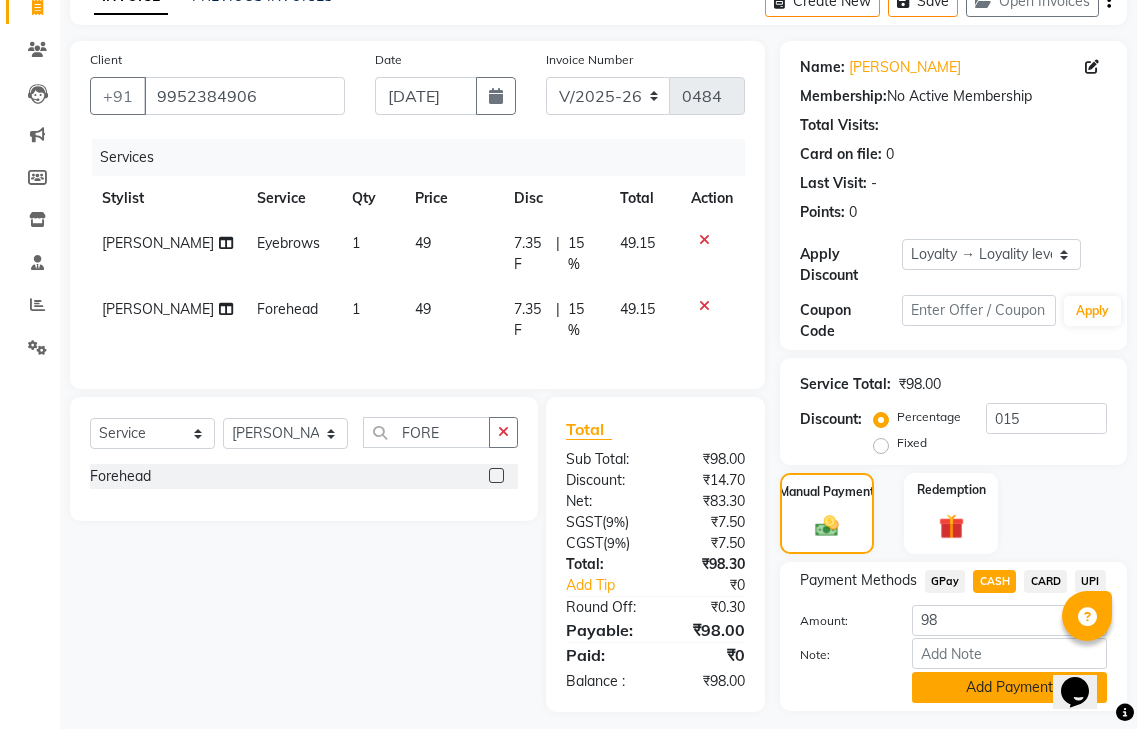 click on "Add Payment" 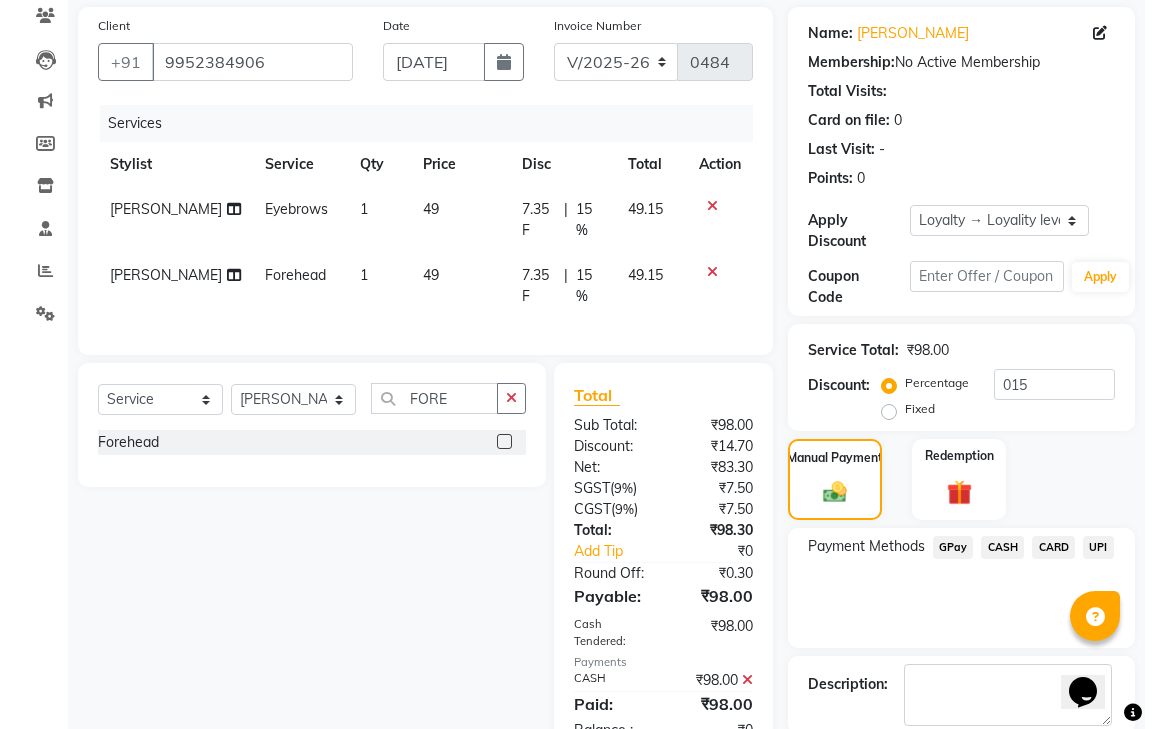 scroll, scrollTop: 360, scrollLeft: 0, axis: vertical 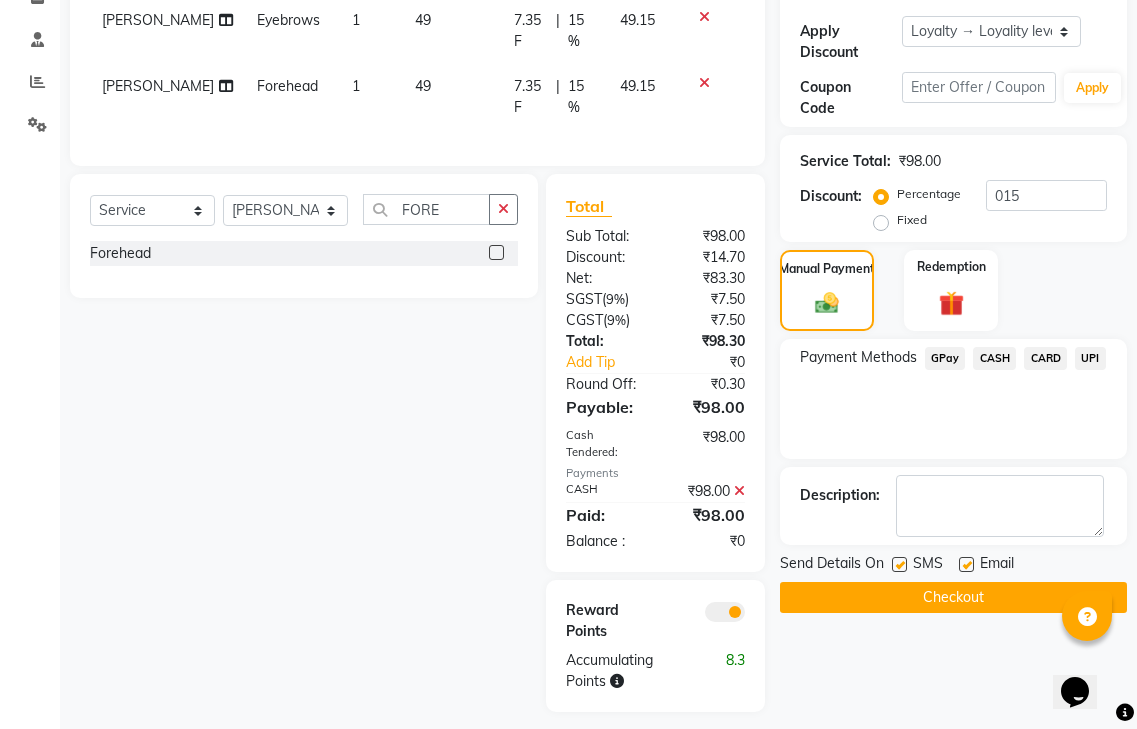 click 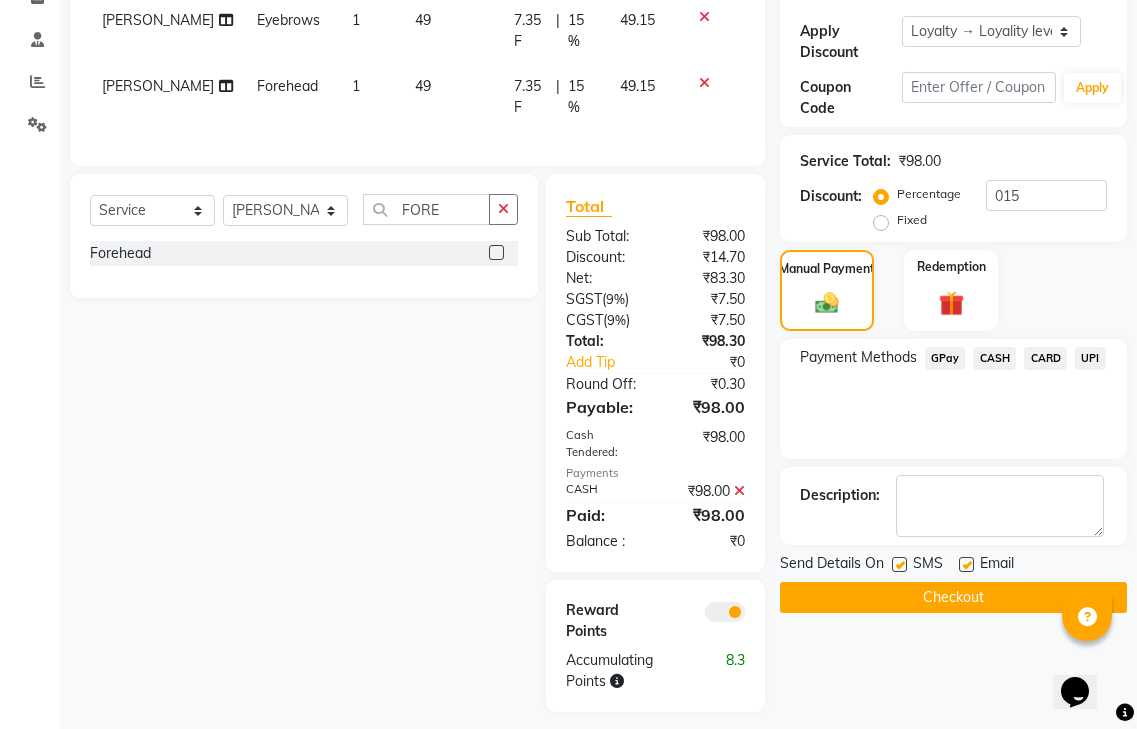 click 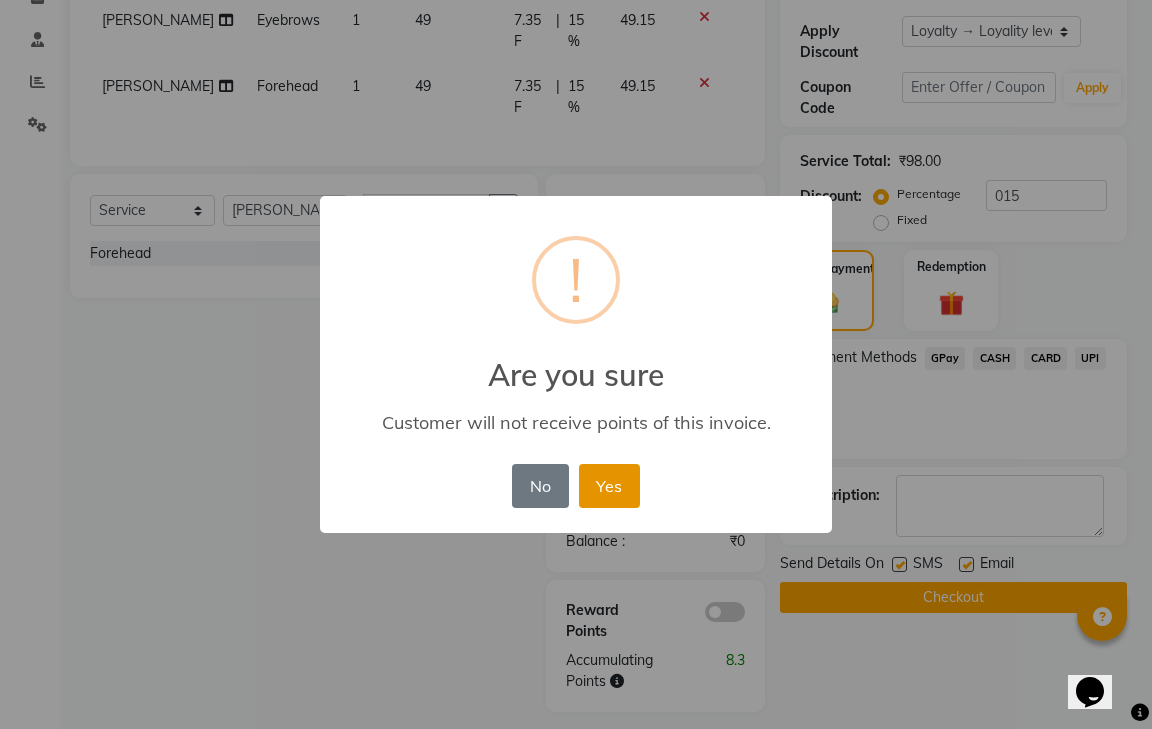 click on "Yes" at bounding box center [609, 486] 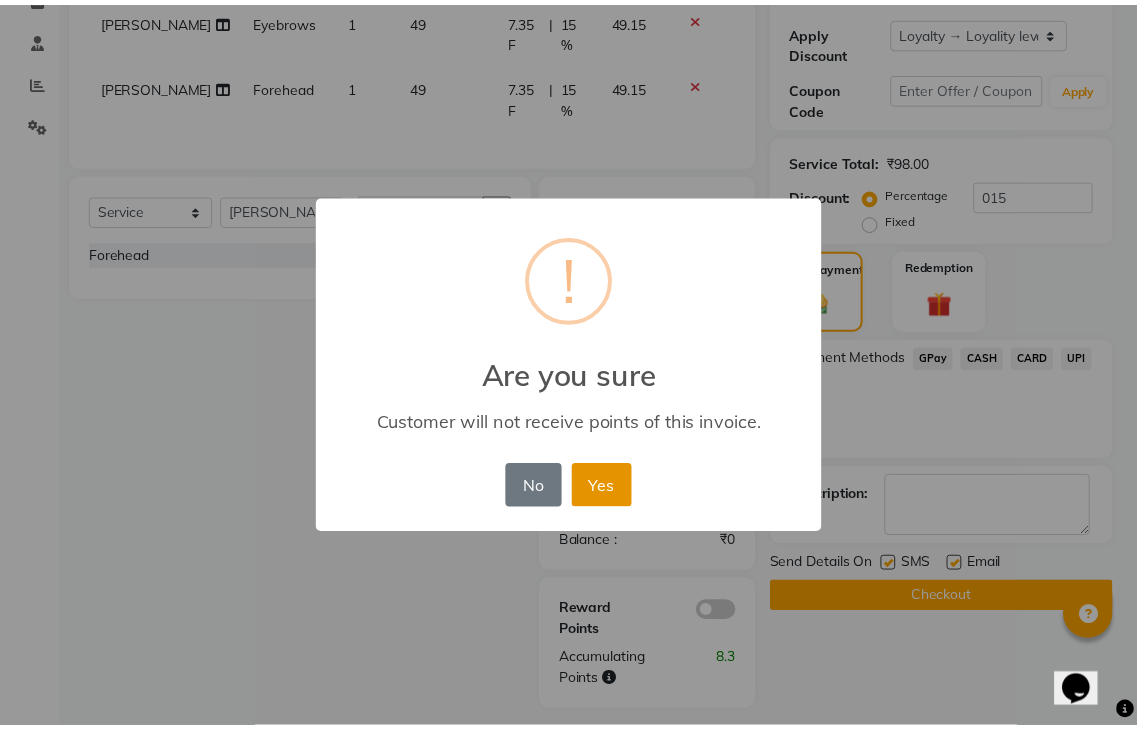 scroll, scrollTop: 310, scrollLeft: 0, axis: vertical 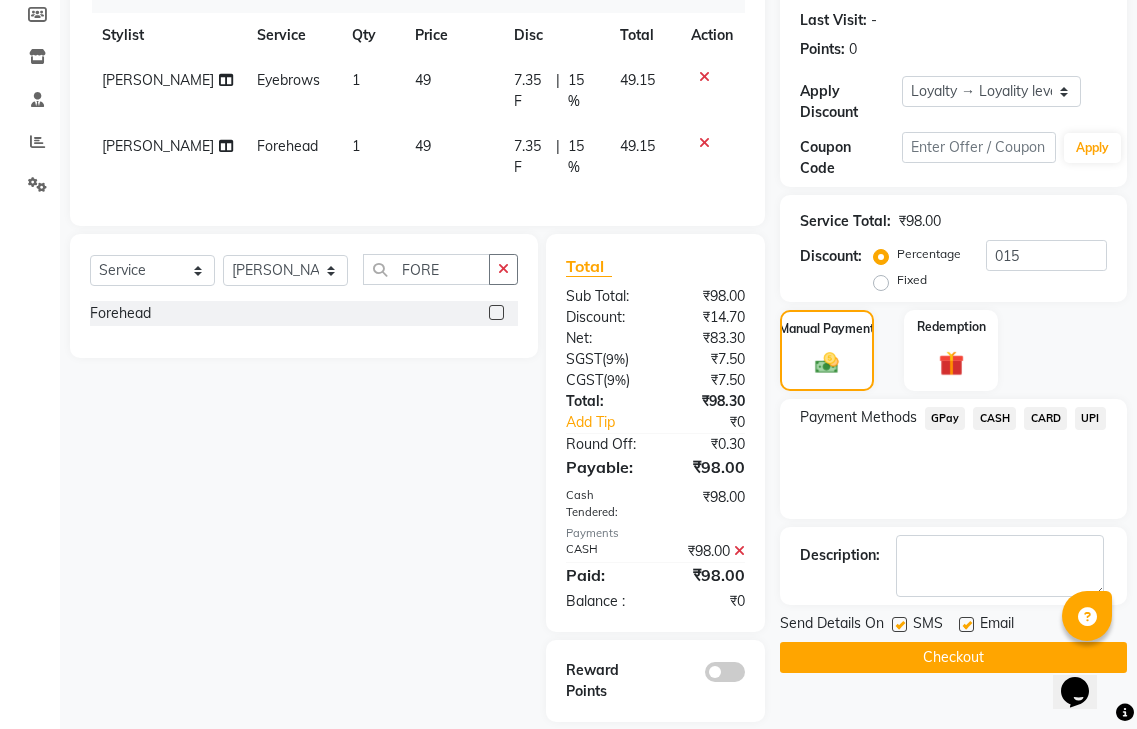 click on "Checkout" 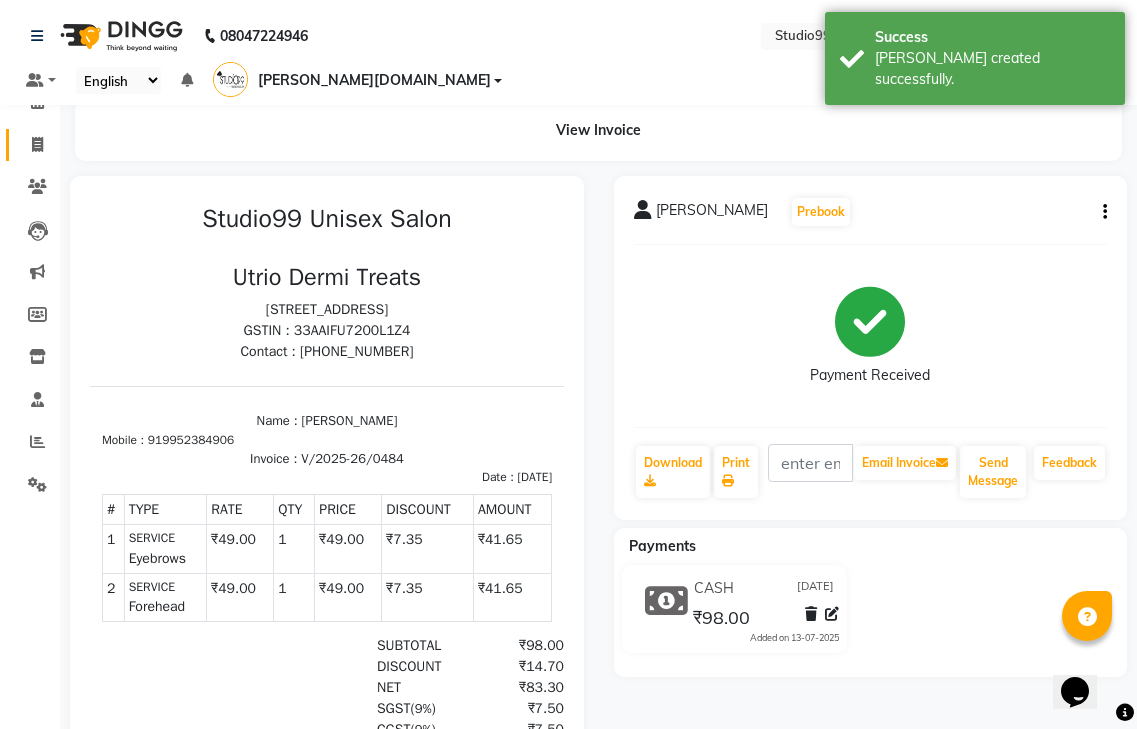 scroll, scrollTop: 0, scrollLeft: 0, axis: both 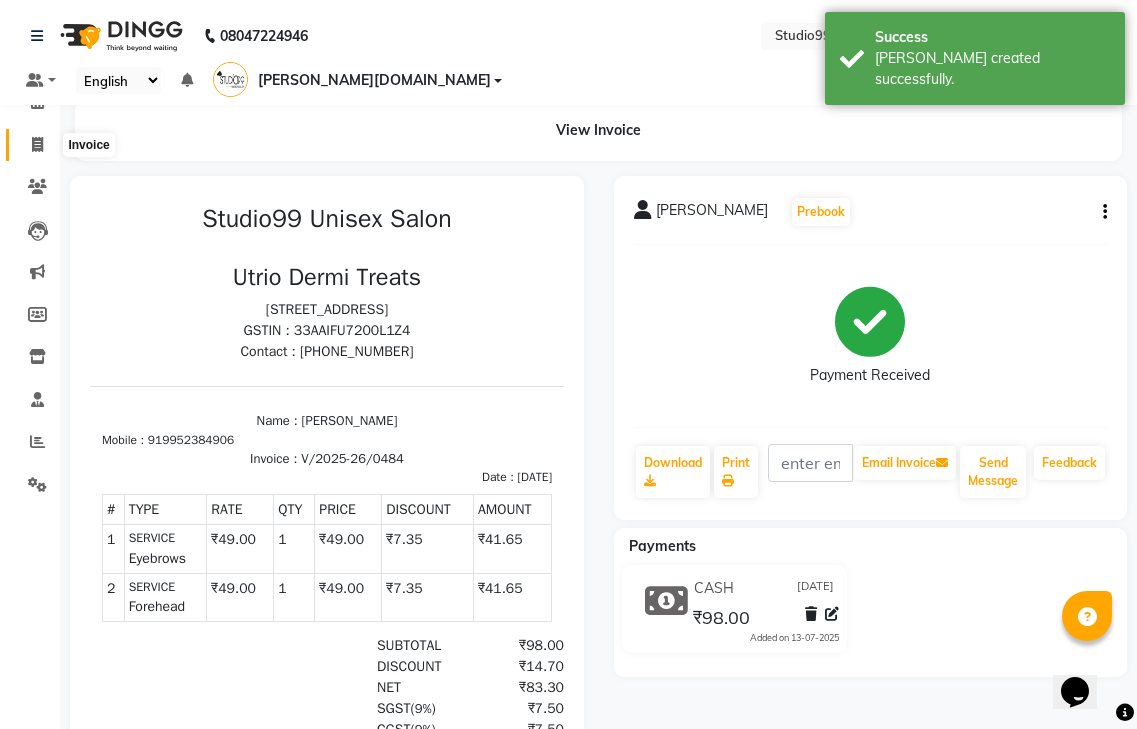 click 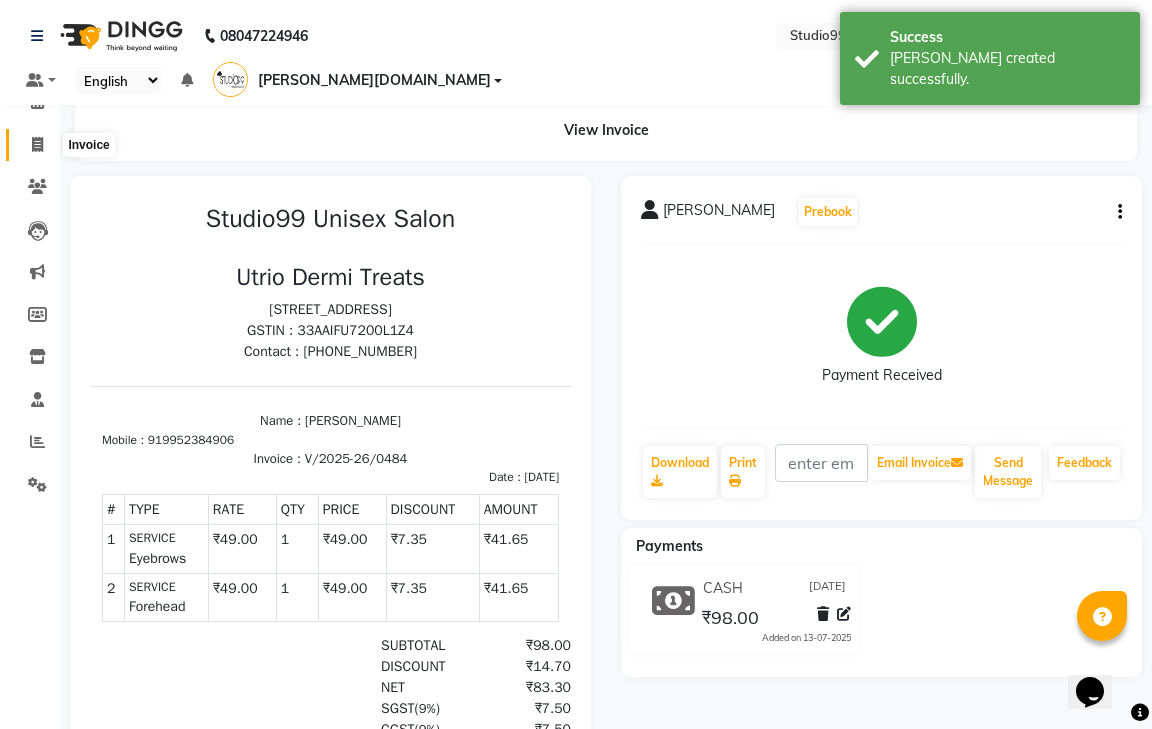 select on "service" 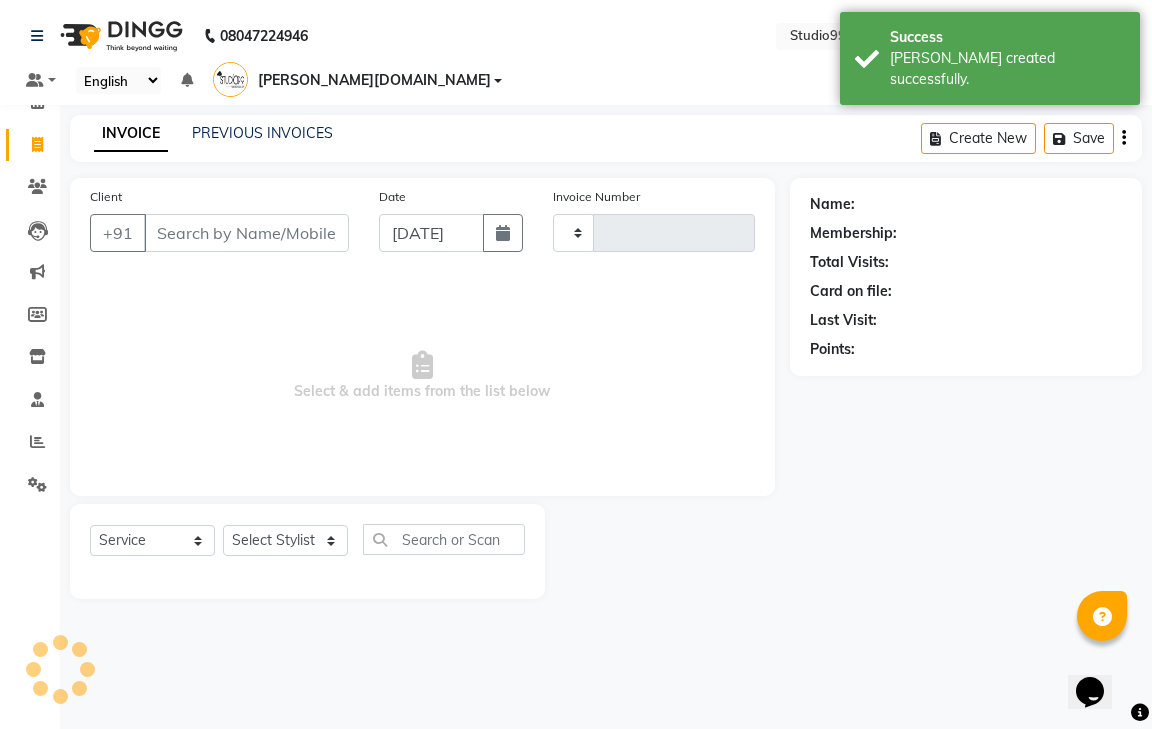 type on "0485" 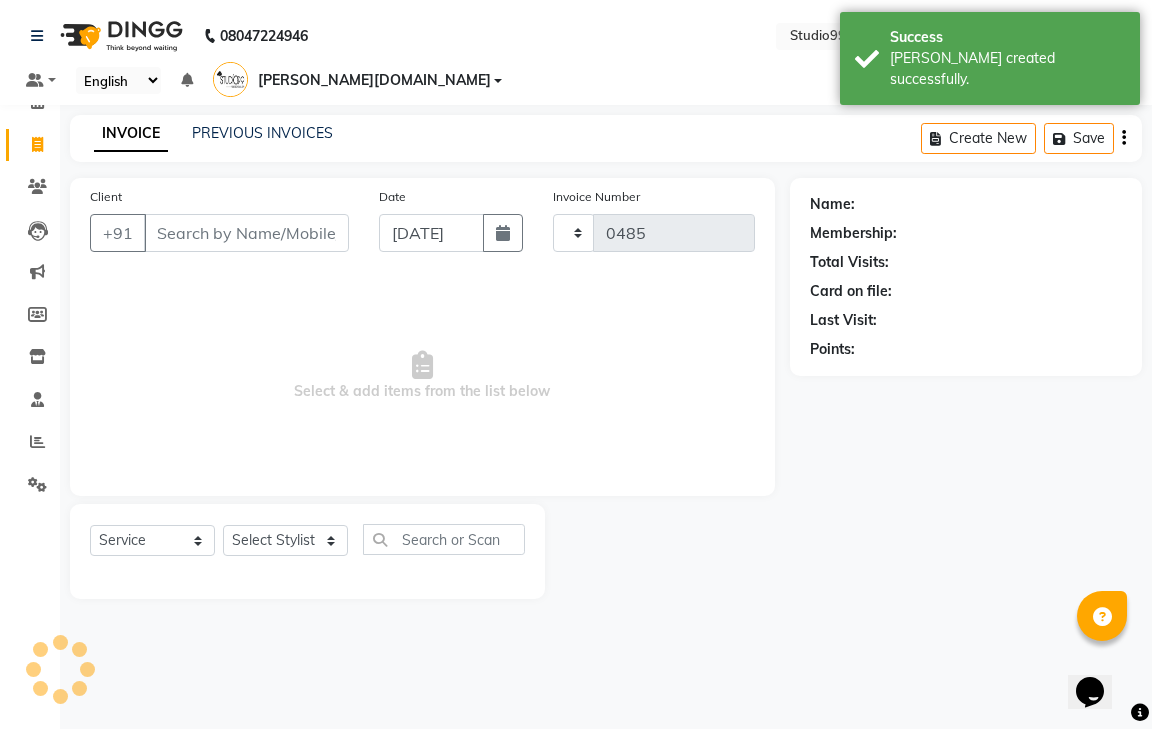 select on "8331" 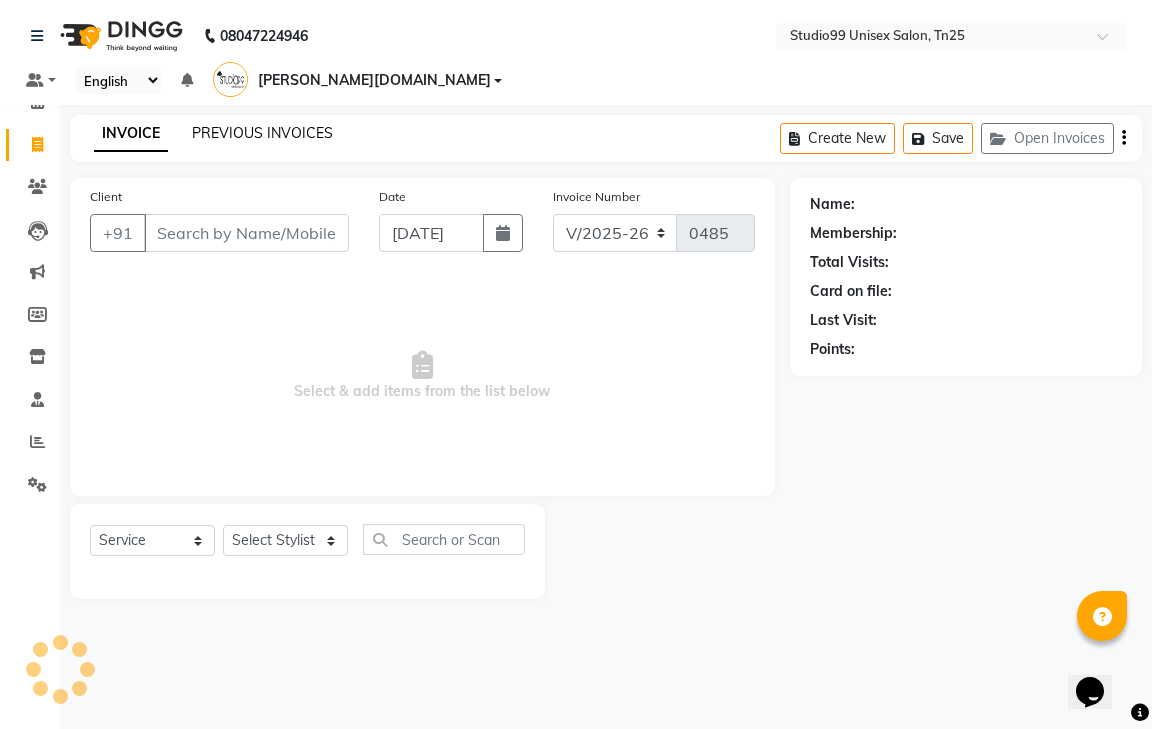click on "PREVIOUS INVOICES" 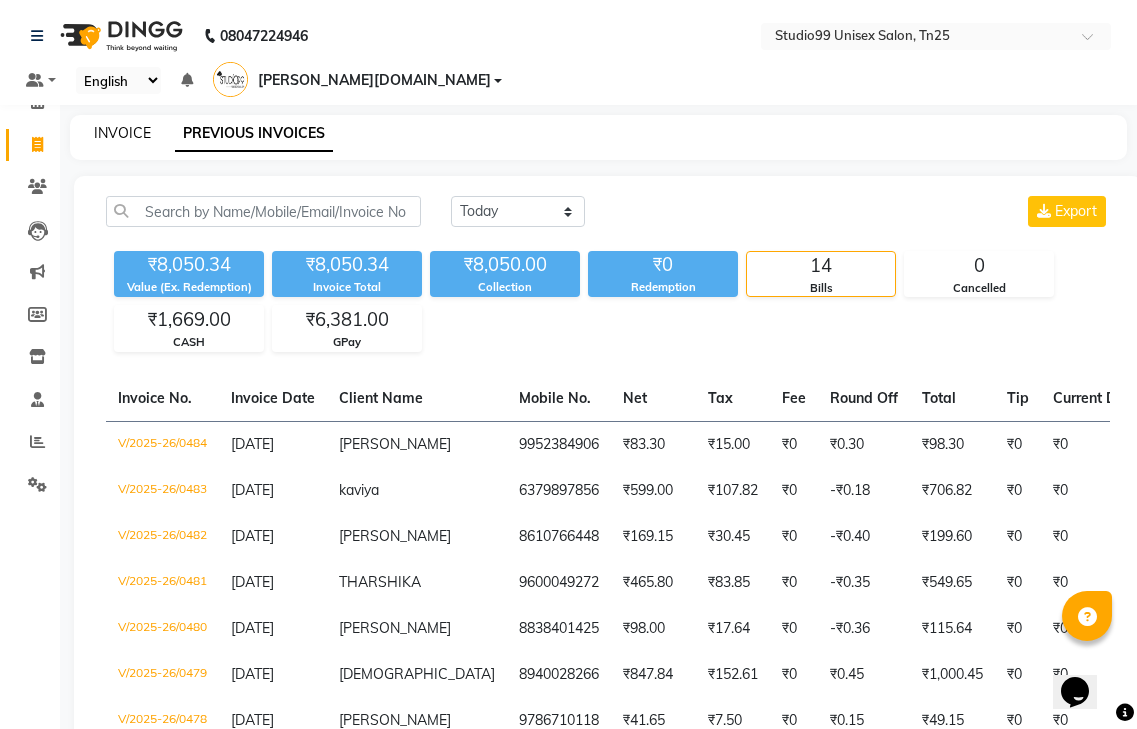 click on "INVOICE" 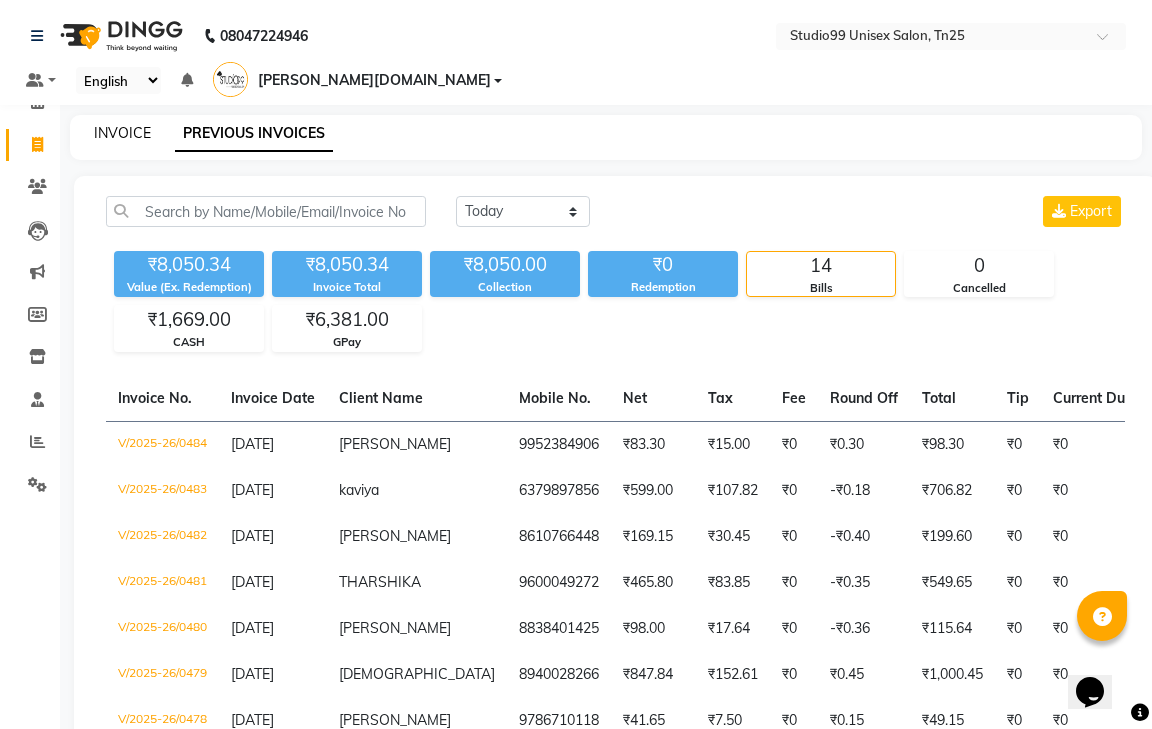 select on "service" 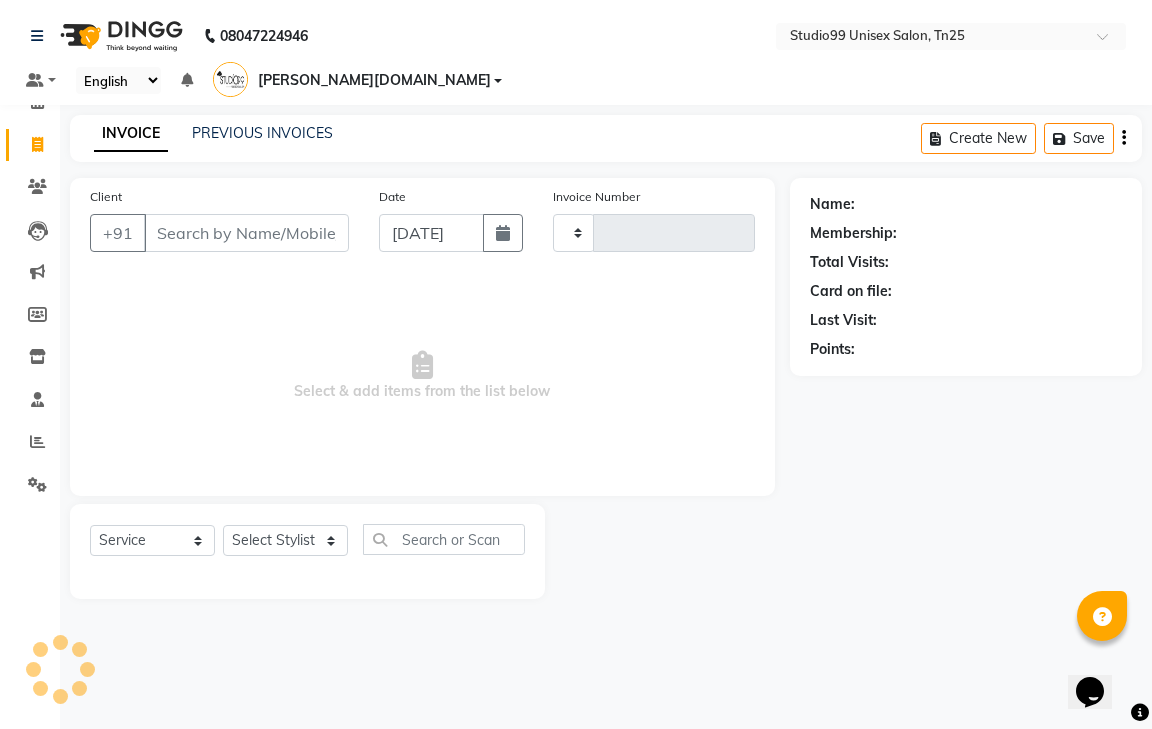 type on "0485" 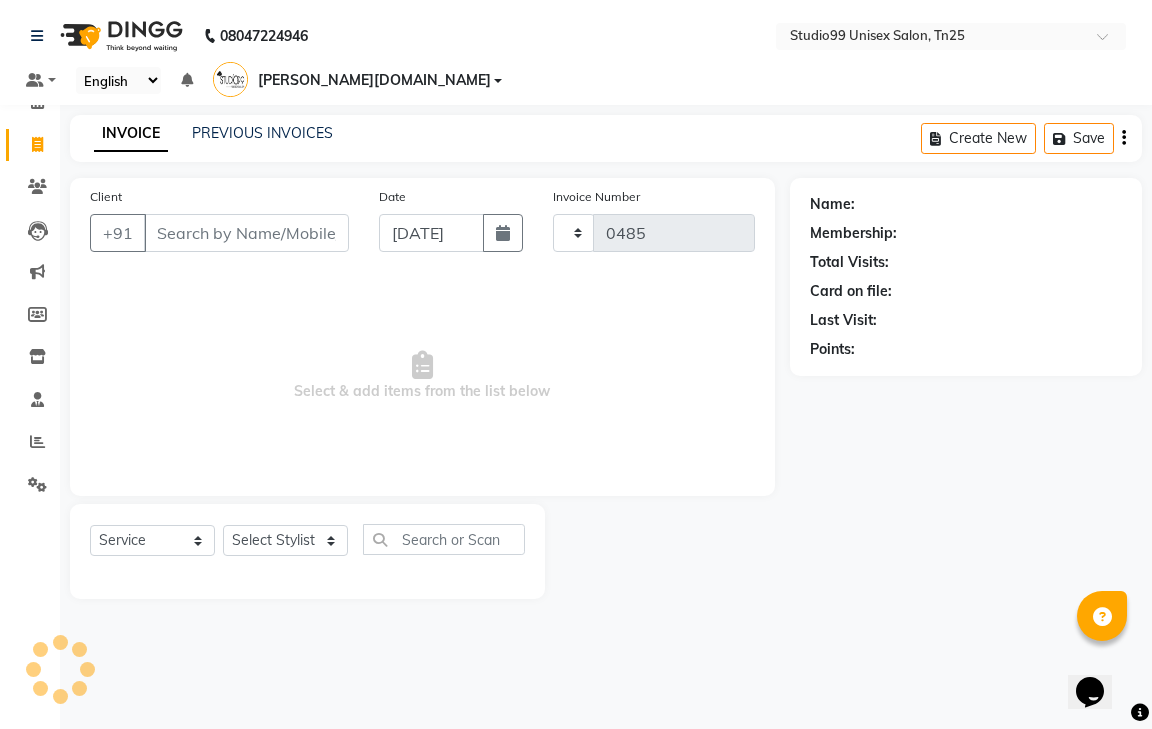 select on "8331" 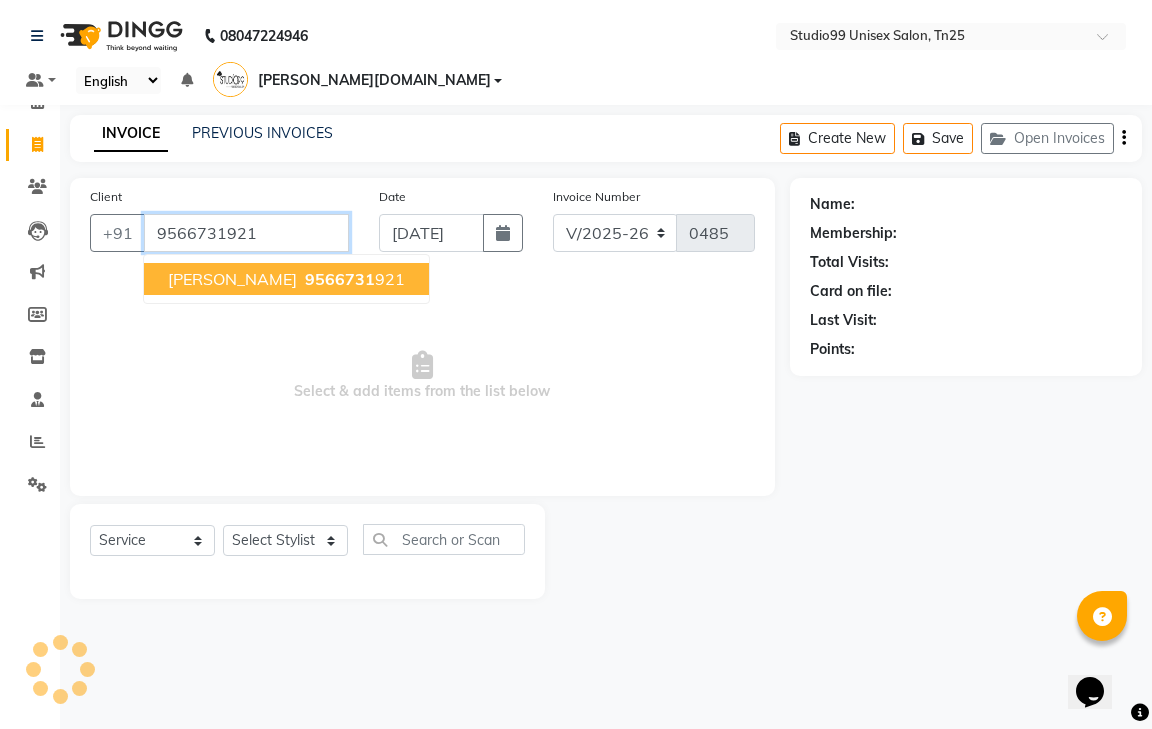 type on "9566731921" 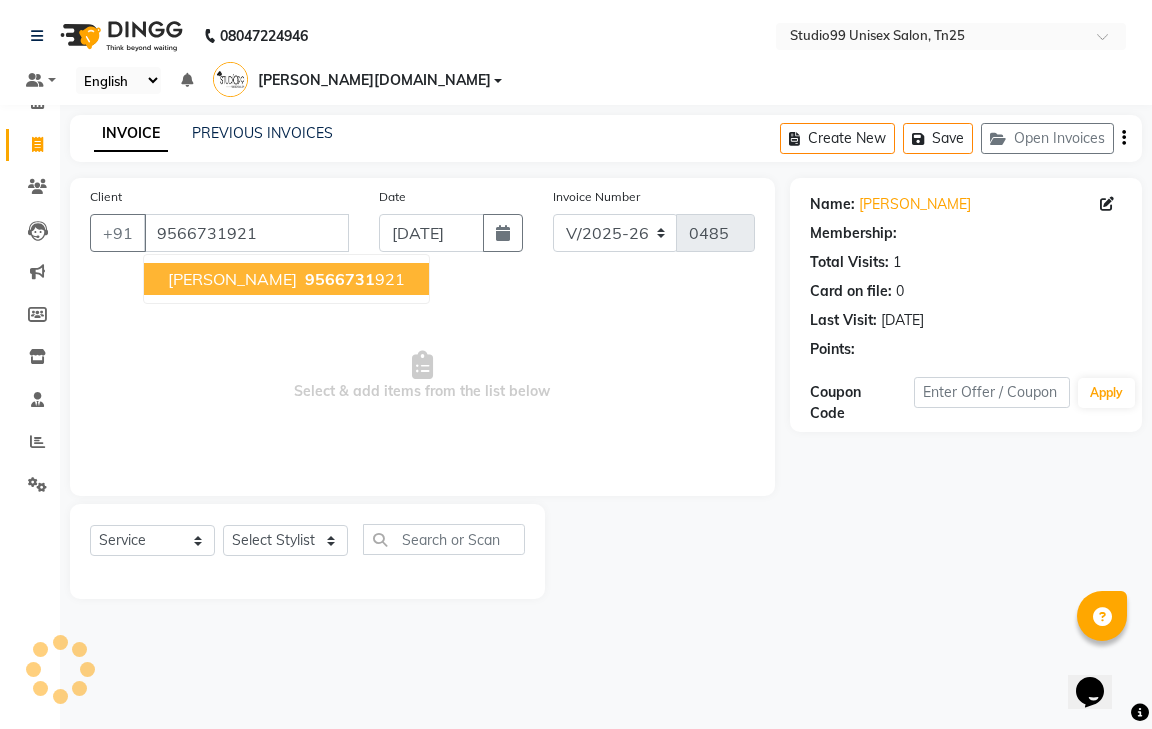 select on "1: Object" 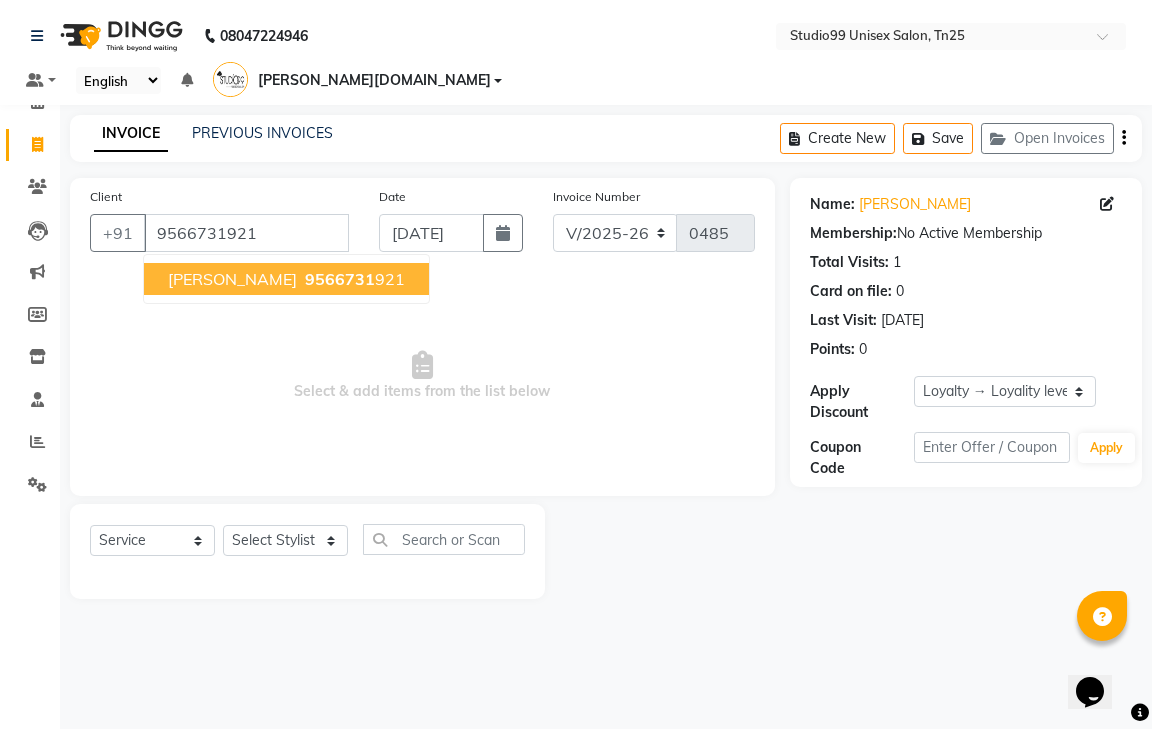 drag, startPoint x: 255, startPoint y: 247, endPoint x: 268, endPoint y: 313, distance: 67.26812 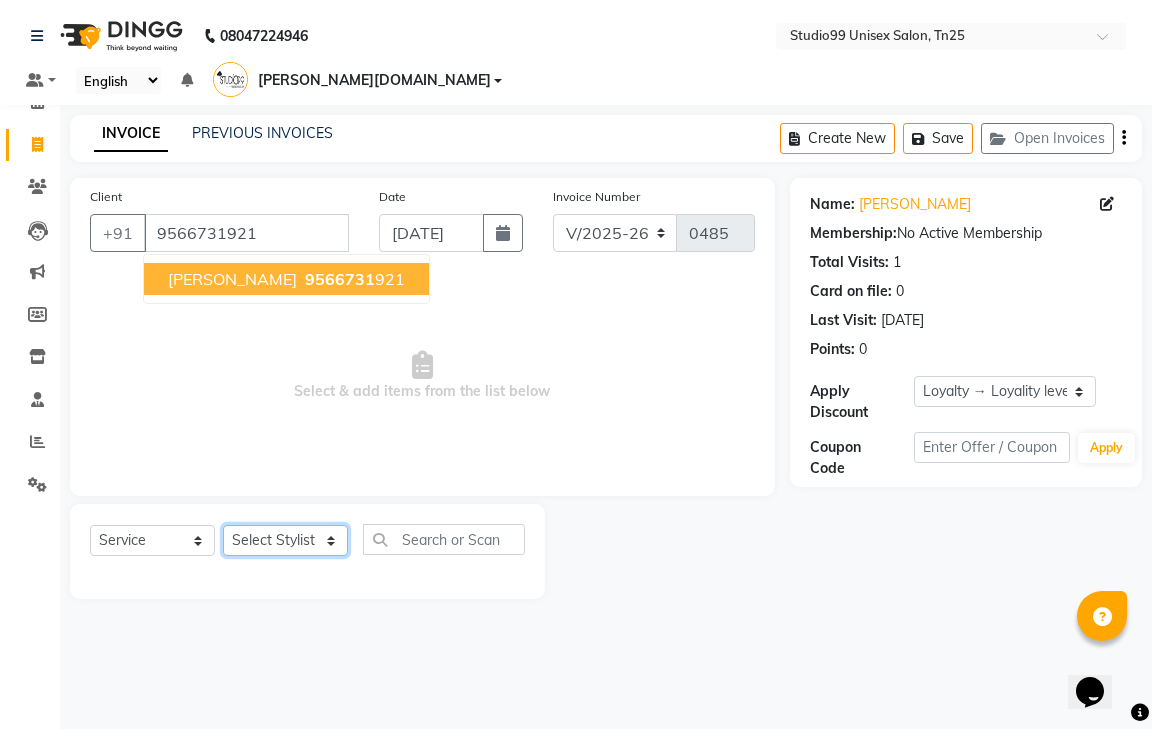 click on "Select Stylist gendral giri-ja  jaya priya kothai TK raja sanjay santhosh VAISHALI.TK" 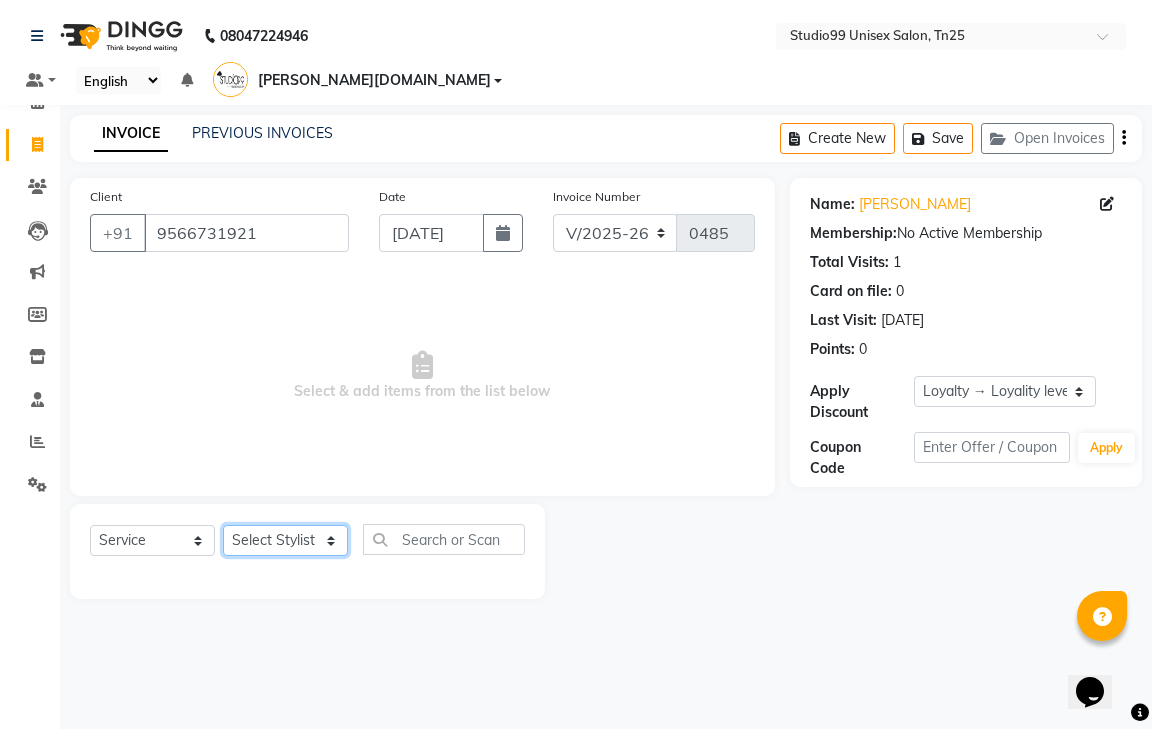 select on "80760" 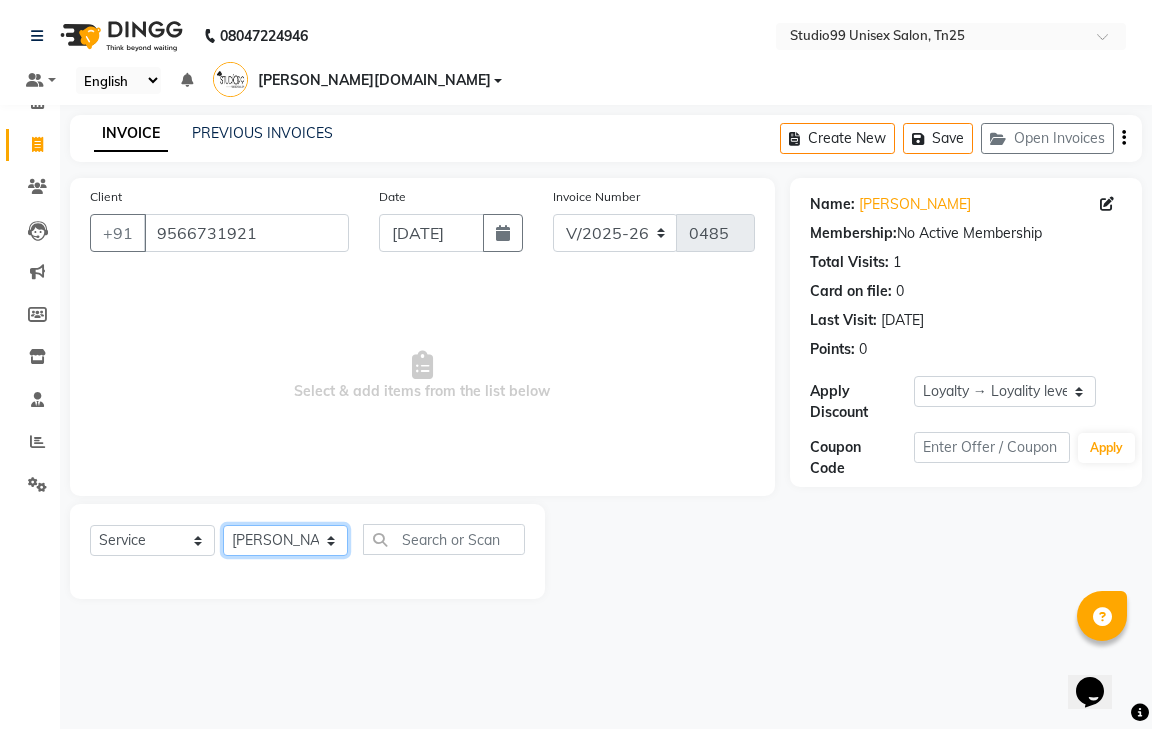 click on "Select Stylist gendral giri-ja  jaya priya kothai TK raja sanjay santhosh VAISHALI.TK" 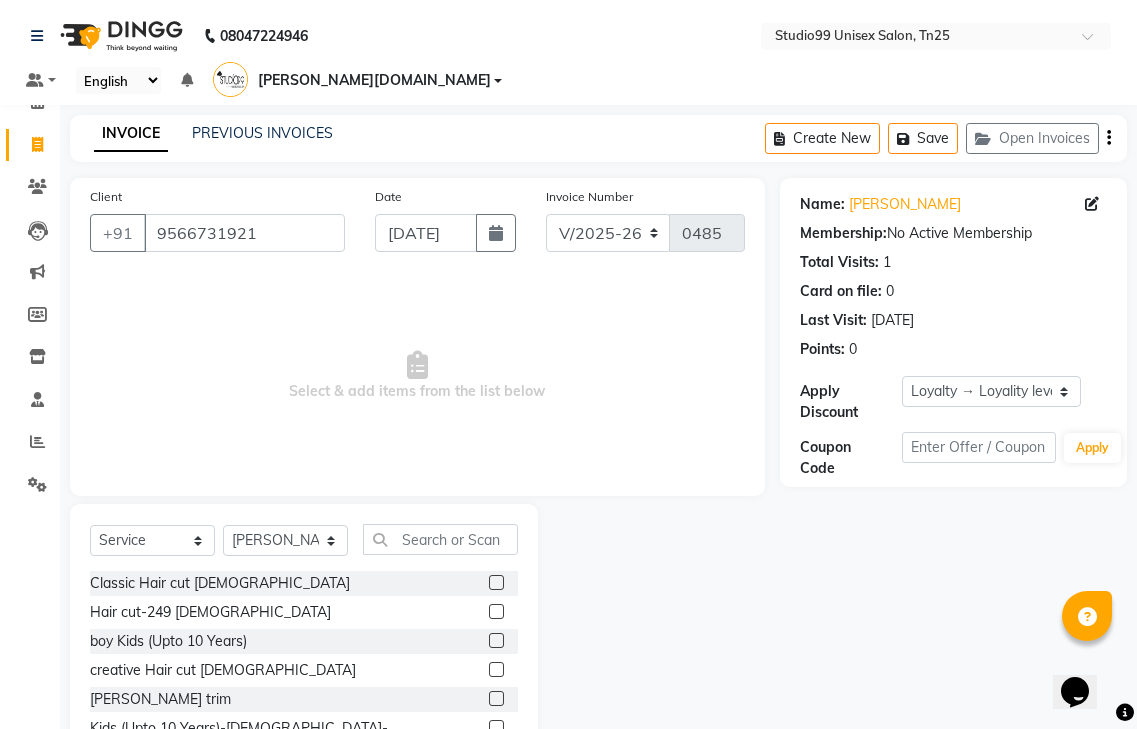 click 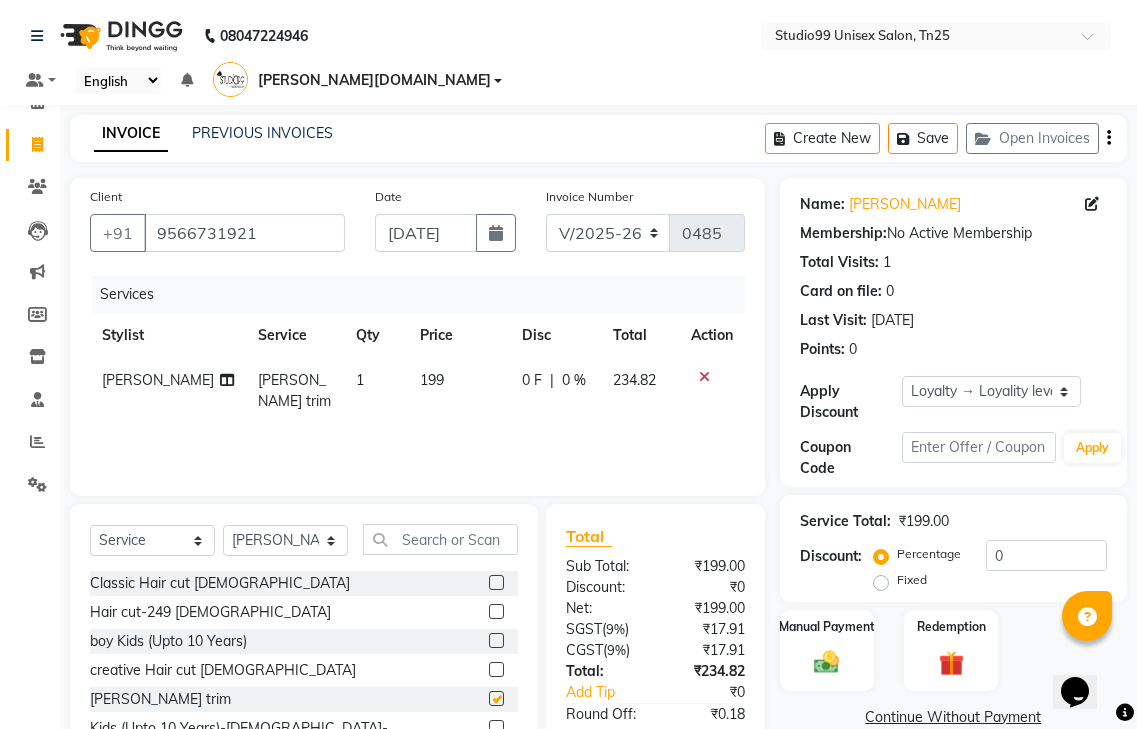 checkbox on "false" 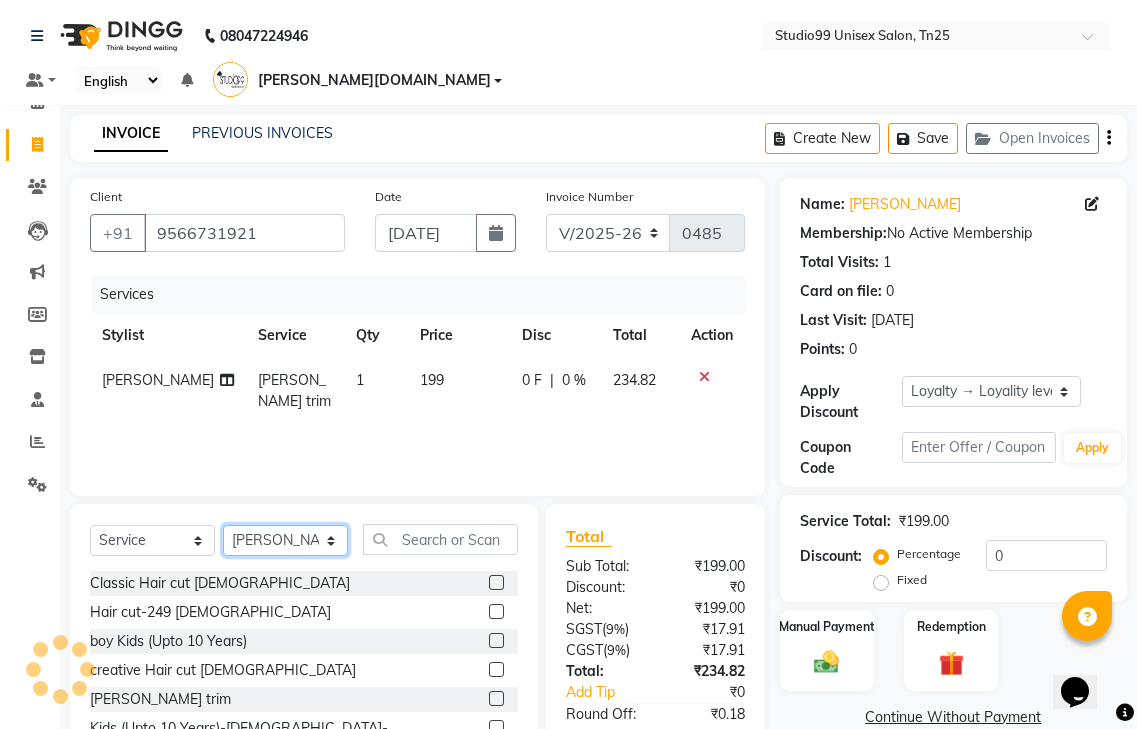 click on "Select Stylist gendral giri-ja  jaya priya kothai TK raja sanjay santhosh VAISHALI.TK" 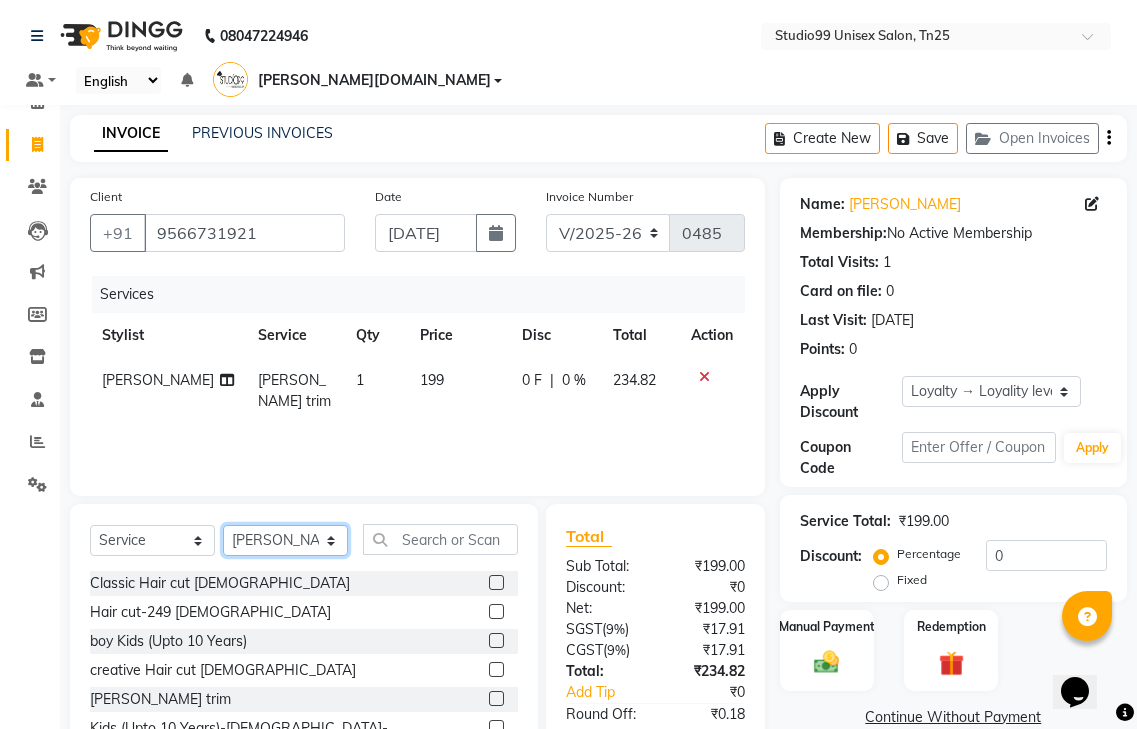 select on "80757" 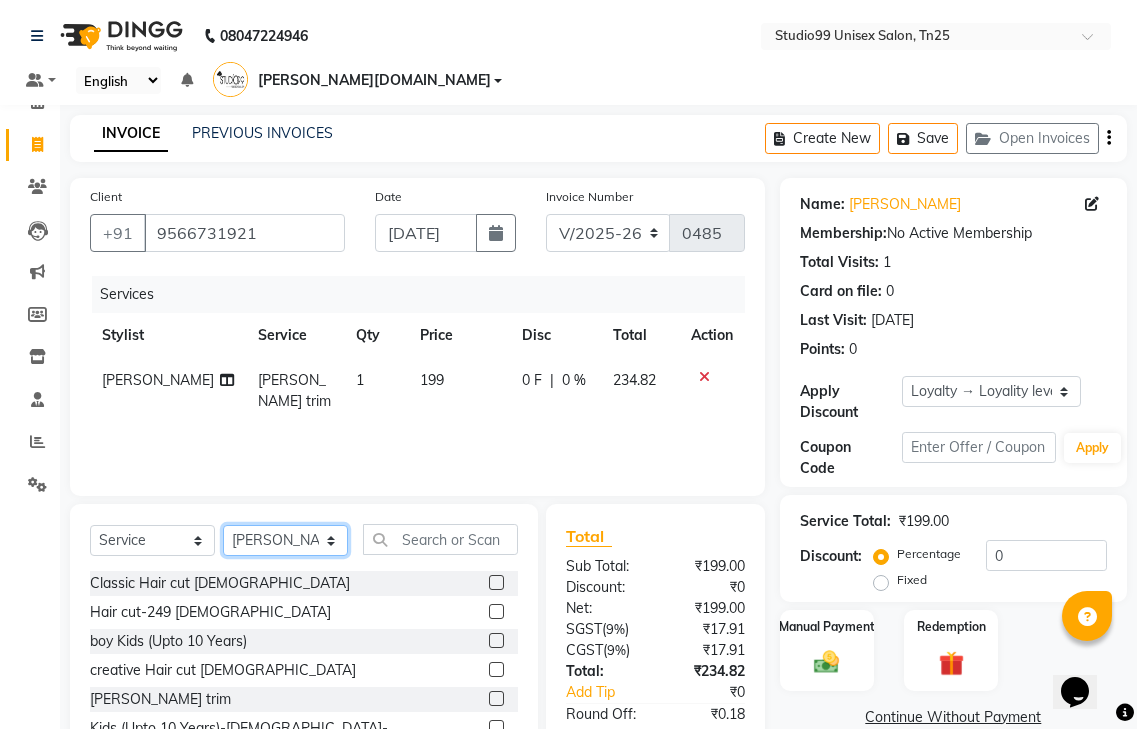 click on "Select Stylist gendral giri-ja  jaya priya kothai TK raja sanjay santhosh VAISHALI.TK" 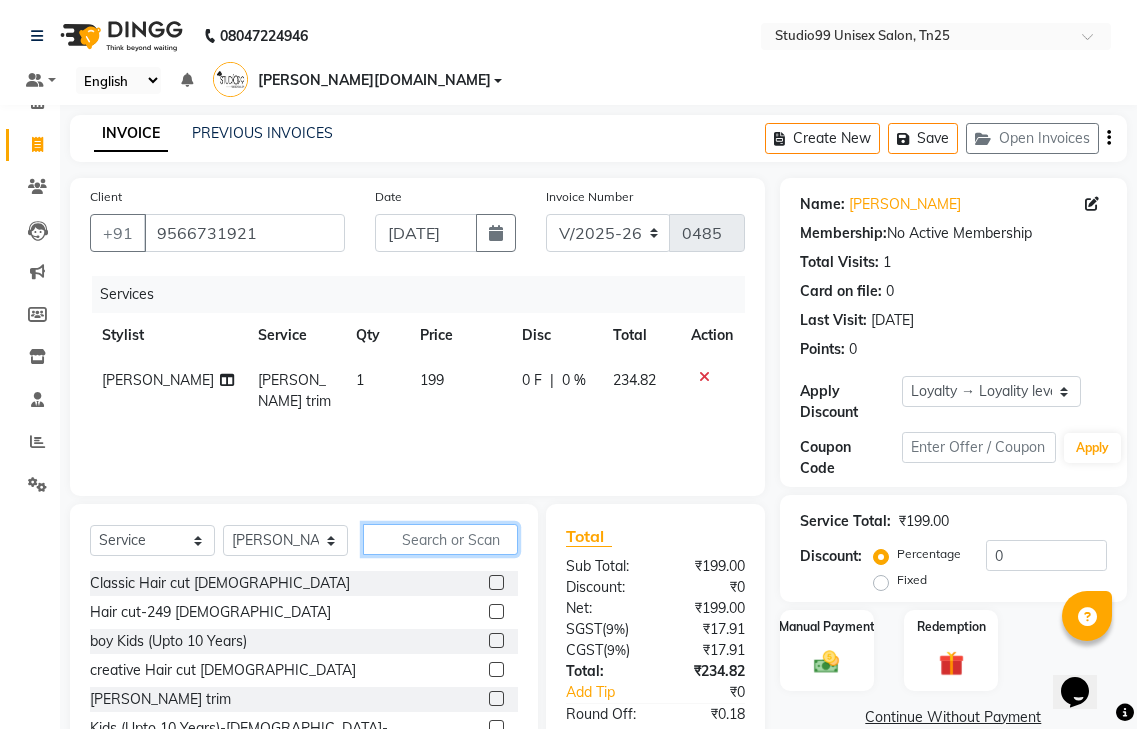 click 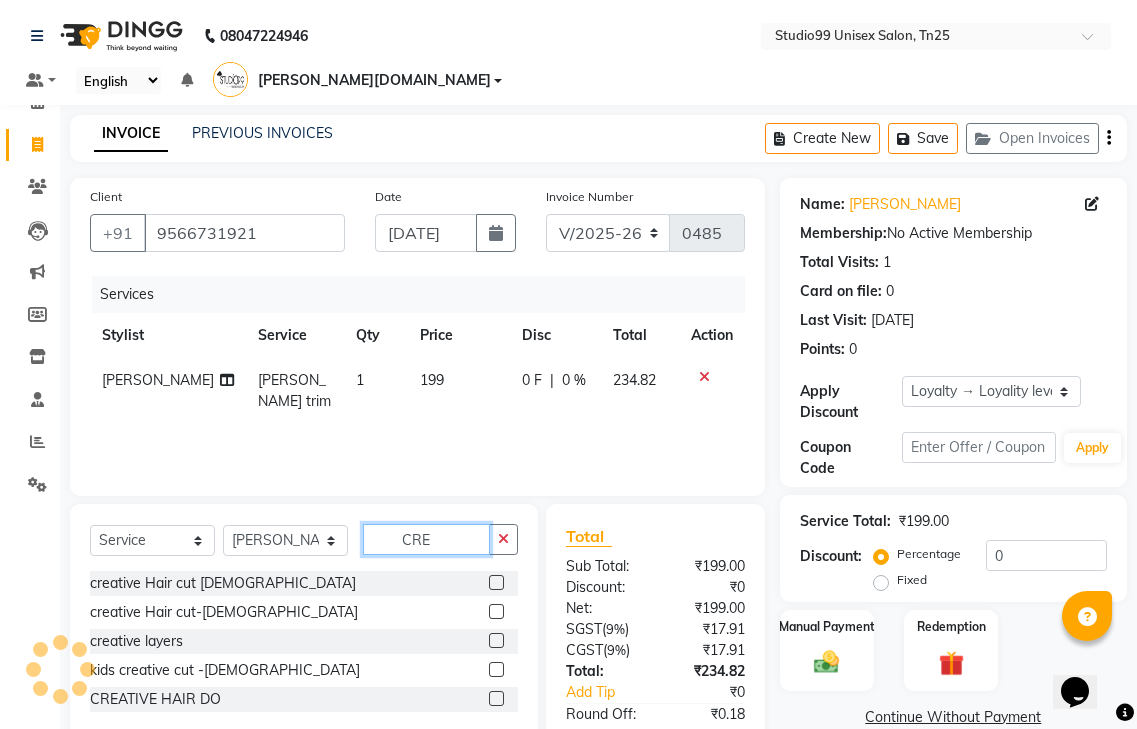 type on "CRE" 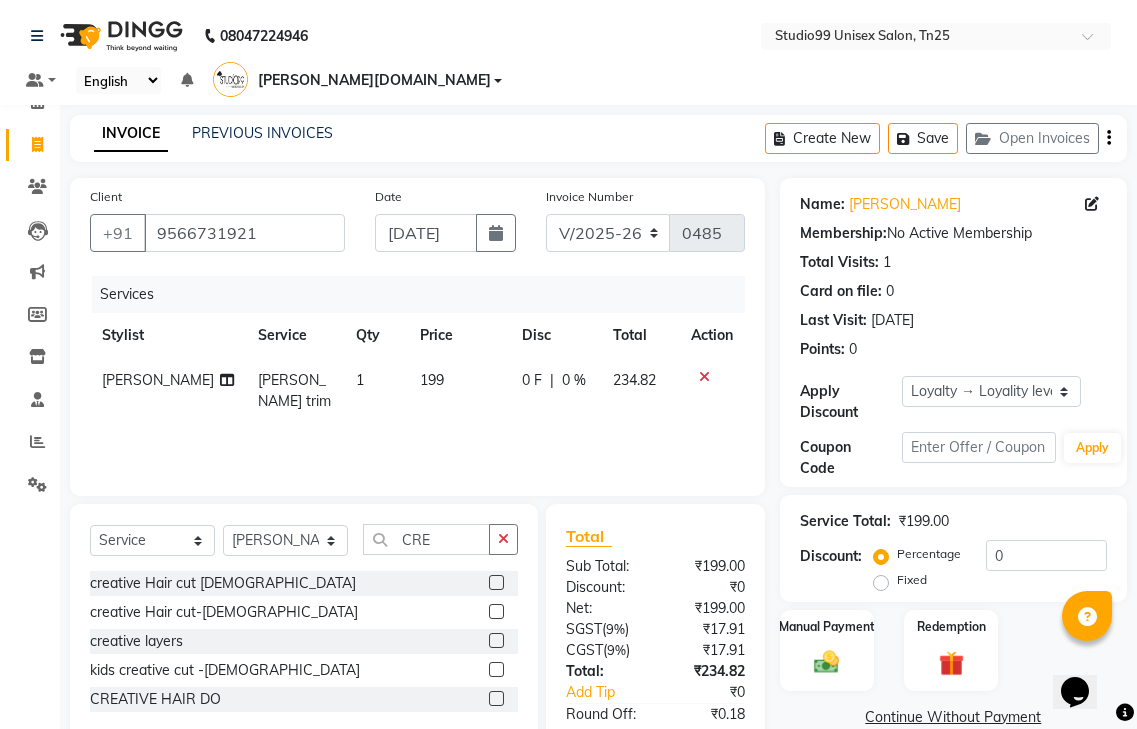 click 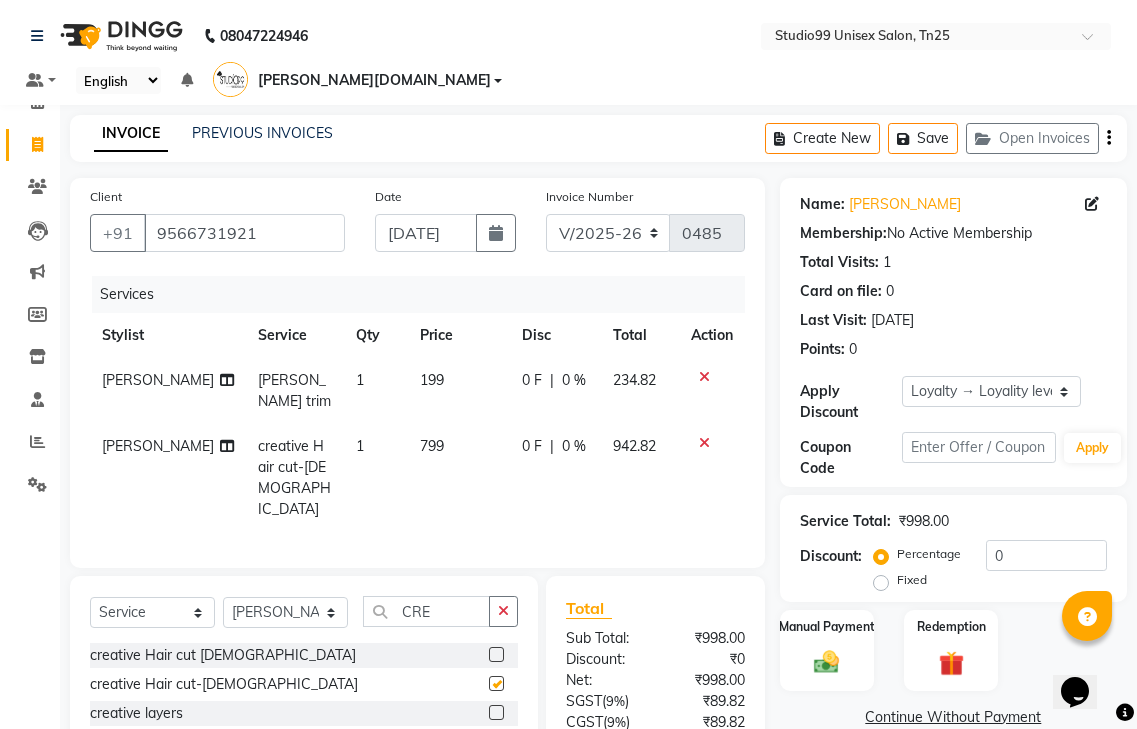 checkbox on "false" 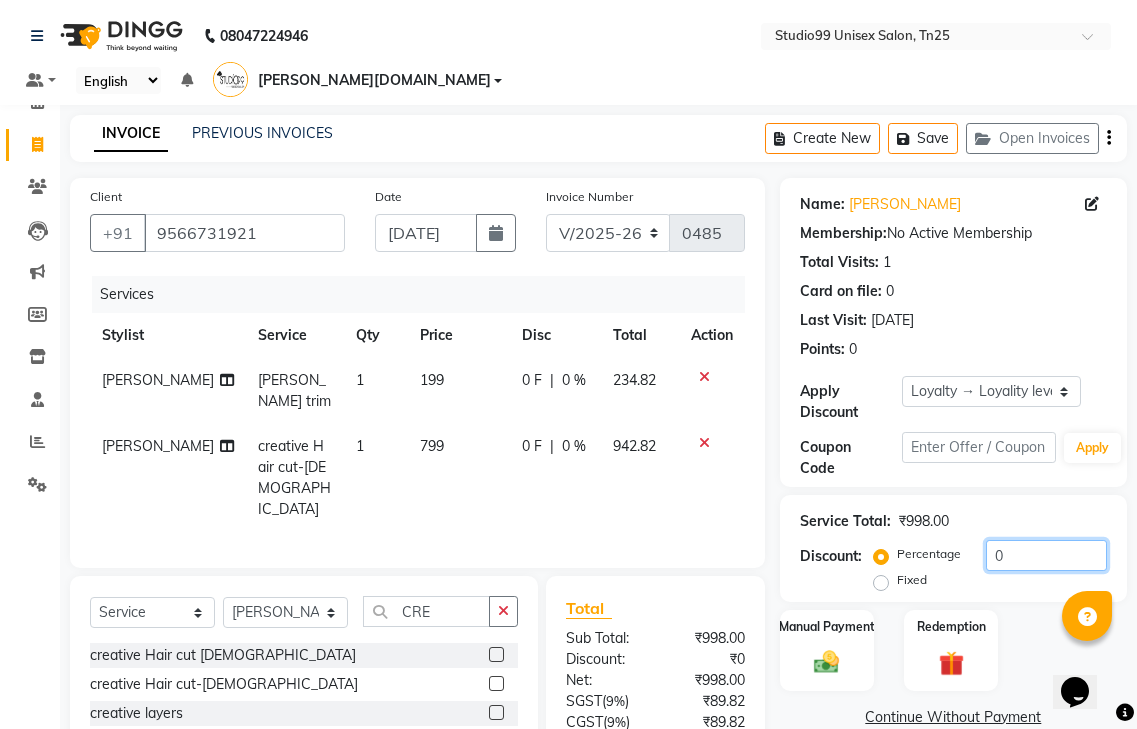 click on "0" 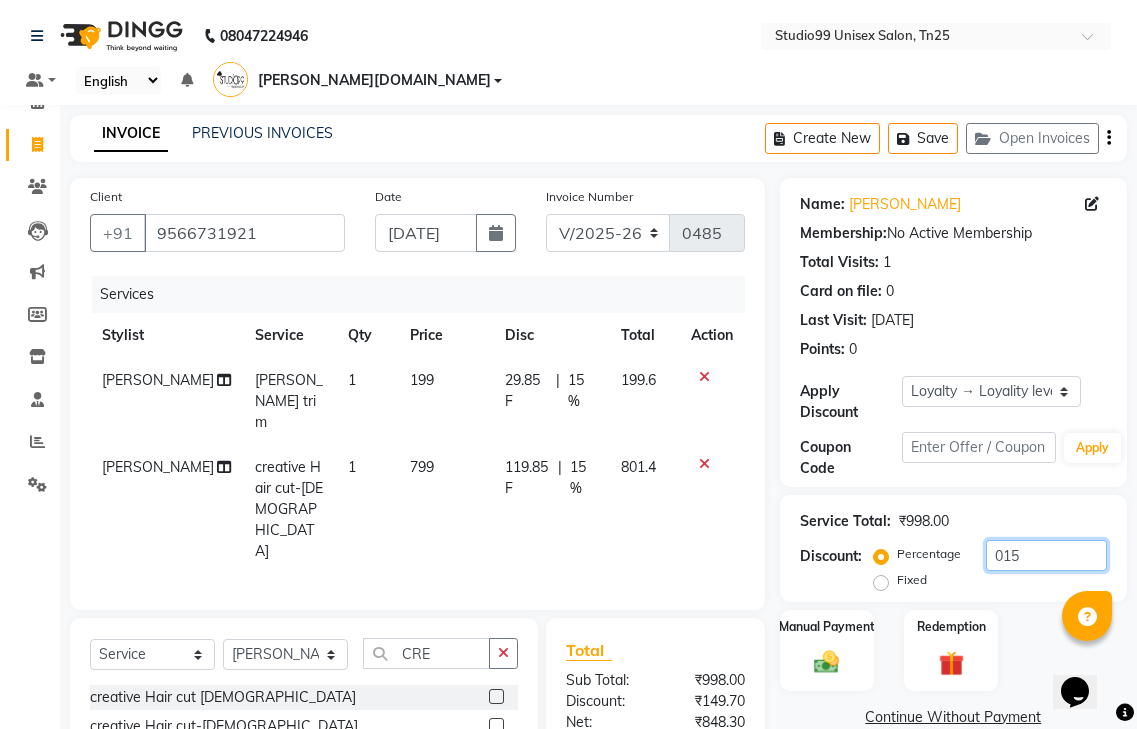 scroll, scrollTop: 137, scrollLeft: 0, axis: vertical 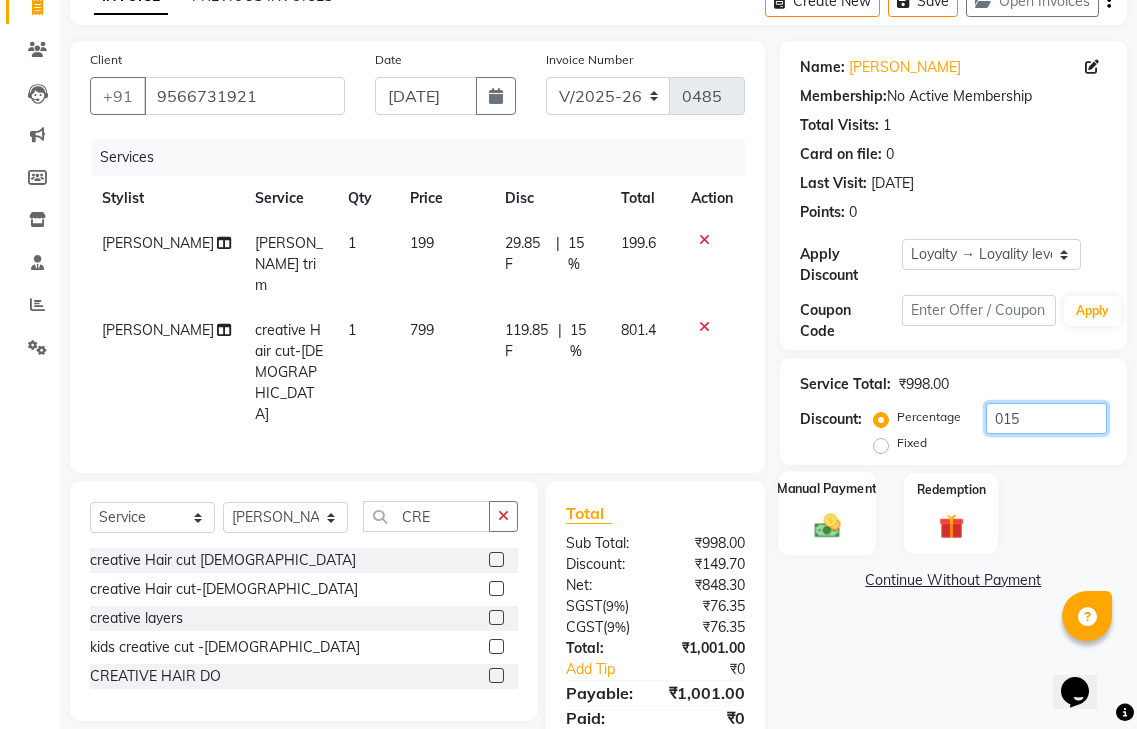 type on "015" 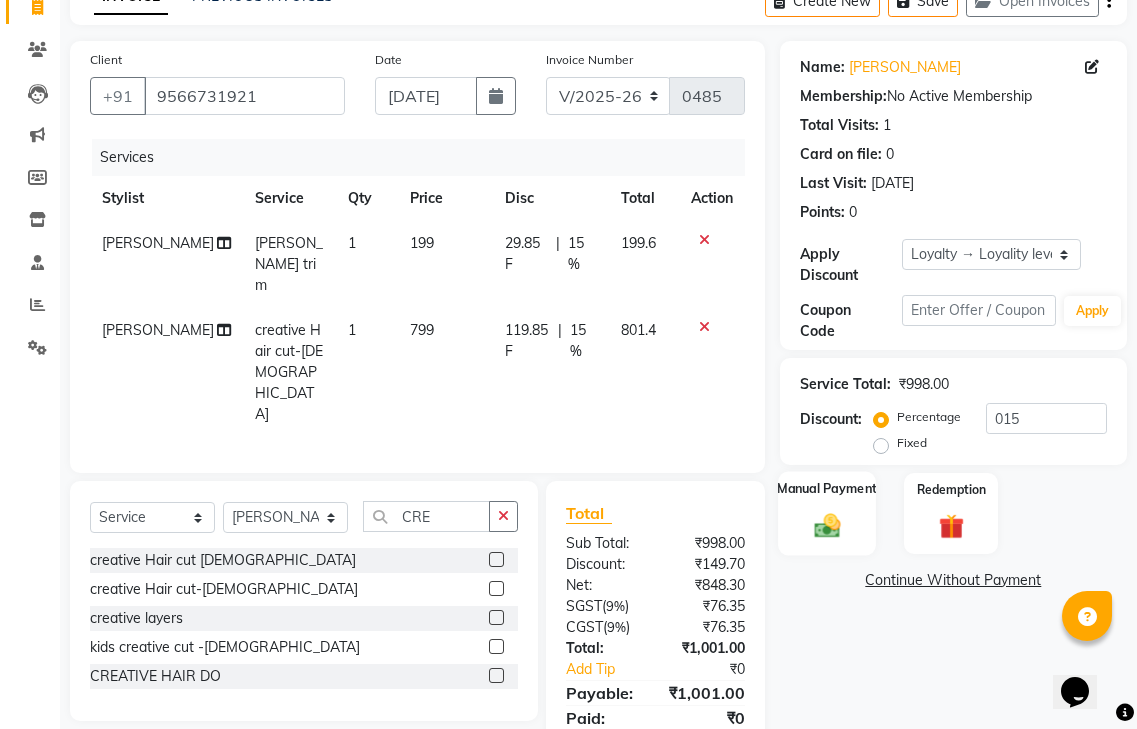 click 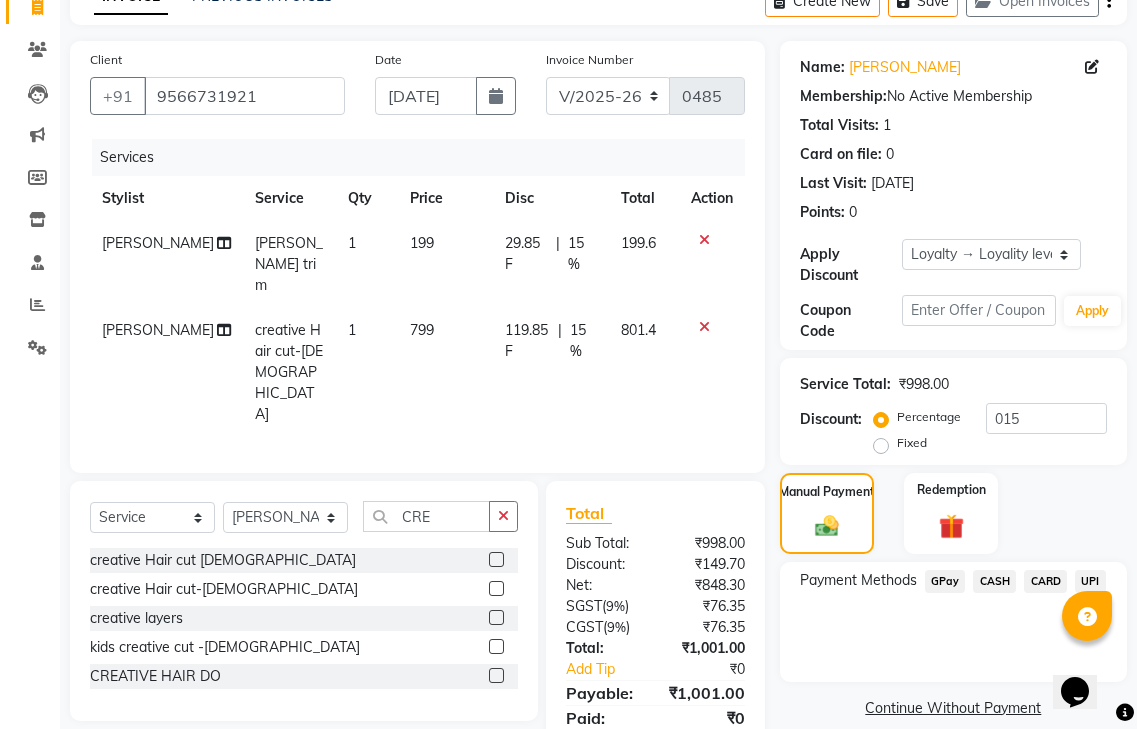 click on "GPay" 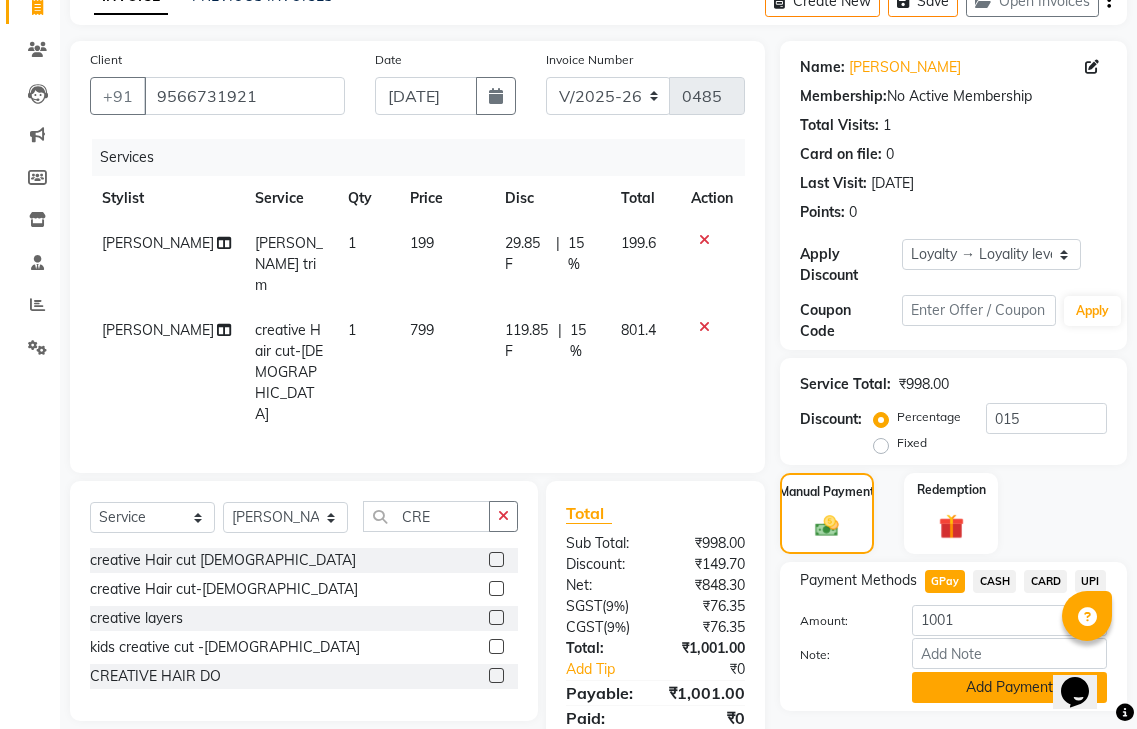 click on "Add Payment" 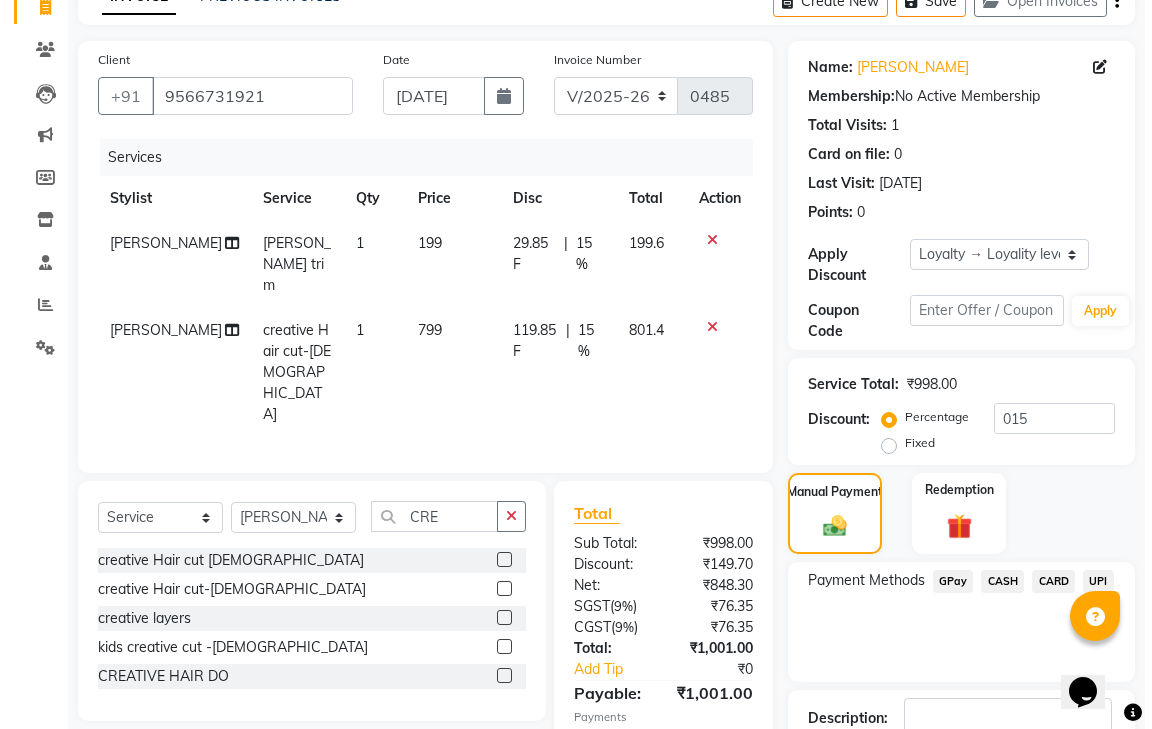 scroll, scrollTop: 361, scrollLeft: 0, axis: vertical 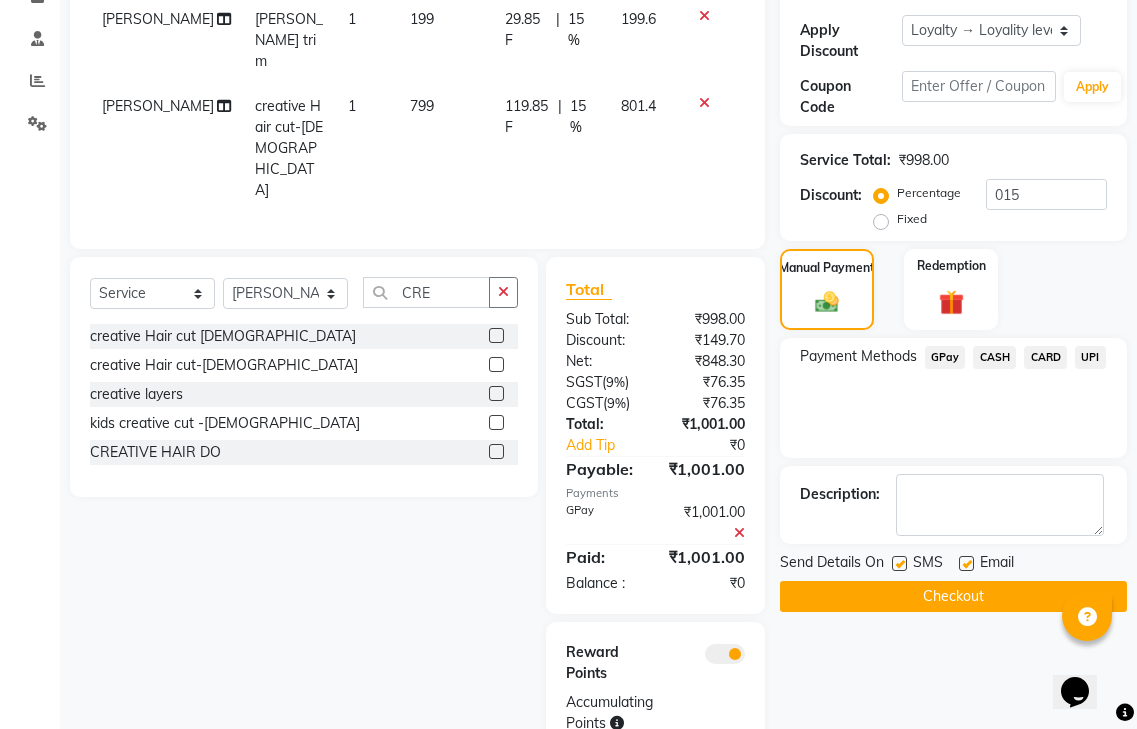 click 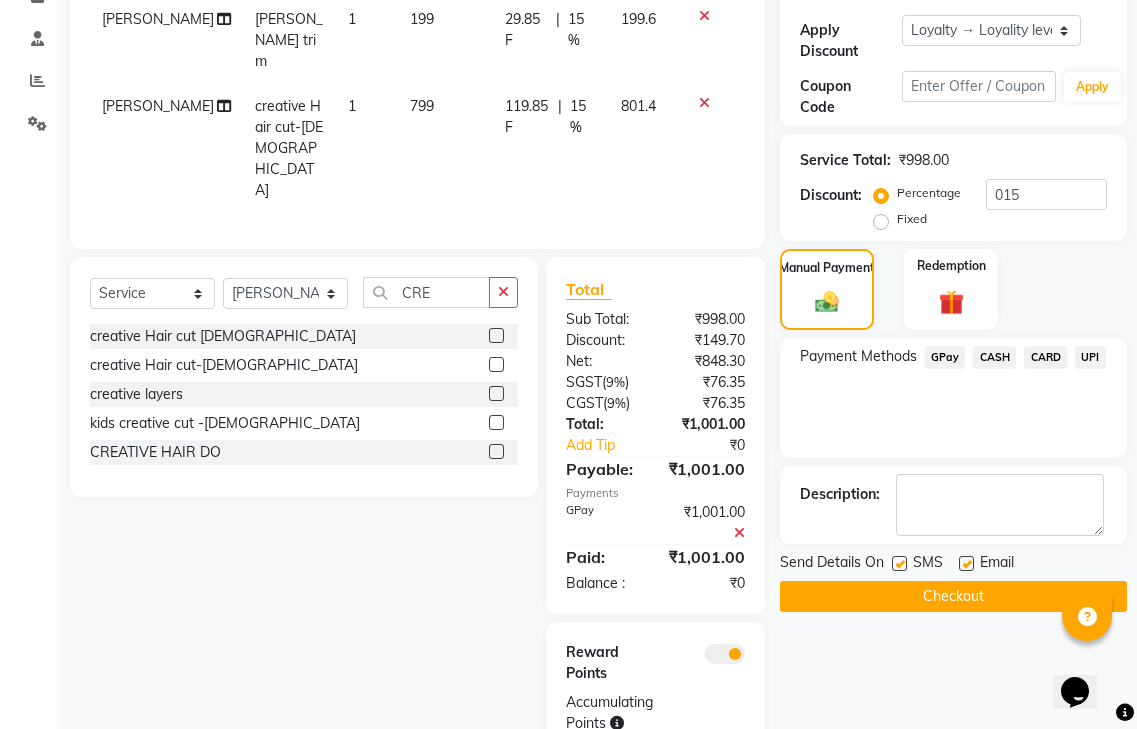 click 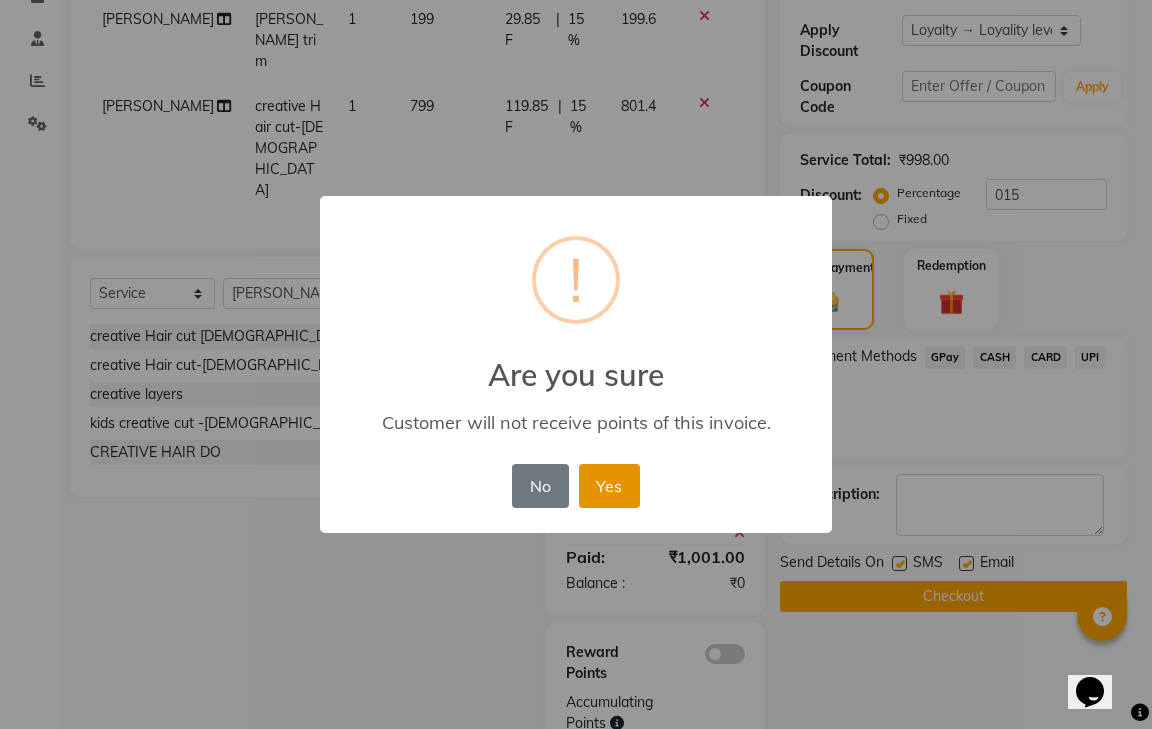 click on "Yes" at bounding box center [609, 486] 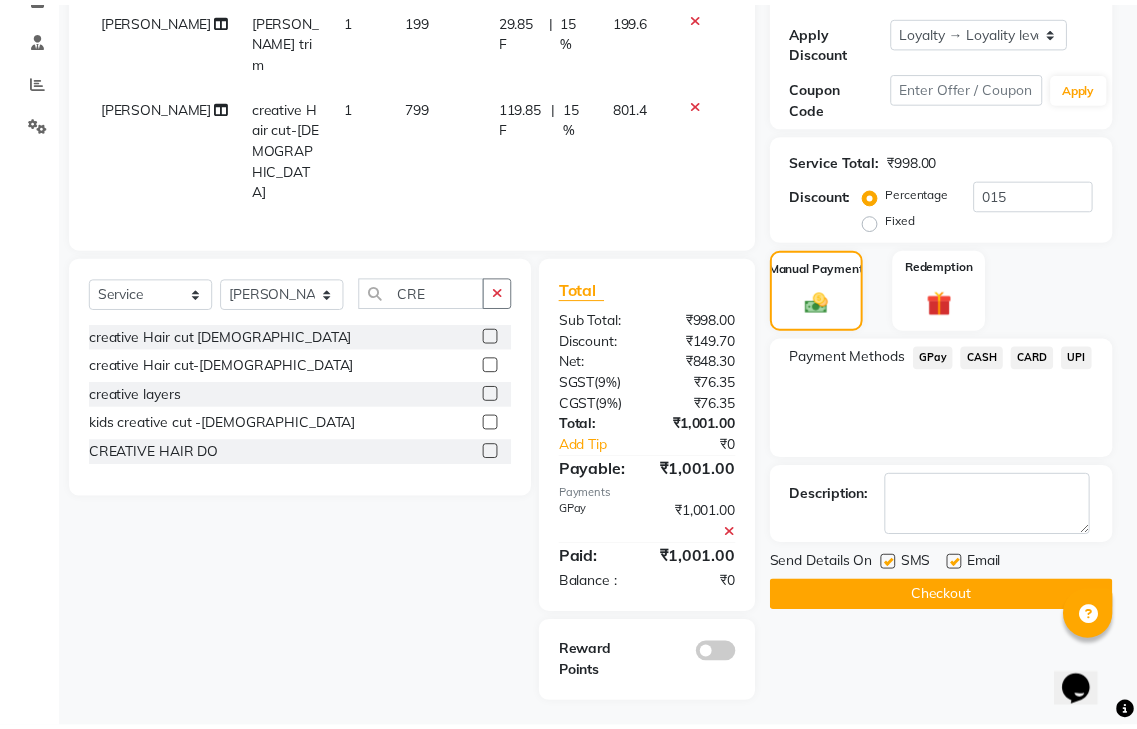 scroll, scrollTop: 290, scrollLeft: 0, axis: vertical 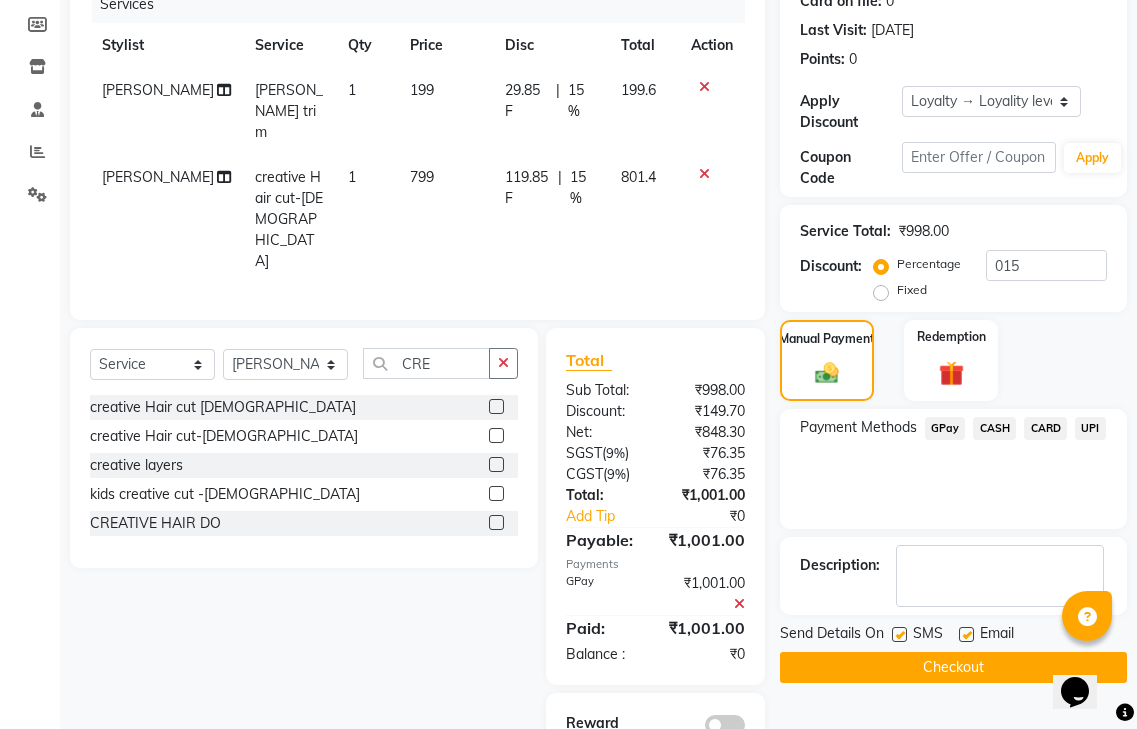 click on "Checkout" 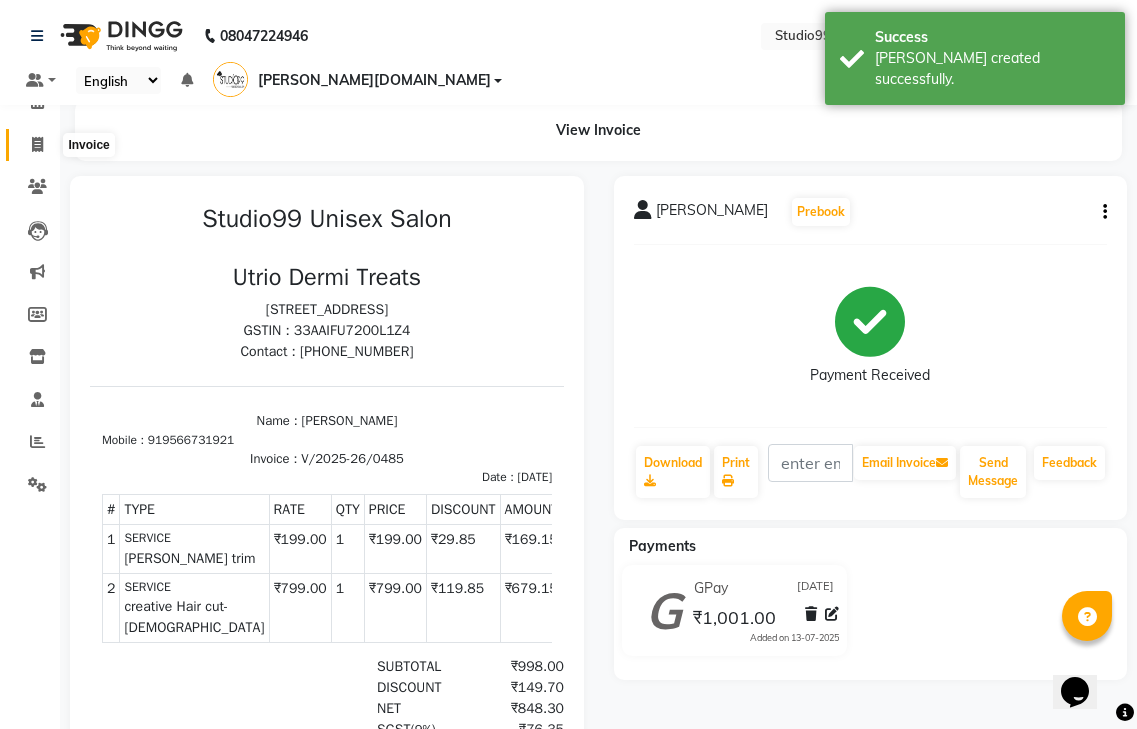 scroll, scrollTop: 0, scrollLeft: 0, axis: both 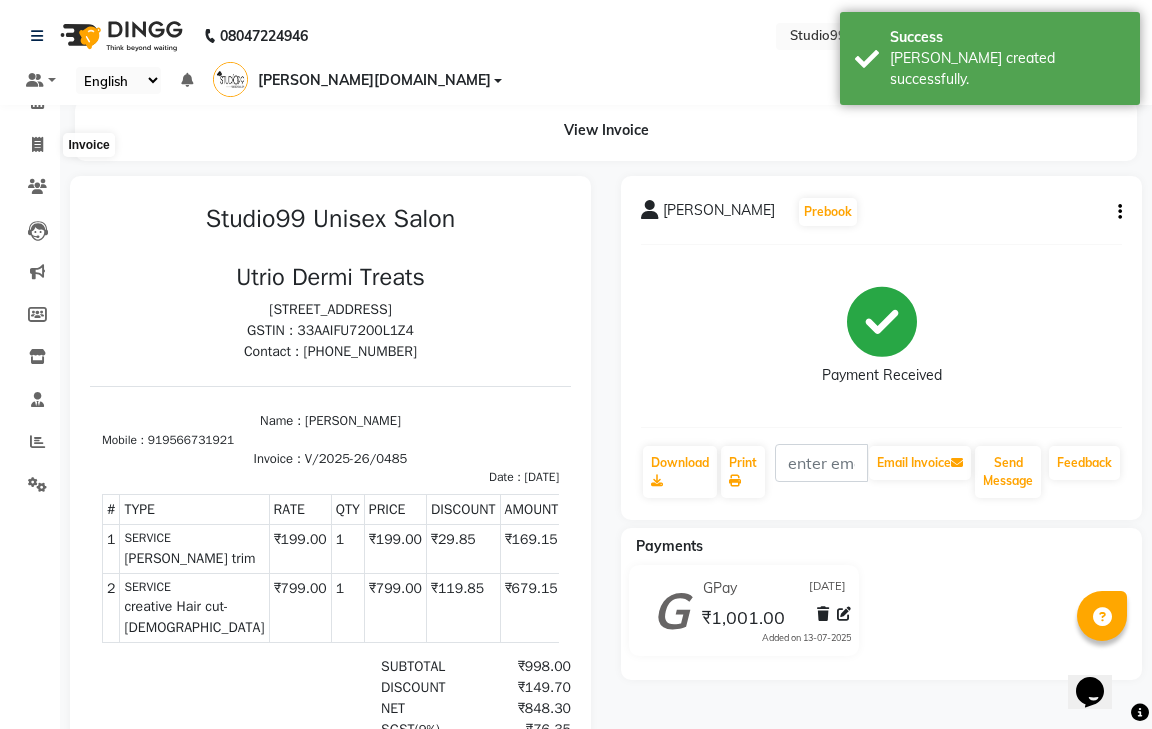 select on "service" 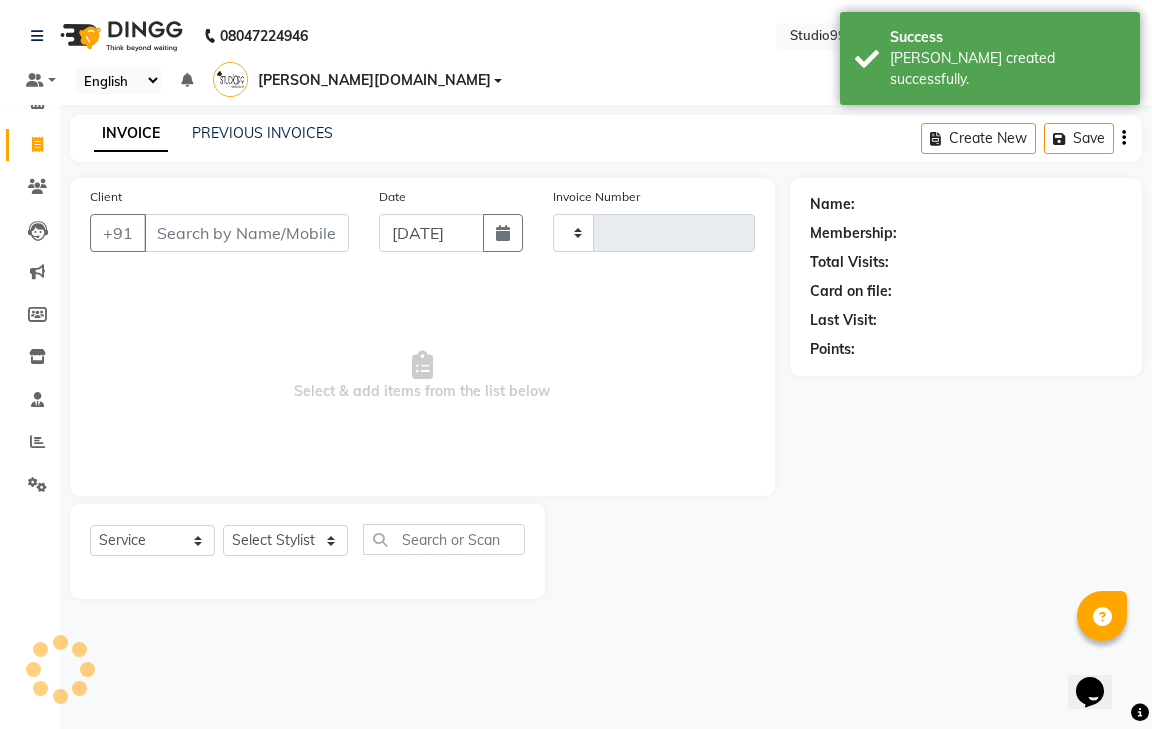 type on "0486" 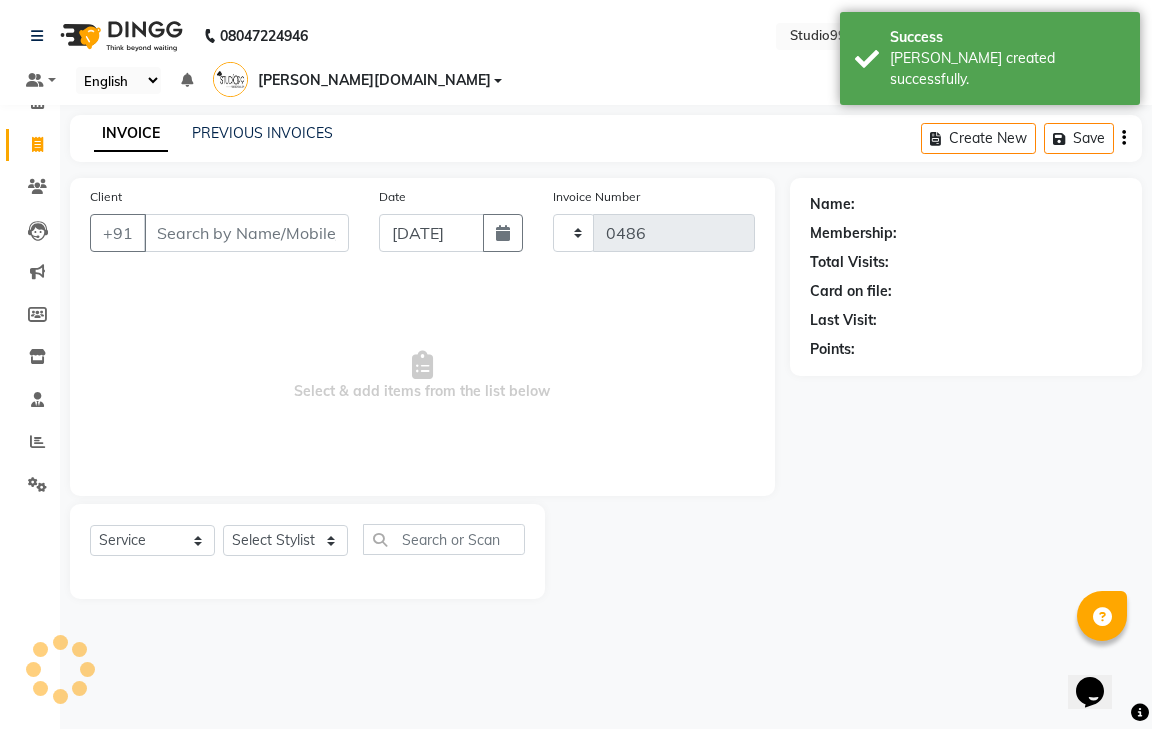 select on "8331" 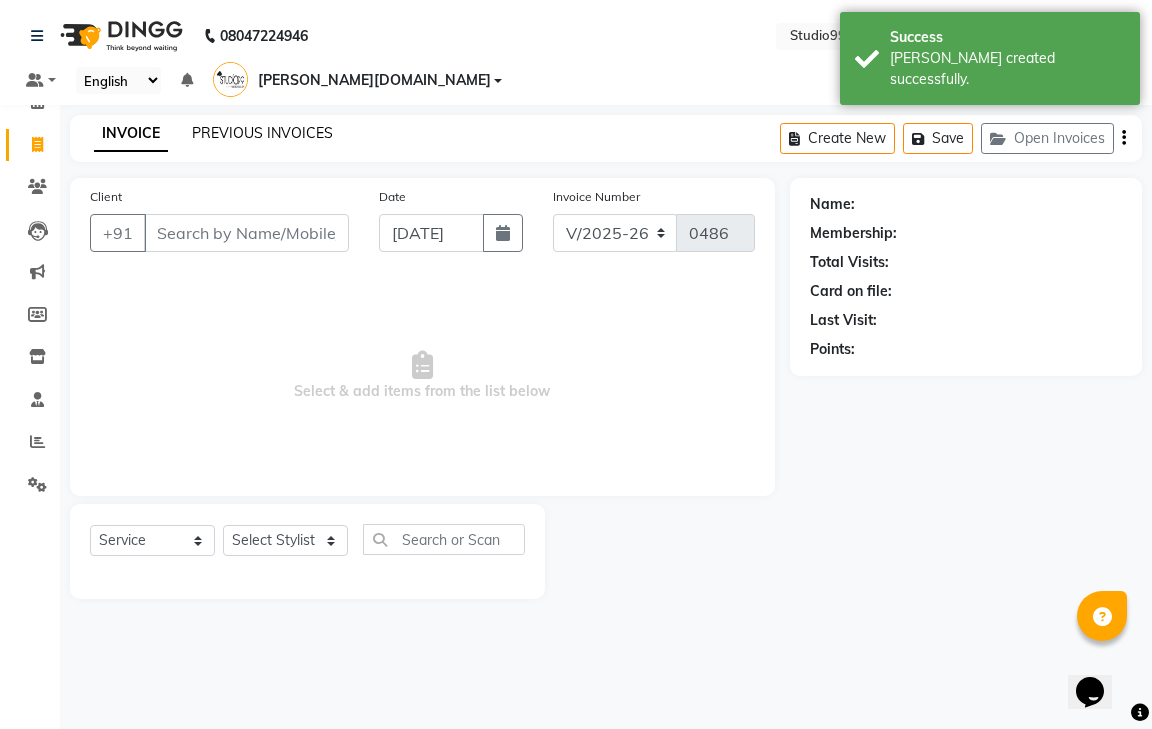 click on "PREVIOUS INVOICES" 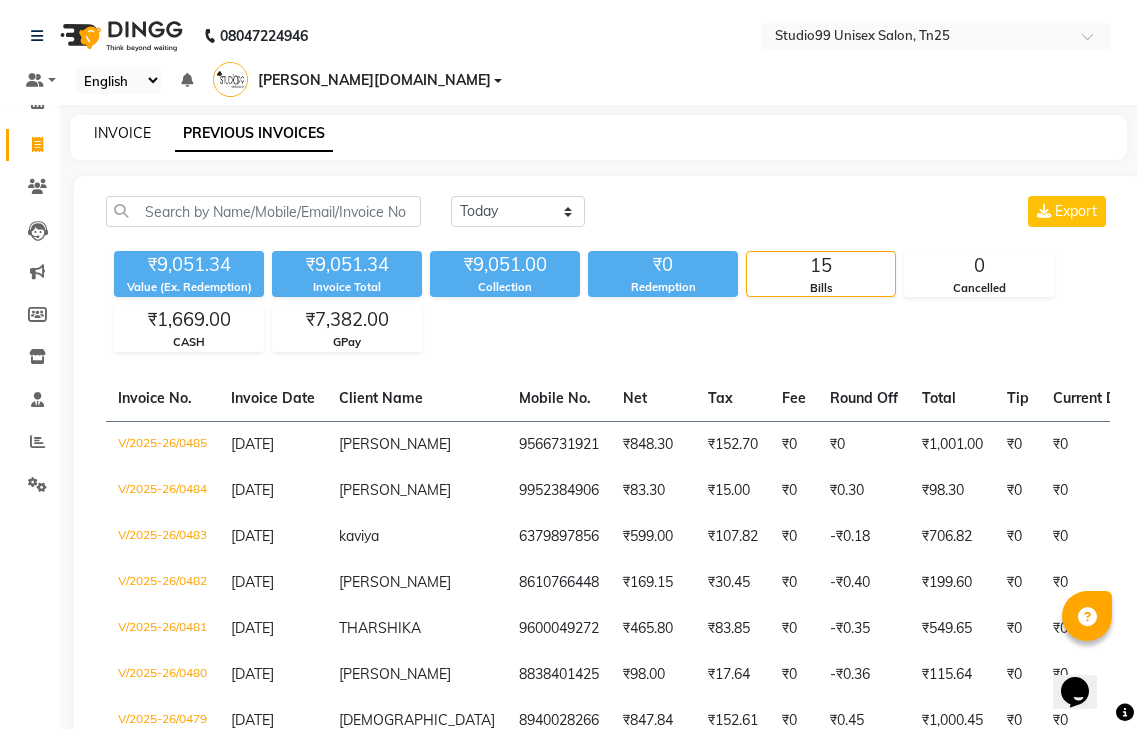 click on "INVOICE" 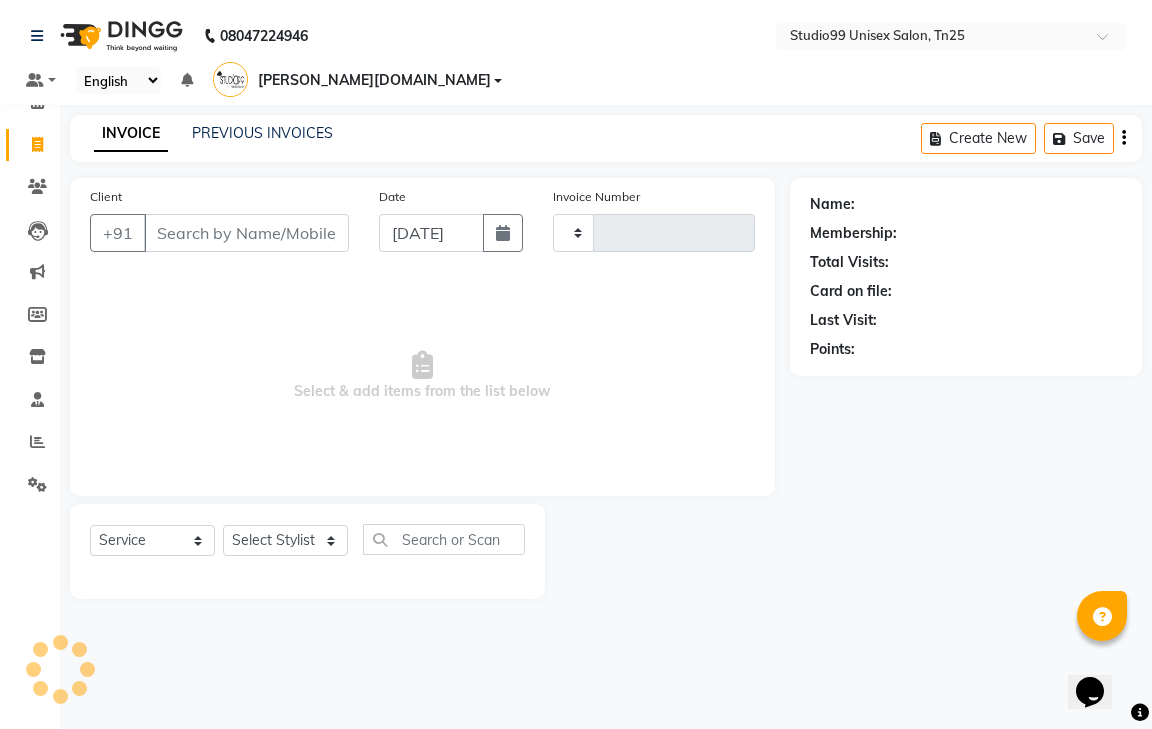 type on "0486" 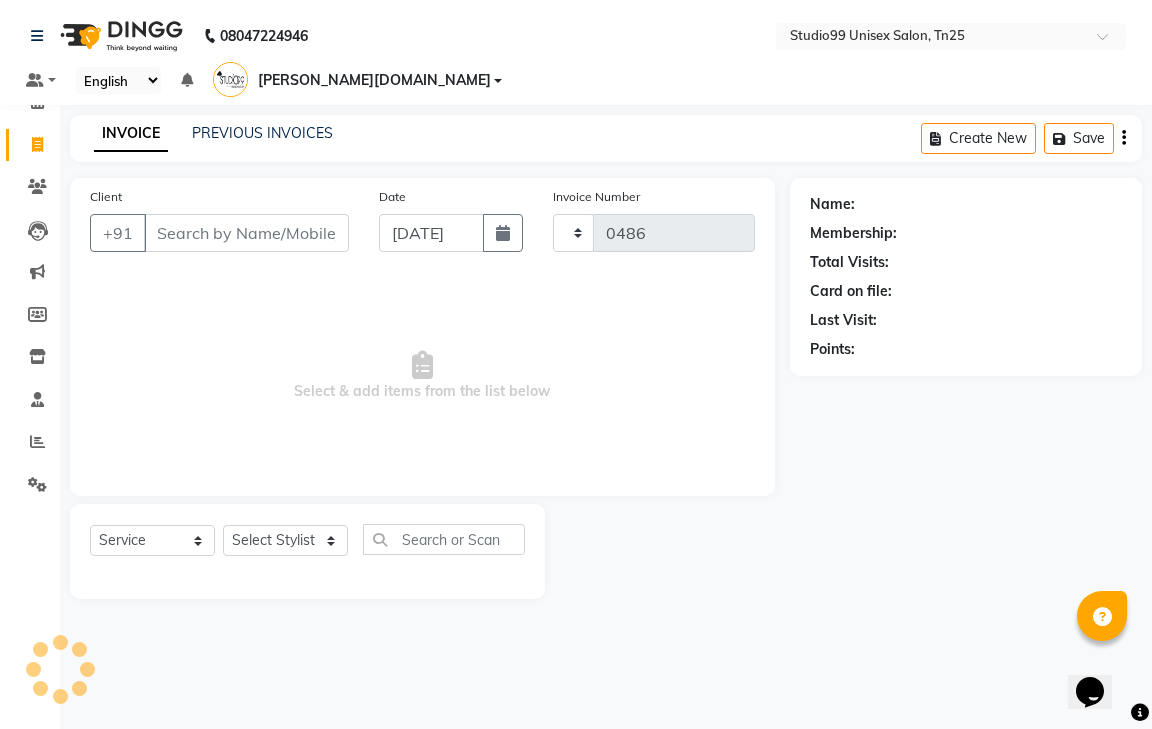 select on "8331" 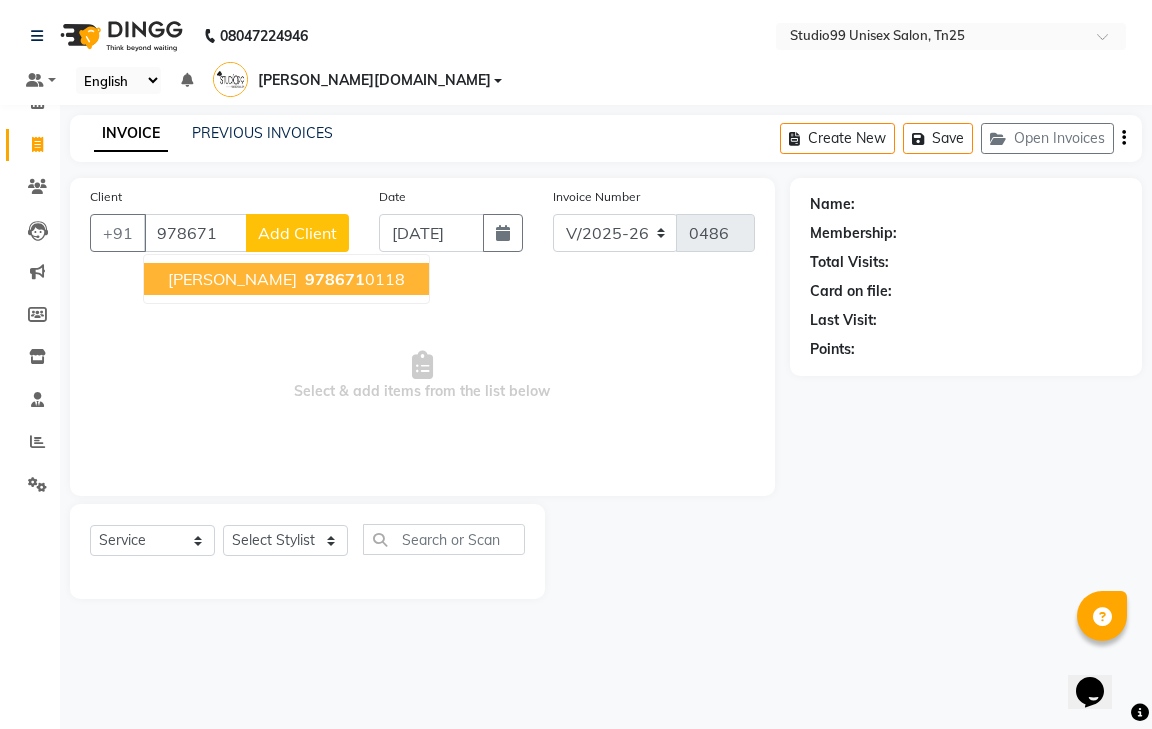 click on "978671 0118" at bounding box center [353, 279] 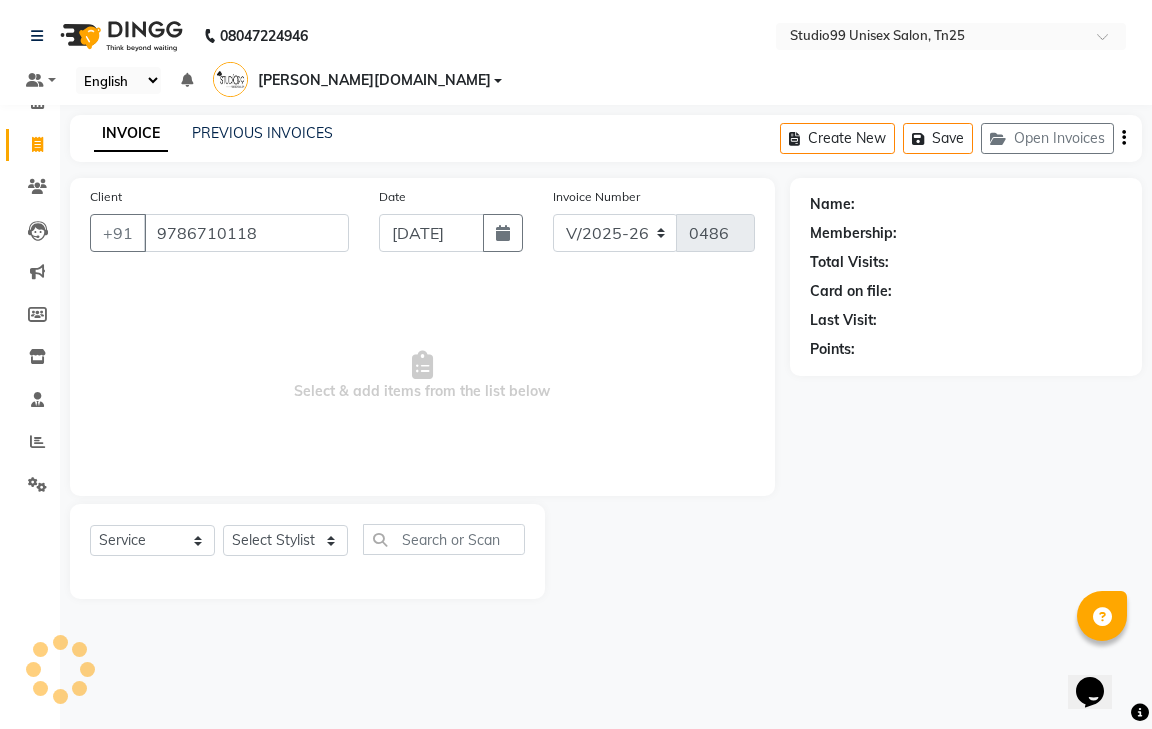 type on "9786710118" 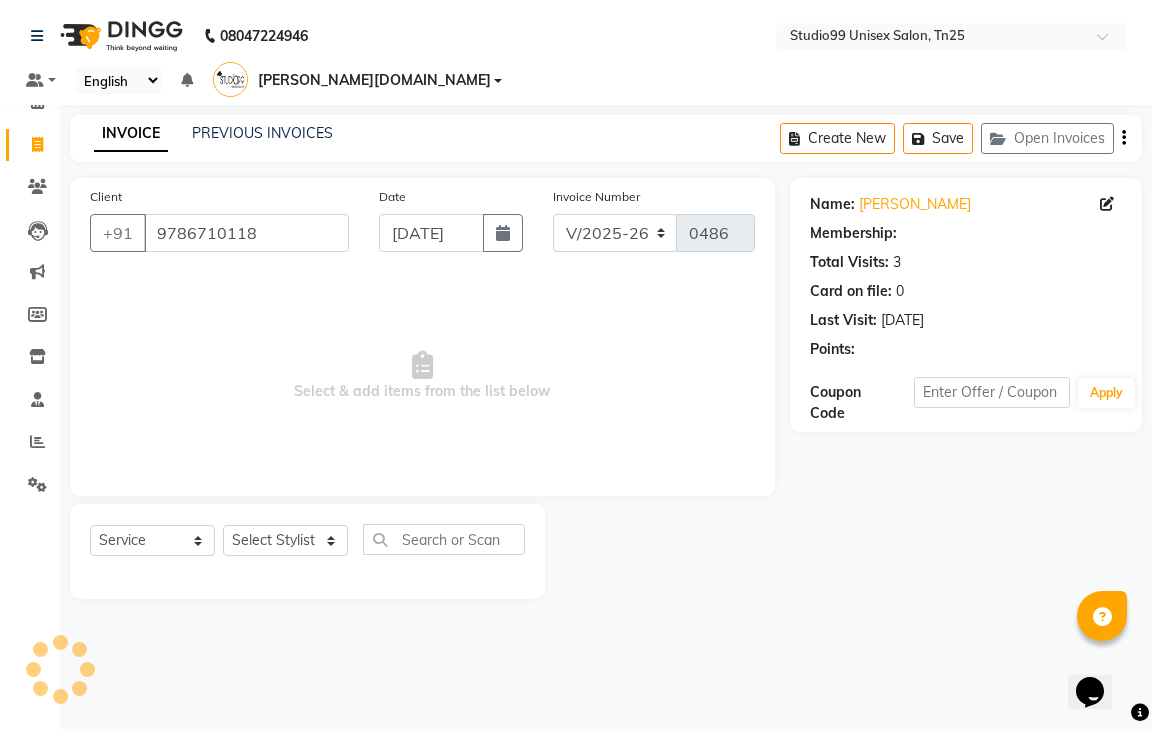 select on "1: Object" 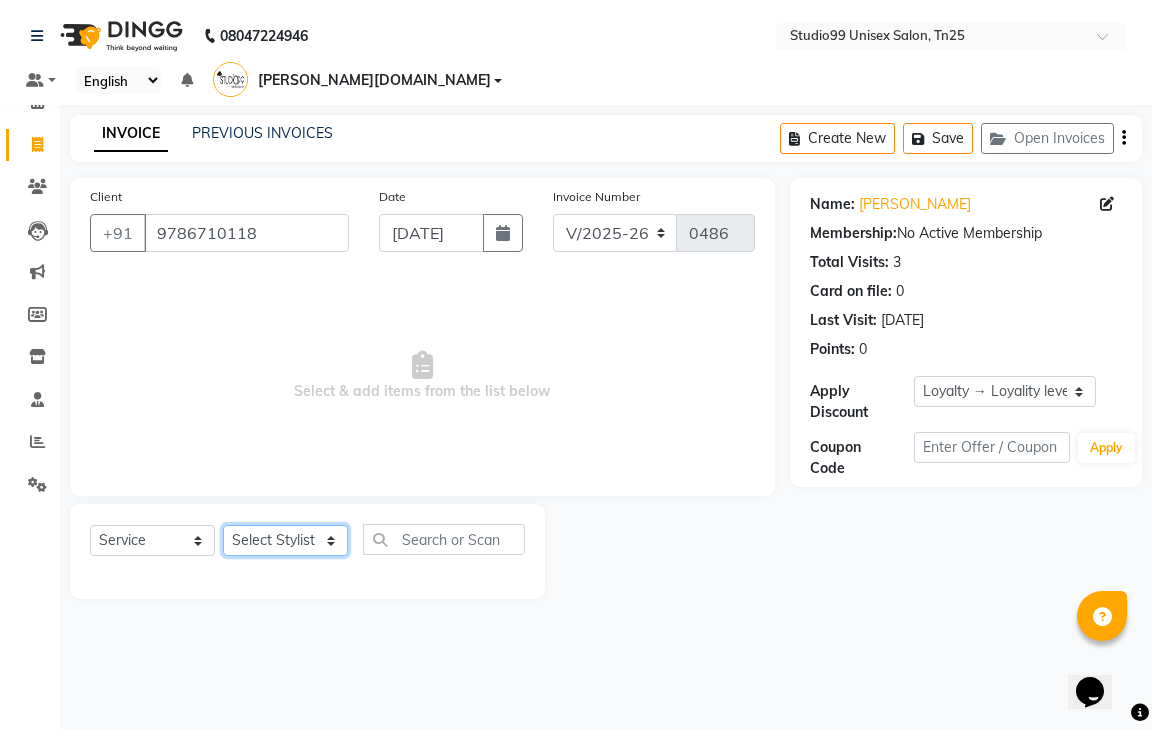 click on "Select Stylist gendral giri-ja  jaya priya kothai TK raja sanjay santhosh VAISHALI.TK" 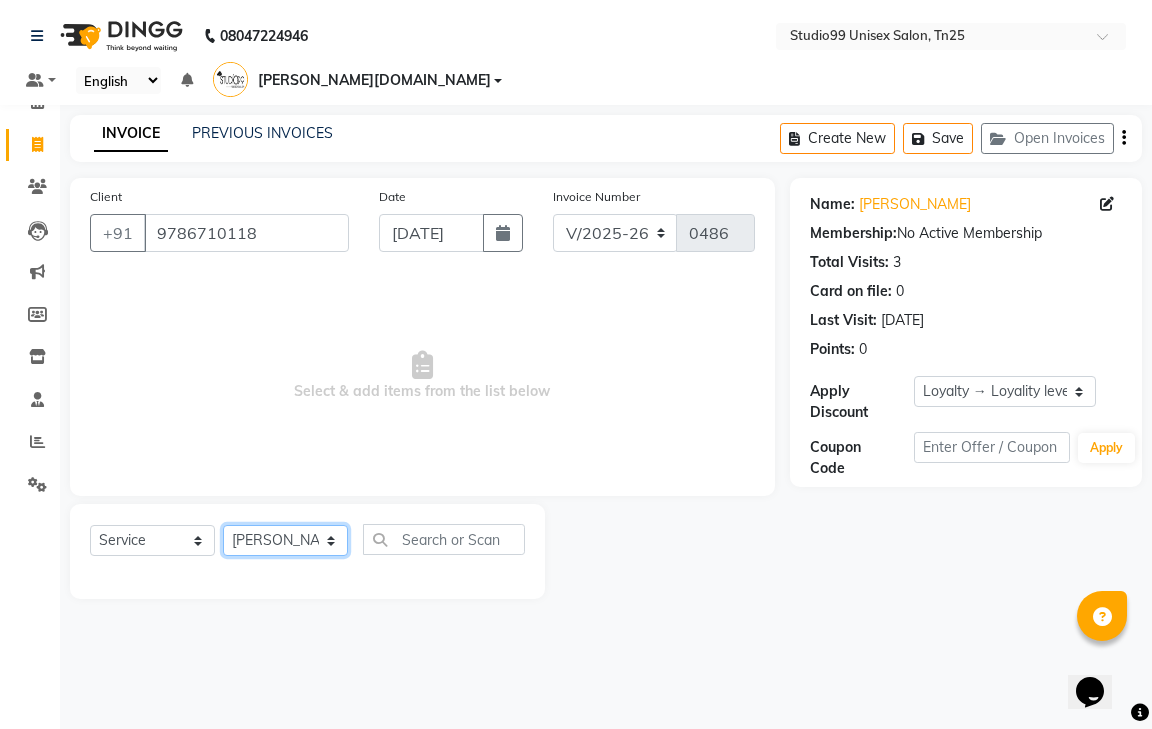 click on "Select Stylist gendral giri-ja  jaya priya kothai TK raja sanjay santhosh VAISHALI.TK" 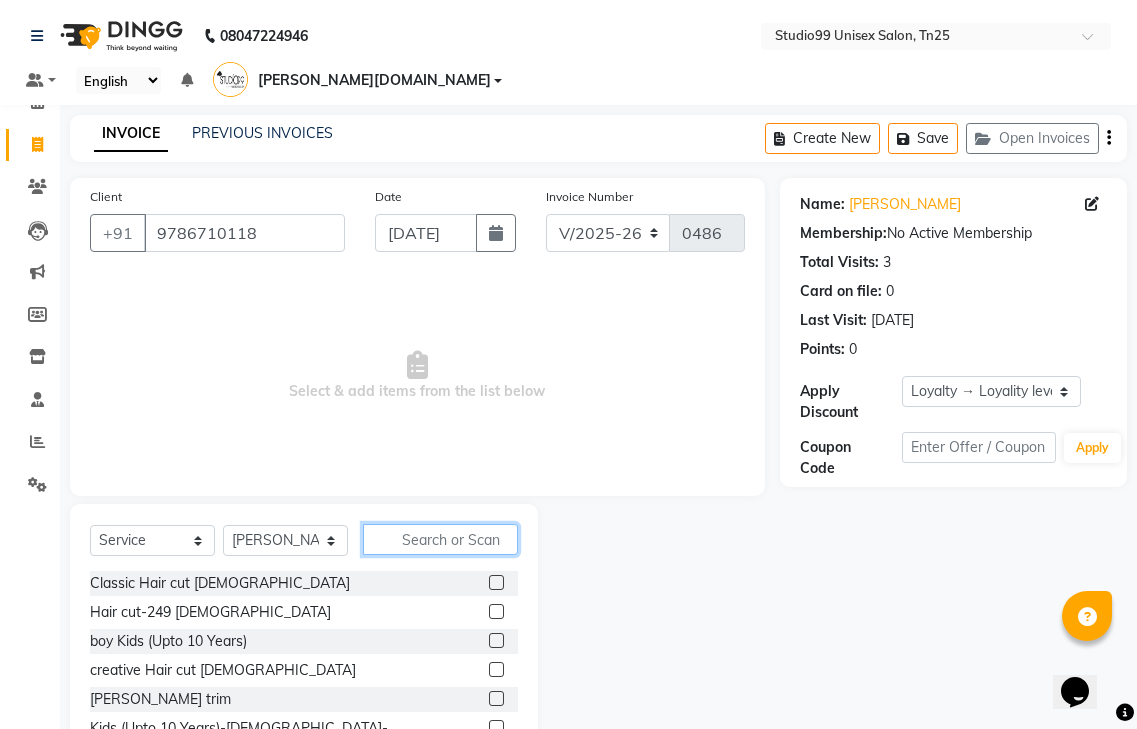 click 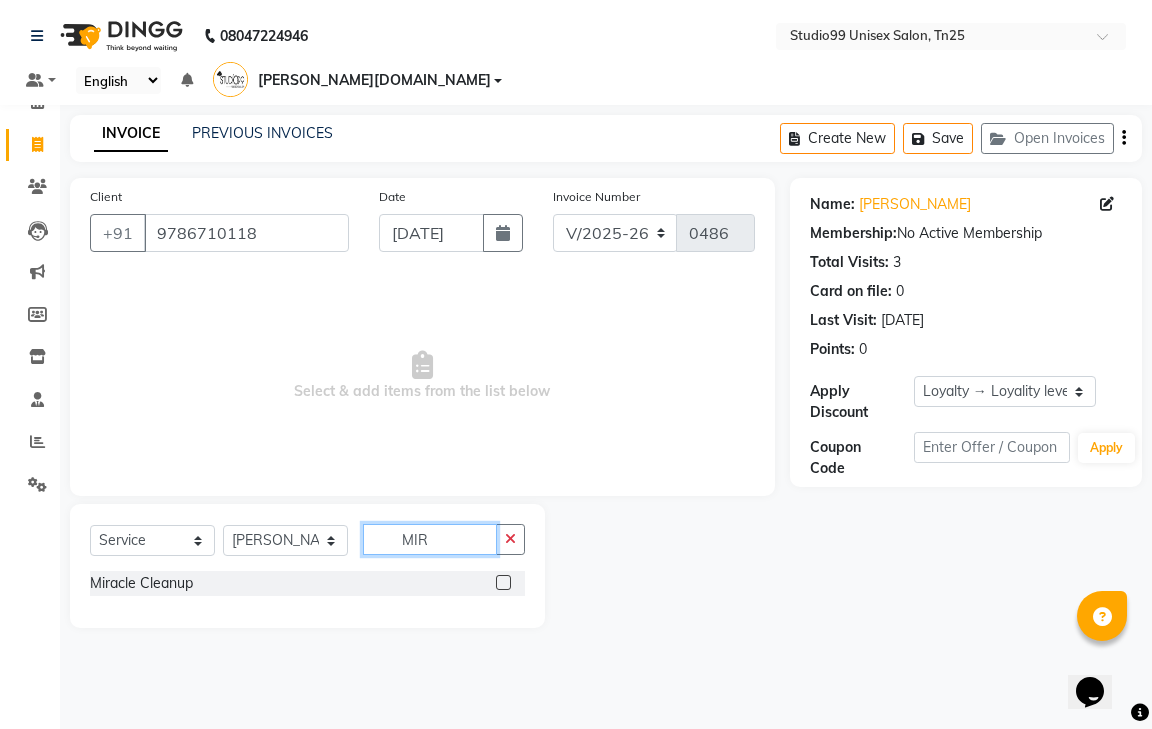 type on "MIR" 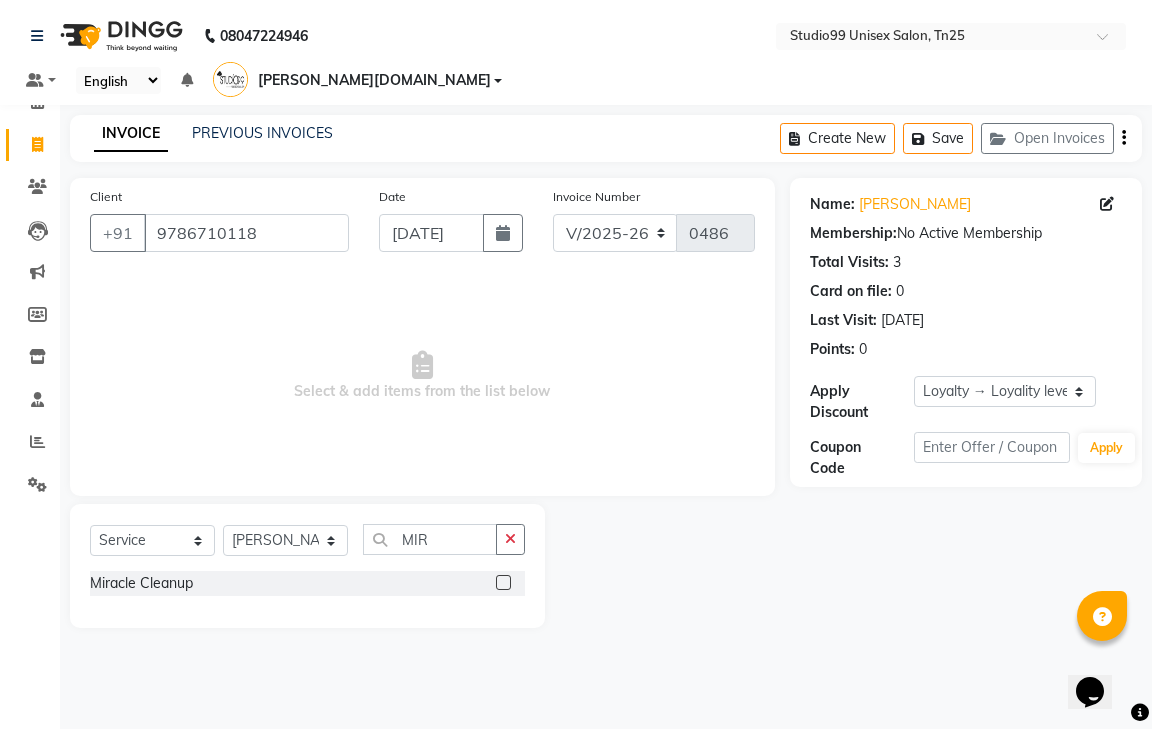 click 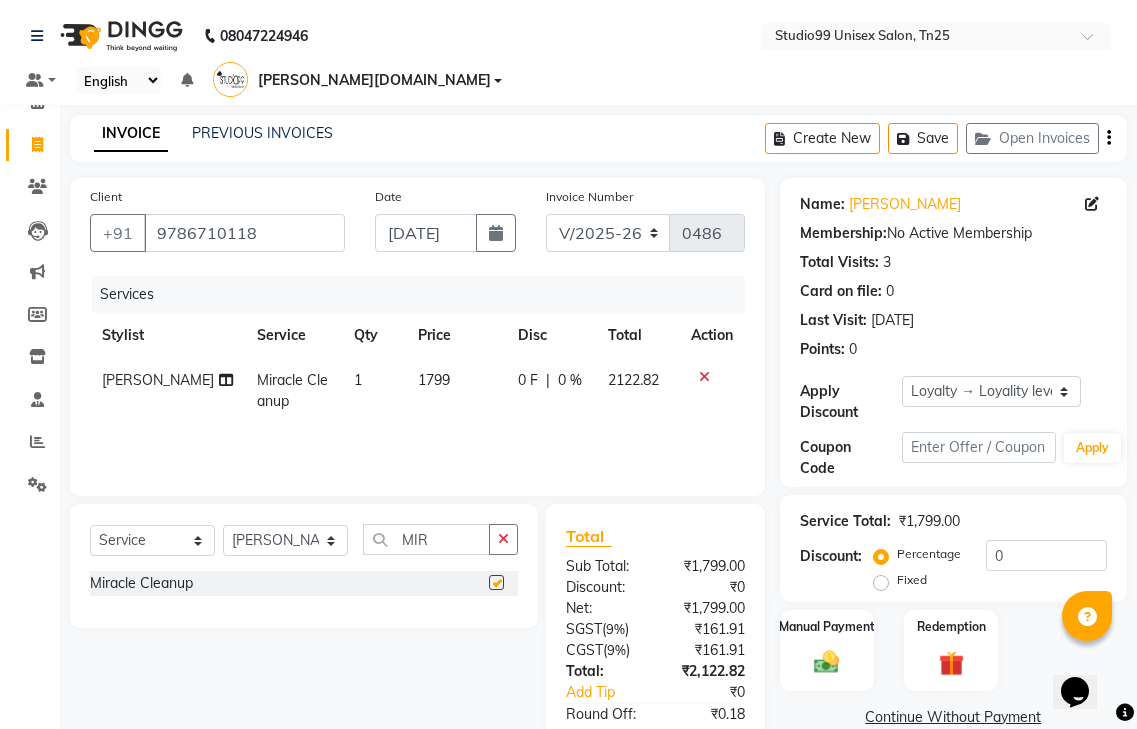 checkbox on "false" 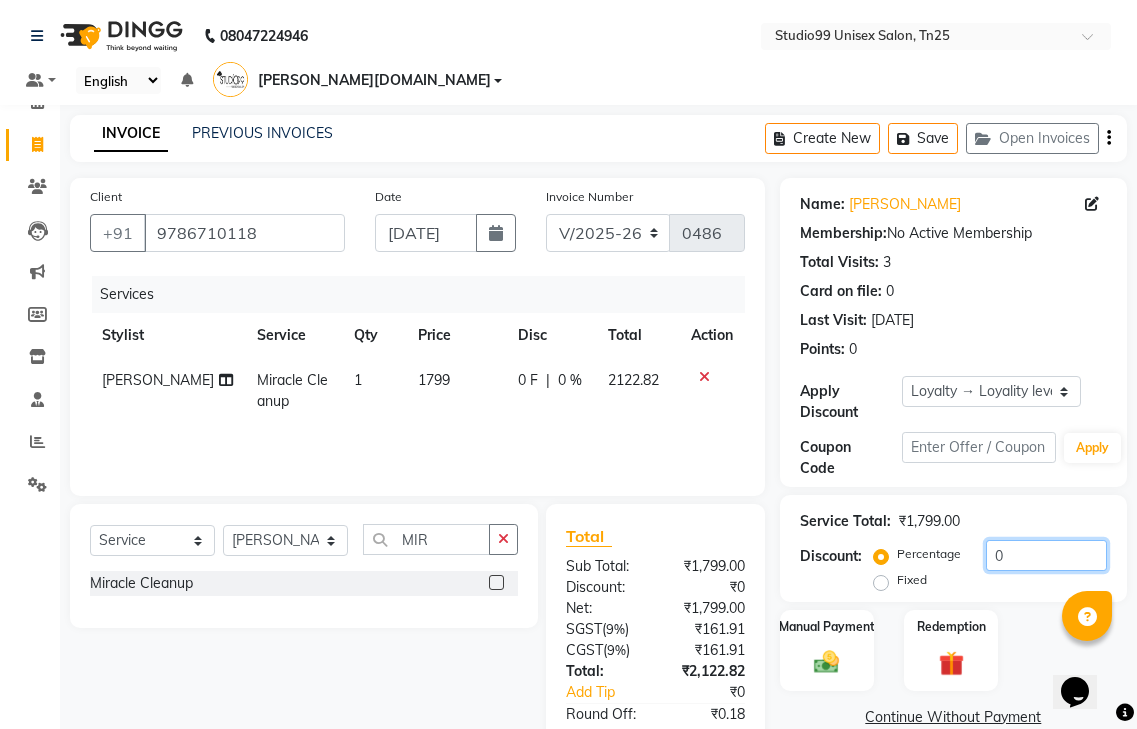 click on "0" 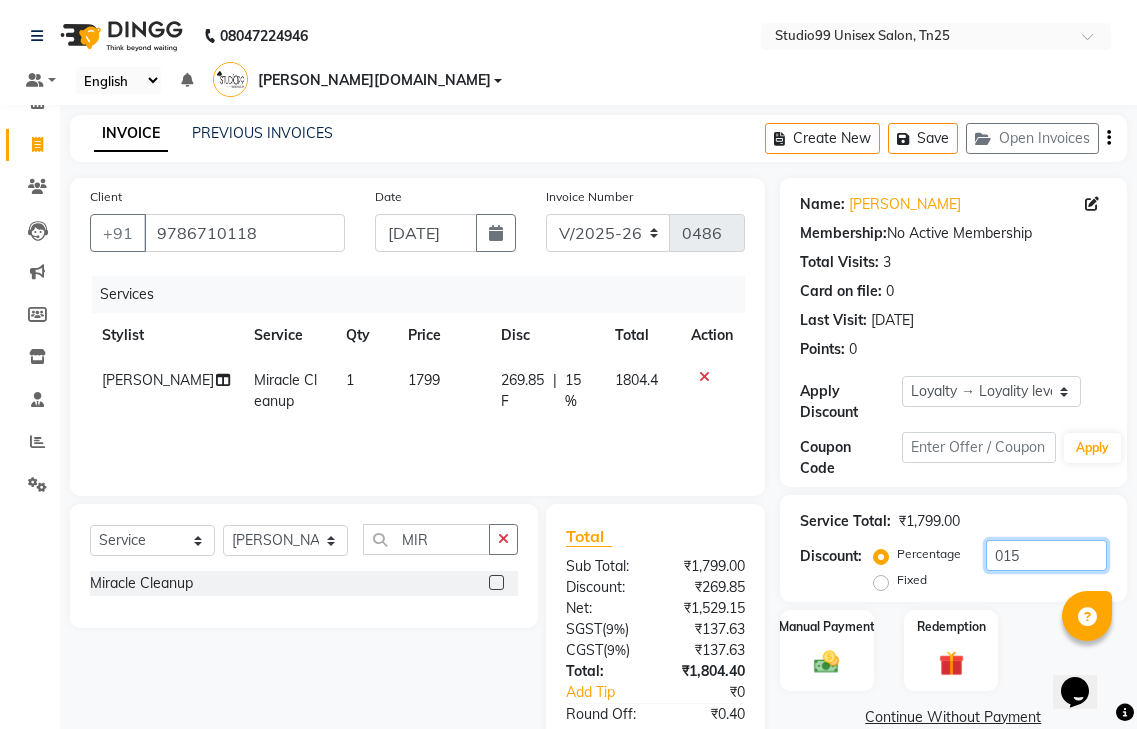 scroll, scrollTop: 92, scrollLeft: 0, axis: vertical 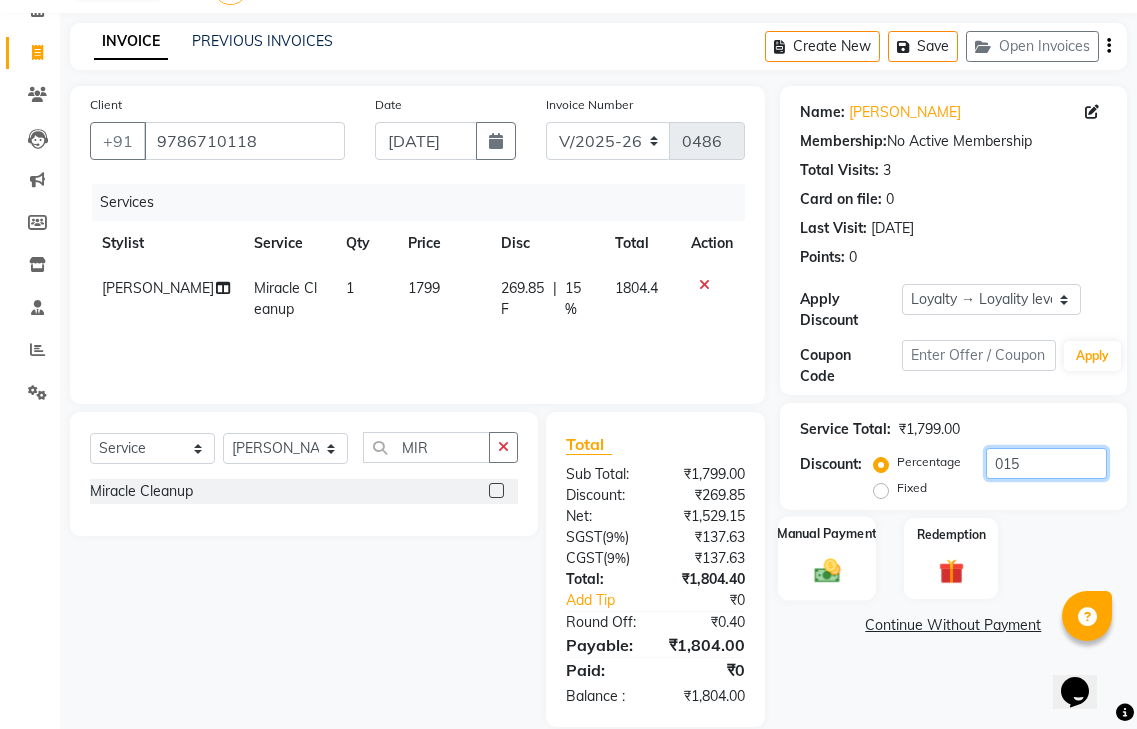 type on "015" 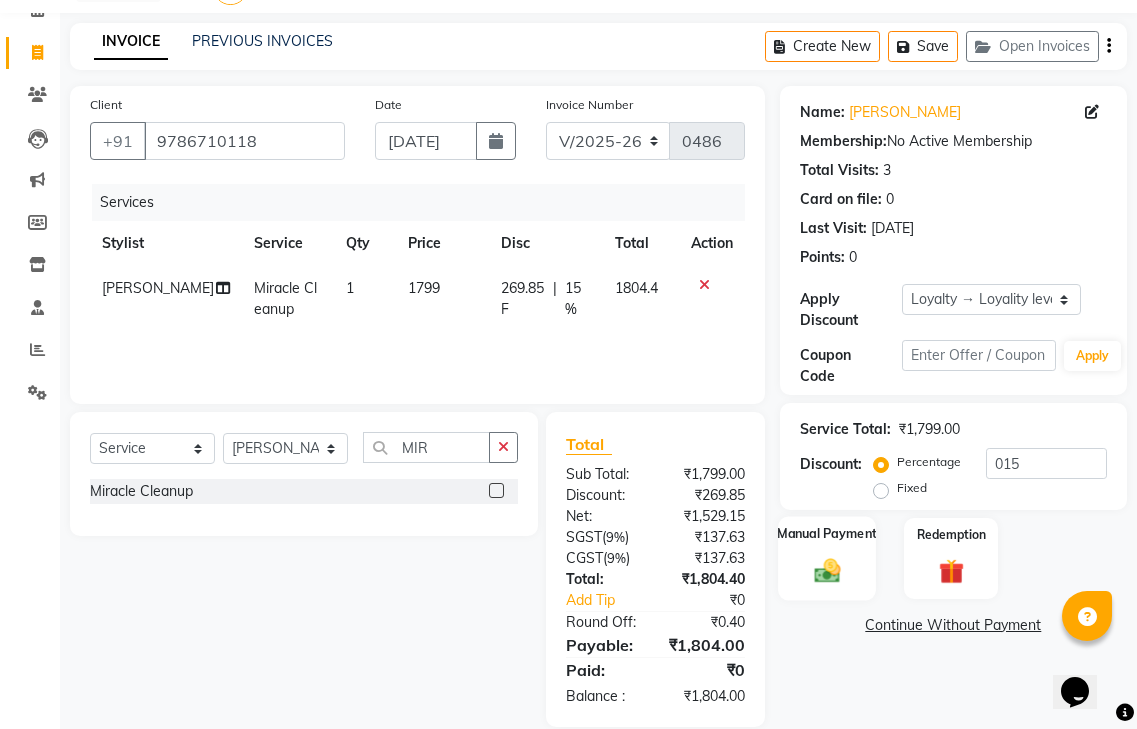 click on "Manual Payment" 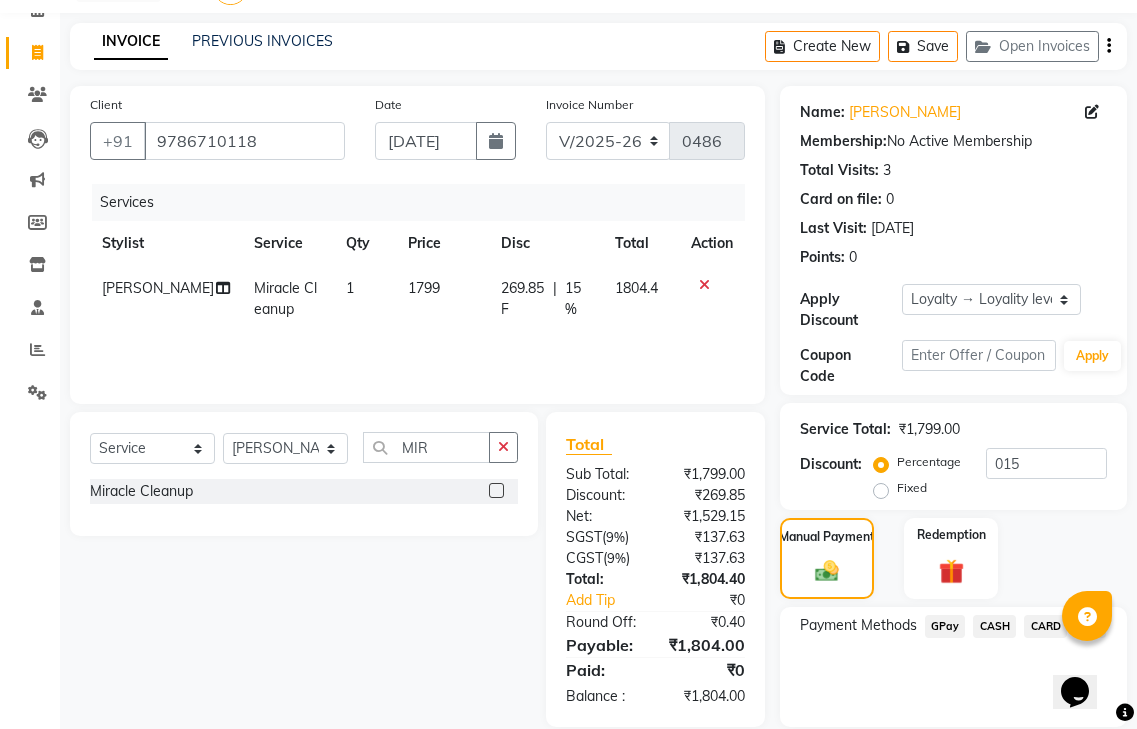 click on "CASH" 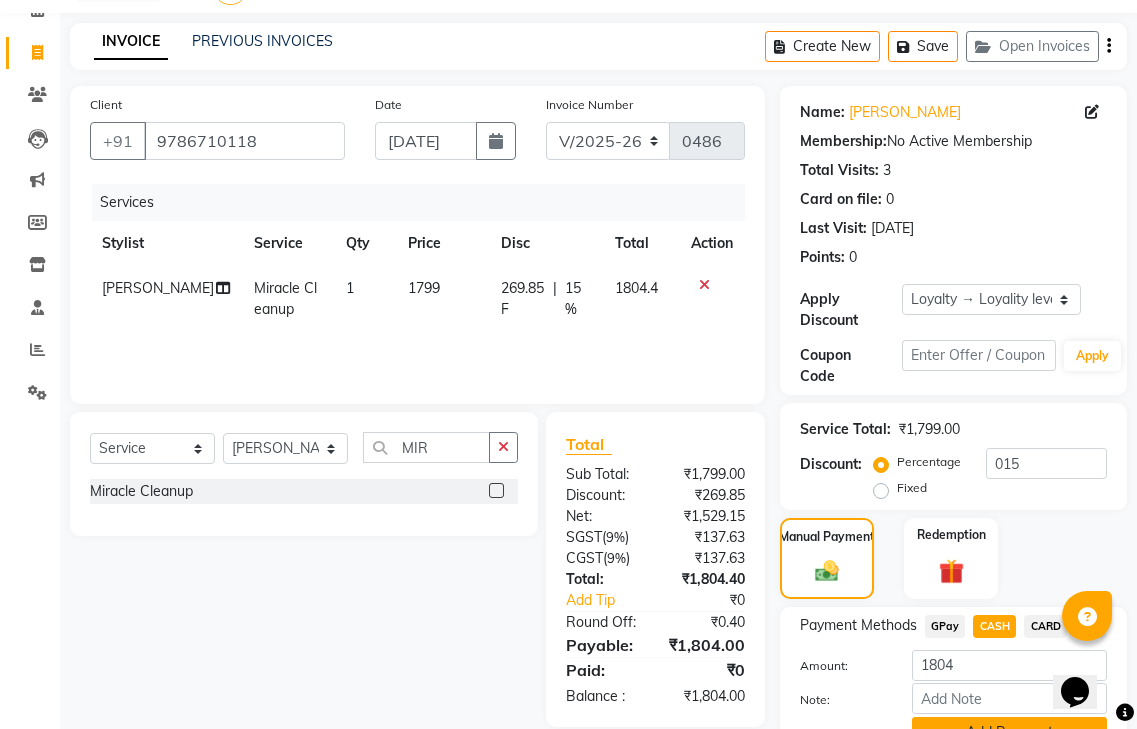click on "Add Payment" 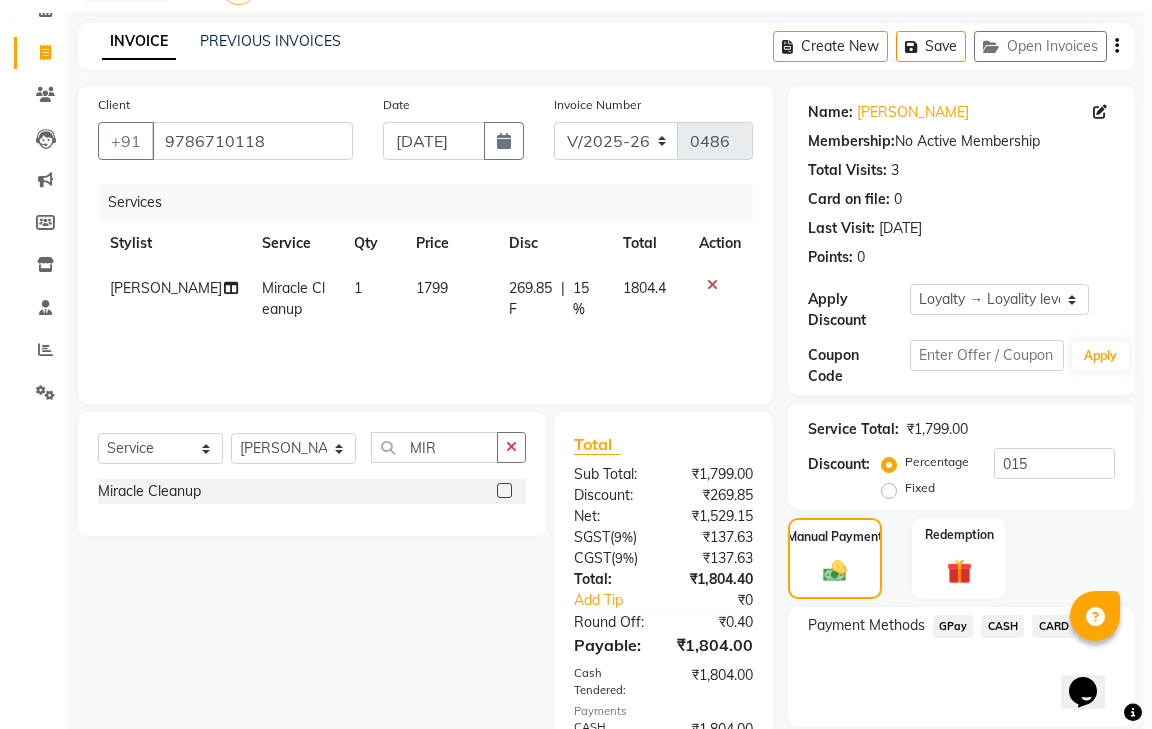 scroll, scrollTop: 357, scrollLeft: 0, axis: vertical 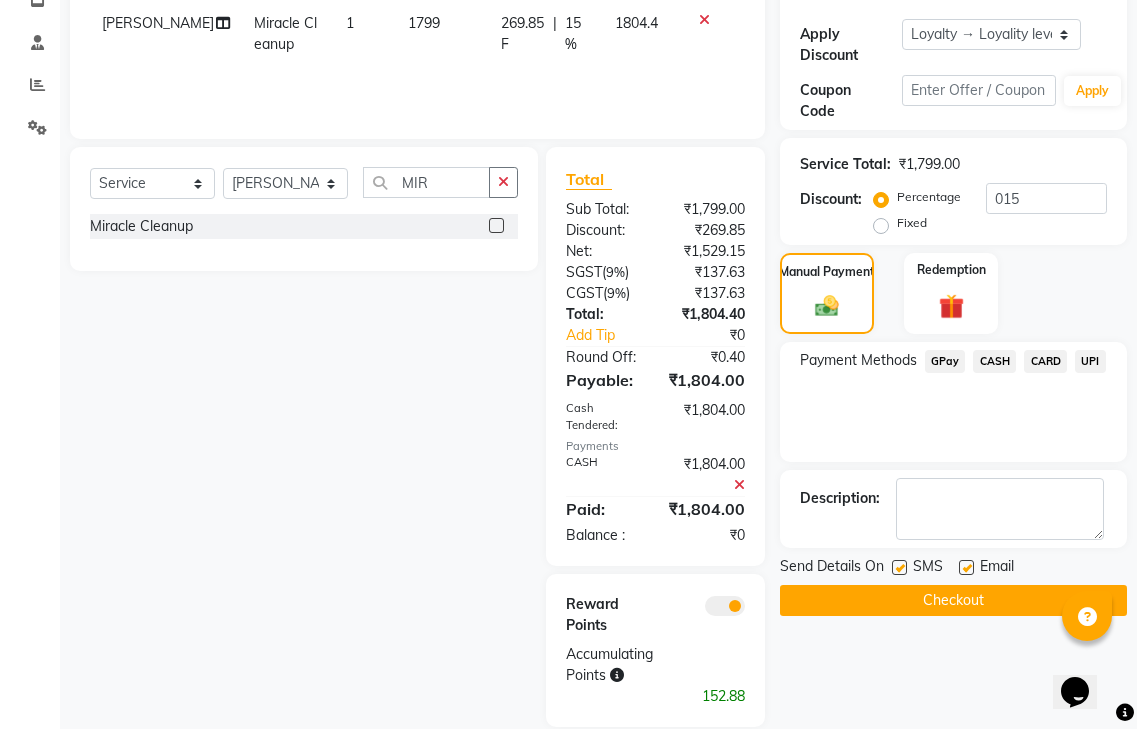 click 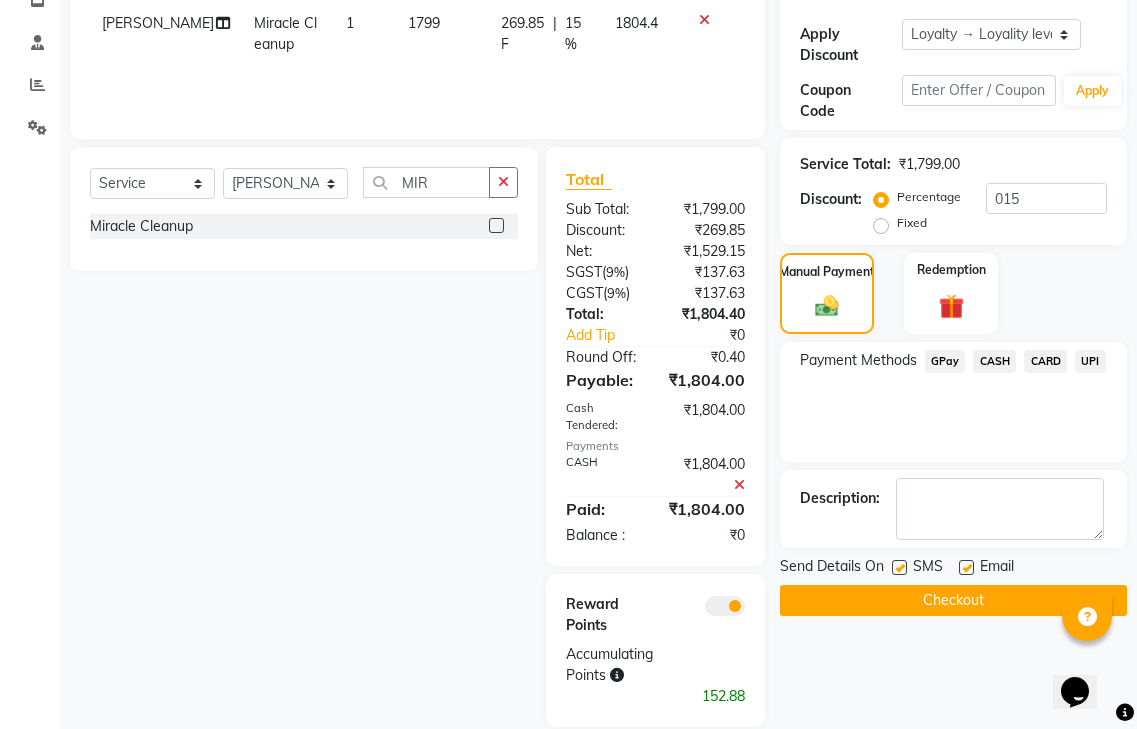 click 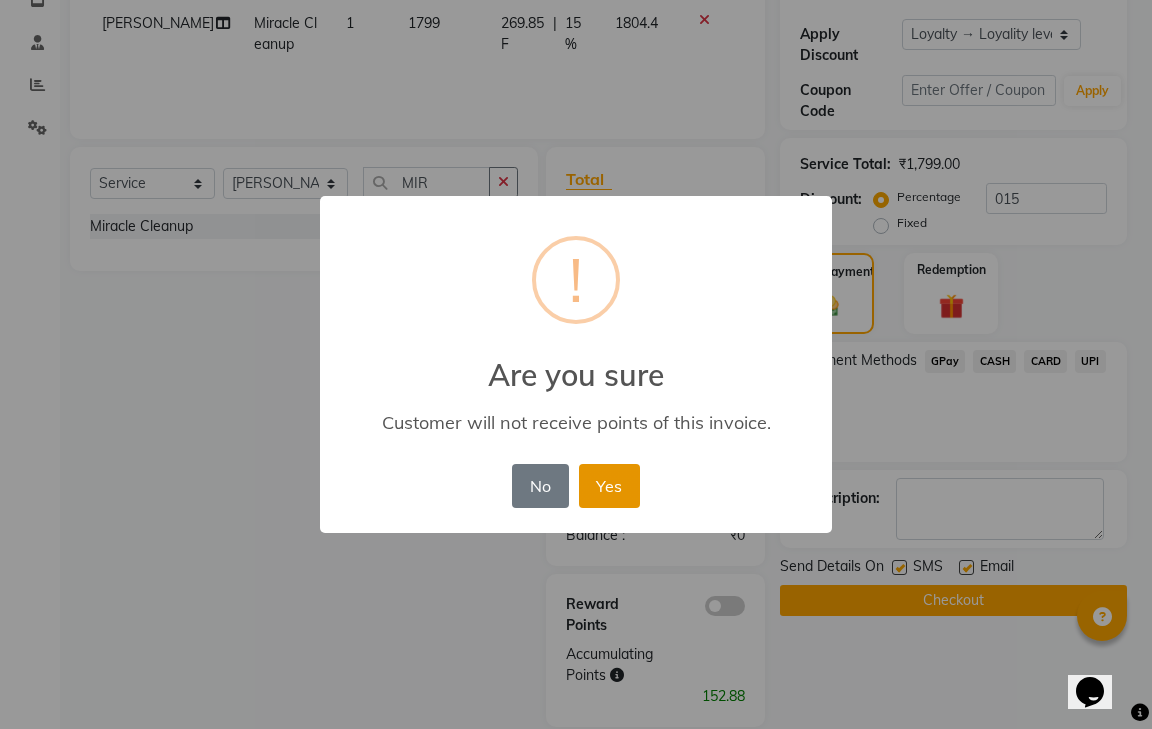 click on "Yes" at bounding box center (609, 486) 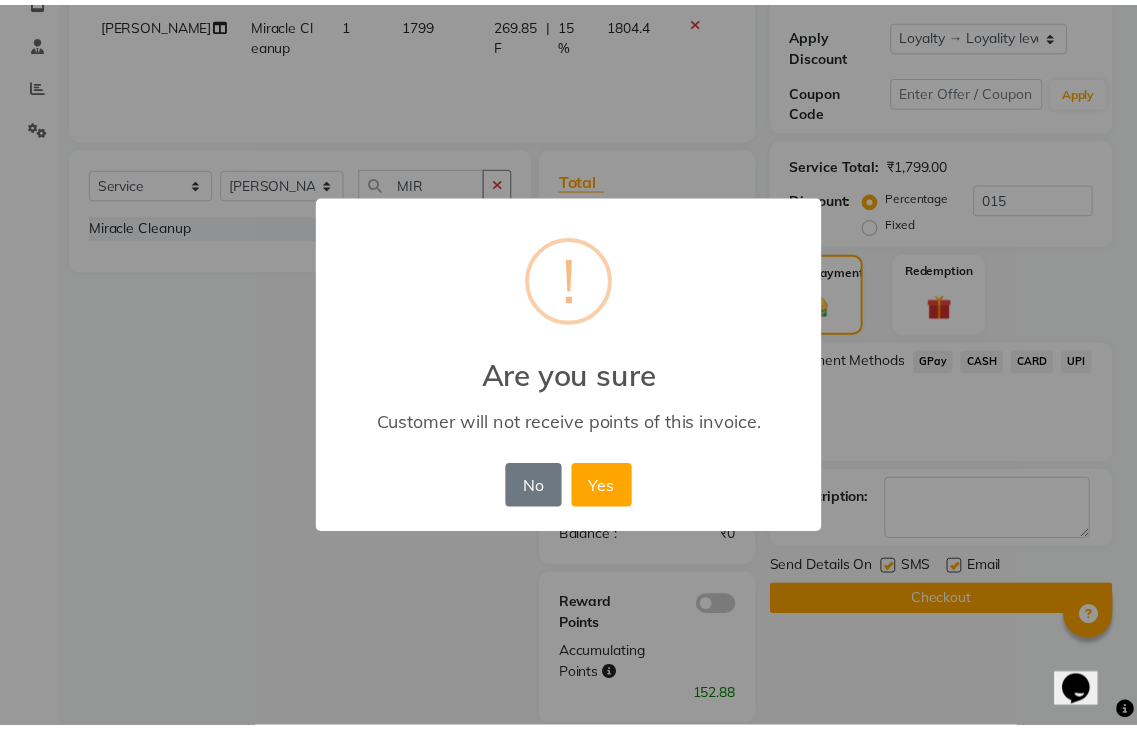 scroll, scrollTop: 286, scrollLeft: 0, axis: vertical 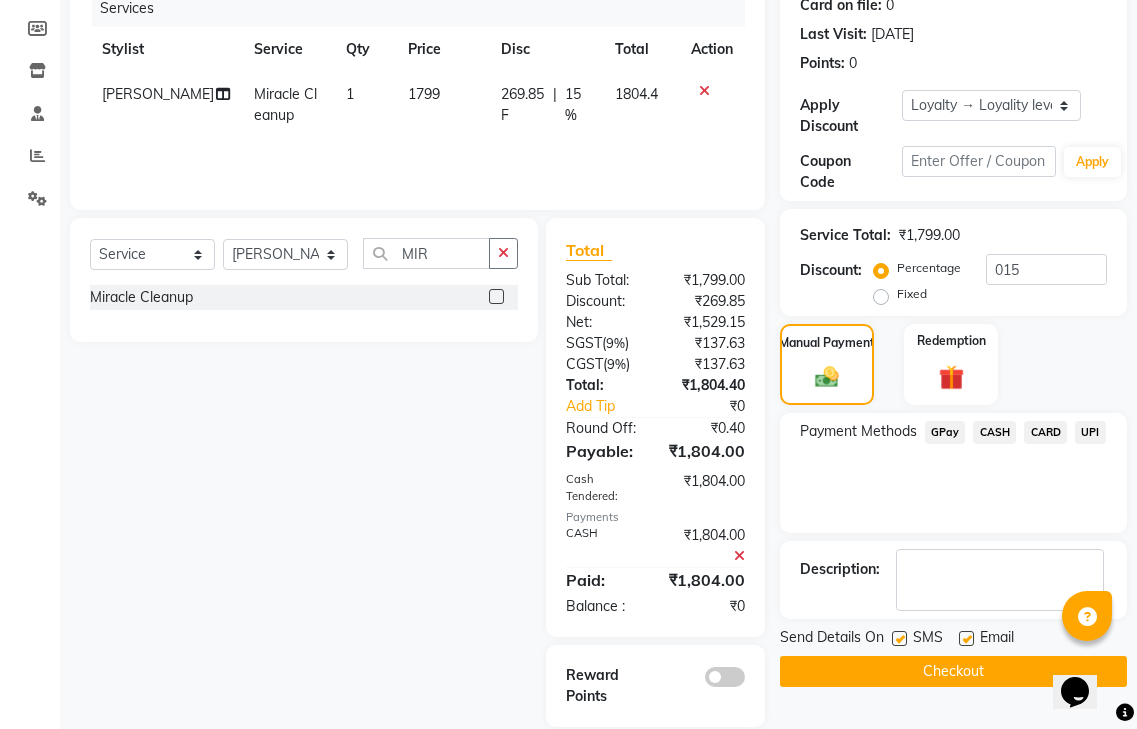 click on "Checkout" 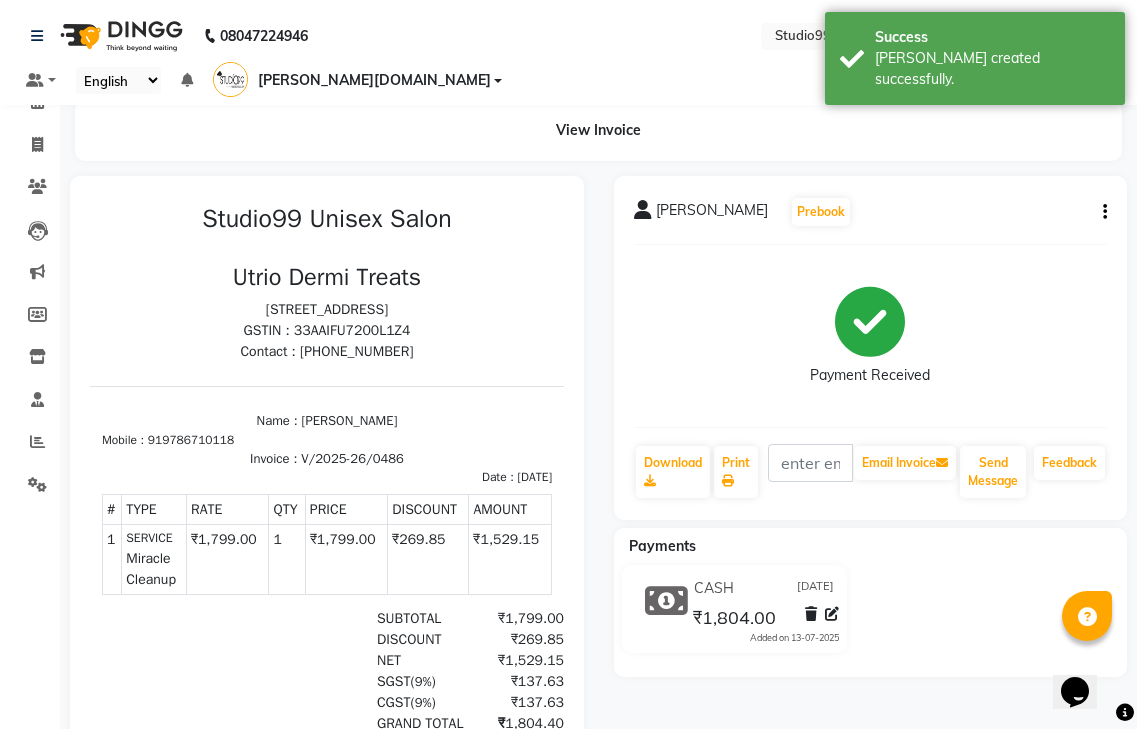scroll, scrollTop: 0, scrollLeft: 0, axis: both 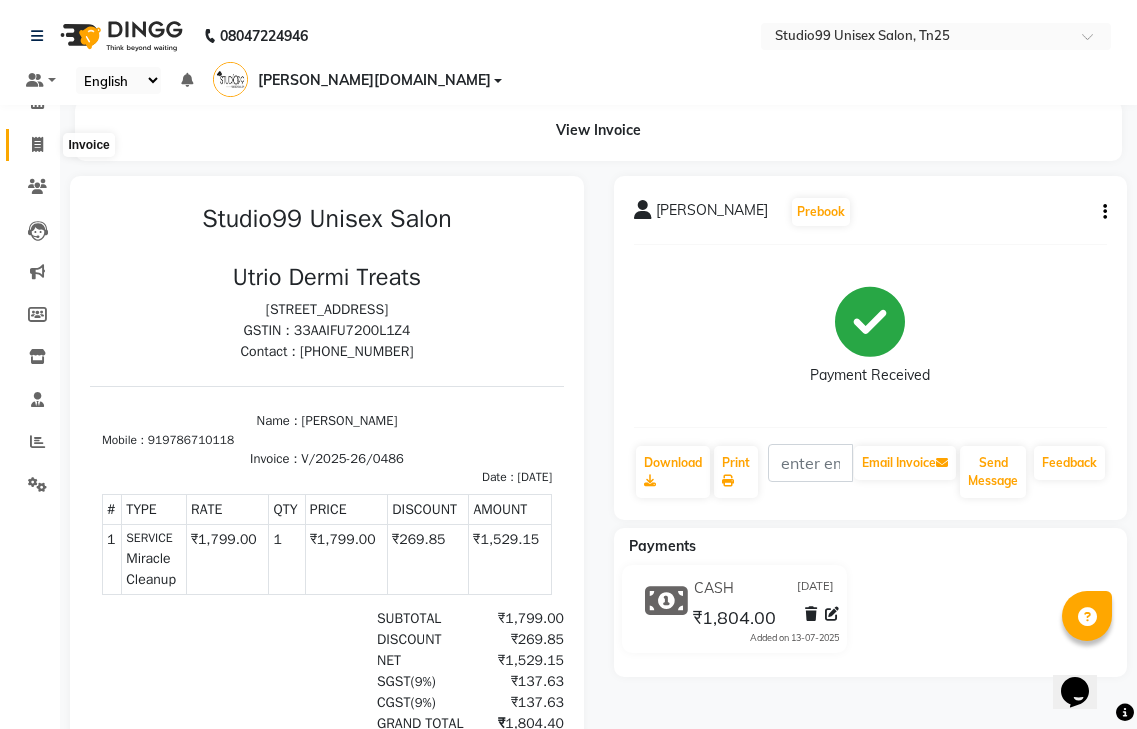 click 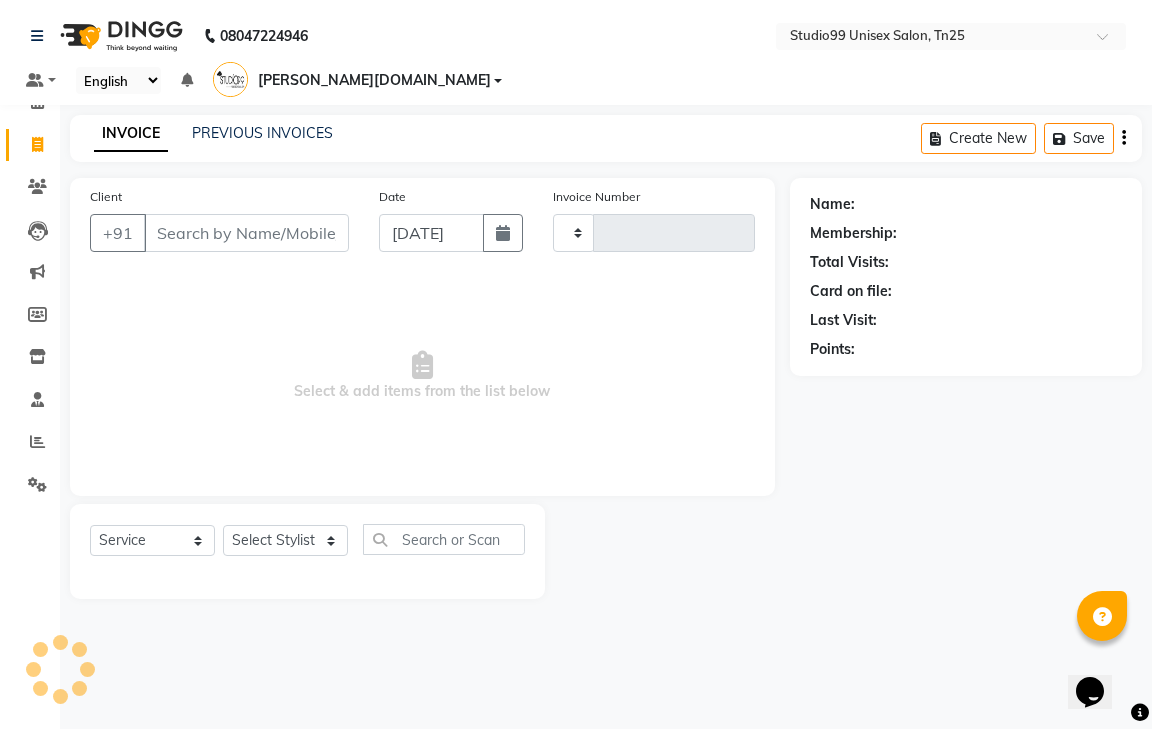 type on "0487" 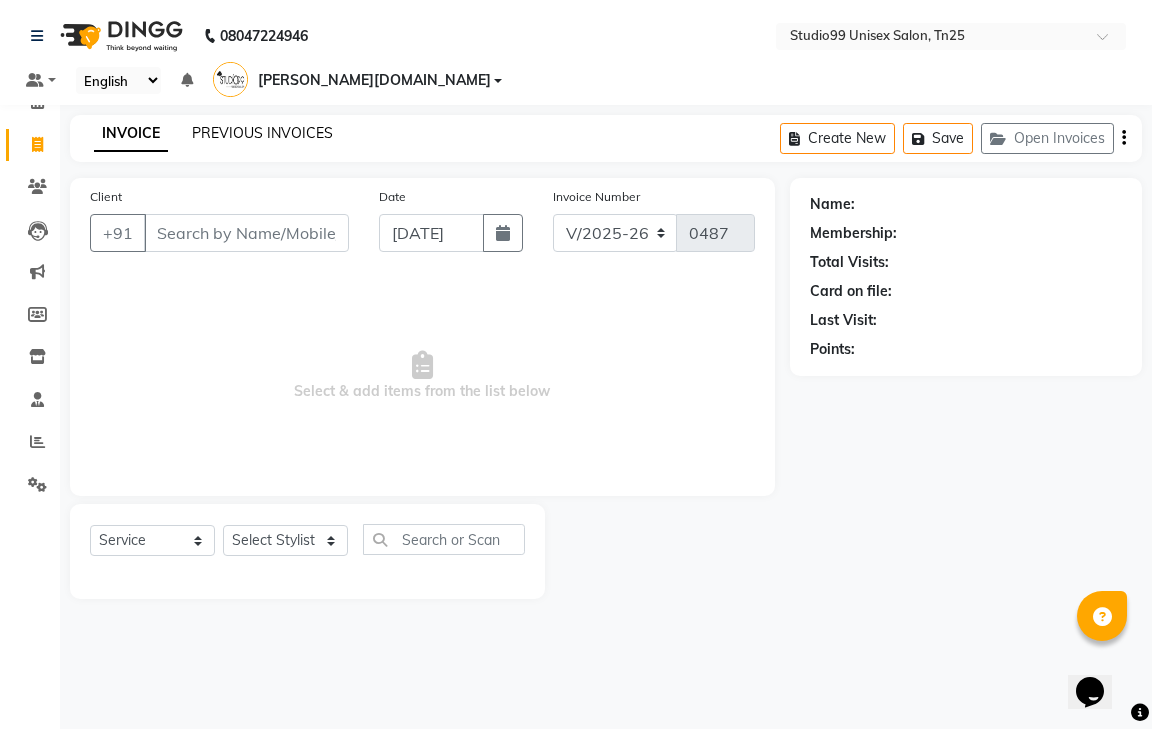 click on "PREVIOUS INVOICES" 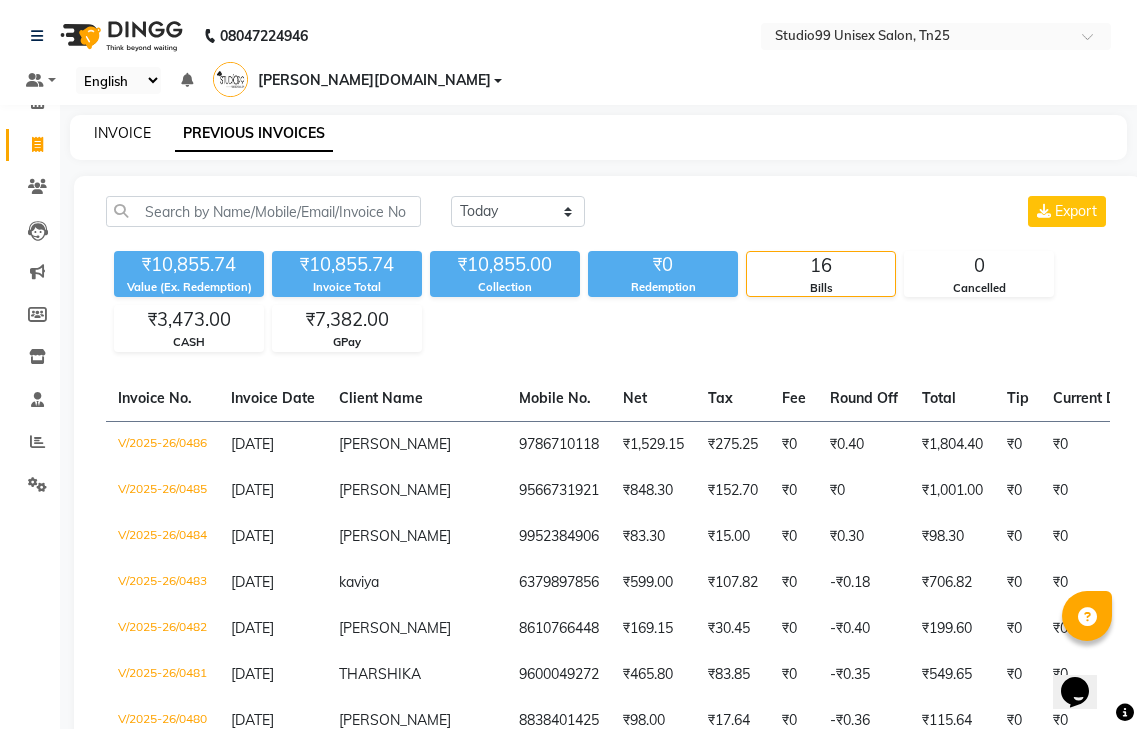 click on "INVOICE" 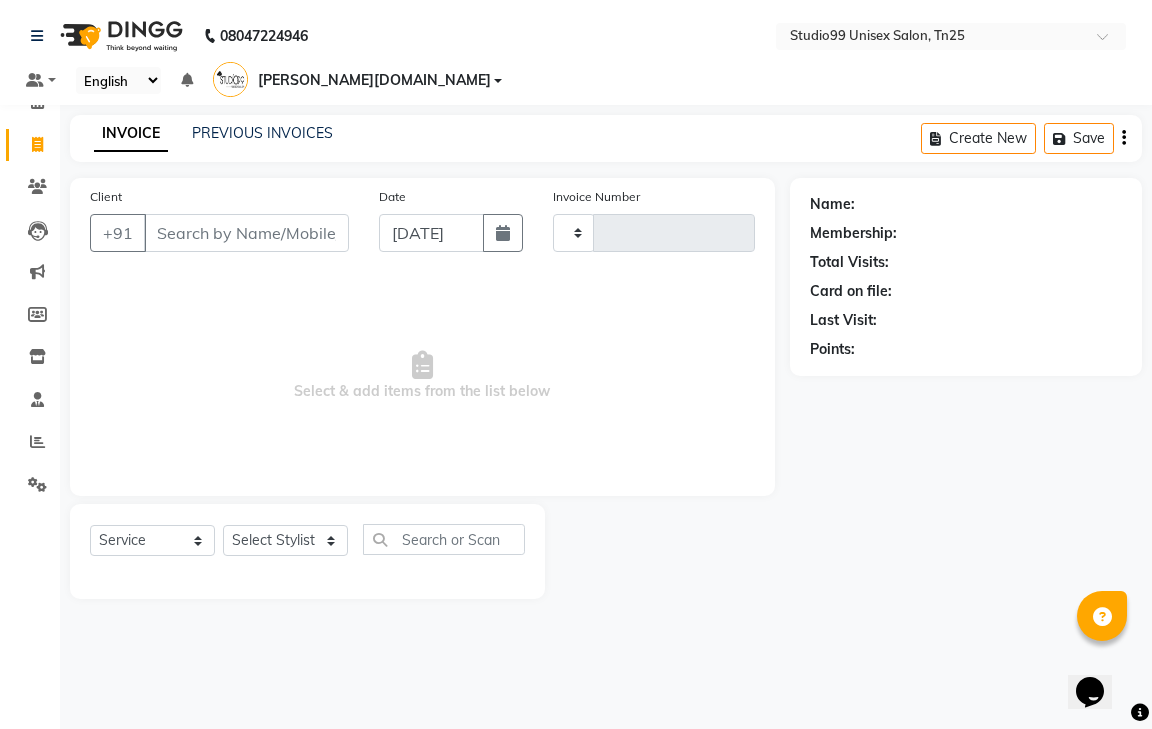 type on "0487" 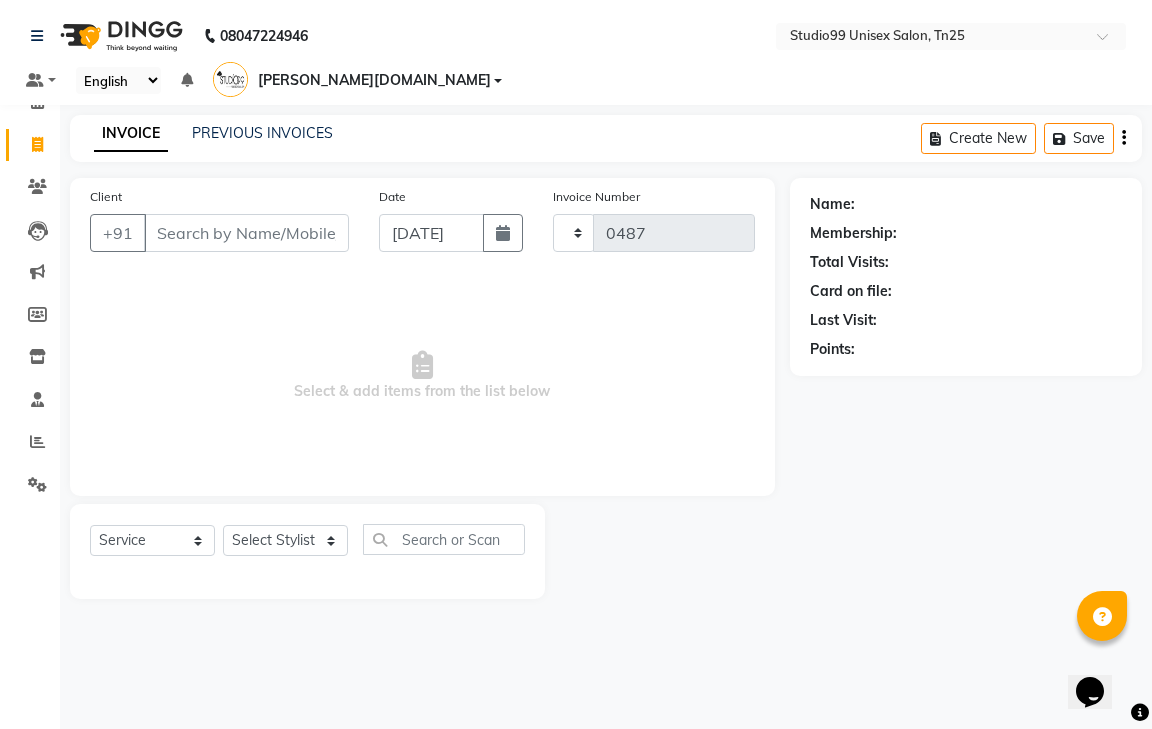 select on "8331" 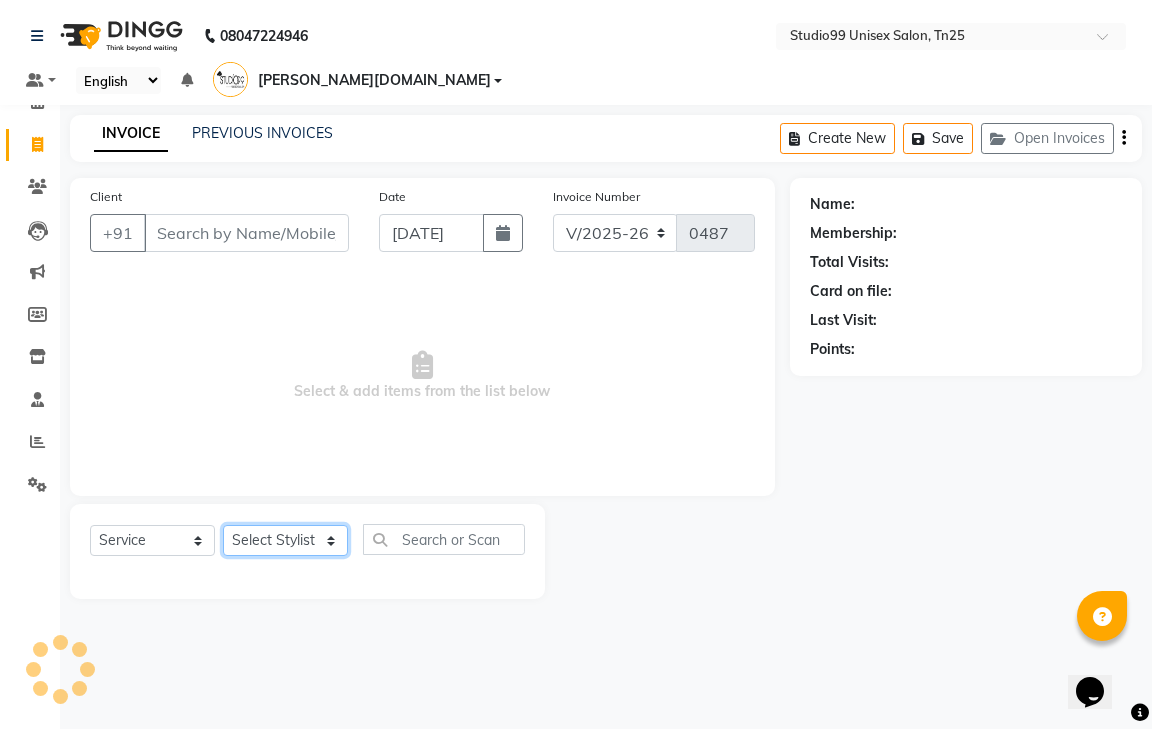 click on "Select Stylist gendral giri-ja  jaya priya kothai TK raja sanjay santhosh VAISHALI.TK" 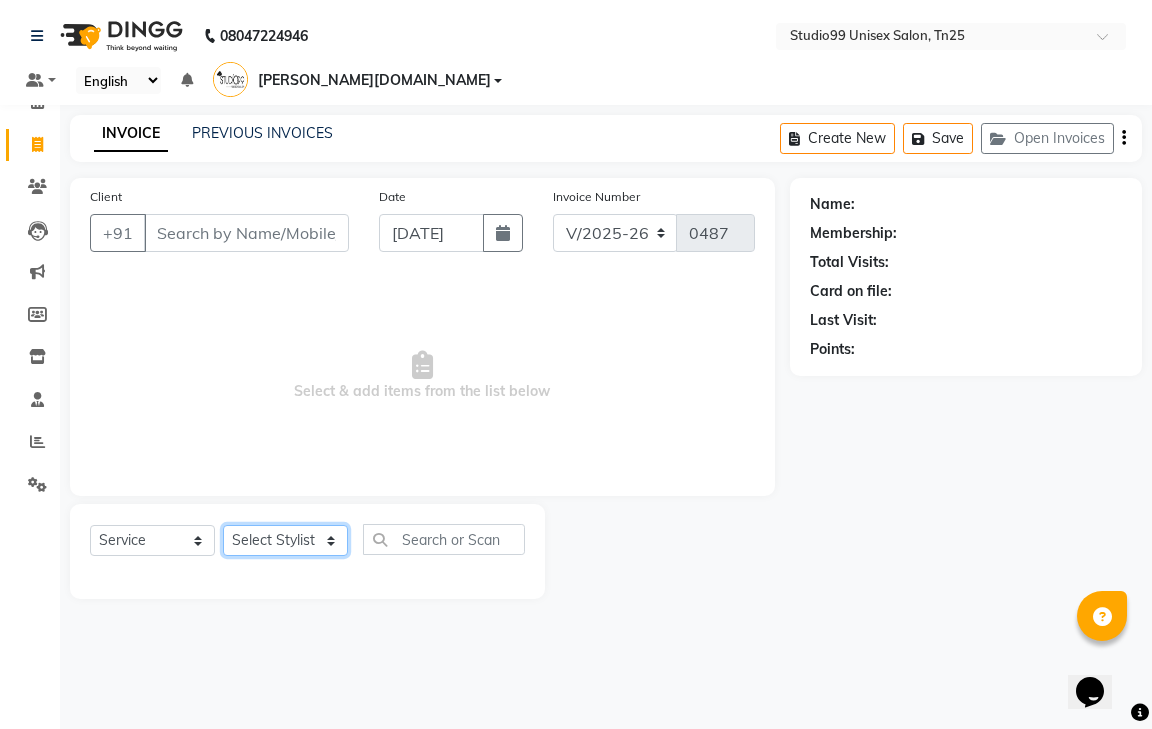 select on "80759" 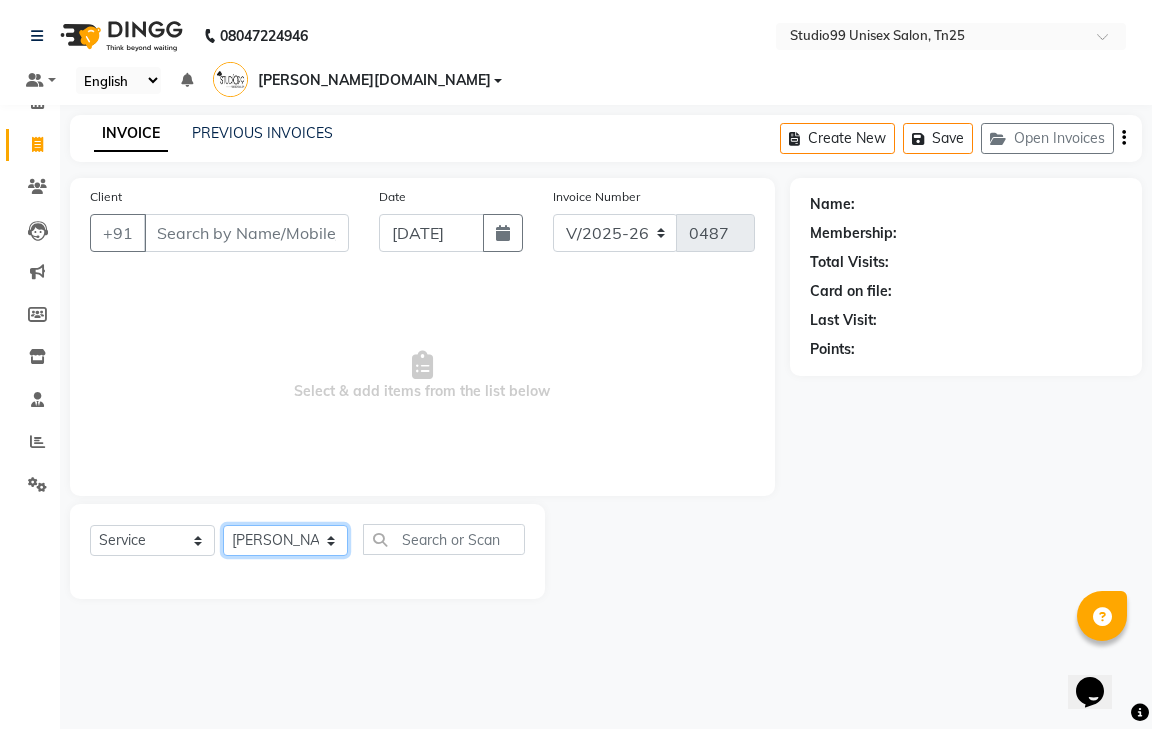 click on "Select Stylist gendral giri-ja  jaya priya kothai TK raja sanjay santhosh VAISHALI.TK" 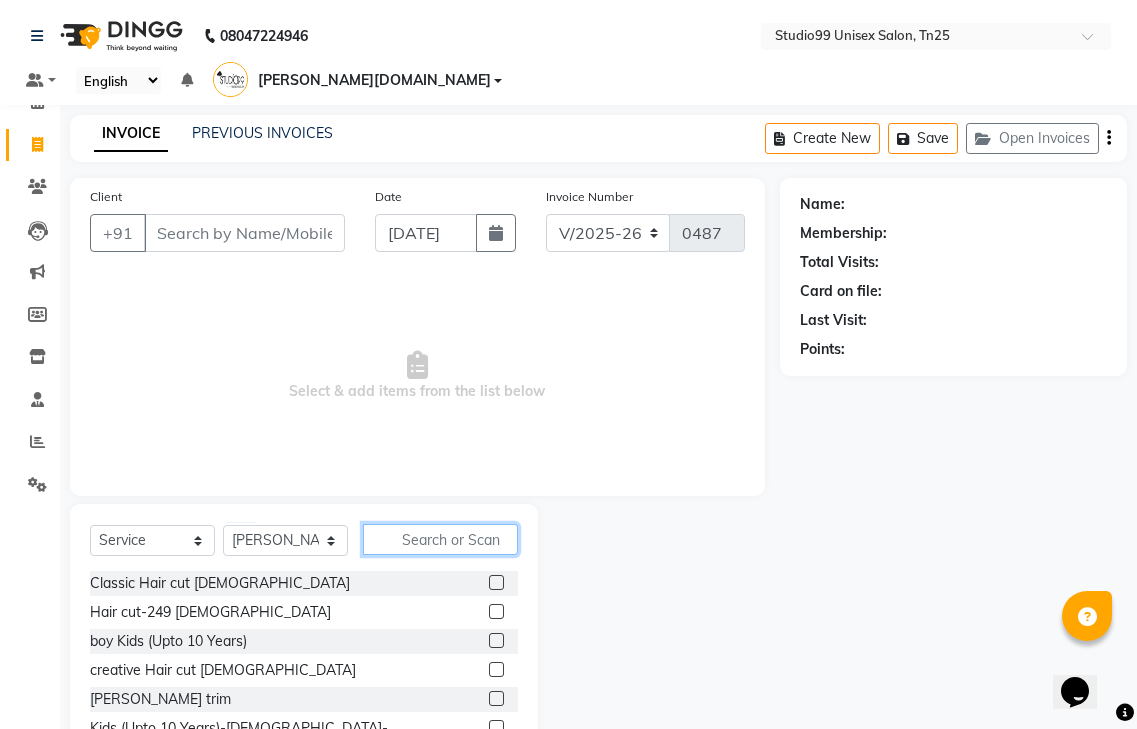 click 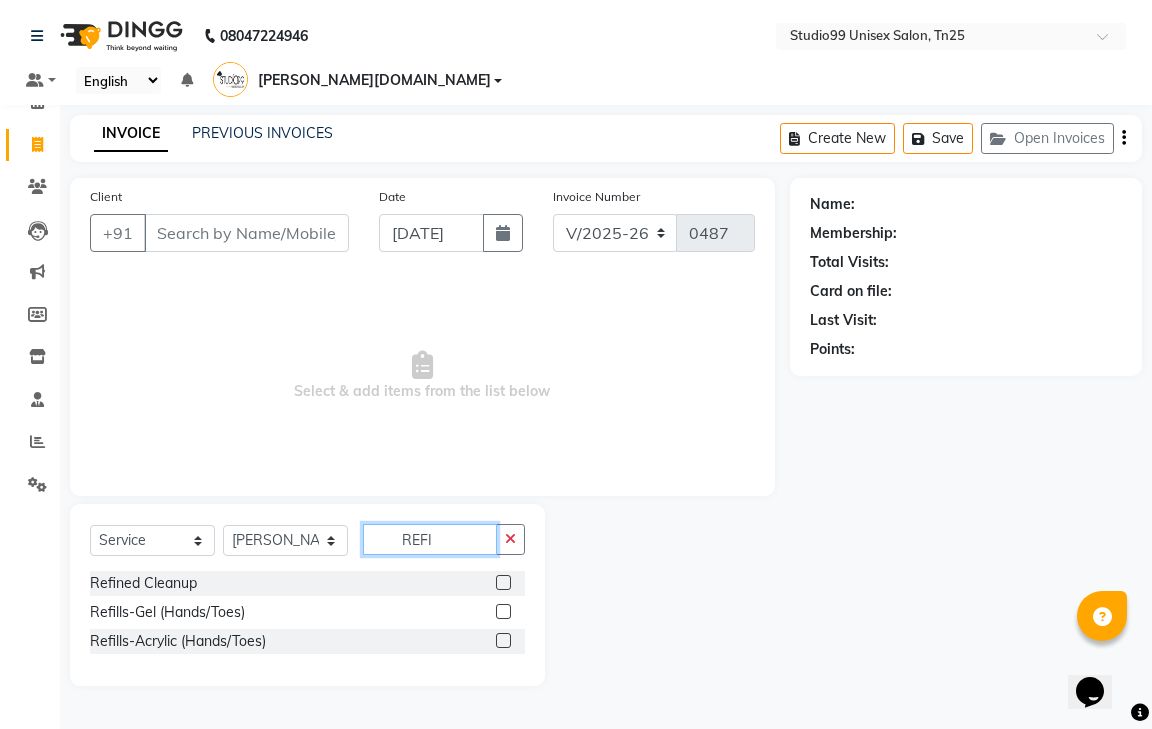 type on "REFI" 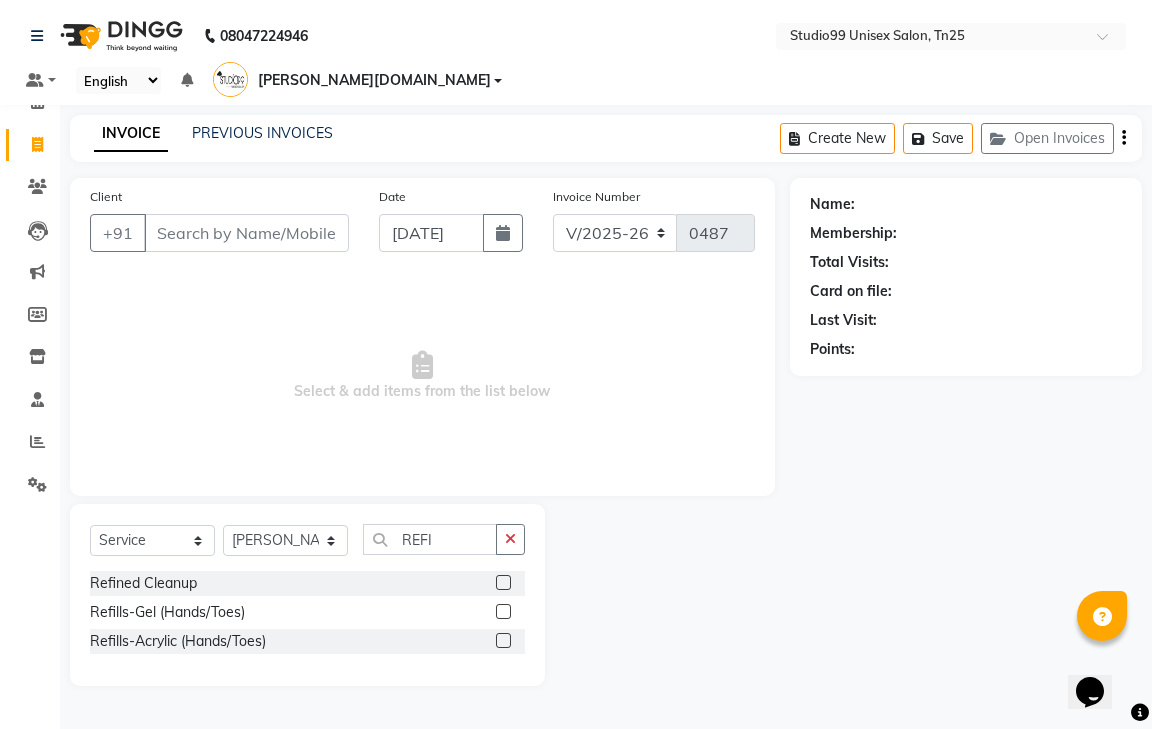 click 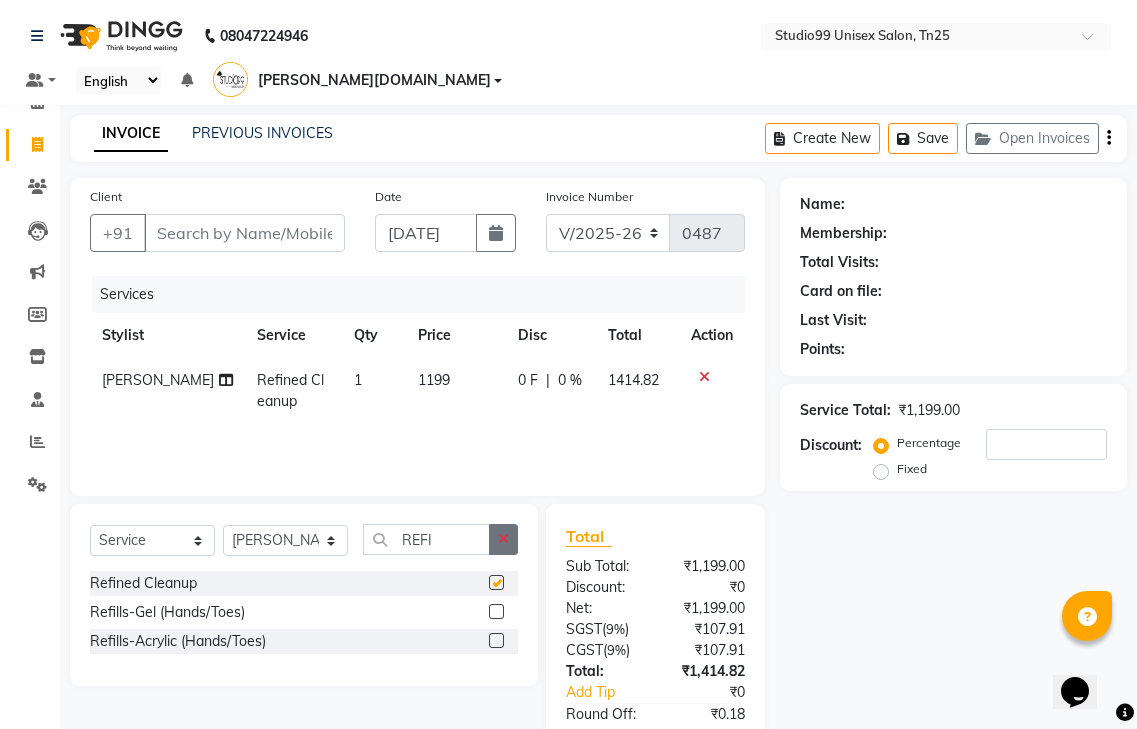 checkbox on "false" 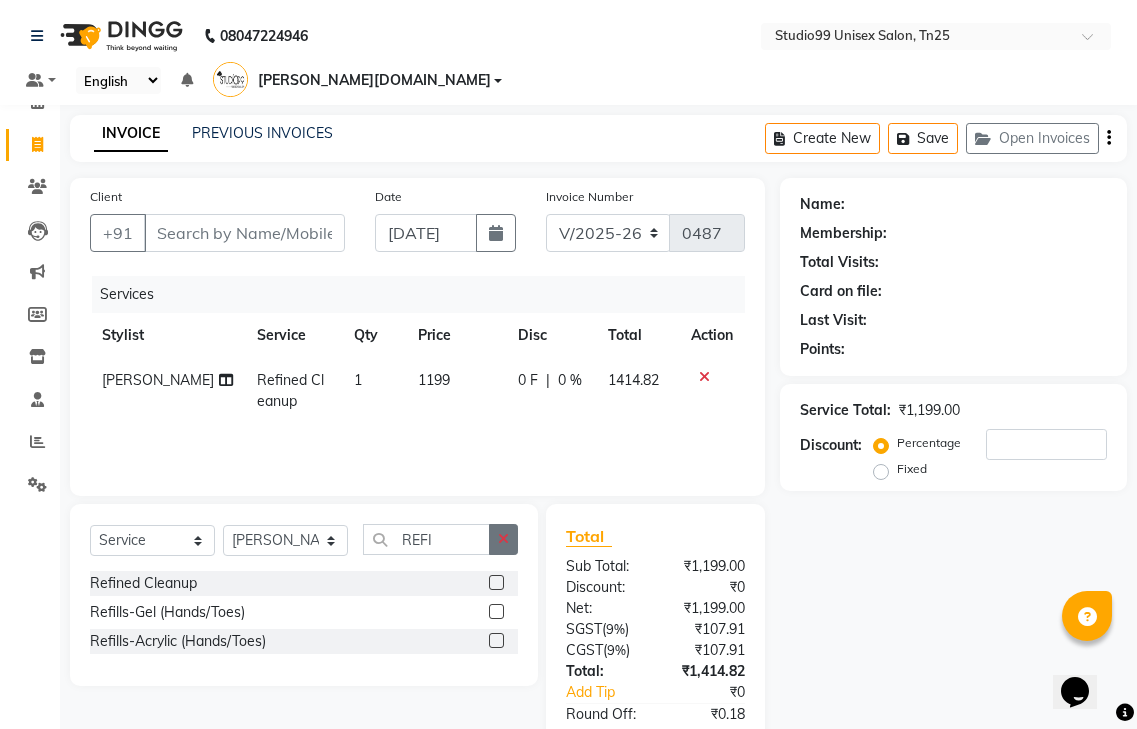 click 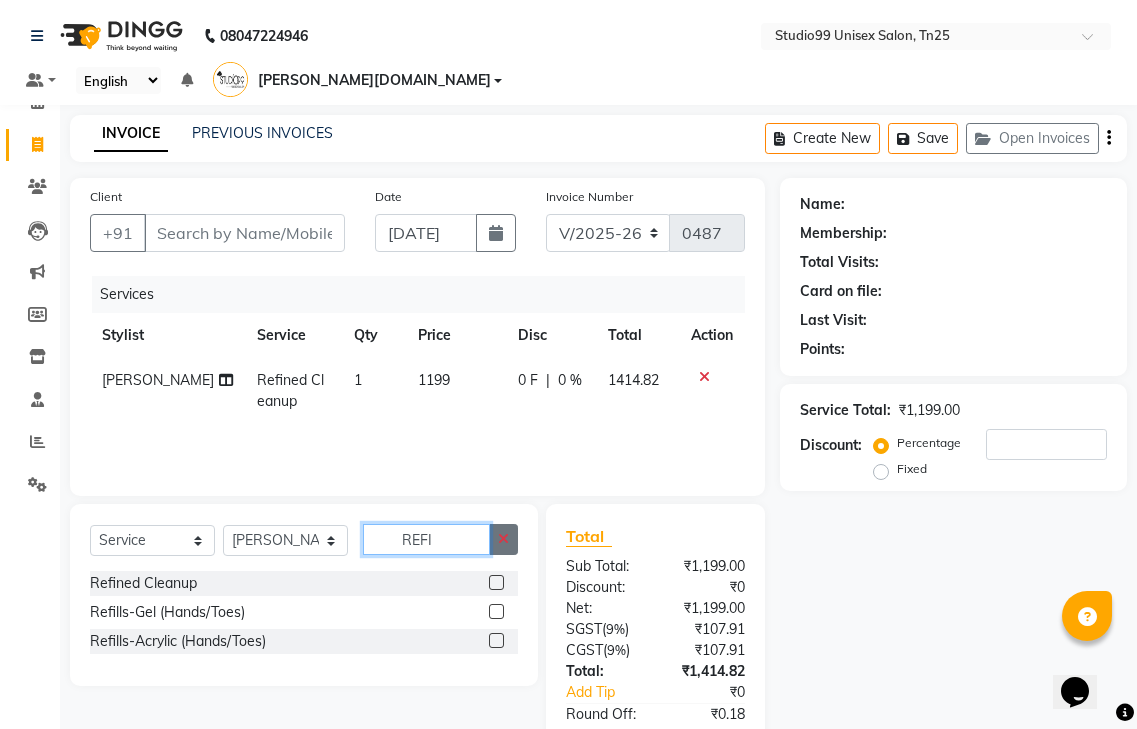 type 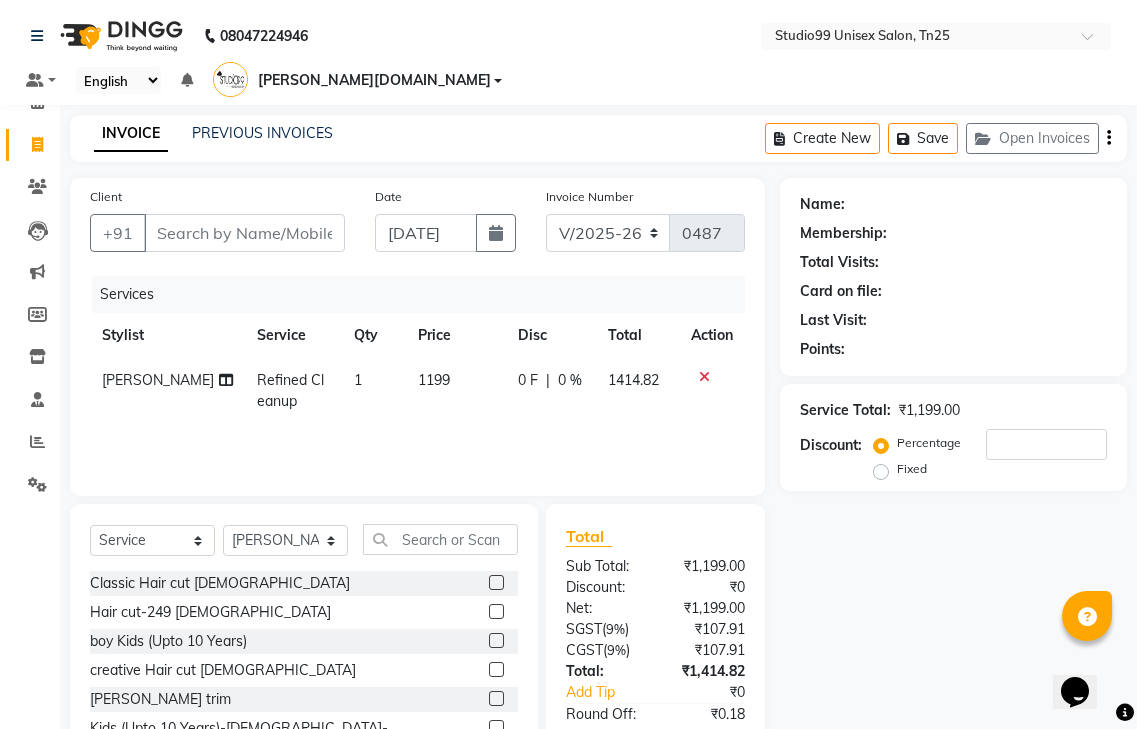click 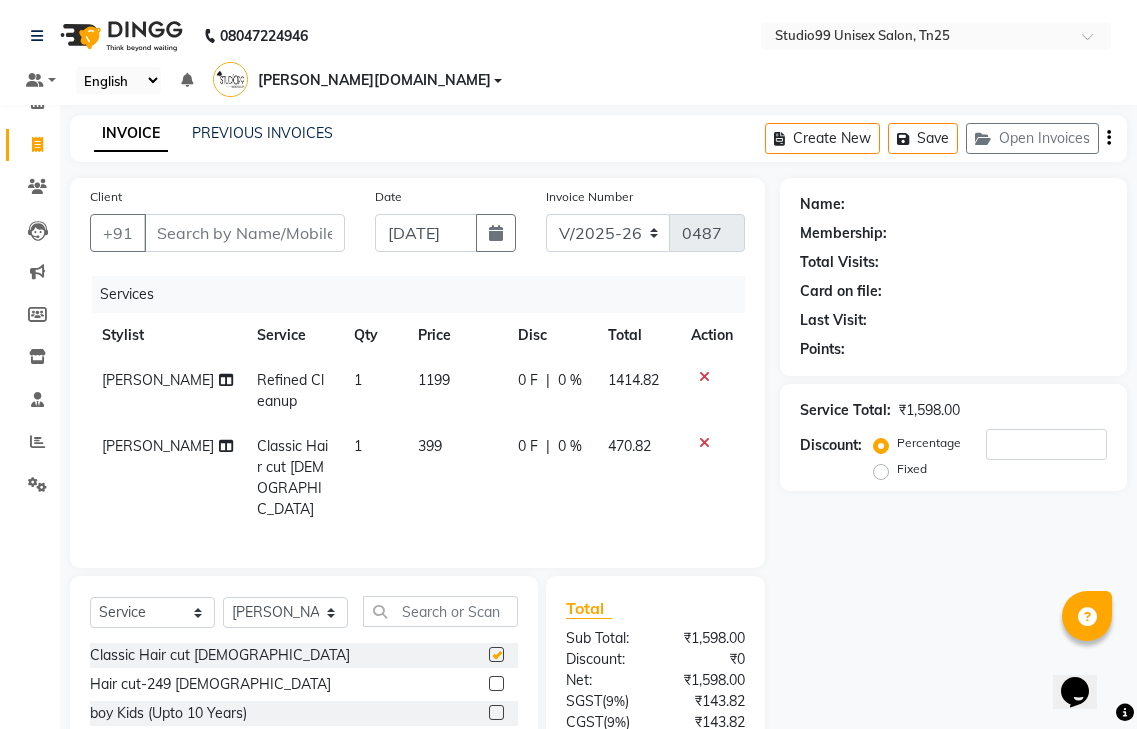 checkbox on "false" 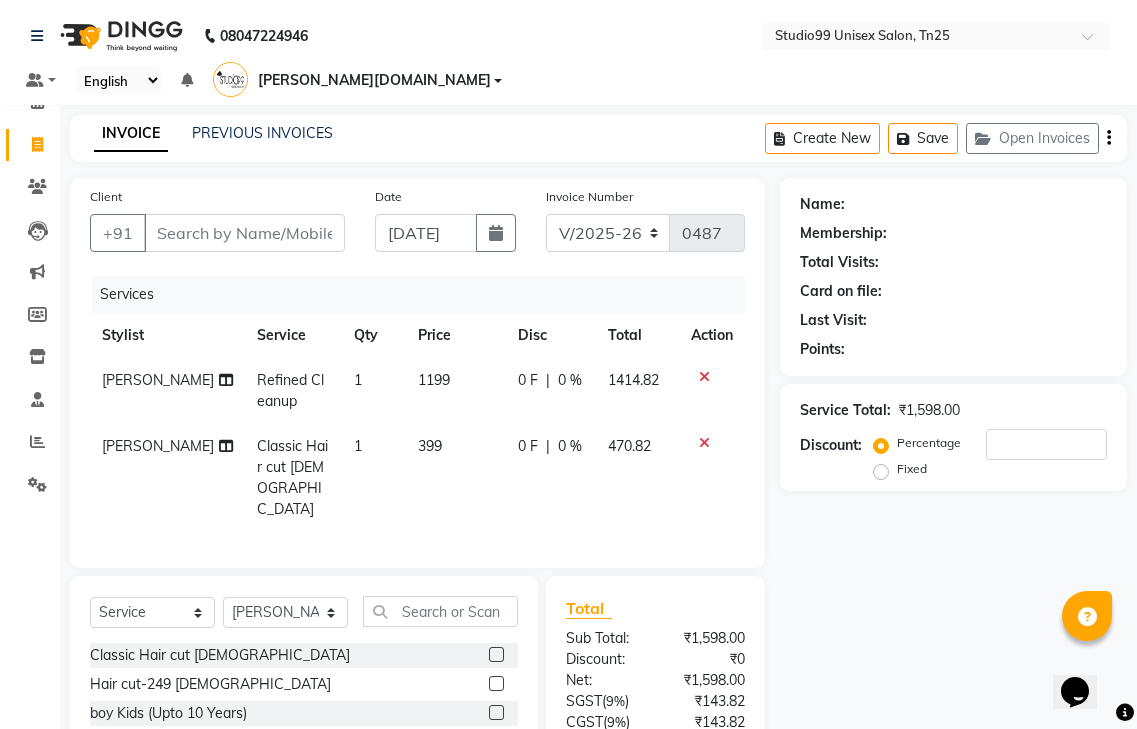 scroll, scrollTop: 400, scrollLeft: 0, axis: vertical 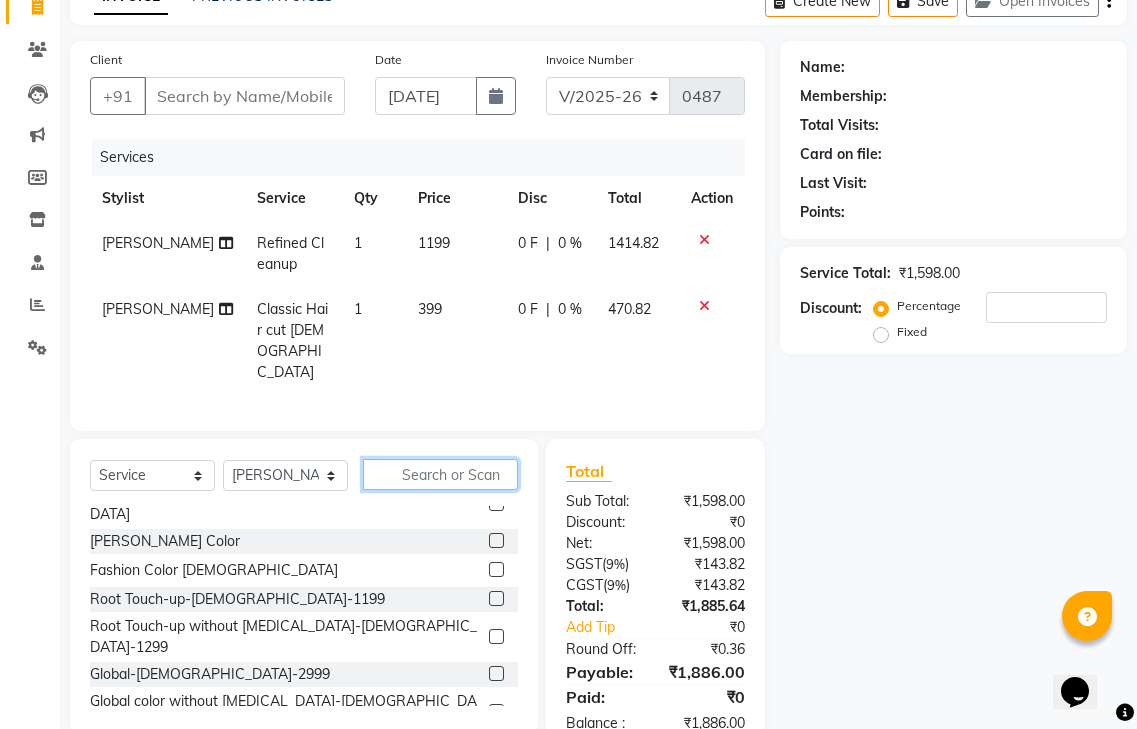 click 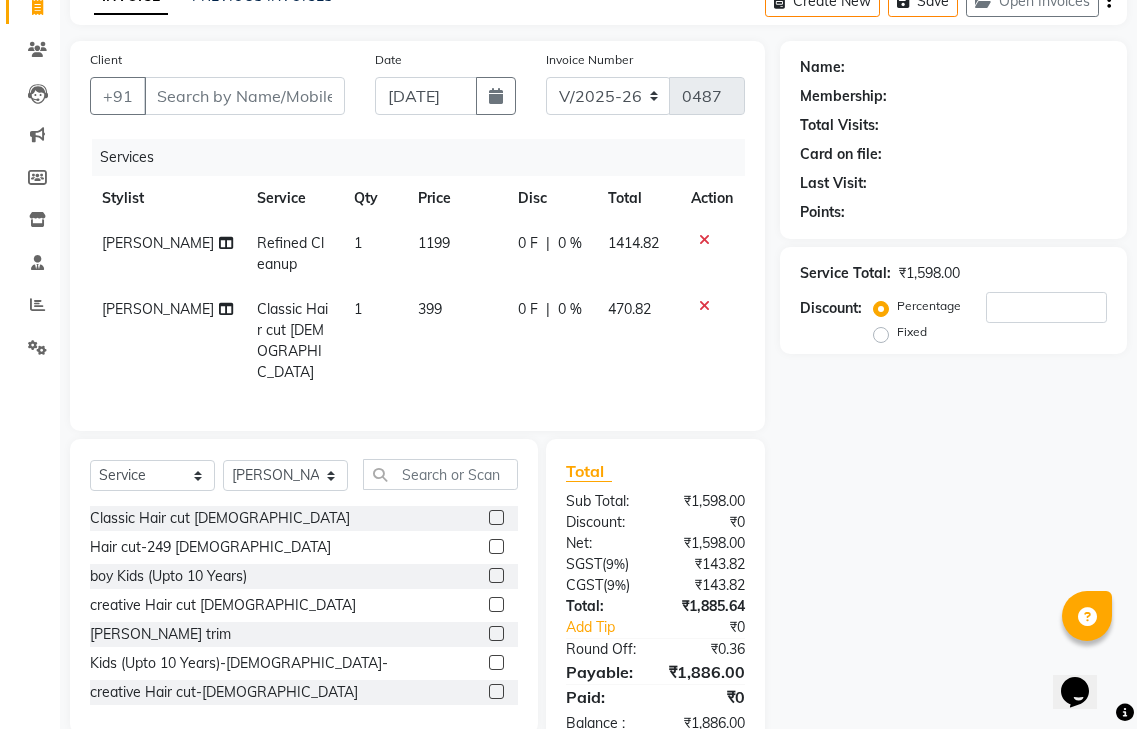 click 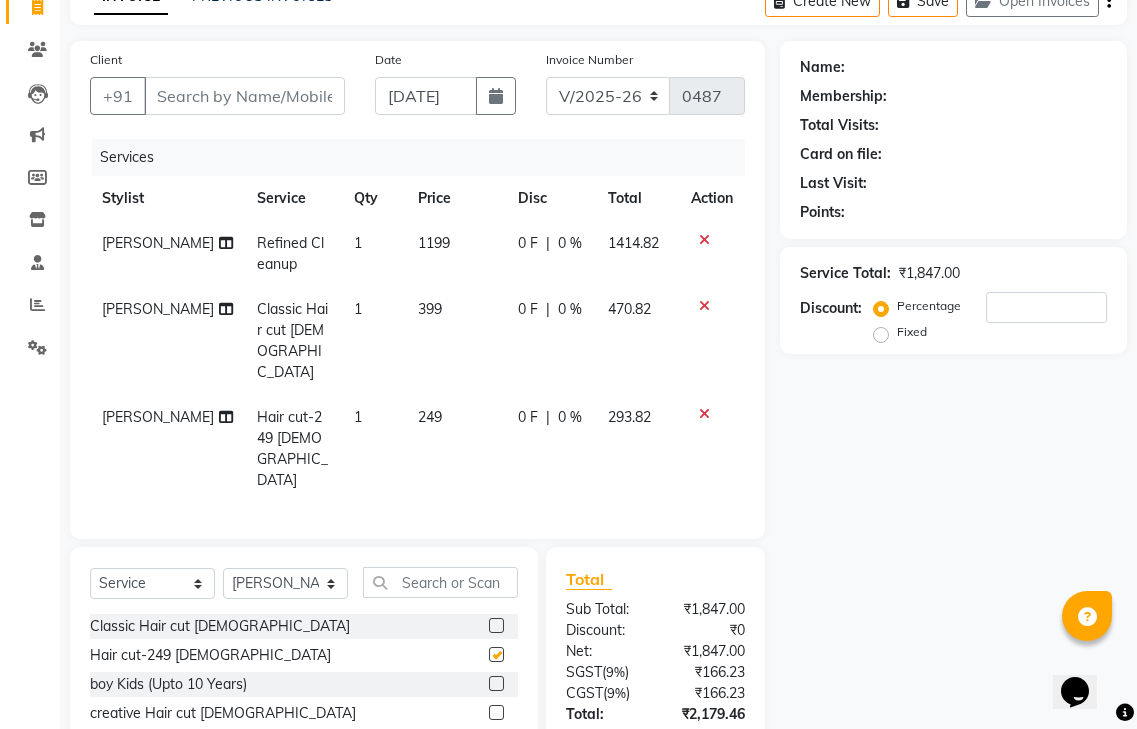 checkbox on "false" 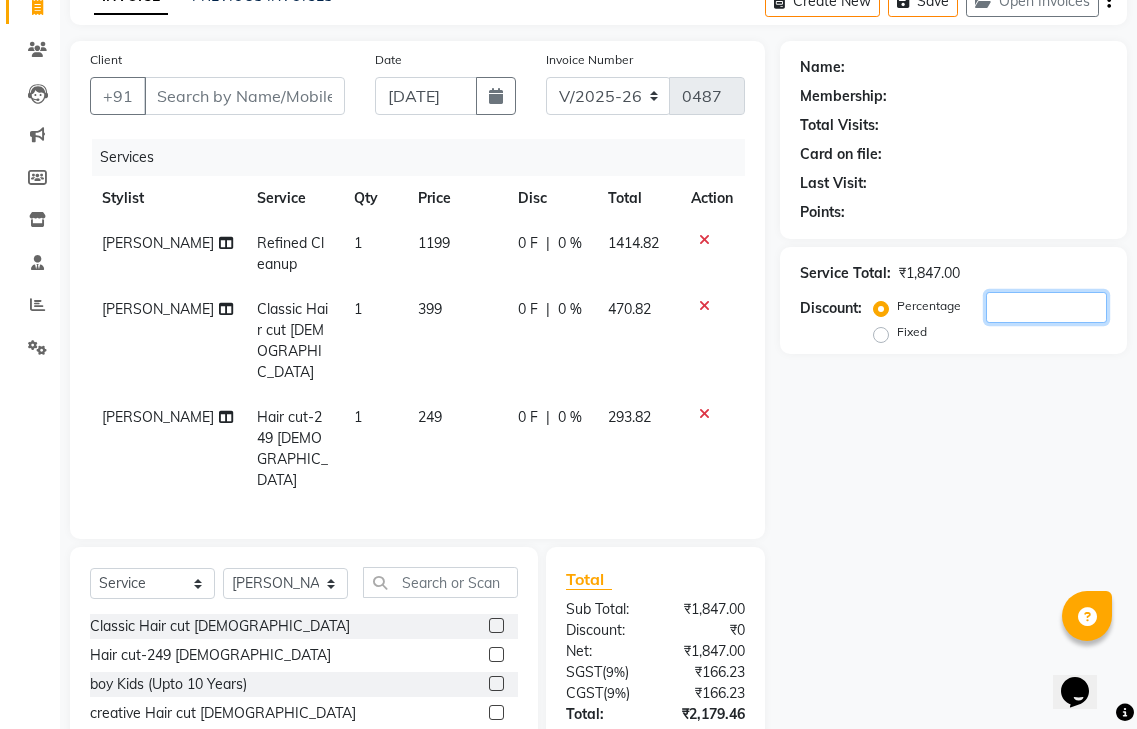 click 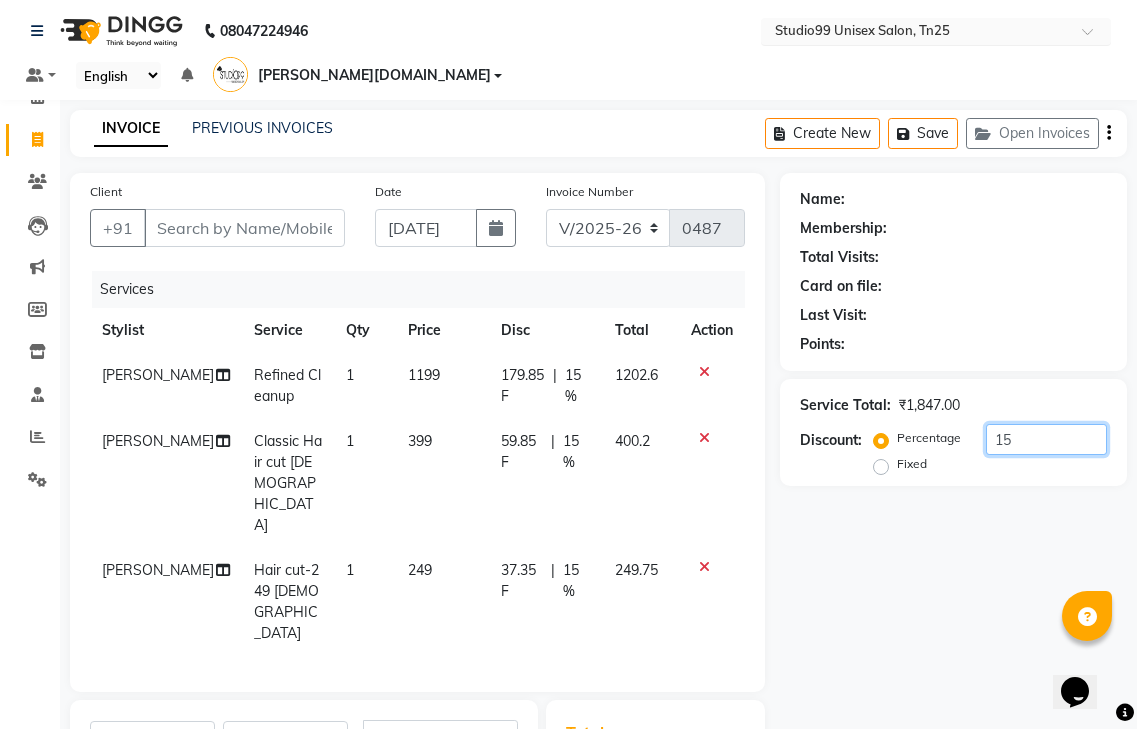 scroll, scrollTop: 0, scrollLeft: 0, axis: both 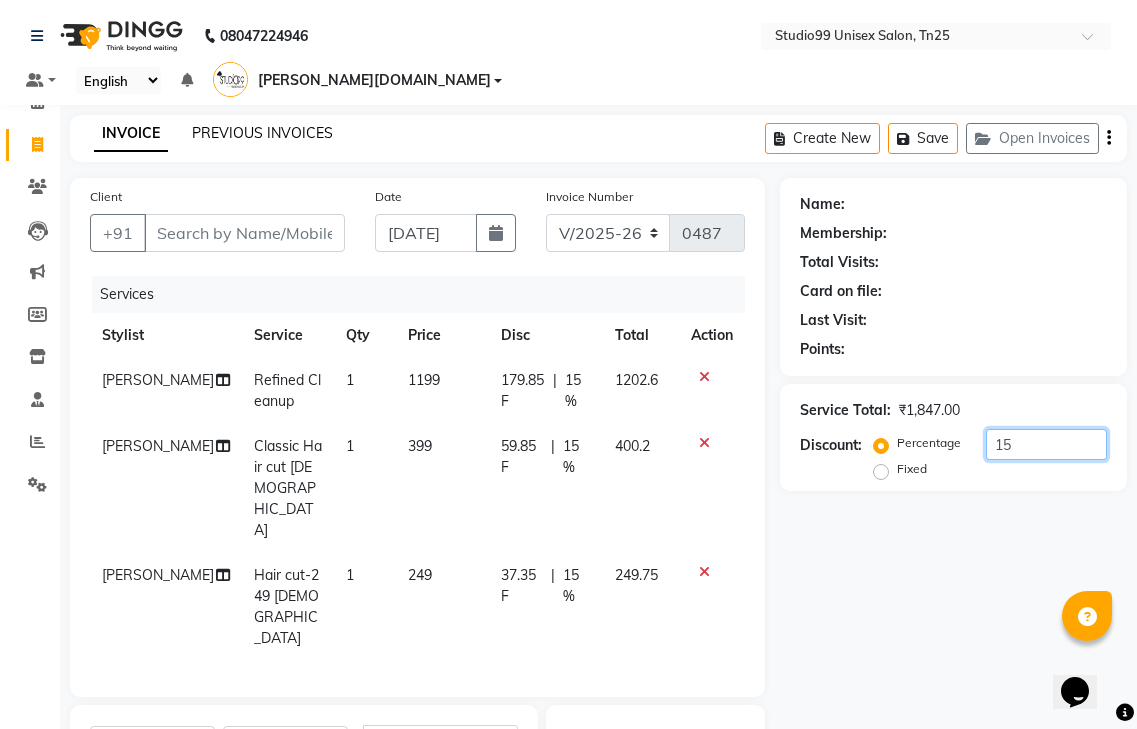 type on "15" 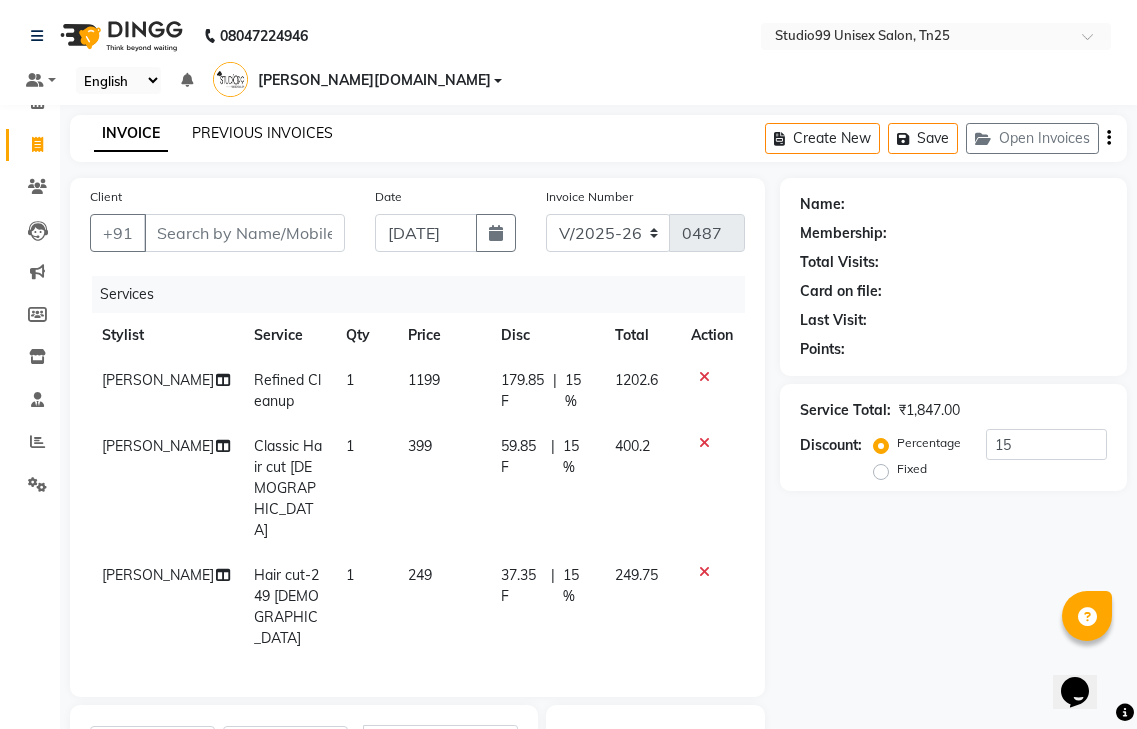 click on "PREVIOUS INVOICES" 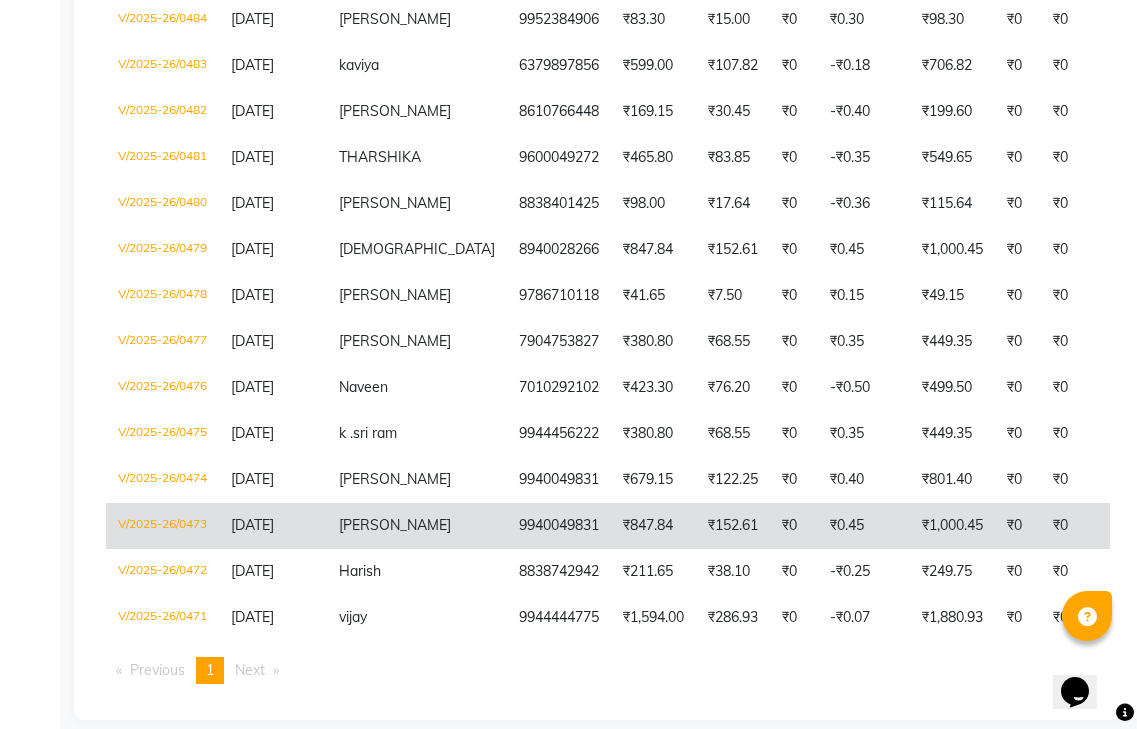 scroll, scrollTop: 525, scrollLeft: 0, axis: vertical 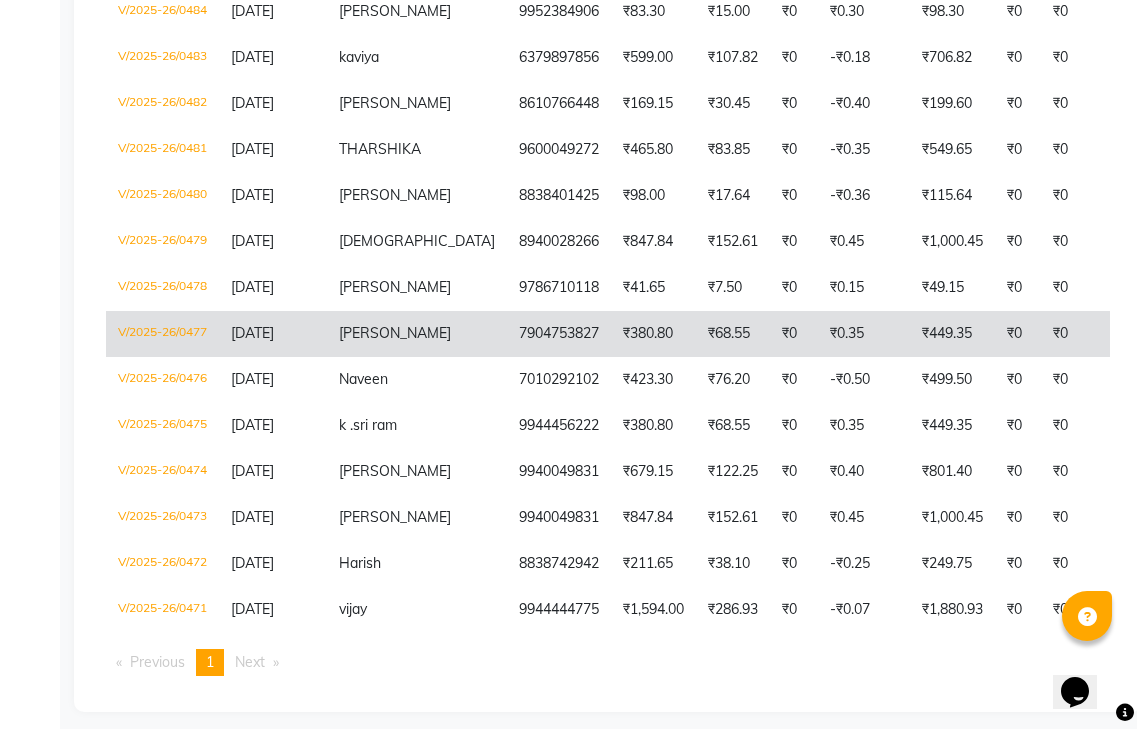 click on "₹380.80" 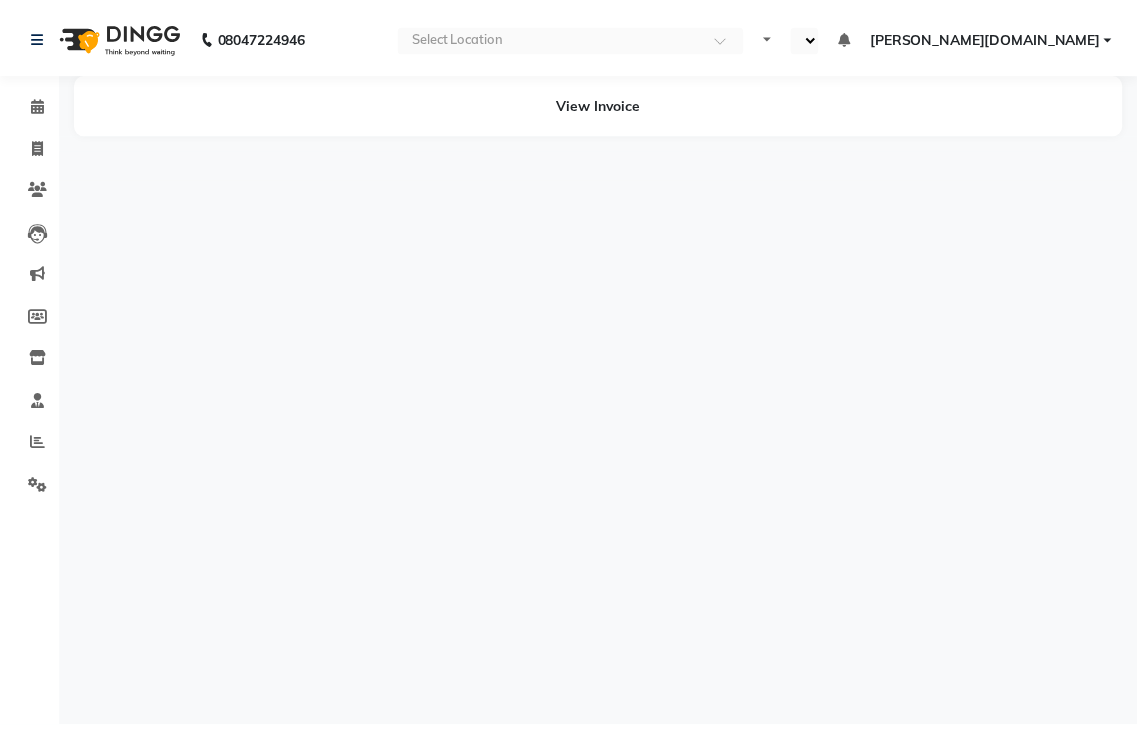 scroll, scrollTop: 0, scrollLeft: 0, axis: both 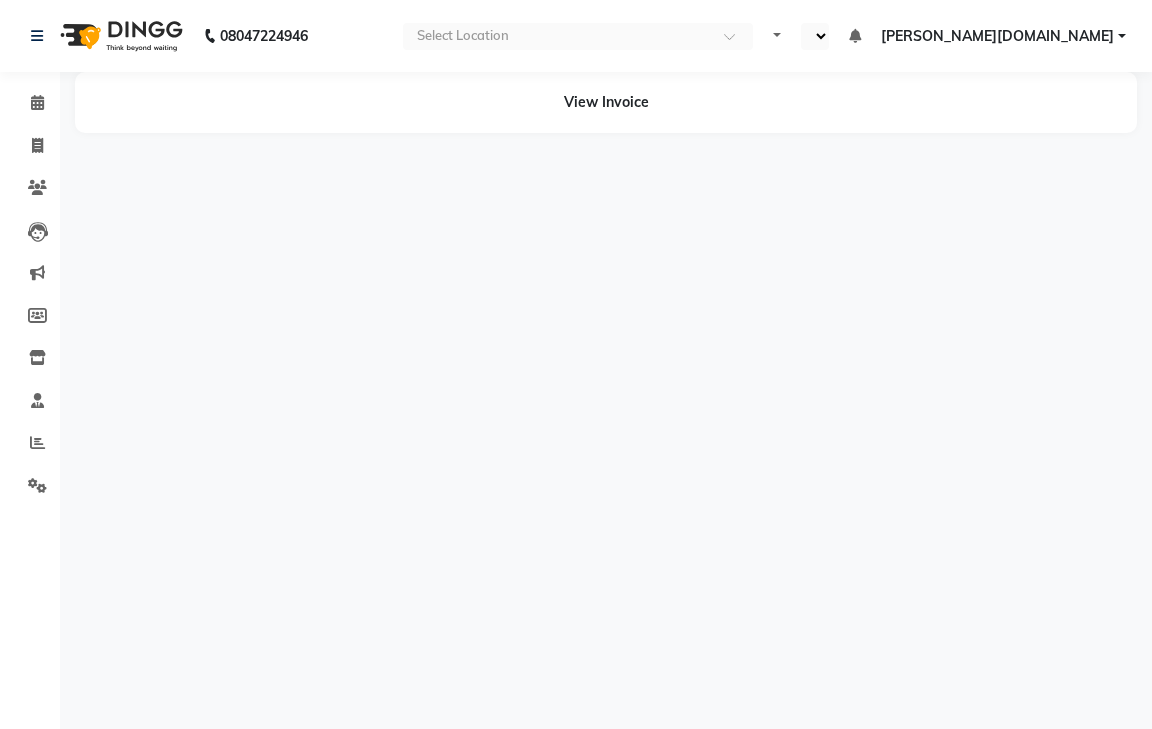 select on "en" 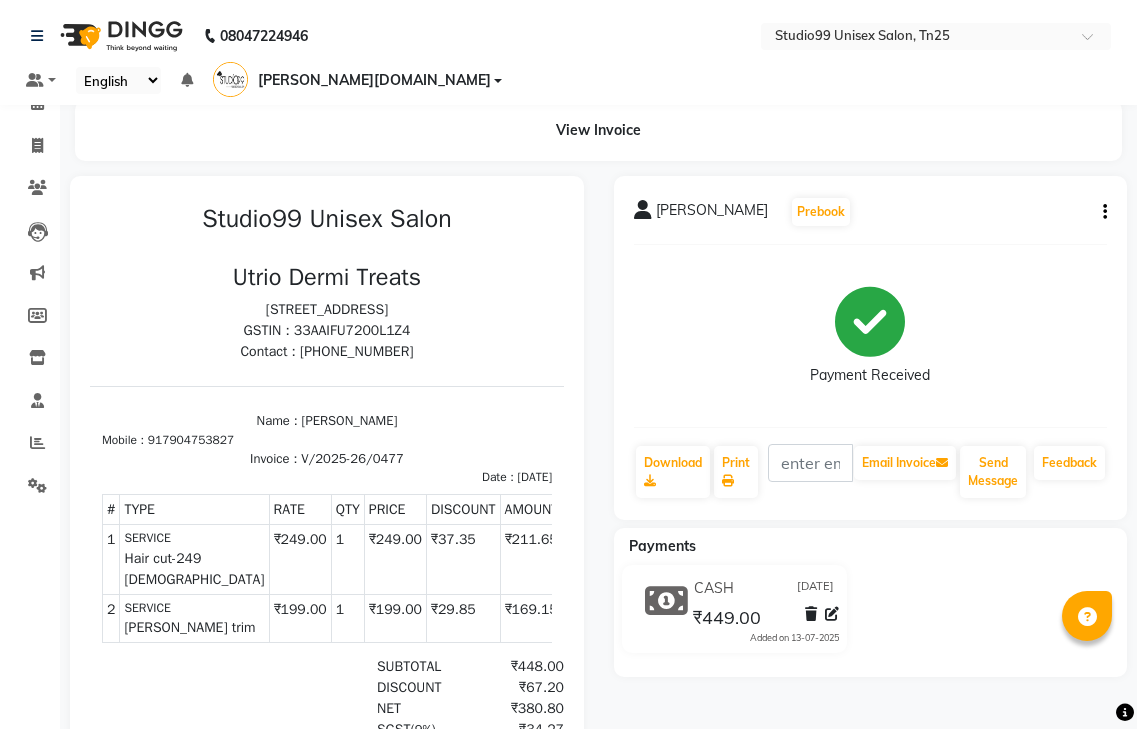 scroll, scrollTop: 0, scrollLeft: 0, axis: both 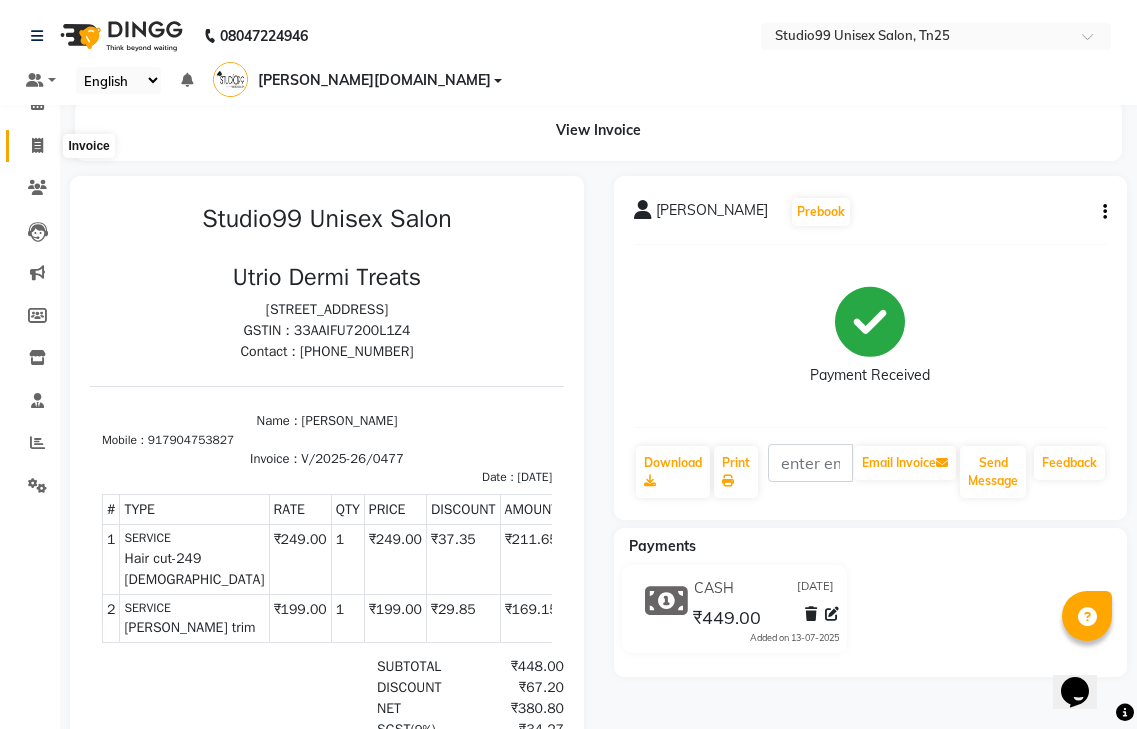 click 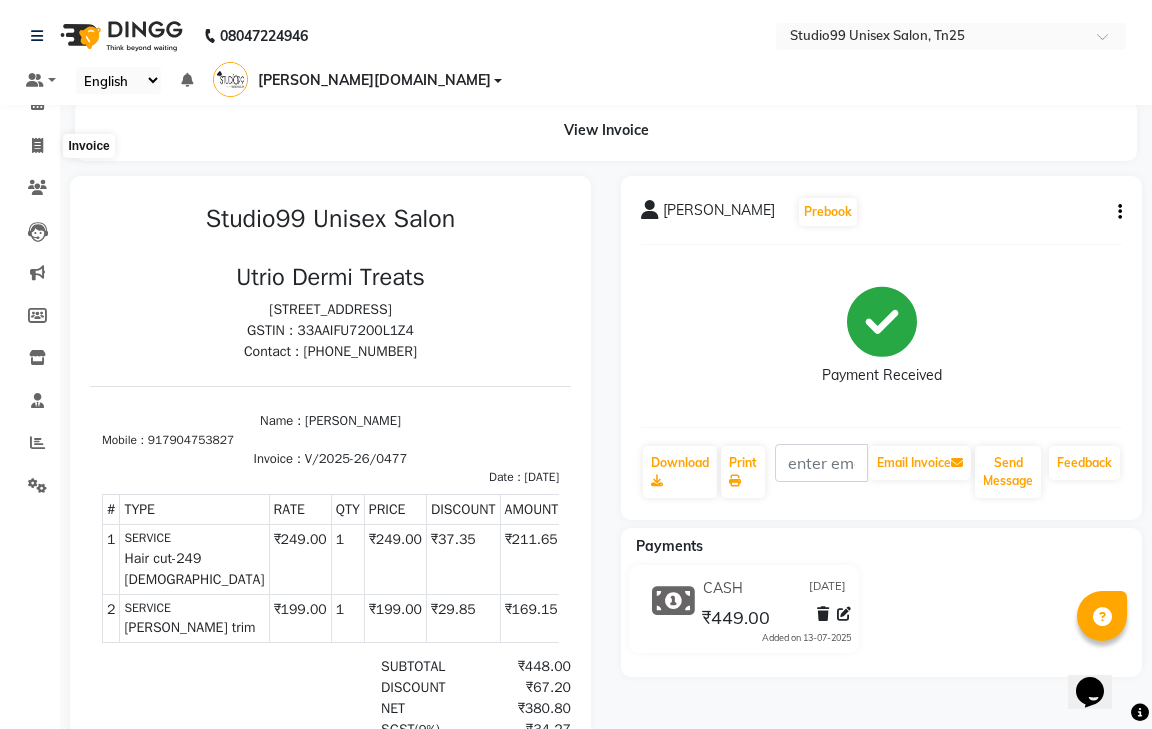 select on "service" 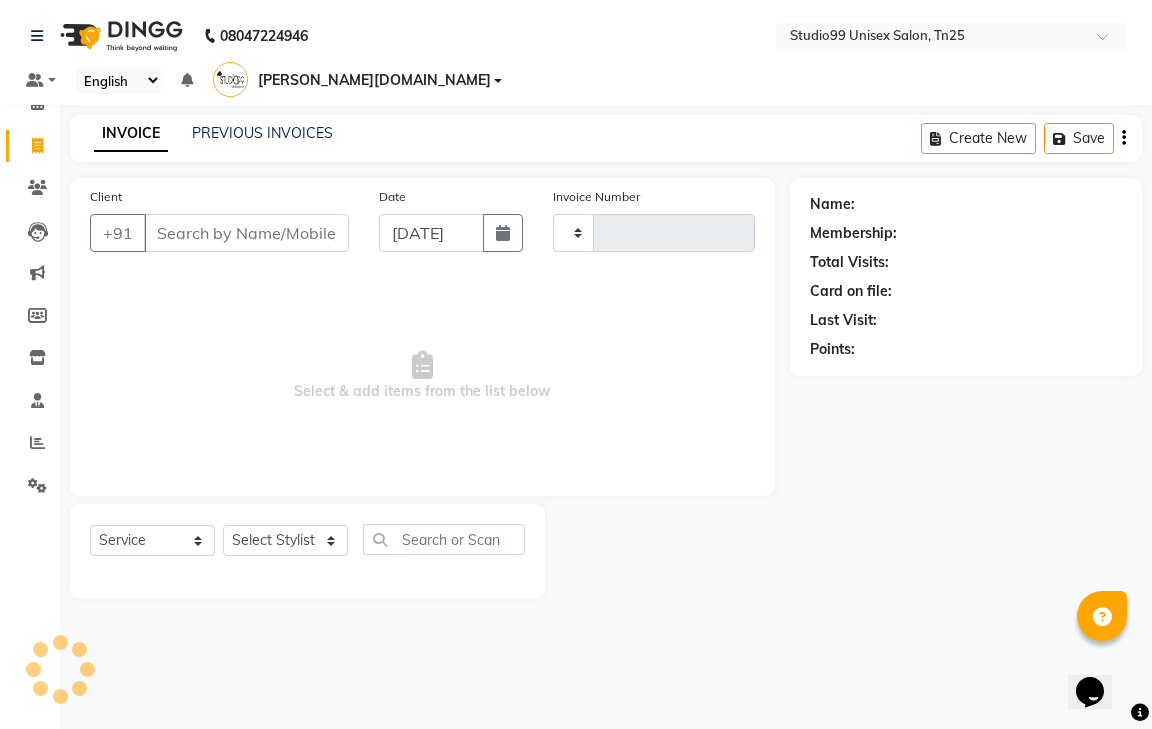 type on "0487" 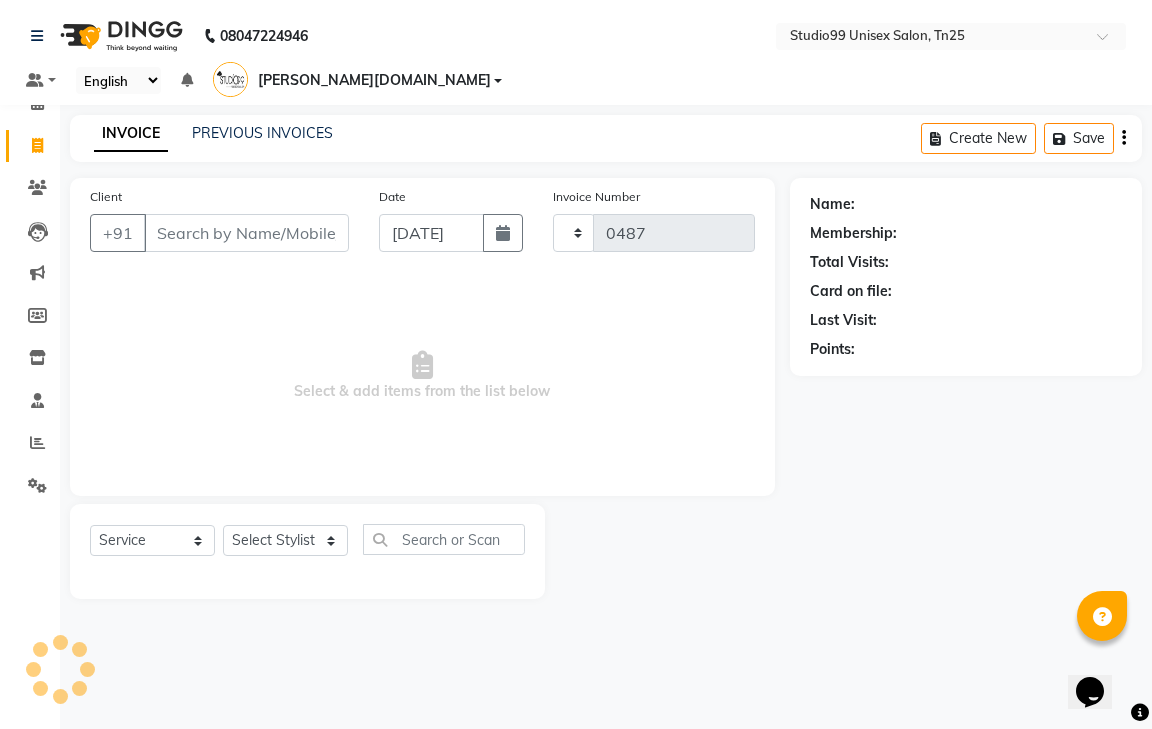 select on "8331" 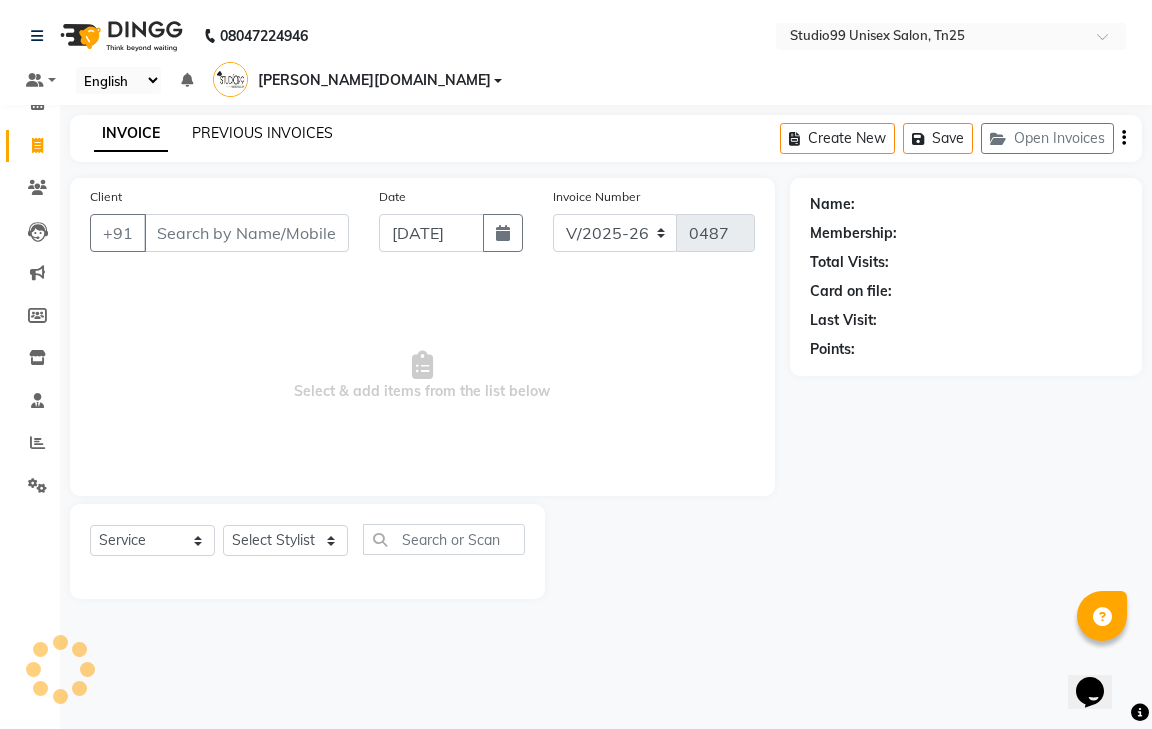 click on "PREVIOUS INVOICES" 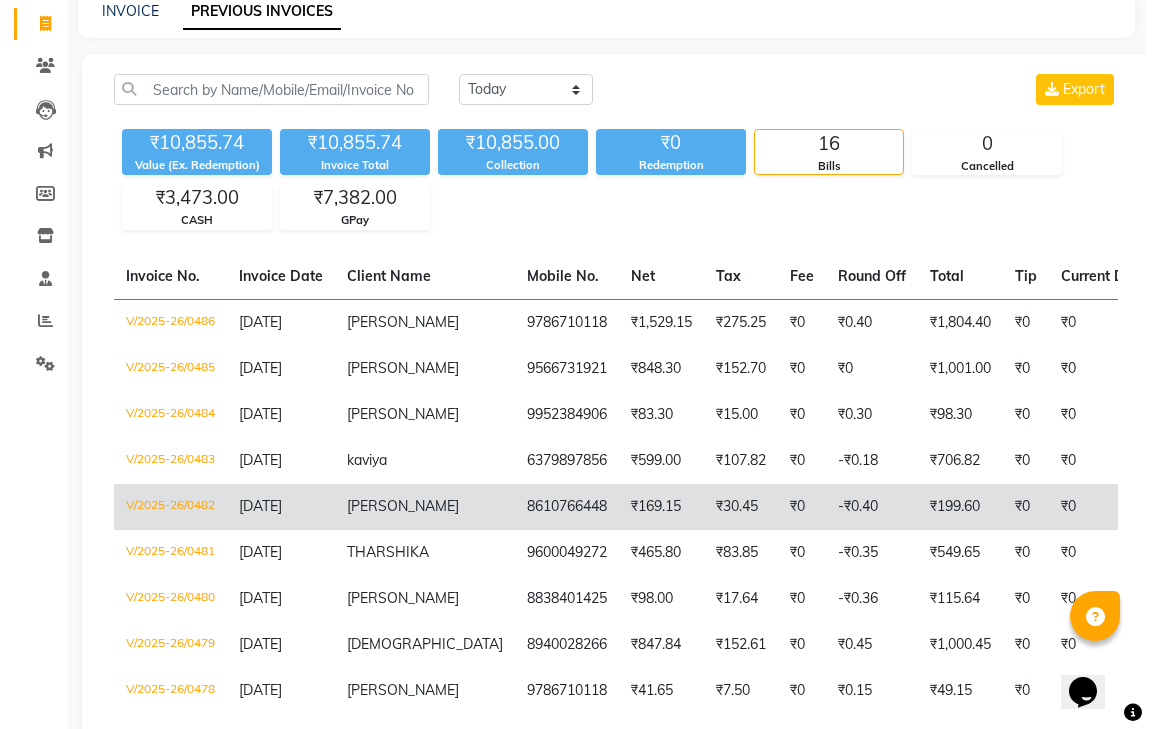 scroll, scrollTop: 0, scrollLeft: 0, axis: both 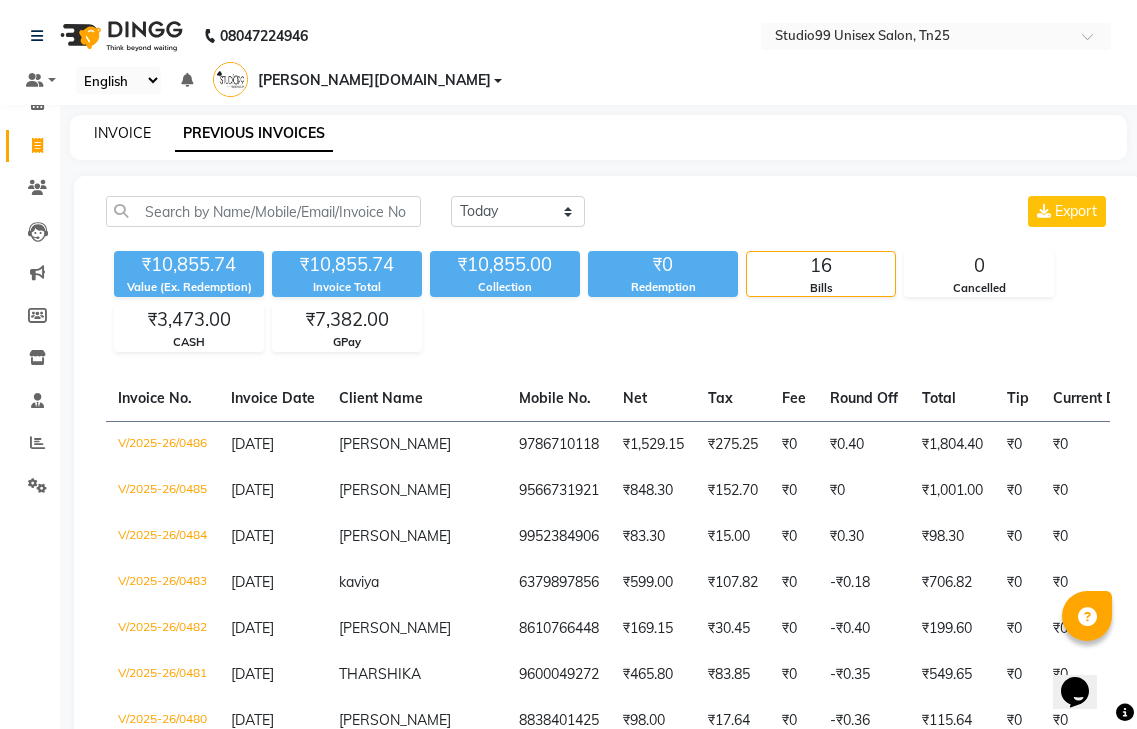 click on "INVOICE" 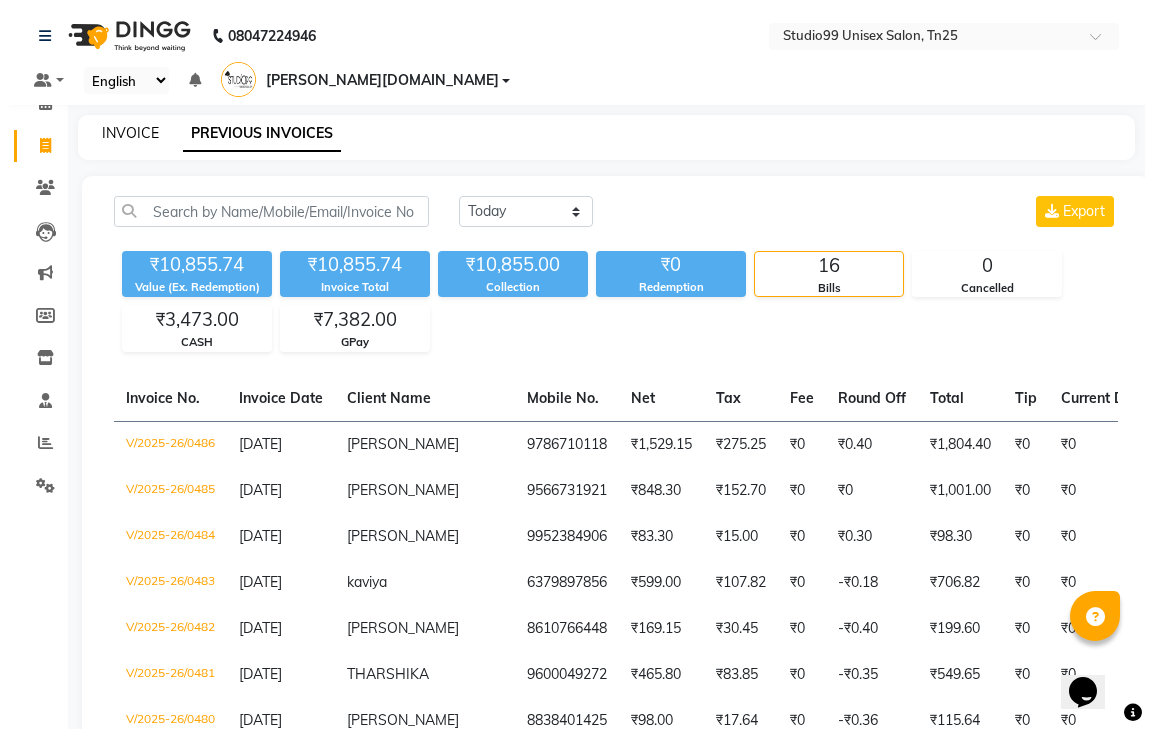 select on "service" 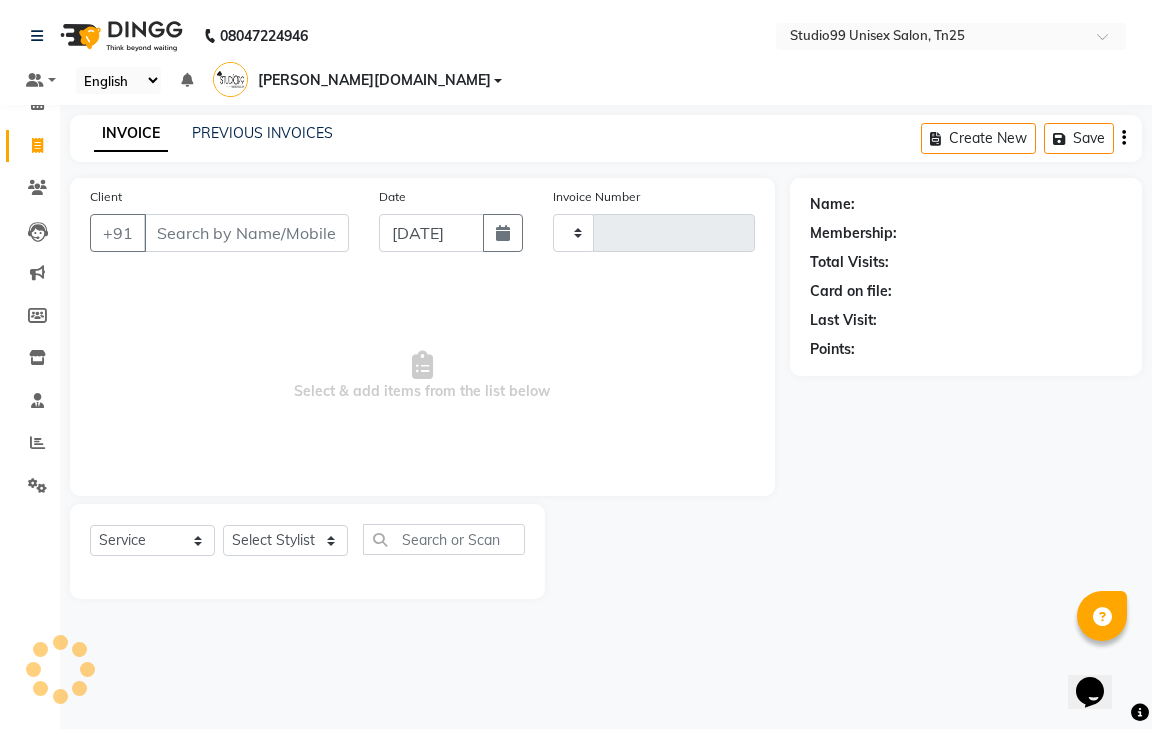 type on "0487" 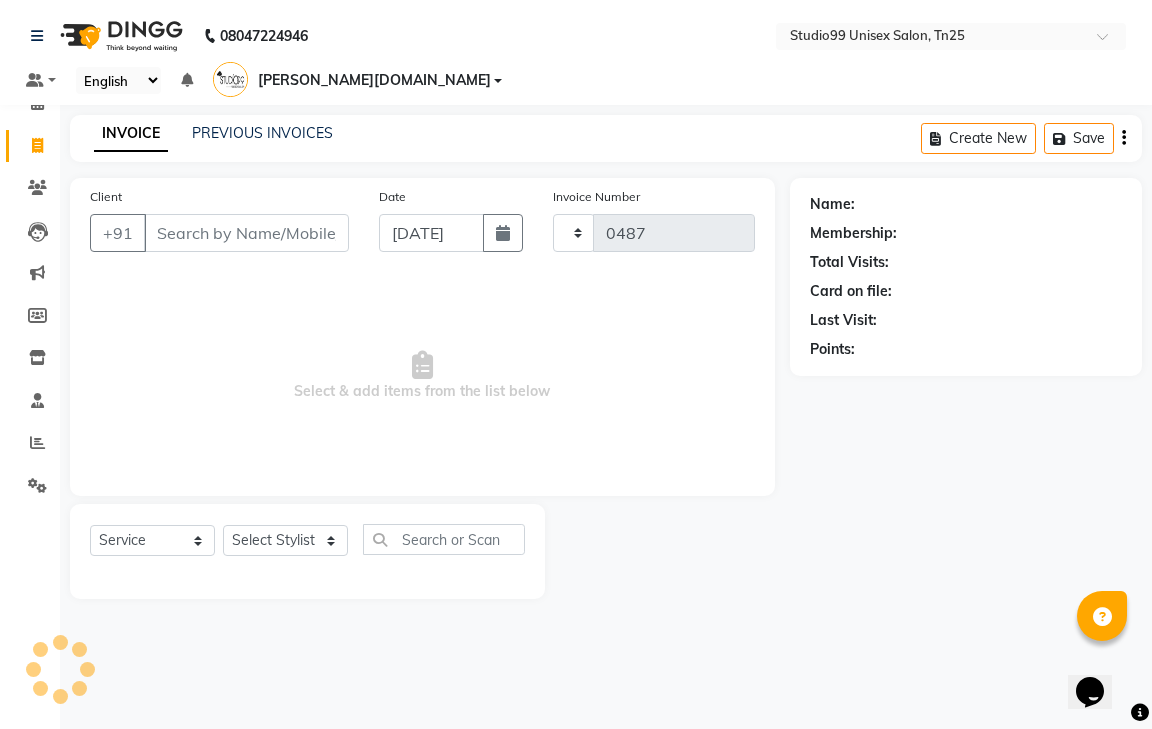 select on "8331" 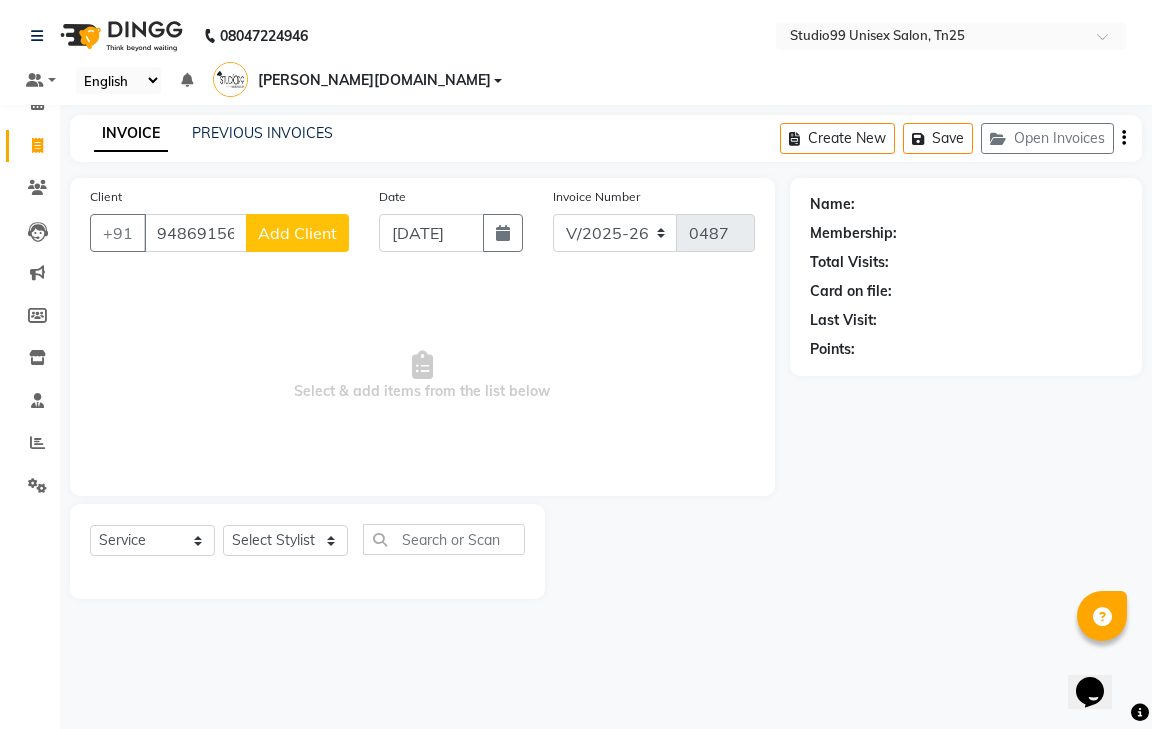 type on "9486915652" 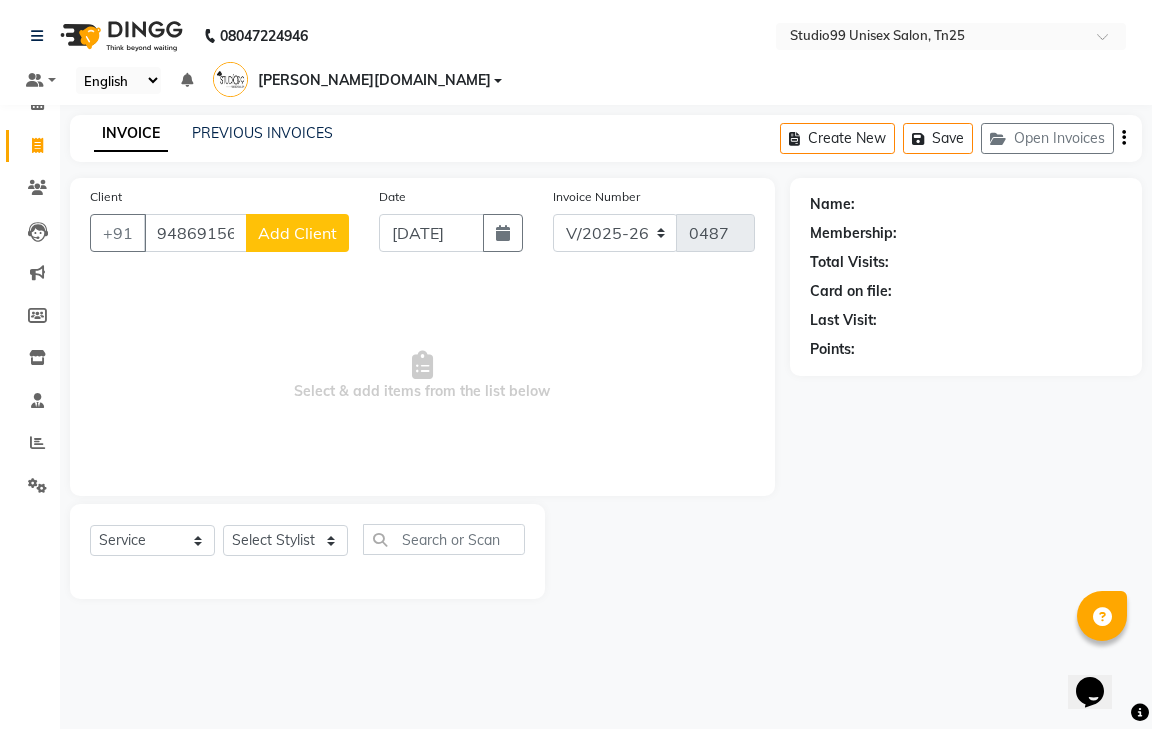 click on "Add Client" 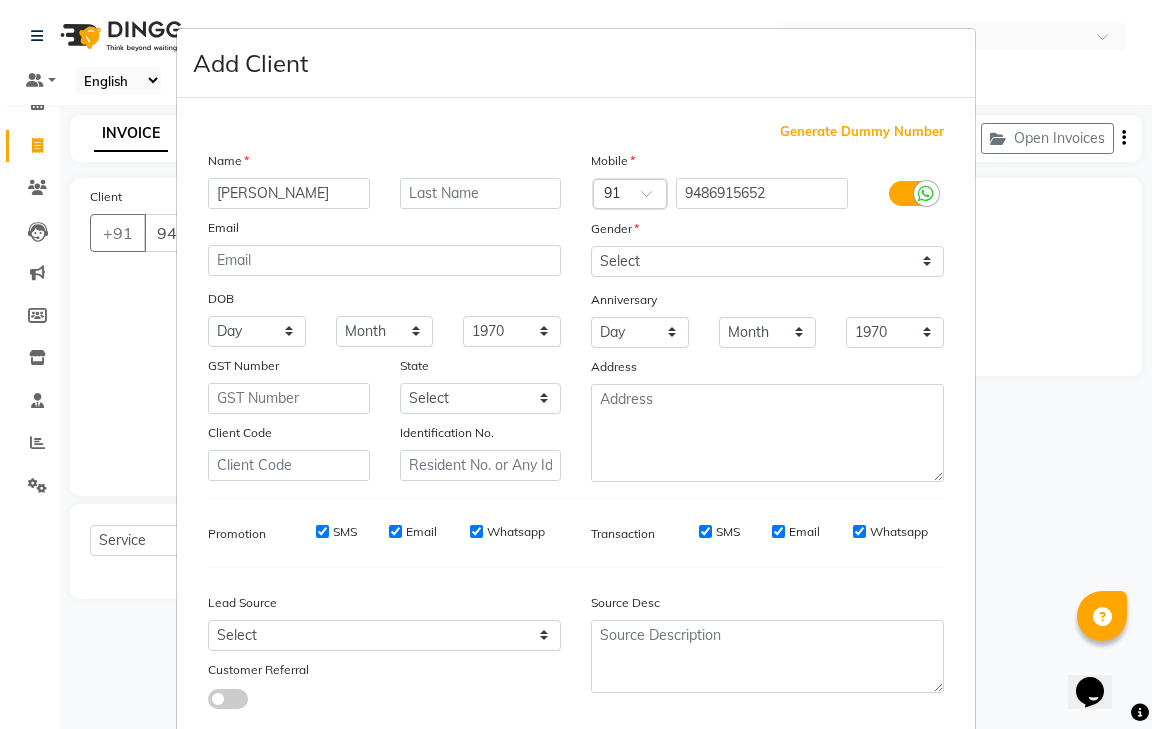 type on "BIJU IBRAHIM" 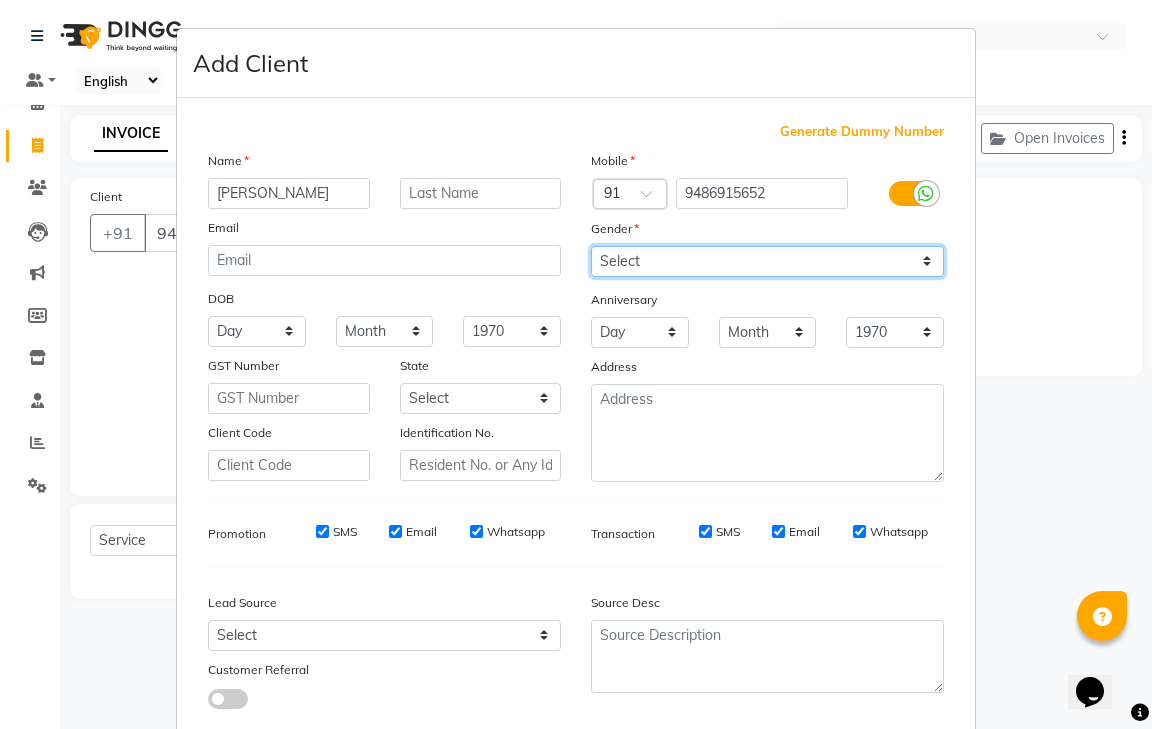 click on "Select [DEMOGRAPHIC_DATA] [DEMOGRAPHIC_DATA] Other Prefer Not To Say" at bounding box center [767, 261] 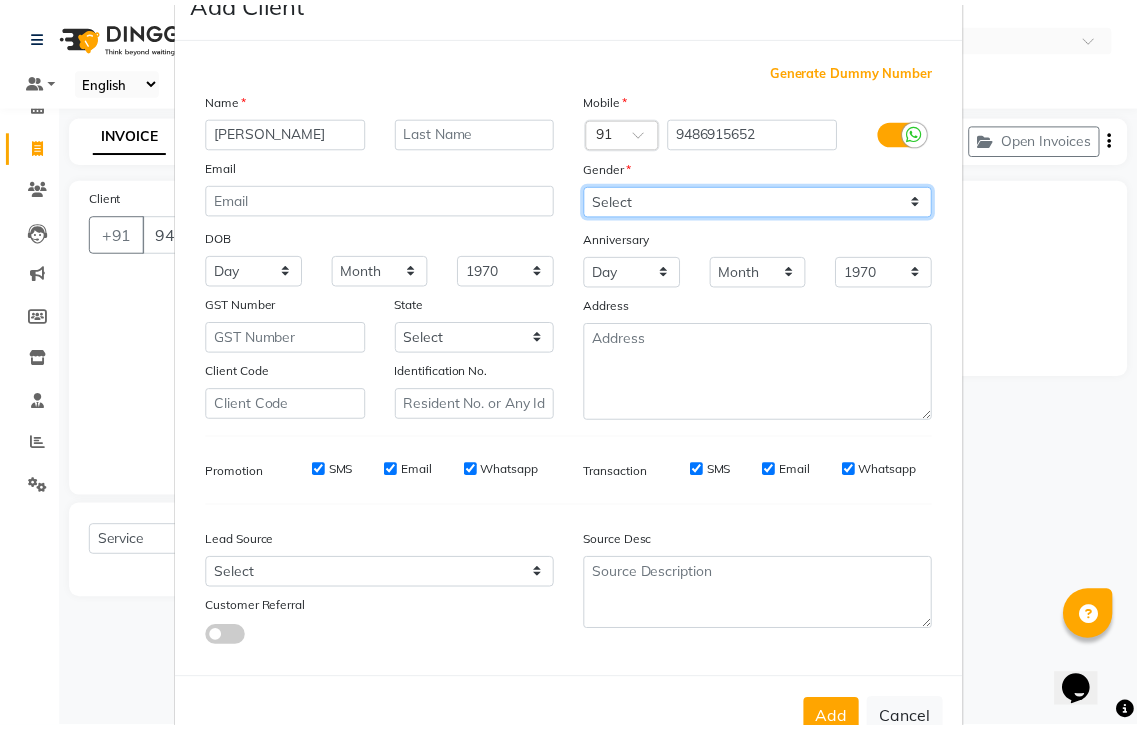 scroll, scrollTop: 120, scrollLeft: 0, axis: vertical 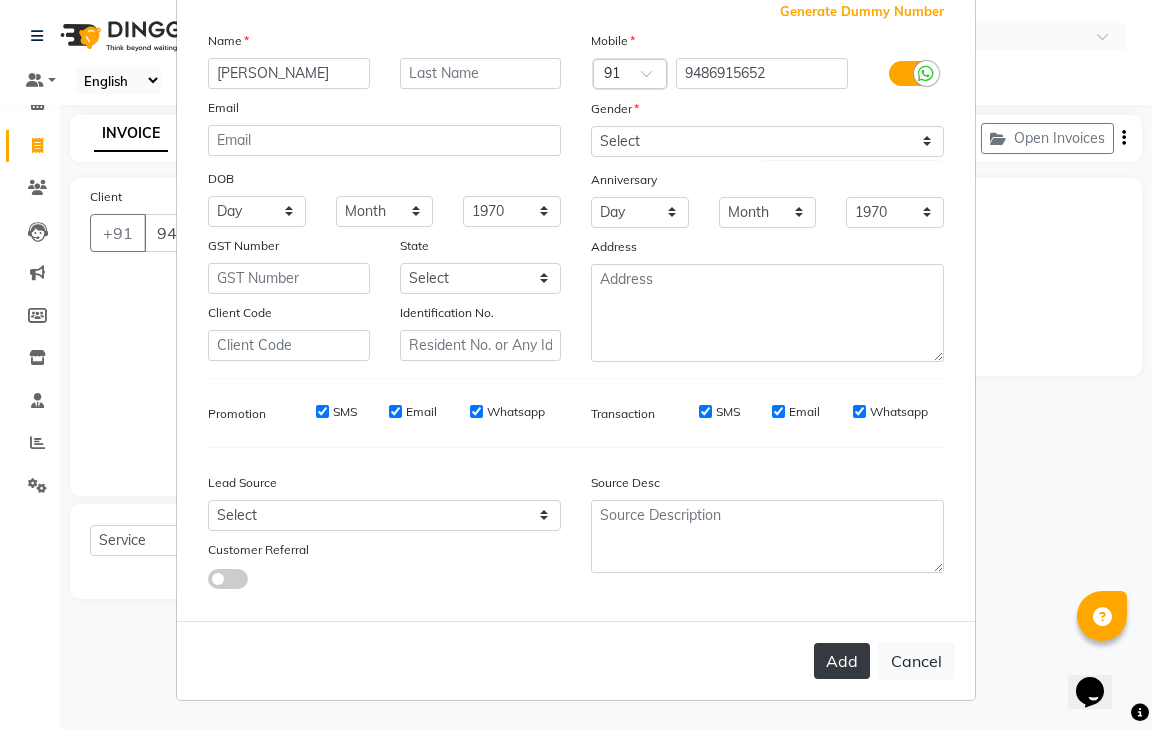 click on "Add" at bounding box center (842, 661) 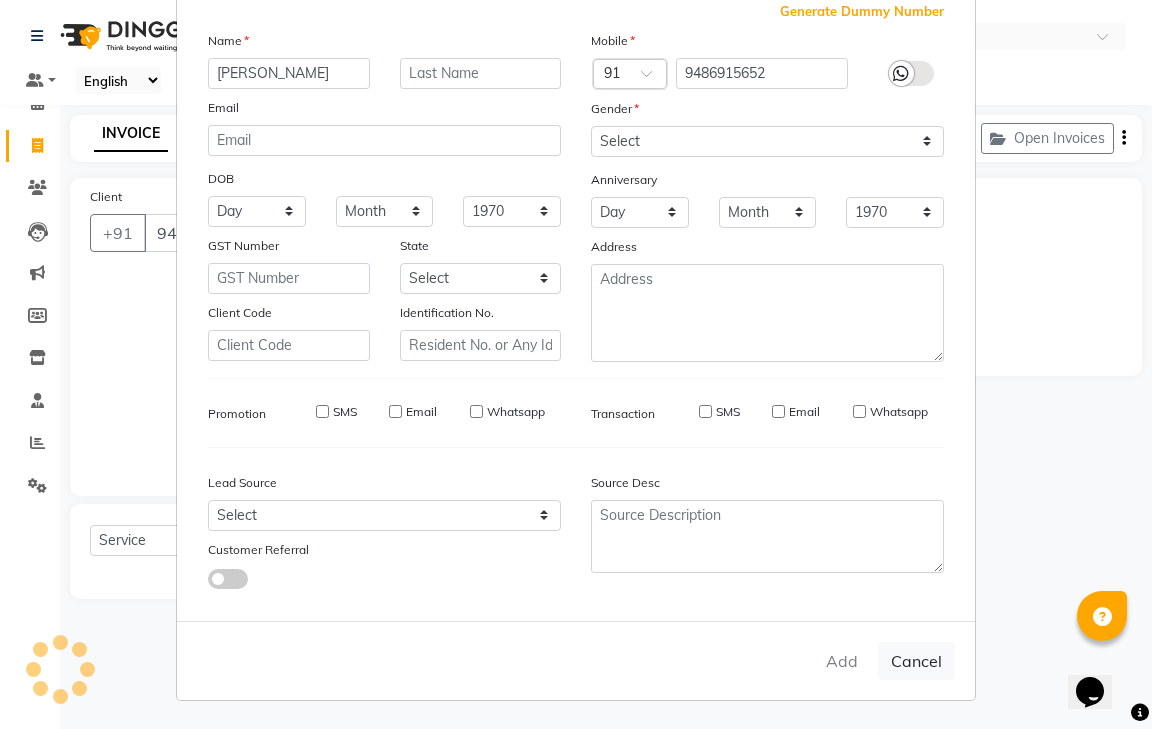 type 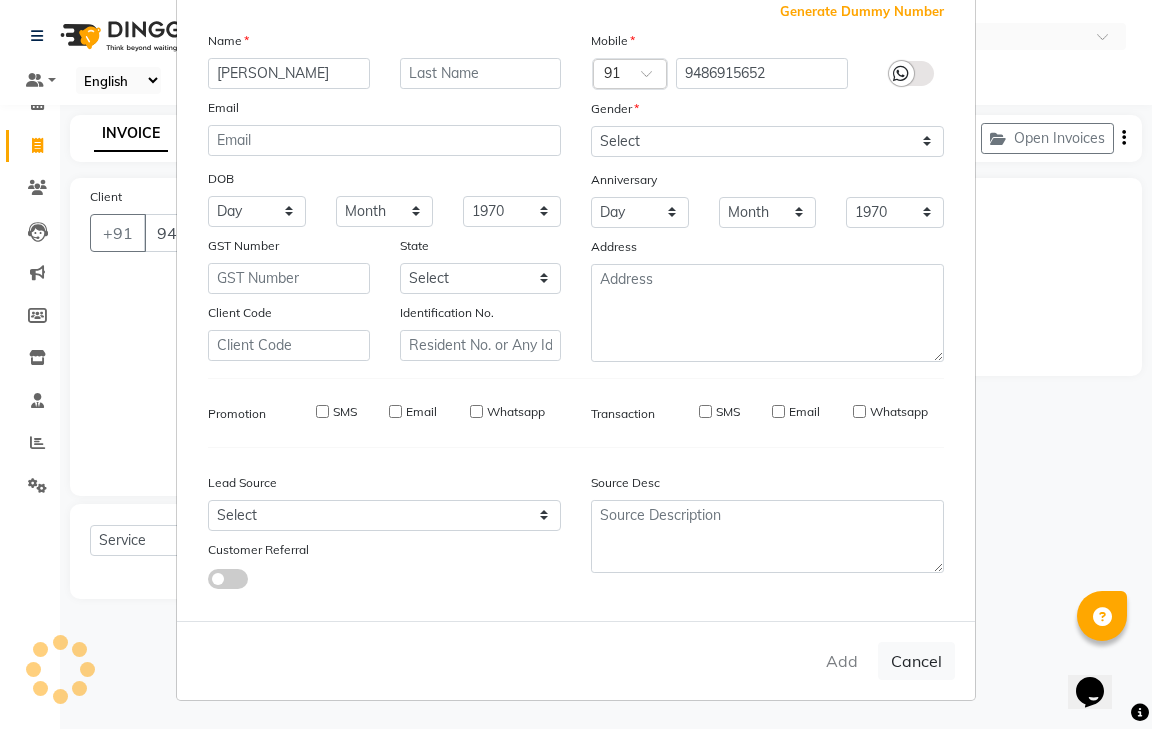 select 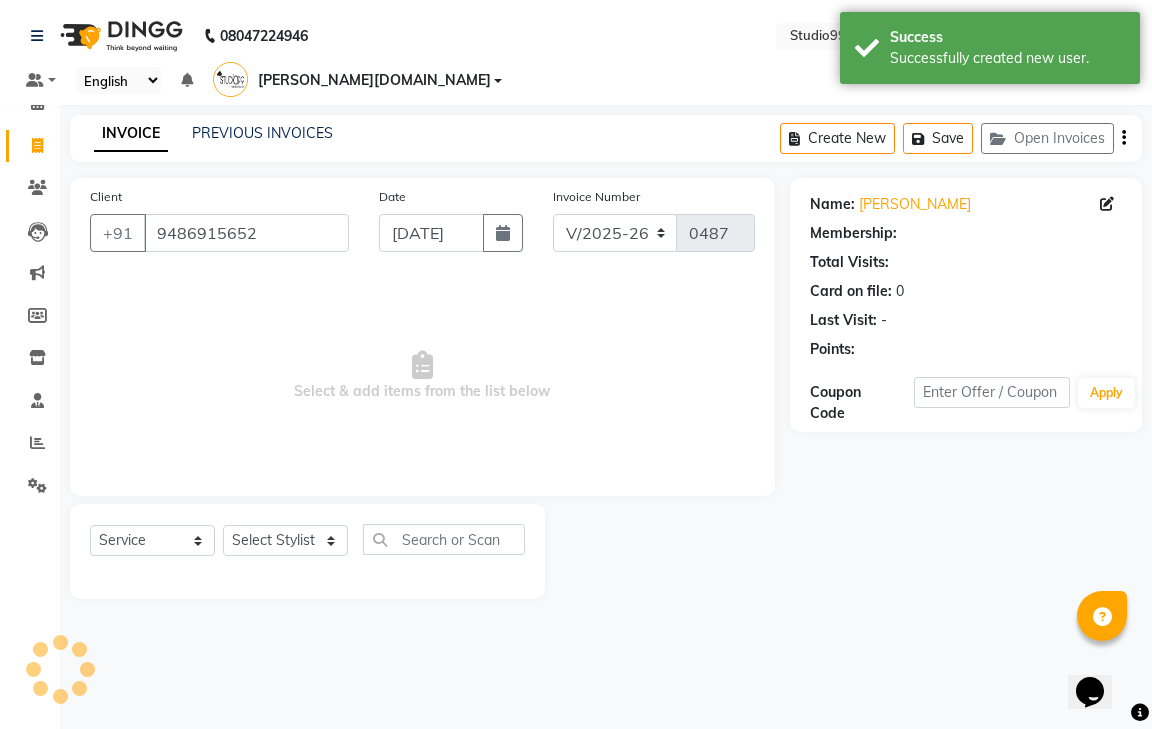 select on "1: Object" 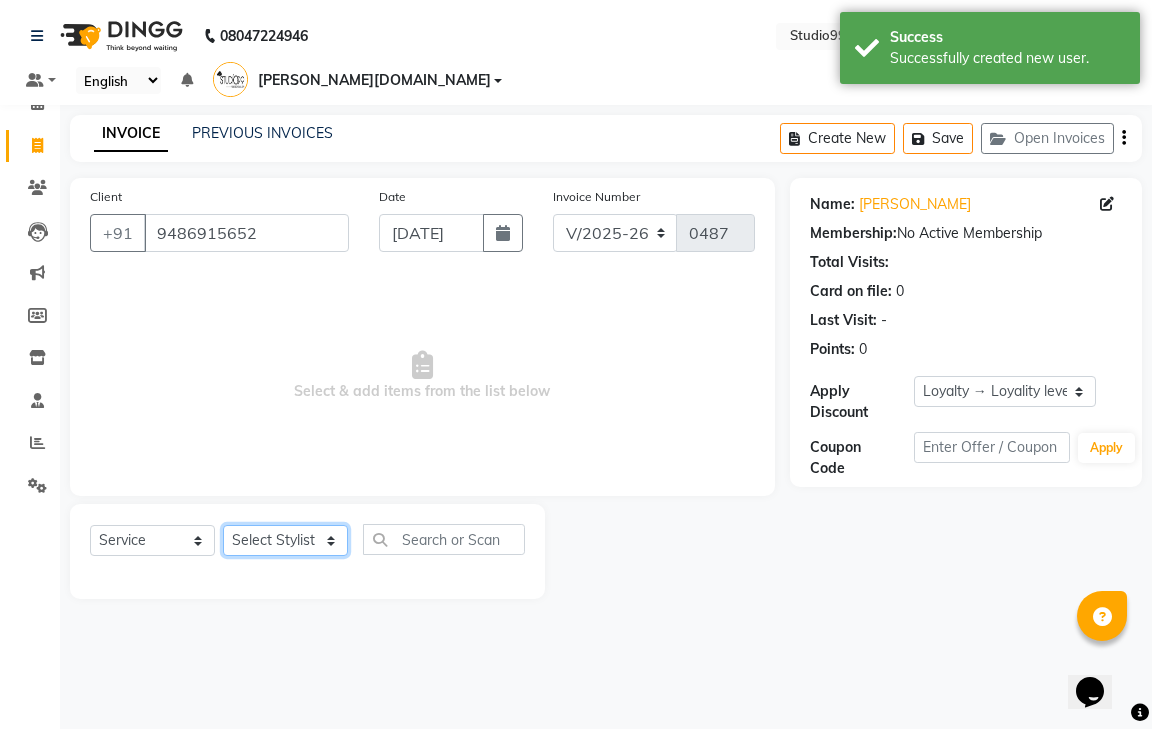 click on "Select Stylist gendral [PERSON_NAME]  jaya priya kothai TK [DATE] sanjay santhosh [DOMAIN_NAME]" 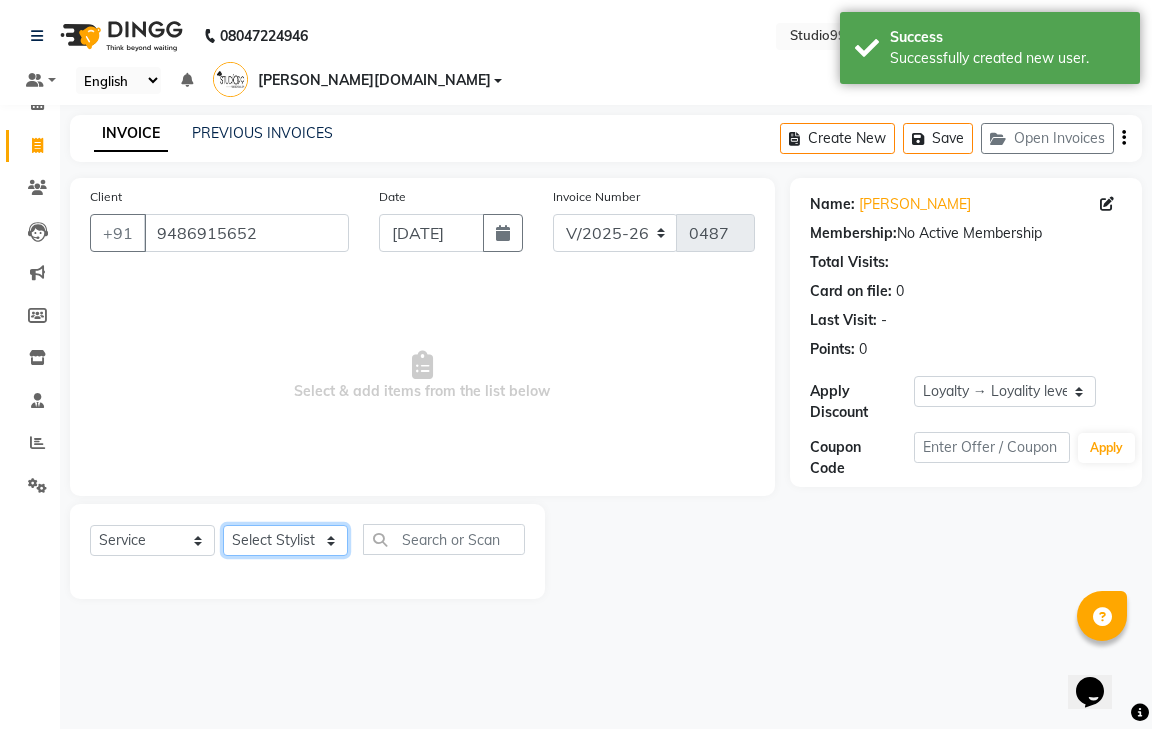 select on "80761" 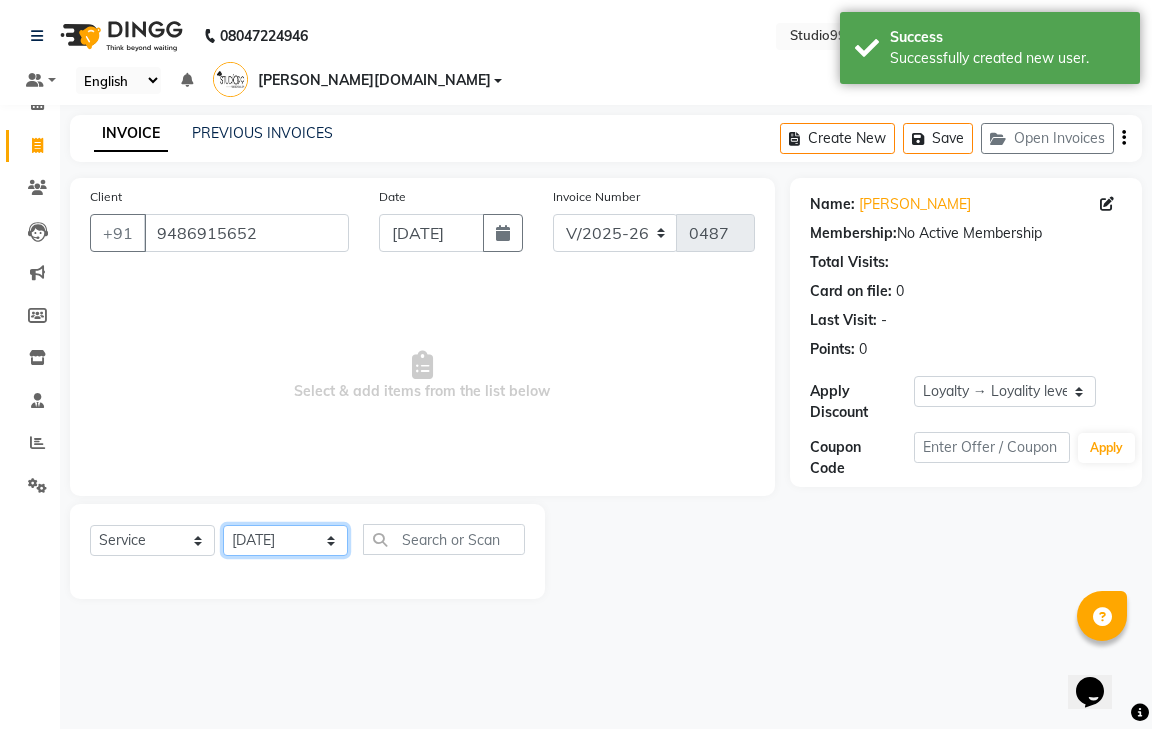 click on "Select Stylist gendral [PERSON_NAME]  jaya priya kothai TK [DATE] sanjay santhosh [DOMAIN_NAME]" 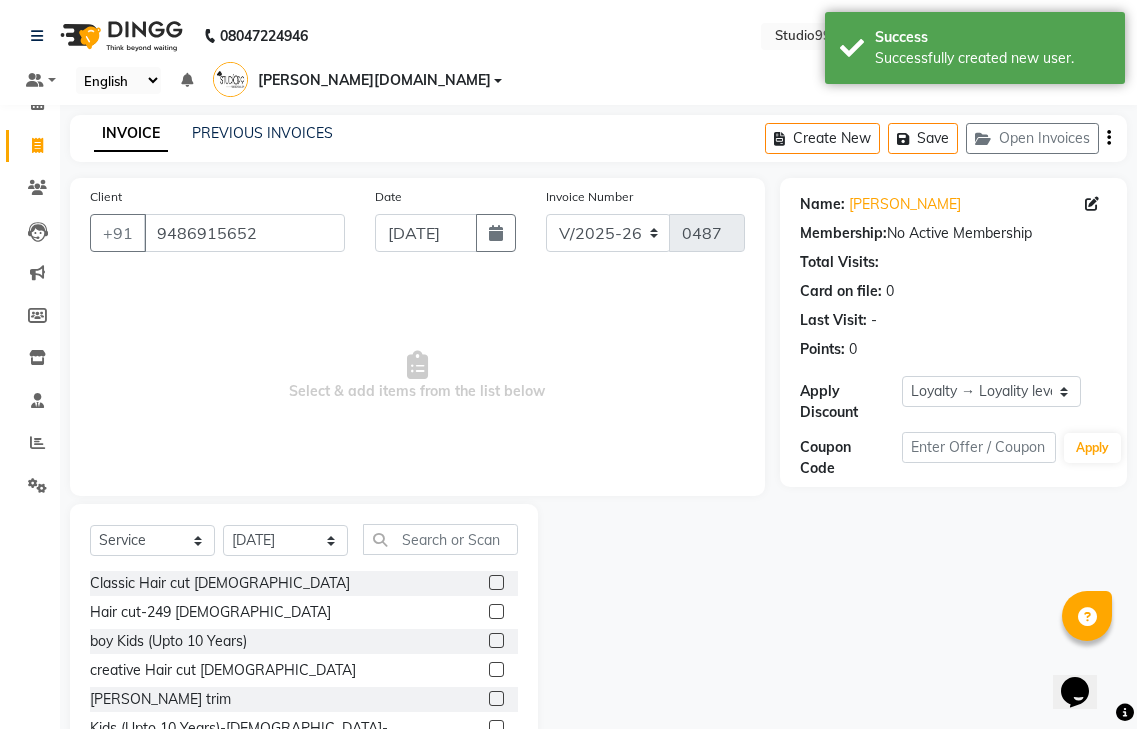 click 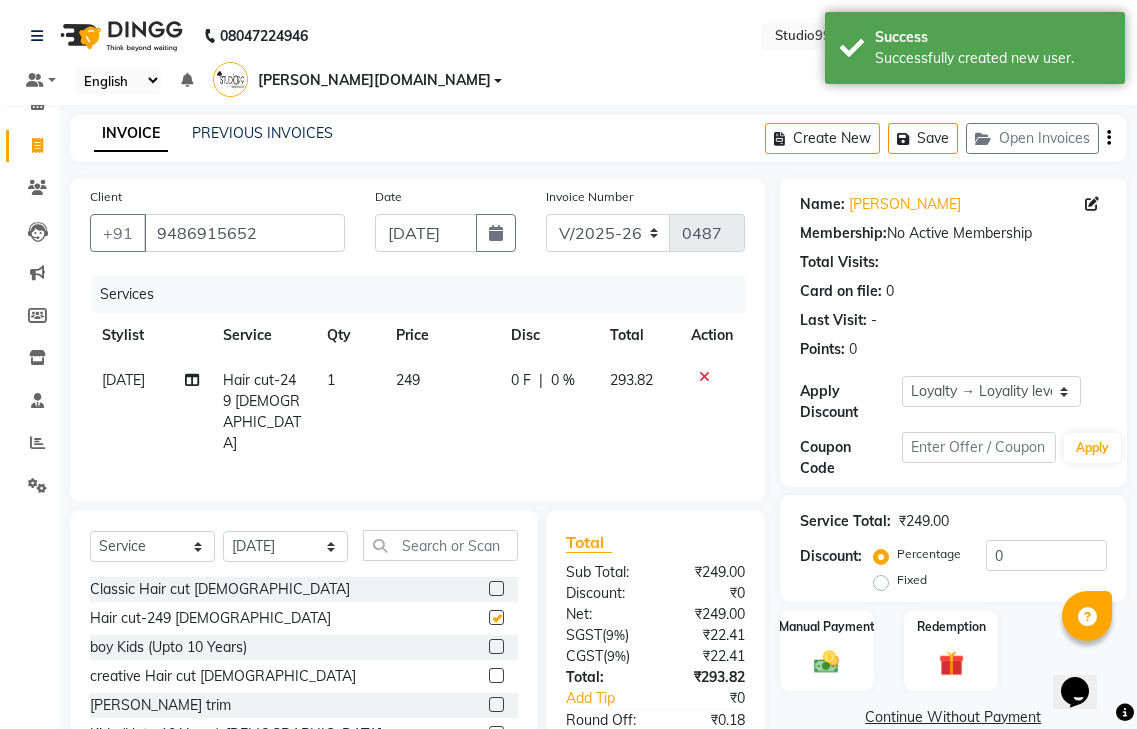 checkbox on "false" 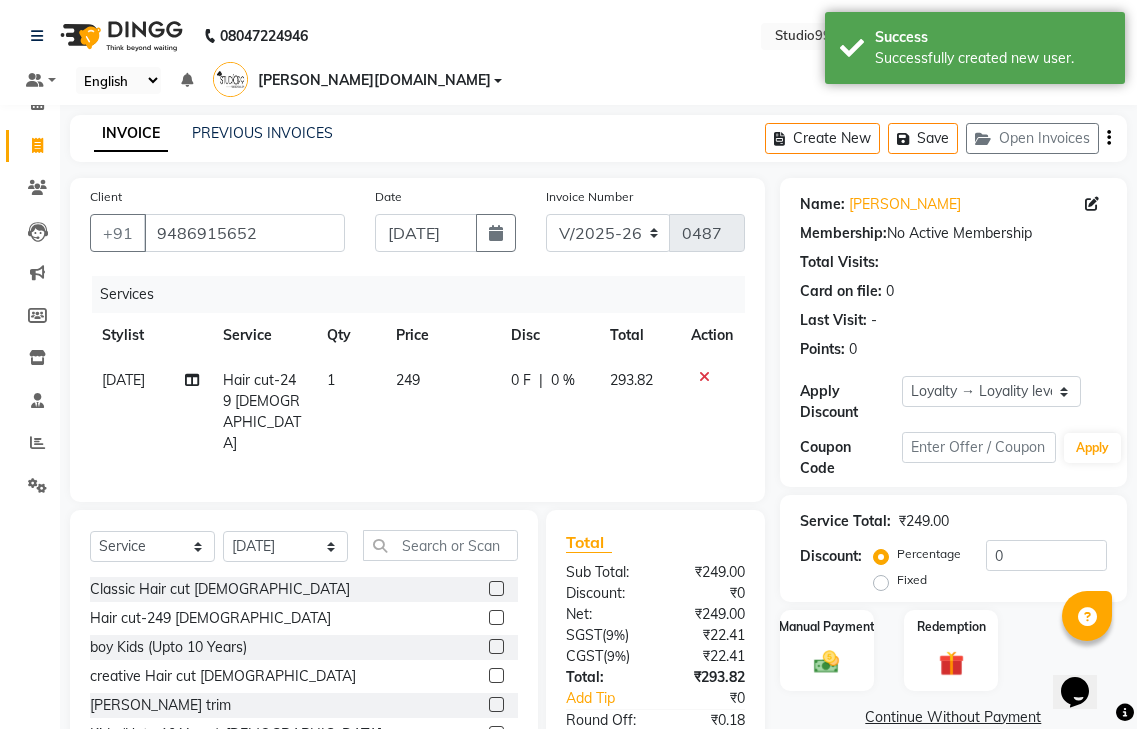 click 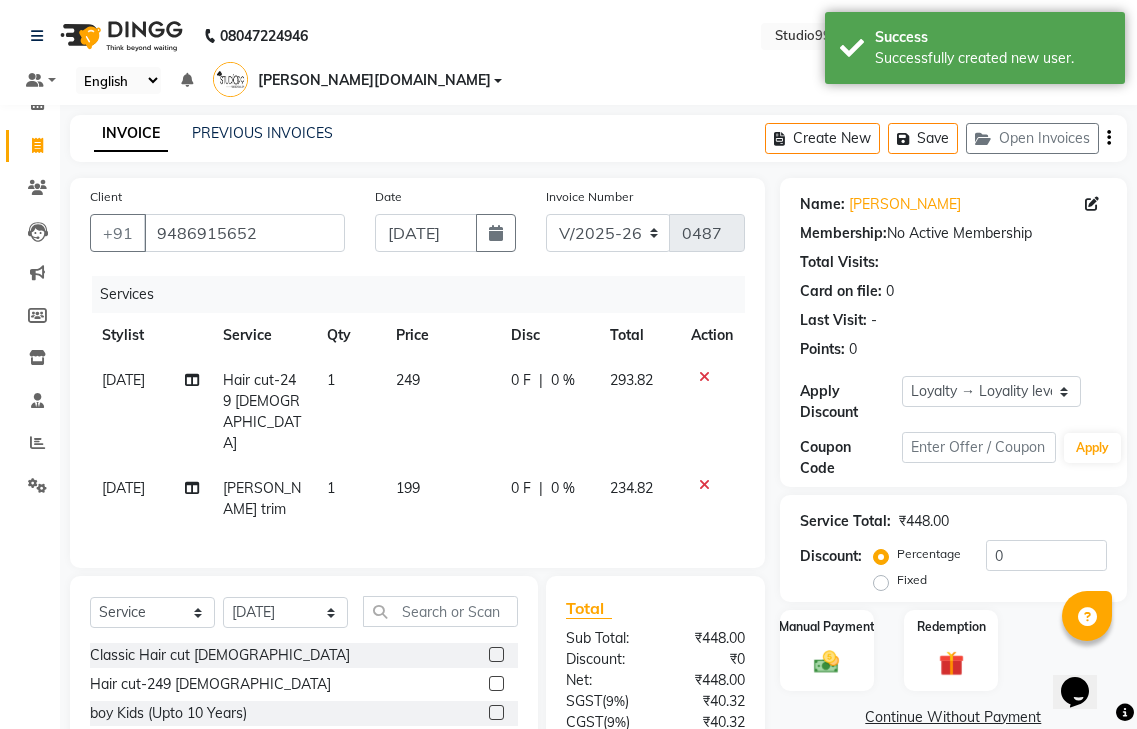 checkbox on "false" 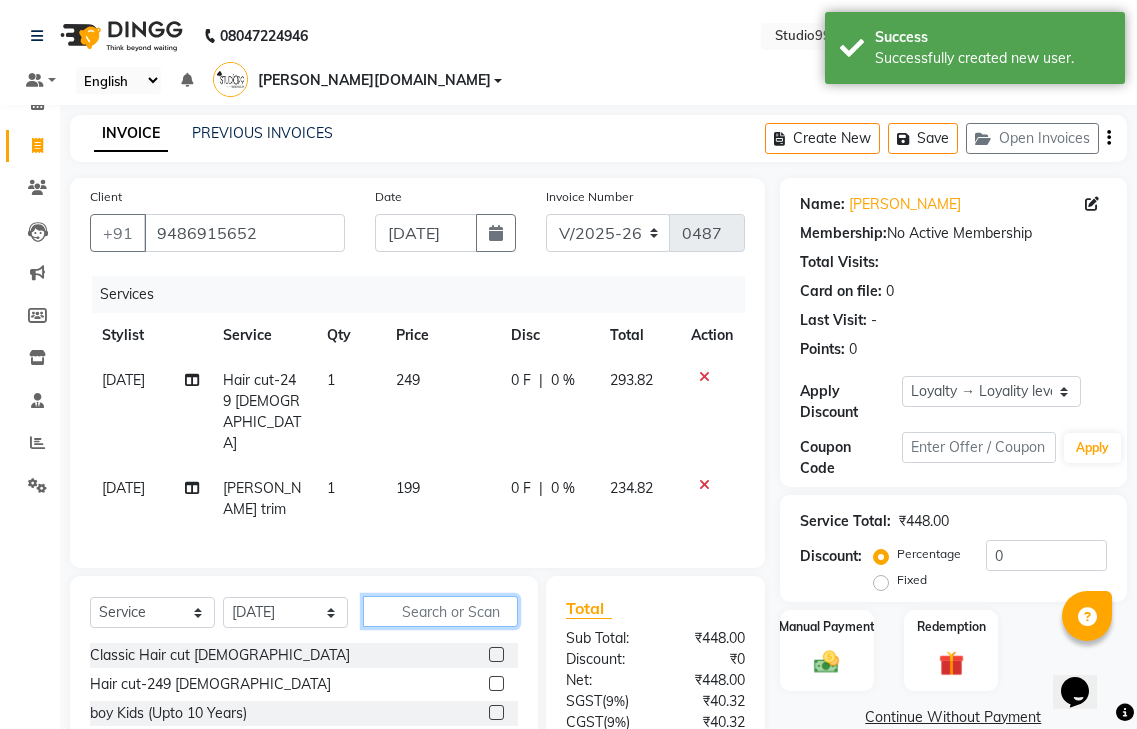 click 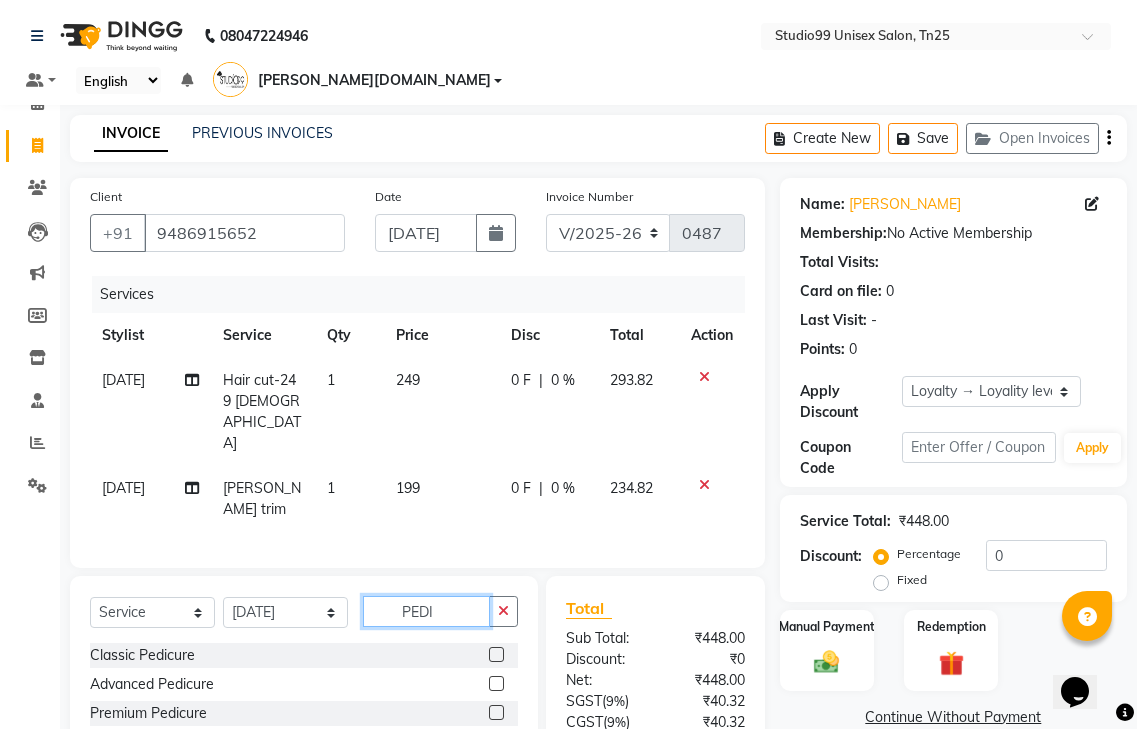 type on "PEDI" 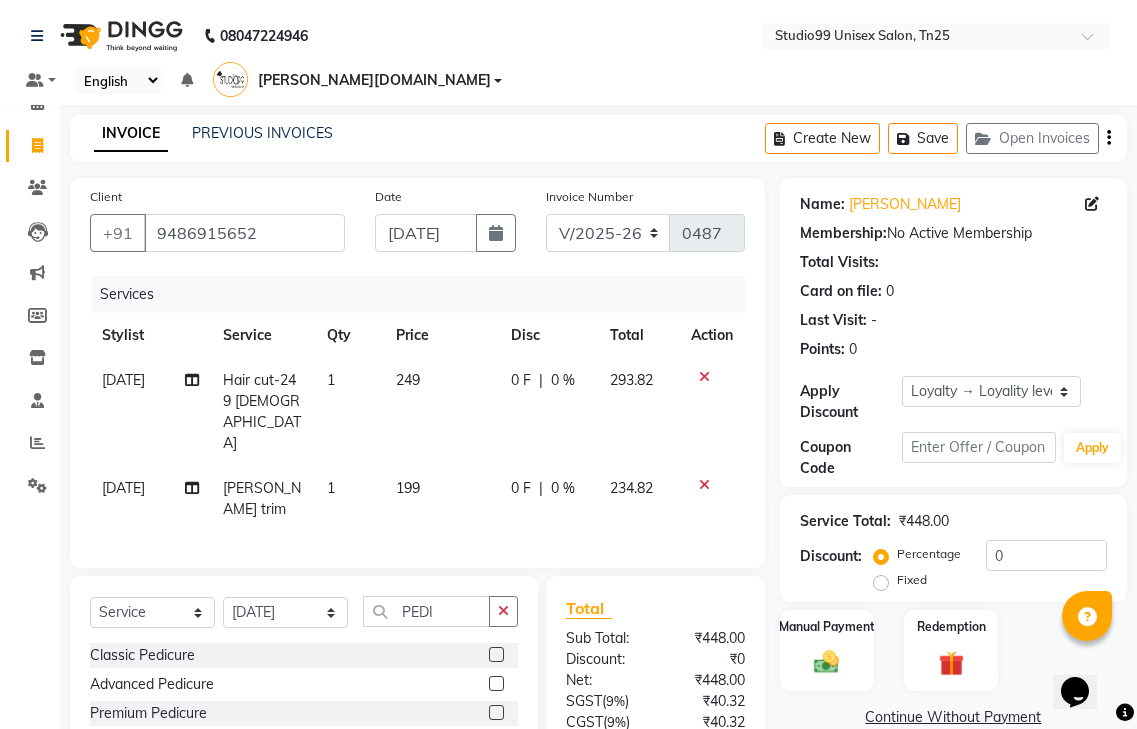 click 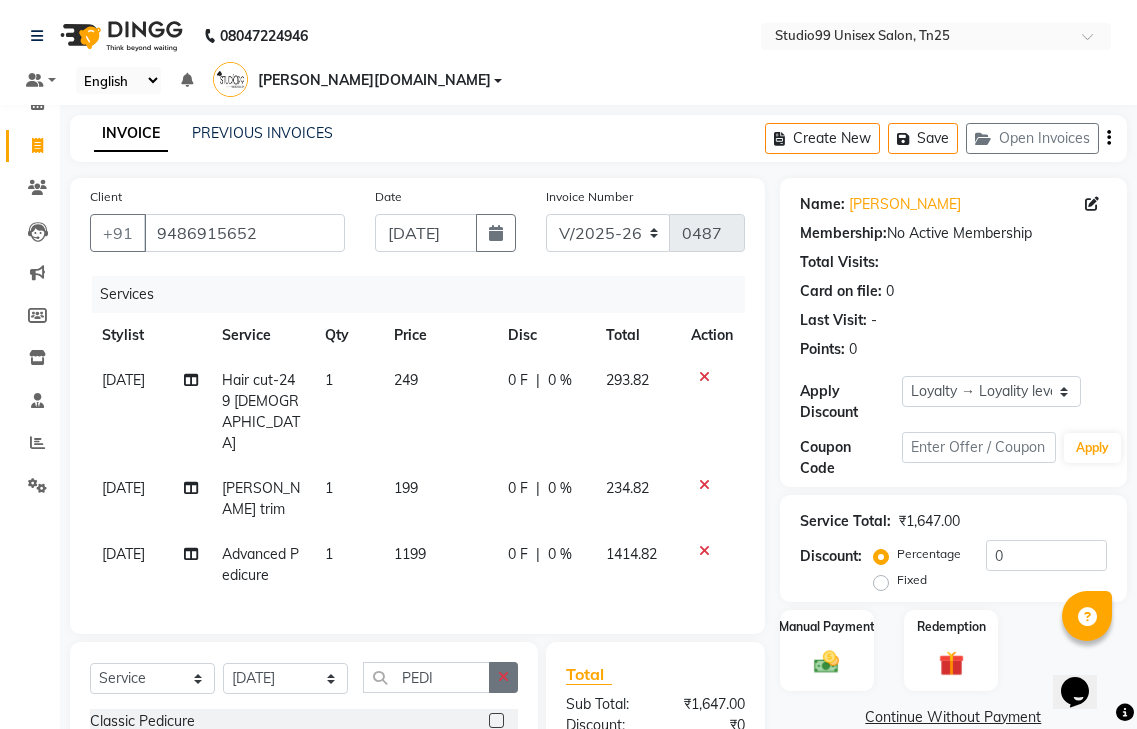 checkbox on "false" 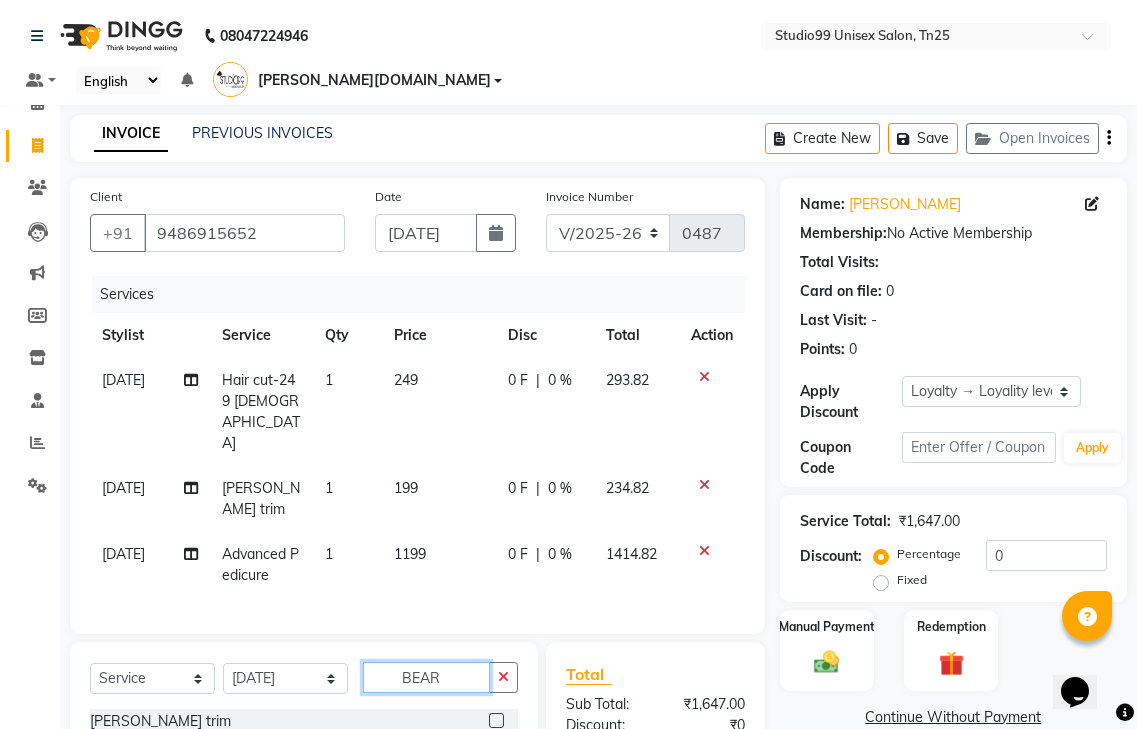 type on "BEAR" 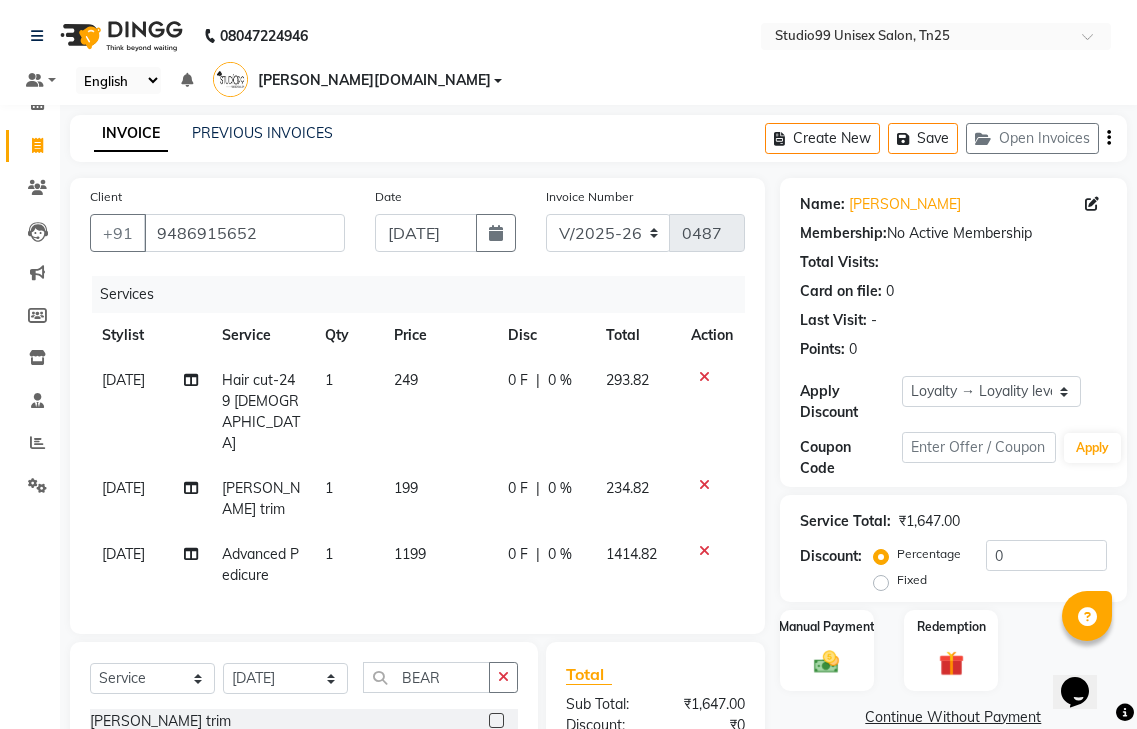 click 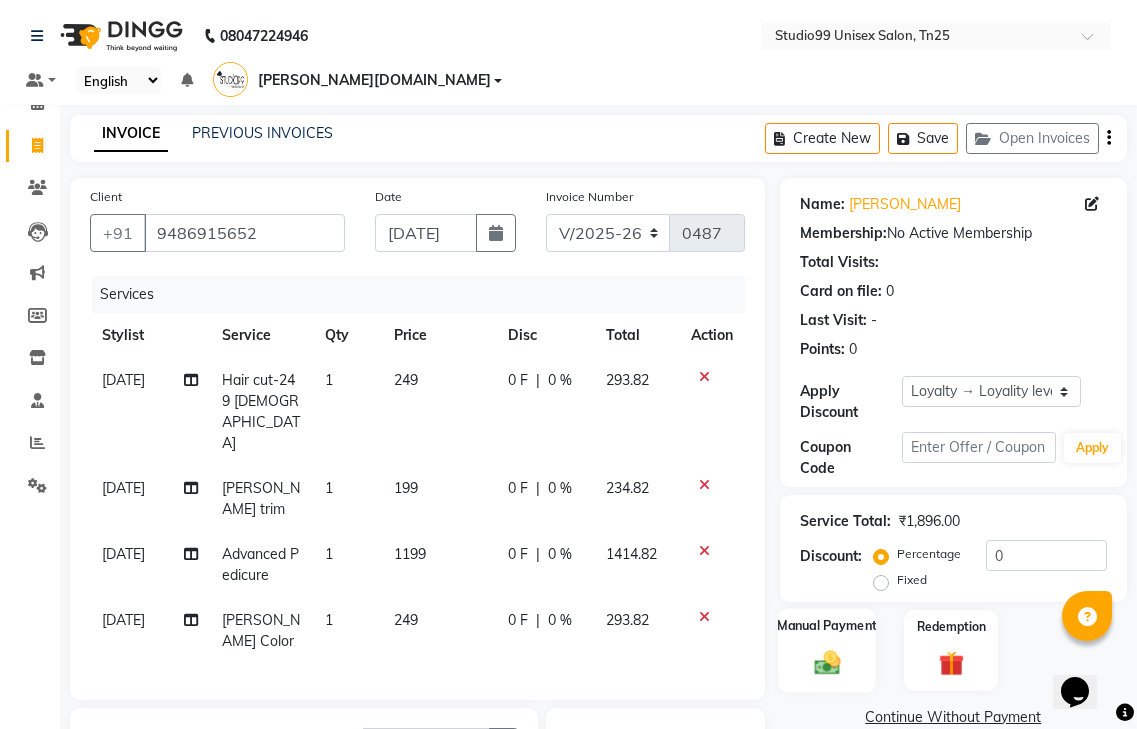 checkbox on "false" 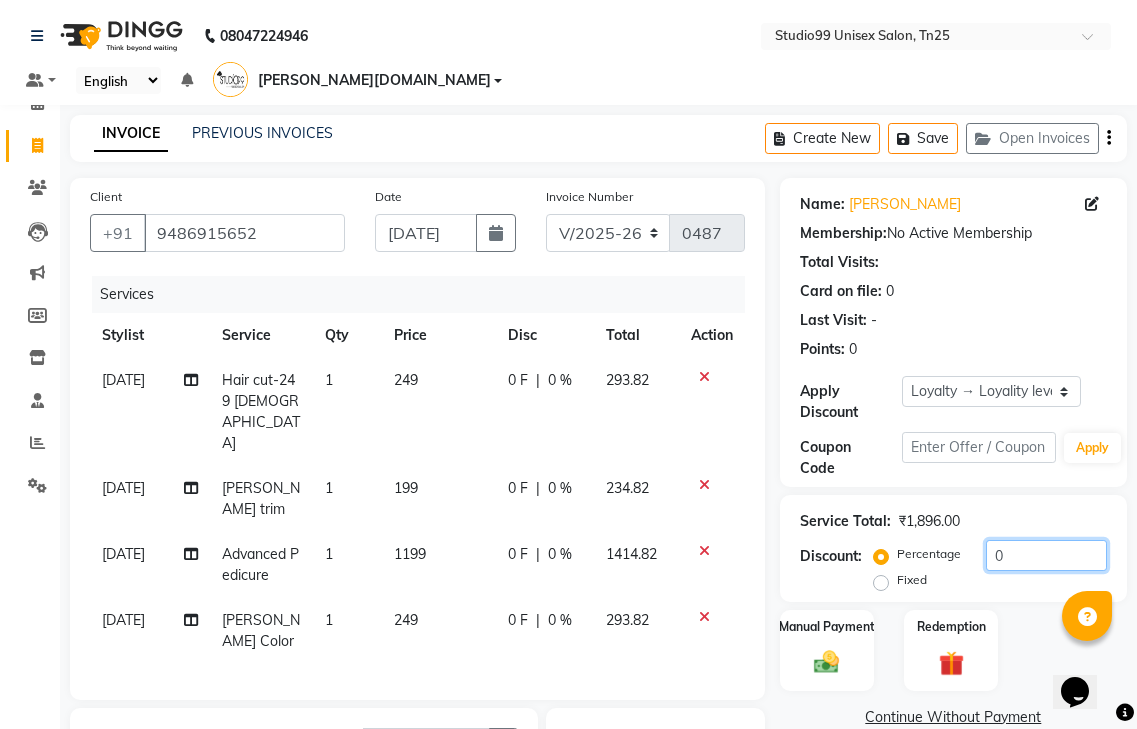 click on "0" 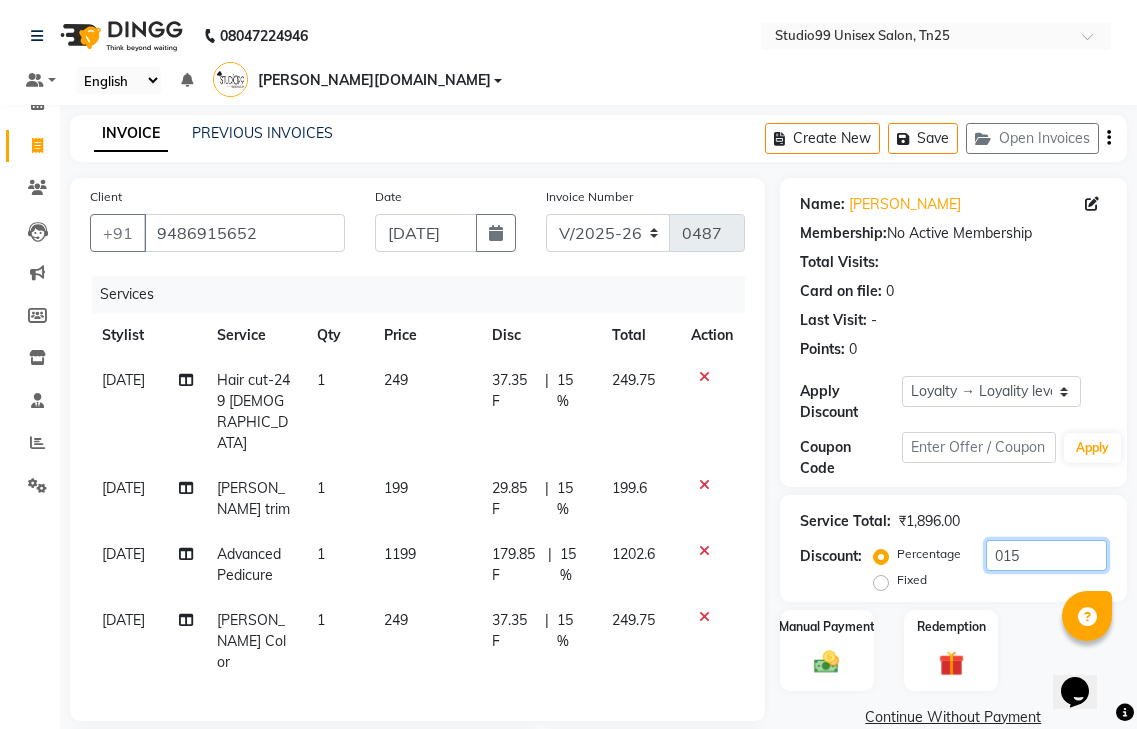 type on "015" 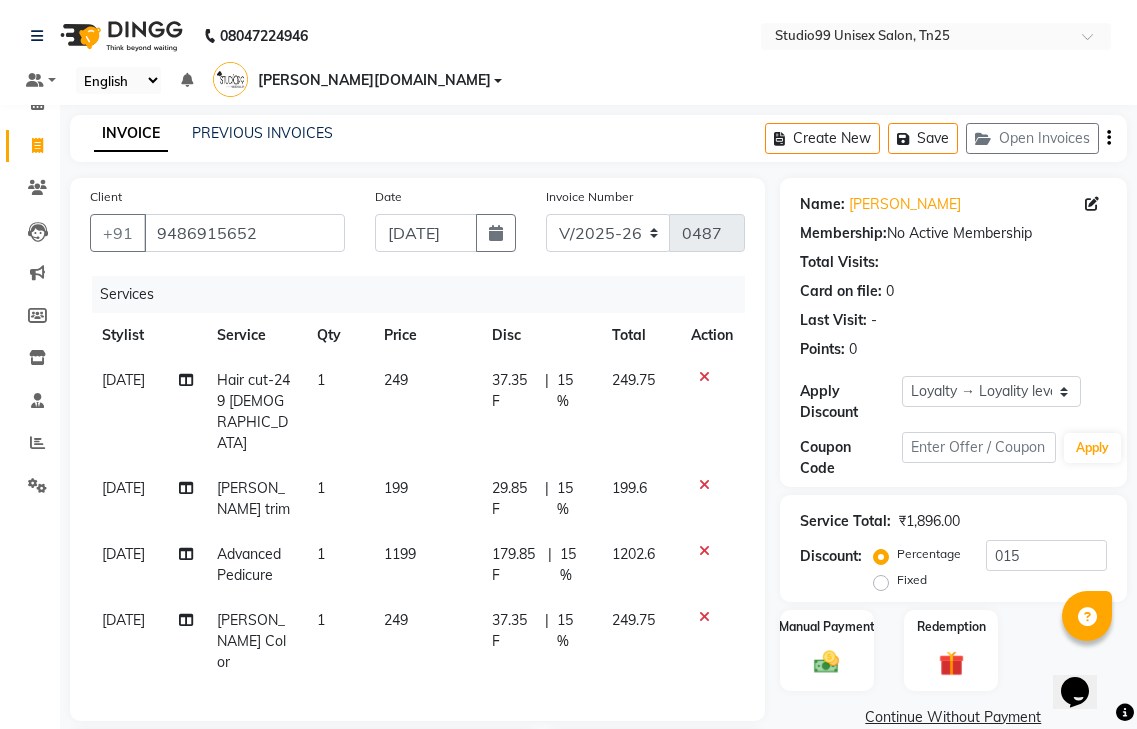click on "15 %" 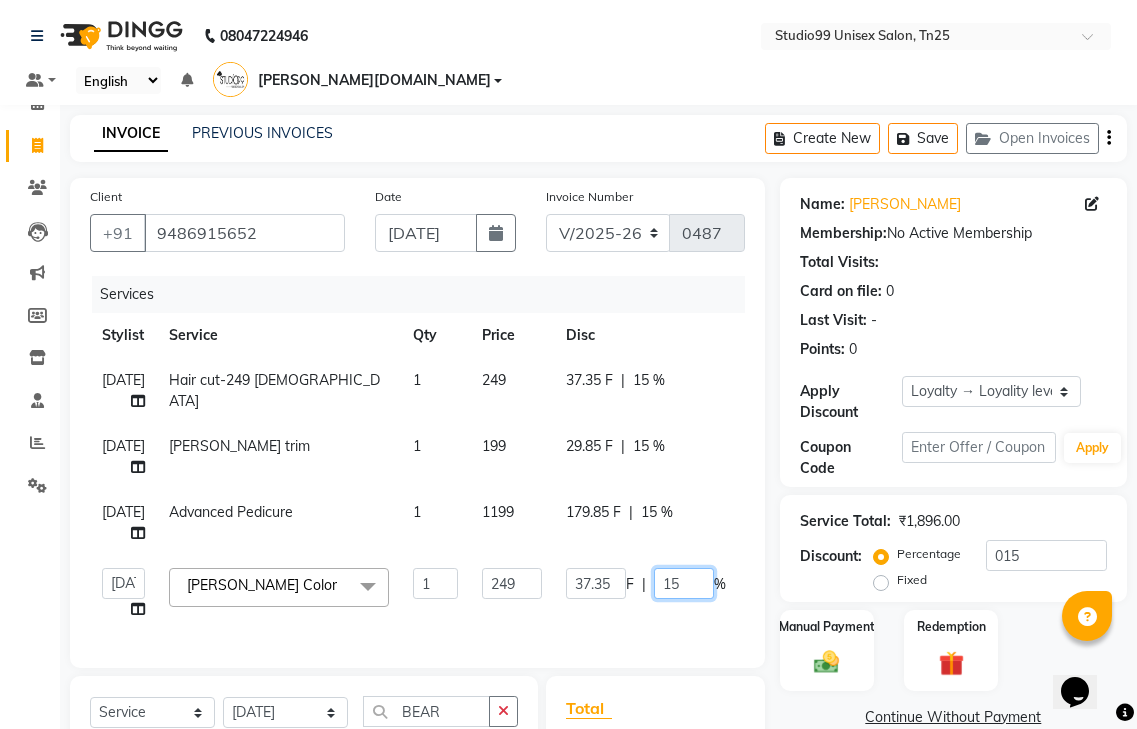 click on "15" 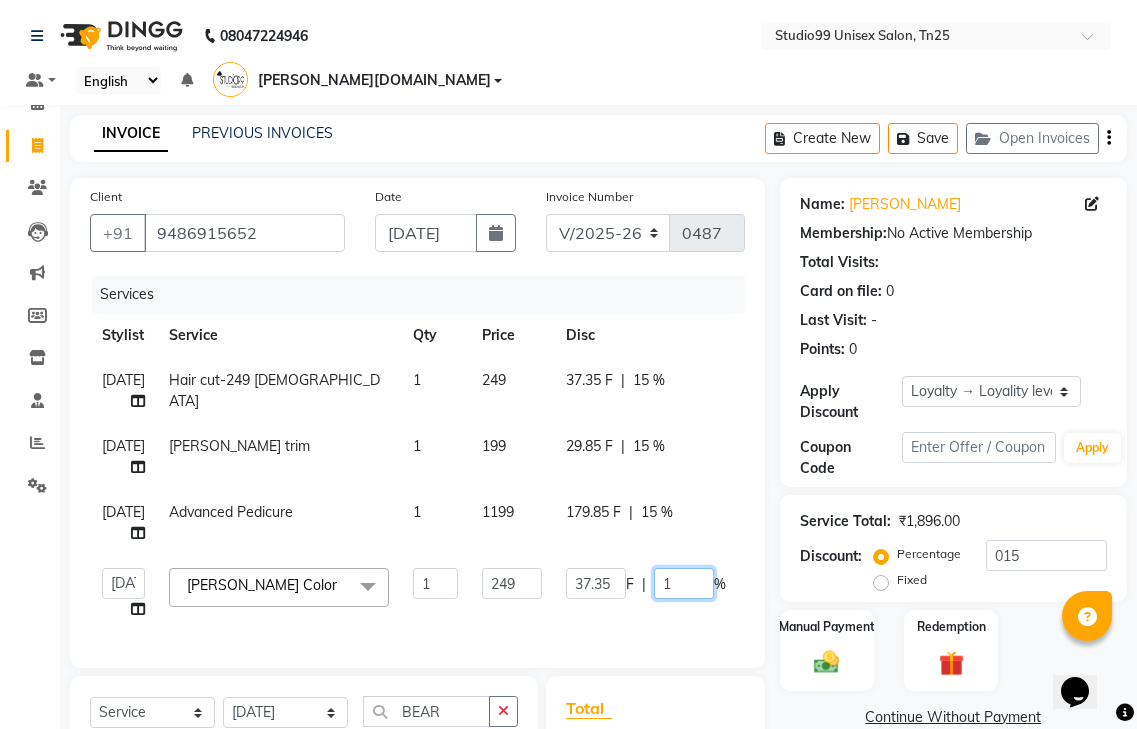 type on "10" 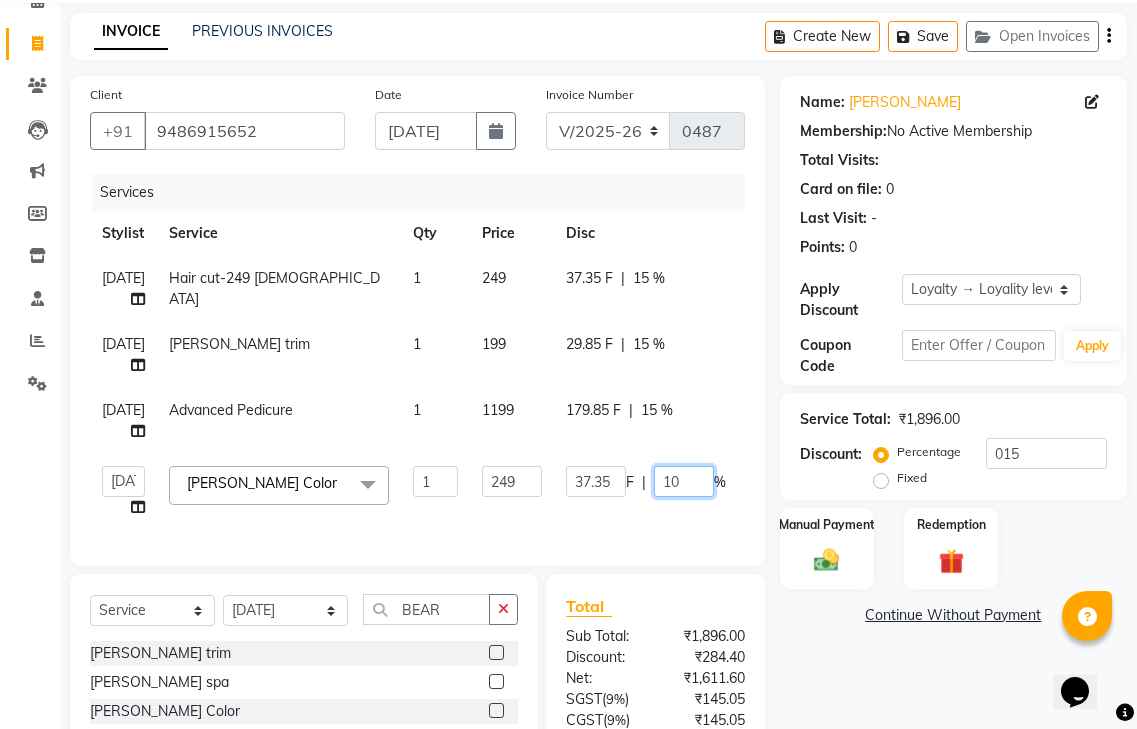 scroll, scrollTop: 216, scrollLeft: 0, axis: vertical 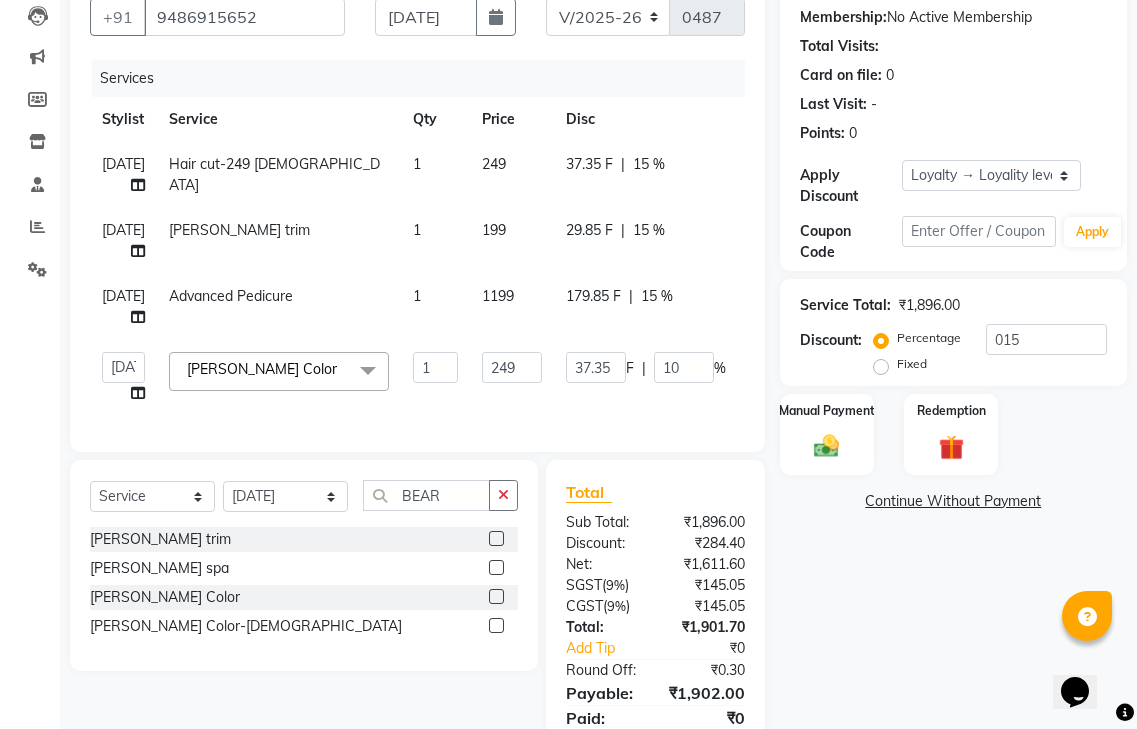 click on "Name: Biju Ibrahim  Membership:  No Active Membership  Total Visits:   Card on file:  0 Last Visit:   - Points:   0  Apply Discount Select  Loyalty → Loyality level 1  Coupon Code Apply Service Total:  ₹1,896.00  Discount:  Percentage   Fixed  015 Manual Payment Redemption  Continue Without Payment" 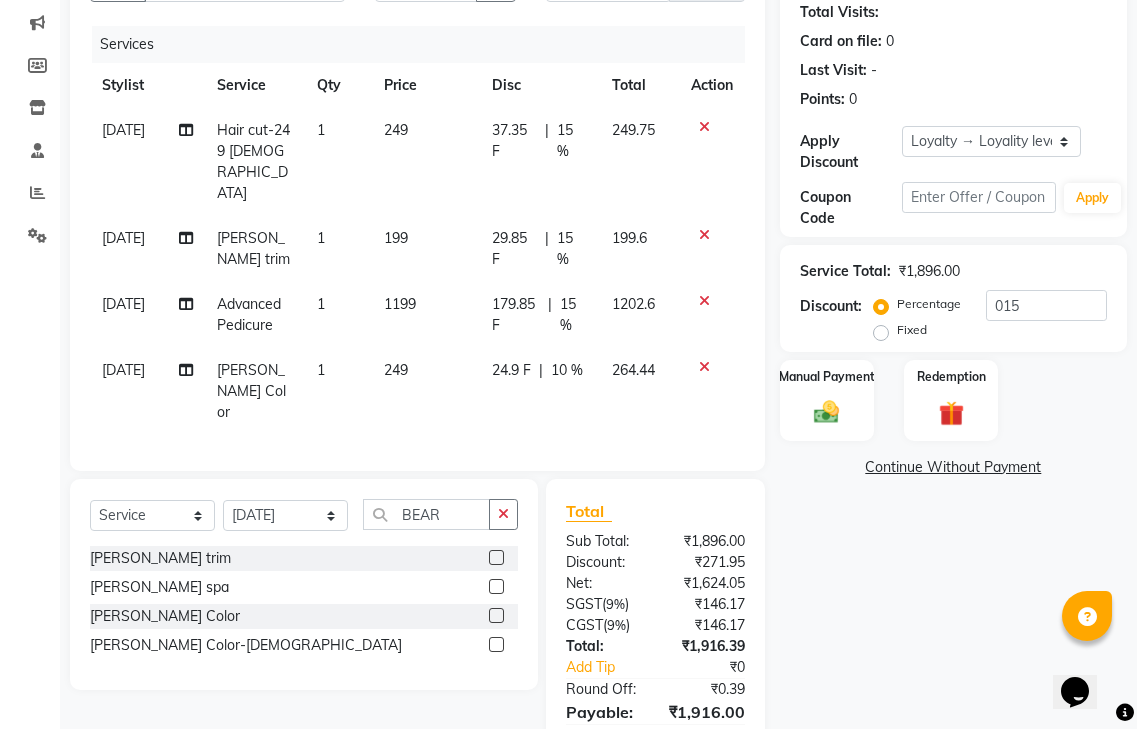 scroll, scrollTop: 269, scrollLeft: 0, axis: vertical 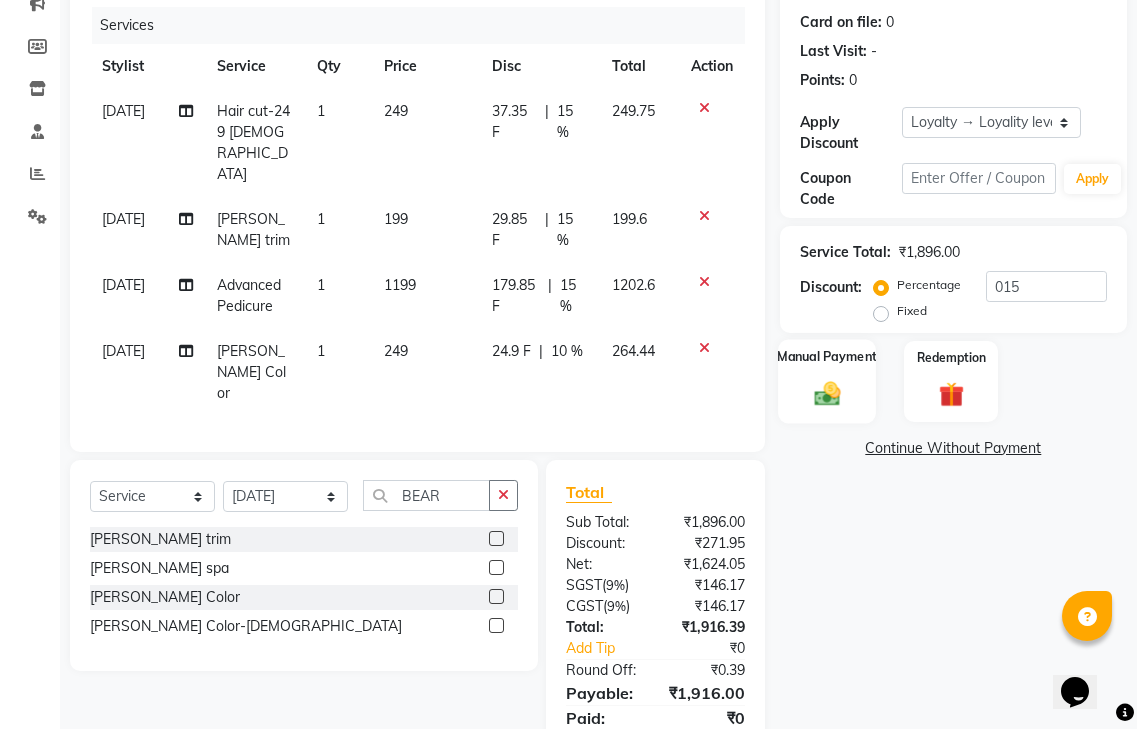 click on "Manual Payment" 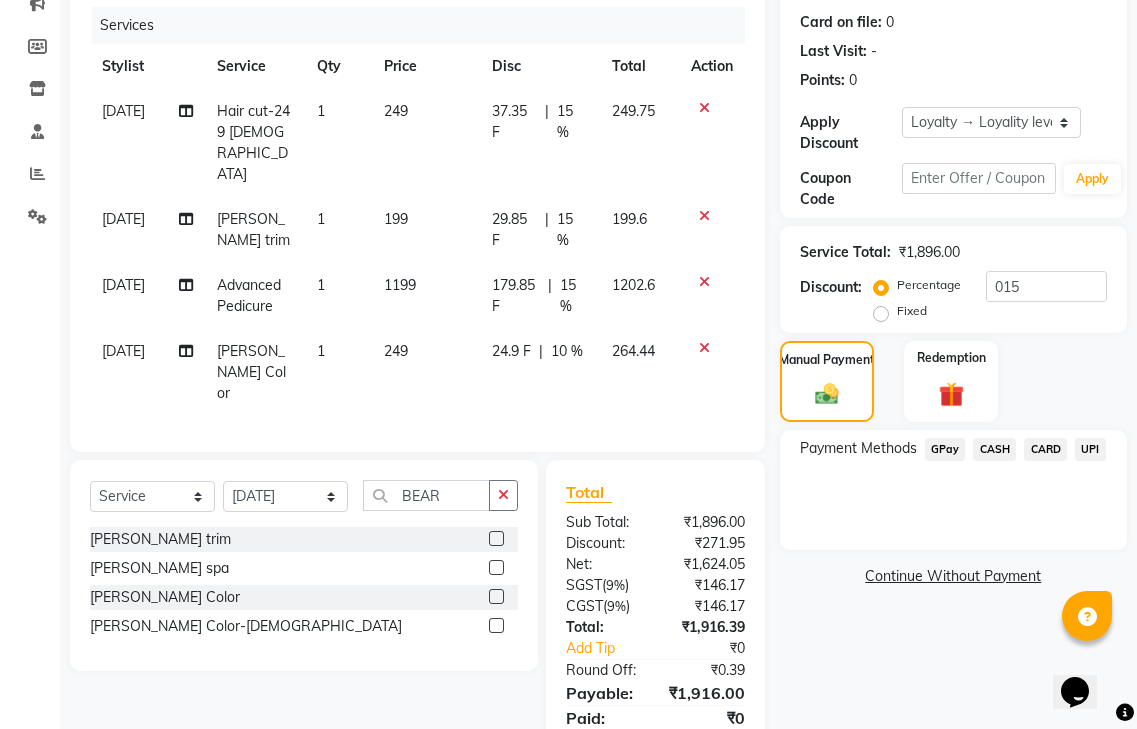 click on "GPay" 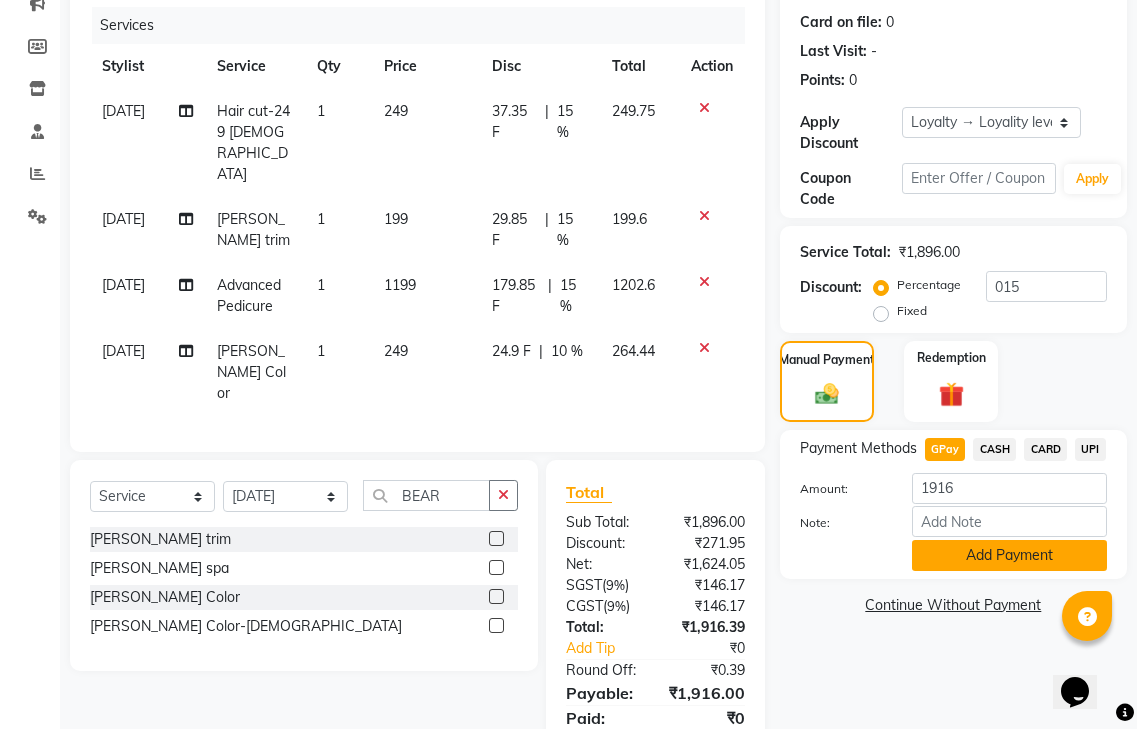 click on "Add Payment" 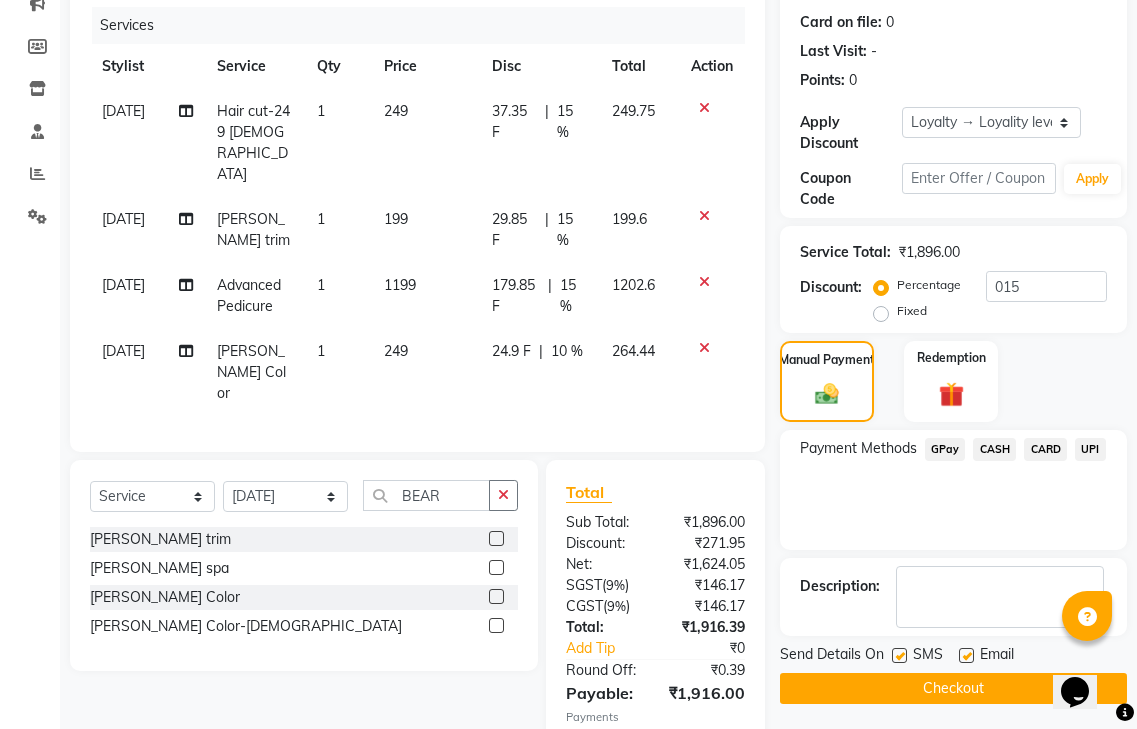 scroll, scrollTop: 493, scrollLeft: 0, axis: vertical 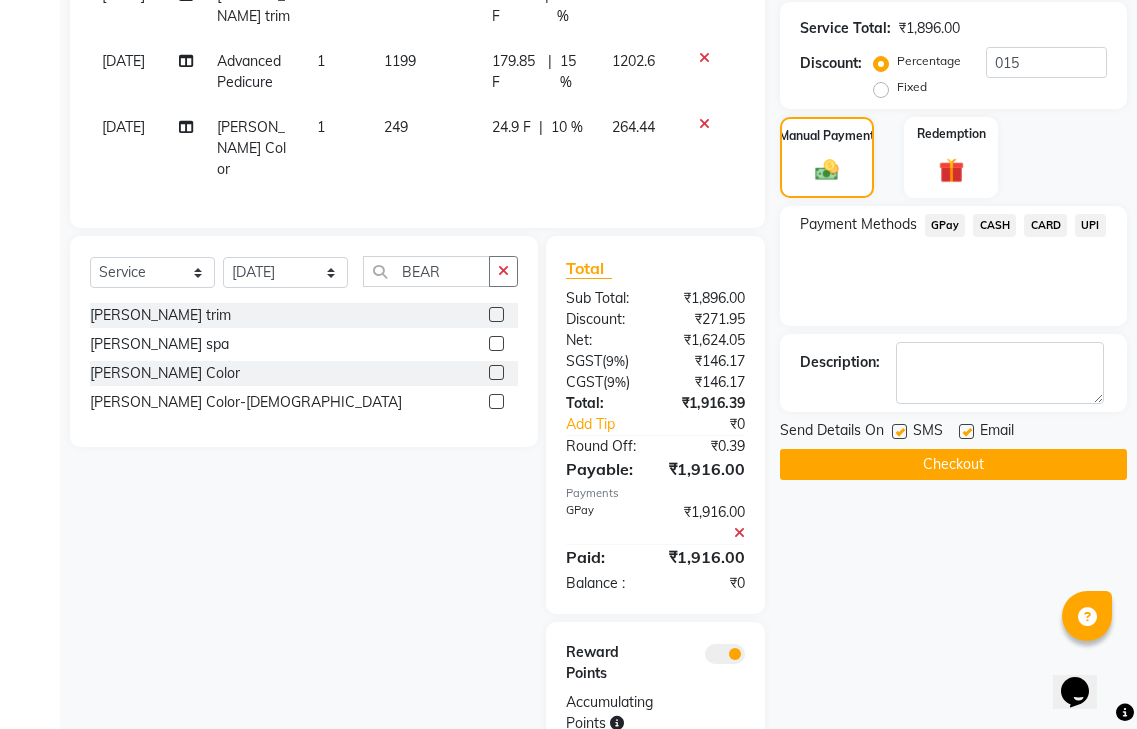 click 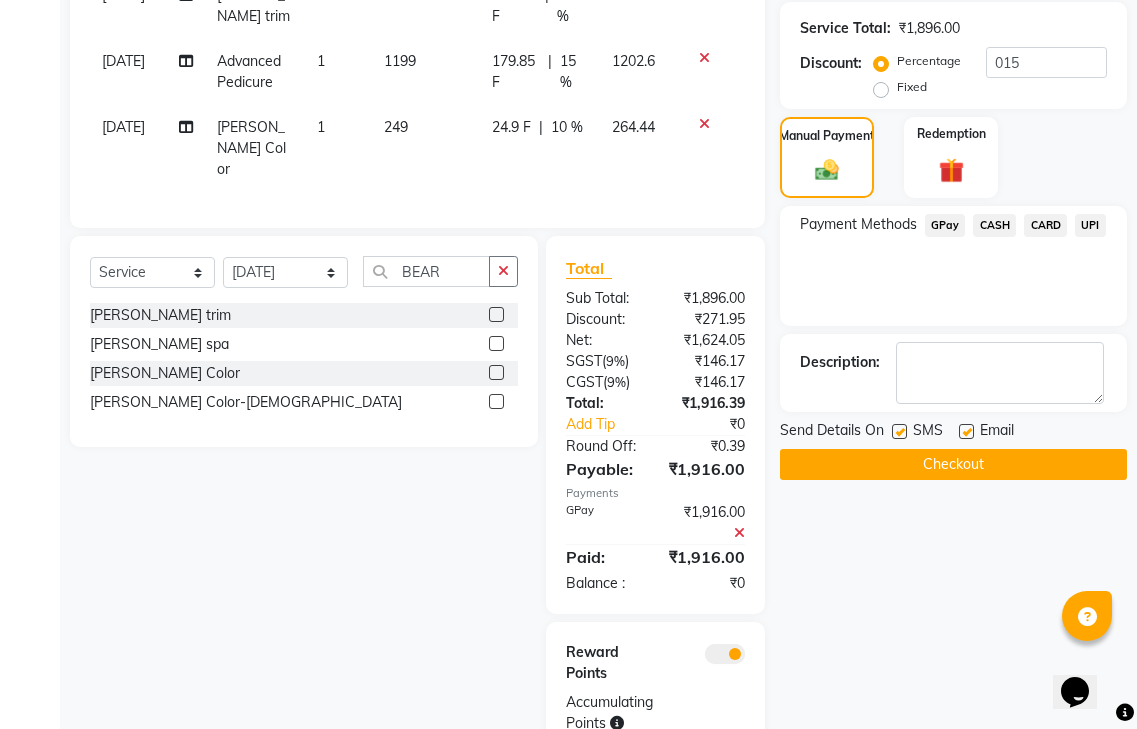 click 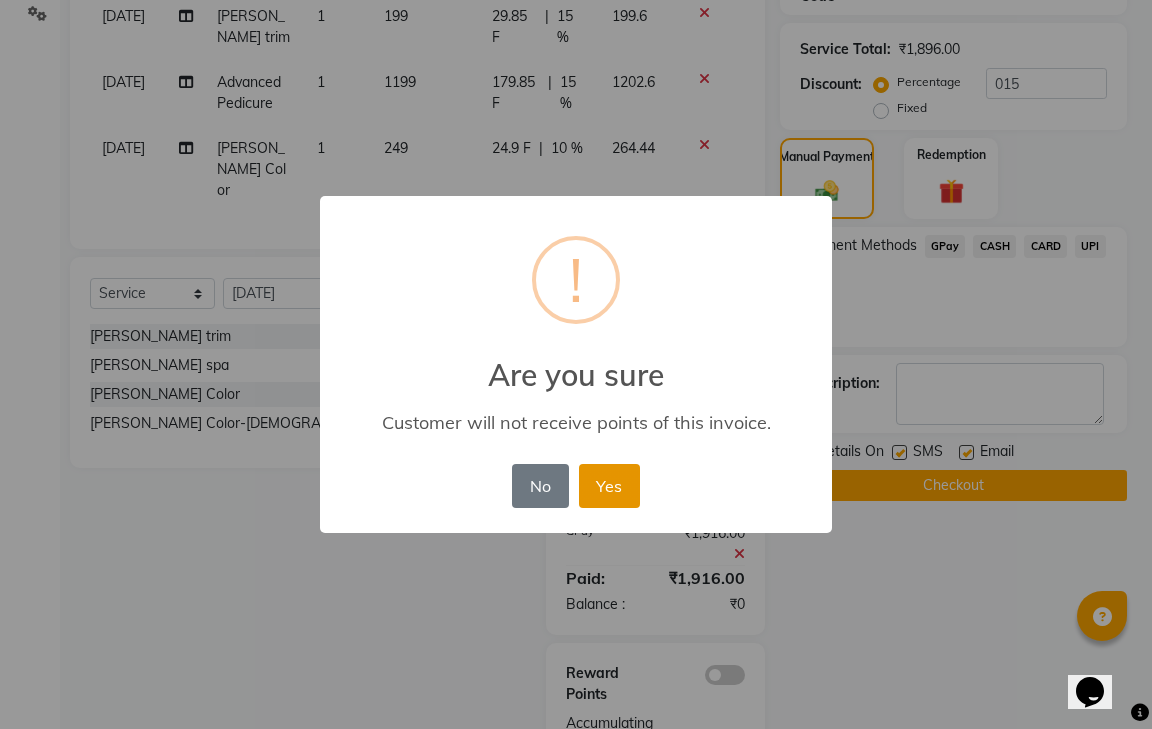 click on "Yes" at bounding box center [609, 486] 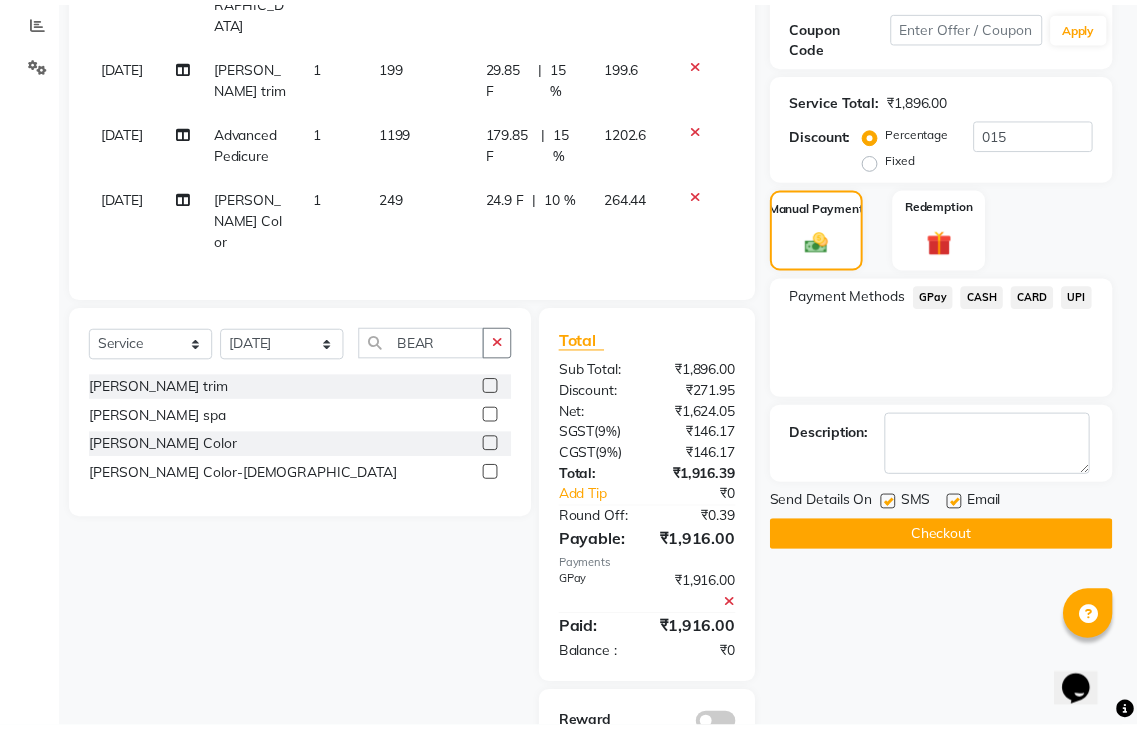 scroll, scrollTop: 401, scrollLeft: 0, axis: vertical 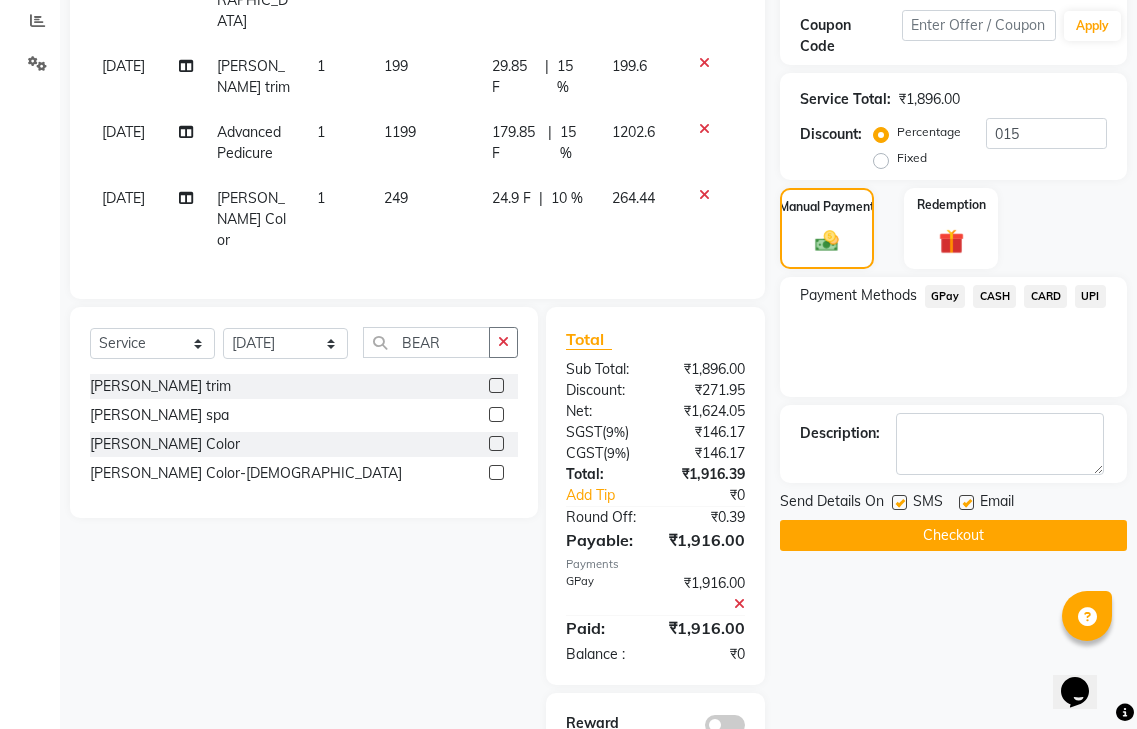 click on "Checkout" 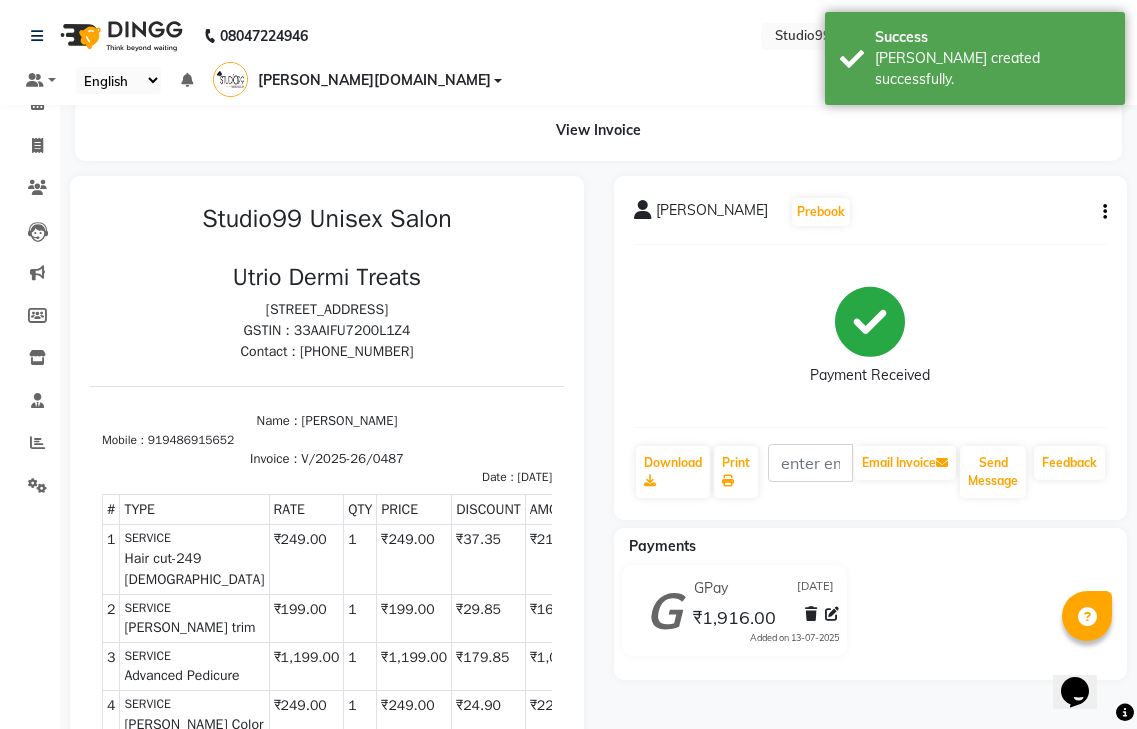 scroll, scrollTop: 0, scrollLeft: 0, axis: both 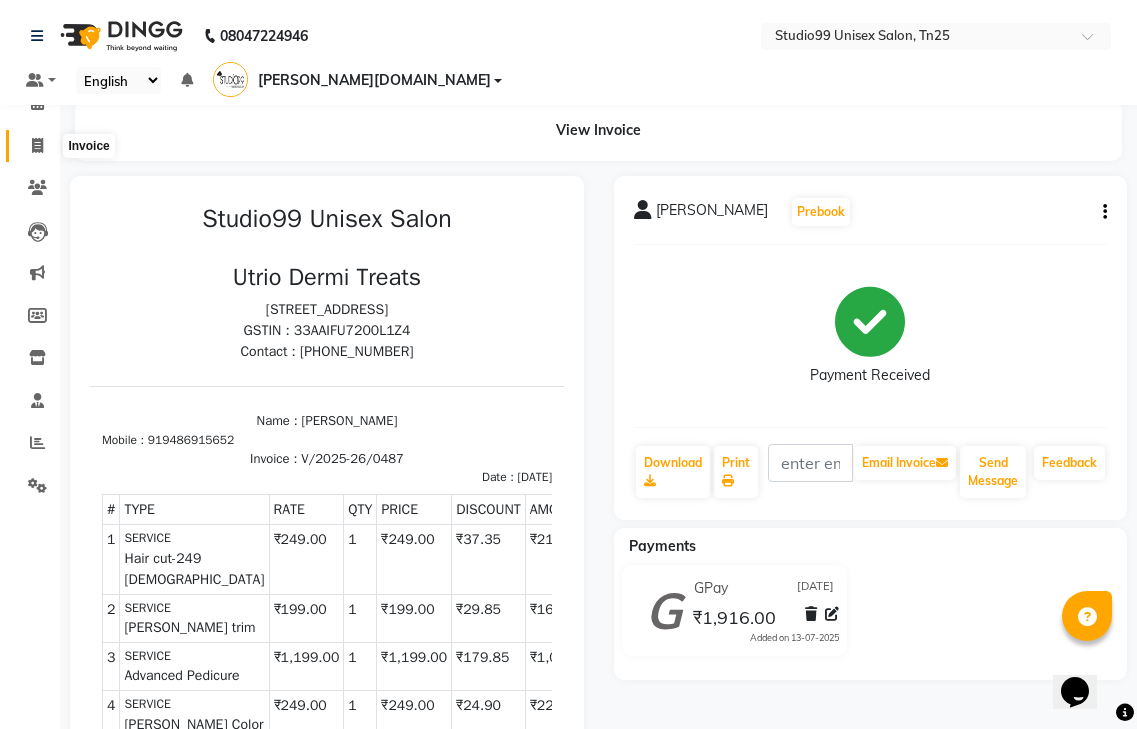 click 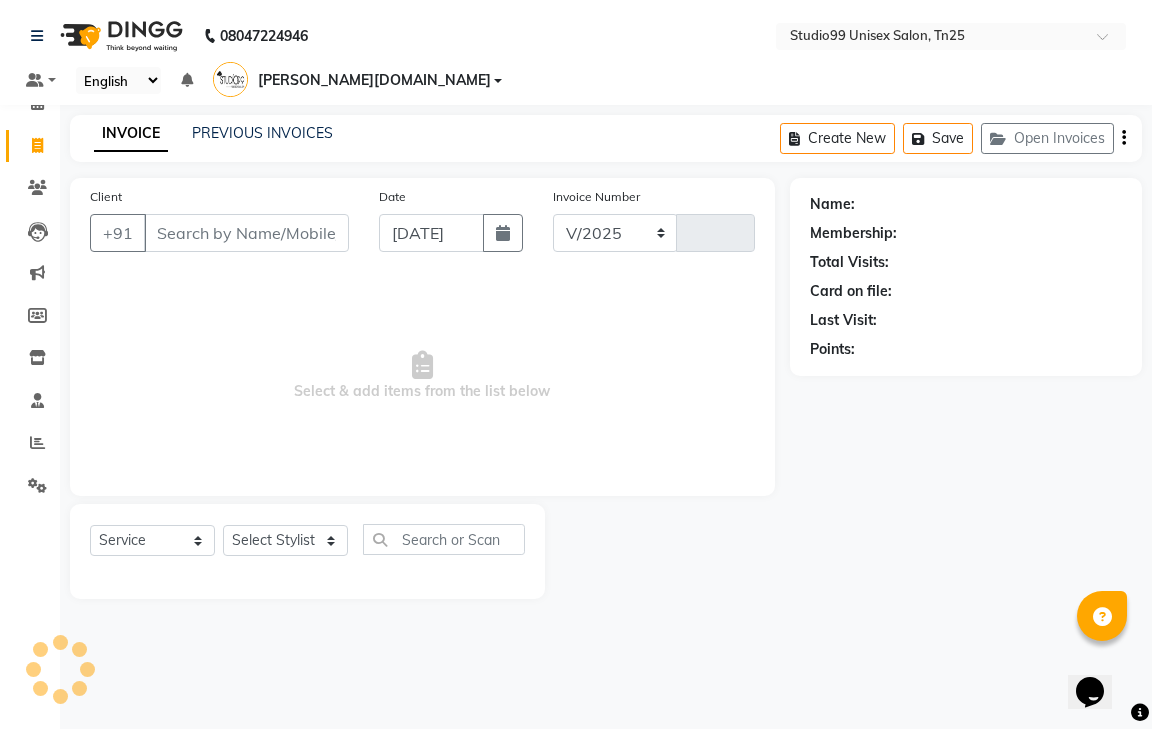 select on "8331" 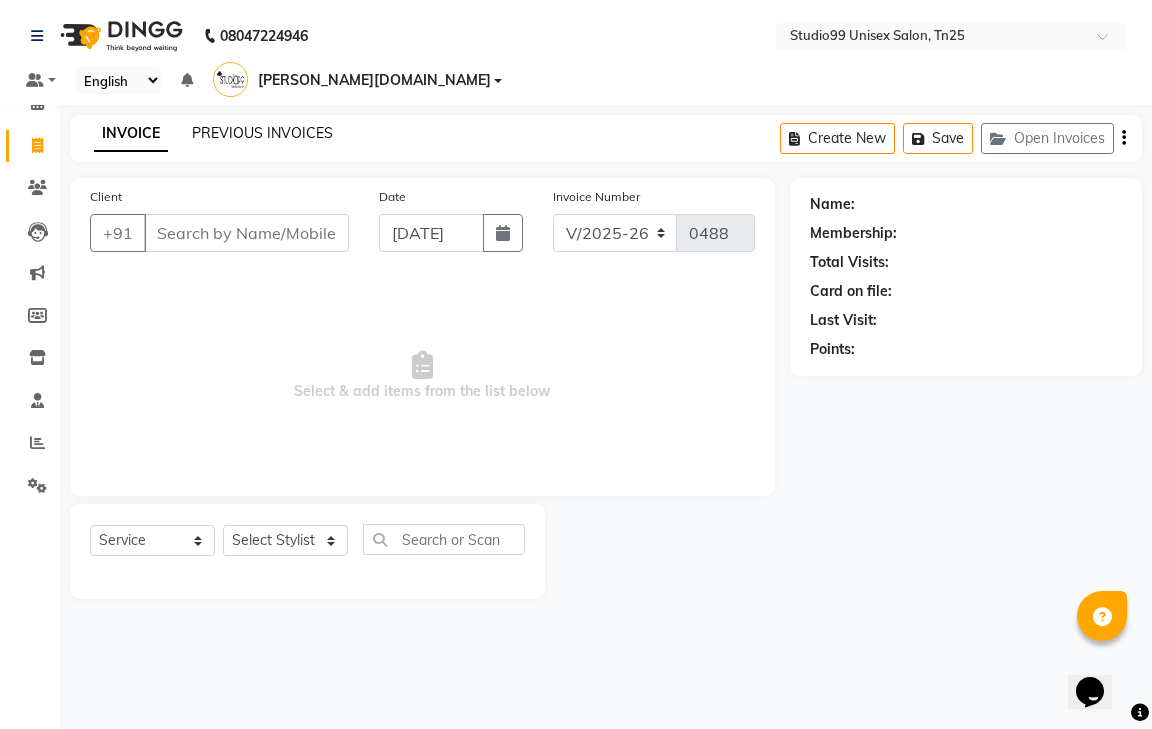 click on "PREVIOUS INVOICES" 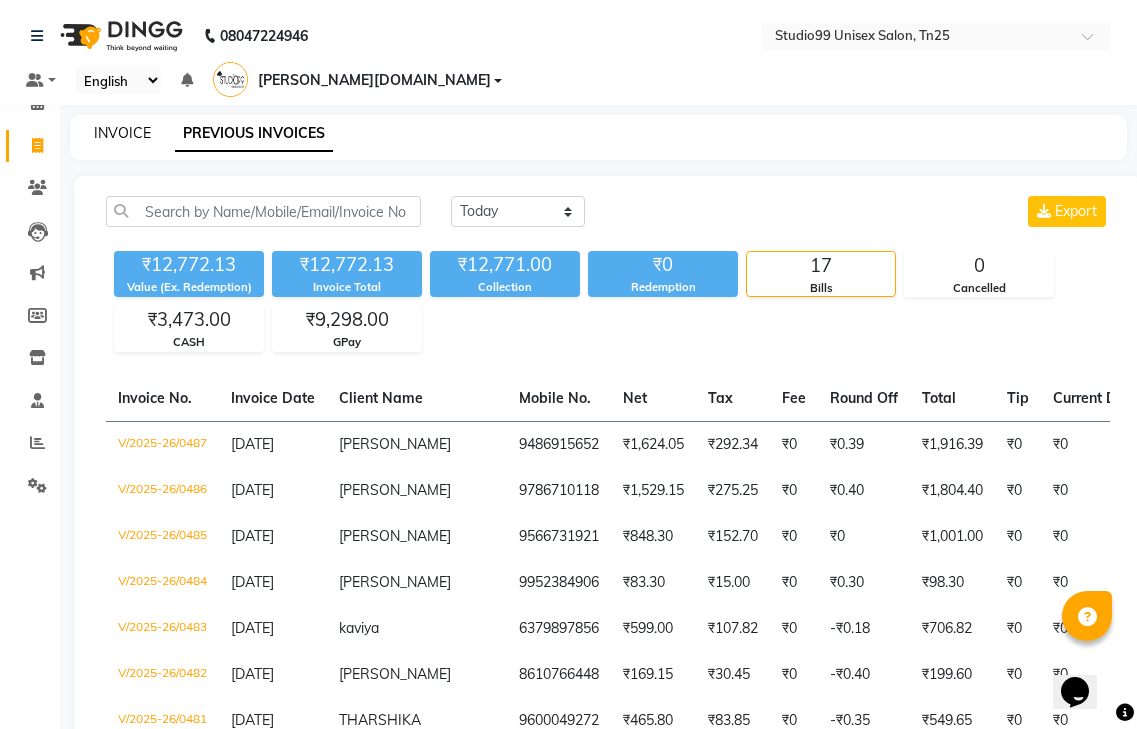 click on "INVOICE" 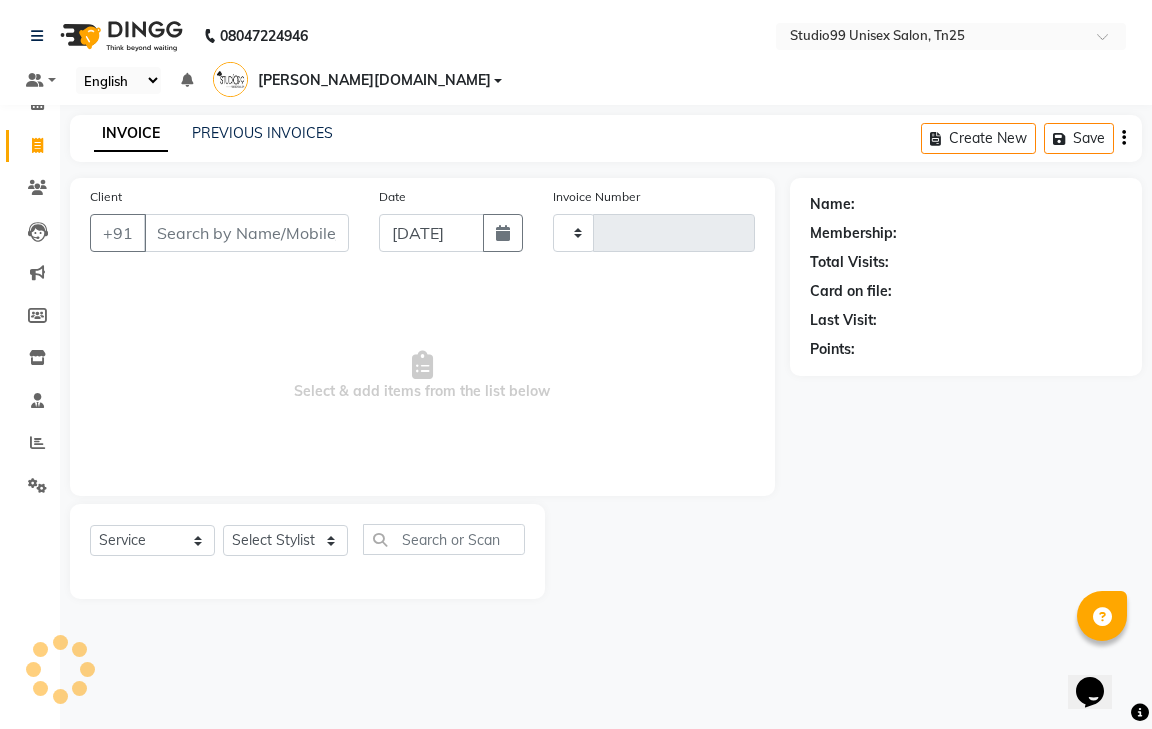 type on "0488" 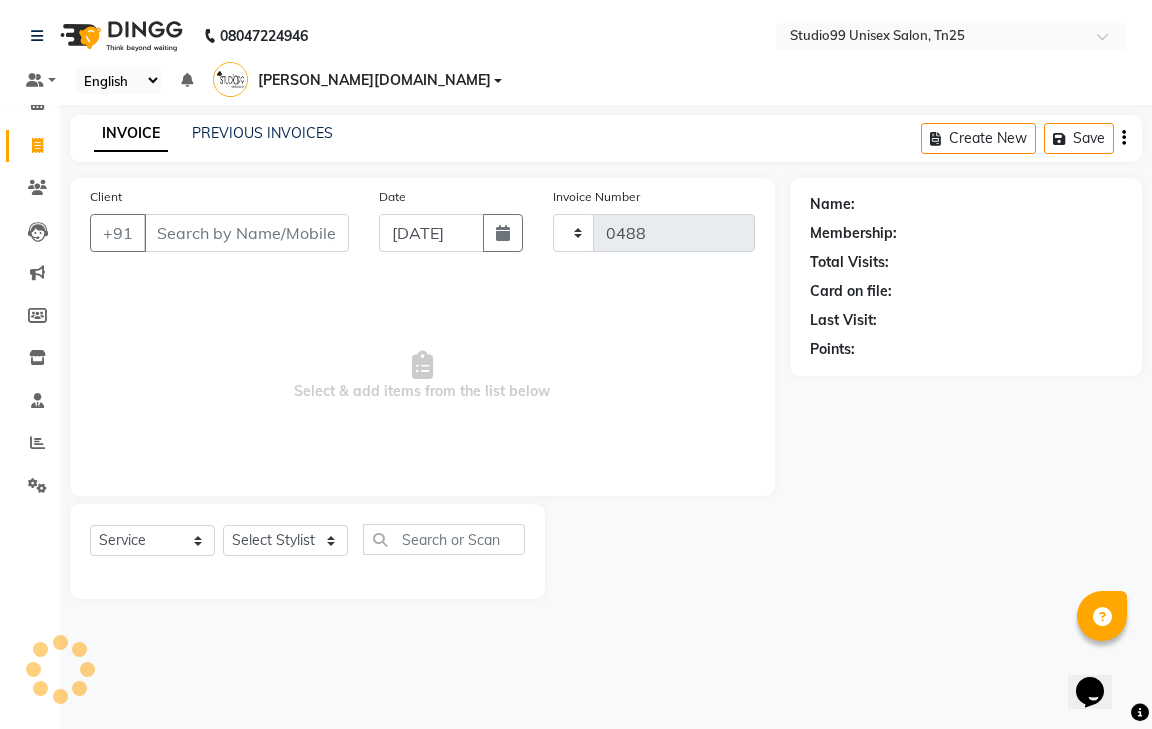 select on "8331" 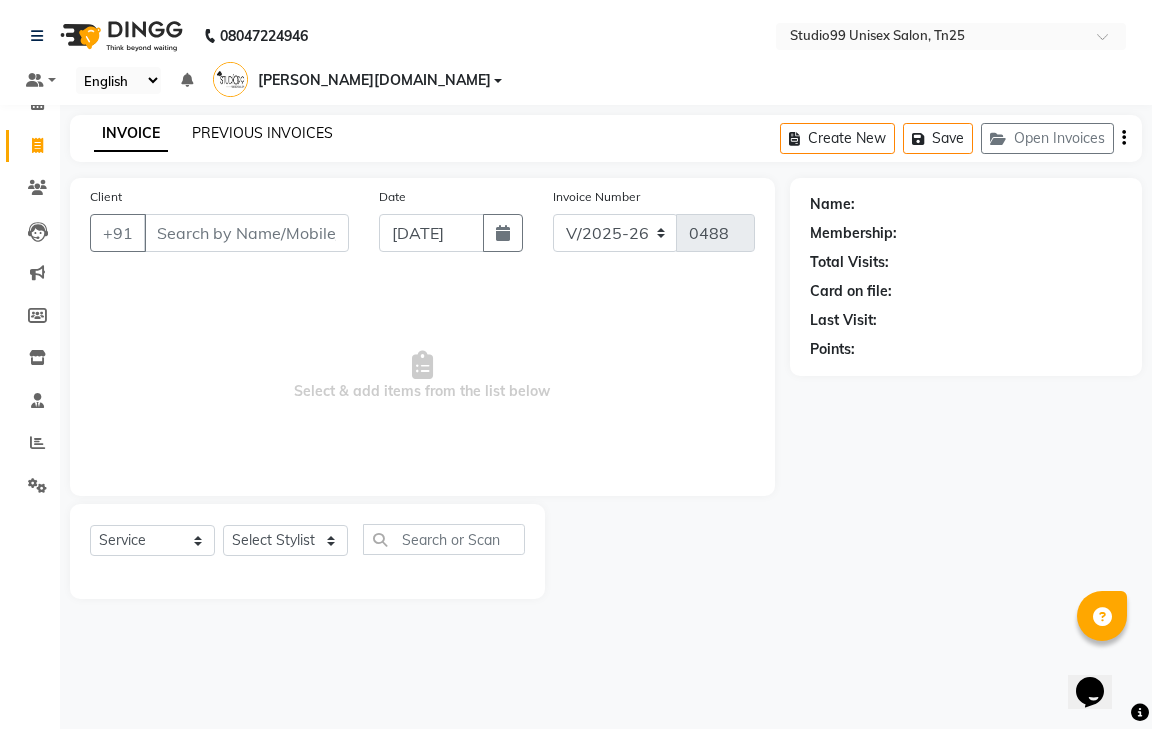 click on "PREVIOUS INVOICES" 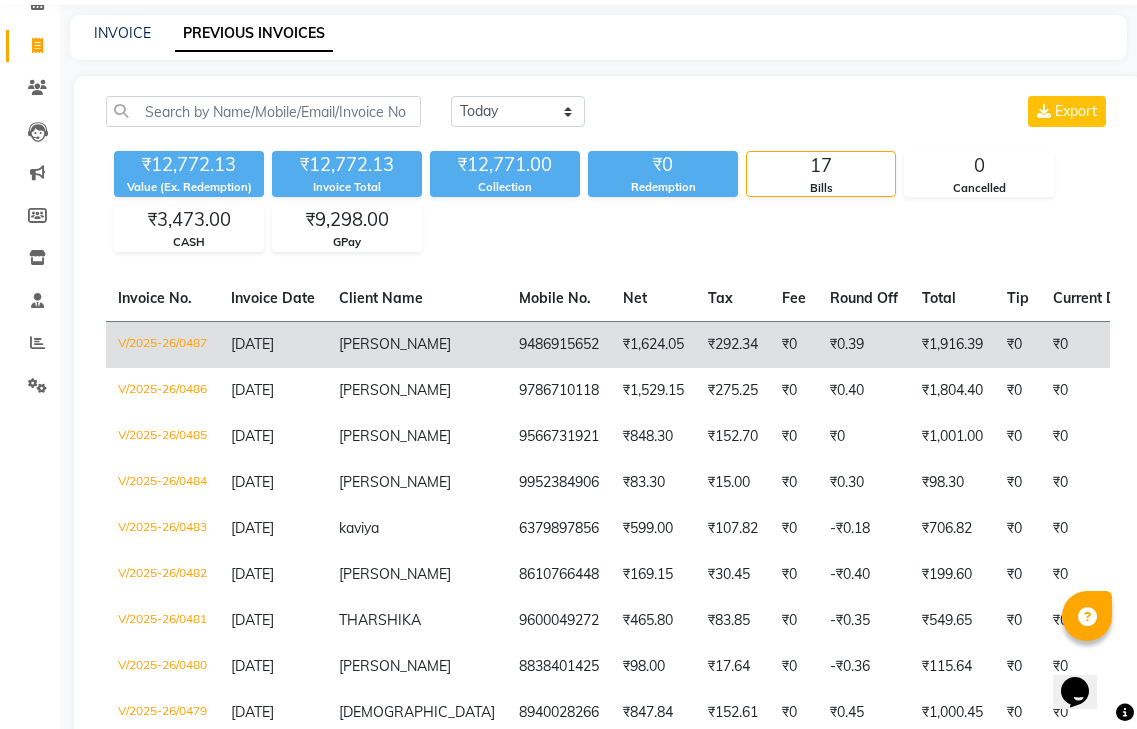 scroll, scrollTop: 28, scrollLeft: 0, axis: vertical 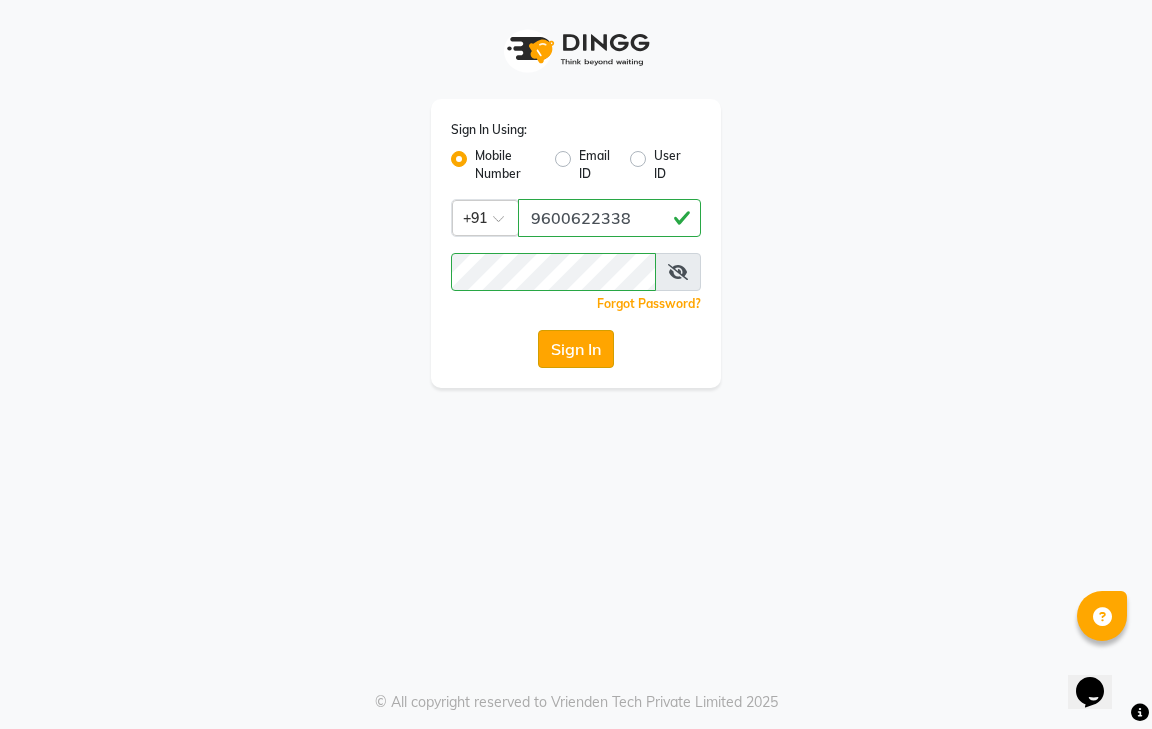 click on "Sign In" 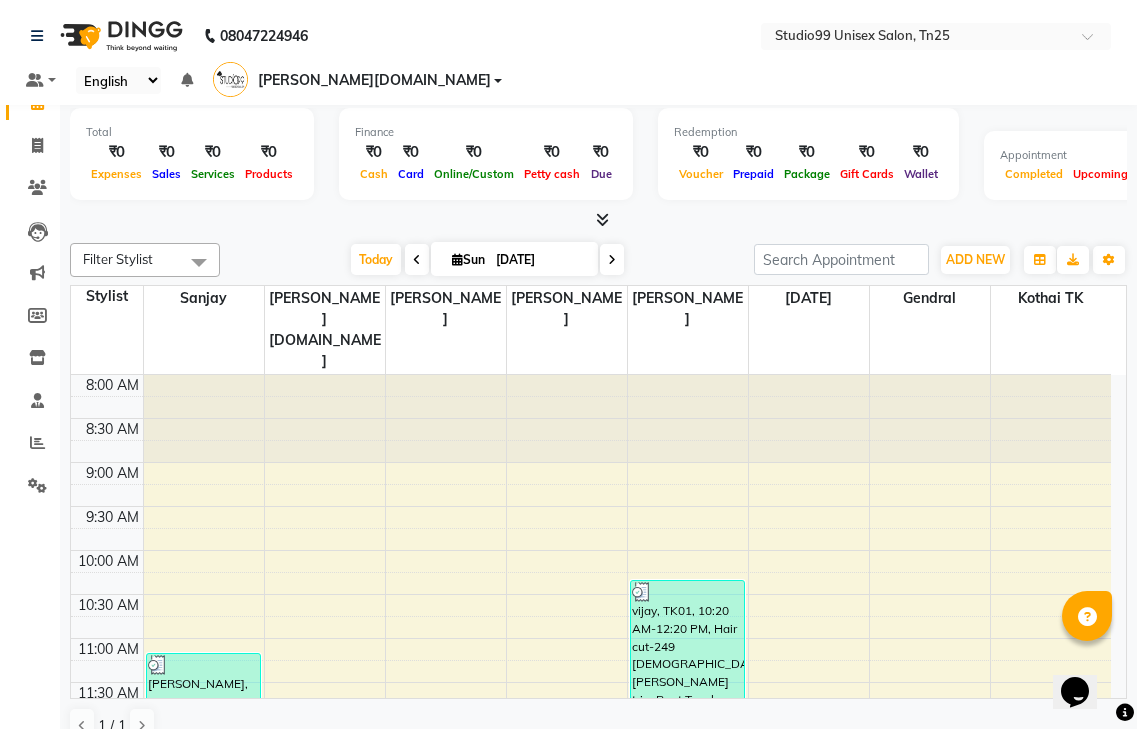 scroll, scrollTop: 719, scrollLeft: 0, axis: vertical 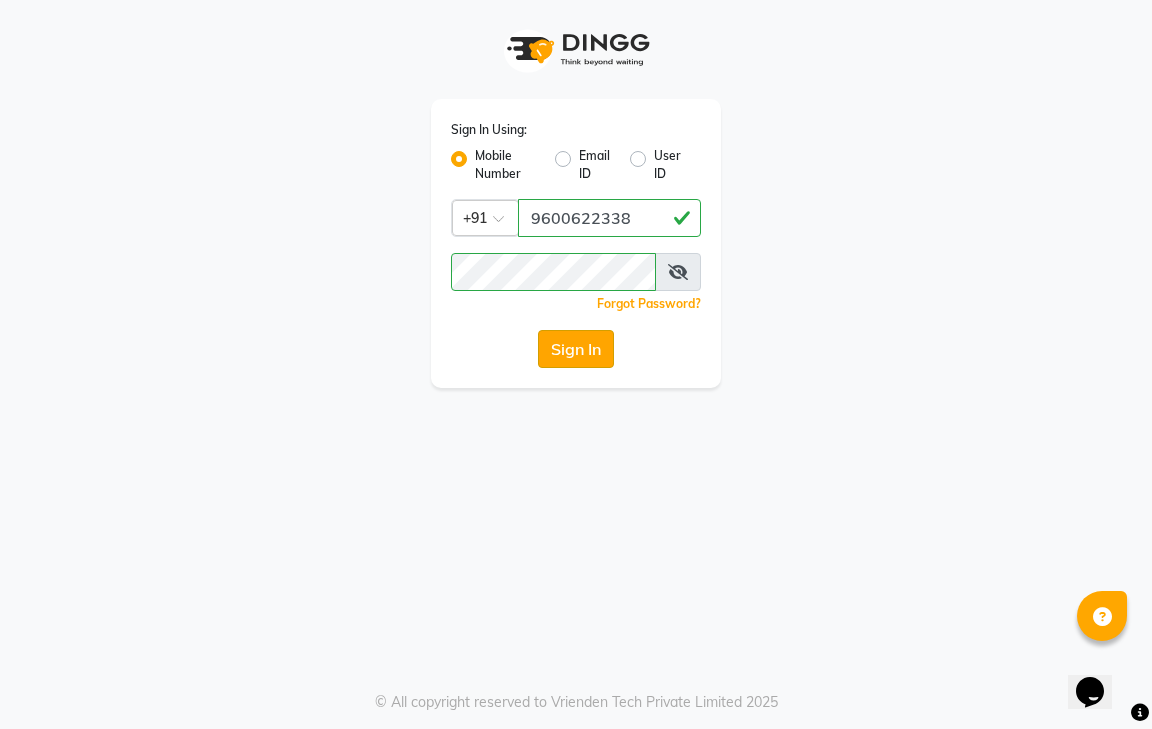 click on "Sign In" 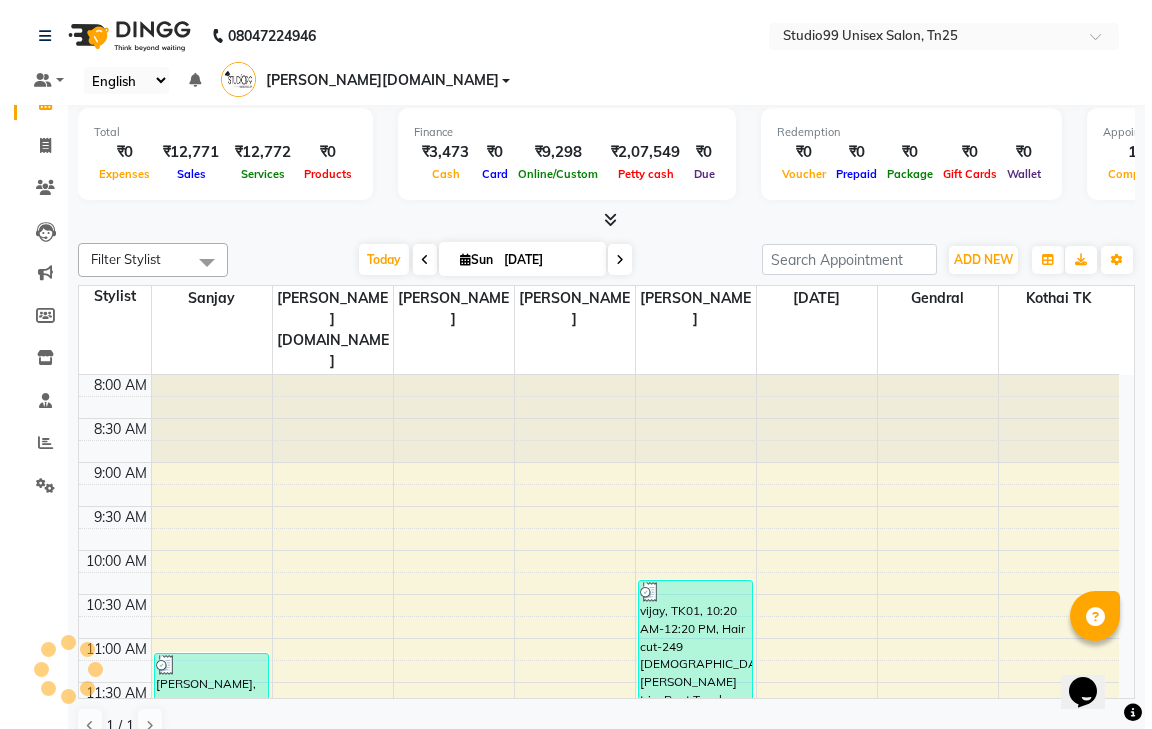 scroll, scrollTop: 0, scrollLeft: 0, axis: both 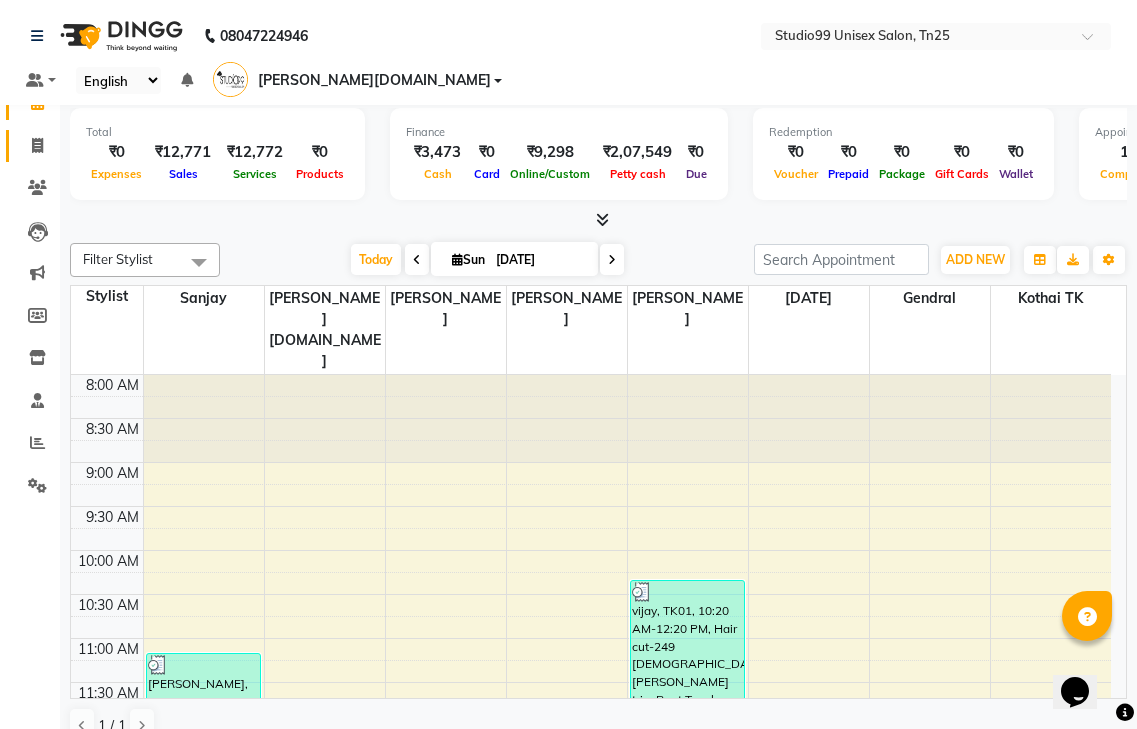 click 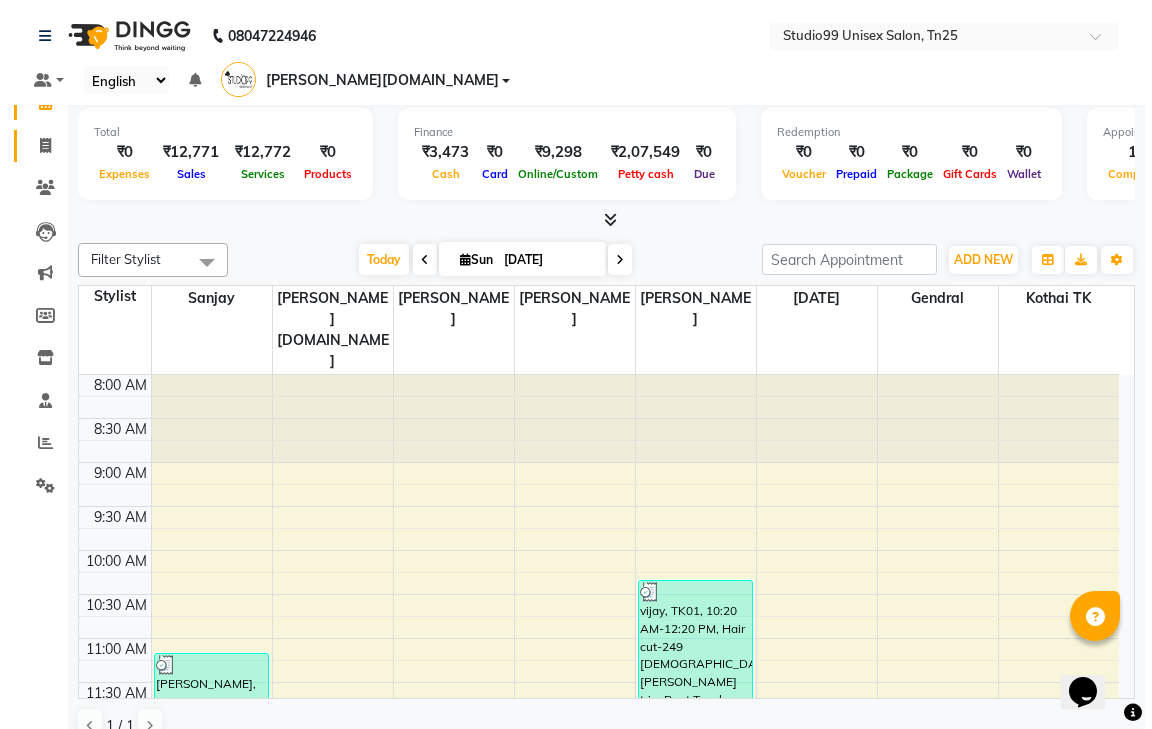 select on "service" 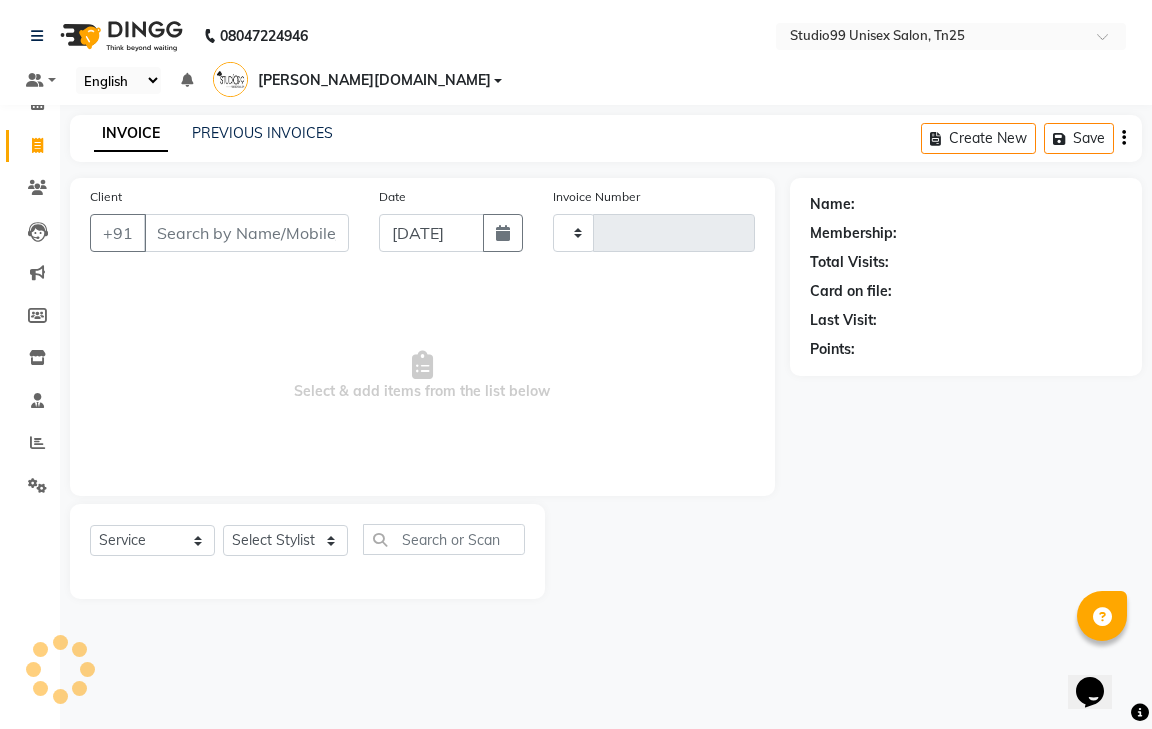 type on "0488" 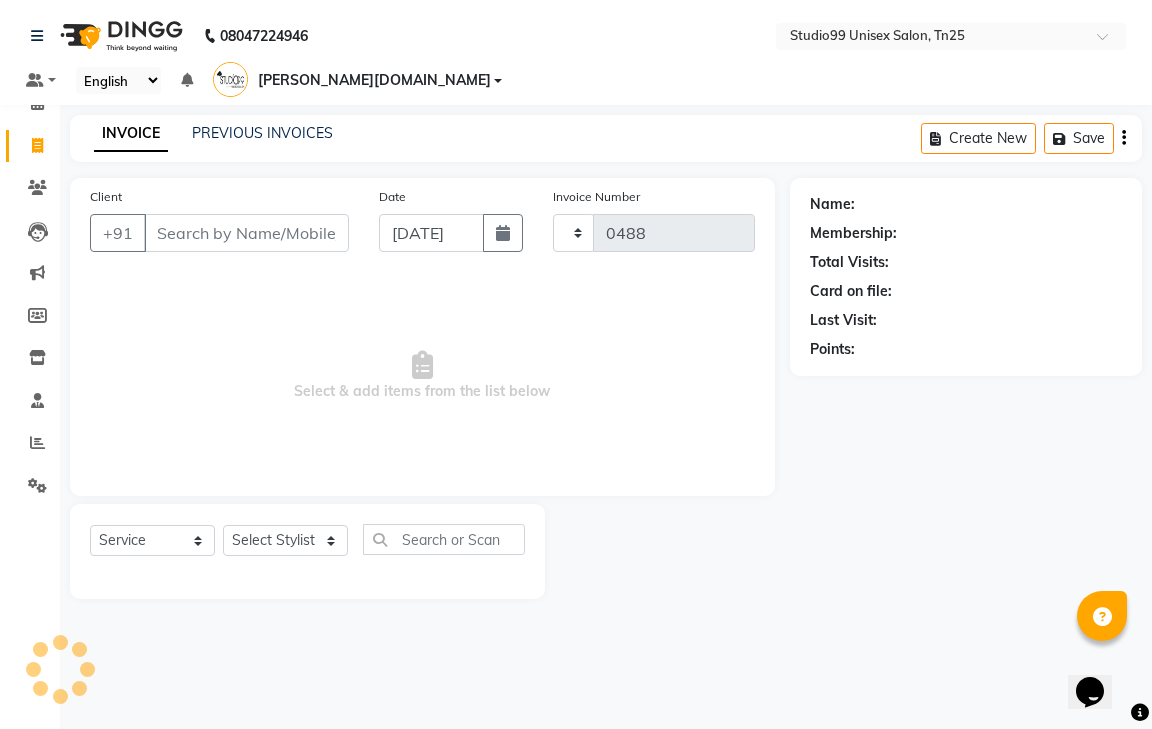 select on "8331" 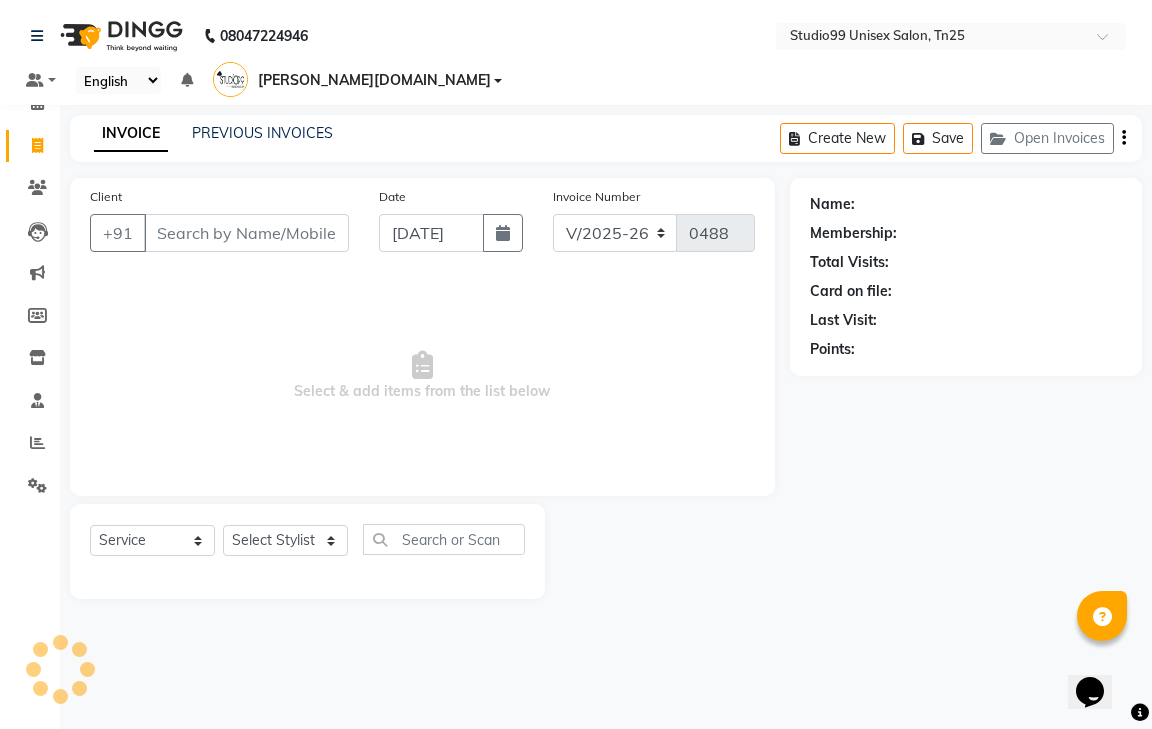 click on "Client" at bounding box center (246, 233) 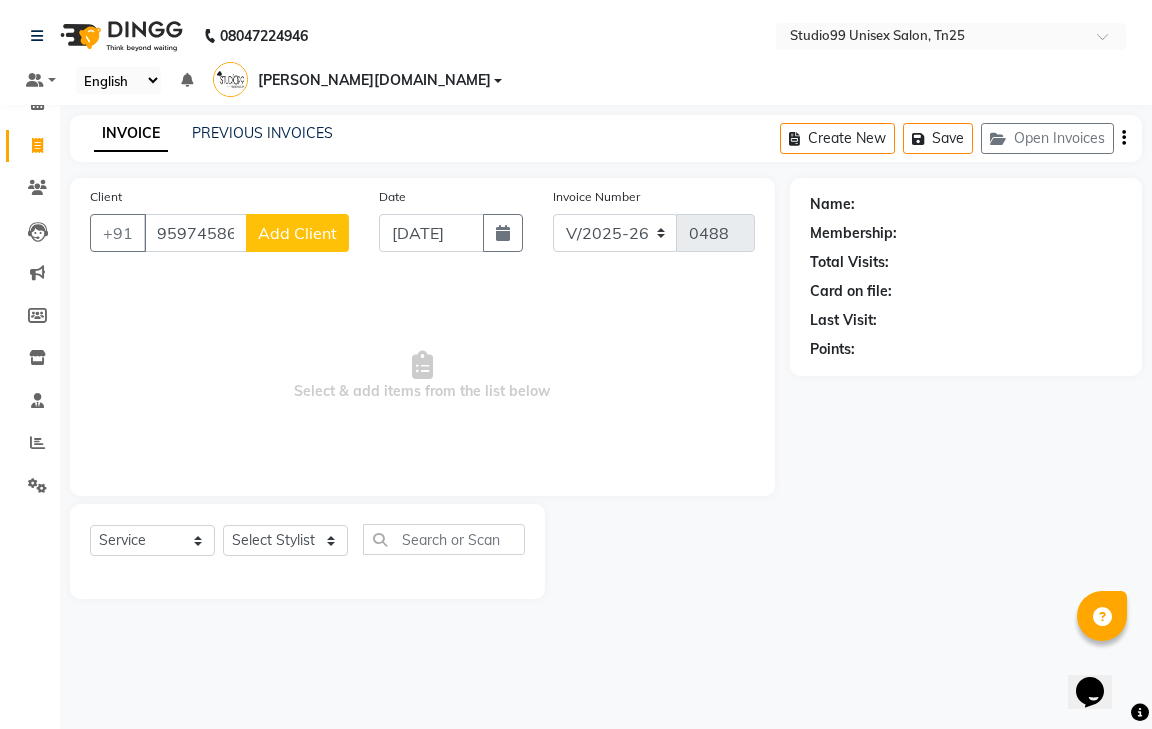 type on "9597458676" 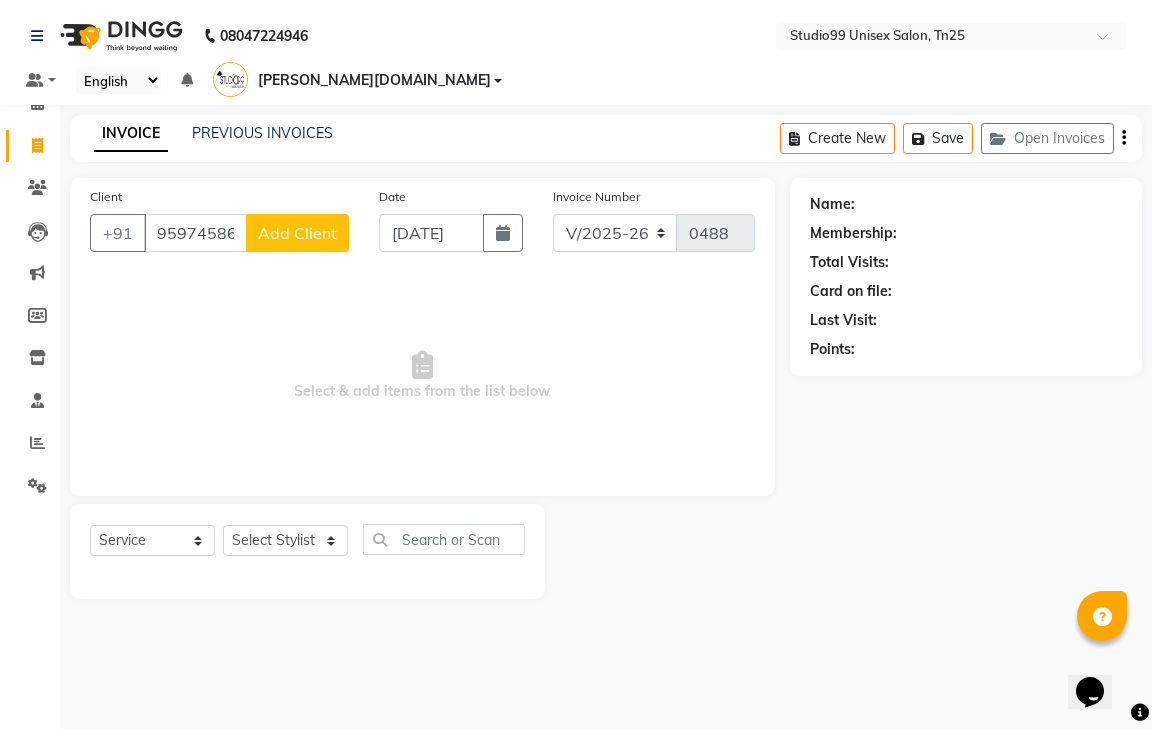 click on "Add Client" 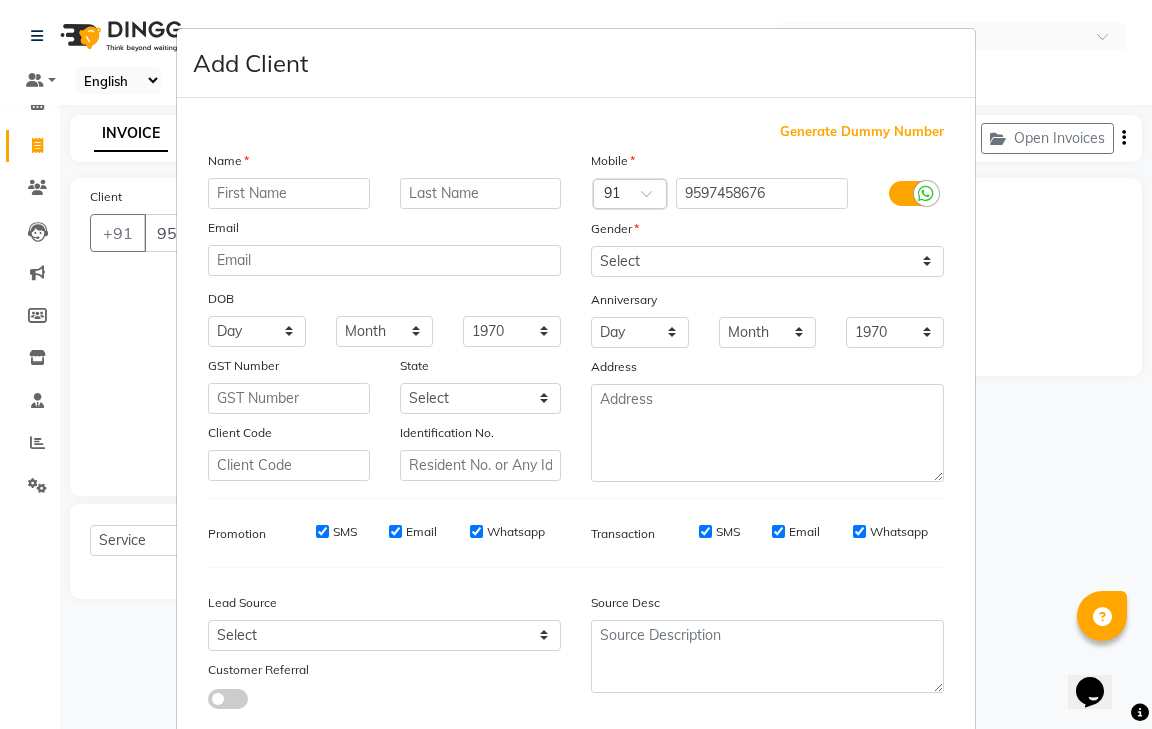 click at bounding box center (289, 193) 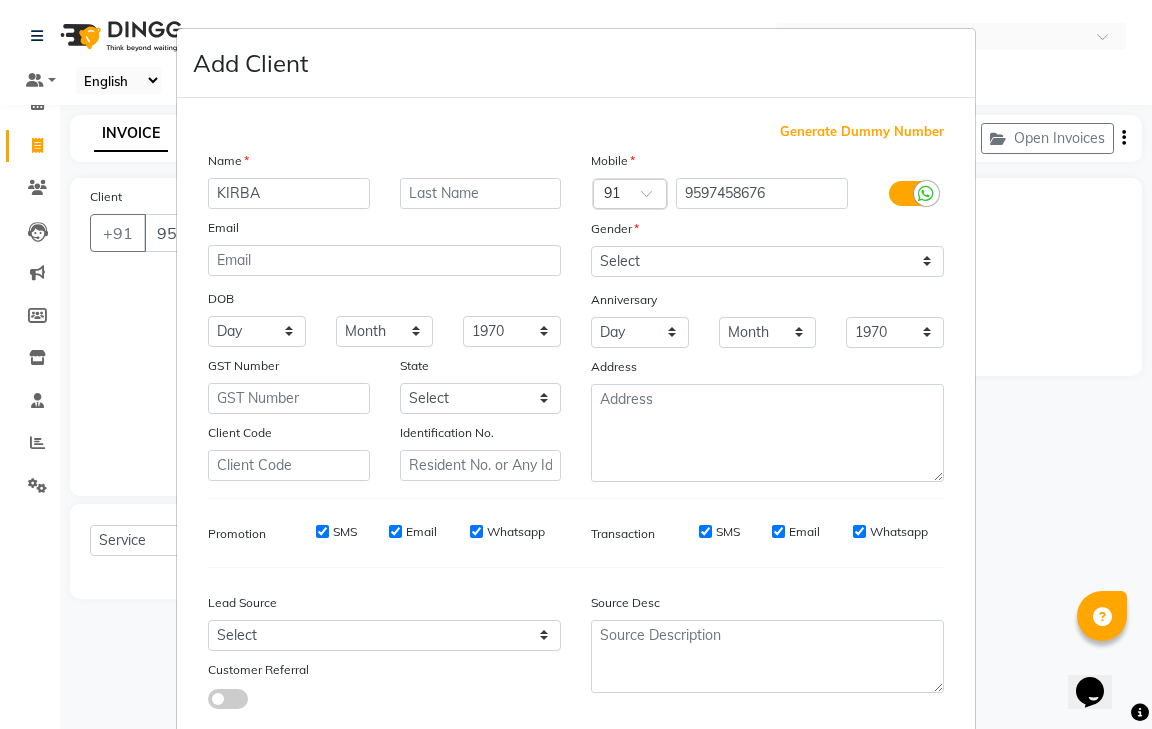 type on "KIRBA" 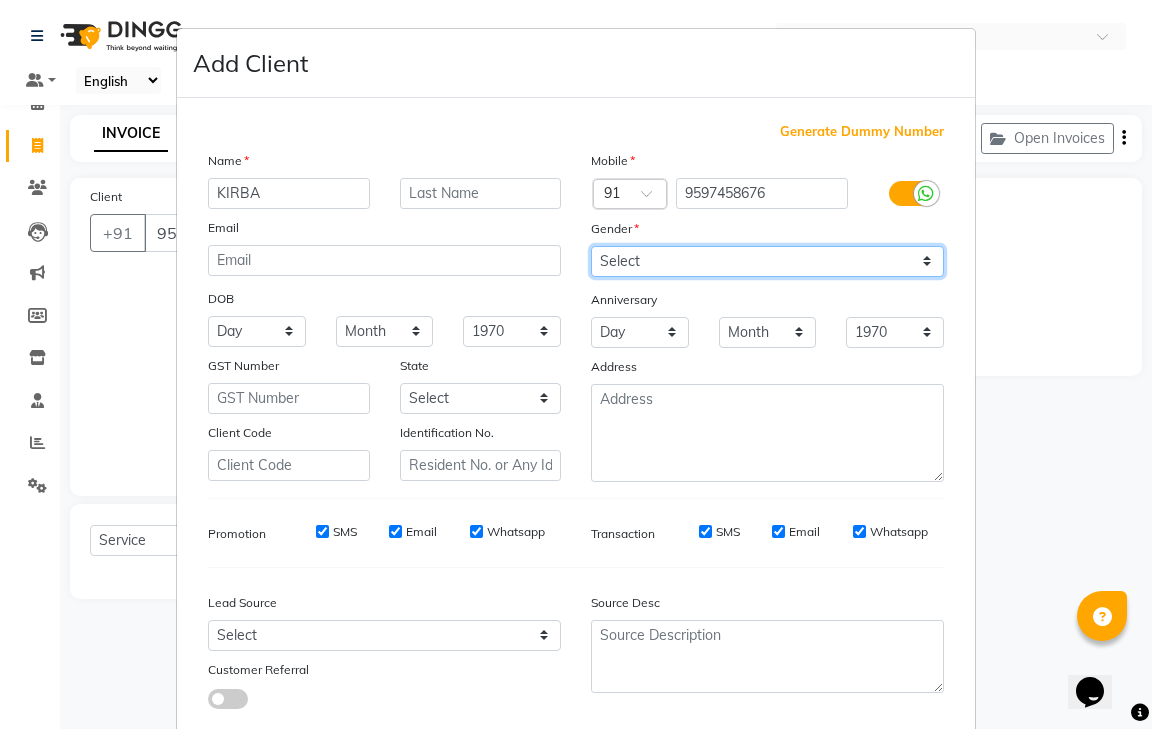 click on "Select Male Female Other Prefer Not To Say" at bounding box center (767, 261) 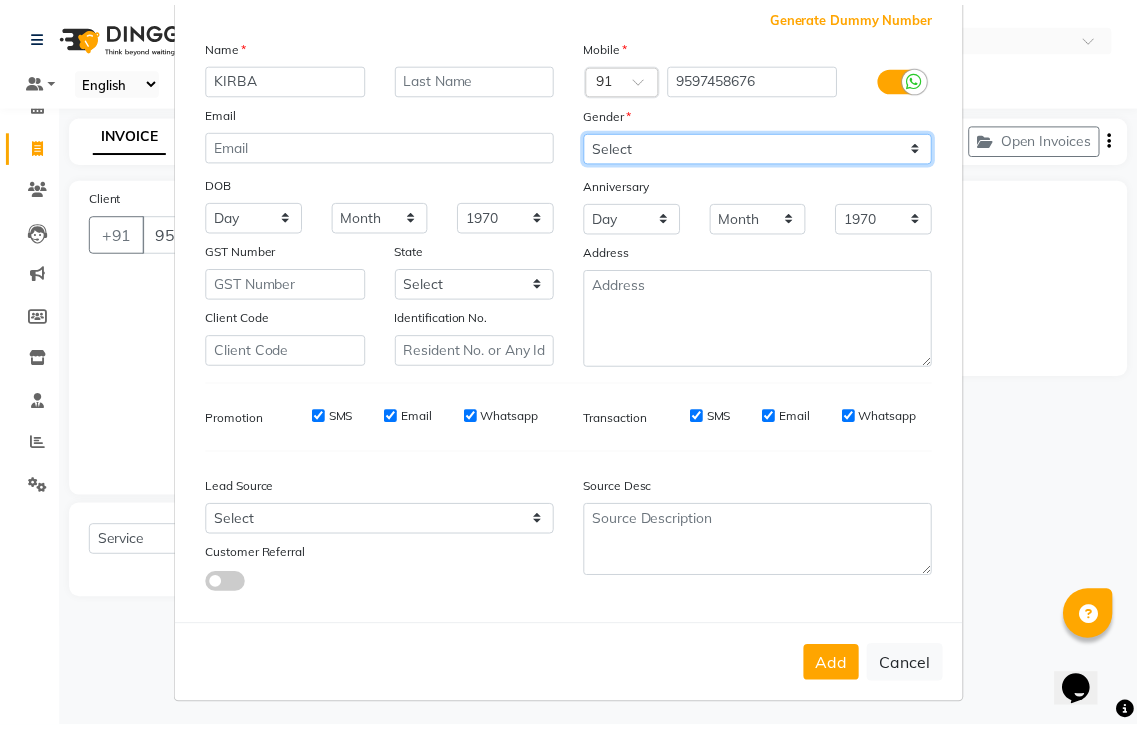 scroll, scrollTop: 120, scrollLeft: 0, axis: vertical 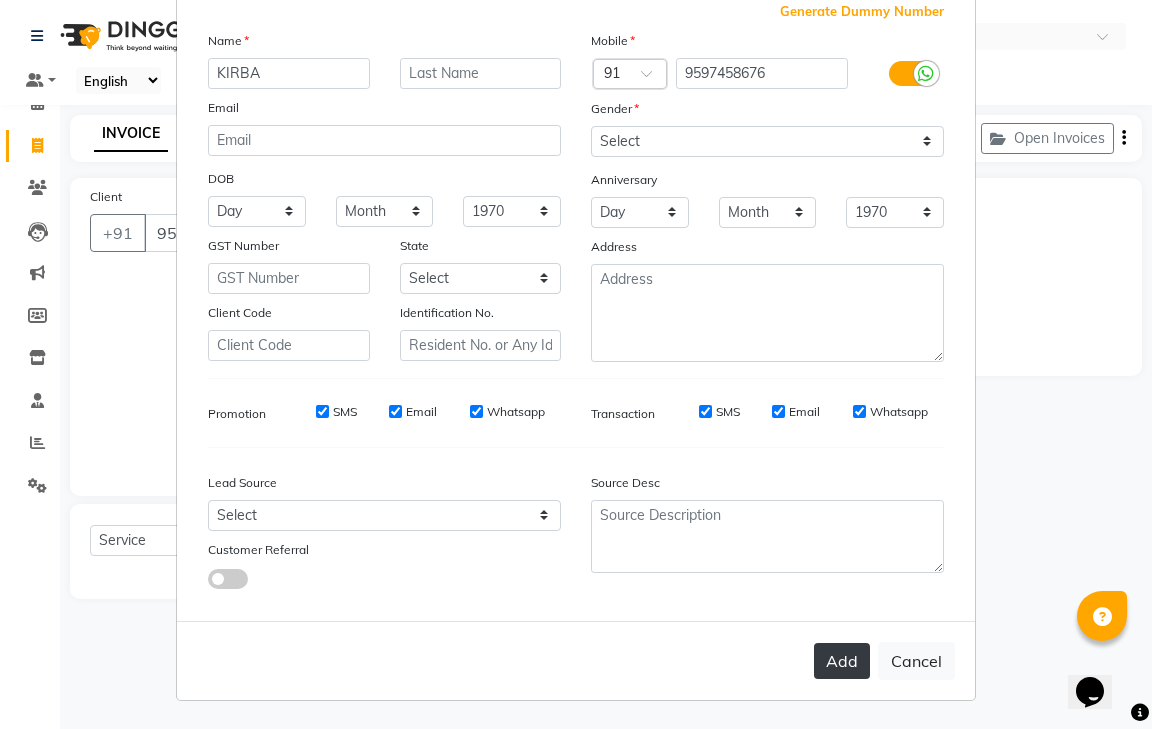 click on "Add" at bounding box center (842, 661) 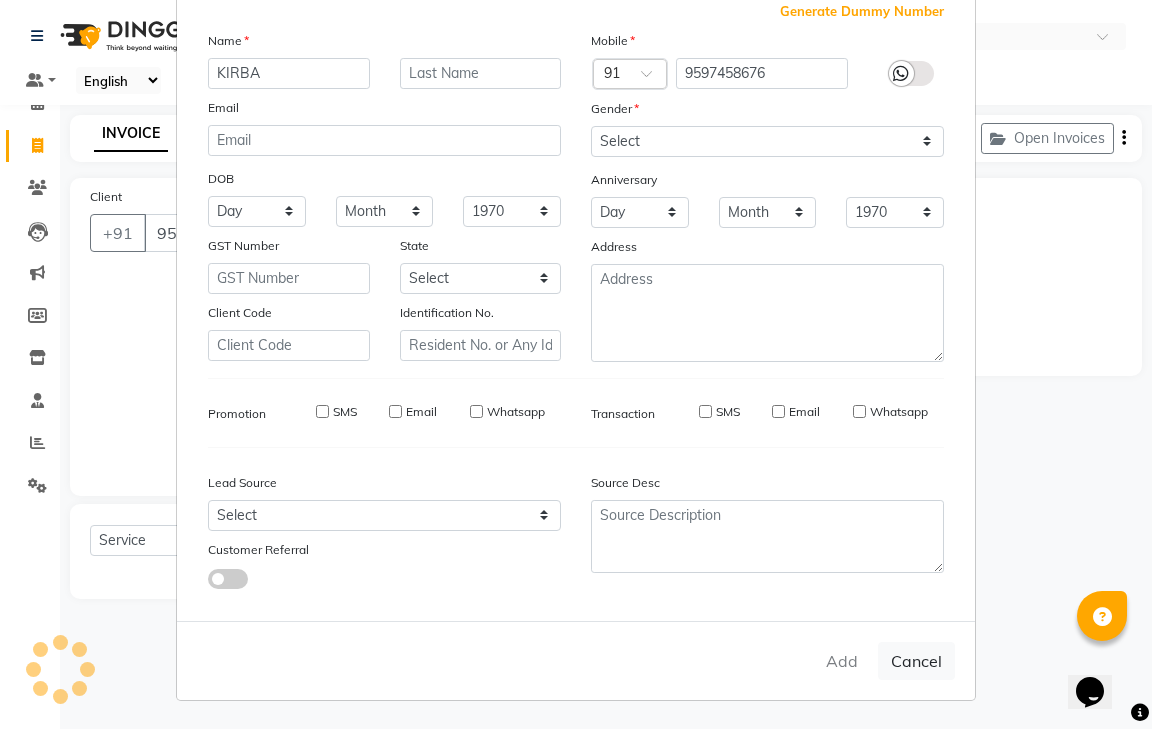 type 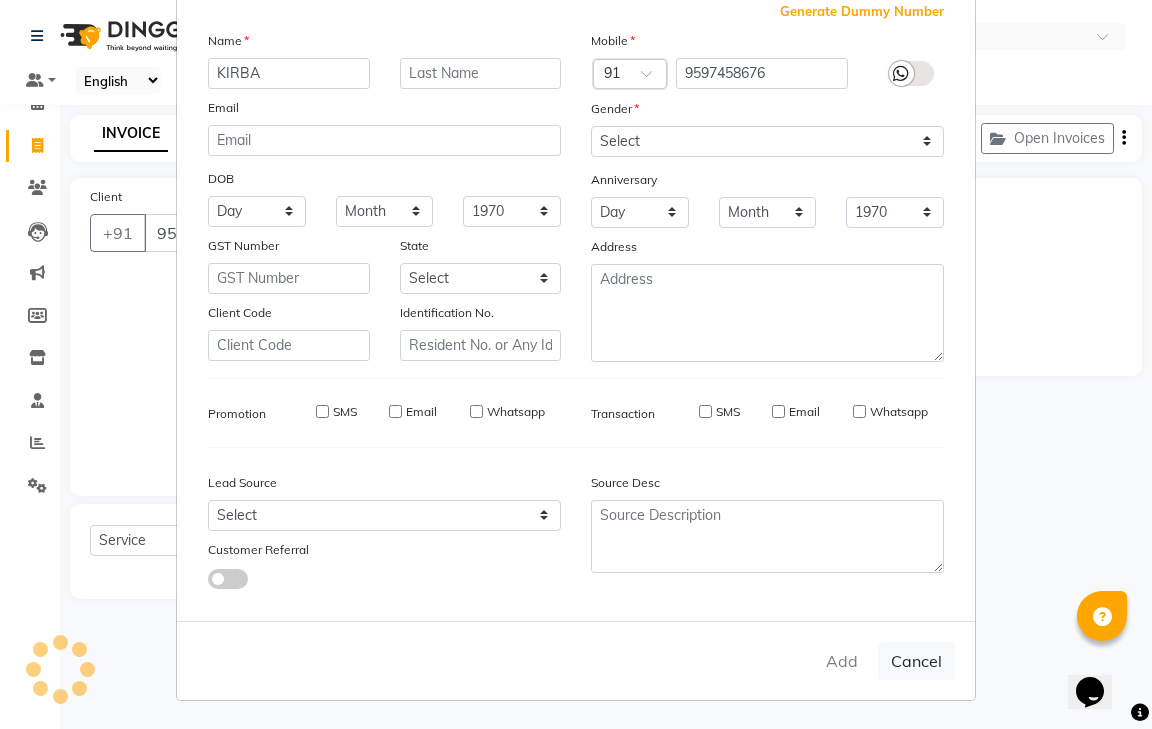 select 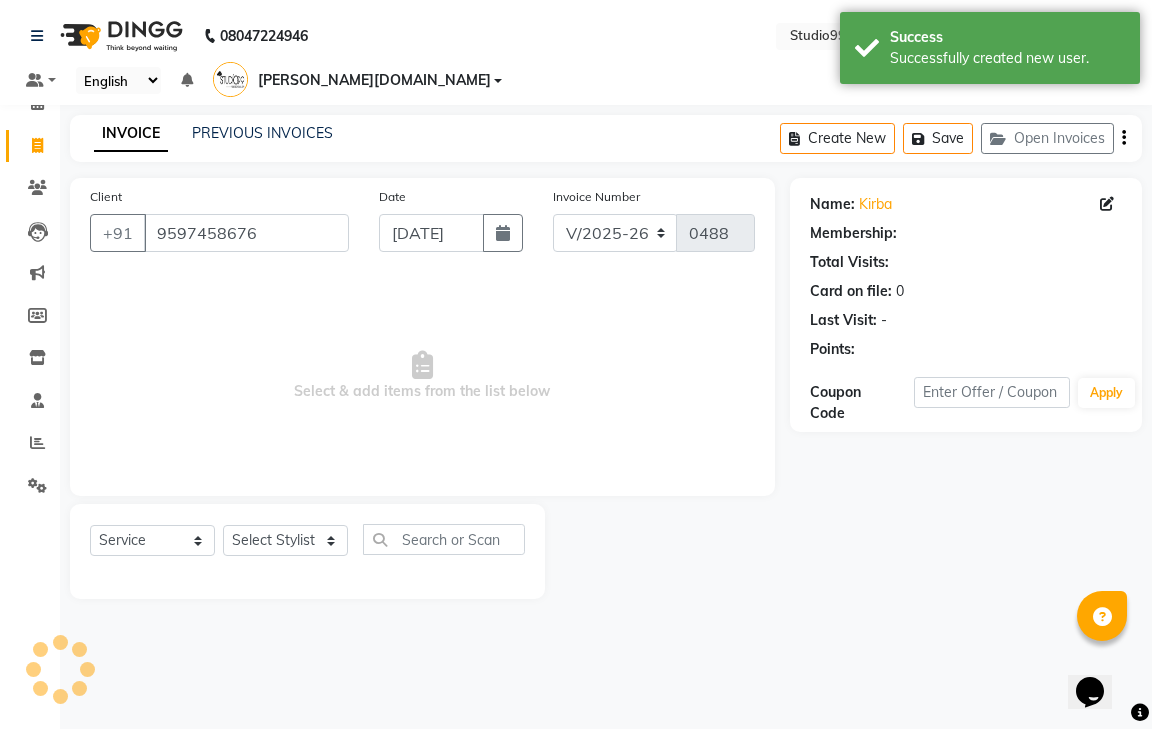 select on "1: Object" 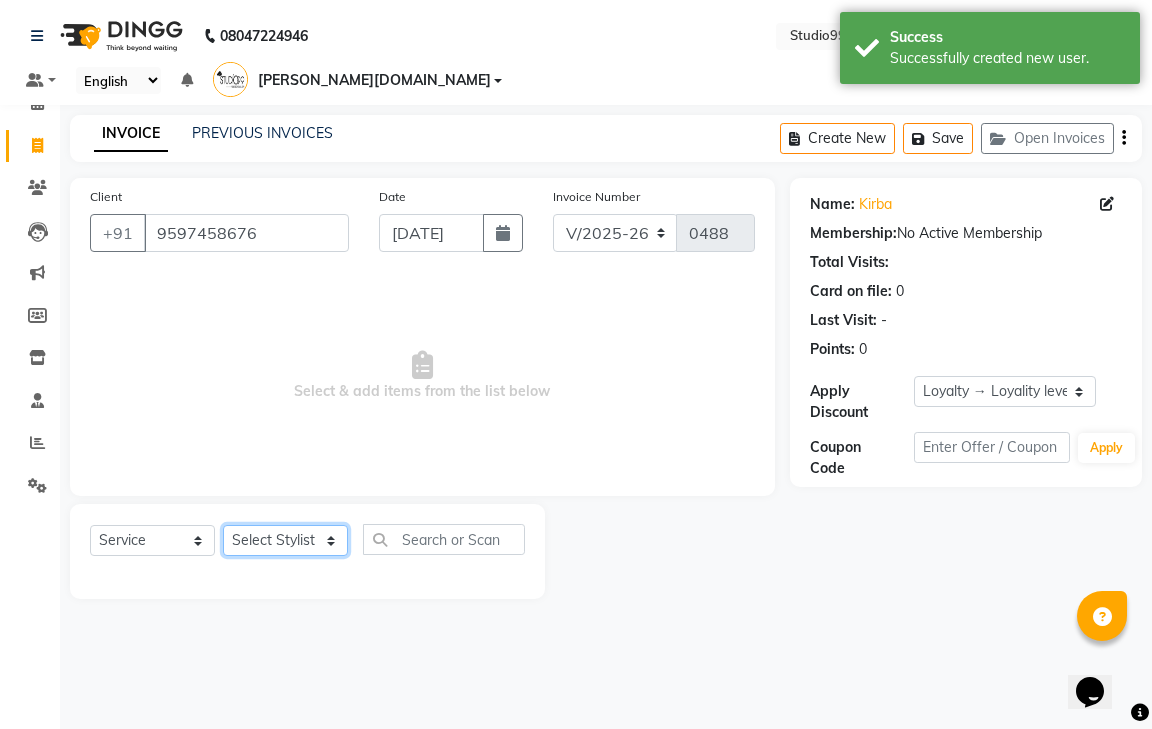click on "Select Stylist gendral giri-ja  jaya priya kothai TK raja sanjay santhosh VAISHALI.TK" 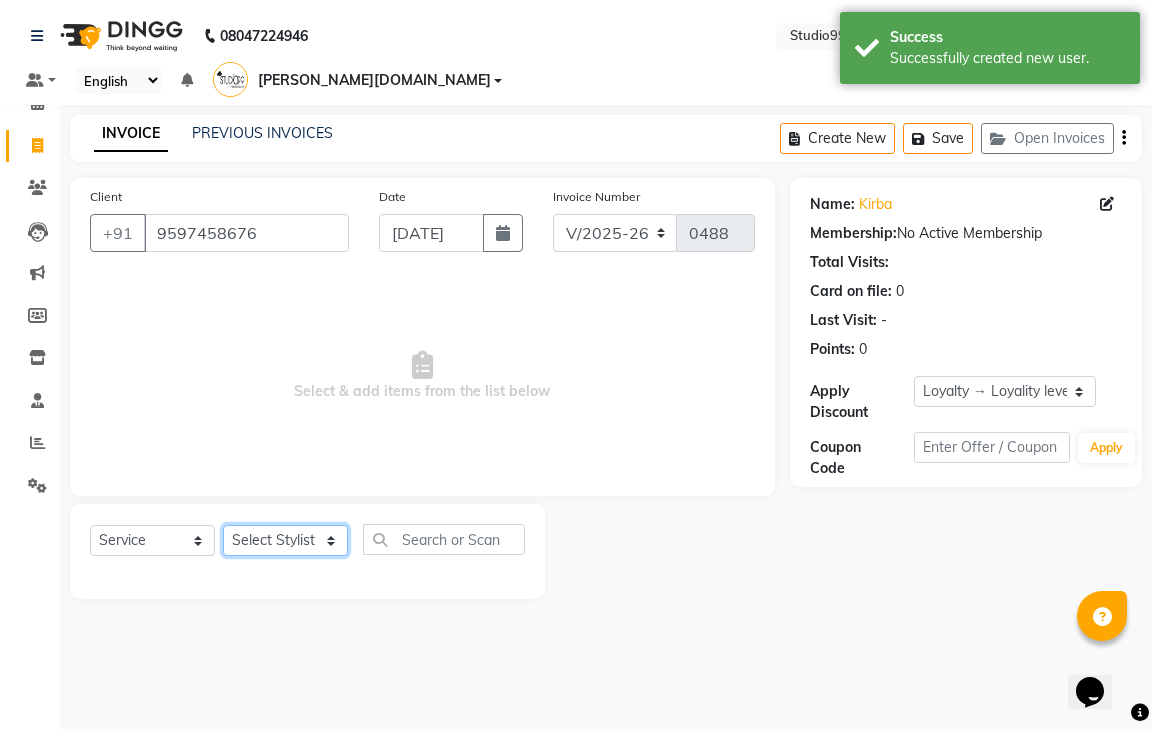 select on "80760" 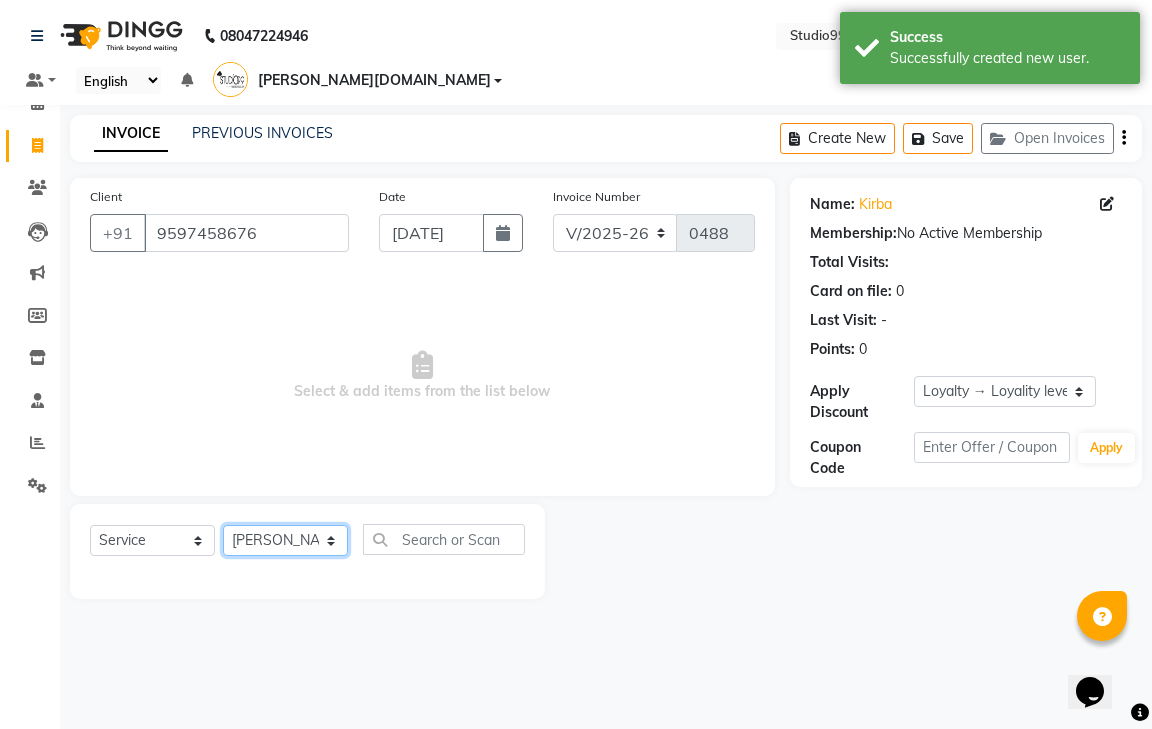 click on "Select Stylist gendral giri-ja  jaya priya kothai TK raja sanjay santhosh VAISHALI.TK" 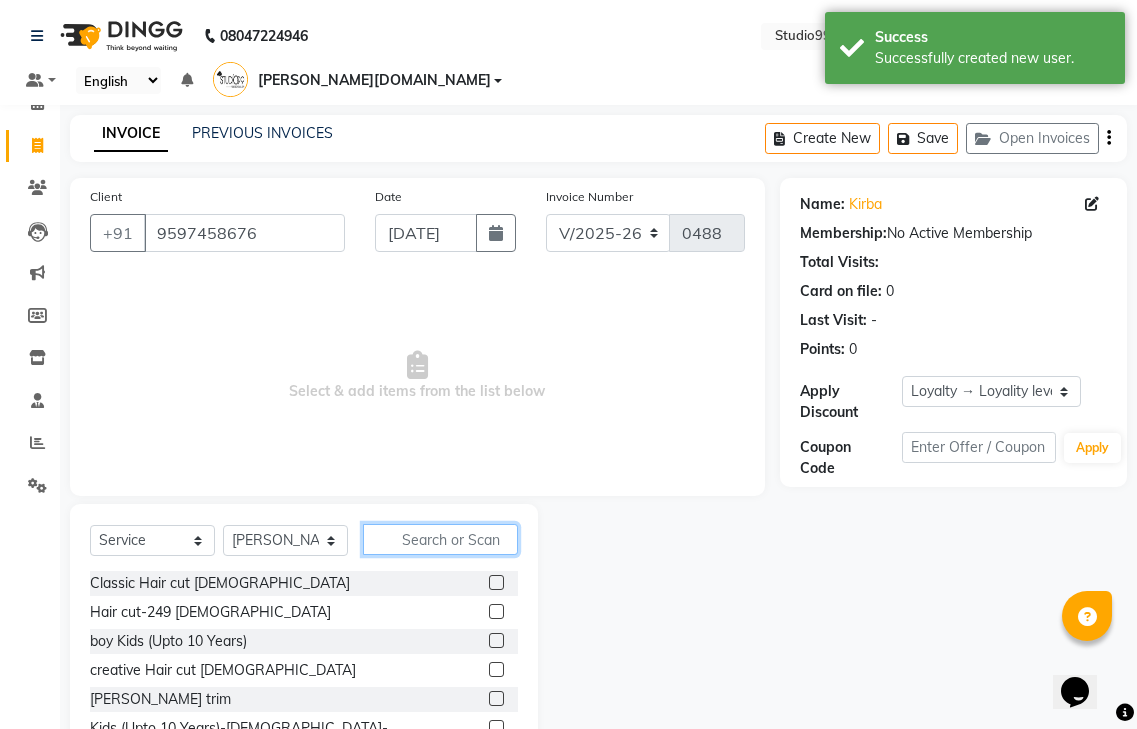 click 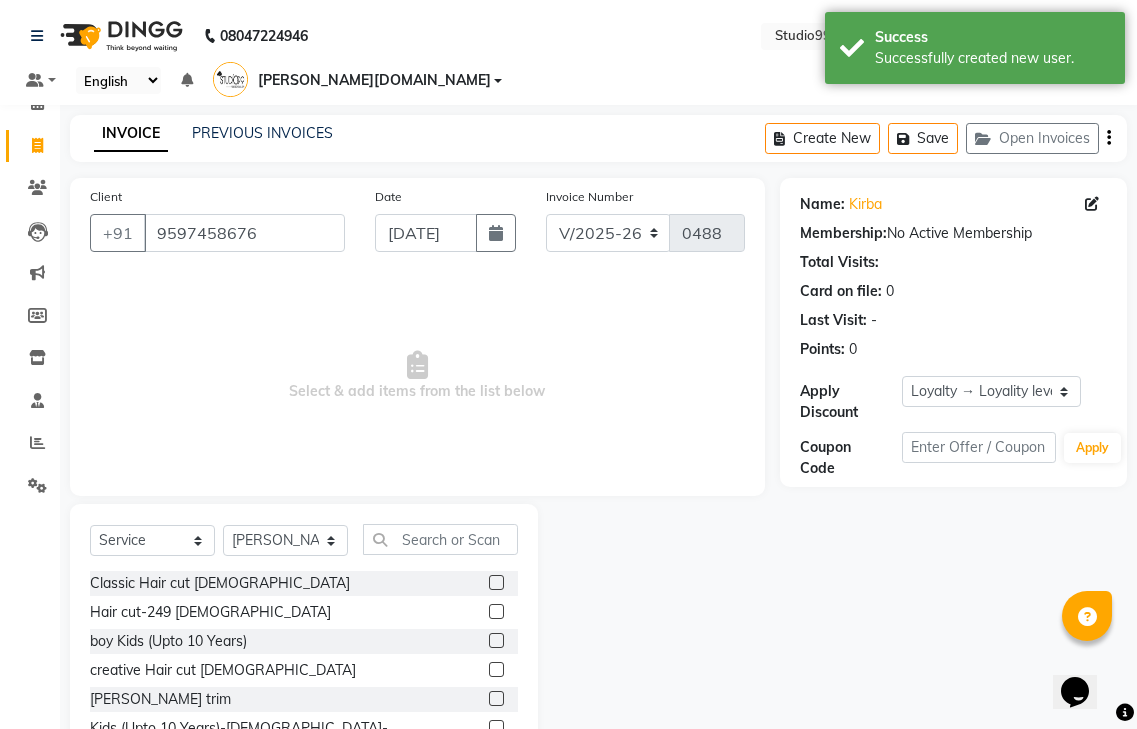 click 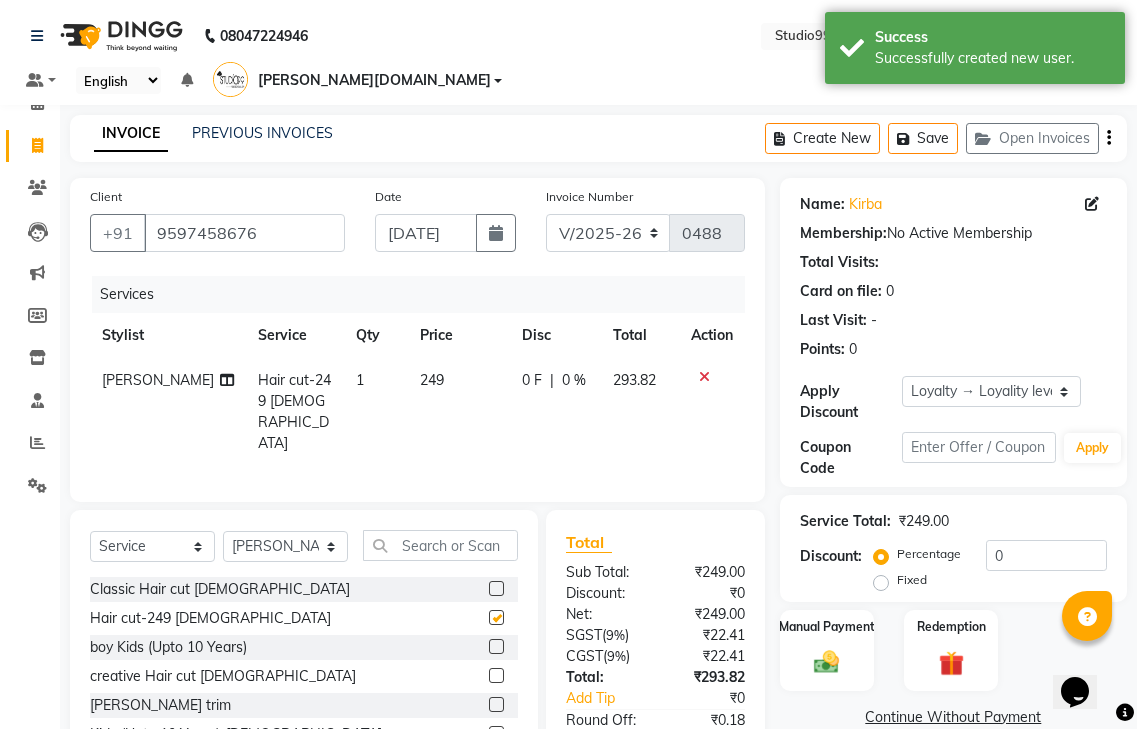 checkbox on "false" 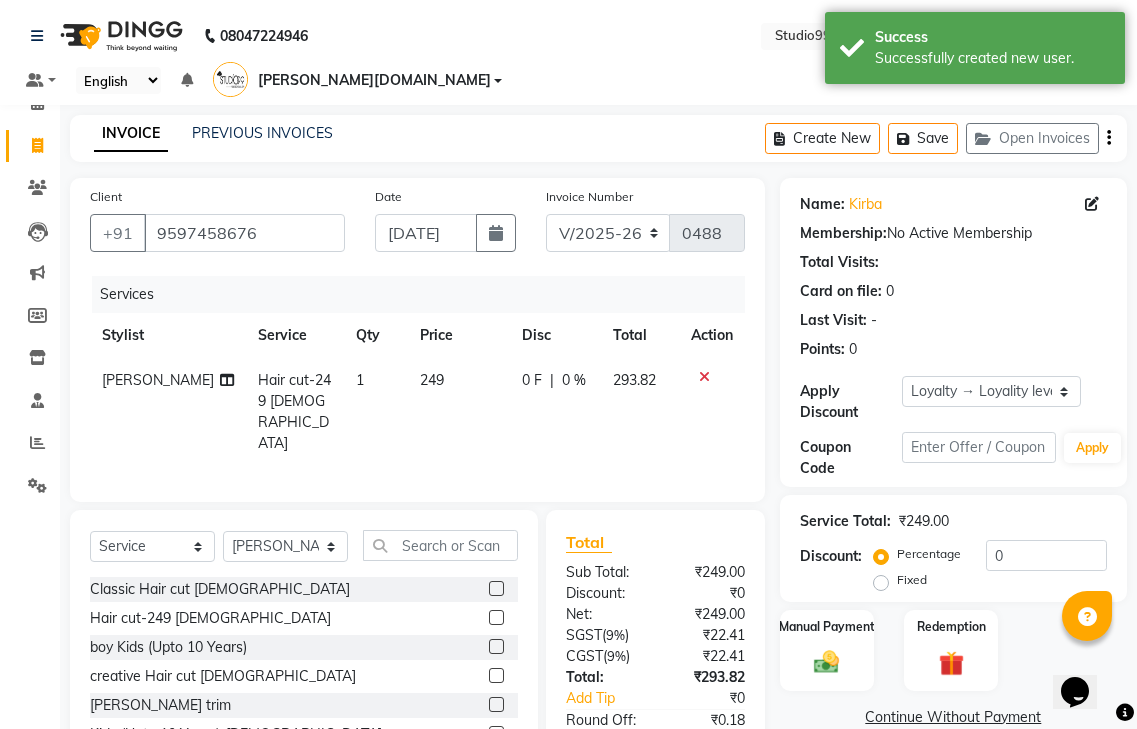 click 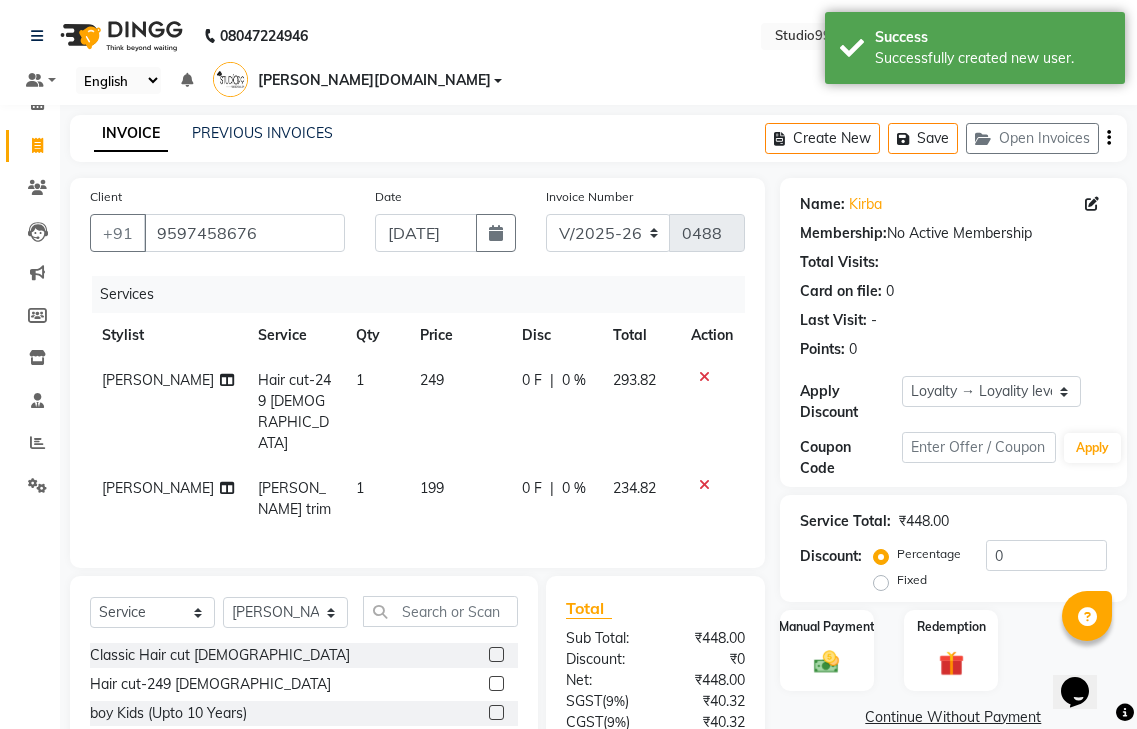 checkbox on "false" 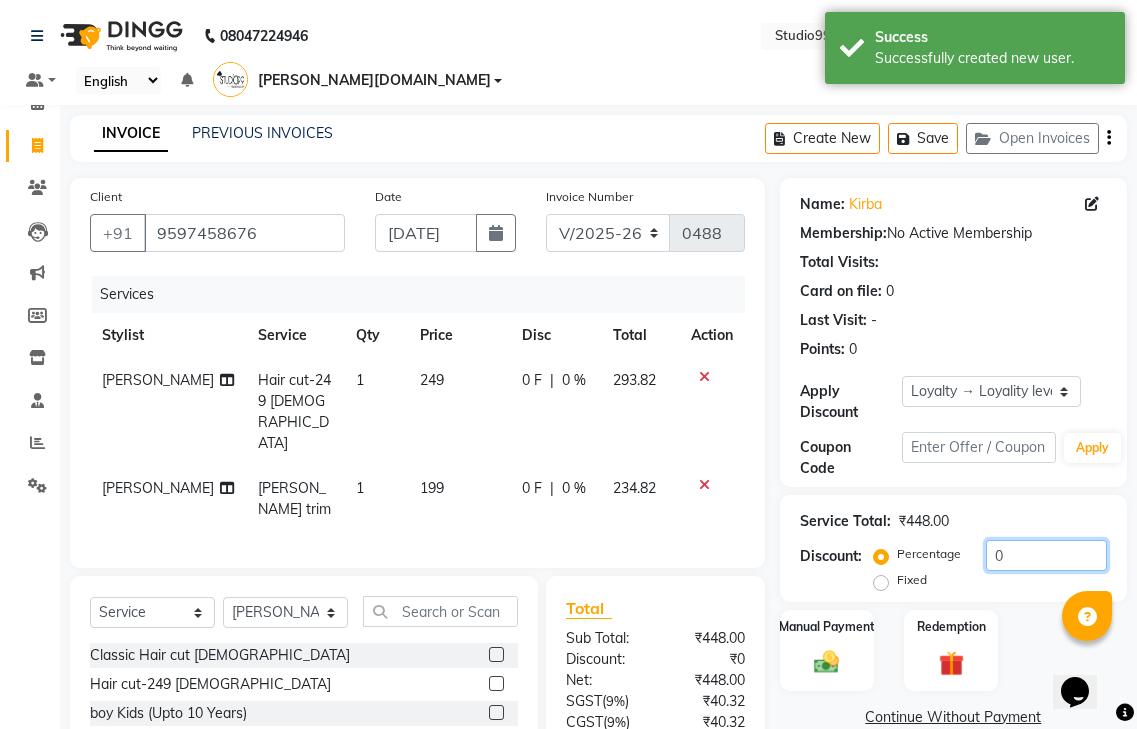 click on "0" 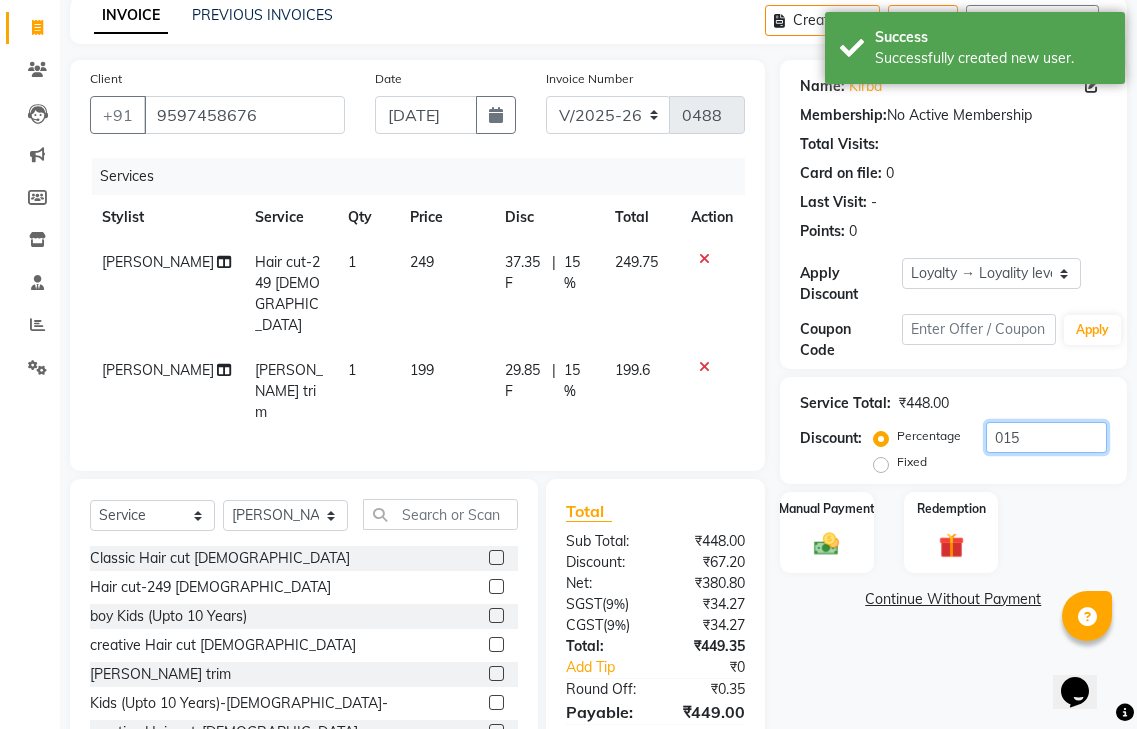scroll, scrollTop: 137, scrollLeft: 0, axis: vertical 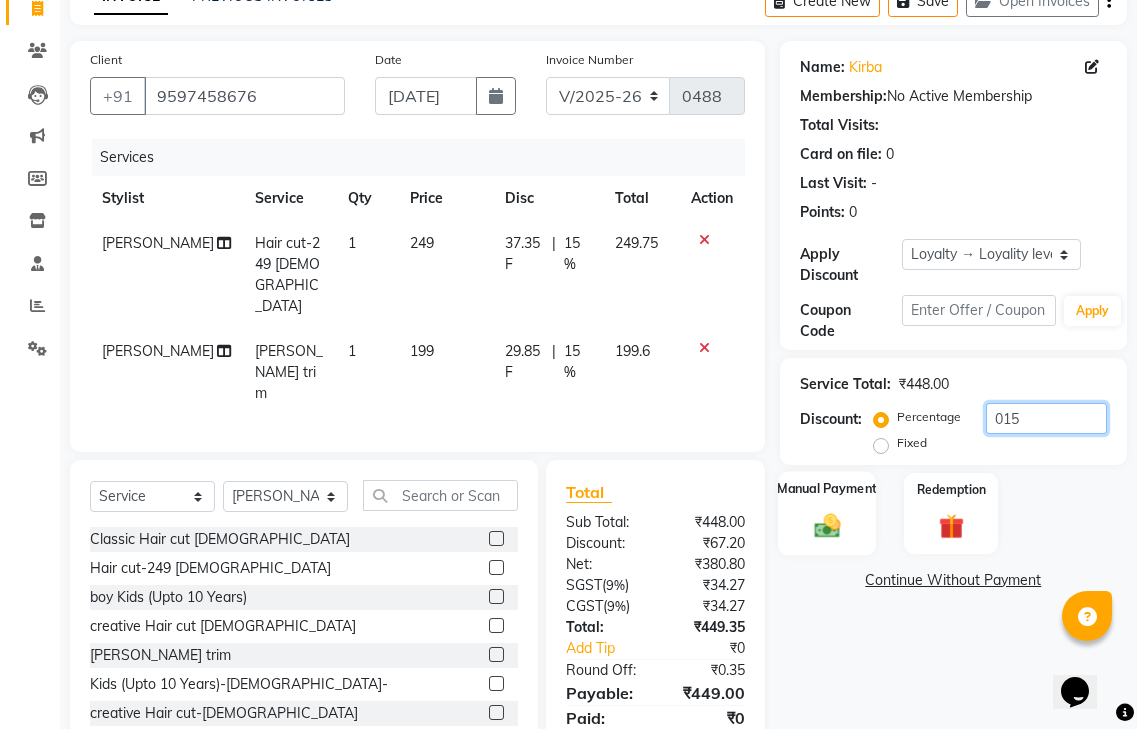 type on "015" 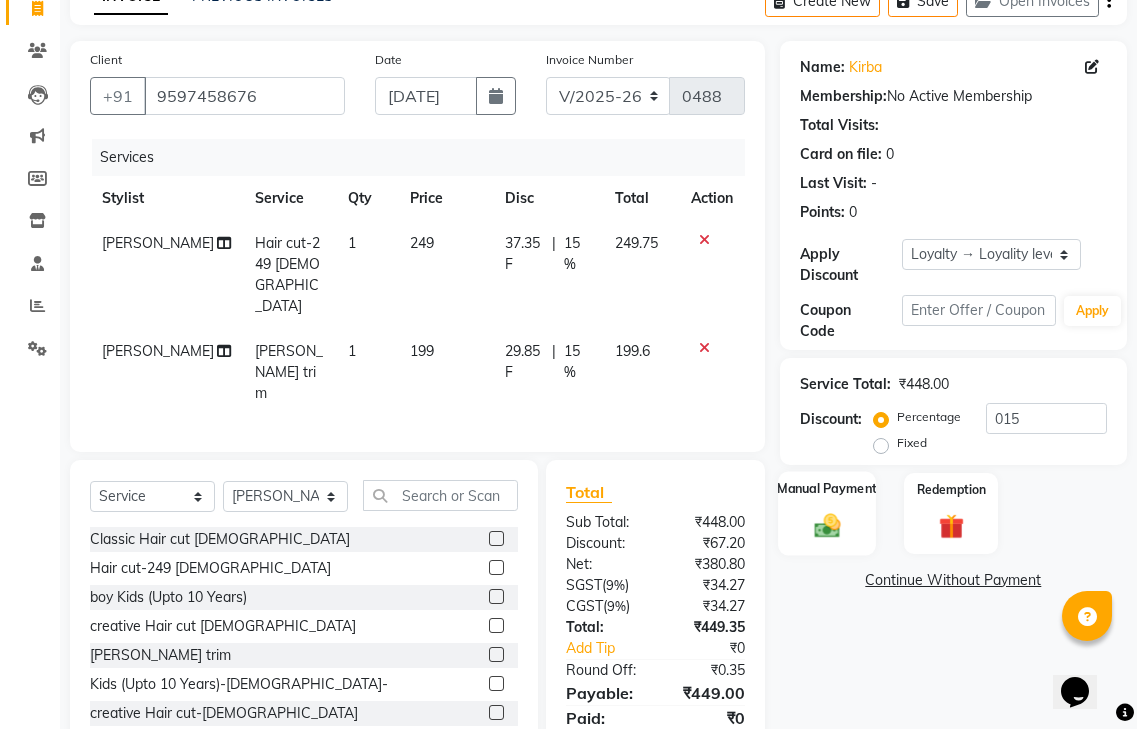click 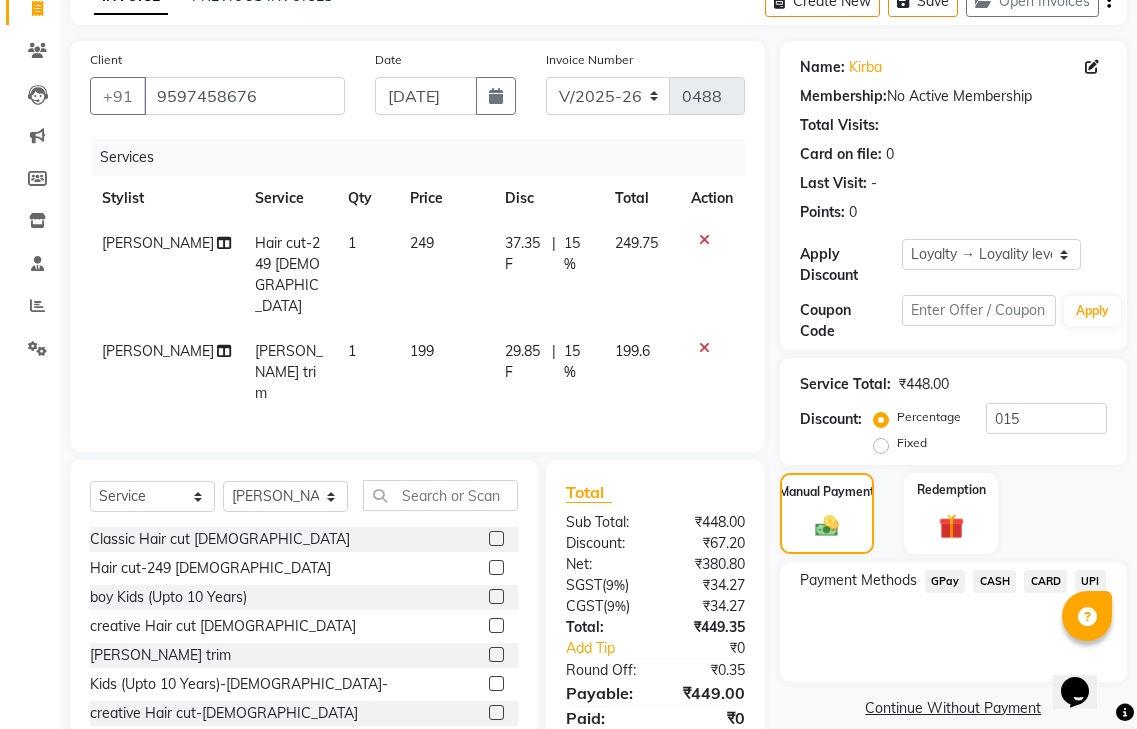 click on "GPay" 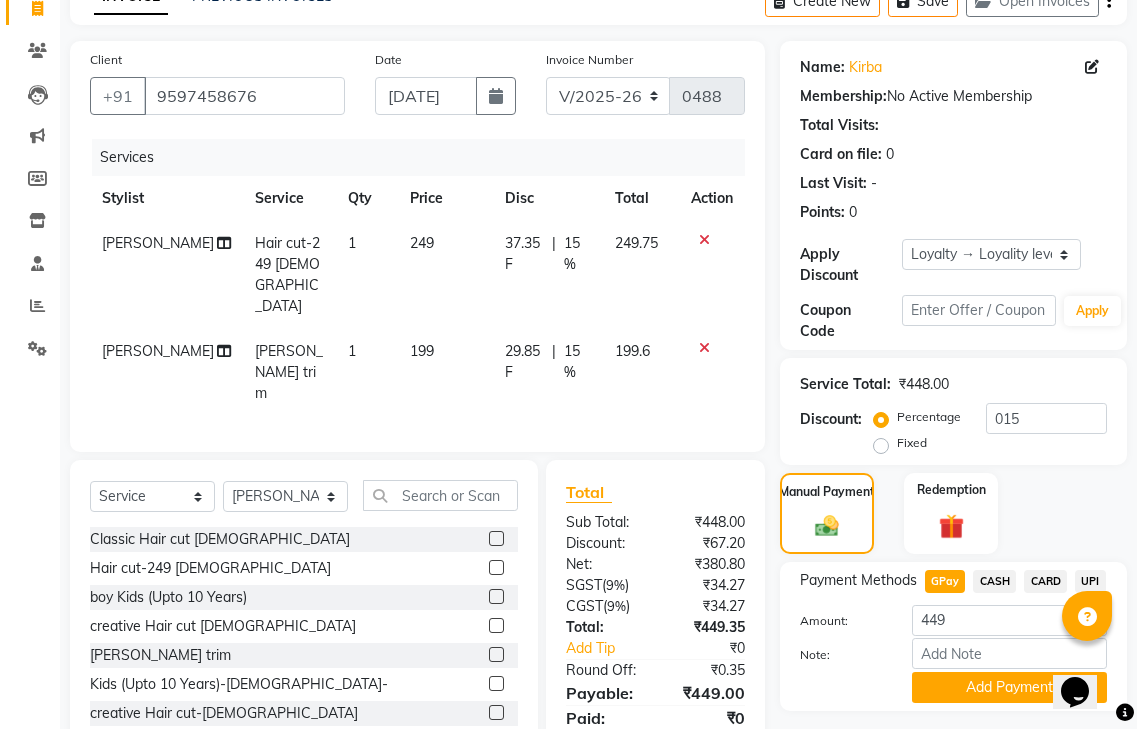 scroll, scrollTop: 162, scrollLeft: 0, axis: vertical 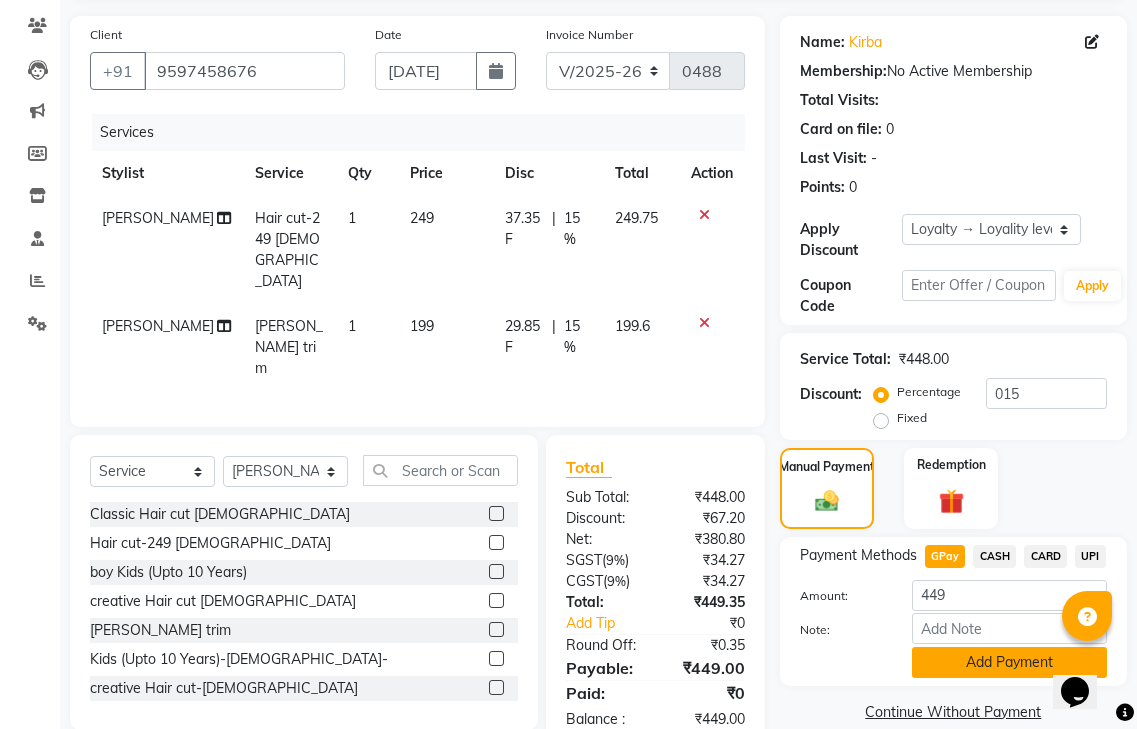 click on "Add Payment" 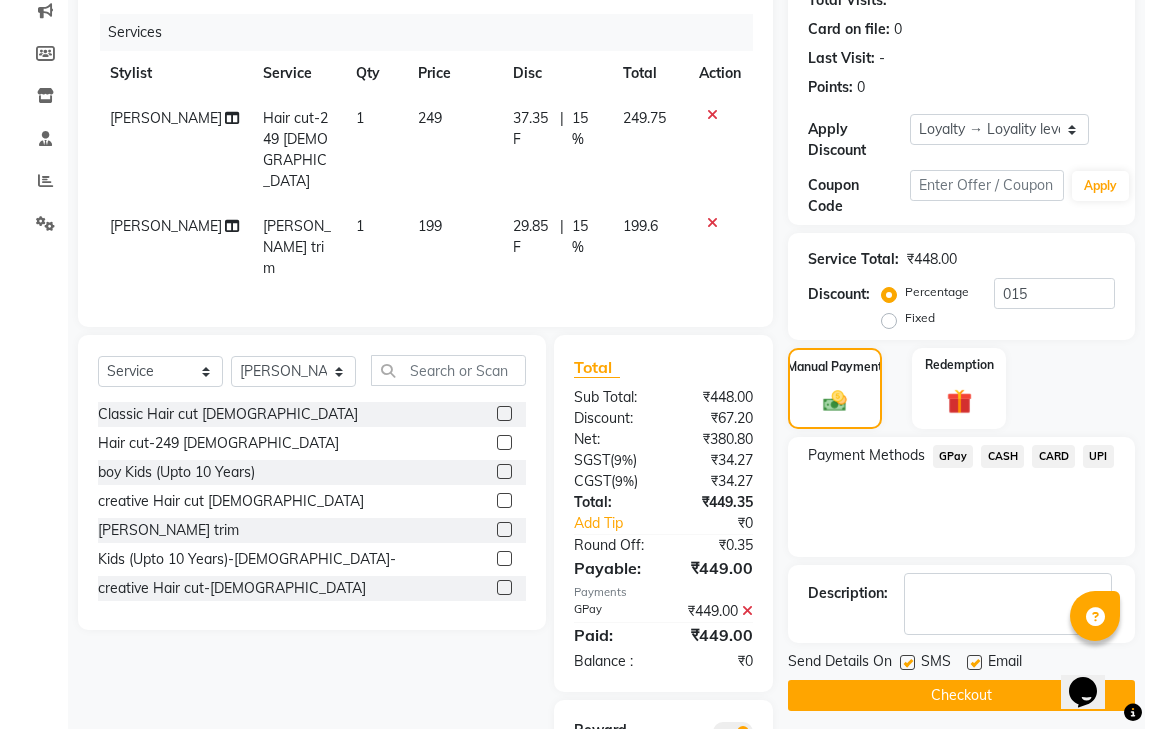 scroll, scrollTop: 340, scrollLeft: 0, axis: vertical 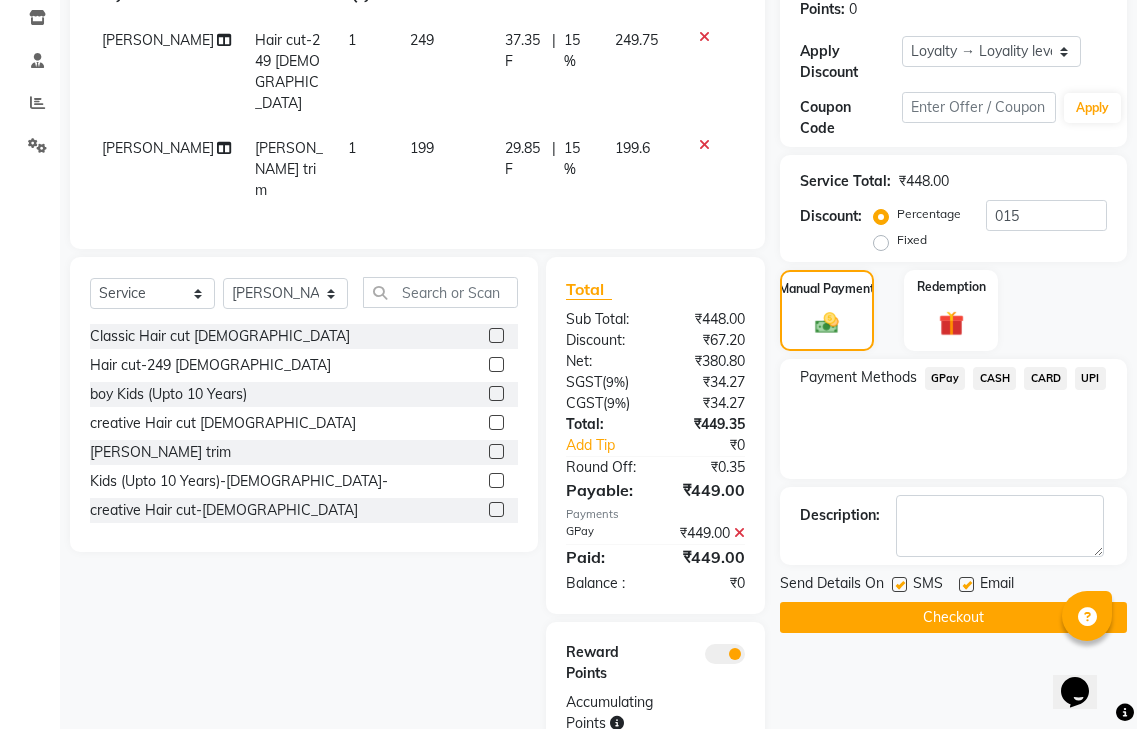 click 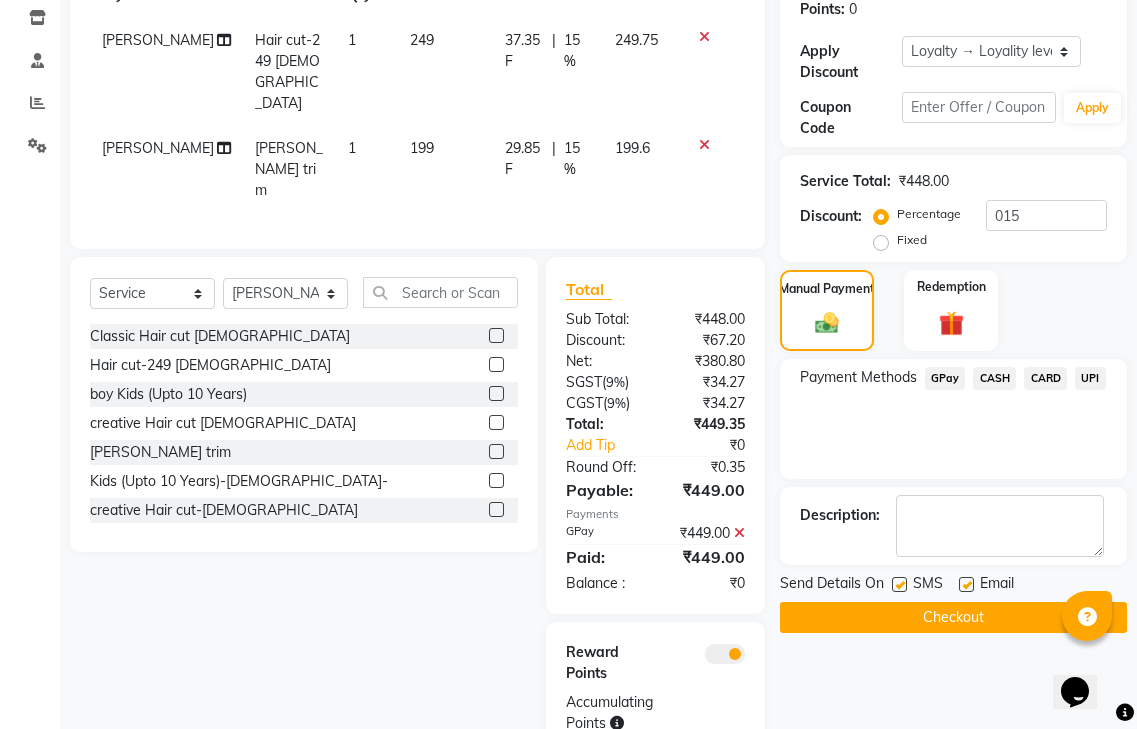 click 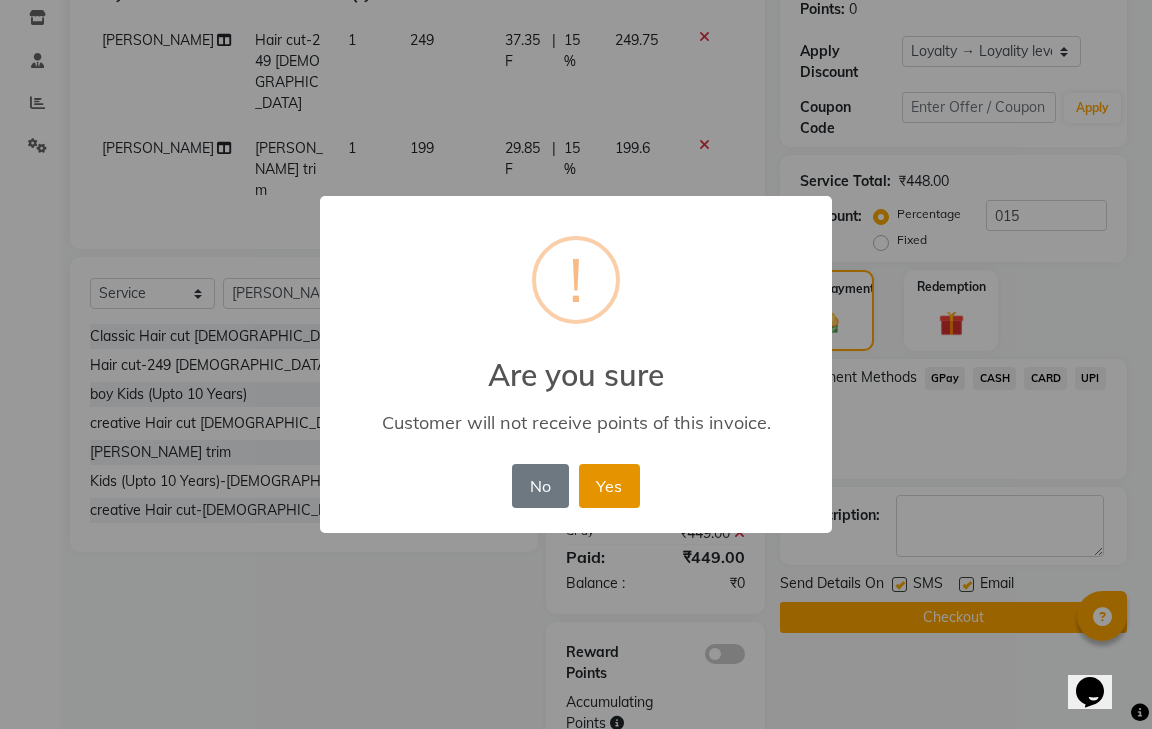 click on "Yes" at bounding box center [609, 486] 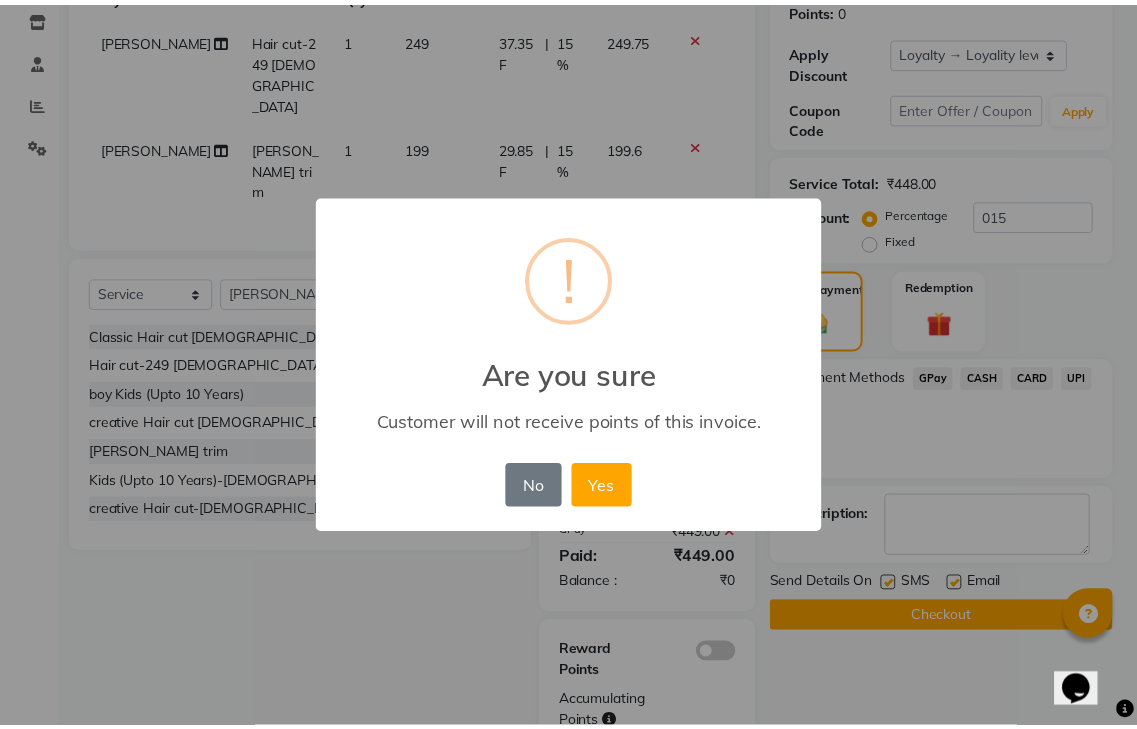 scroll, scrollTop: 269, scrollLeft: 0, axis: vertical 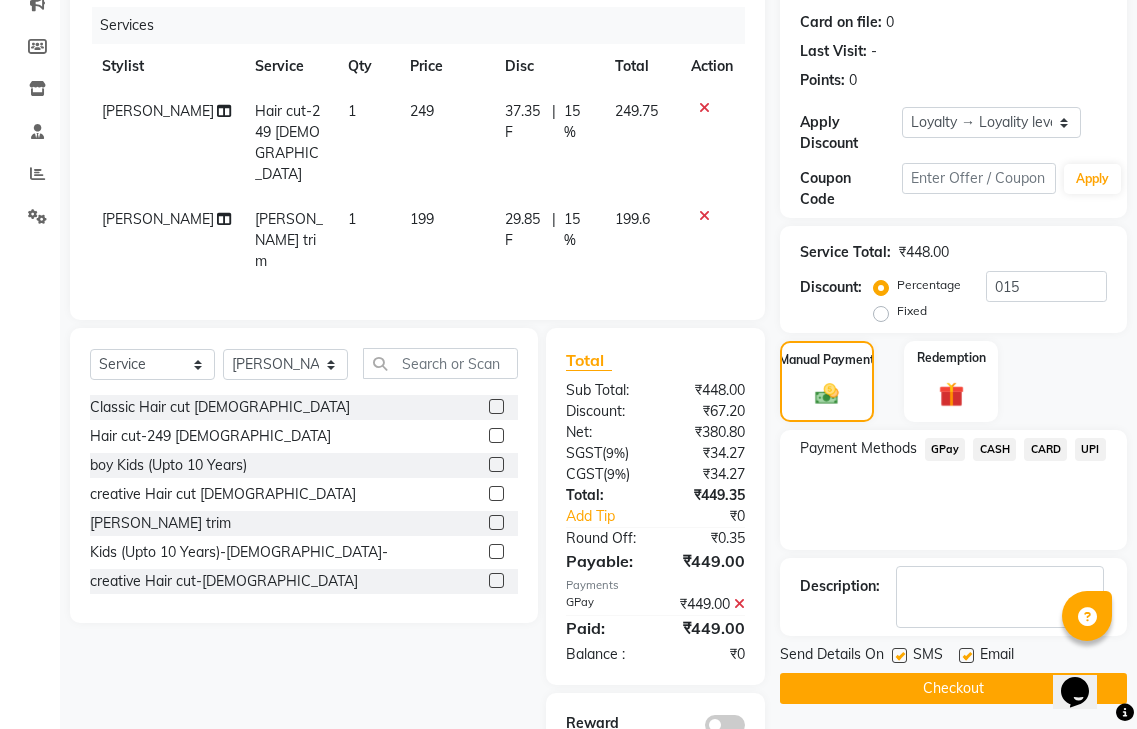 click on "Checkout" 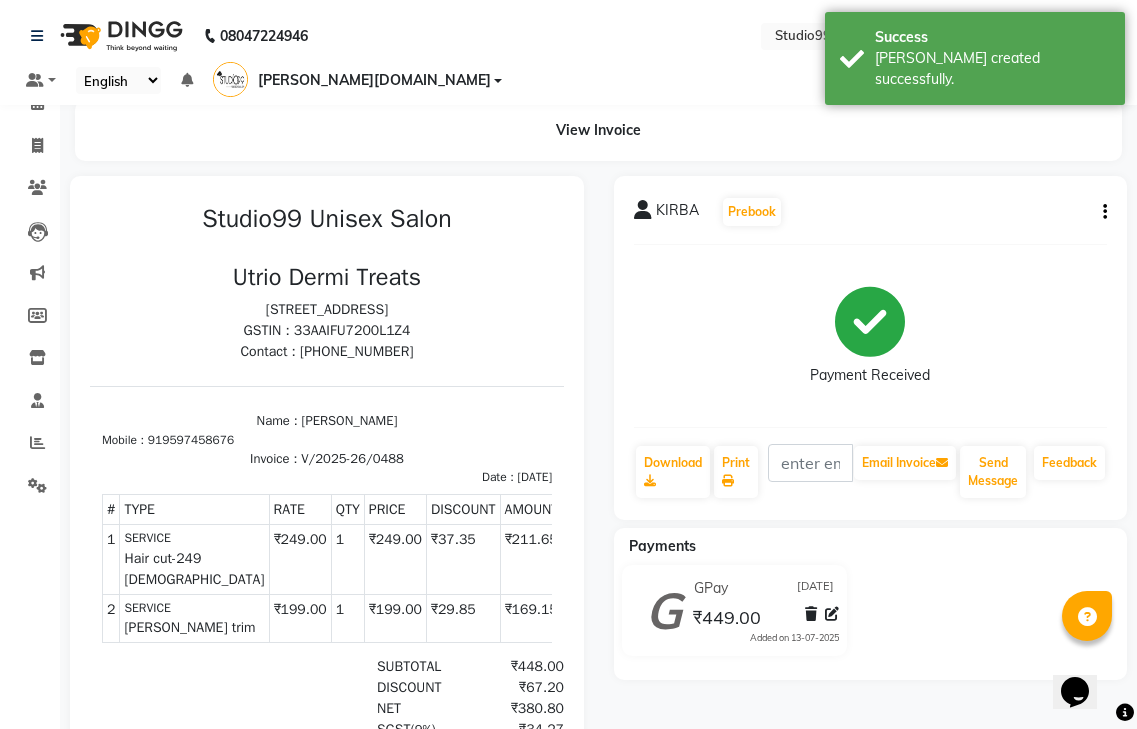 scroll, scrollTop: 0, scrollLeft: 0, axis: both 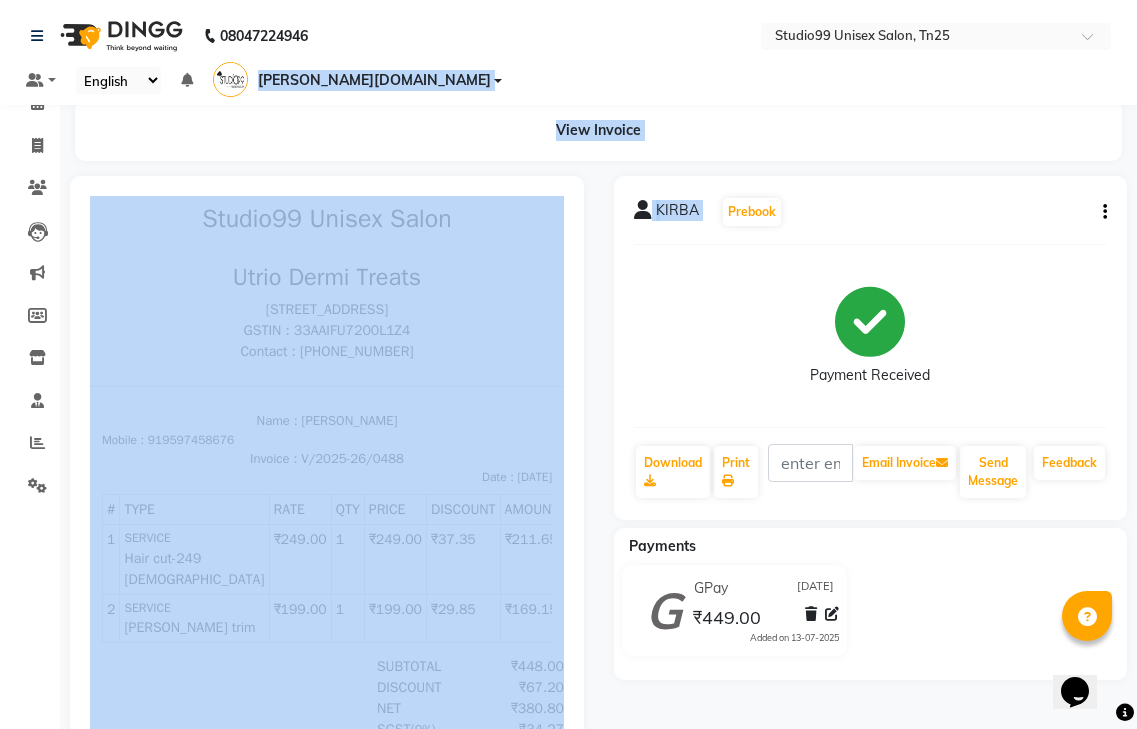 drag, startPoint x: 1018, startPoint y: 60, endPoint x: 1151, endPoint y: 190, distance: 185.98119 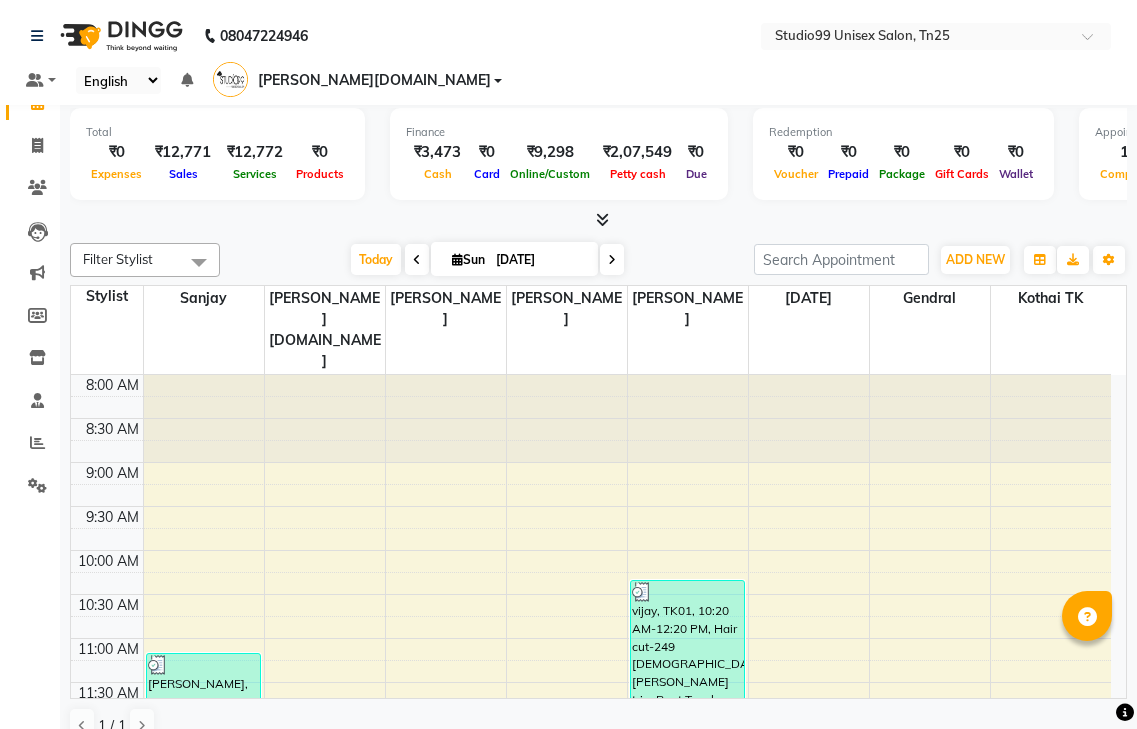 scroll, scrollTop: 0, scrollLeft: 0, axis: both 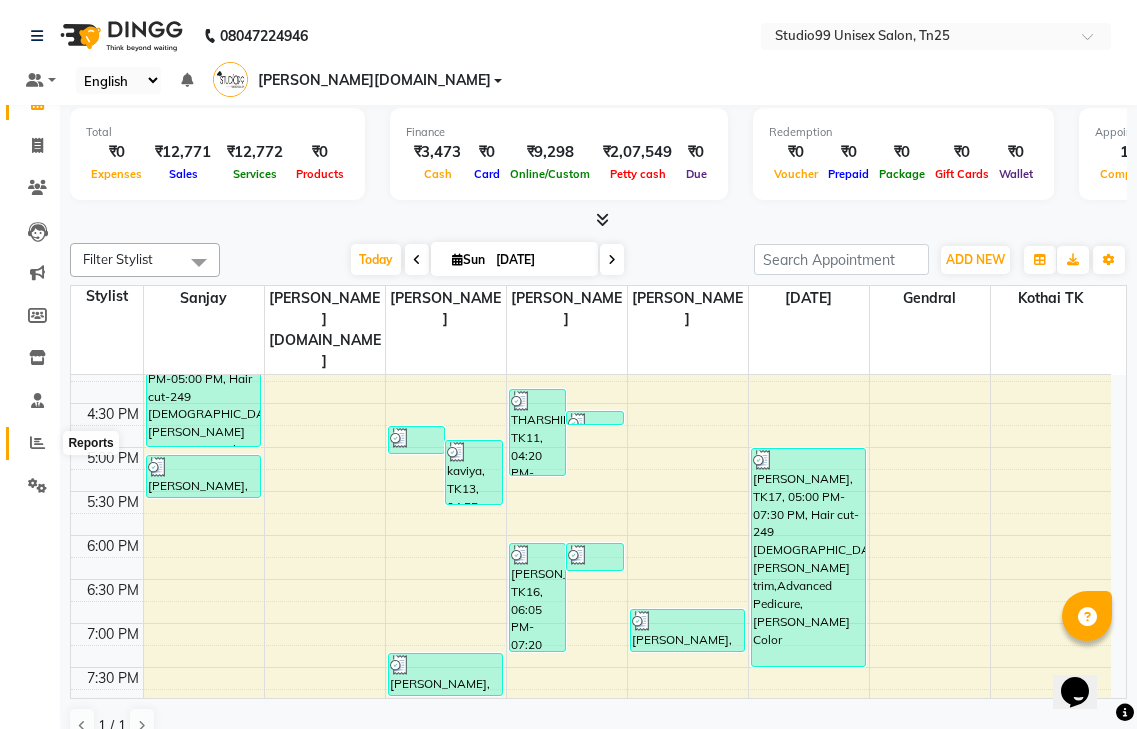 click 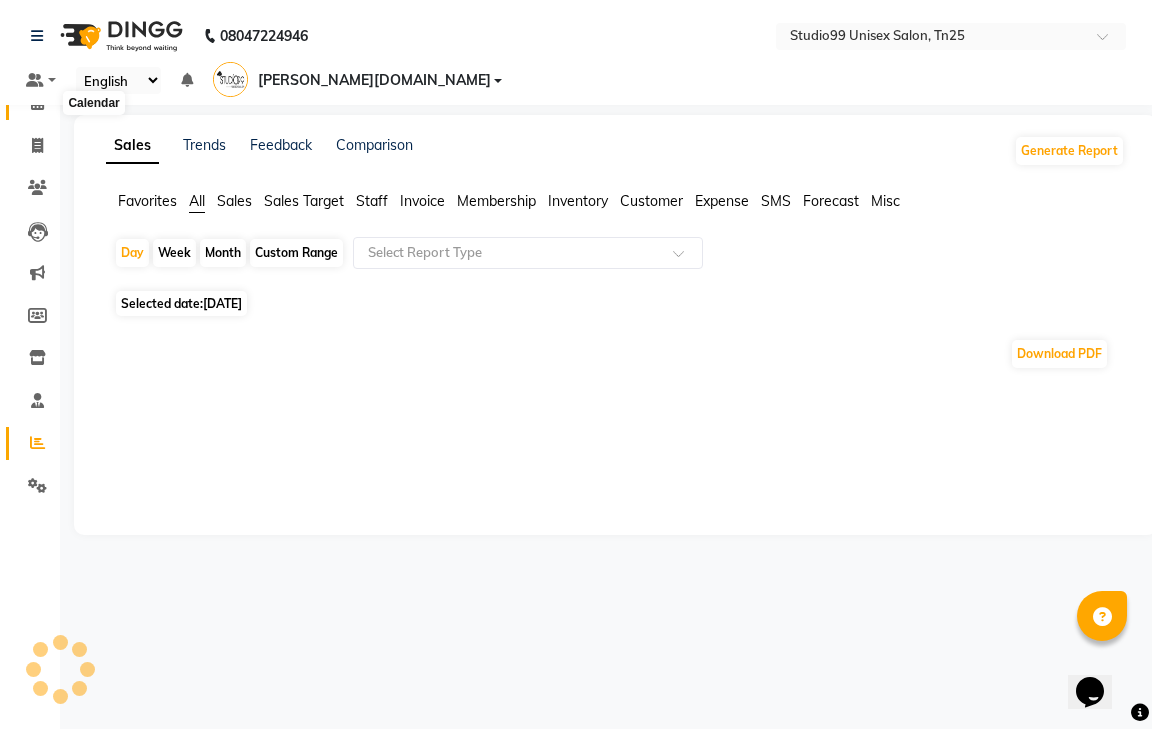 click 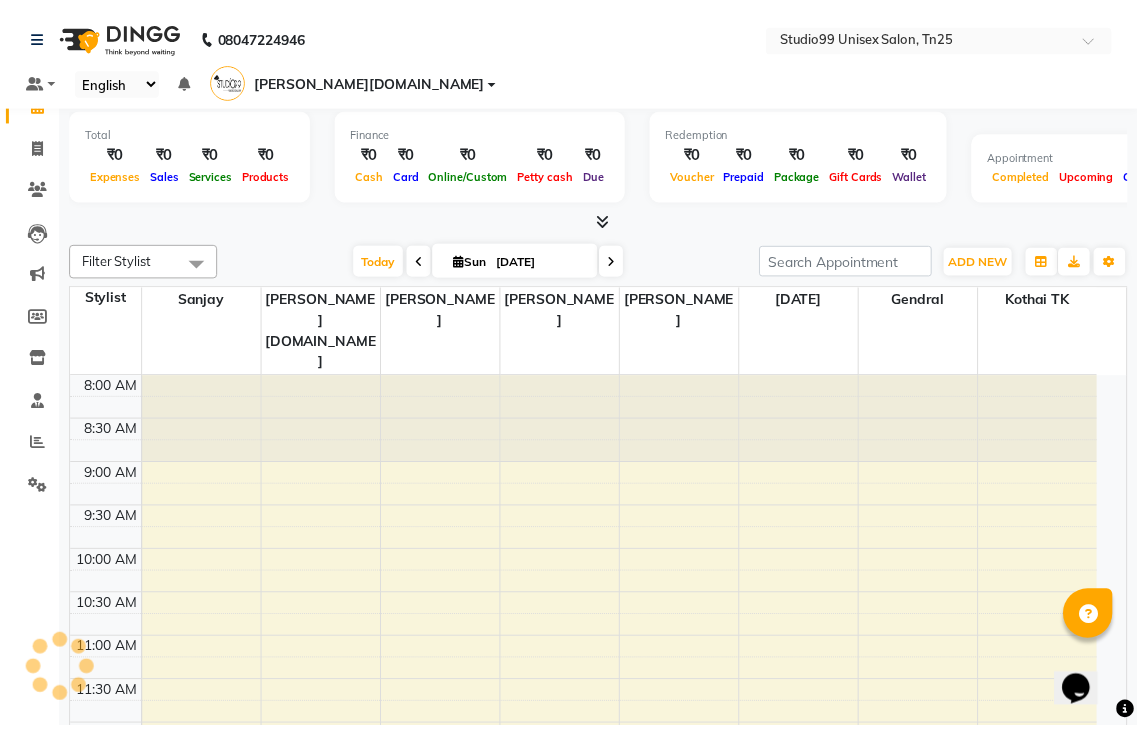 scroll, scrollTop: 715, scrollLeft: 0, axis: vertical 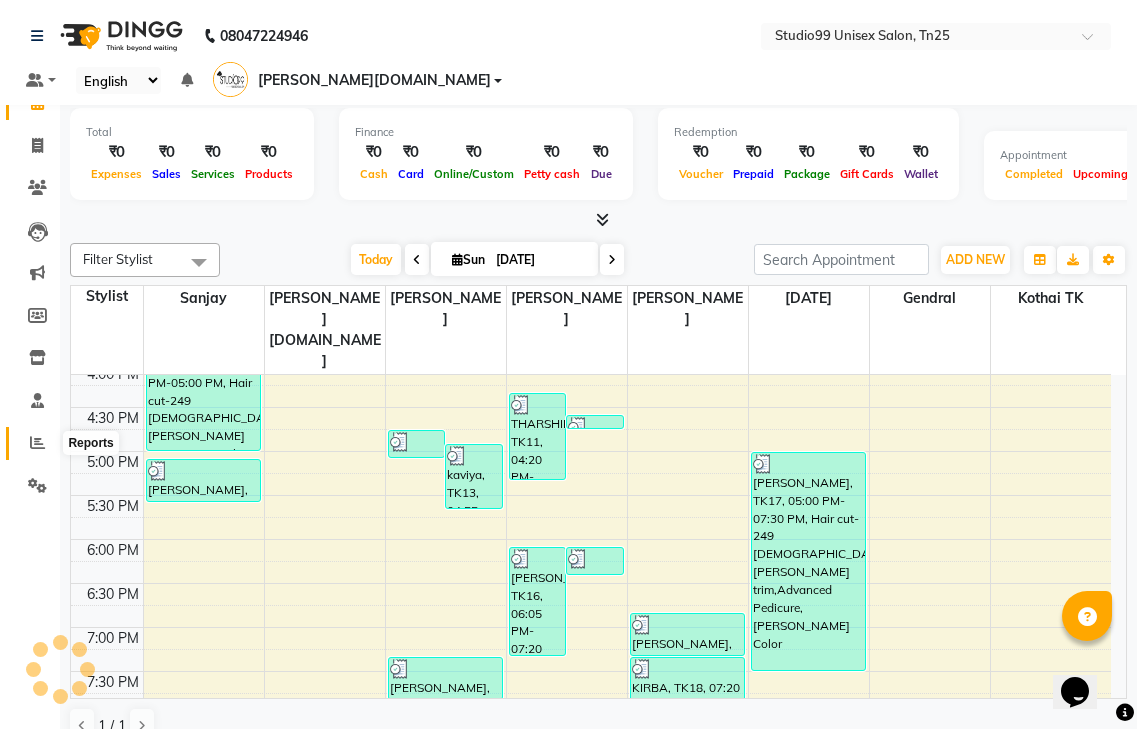click 